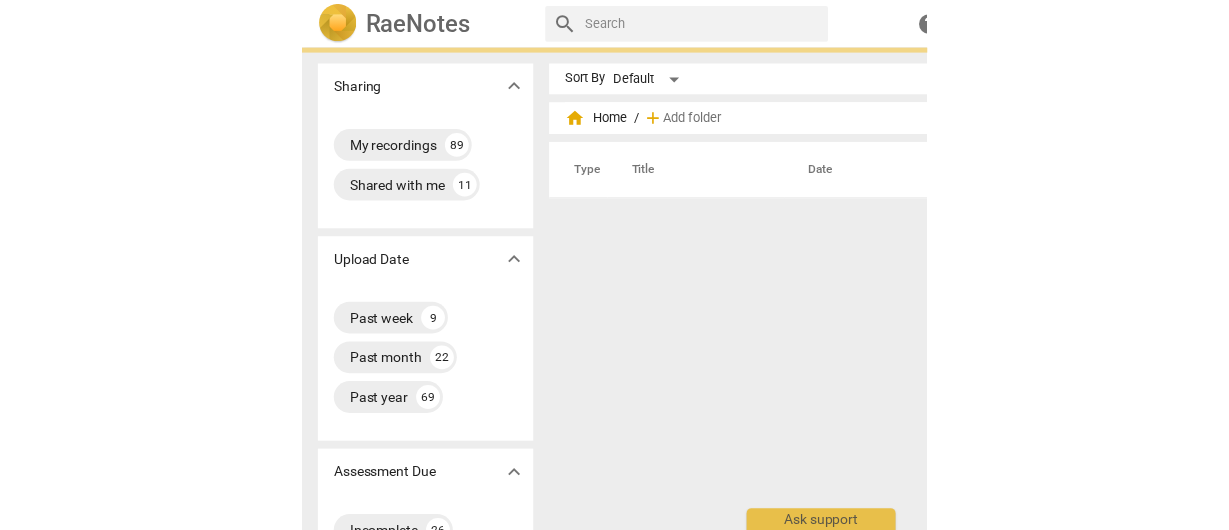 scroll, scrollTop: 0, scrollLeft: 0, axis: both 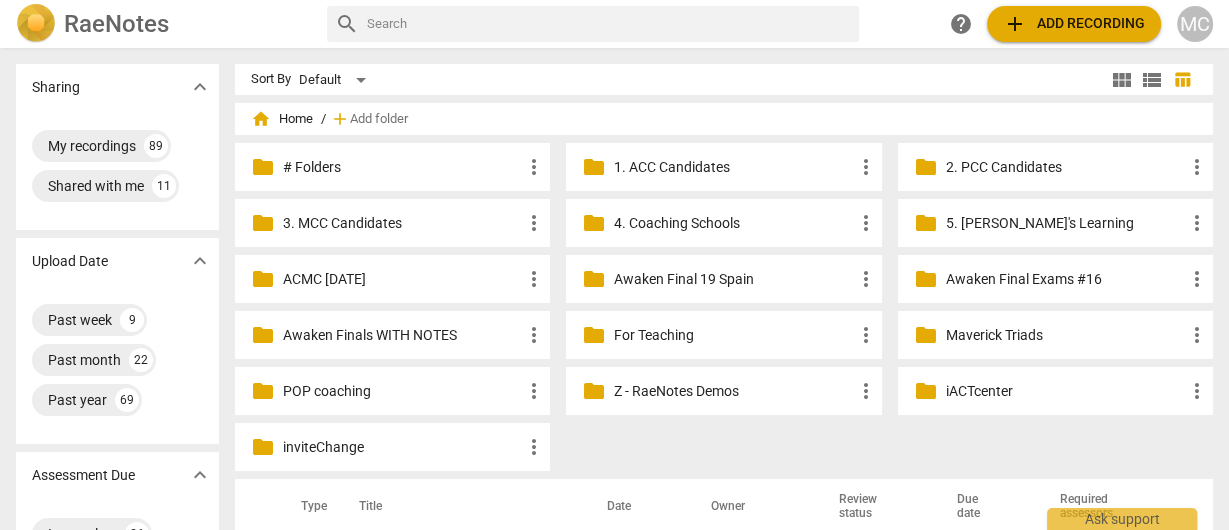 click on "add   Add recording" at bounding box center (1074, 24) 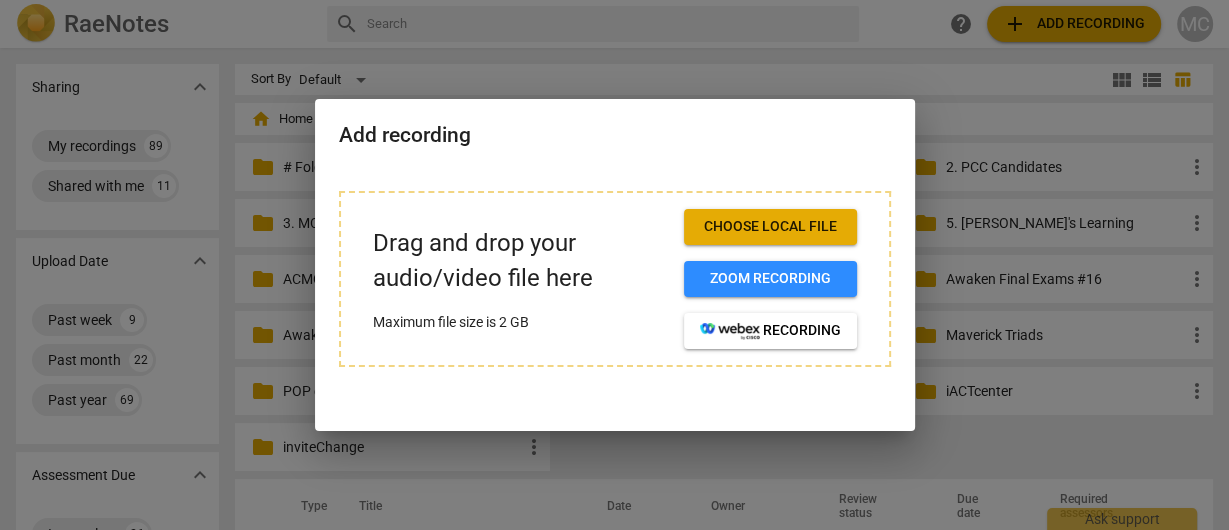 click on "Choose local file" at bounding box center (770, 227) 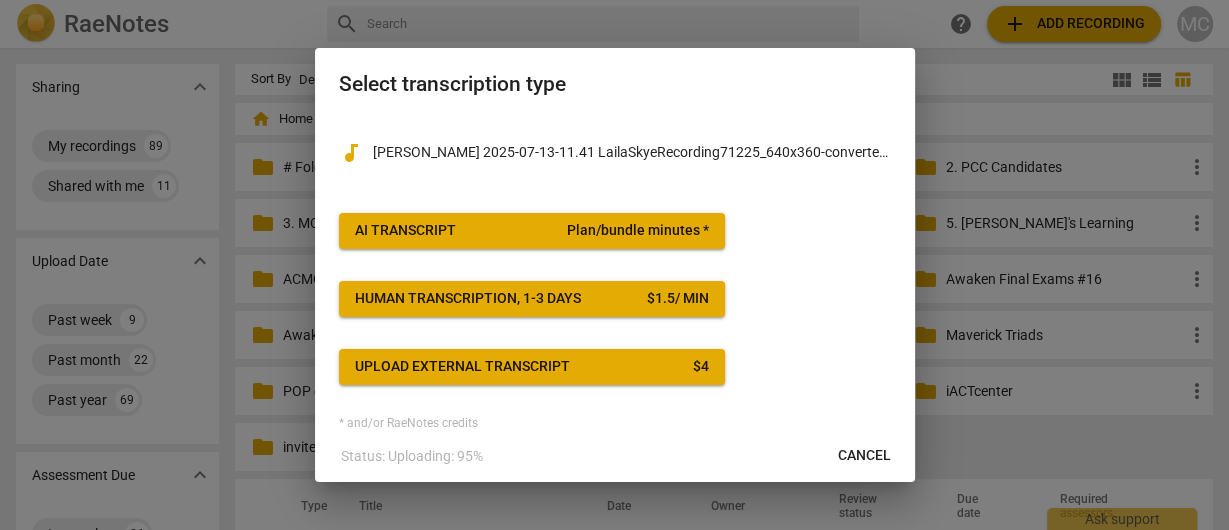 click on "AI Transcript Plan/bundle minutes *" at bounding box center (532, 231) 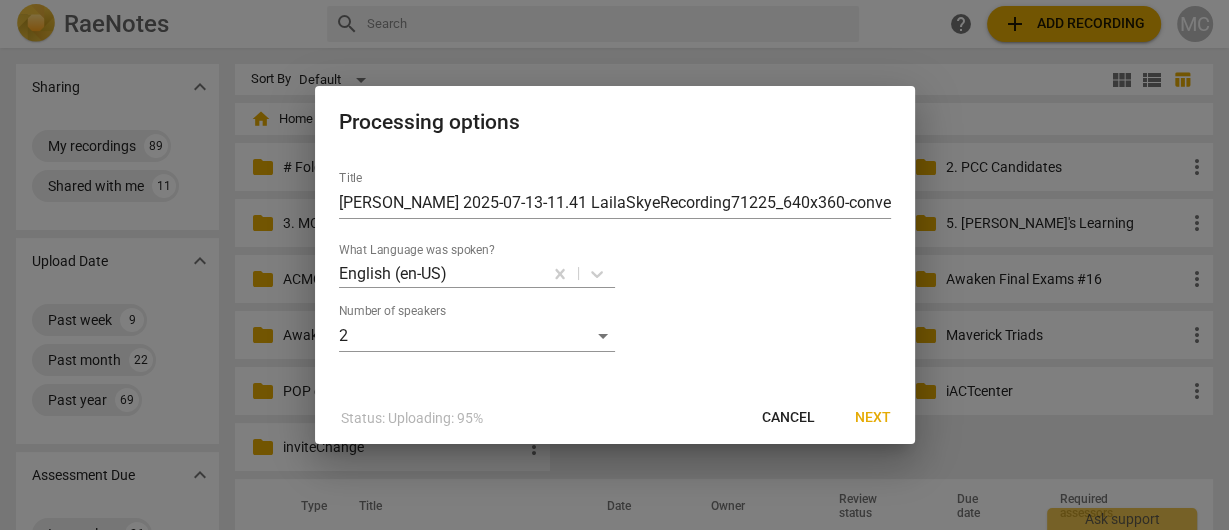 click on "Next" at bounding box center (873, 418) 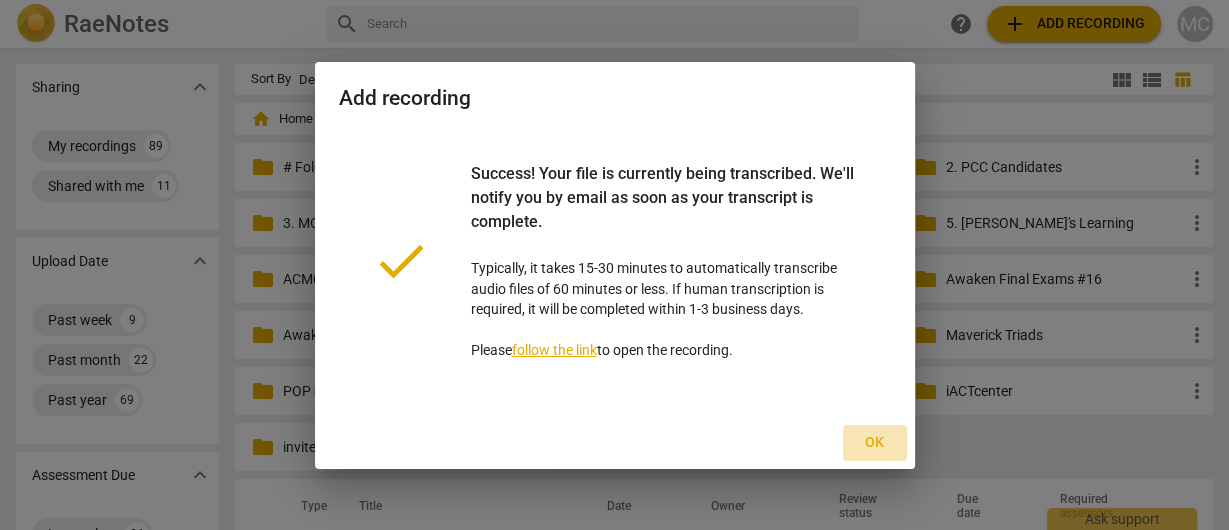 click on "Ok" at bounding box center [875, 443] 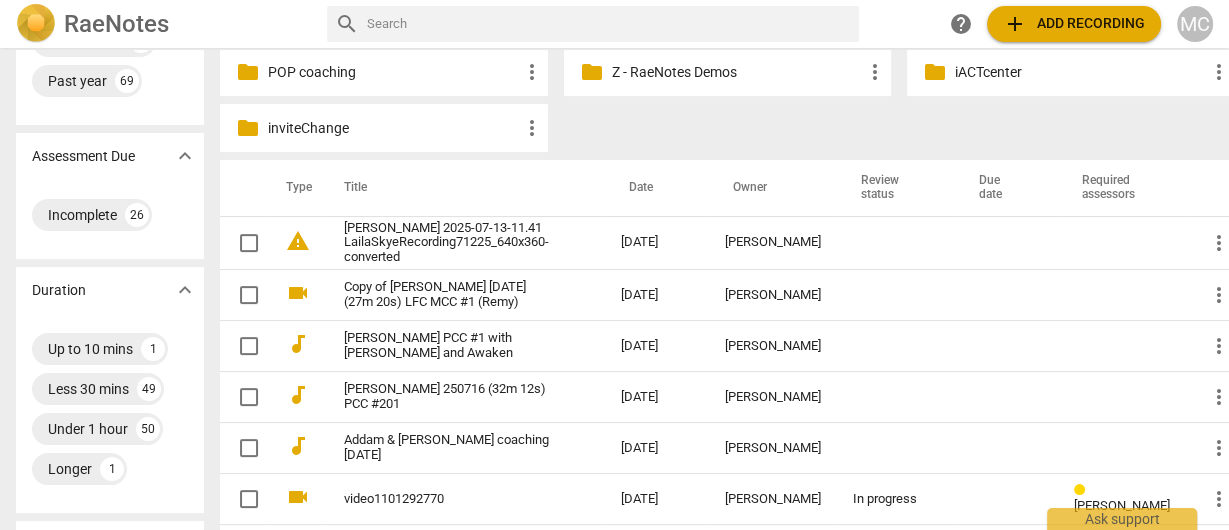 scroll, scrollTop: 320, scrollLeft: 0, axis: vertical 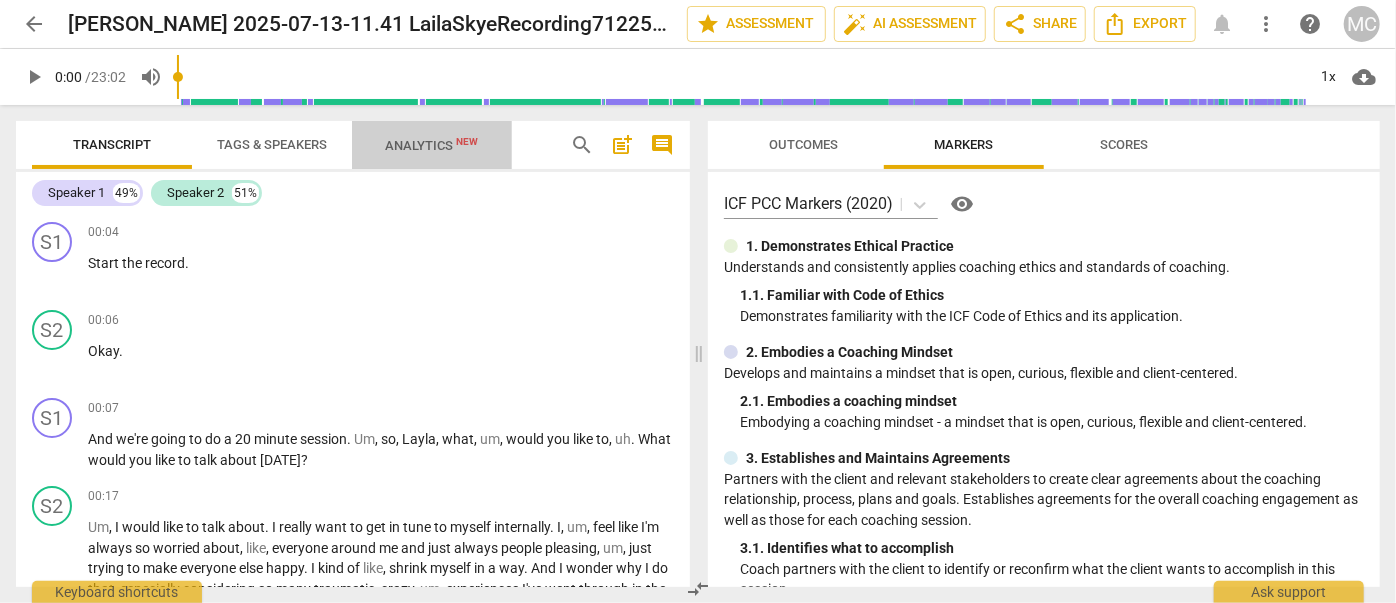 click on "Analytics   New" at bounding box center [432, 145] 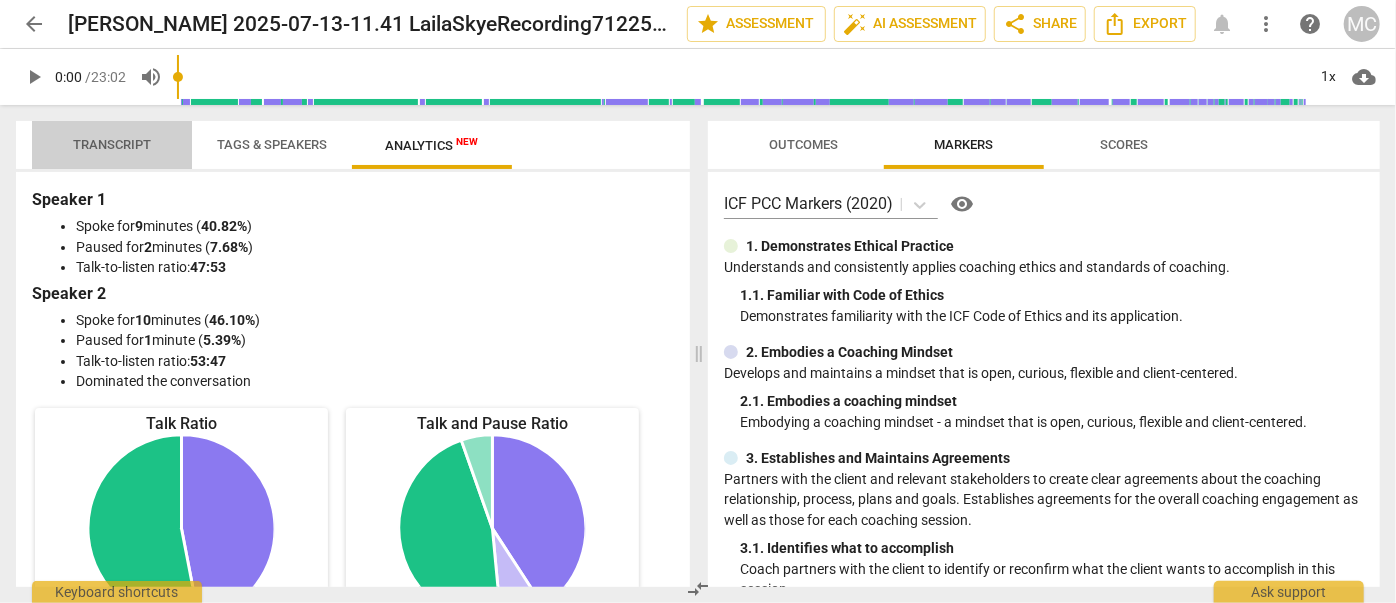click on "Transcript" at bounding box center (112, 144) 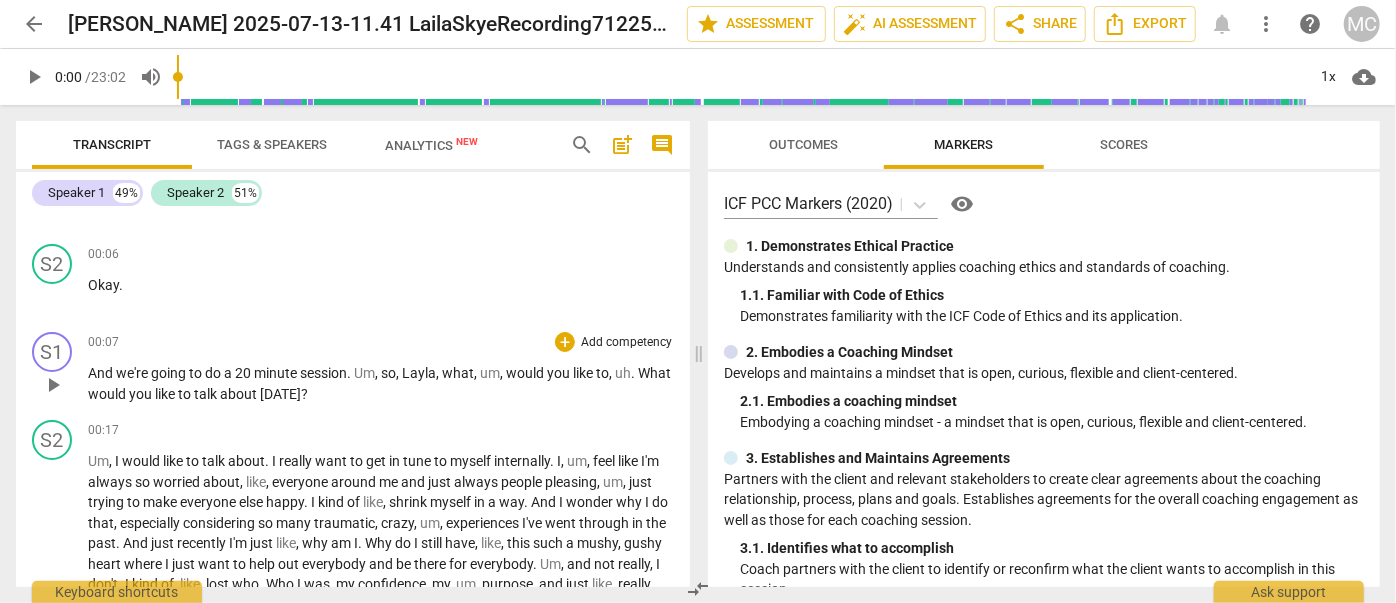 scroll, scrollTop: 90, scrollLeft: 0, axis: vertical 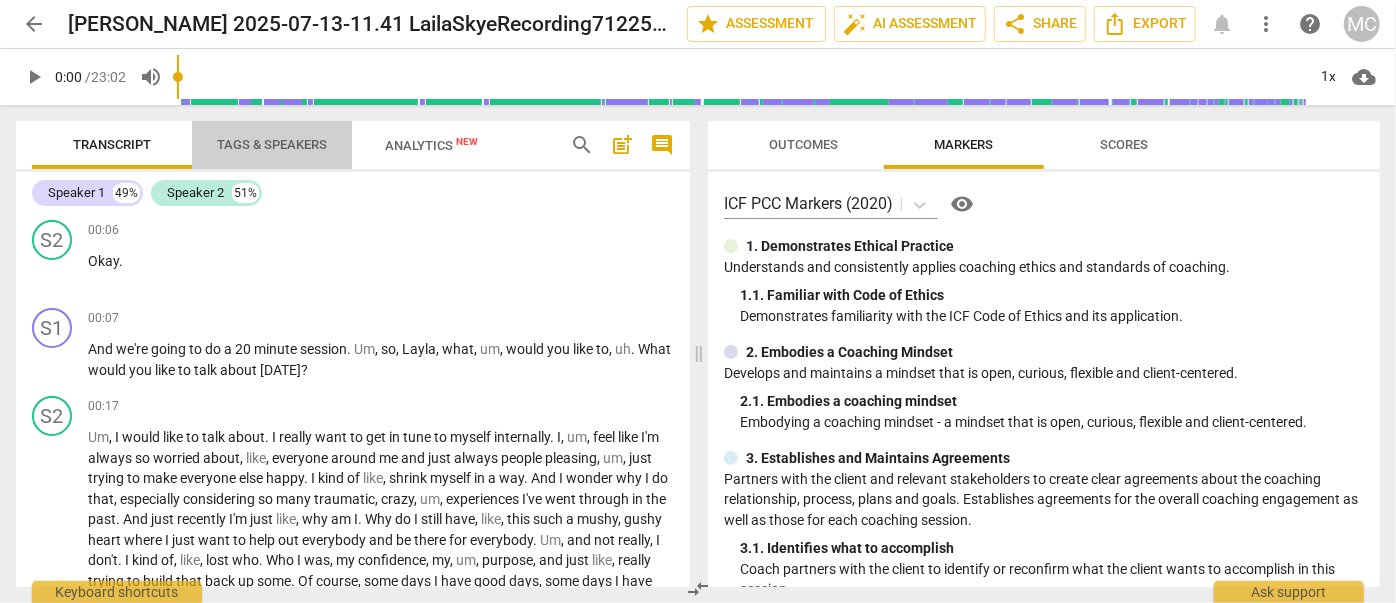 click on "Tags & Speakers" at bounding box center [272, 144] 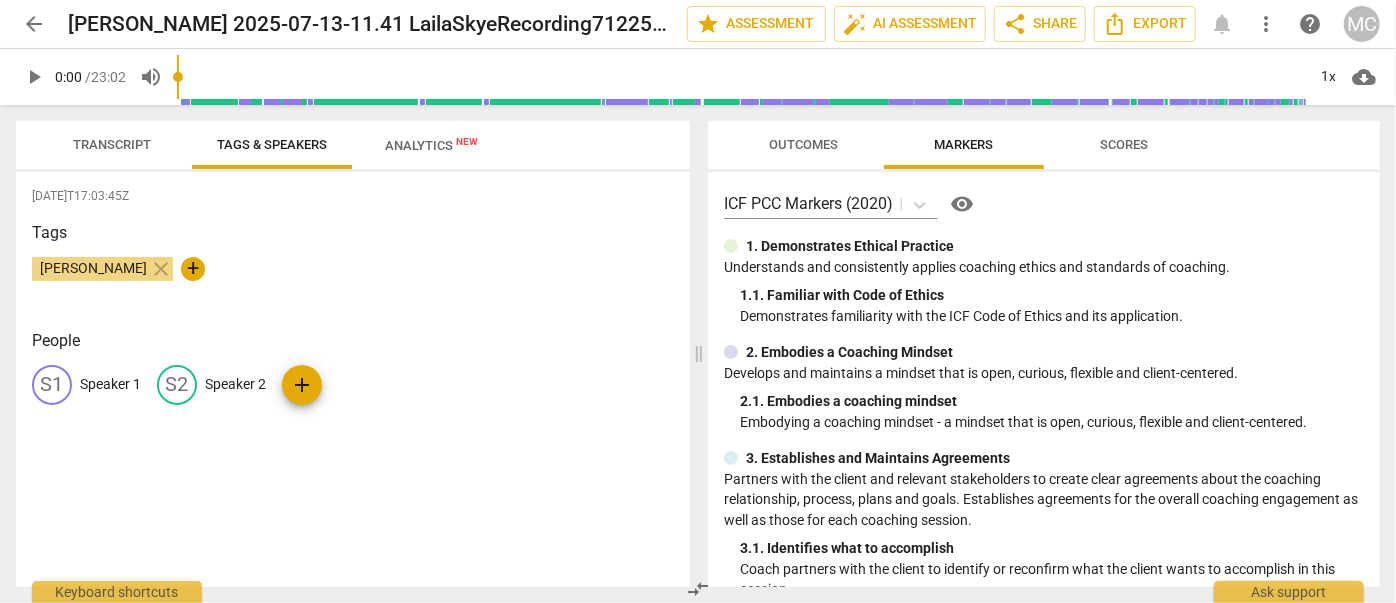 click on "Speaker 1" at bounding box center (110, 384) 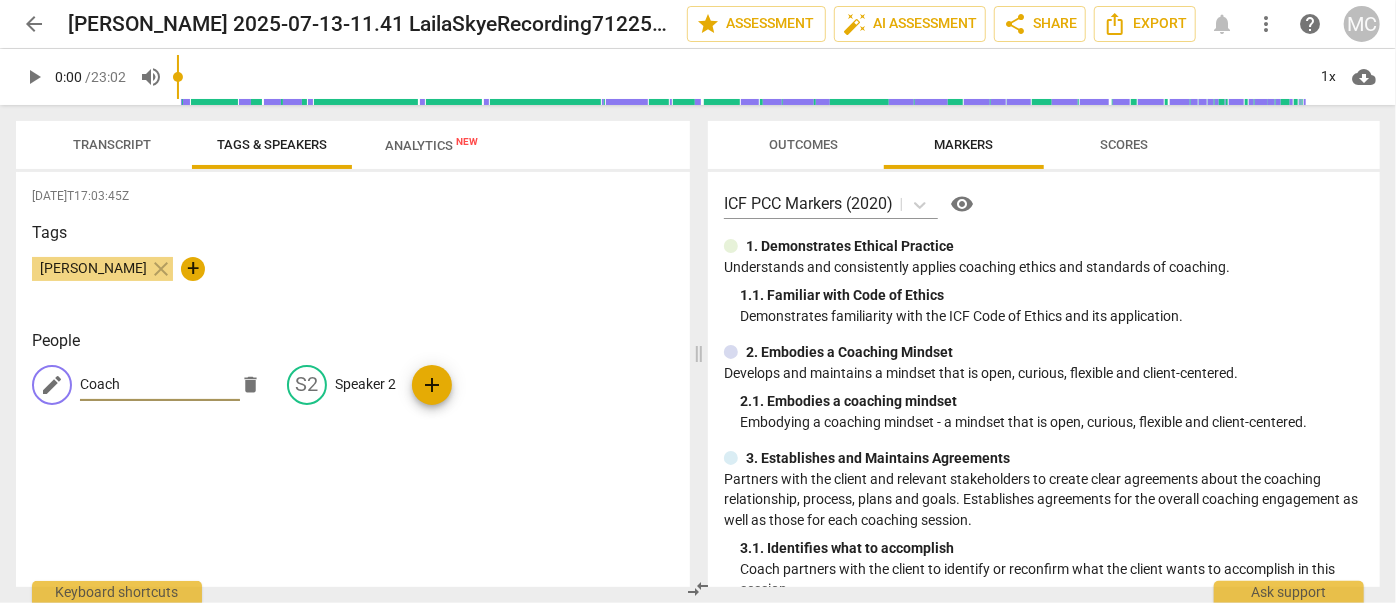 type on "Coach" 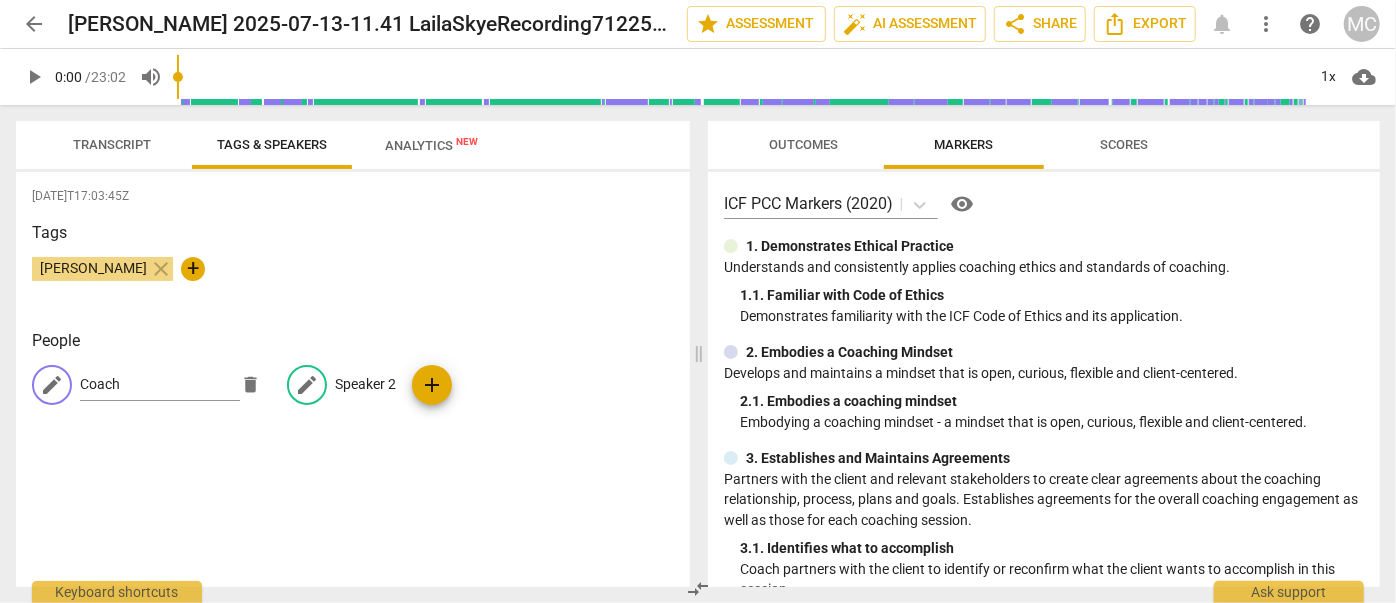 click on "Speaker 2" at bounding box center (365, 384) 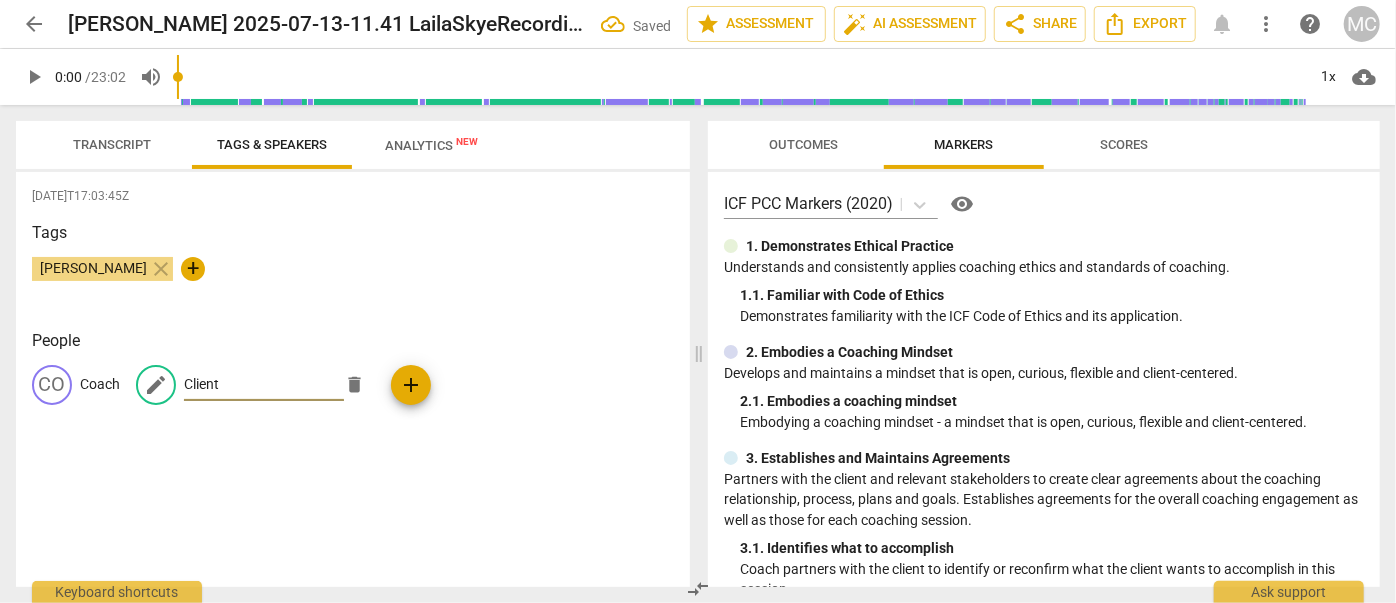 type on "Client" 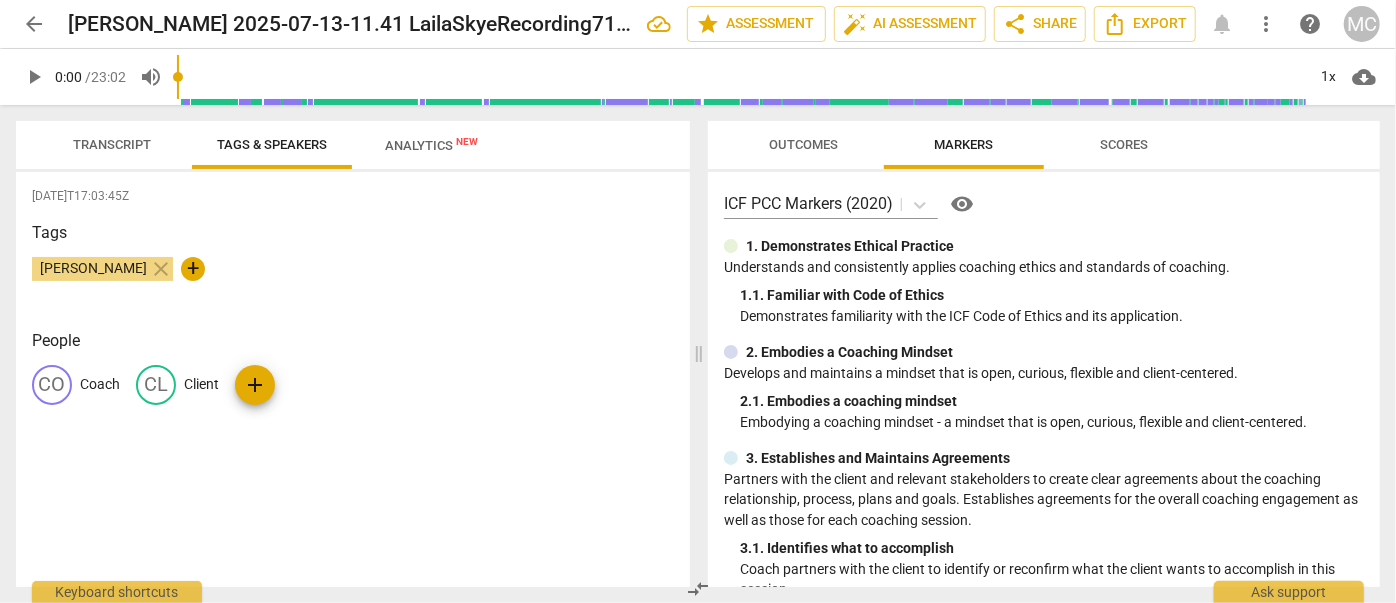 click on "Transcript" at bounding box center [112, 144] 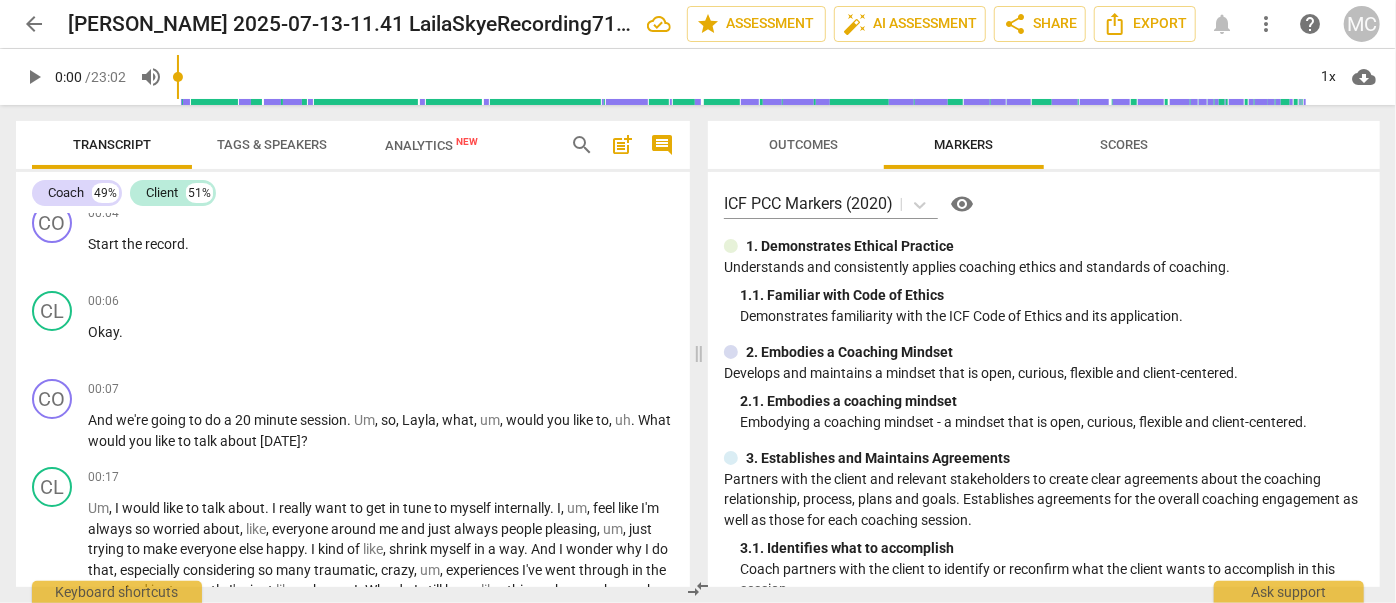 scroll, scrollTop: 0, scrollLeft: 0, axis: both 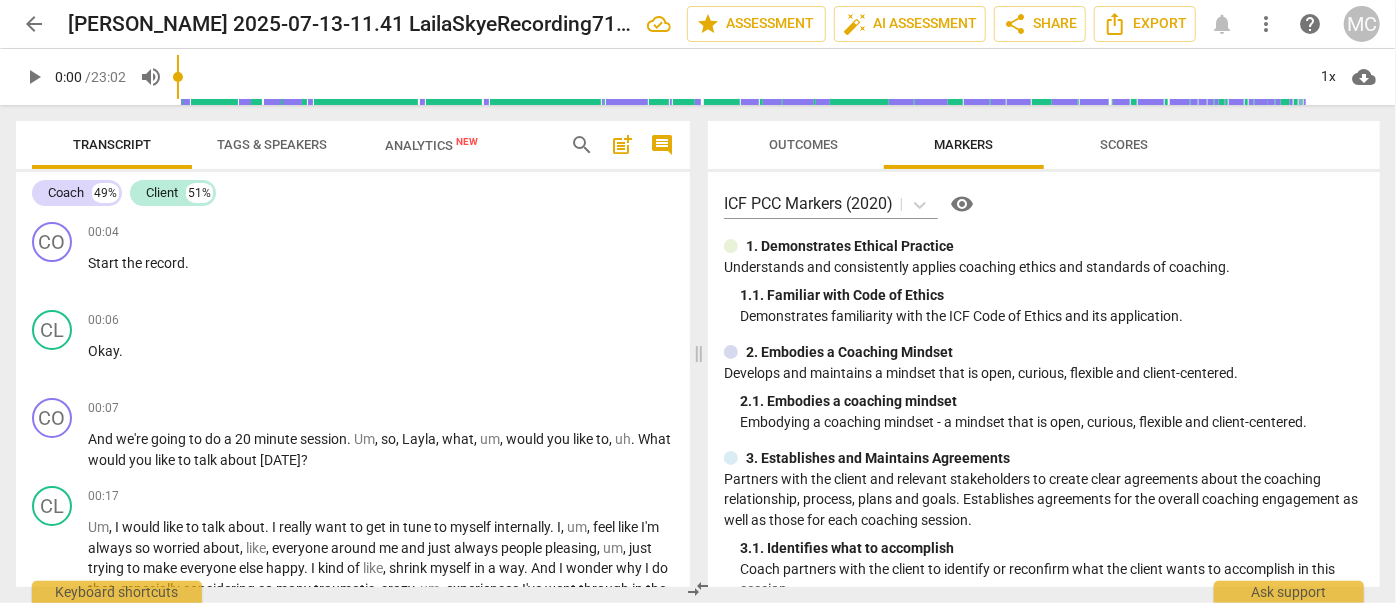 drag, startPoint x: 1257, startPoint y: 4, endPoint x: 572, endPoint y: 133, distance: 697.0409 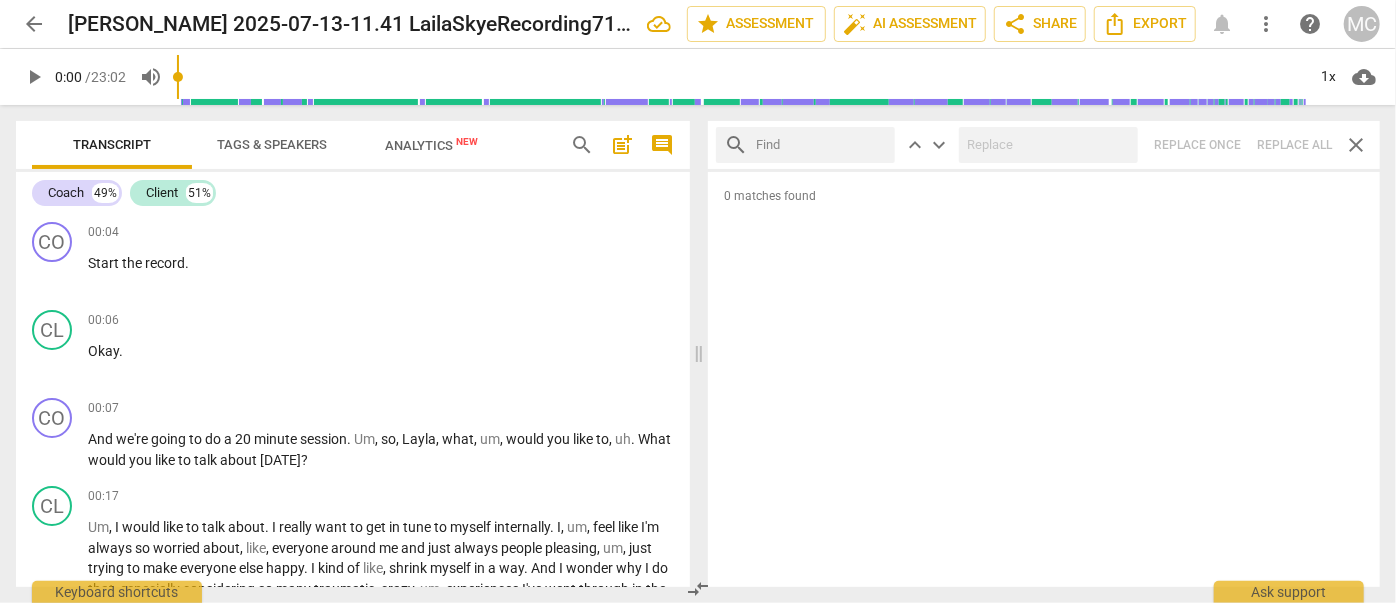 click on "search keyboard_arrow_up keyboard_arrow_down Replace once Replace all close" at bounding box center (1044, 145) 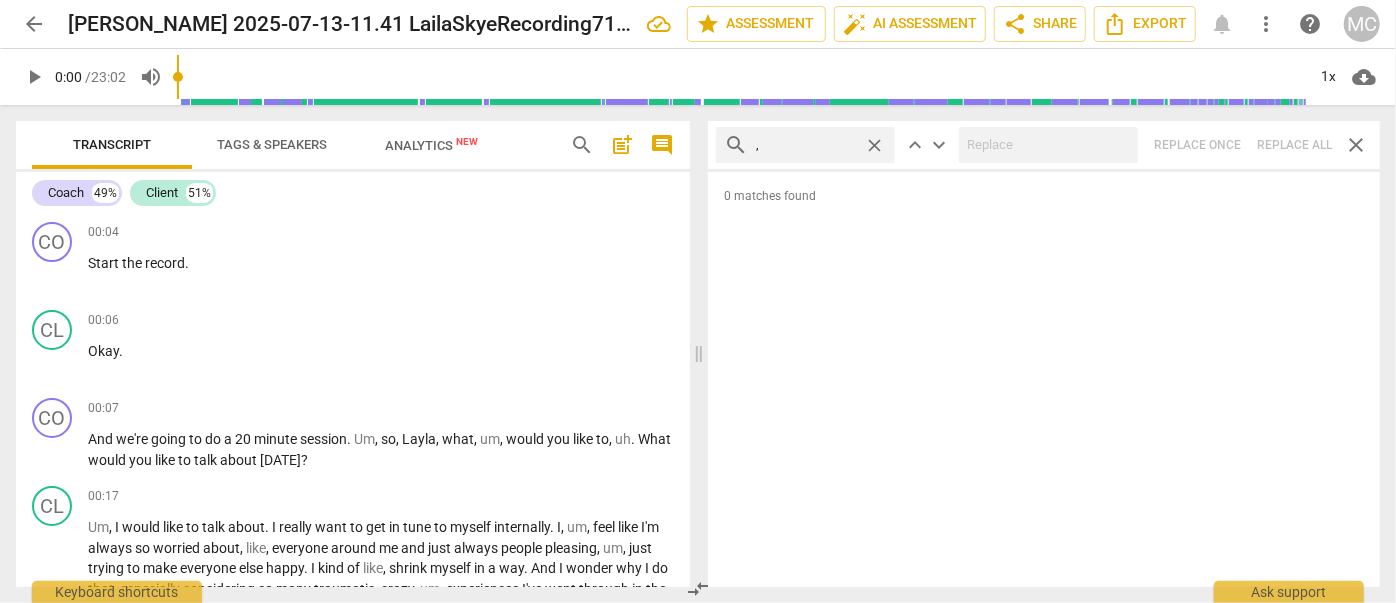 type on "," 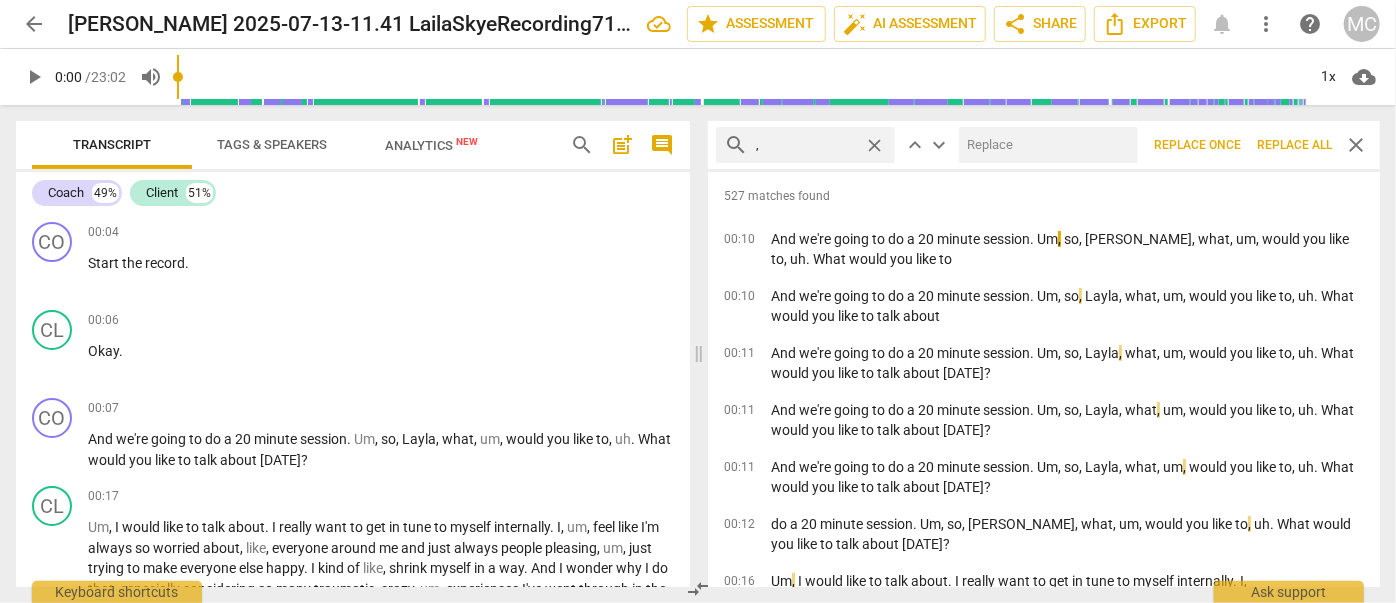 click on "Replace all" at bounding box center (1294, 145) 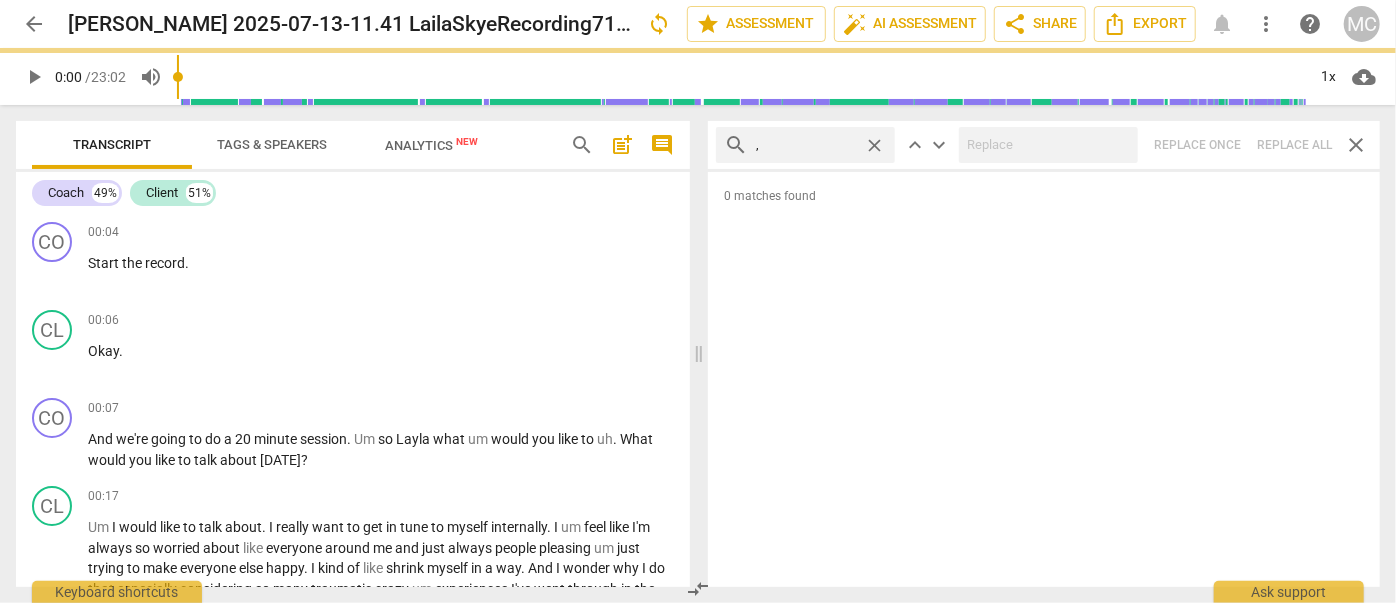 click on "close" at bounding box center [874, 145] 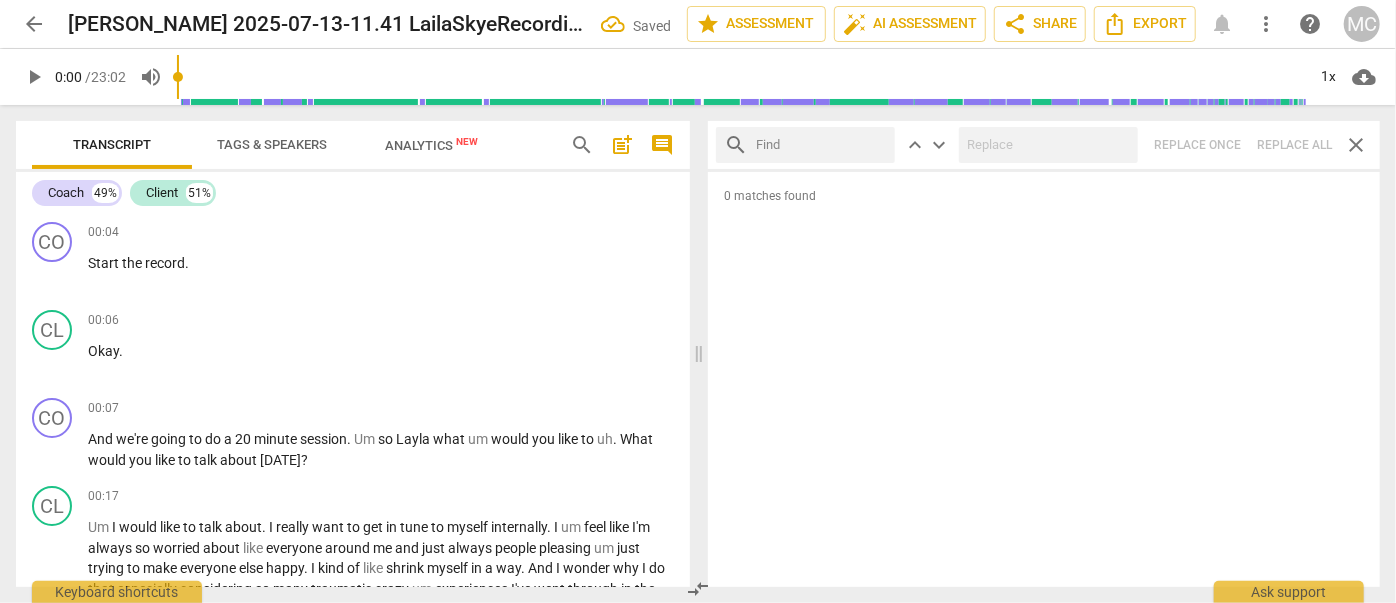 click at bounding box center (821, 145) 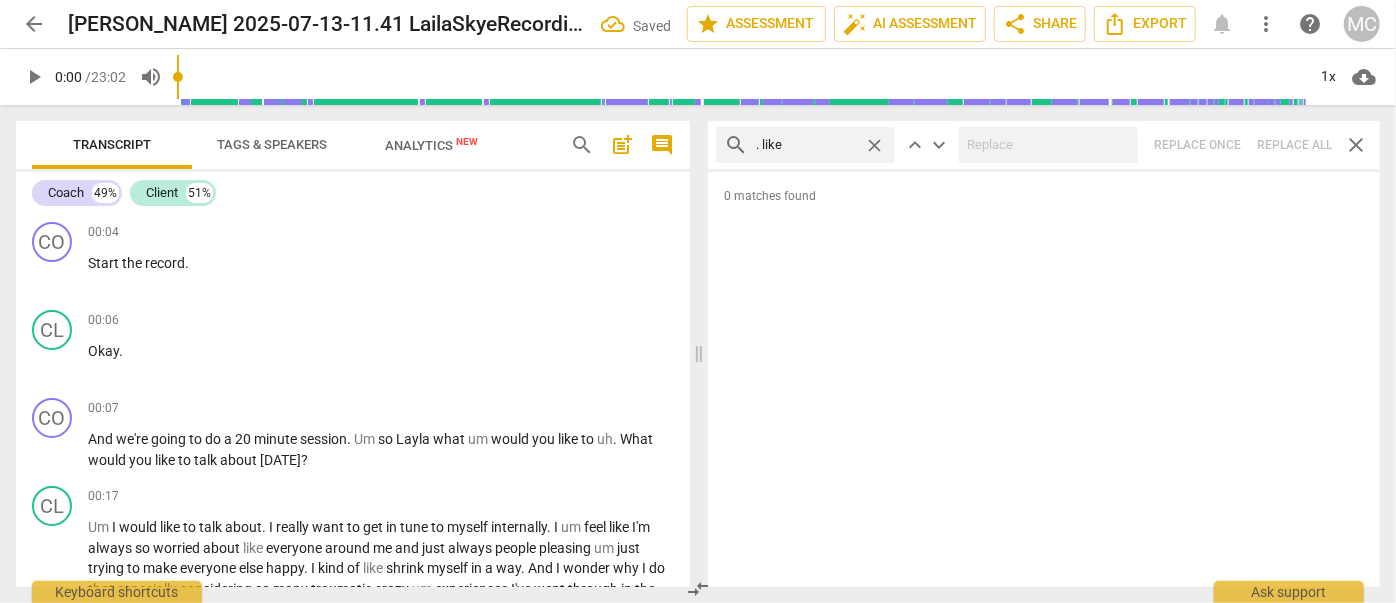 type on ". like" 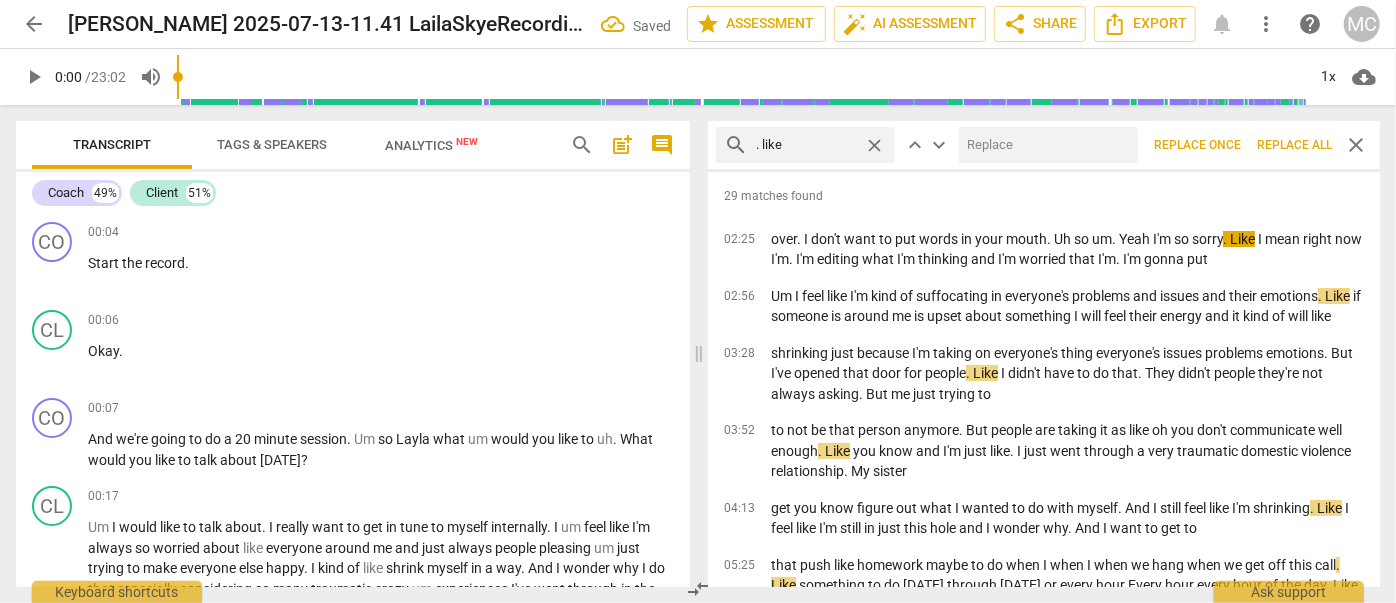 click at bounding box center [1044, 145] 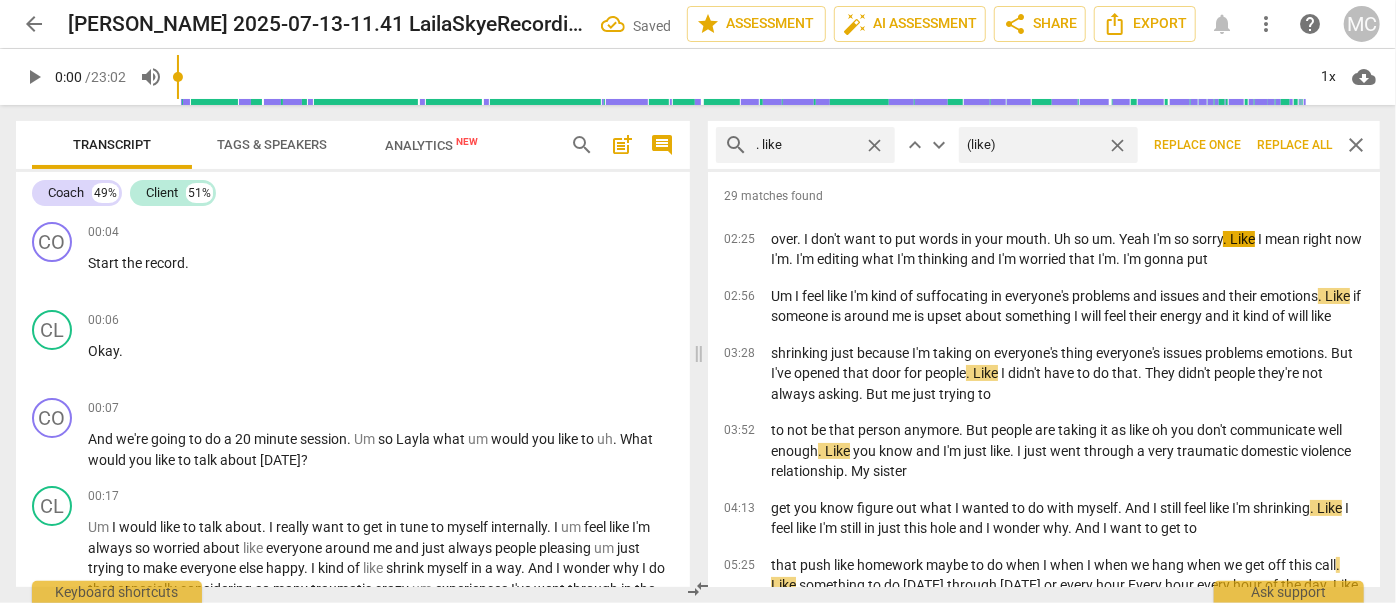 type on "(like)" 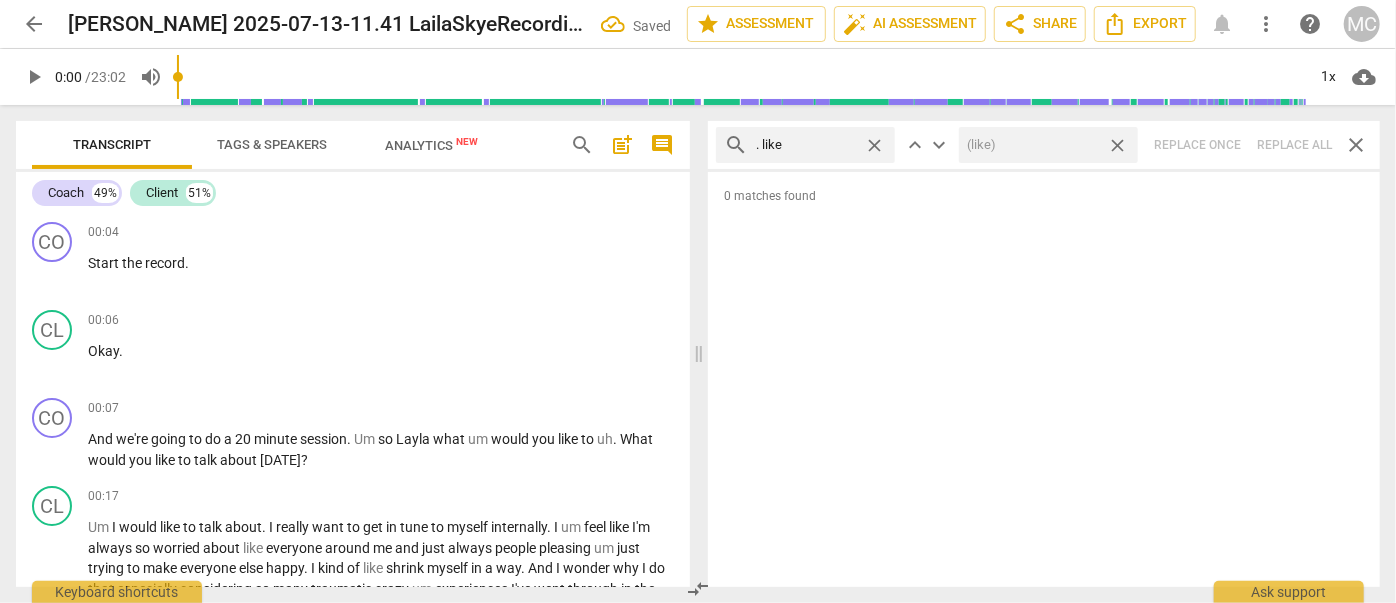 click on "close" at bounding box center [1117, 145] 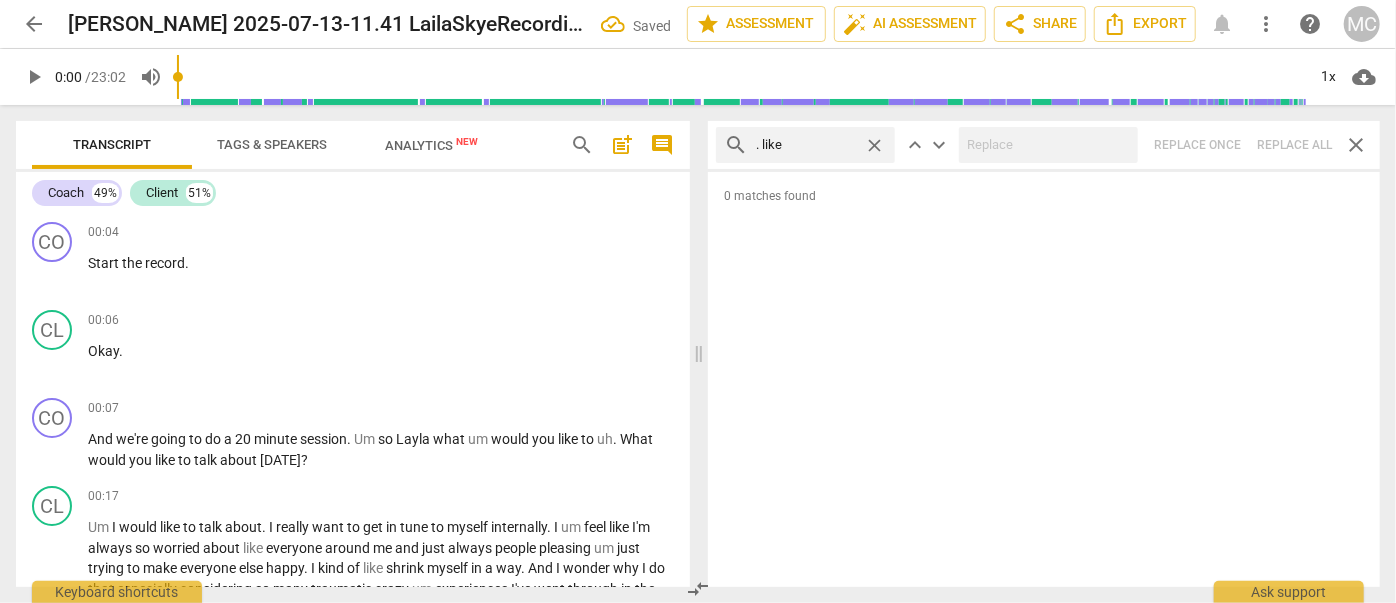 click on "close" at bounding box center (874, 145) 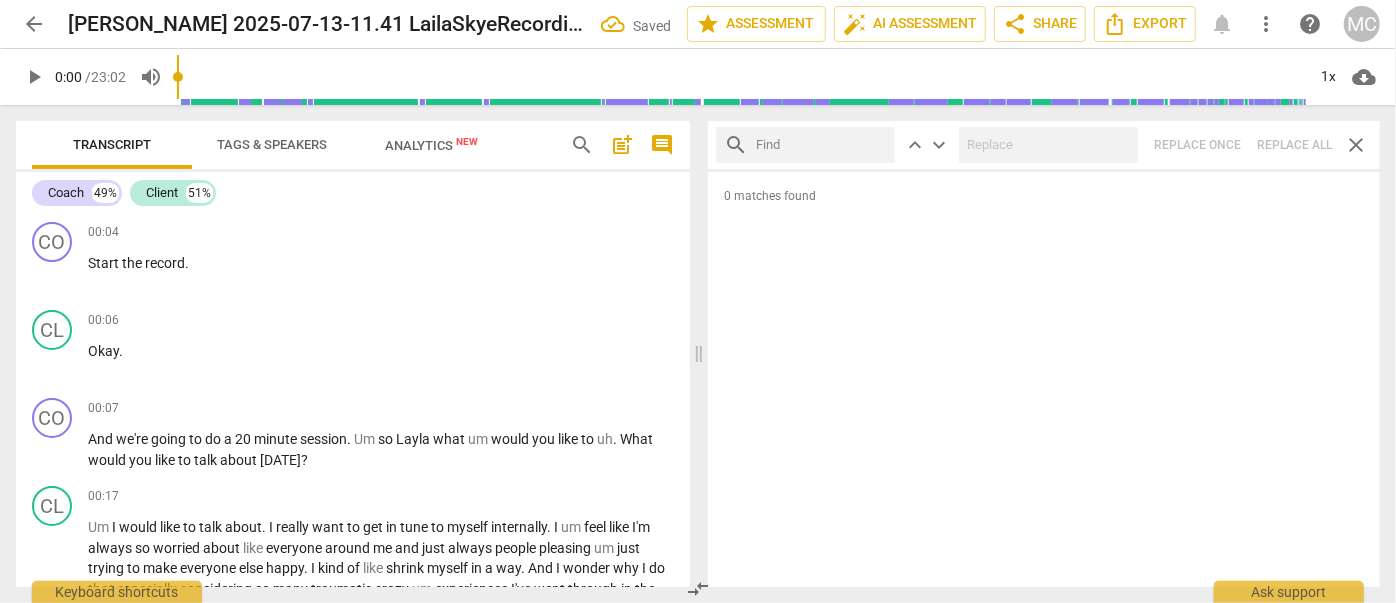 click at bounding box center [821, 145] 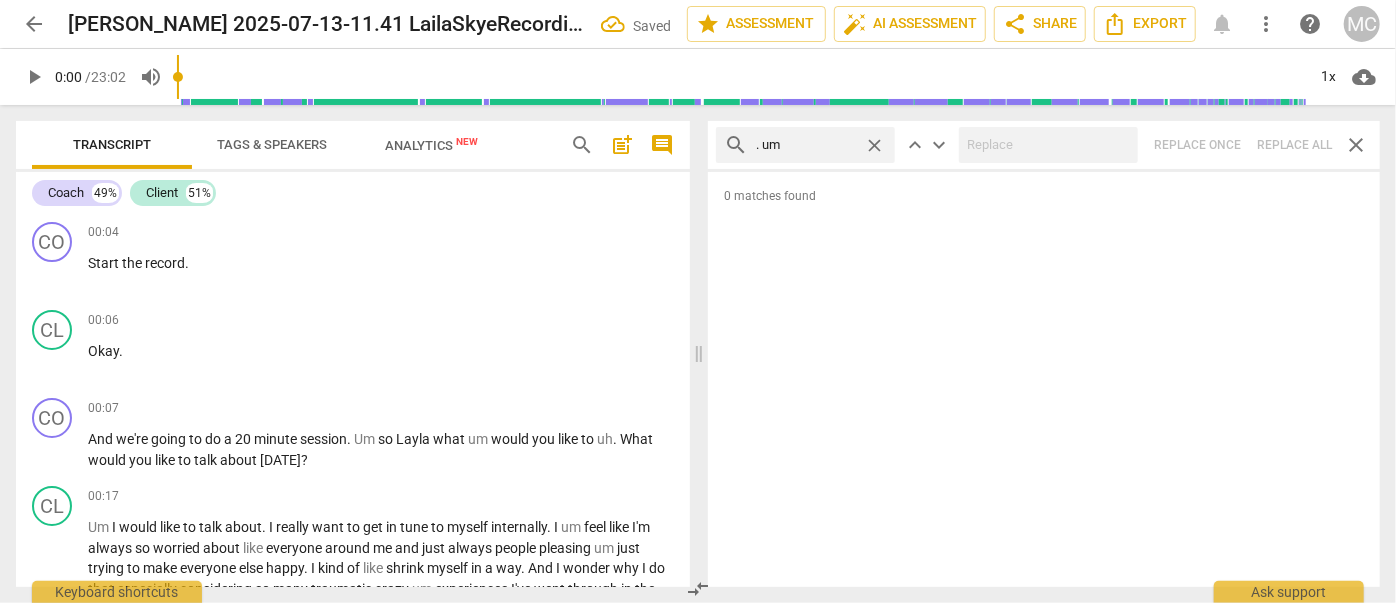 type on ". um" 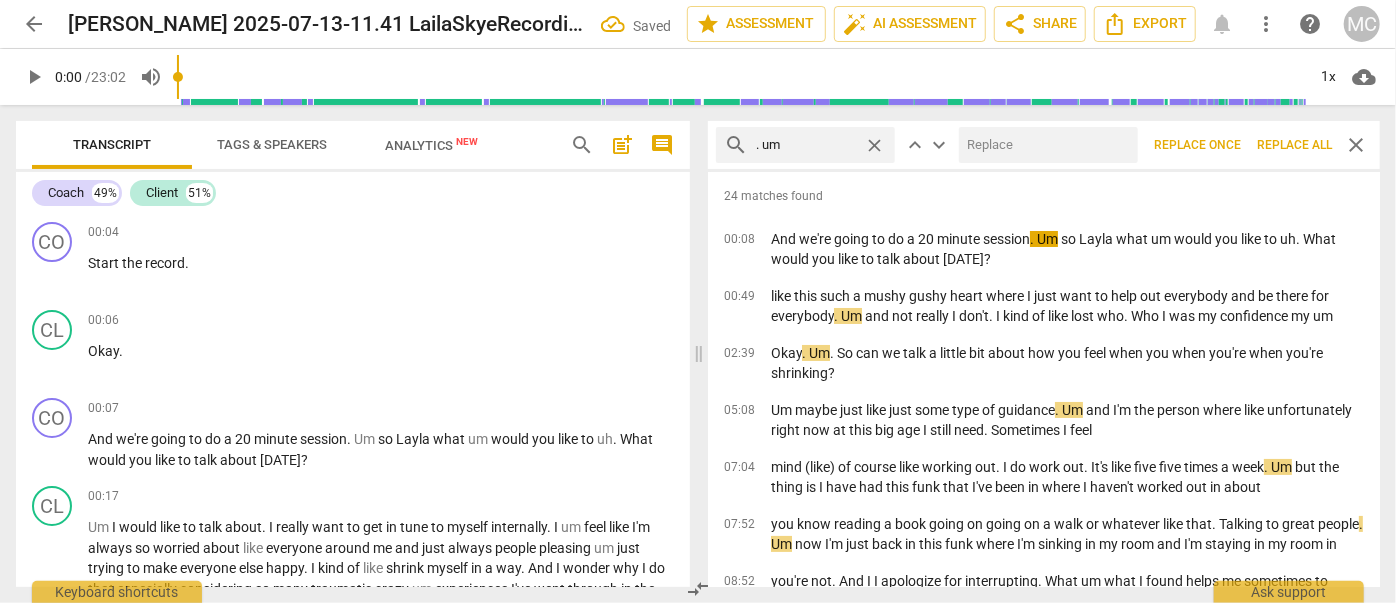 click at bounding box center (1044, 145) 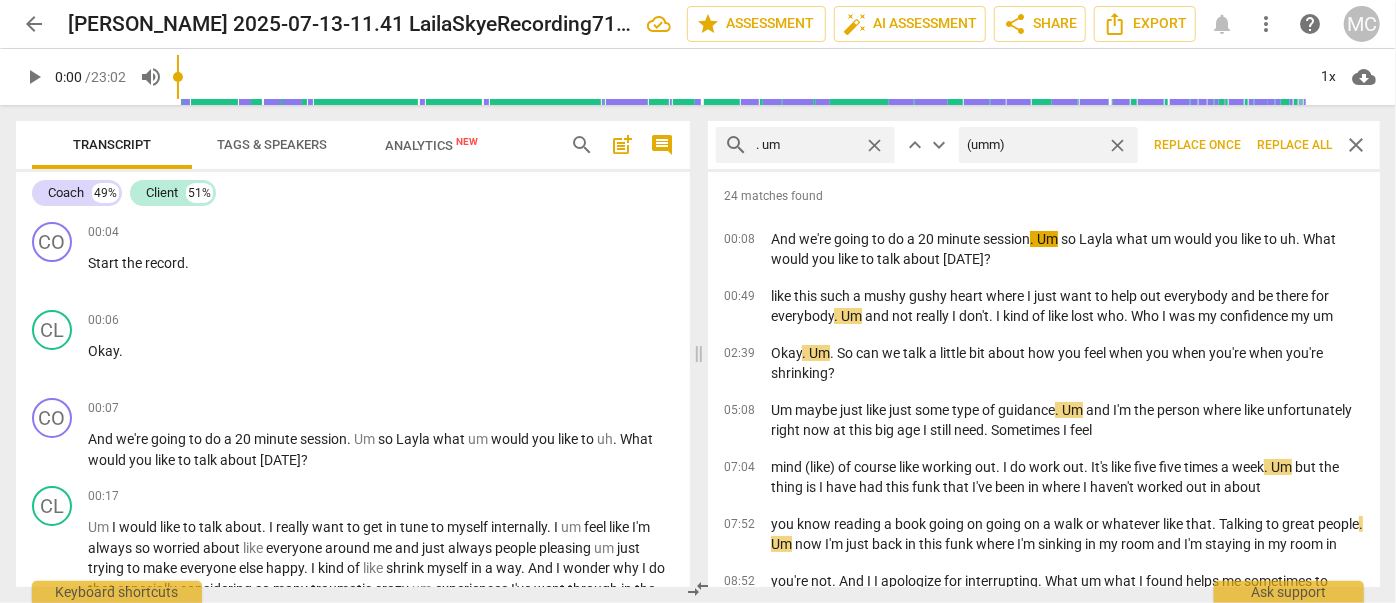 type on "(umm)" 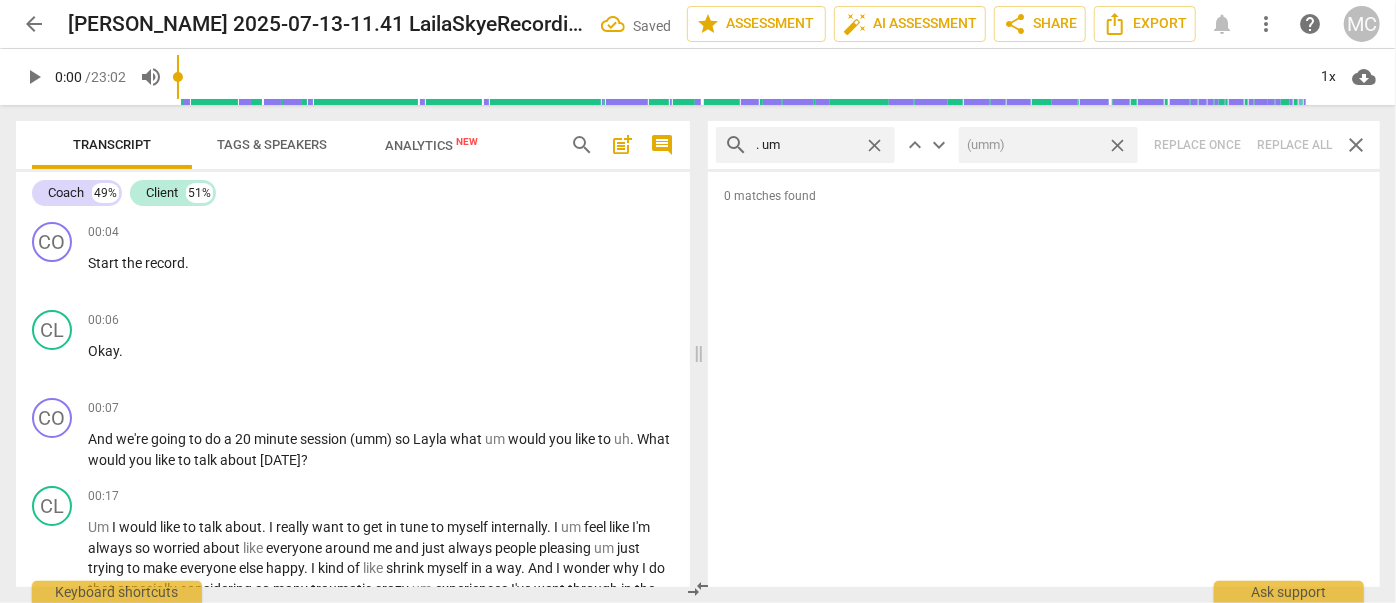click on "close" at bounding box center (1117, 145) 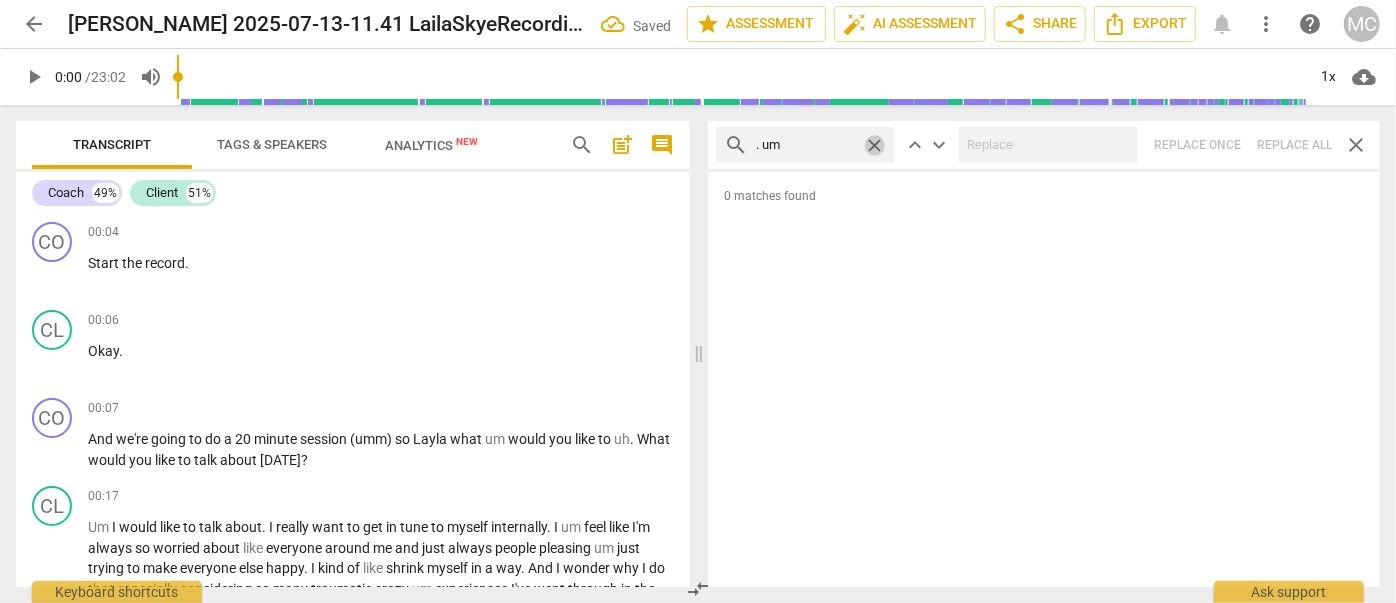 click on "close" at bounding box center (874, 145) 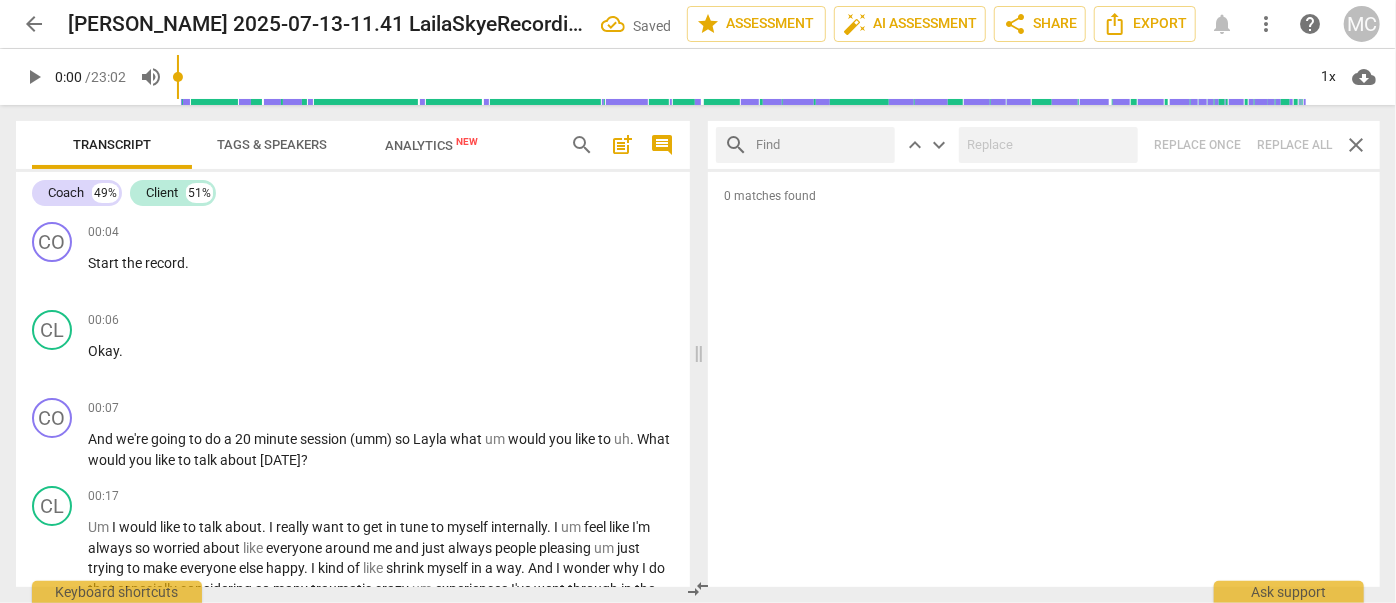 click at bounding box center (821, 145) 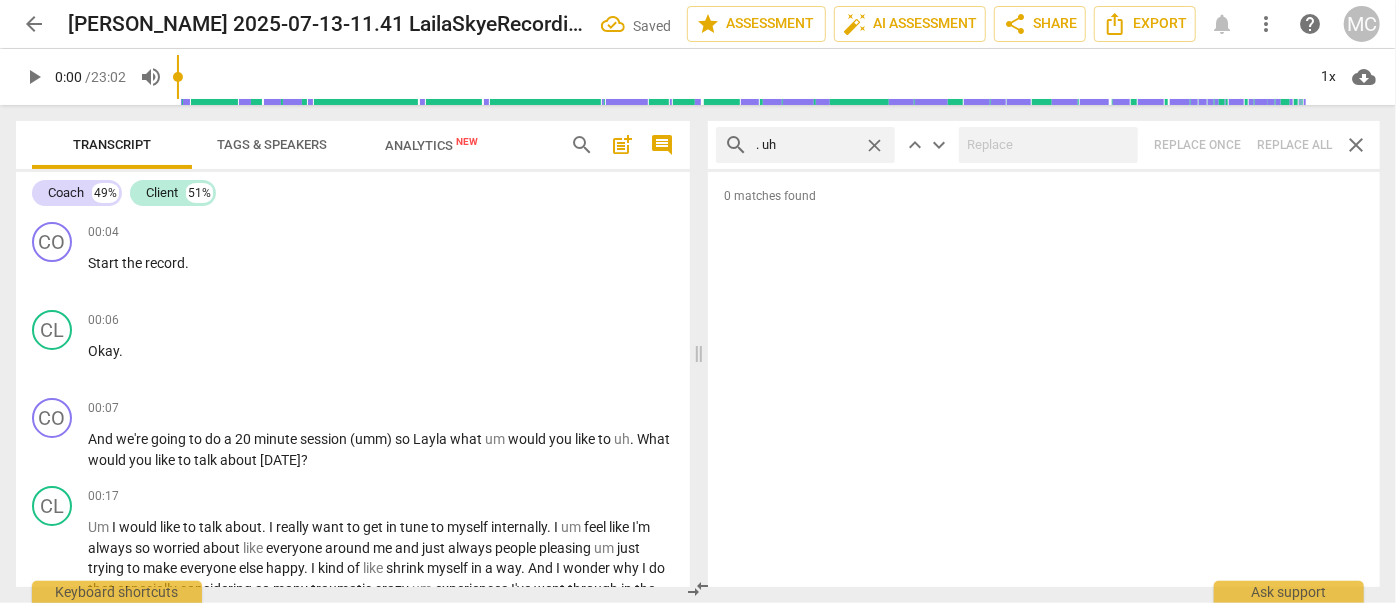 type on ". uh" 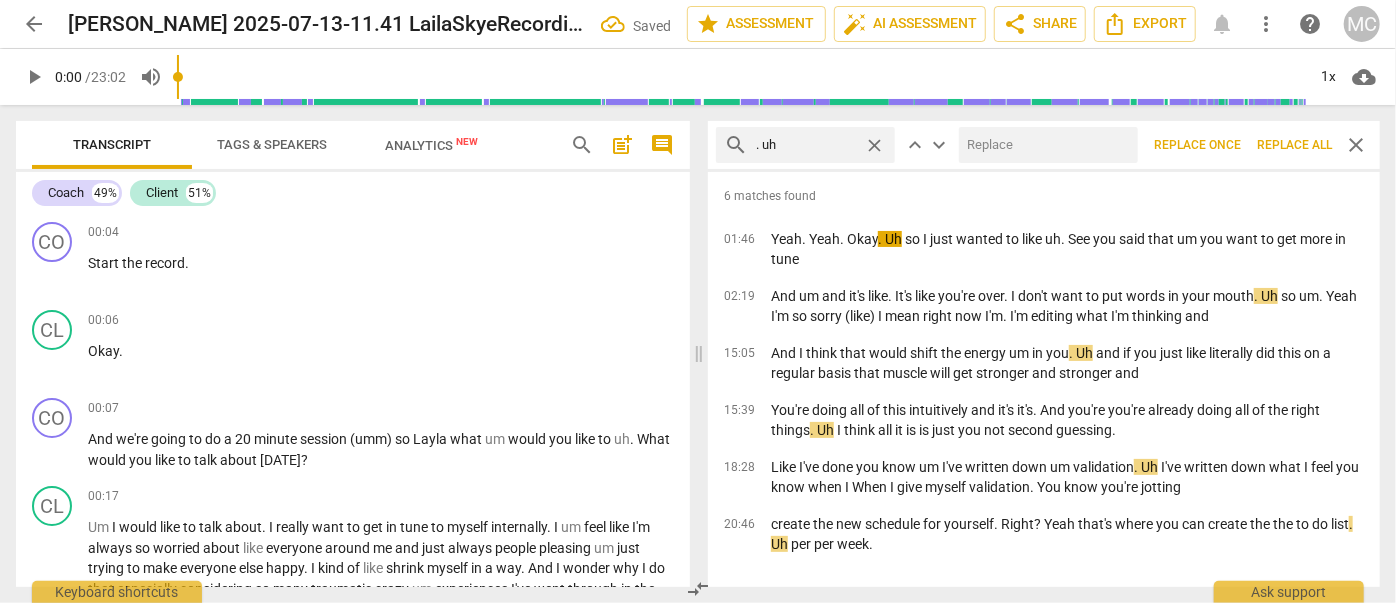 click at bounding box center [1044, 145] 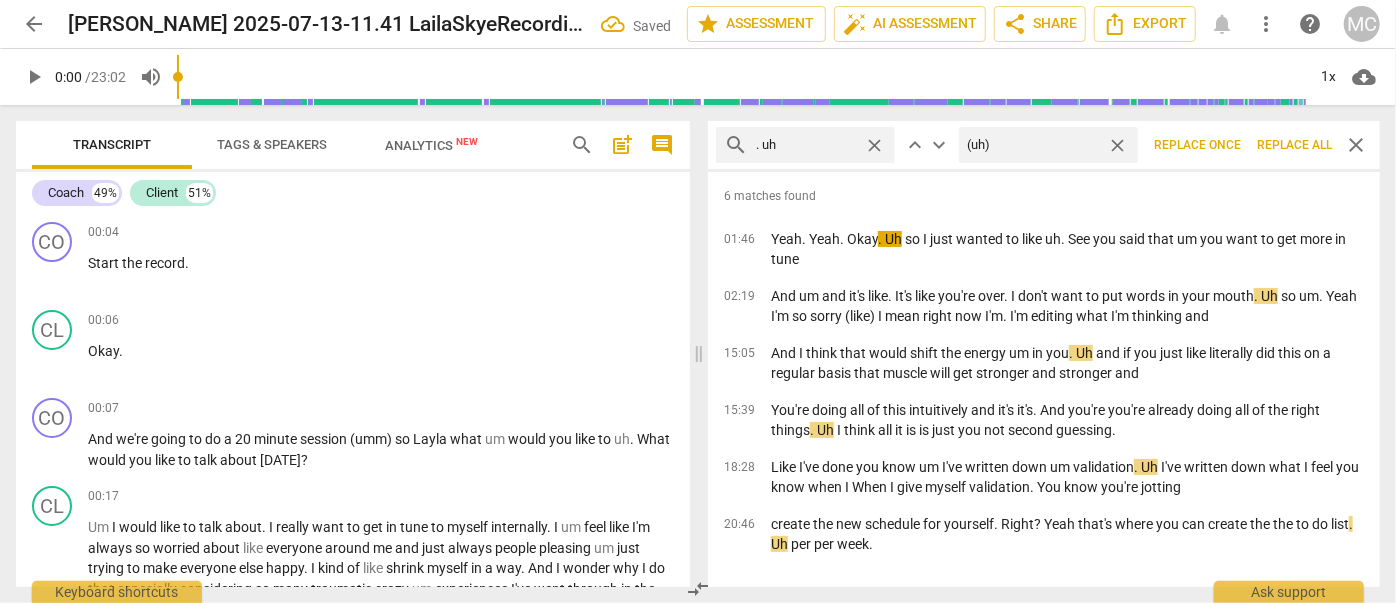 type on "(uh)" 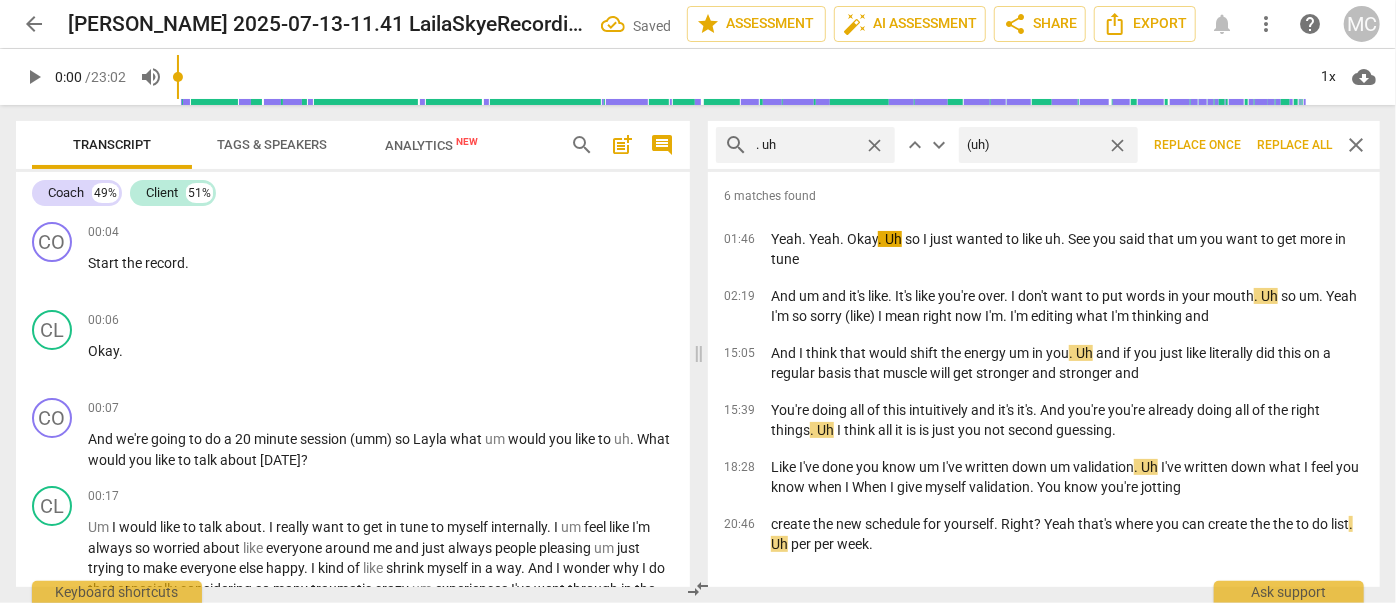 click on "Replace all" at bounding box center (1294, 145) 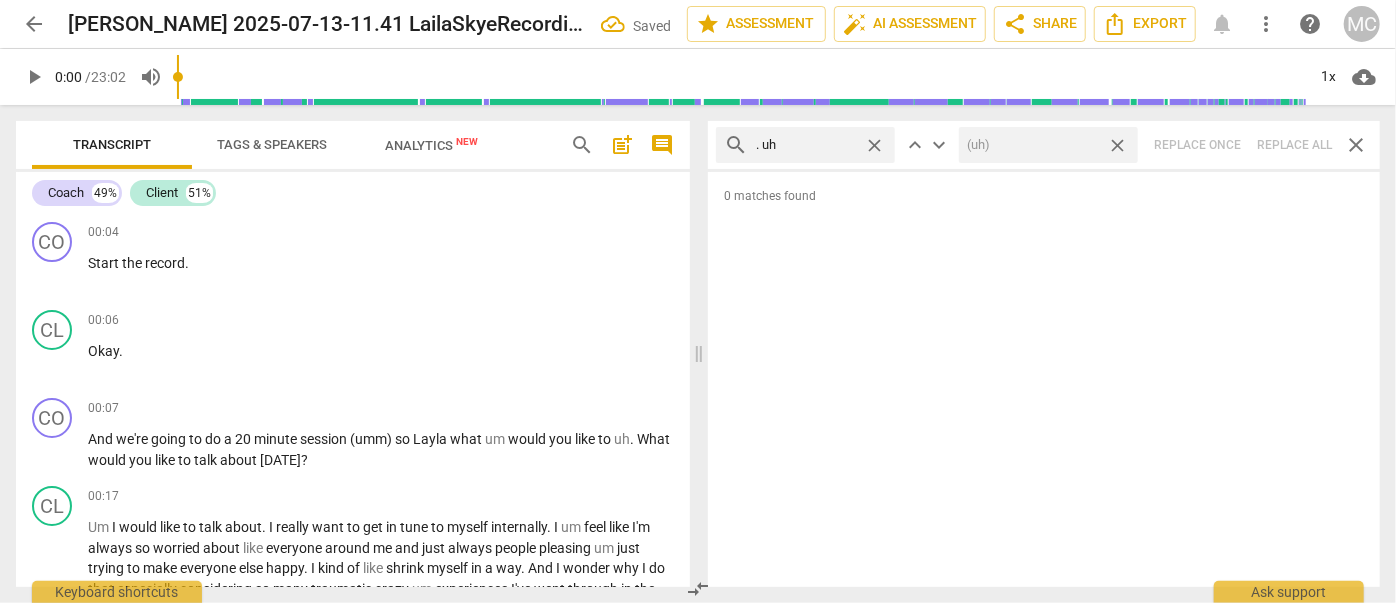 click on "close" at bounding box center [1117, 145] 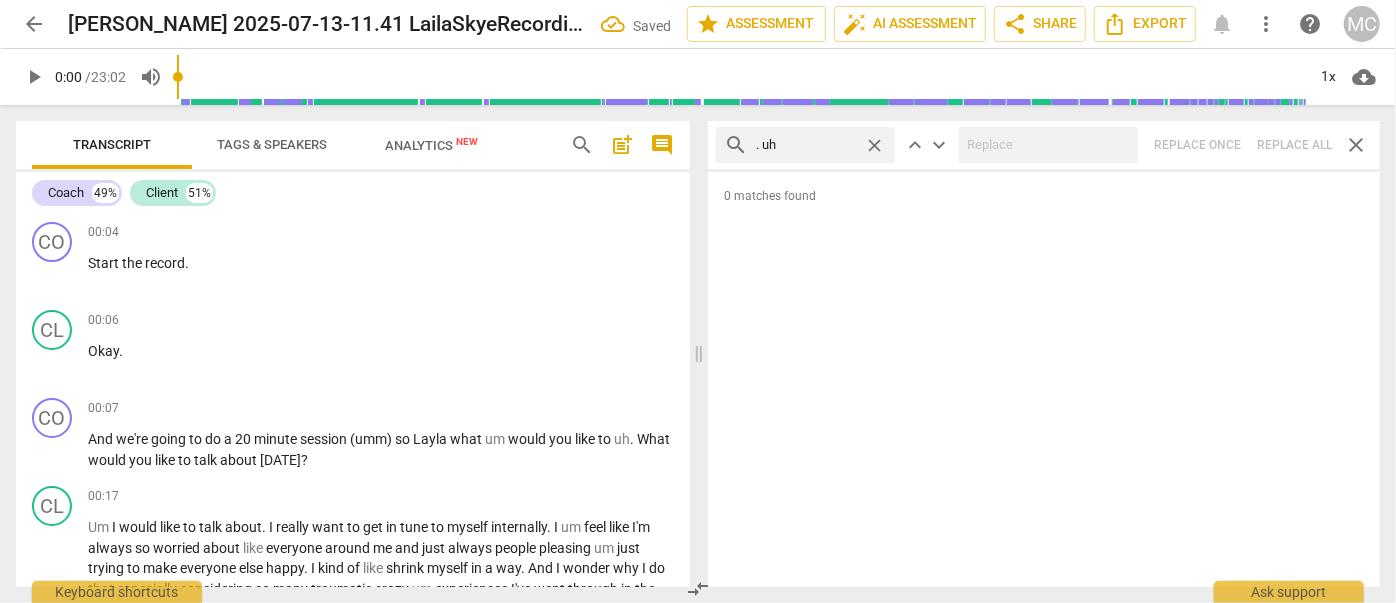click on "close" at bounding box center [874, 145] 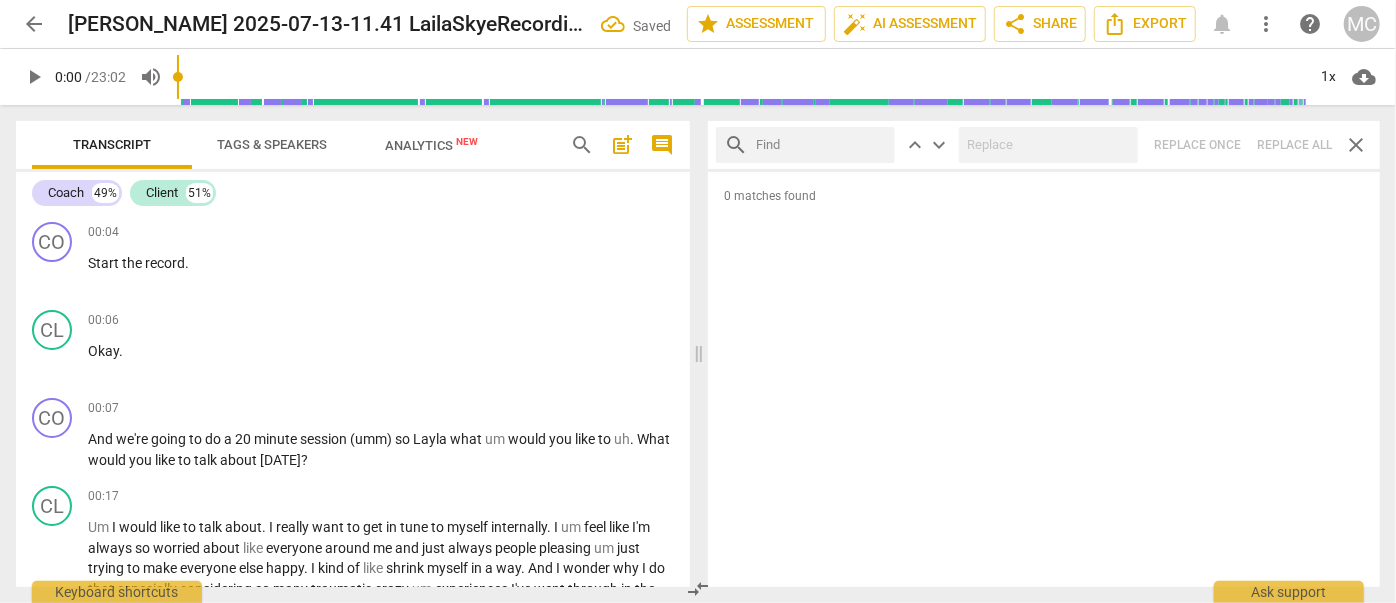 click at bounding box center (821, 145) 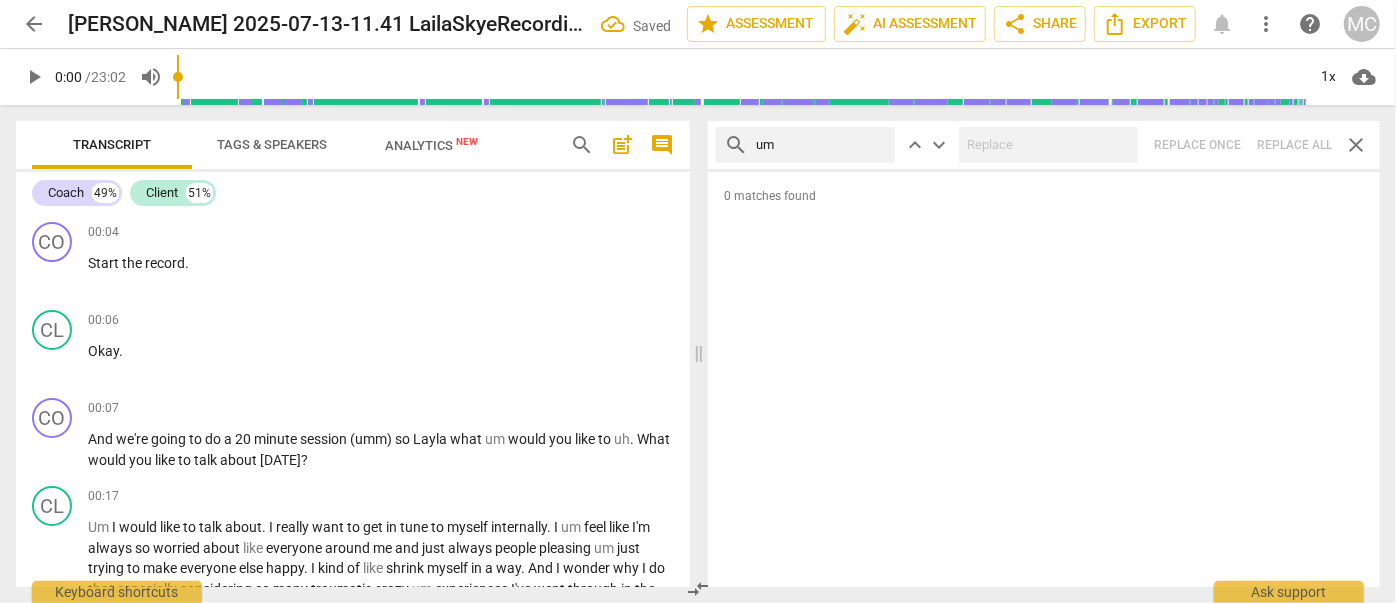 type on "um" 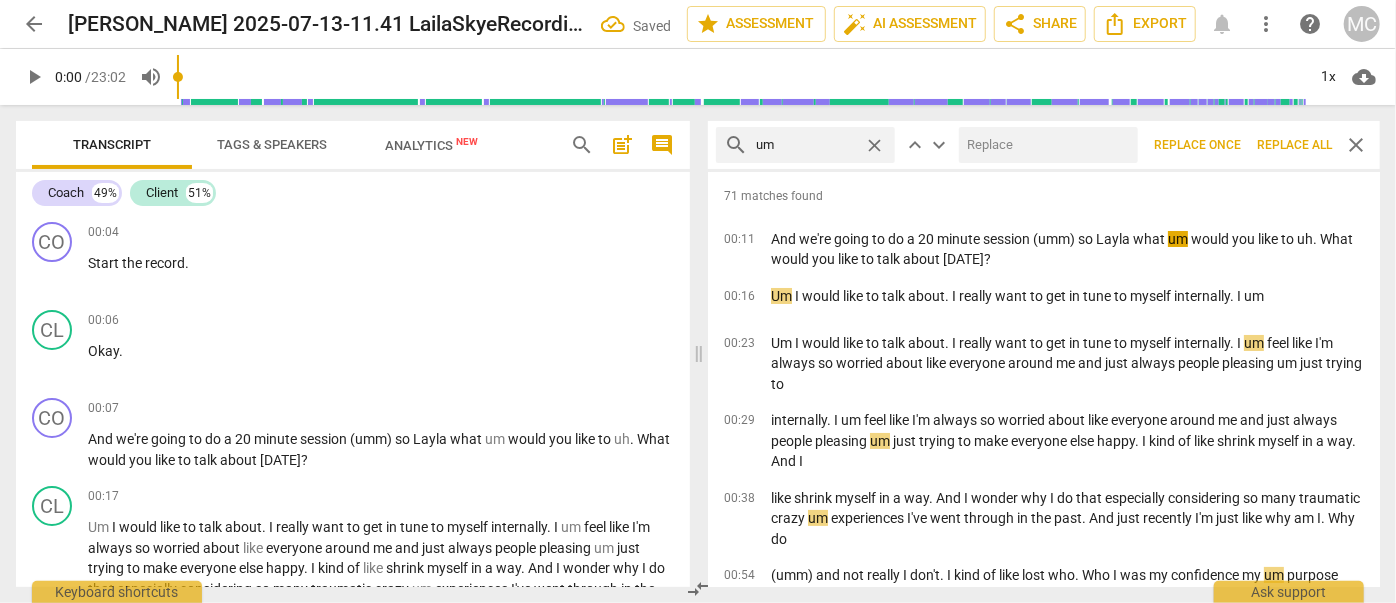 click at bounding box center (1044, 145) 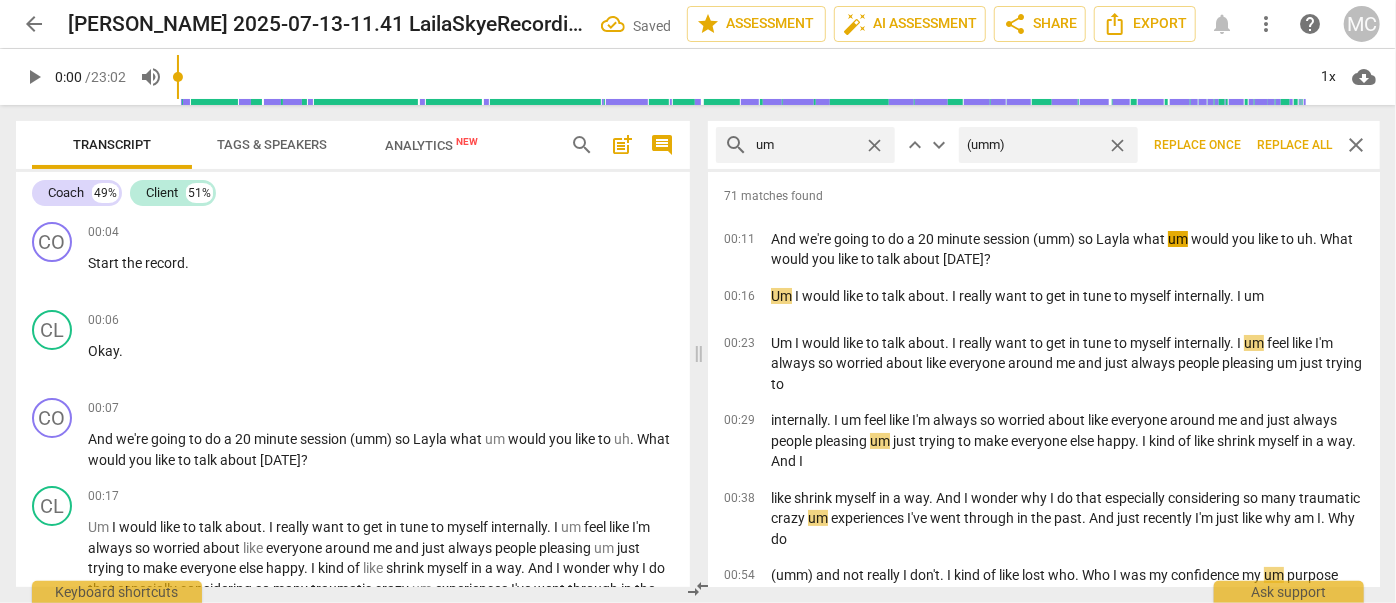 type on "(umm)" 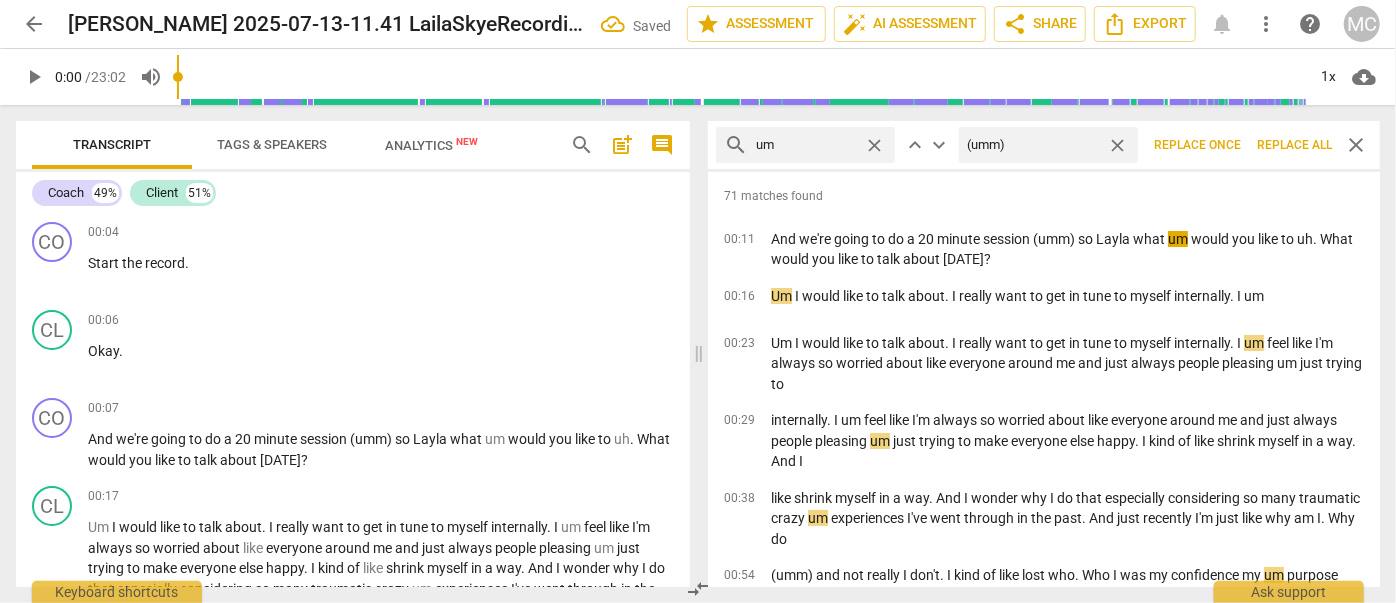 click on "Replace all" at bounding box center (1294, 145) 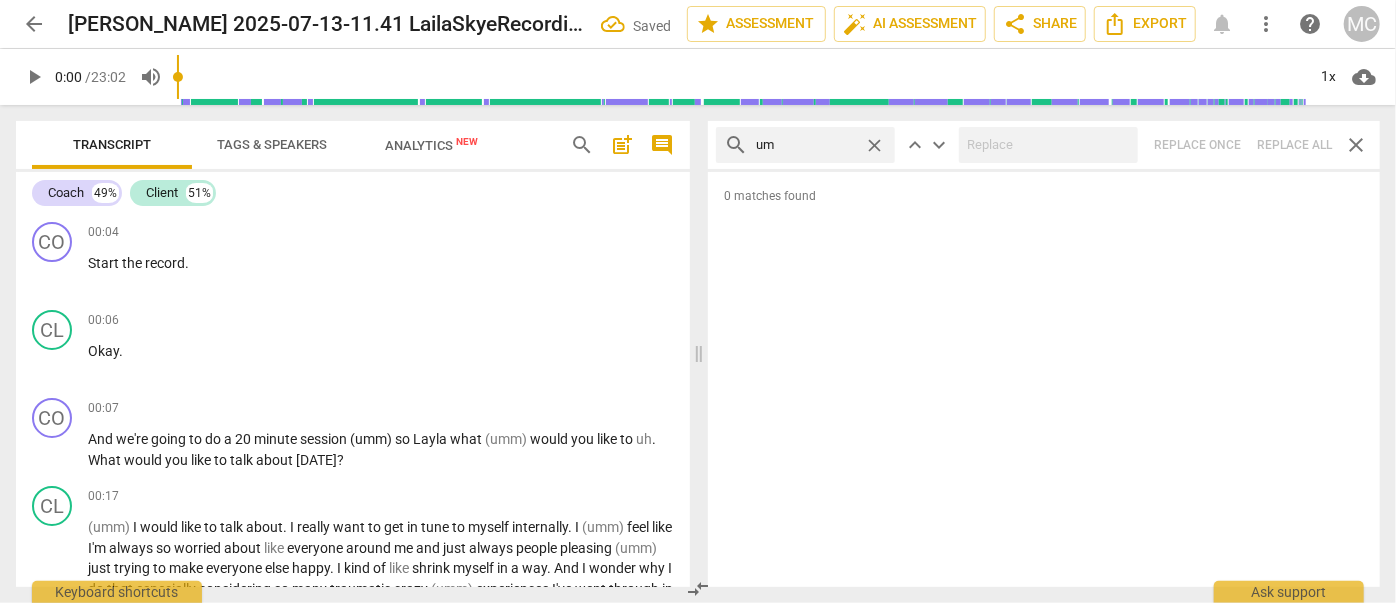 click on "close" at bounding box center [874, 145] 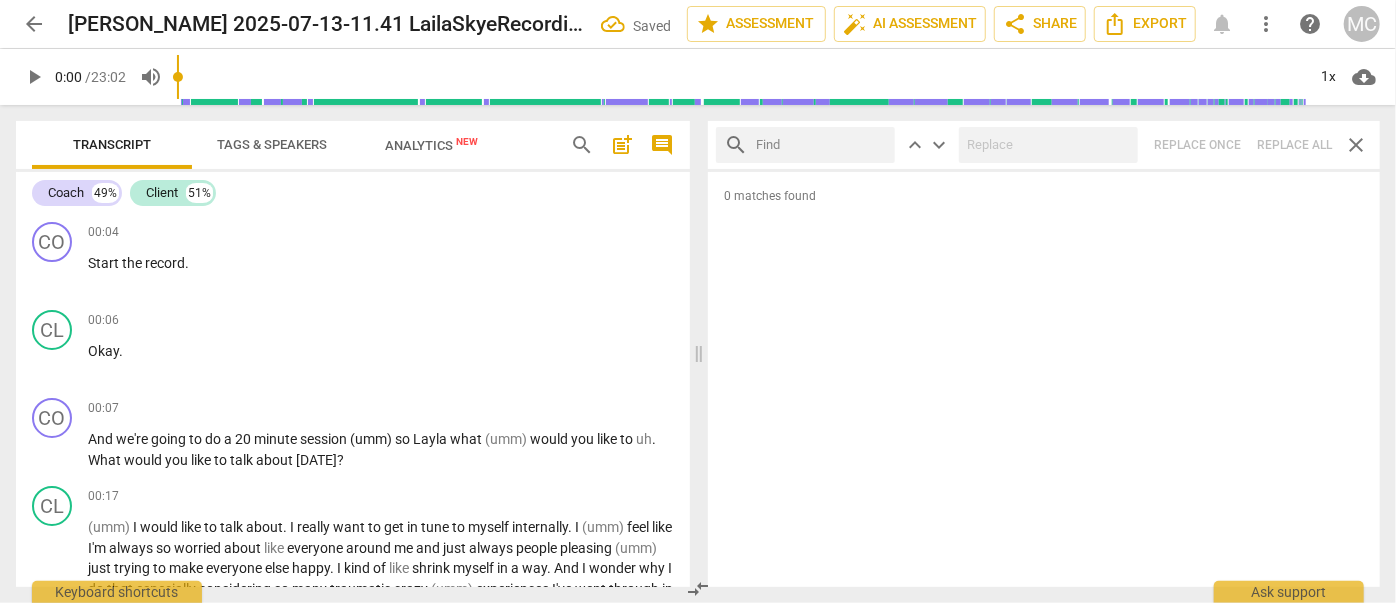 click at bounding box center [821, 145] 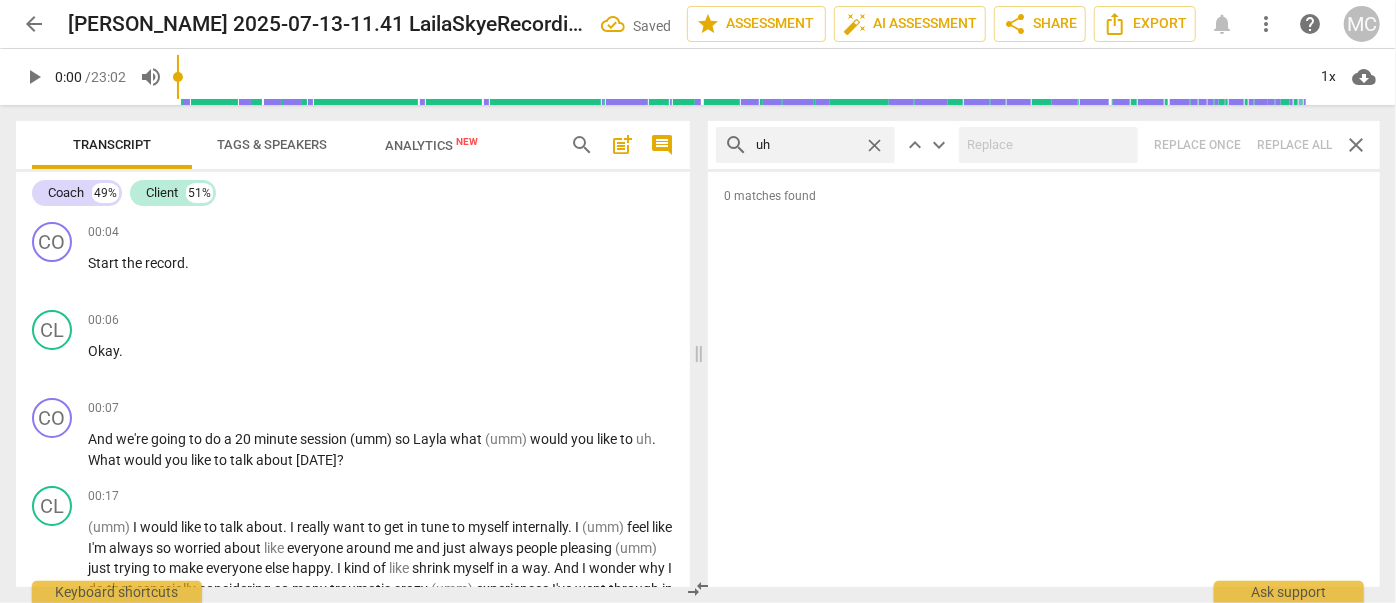 type on "uh" 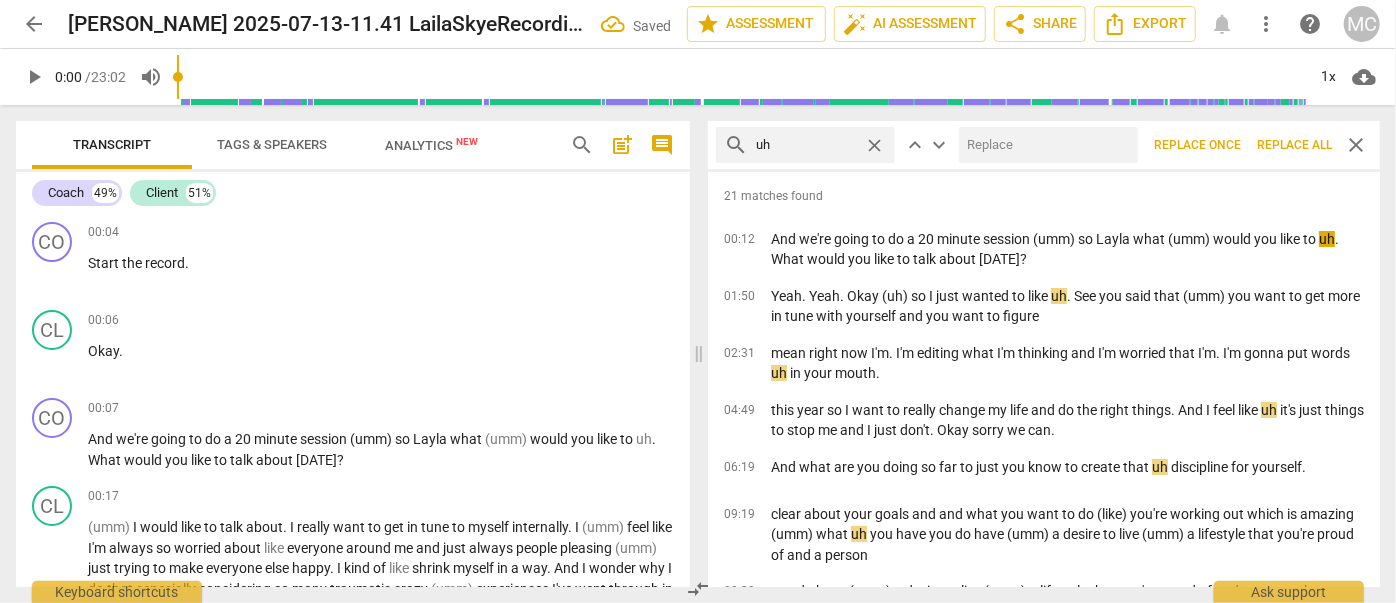 click at bounding box center (1044, 145) 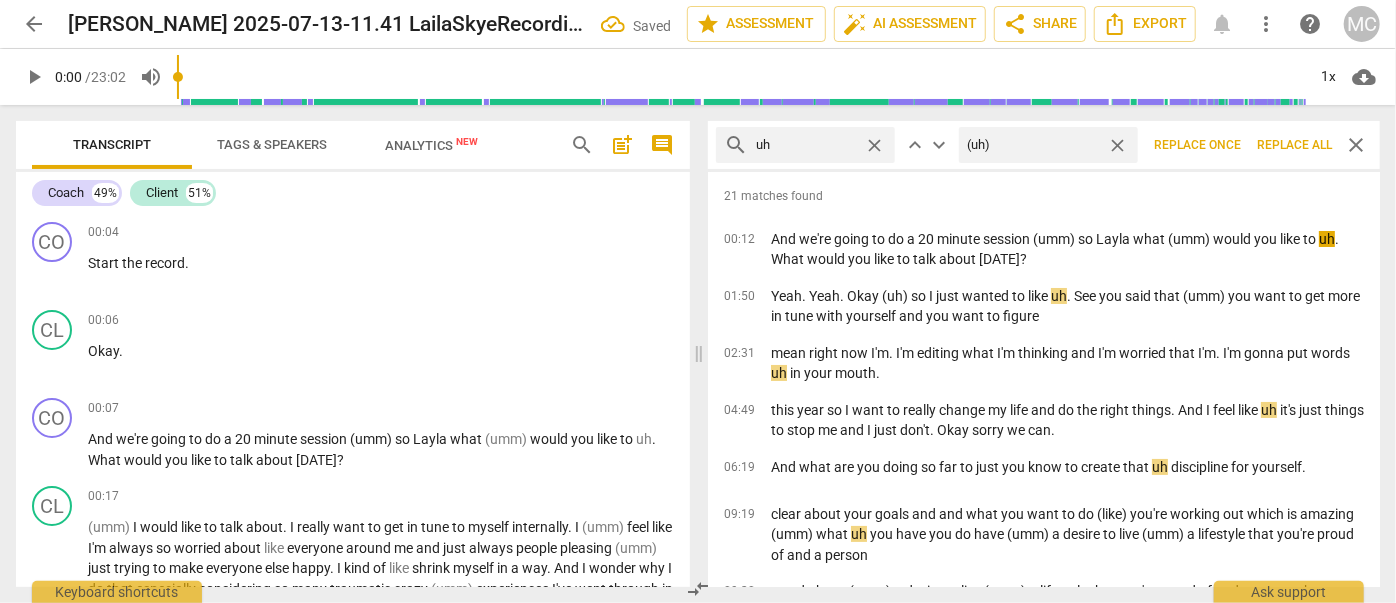 type on "(uh)" 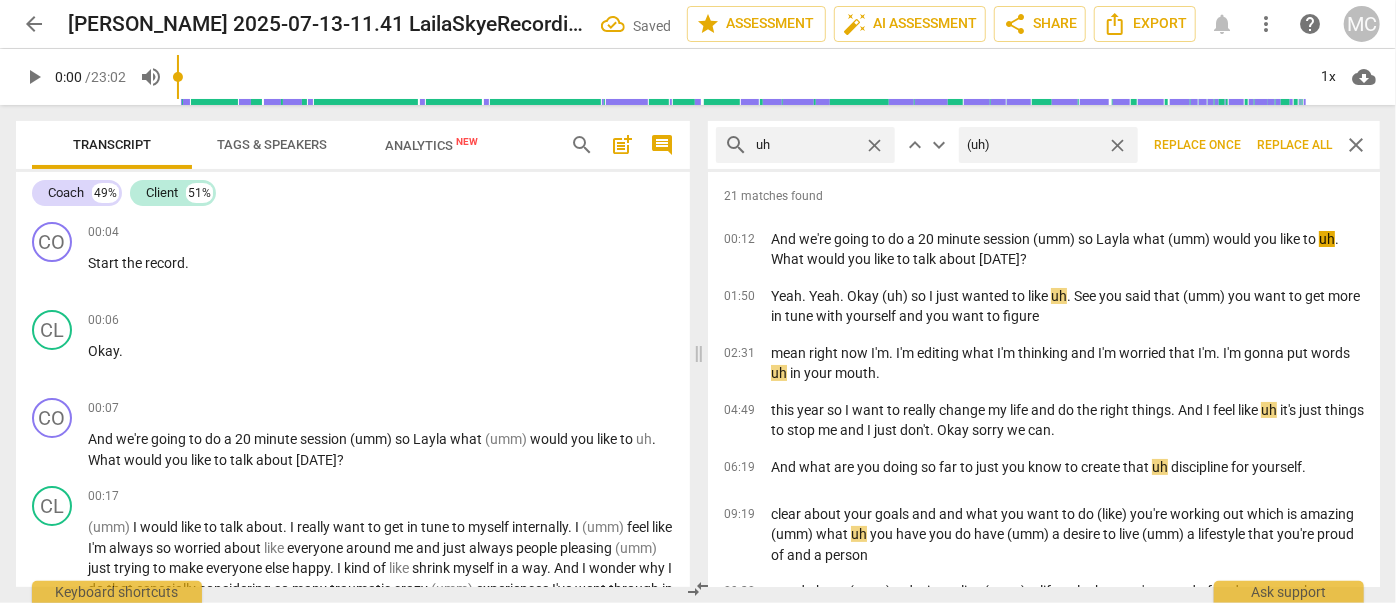 click on "Replace all" at bounding box center (1294, 145) 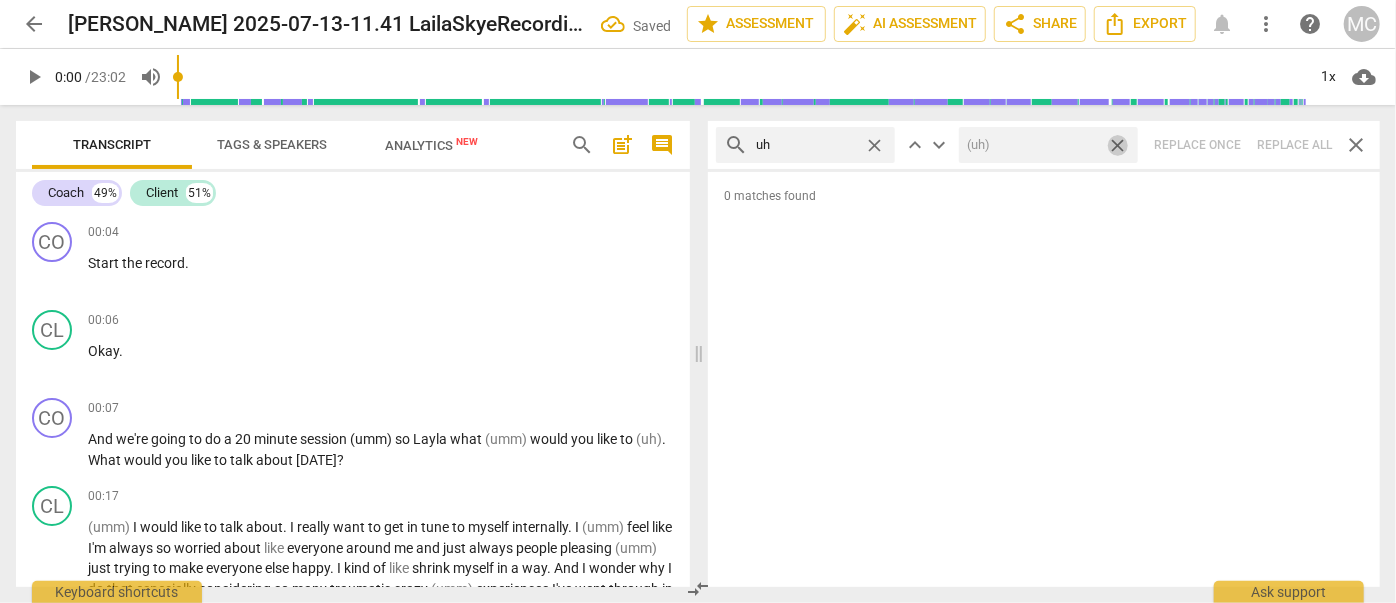 click on "close" at bounding box center (1117, 145) 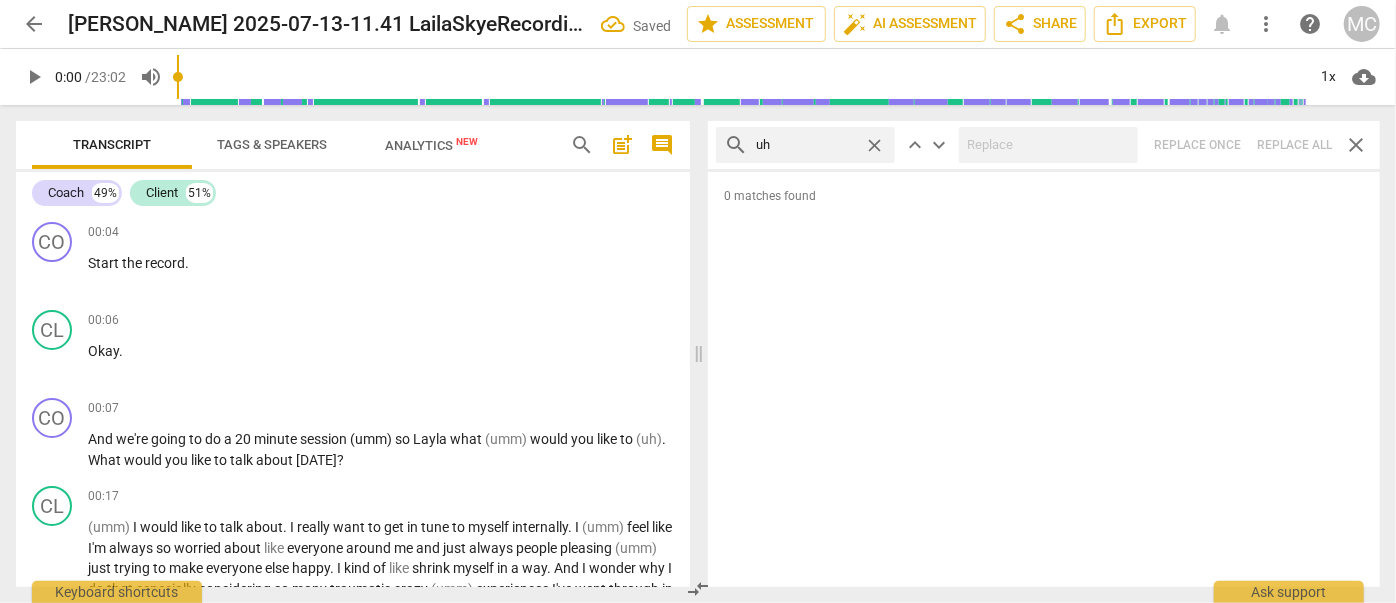 click on "close" at bounding box center (874, 145) 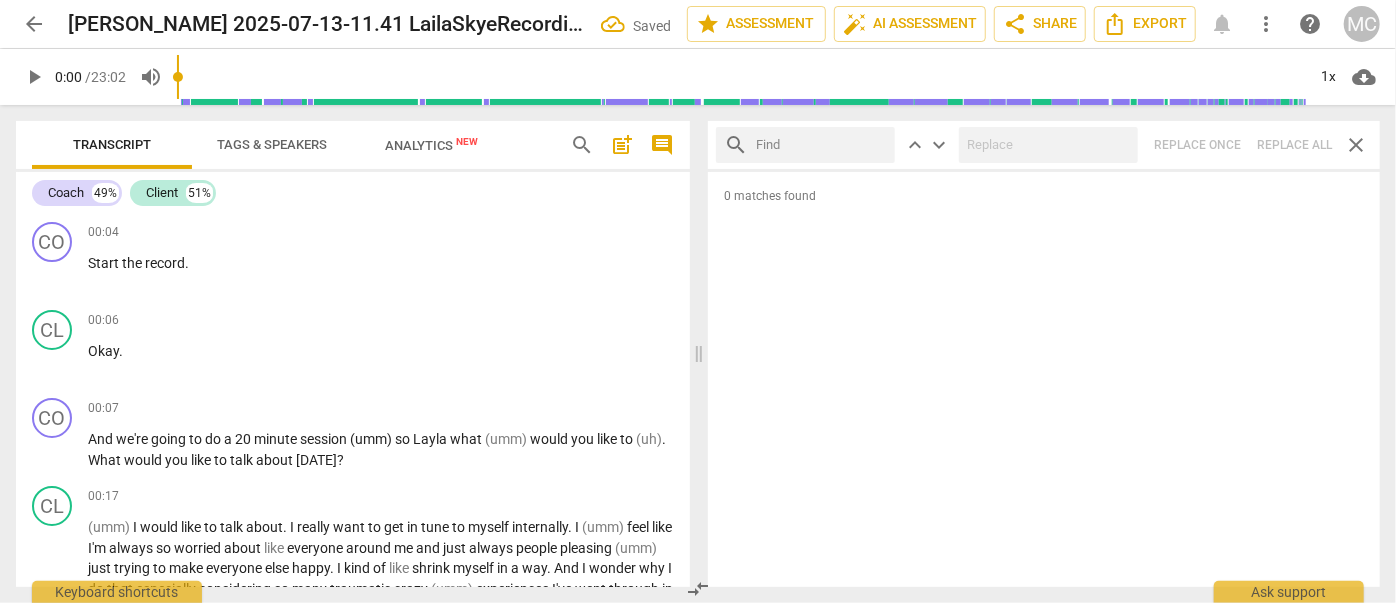 click at bounding box center (821, 145) 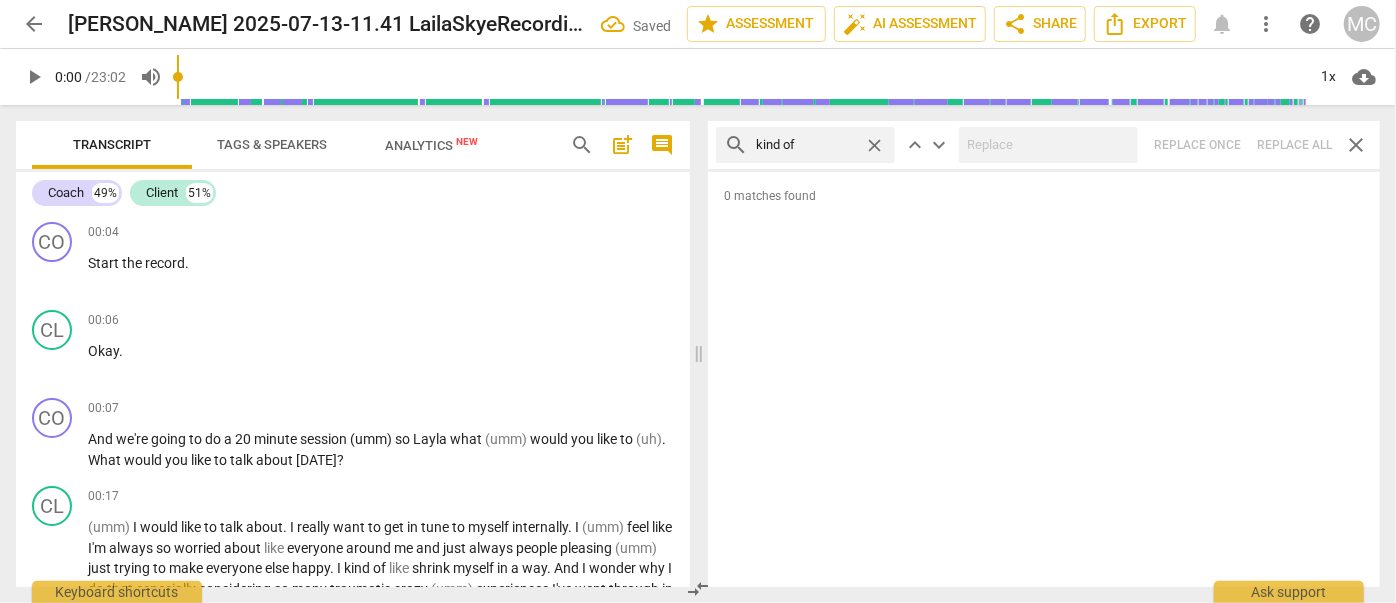 type on "kind of" 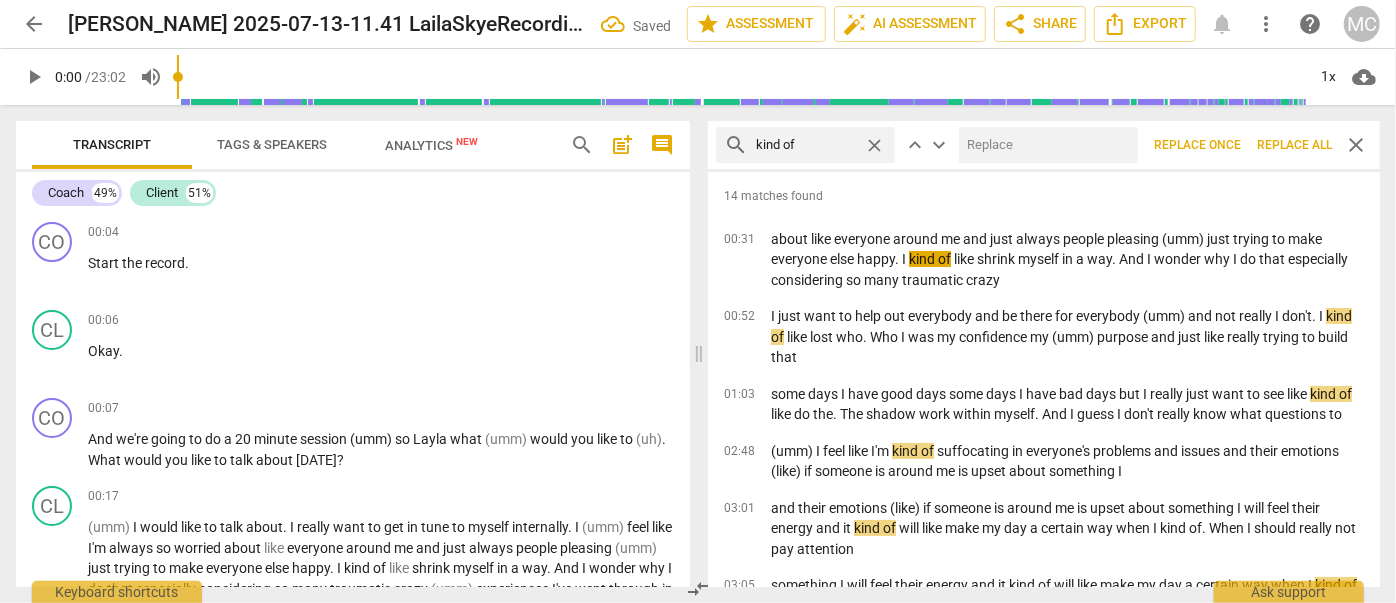 click at bounding box center (1044, 145) 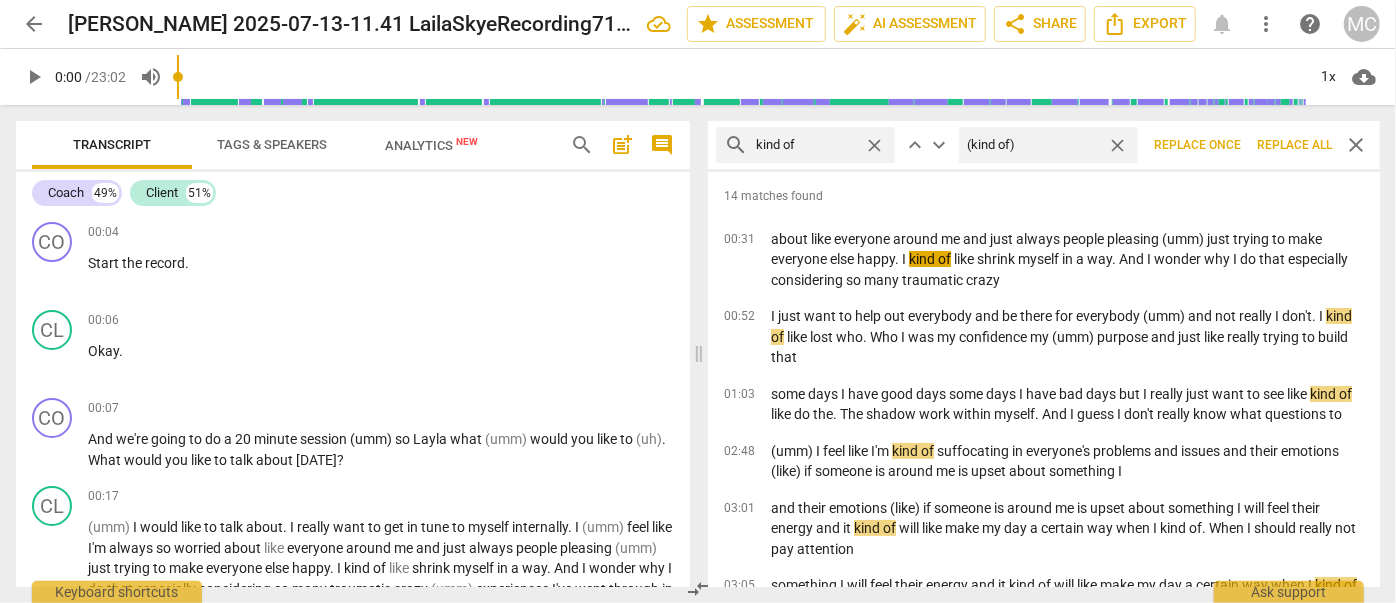type on "(kind of)" 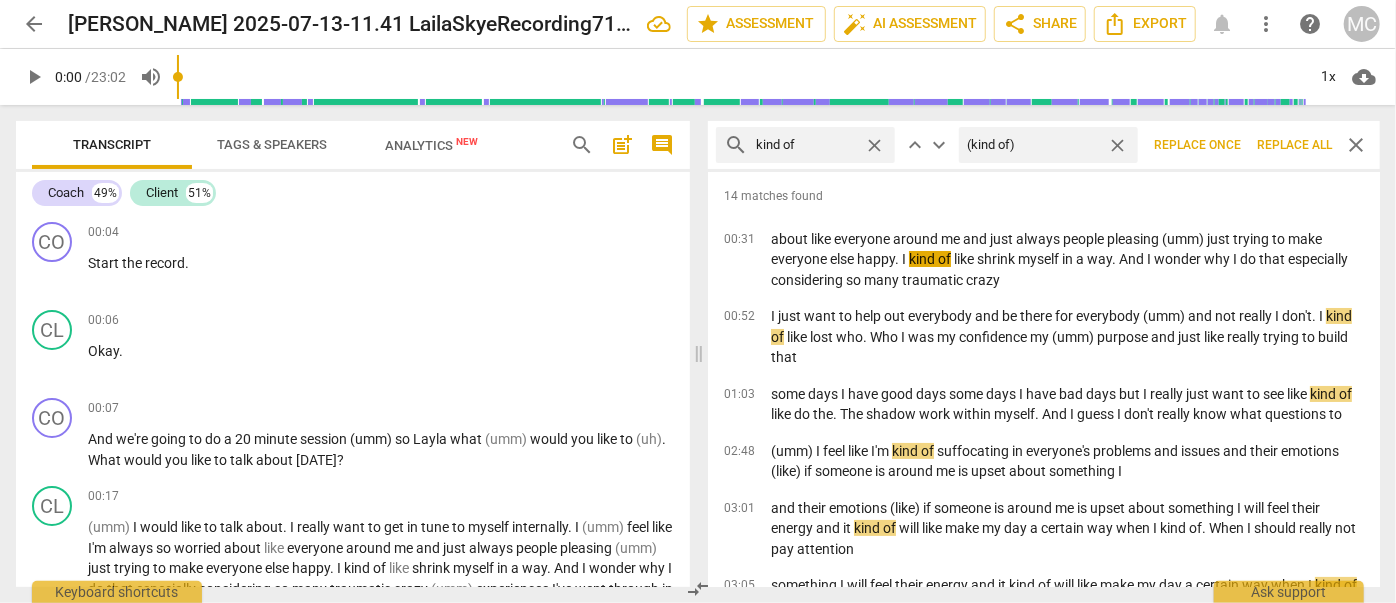 click on "Replace all" at bounding box center (1294, 145) 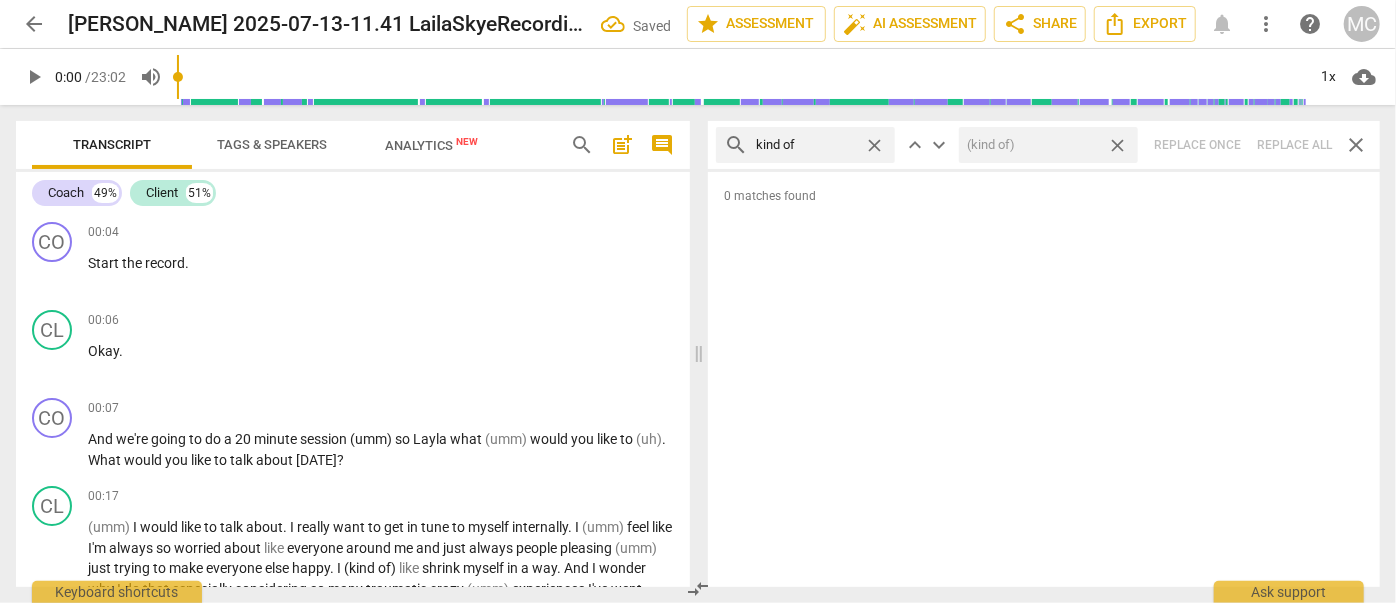 click on "close" at bounding box center [1117, 145] 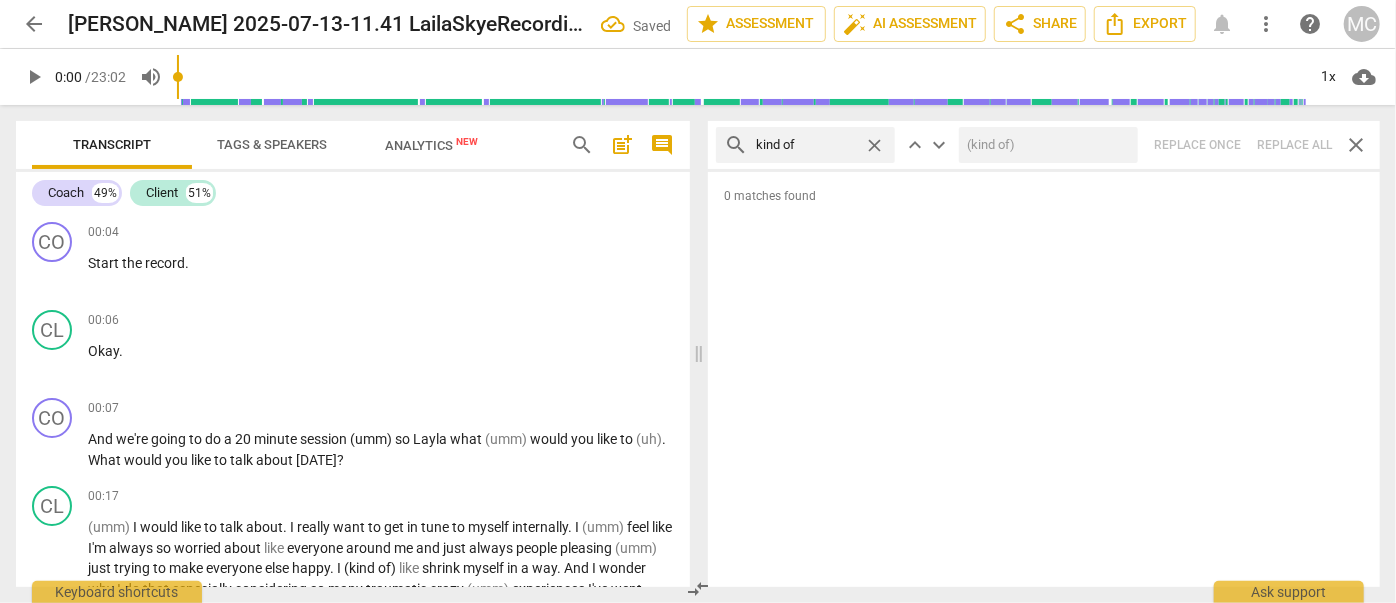type 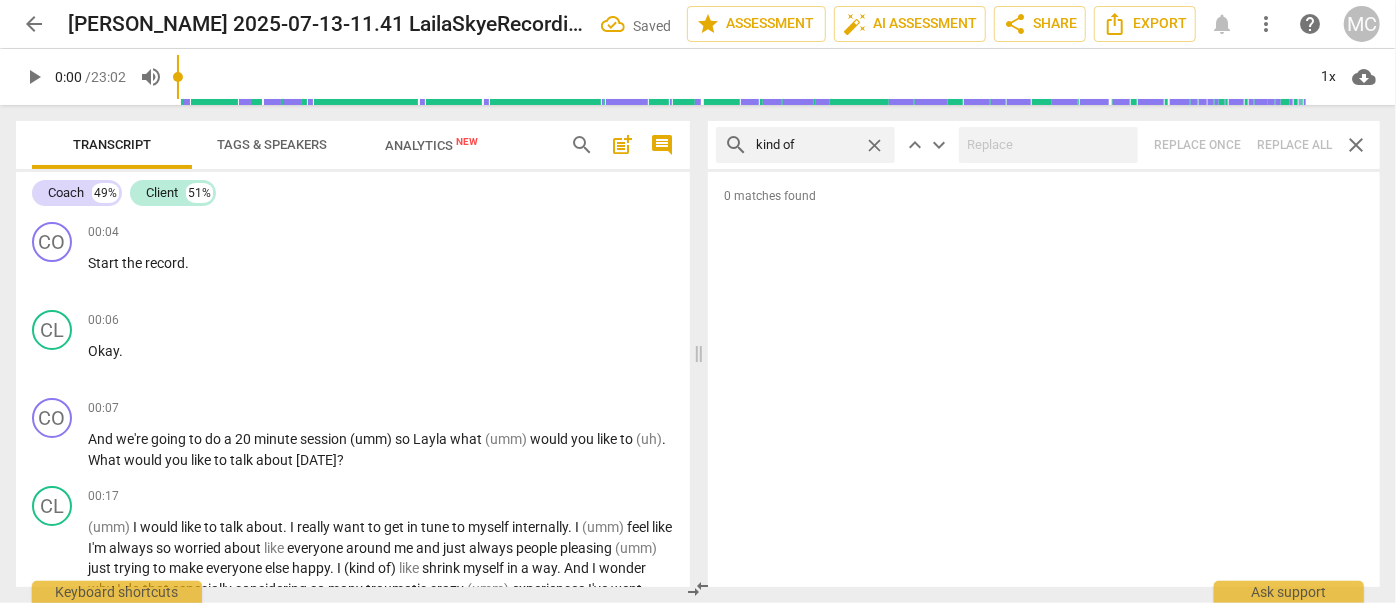 drag, startPoint x: 872, startPoint y: 143, endPoint x: 856, endPoint y: 143, distance: 16 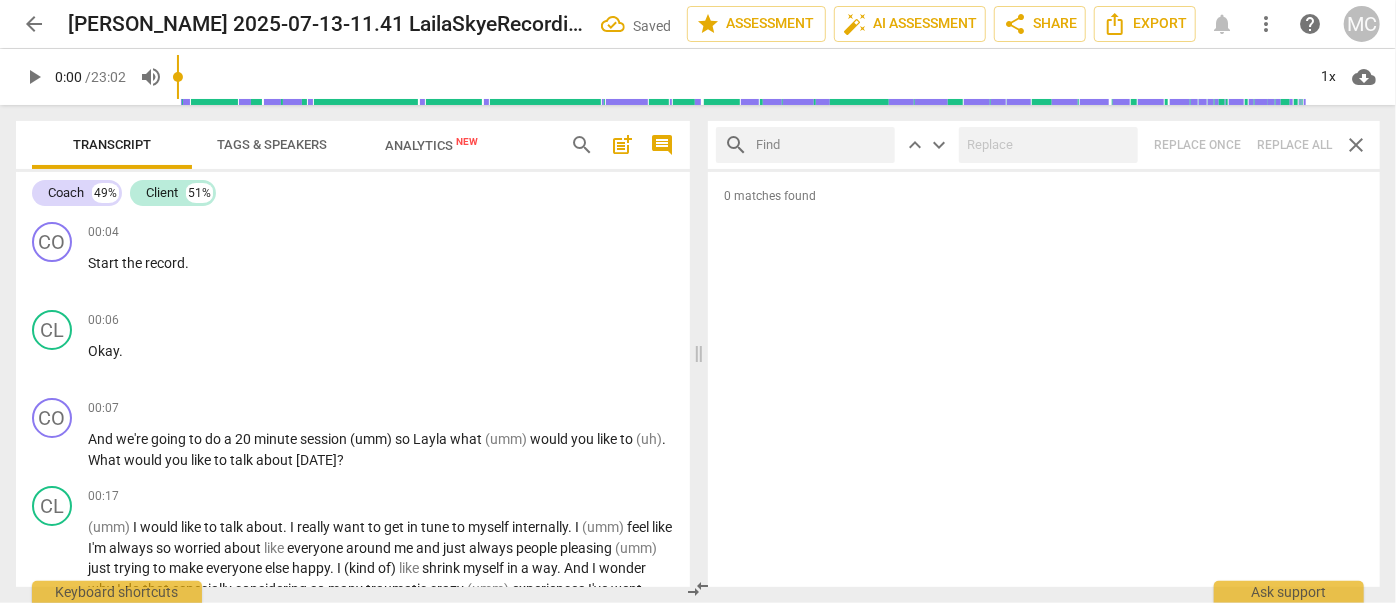 click at bounding box center [821, 145] 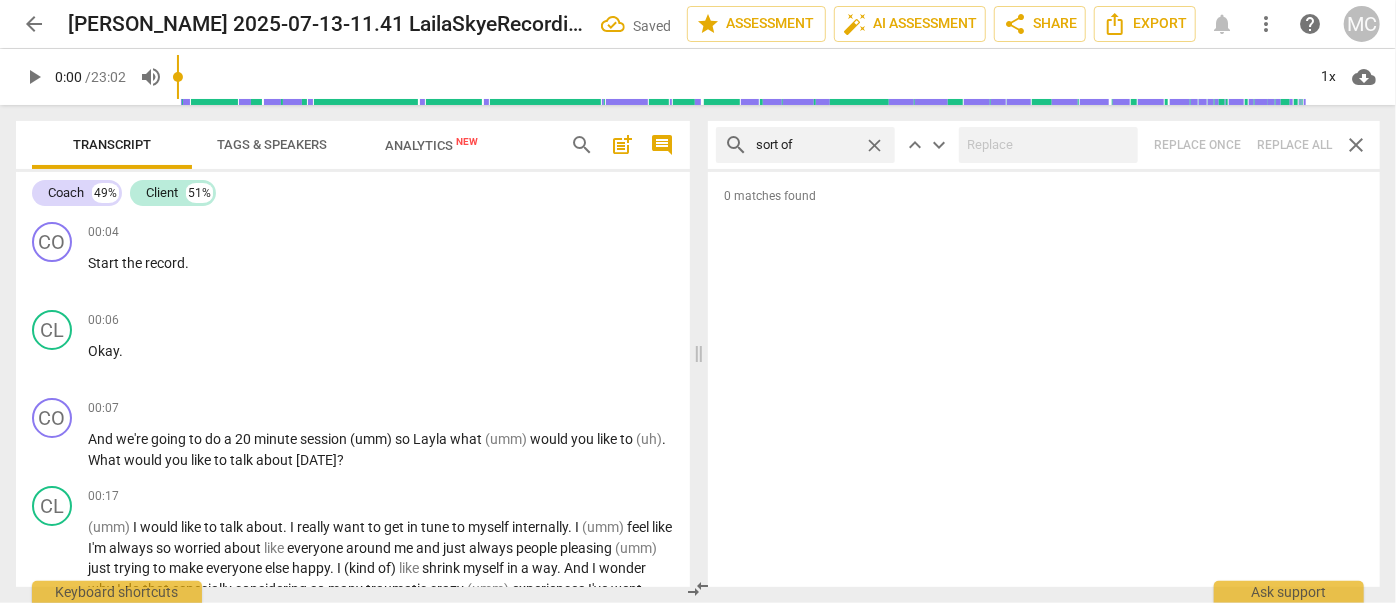 type on "sort of" 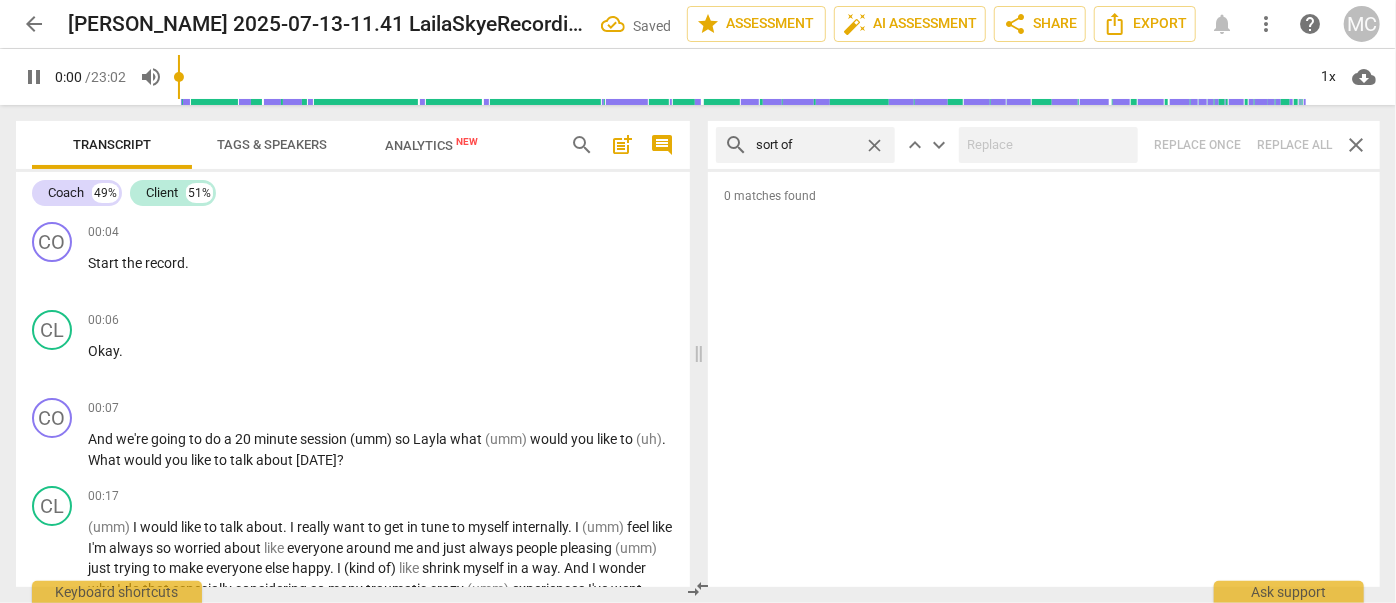 click on "search sort of close keyboard_arrow_up keyboard_arrow_down Replace once Replace all close" at bounding box center (1044, 145) 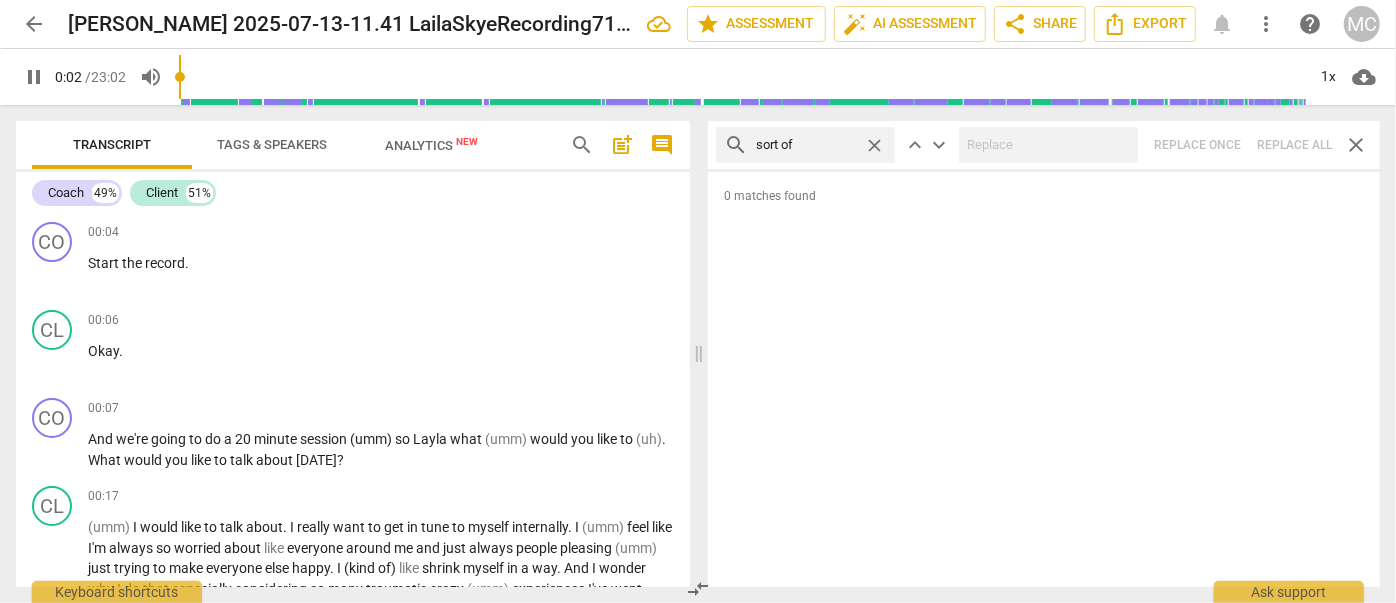 drag, startPoint x: 878, startPoint y: 145, endPoint x: 858, endPoint y: 146, distance: 20.024984 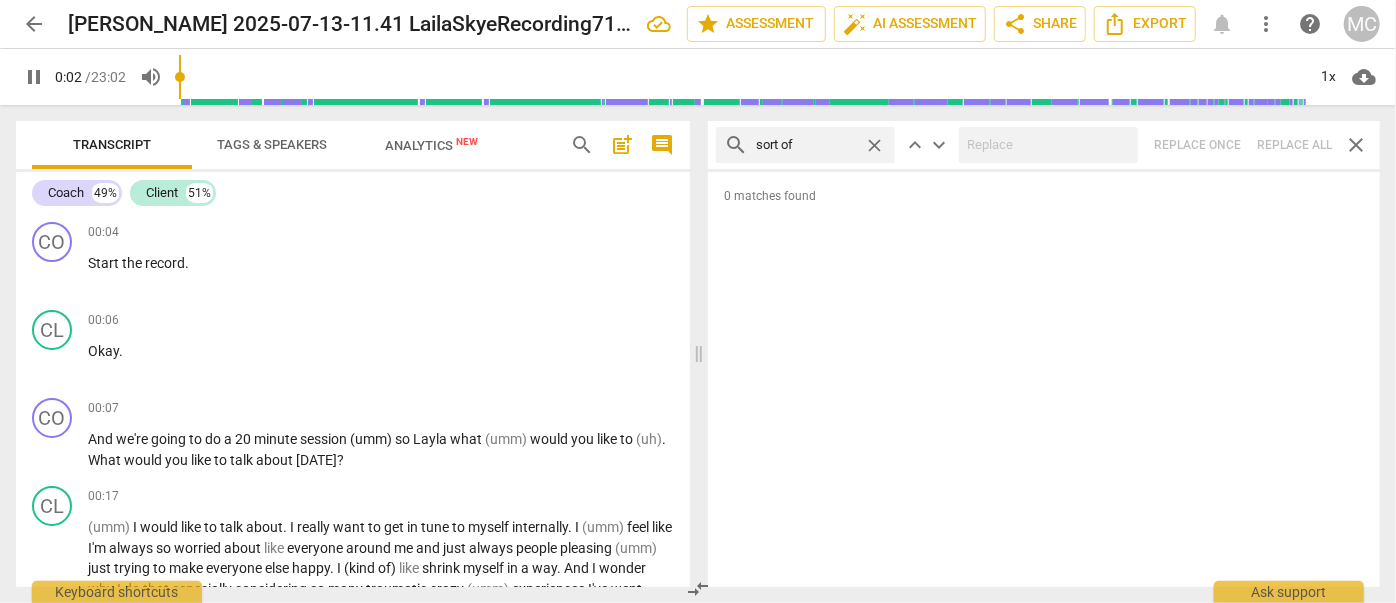 click on "close" at bounding box center [874, 145] 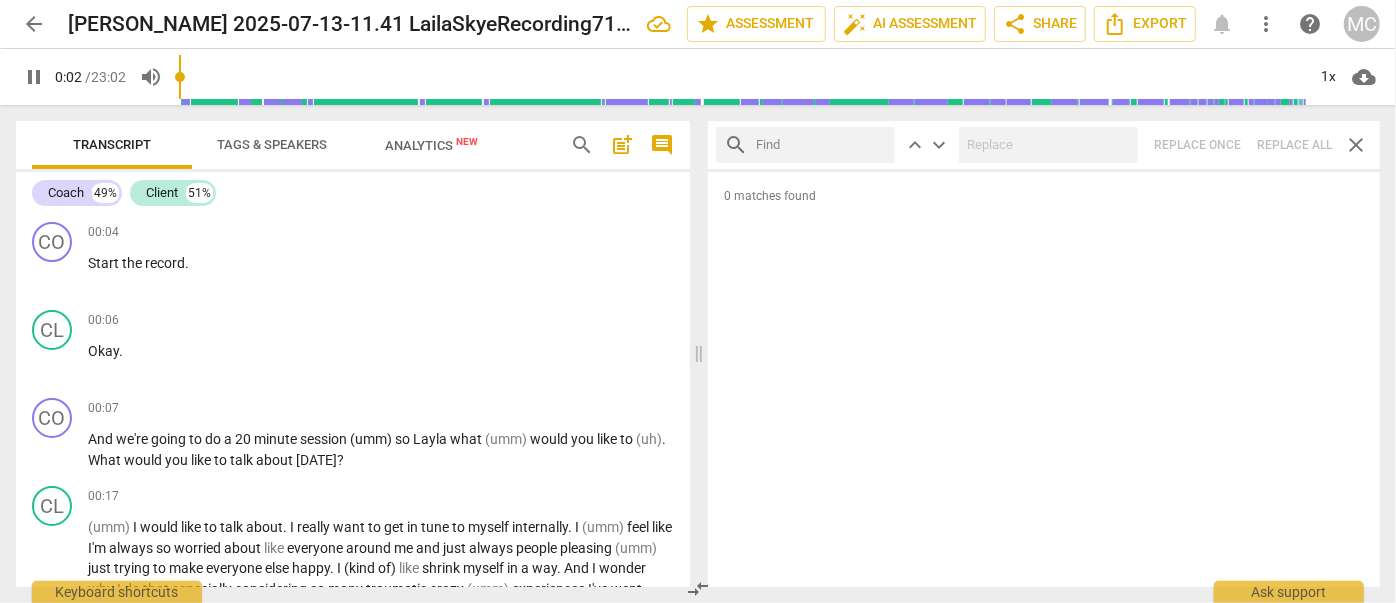 click at bounding box center (821, 145) 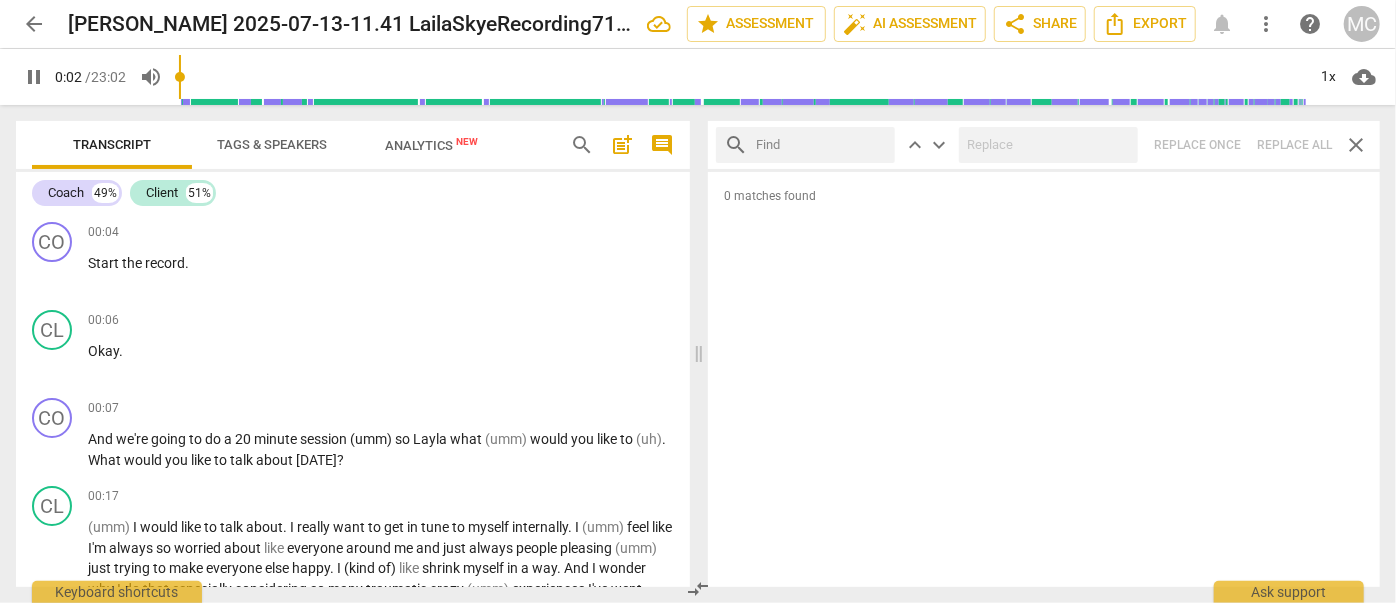 type on "3" 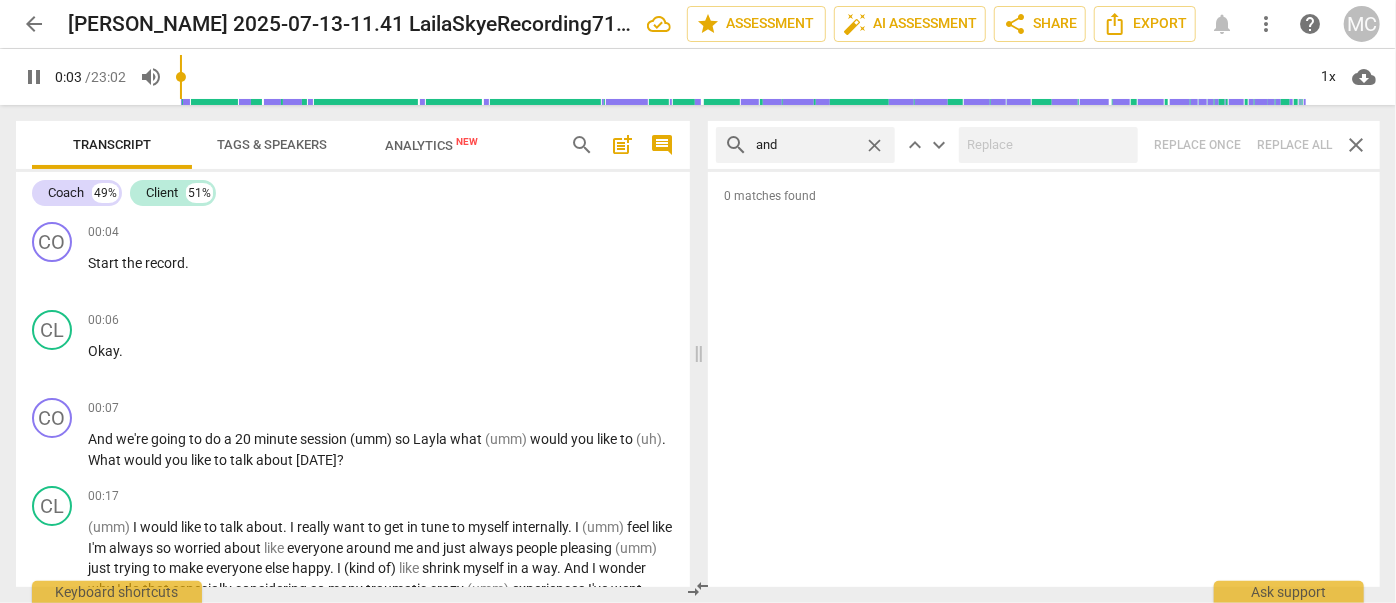 type on "and" 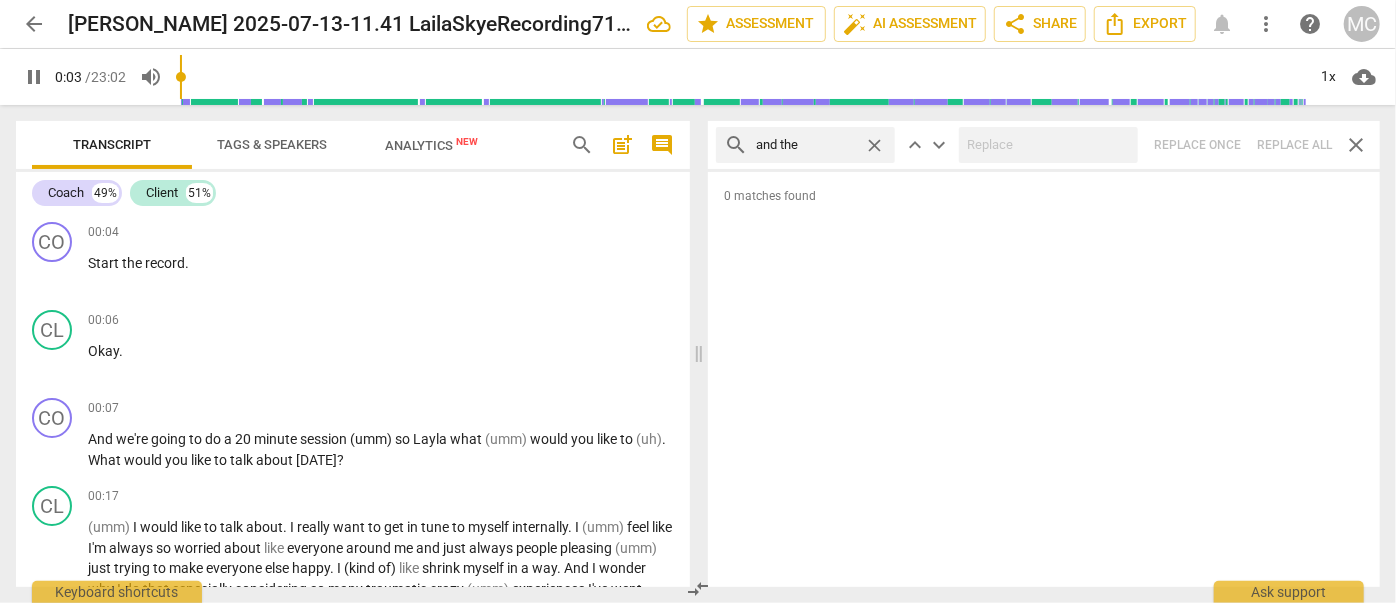 type on "and then" 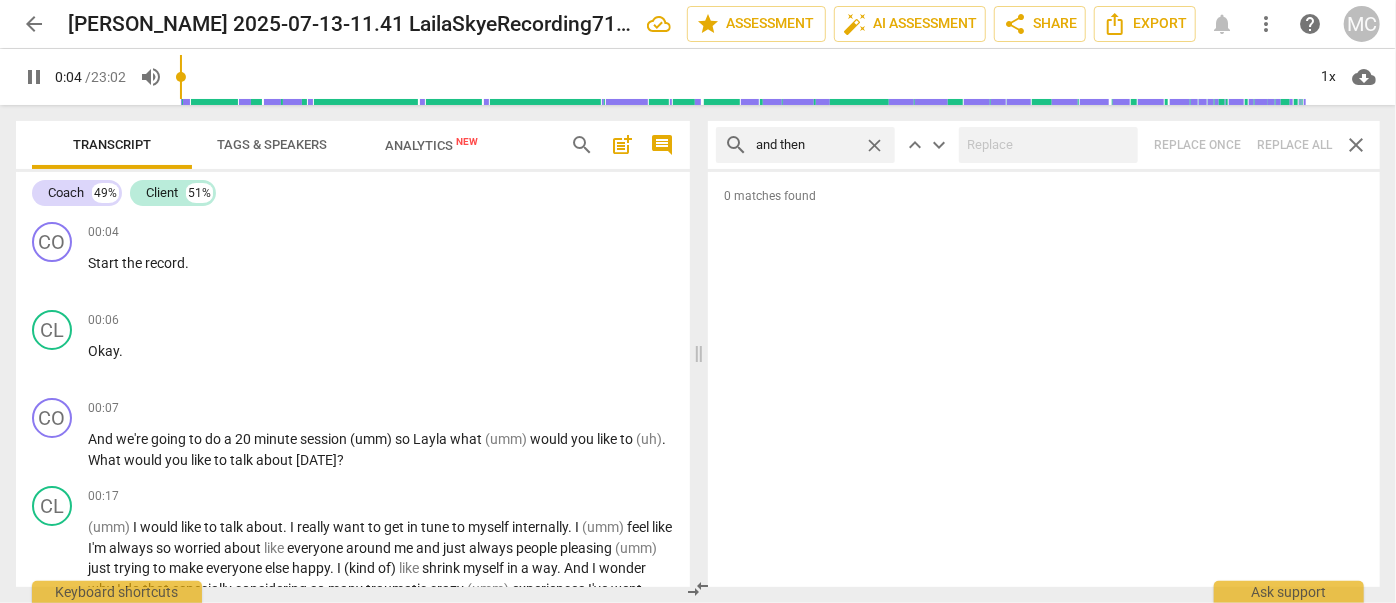 type on "4" 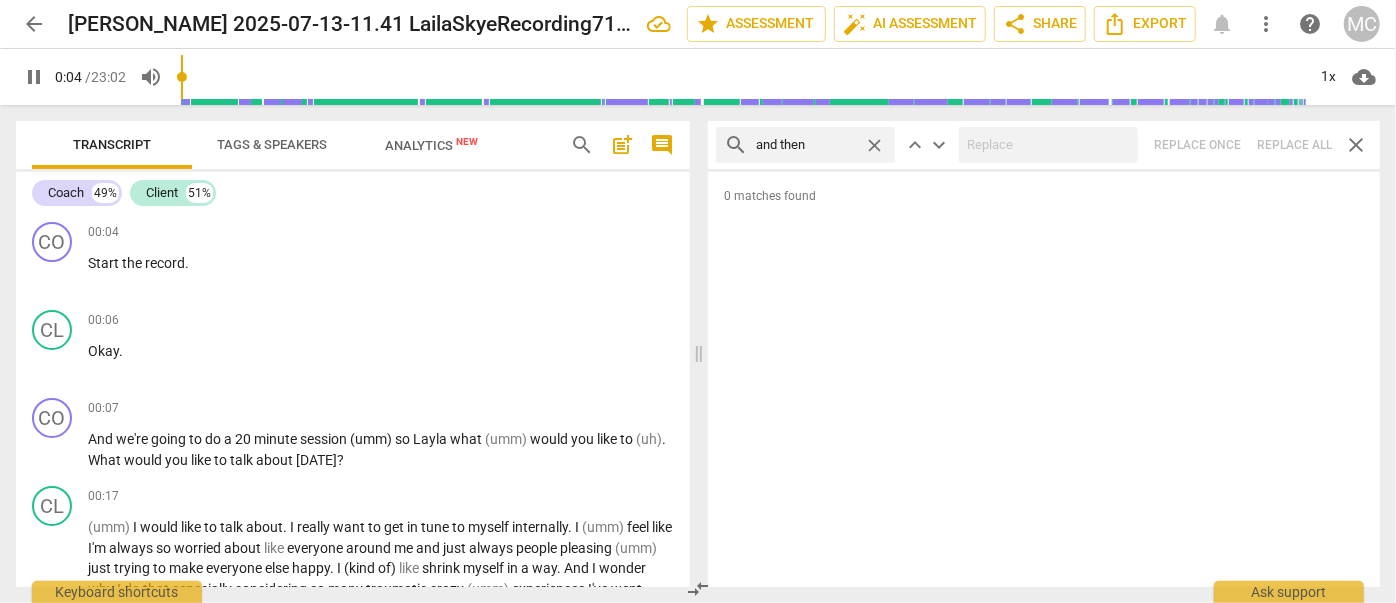 type on "and then" 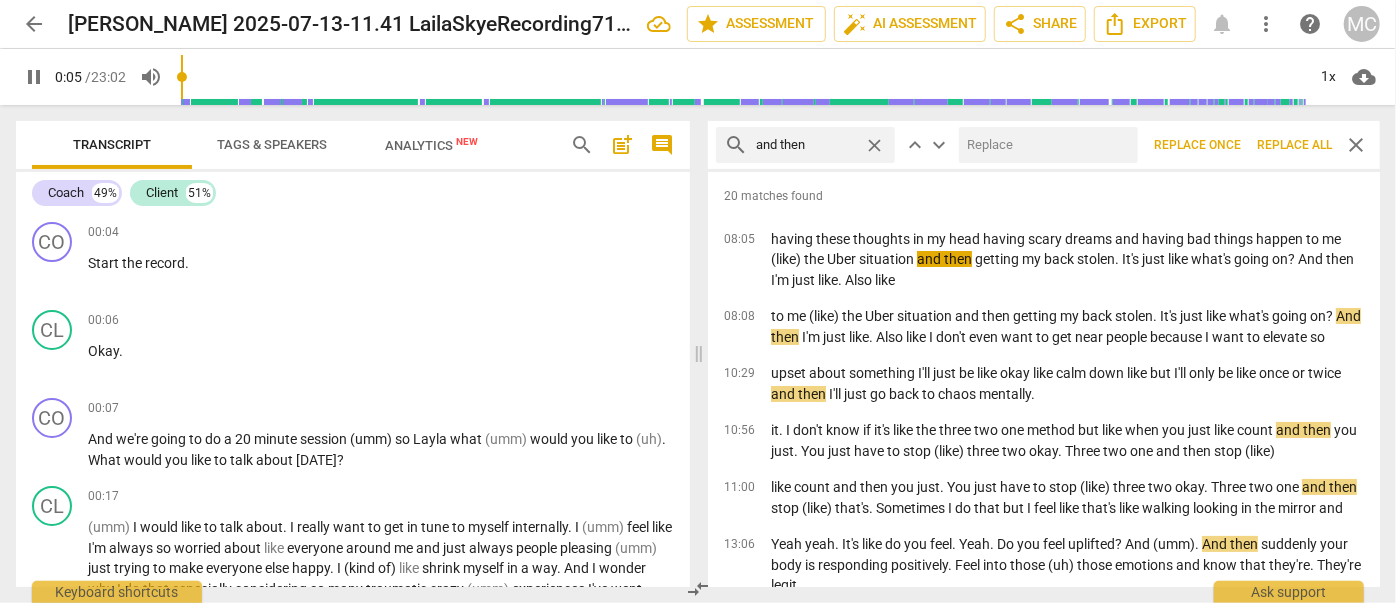 click at bounding box center [1044, 145] 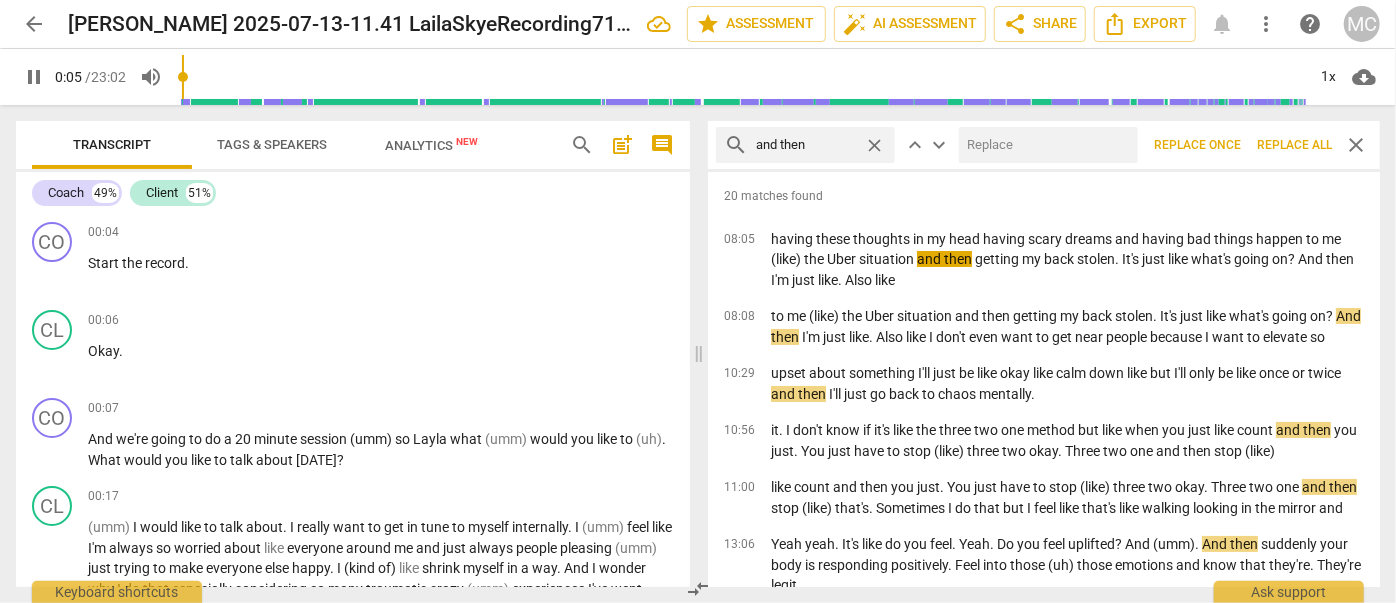 type on "6" 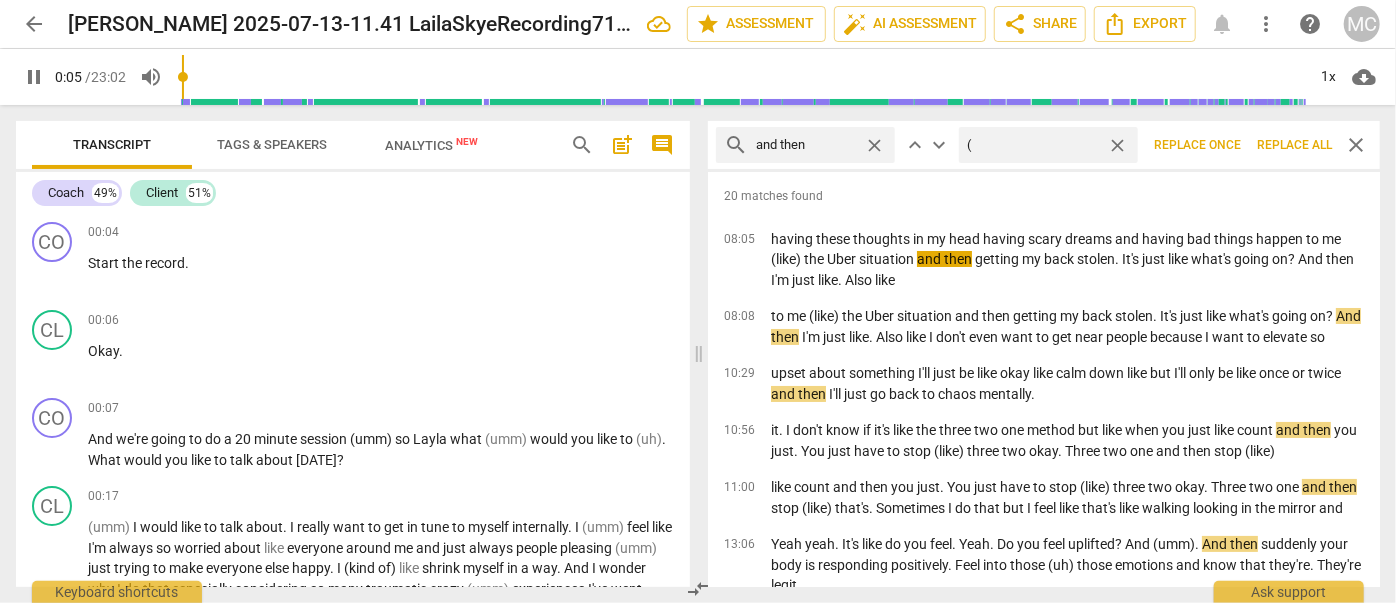 type on "6" 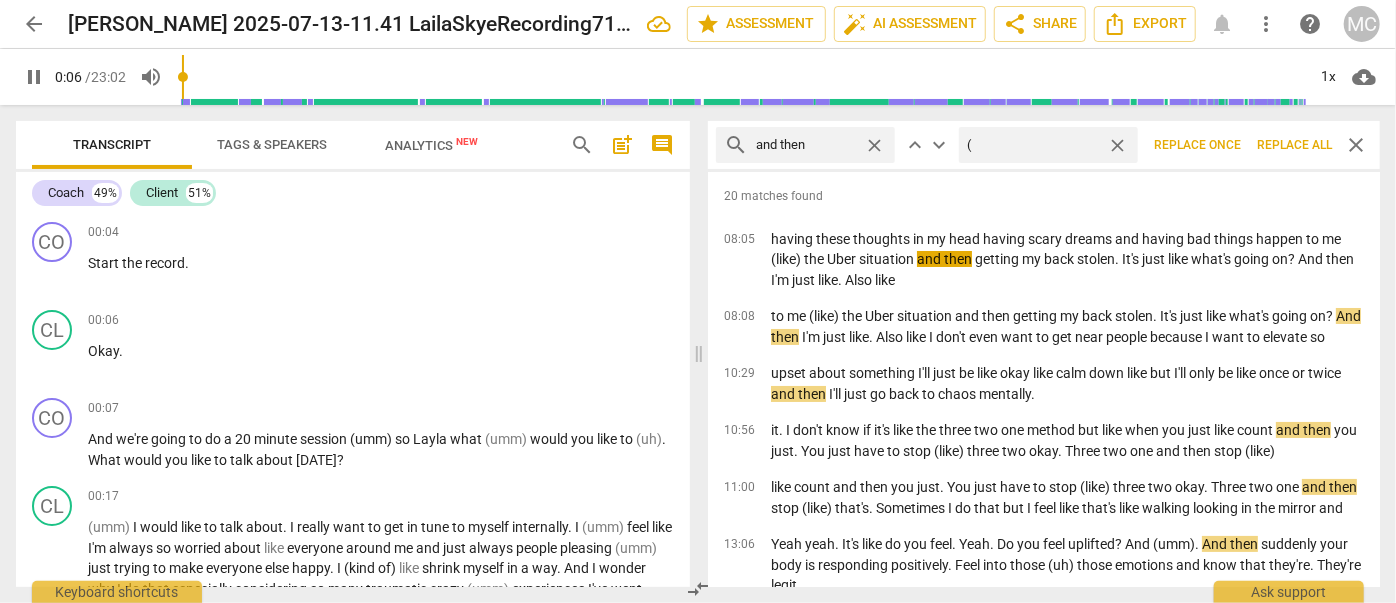 type on "(t" 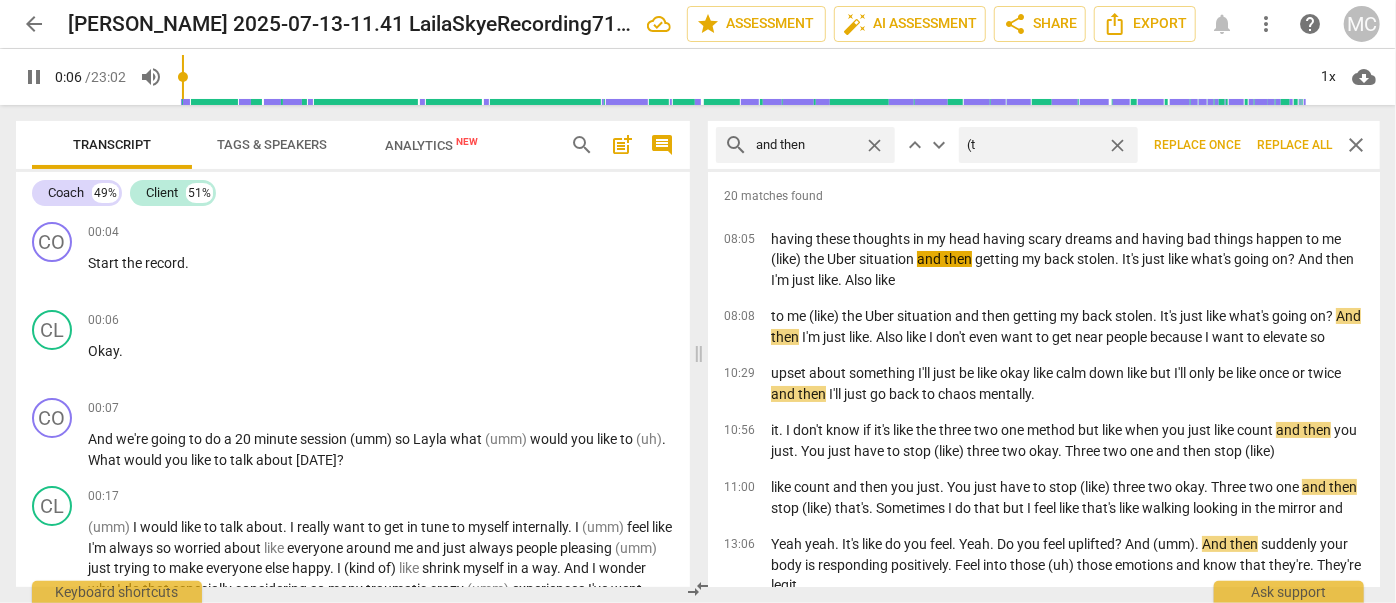 type on "6" 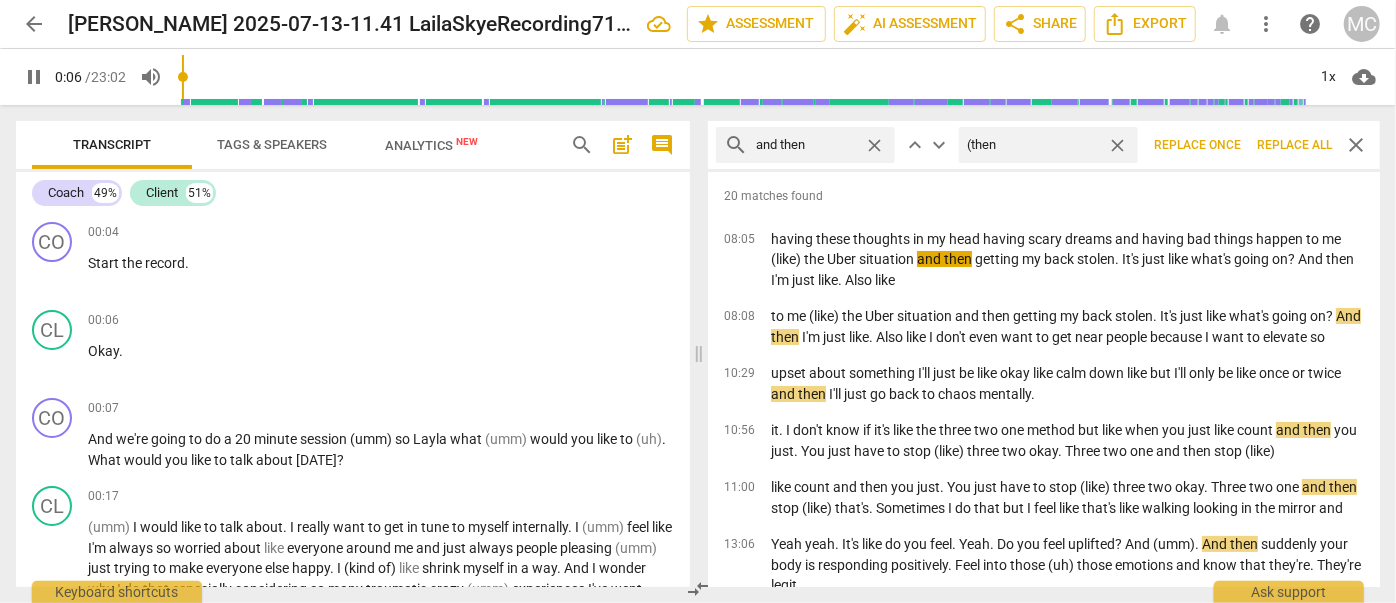 type on "(the" 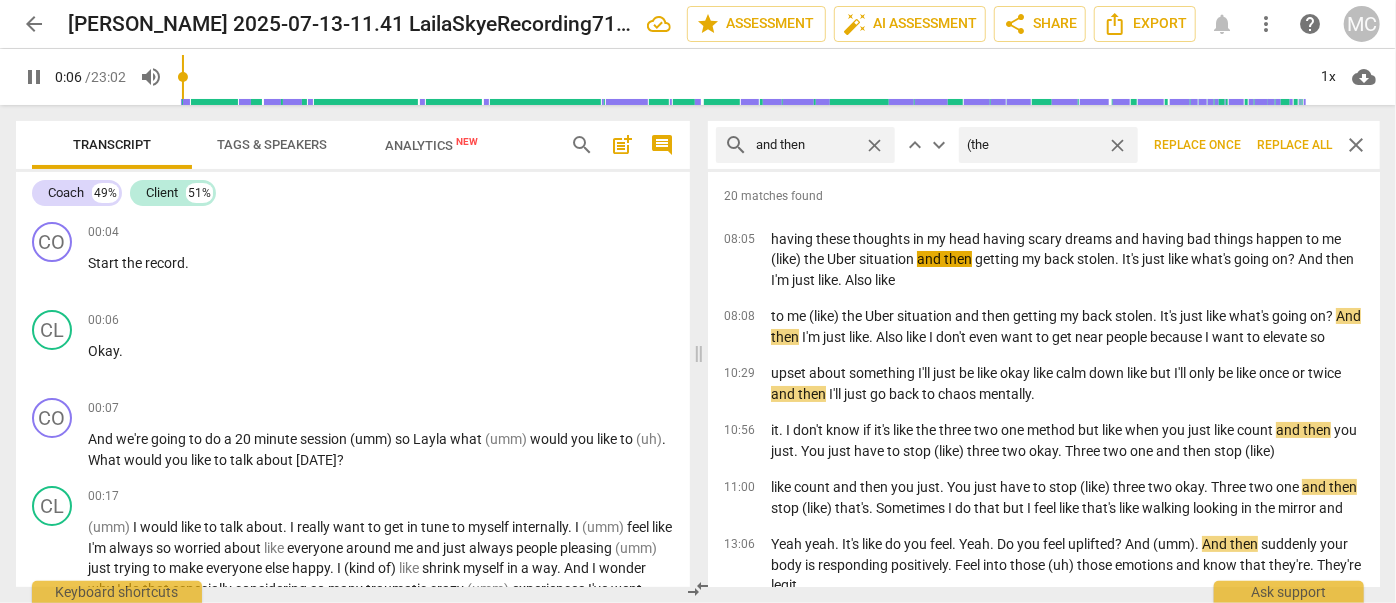type on "7" 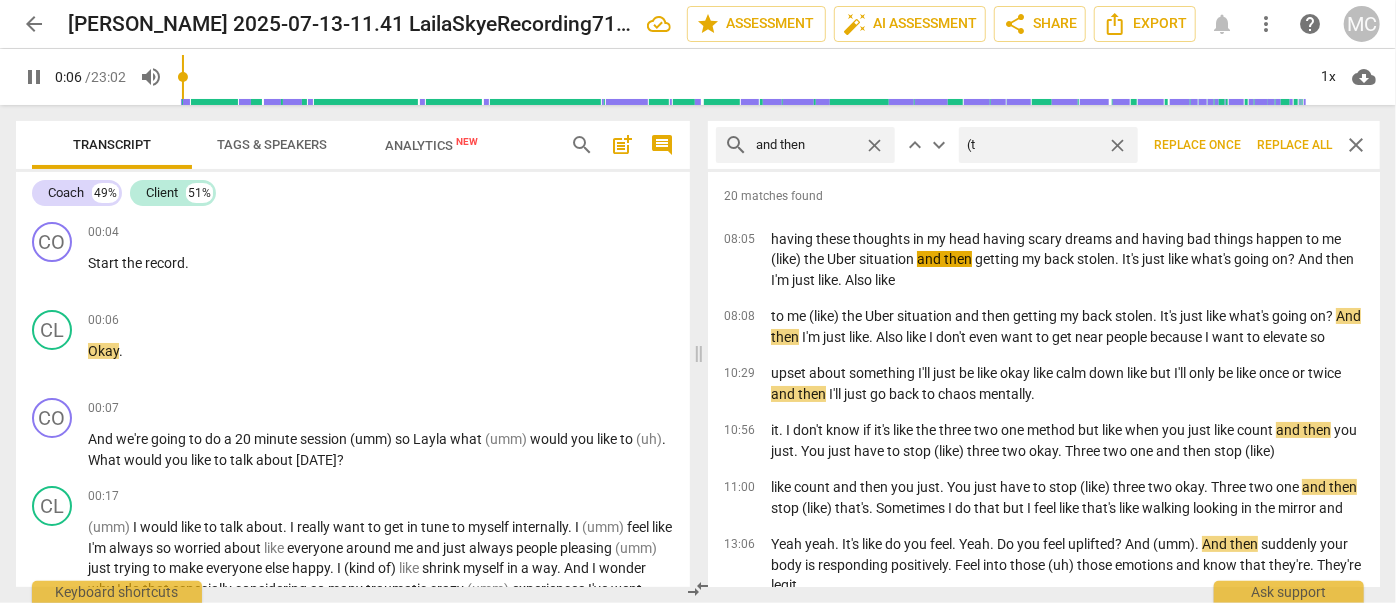 type on "(" 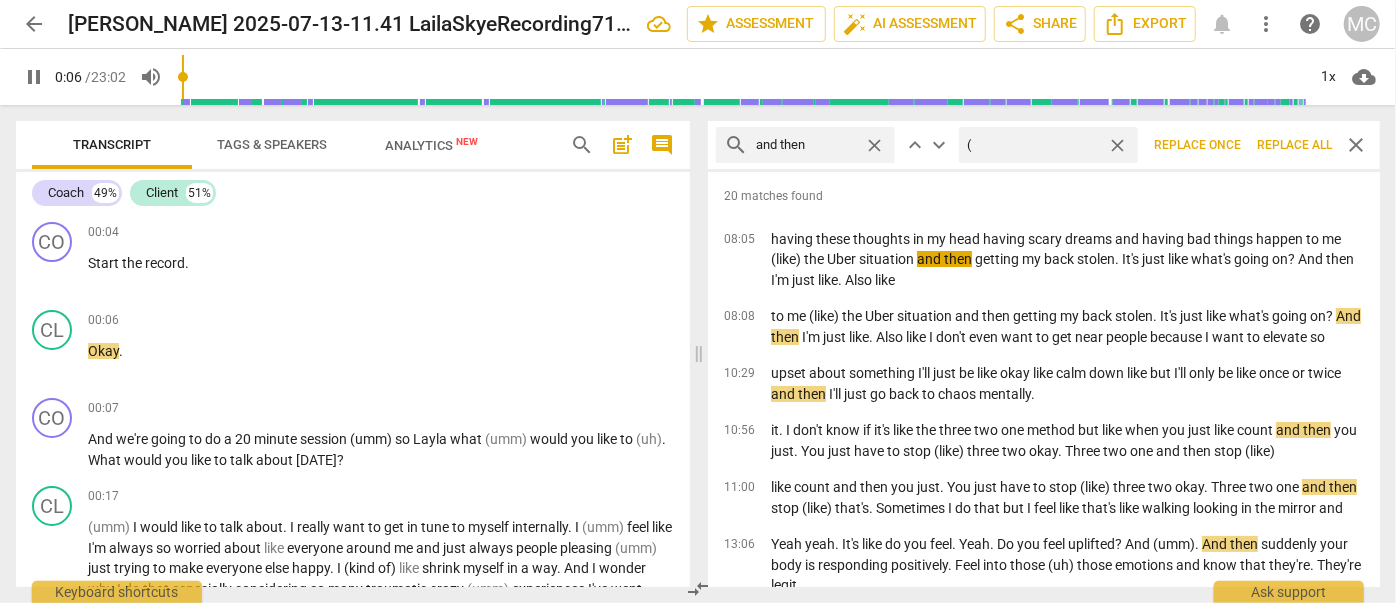 type on "7" 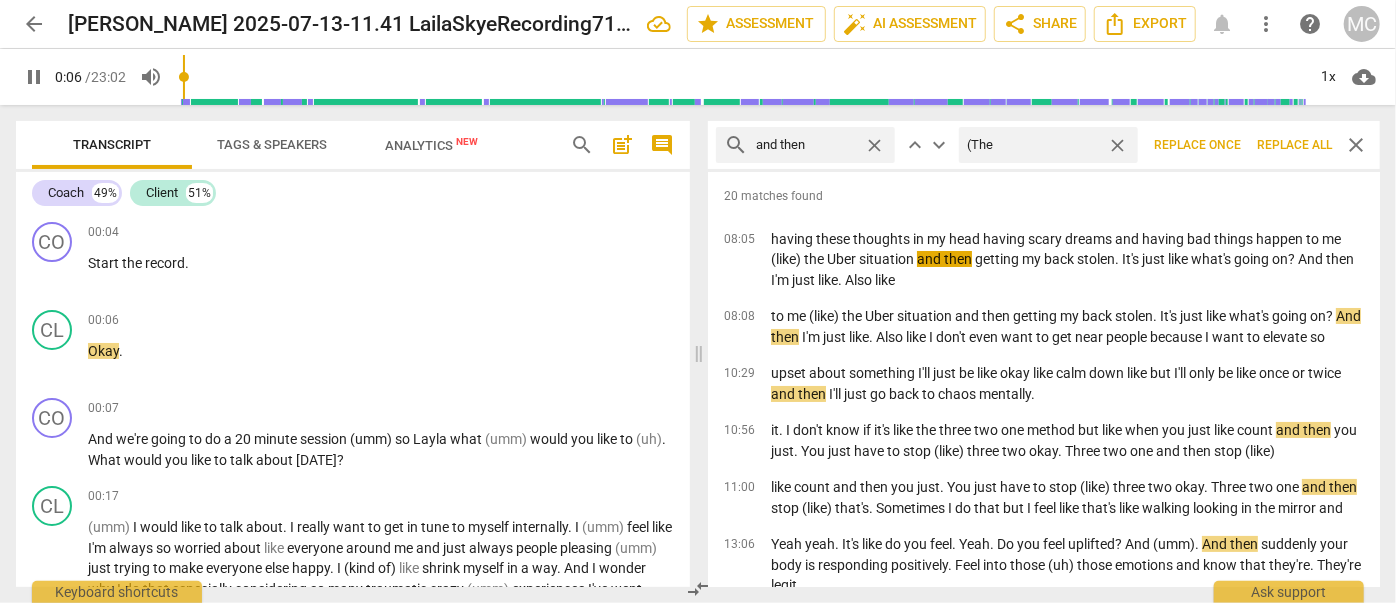 type on "(Then" 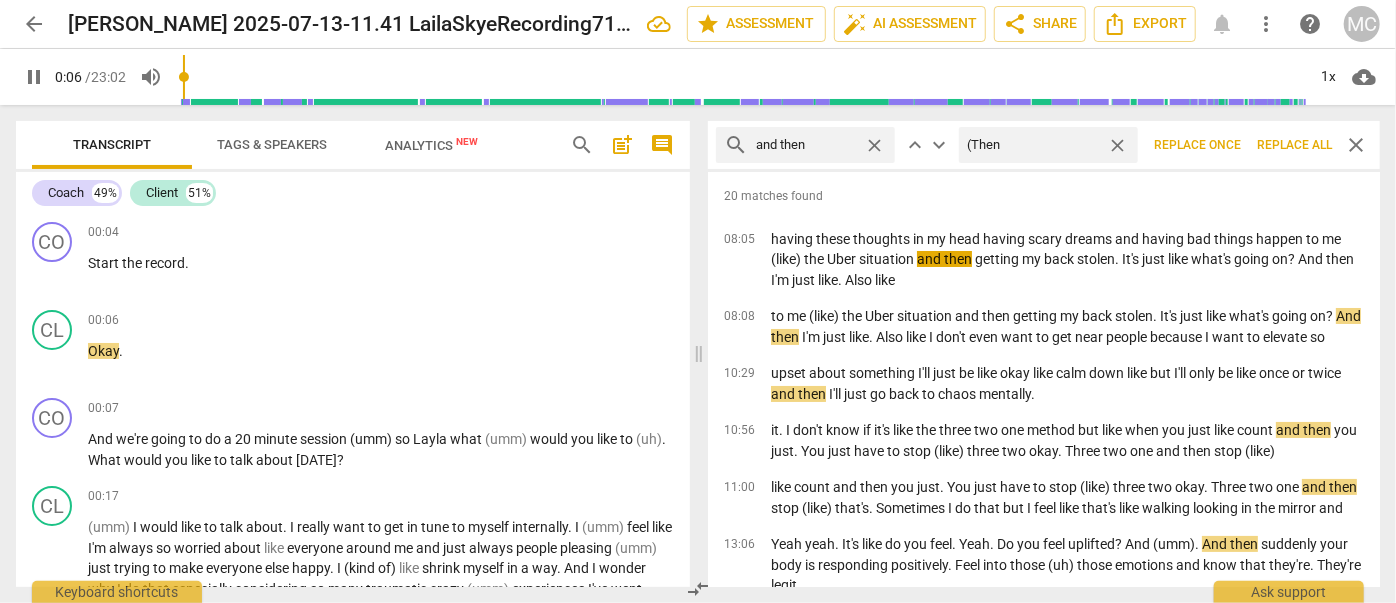 type on "7" 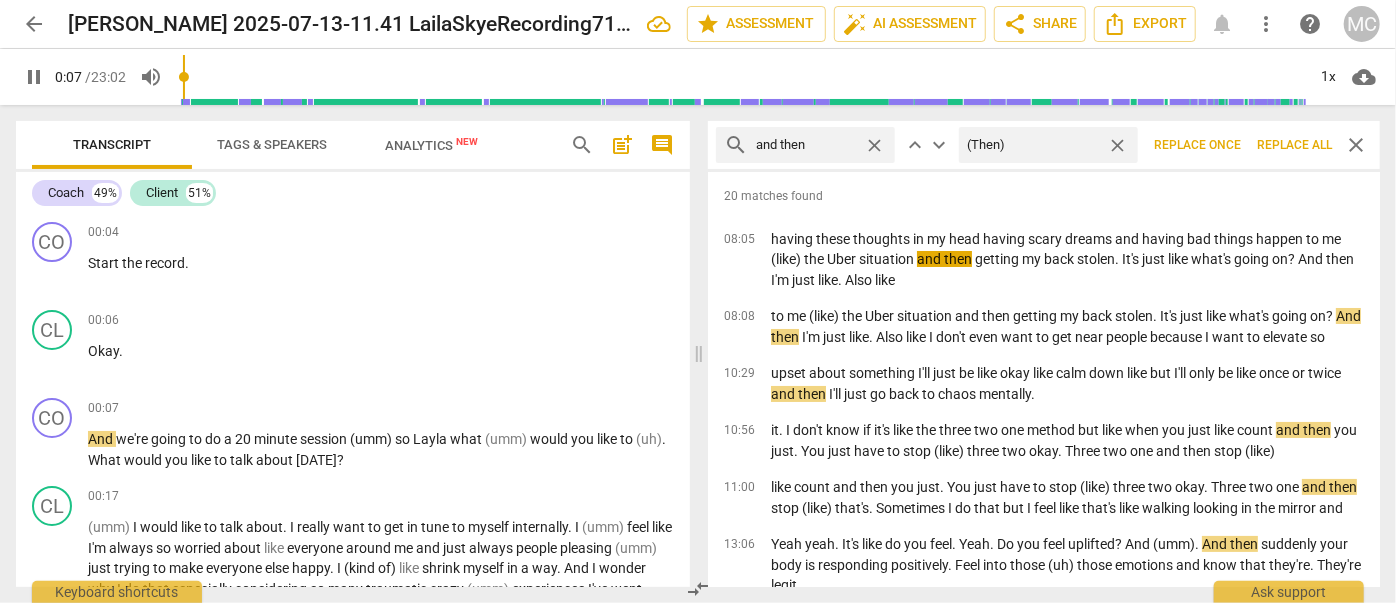 type on "8" 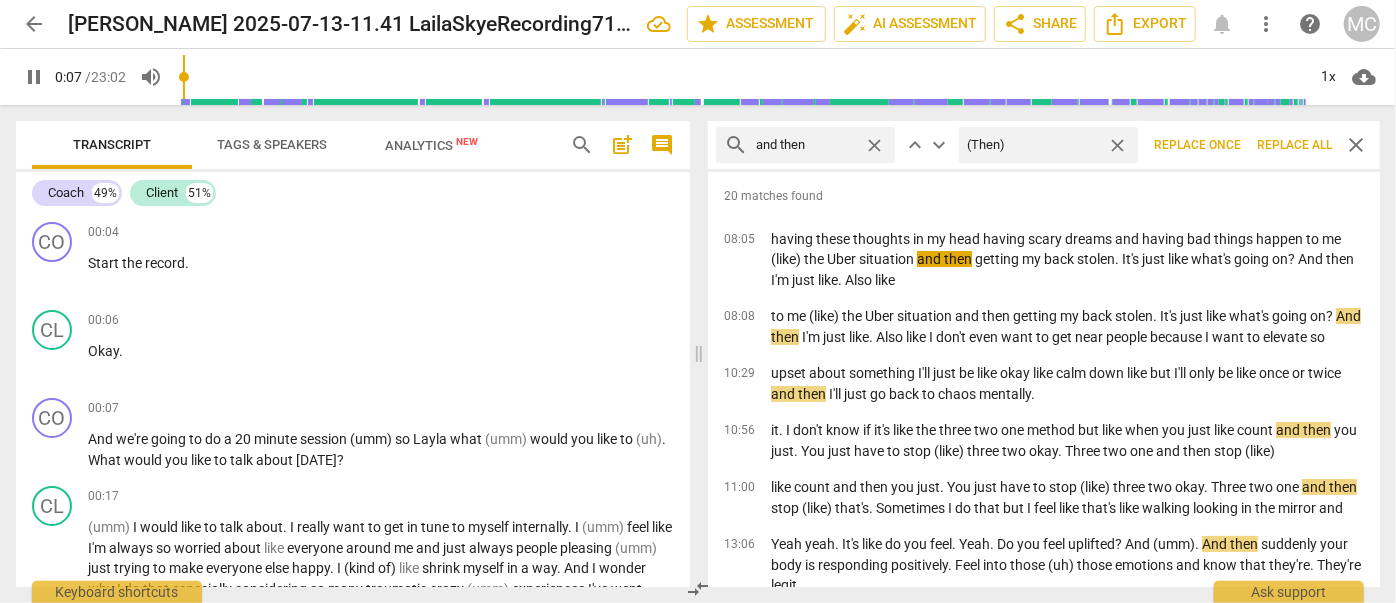 type on "(Then)" 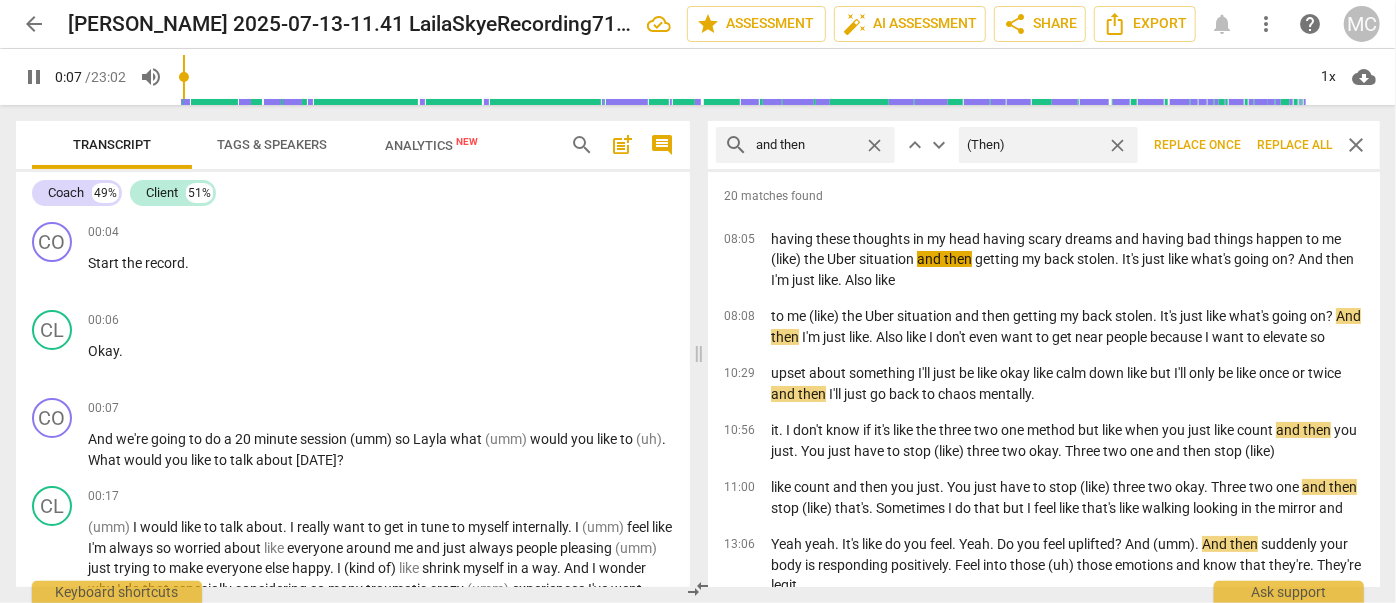 click on "Replace all" at bounding box center (1294, 145) 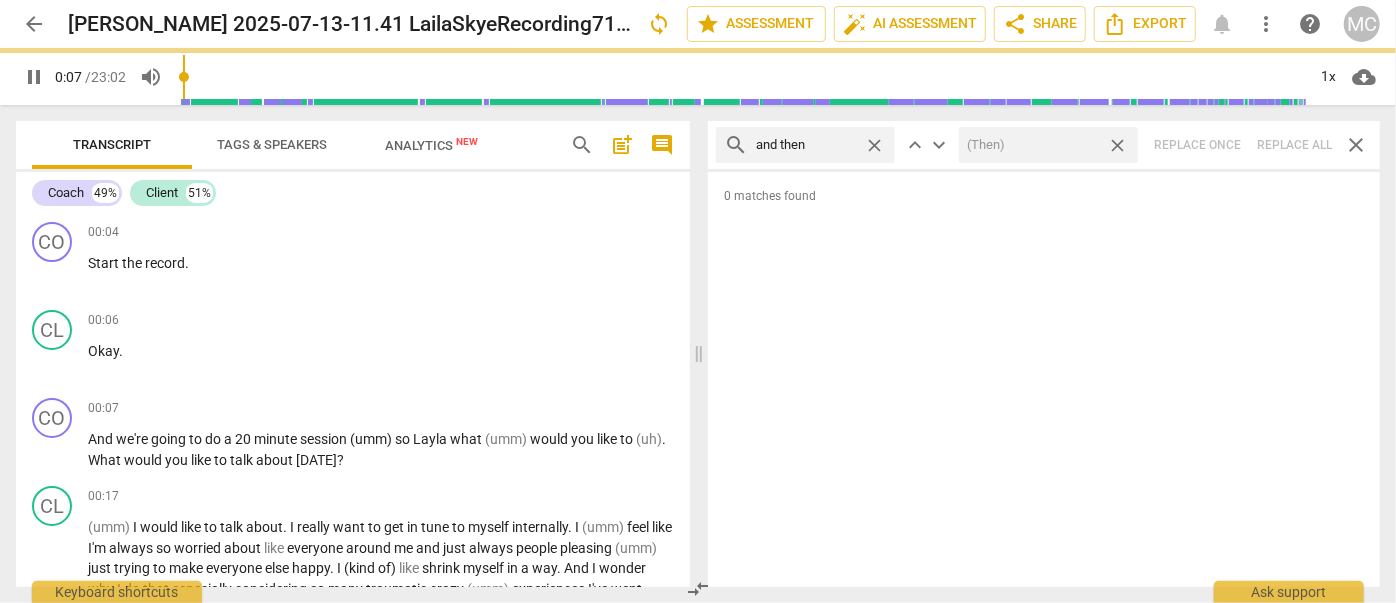 type on "8" 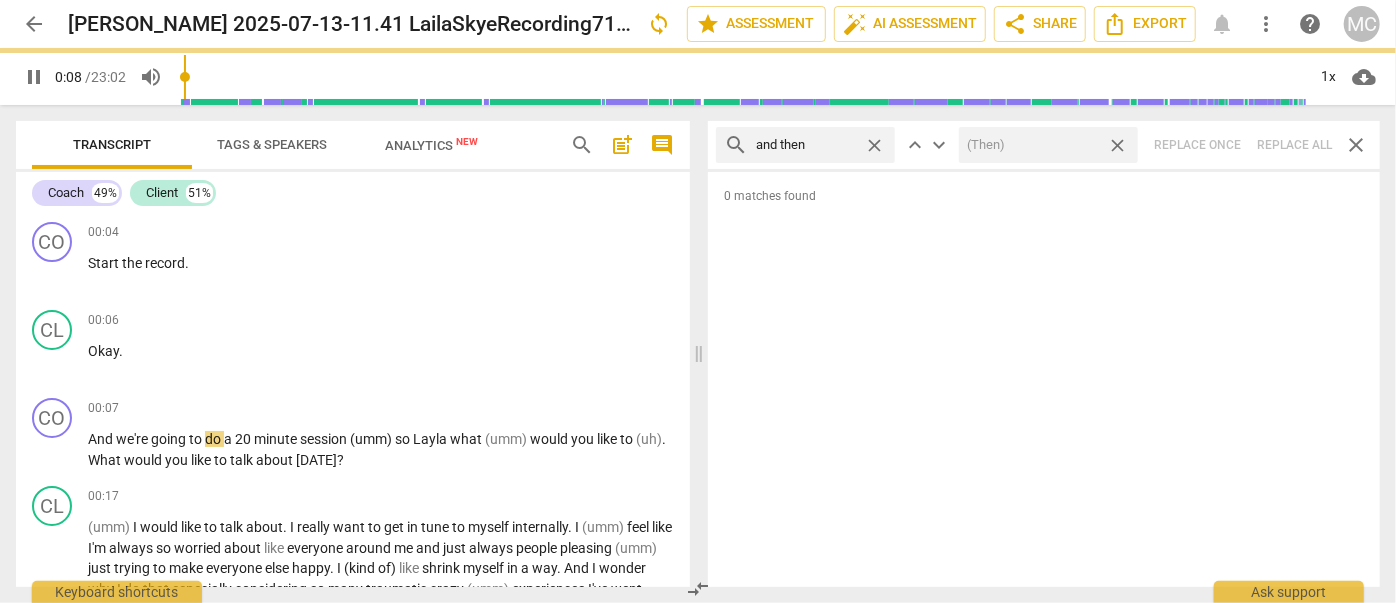 click on "close" at bounding box center [1117, 145] 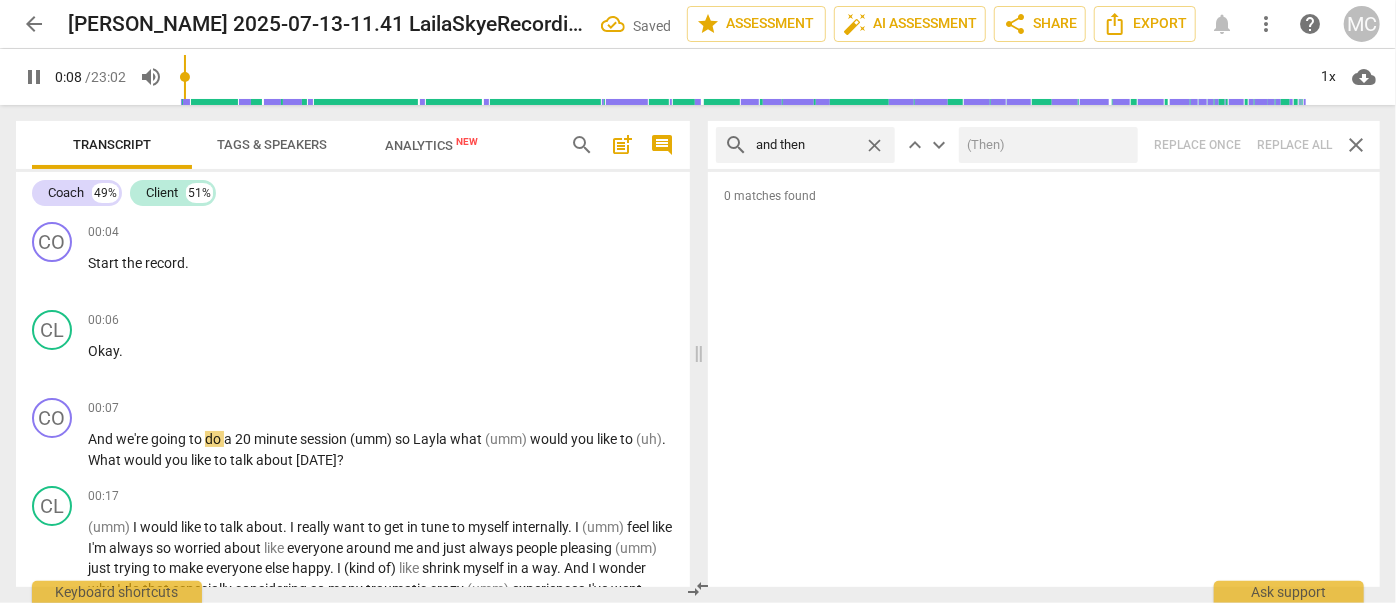 type 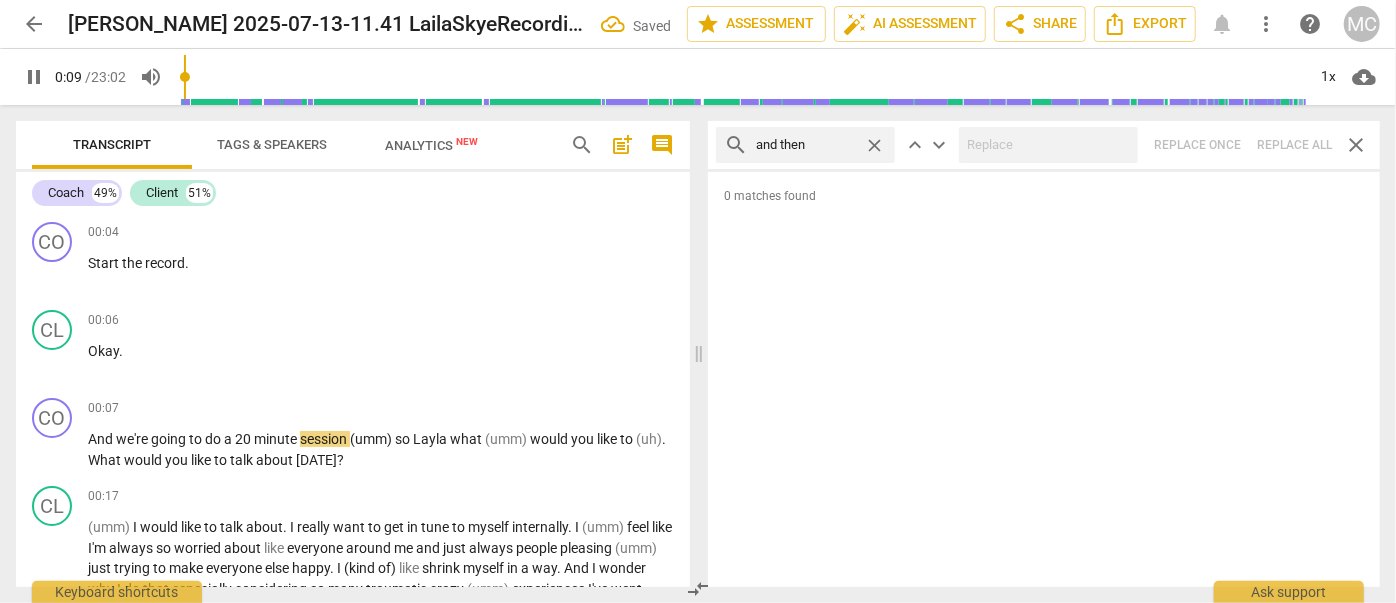 type on "9" 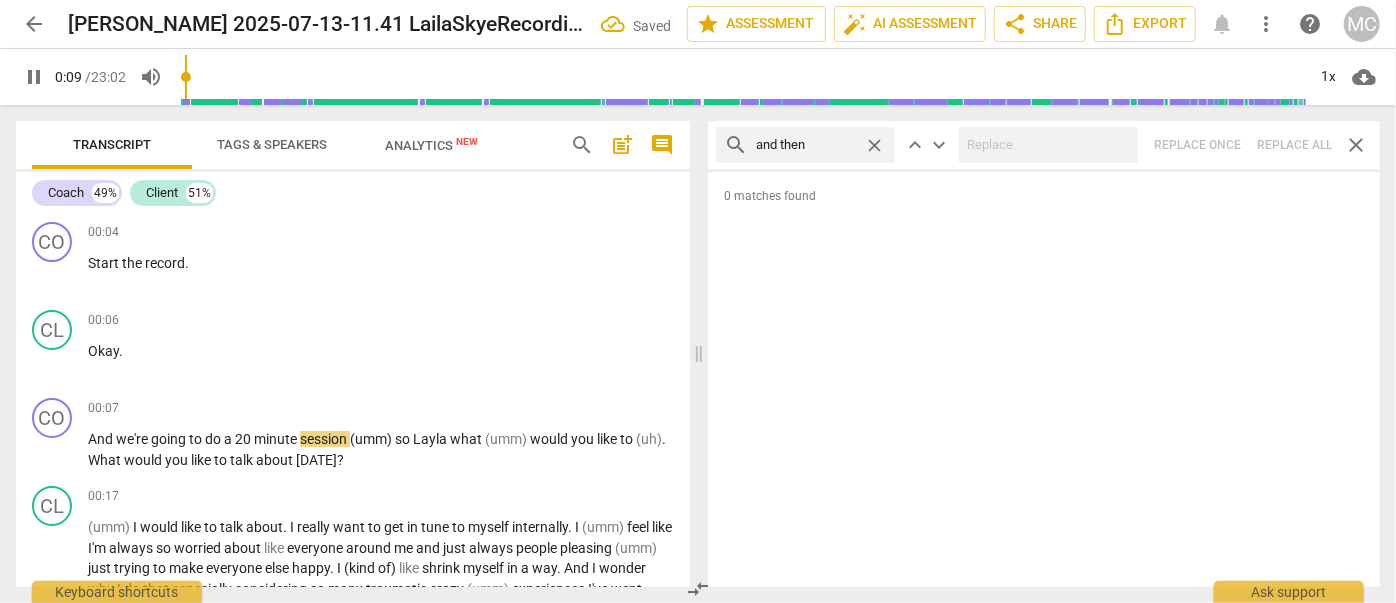 click on "close" at bounding box center [874, 145] 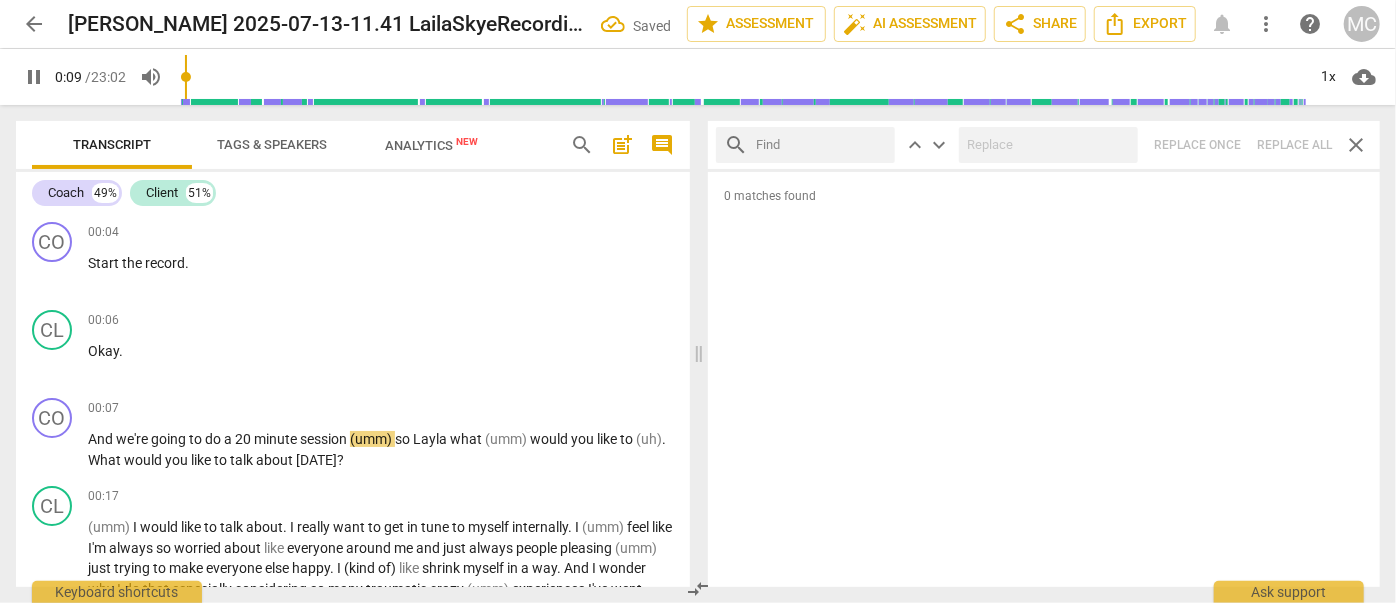 click at bounding box center (821, 145) 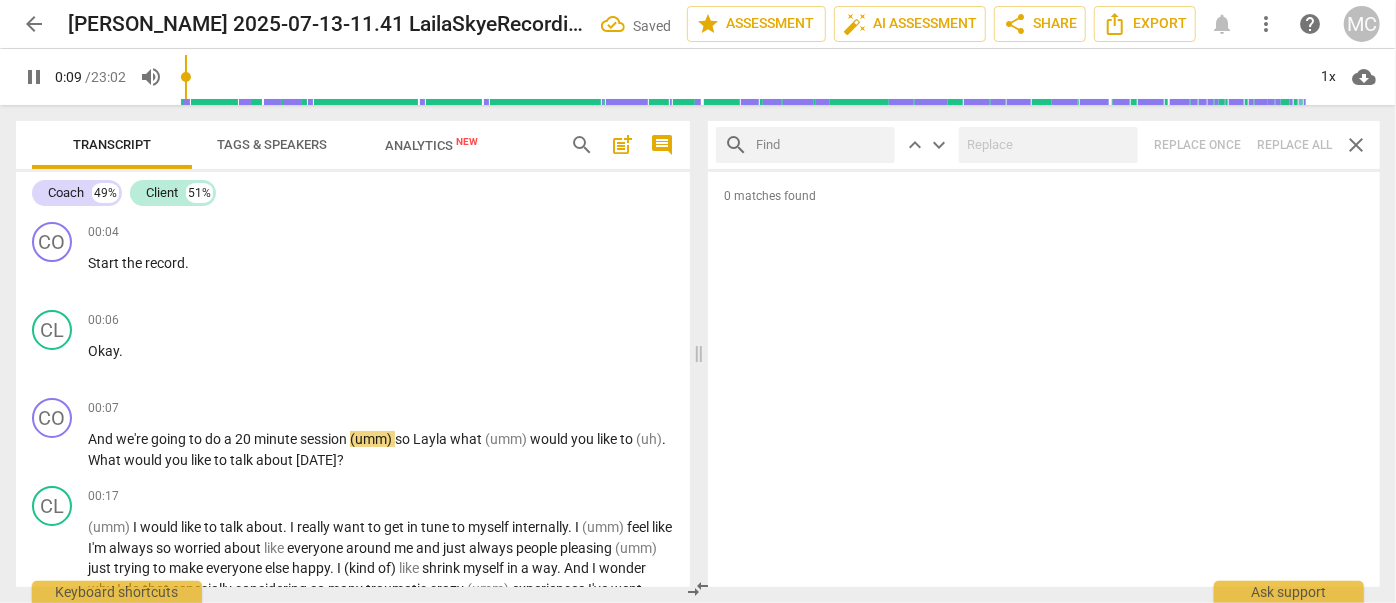 type on "10" 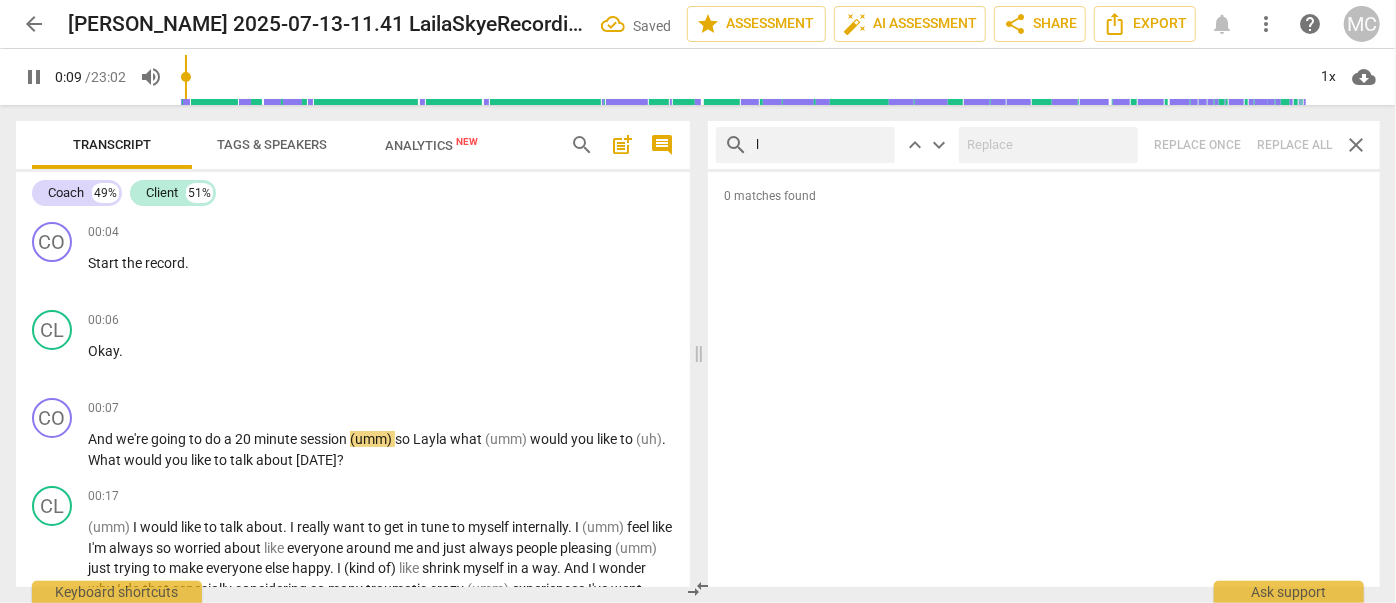type on "li" 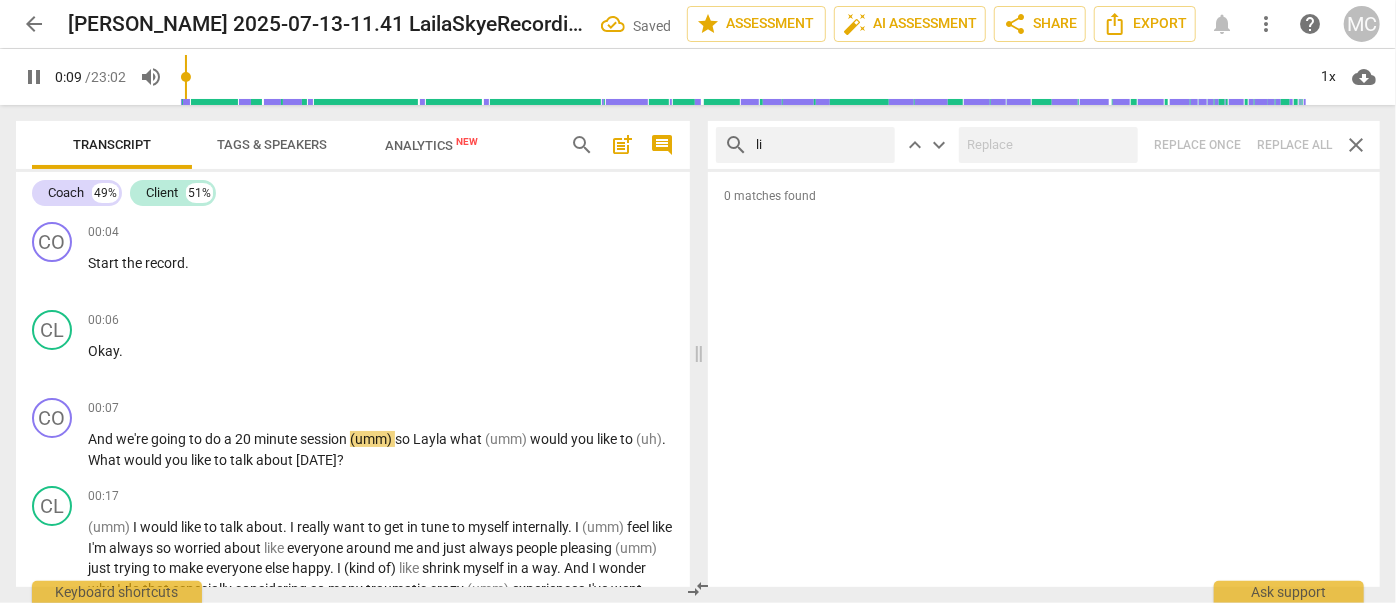 type on "10" 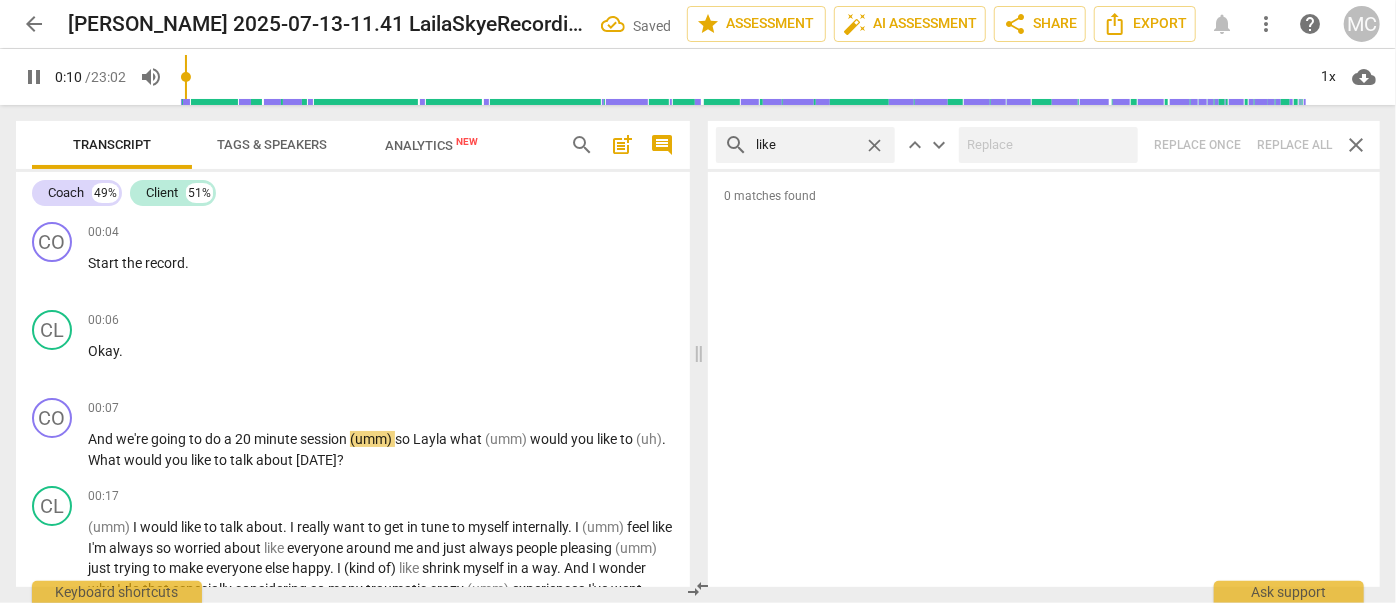 type on "like" 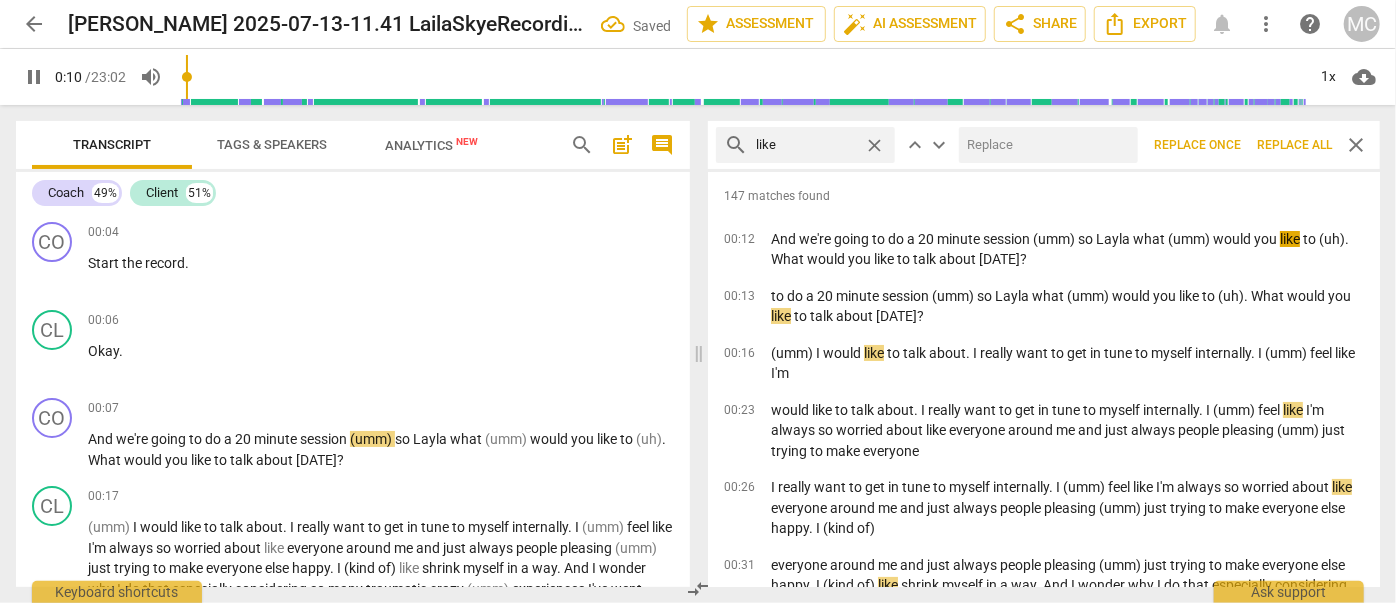 click at bounding box center [1044, 145] 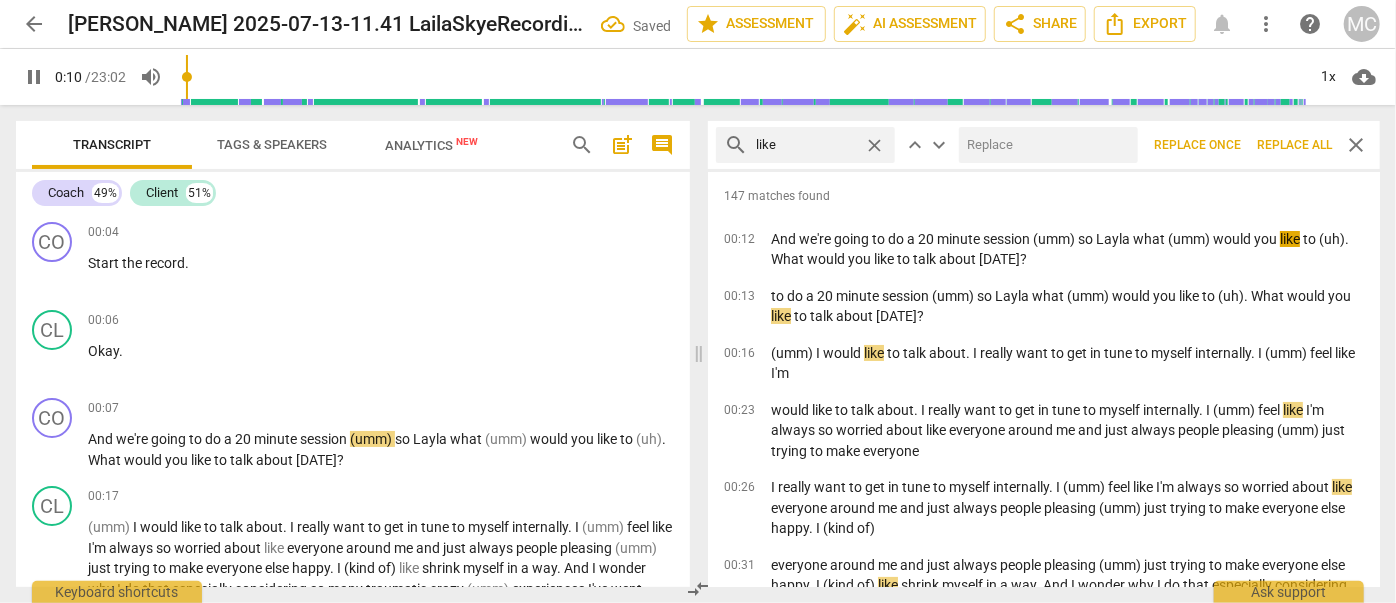 type on "11" 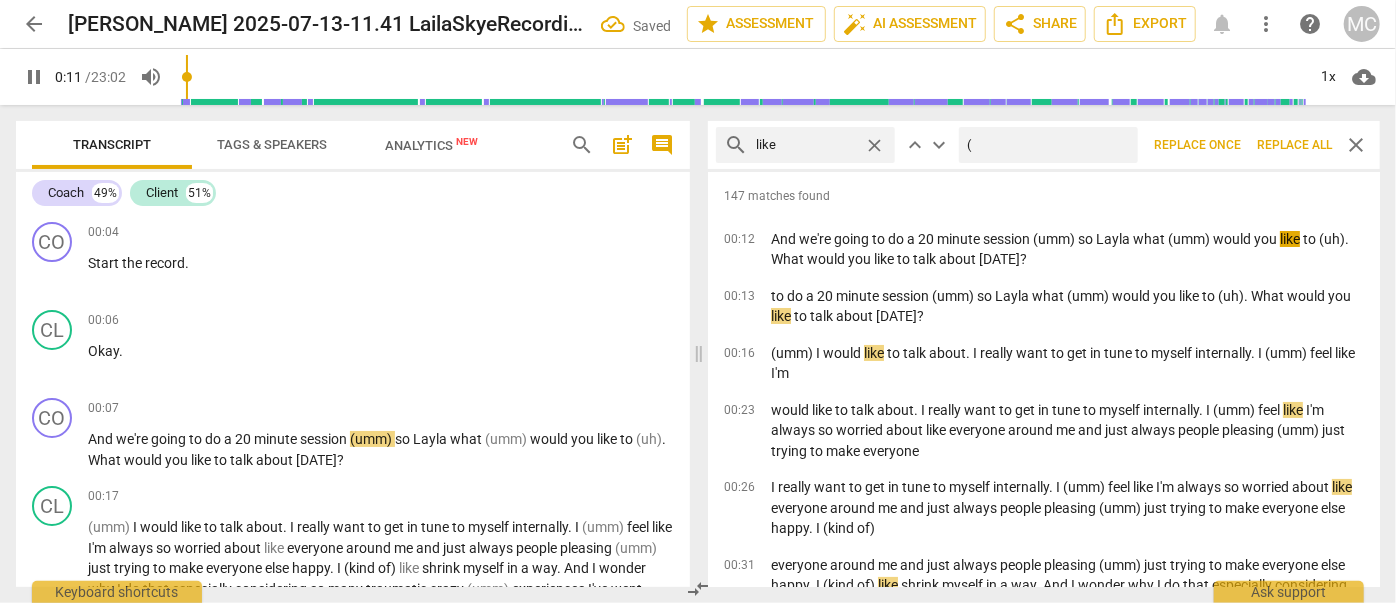 type on "(l" 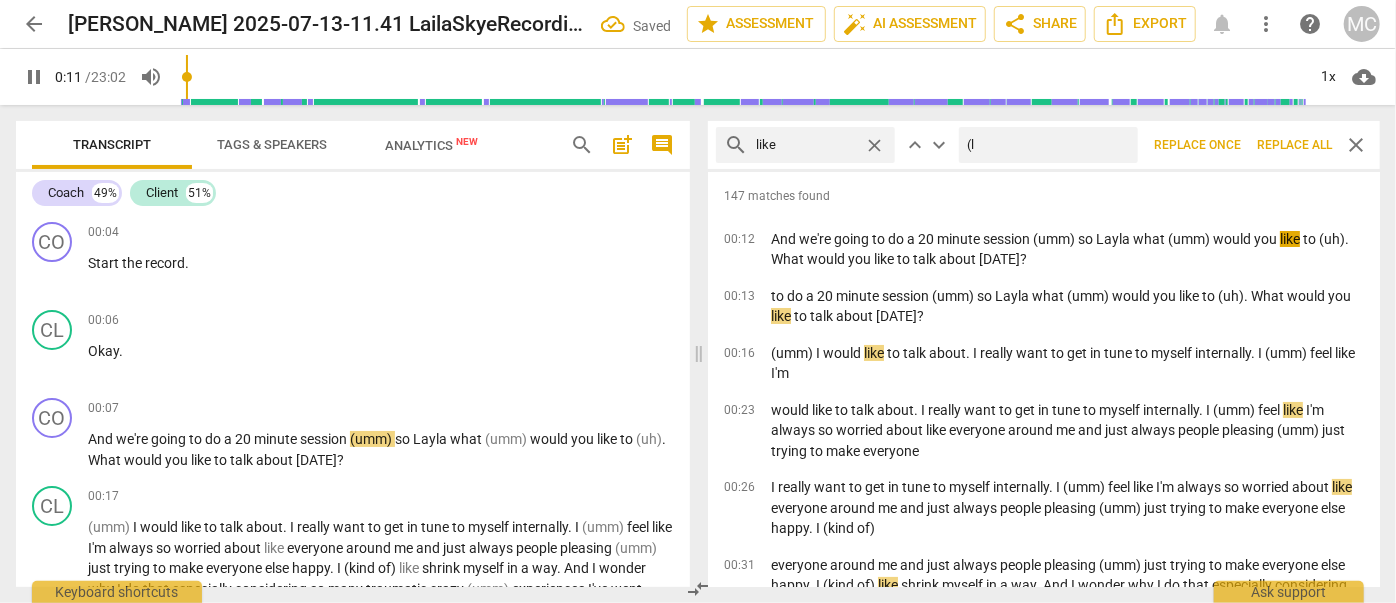 type on "11" 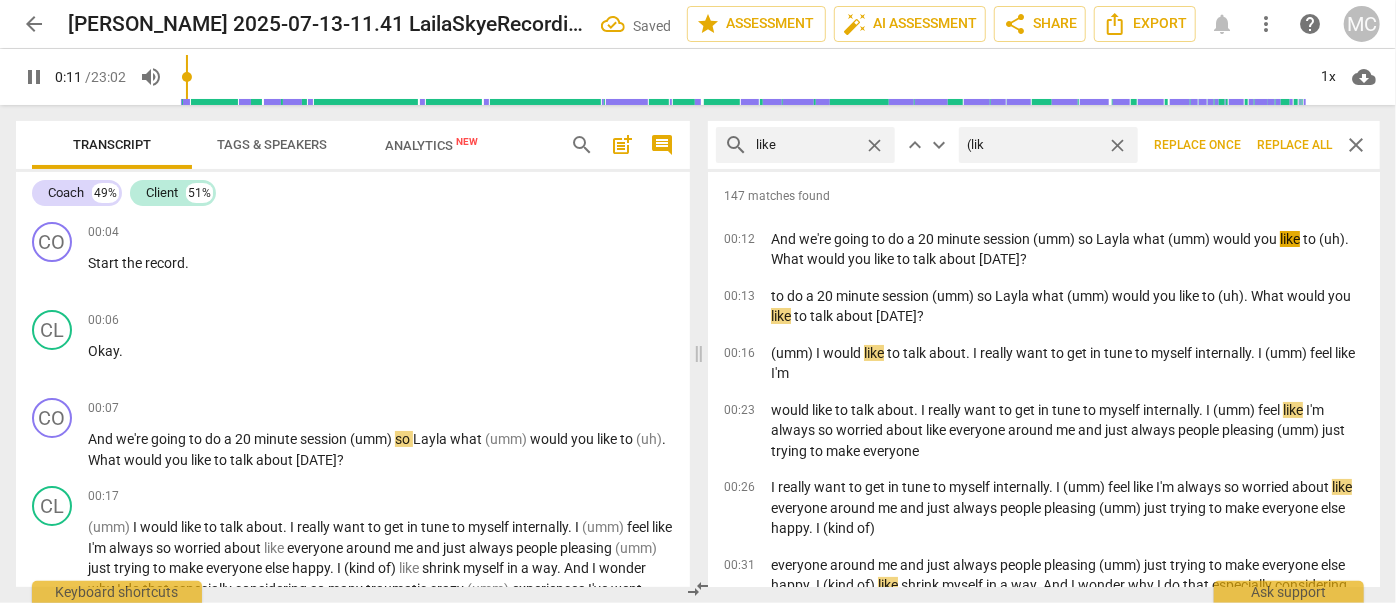 type on "(like" 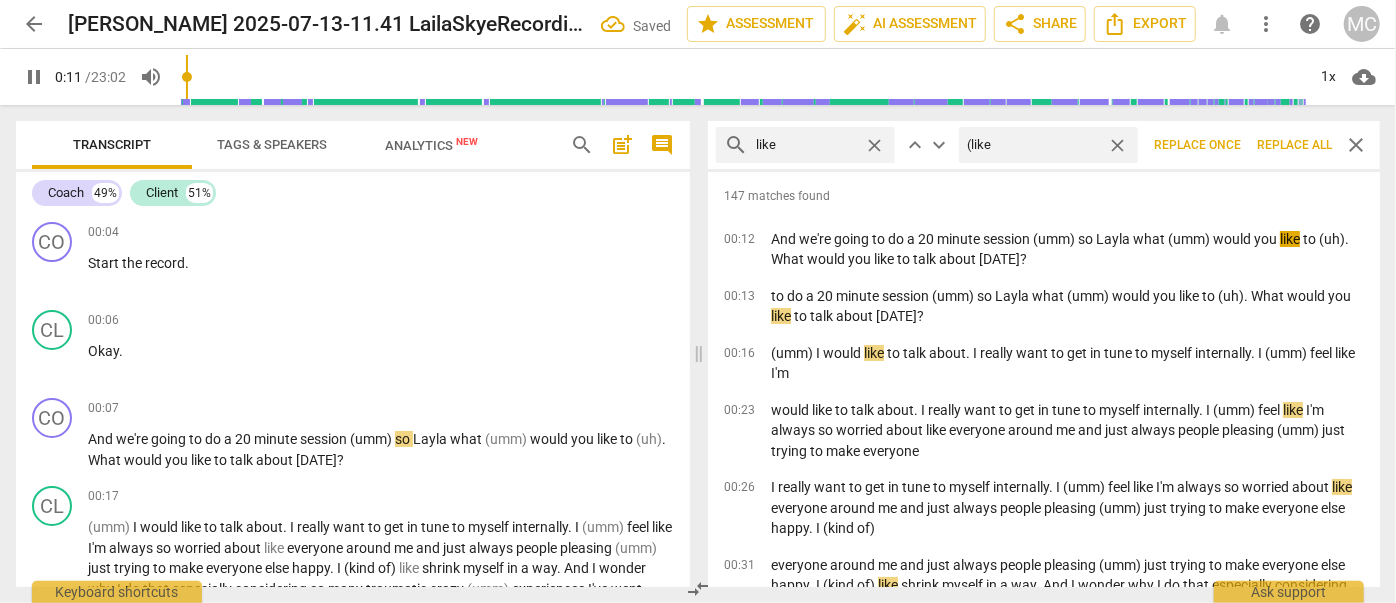 type on "12" 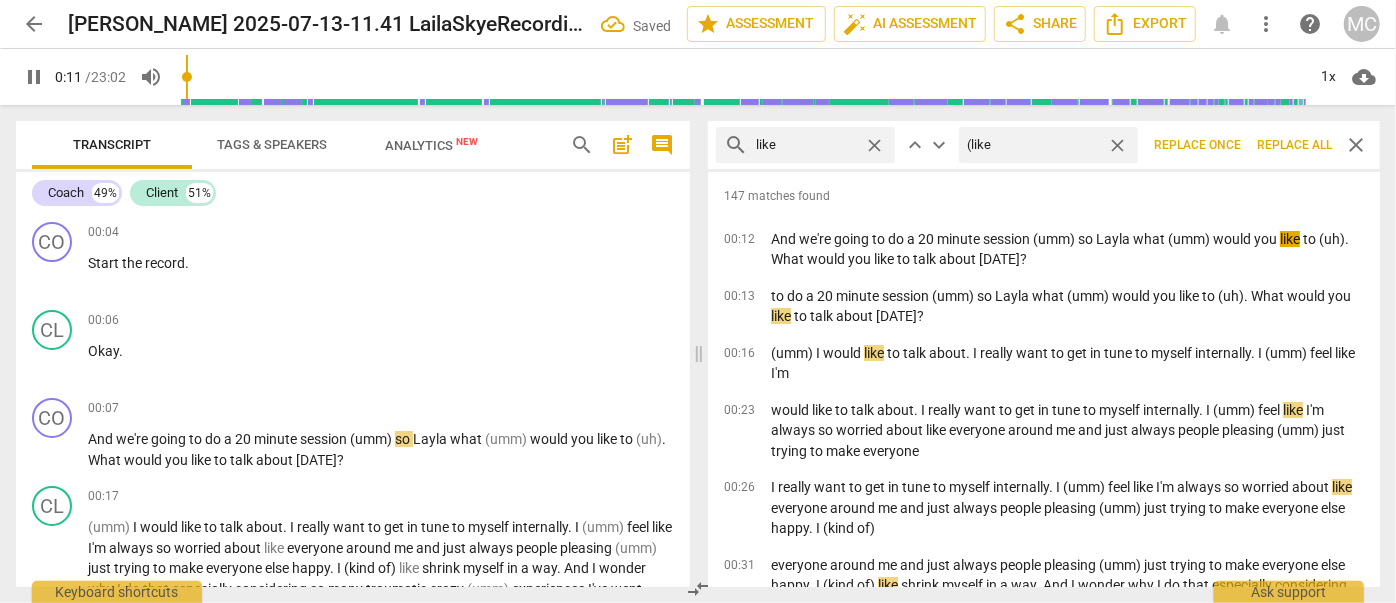 type on "(like)" 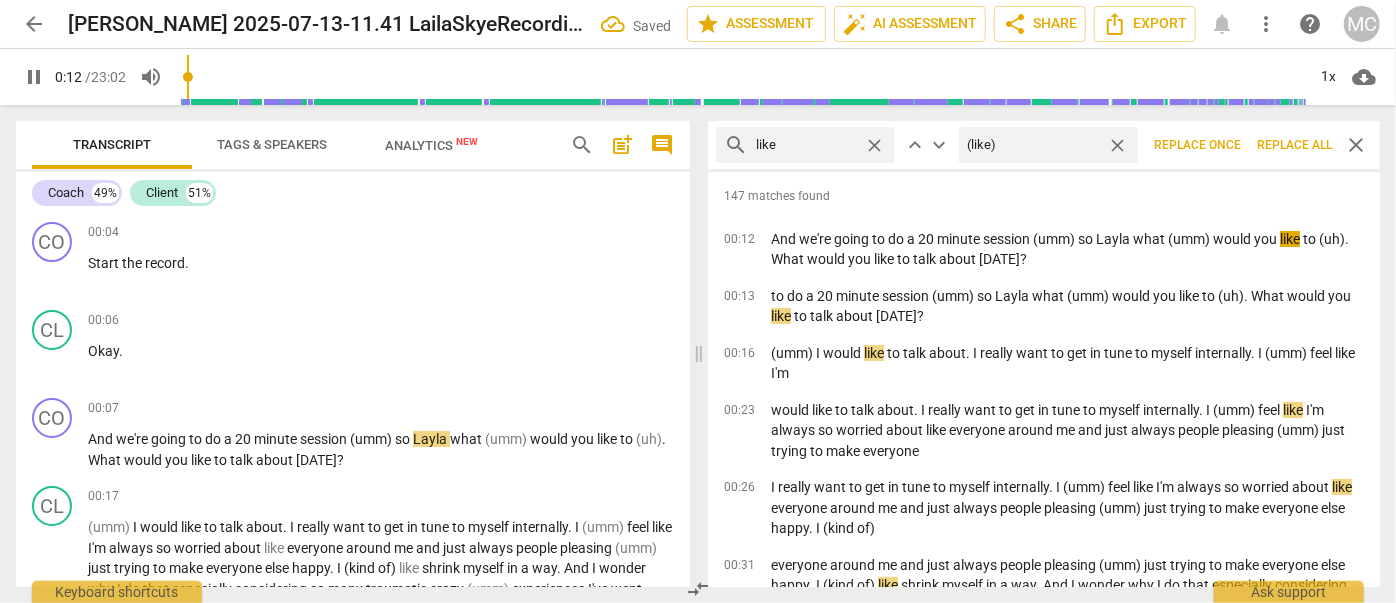 type on "13" 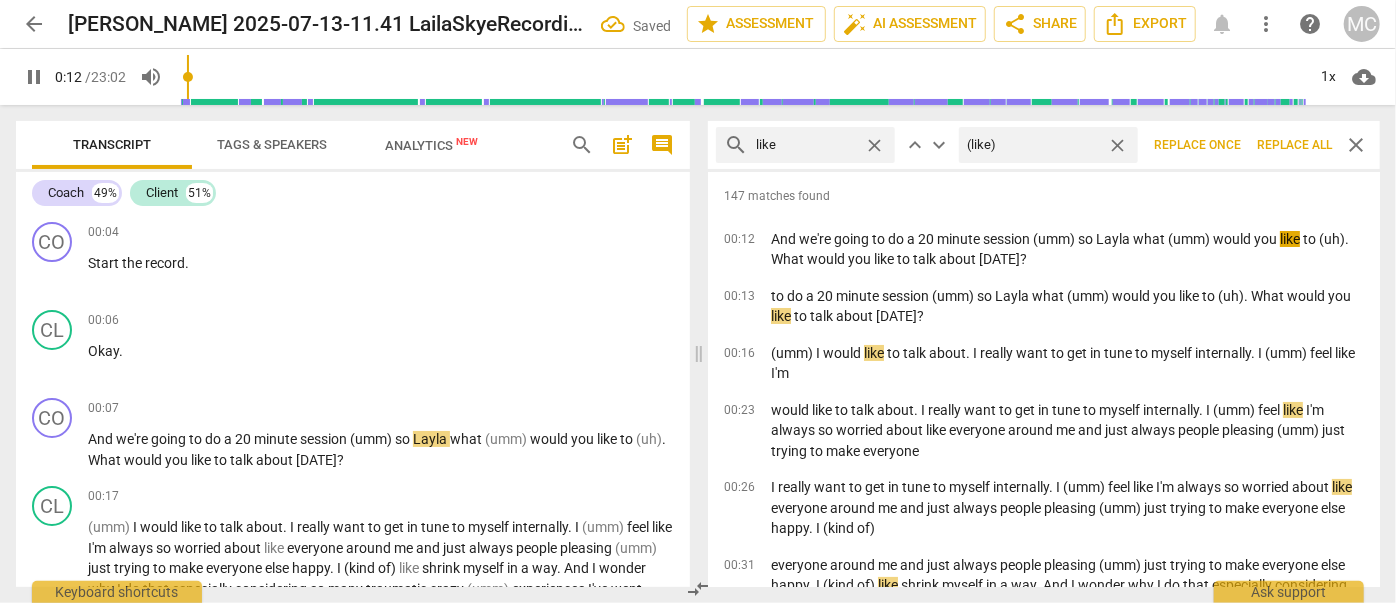 click on "Replace all" at bounding box center (1294, 145) 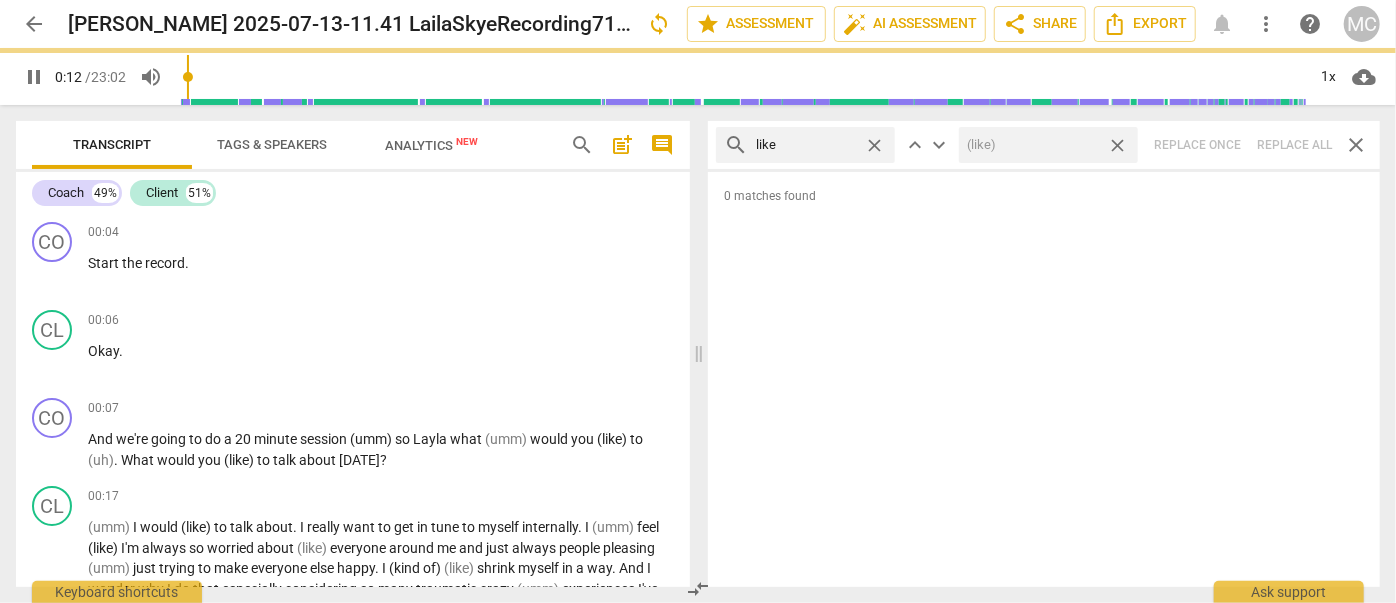 click on "close" at bounding box center (1117, 145) 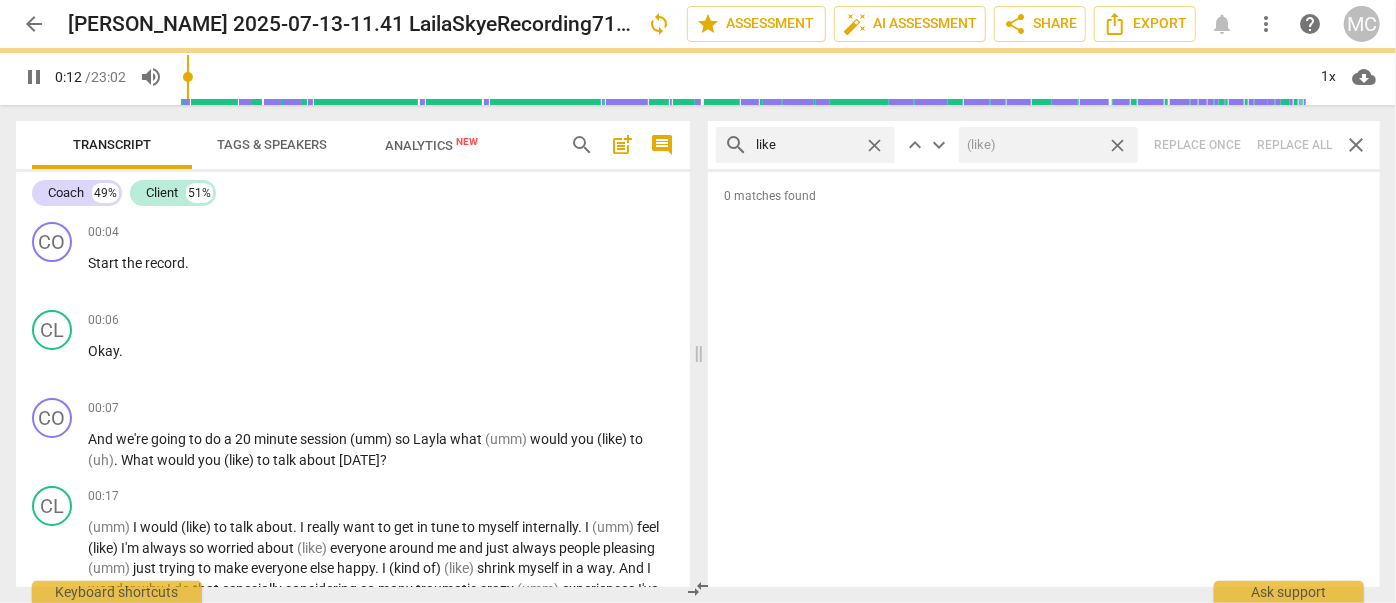 type 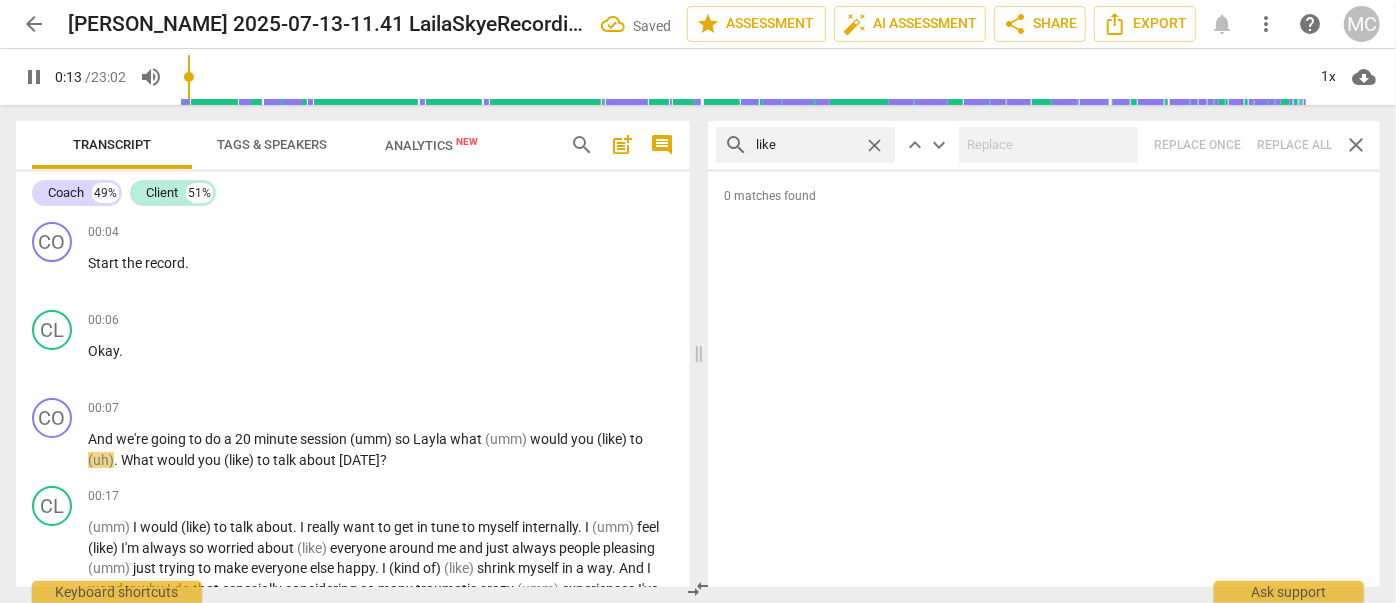 type on "14" 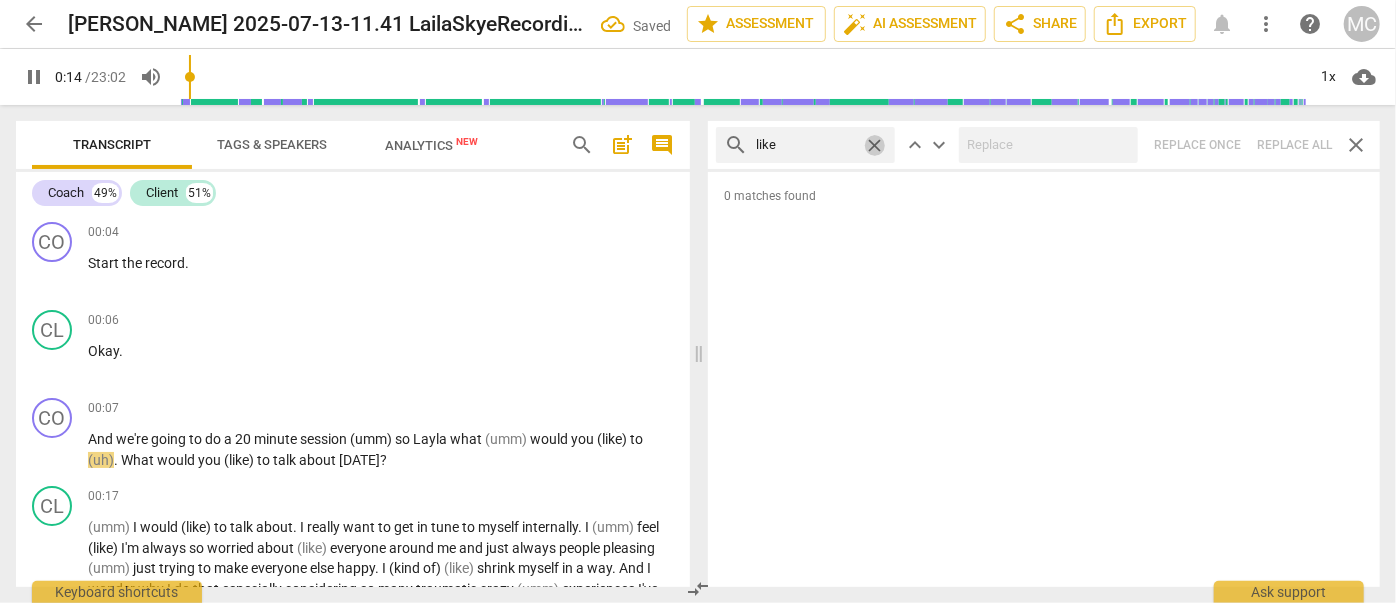 click on "close" at bounding box center [874, 145] 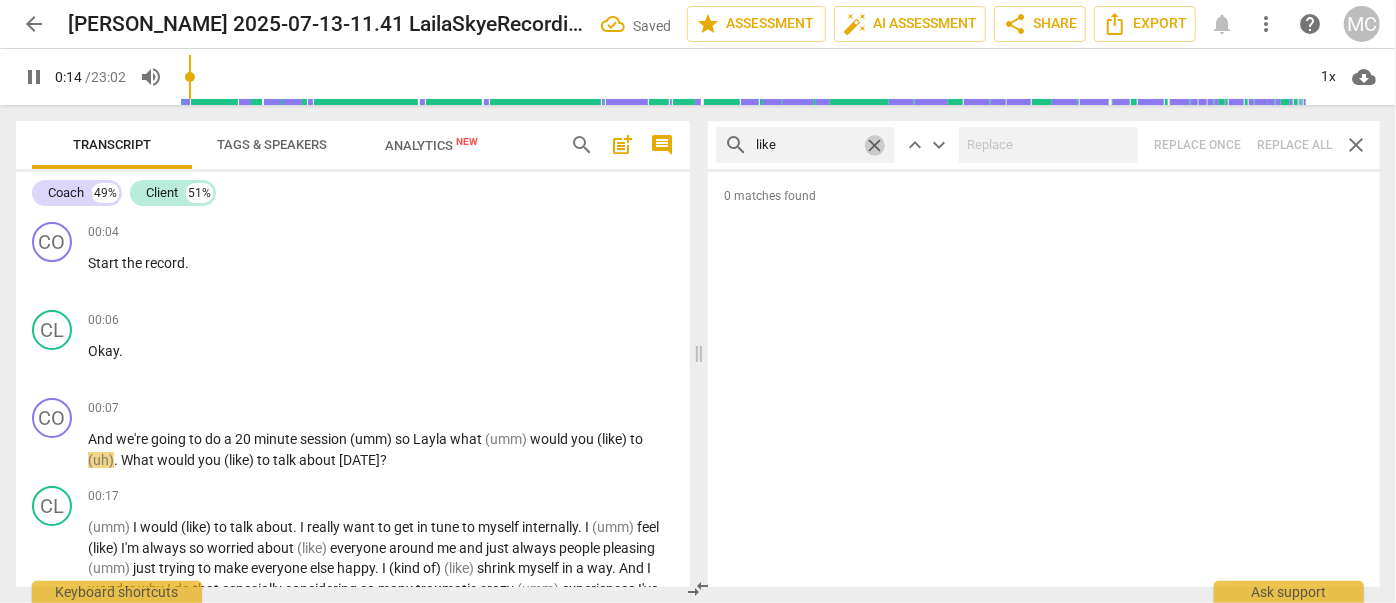 type 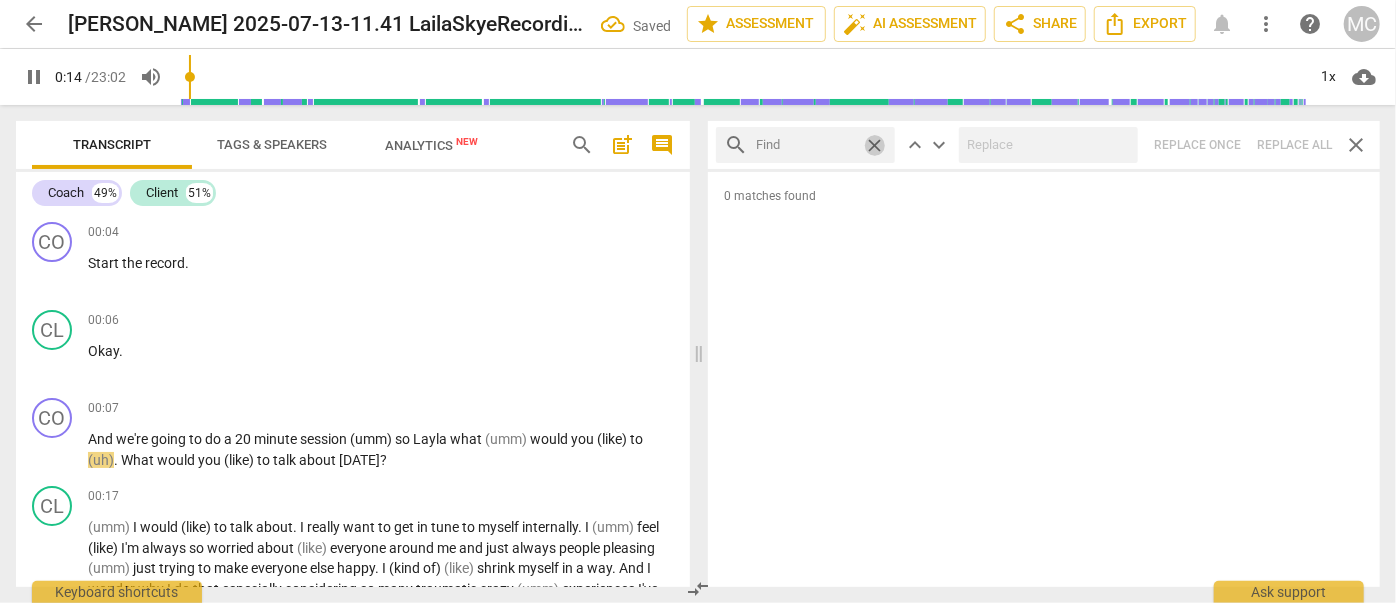 click at bounding box center (806, 145) 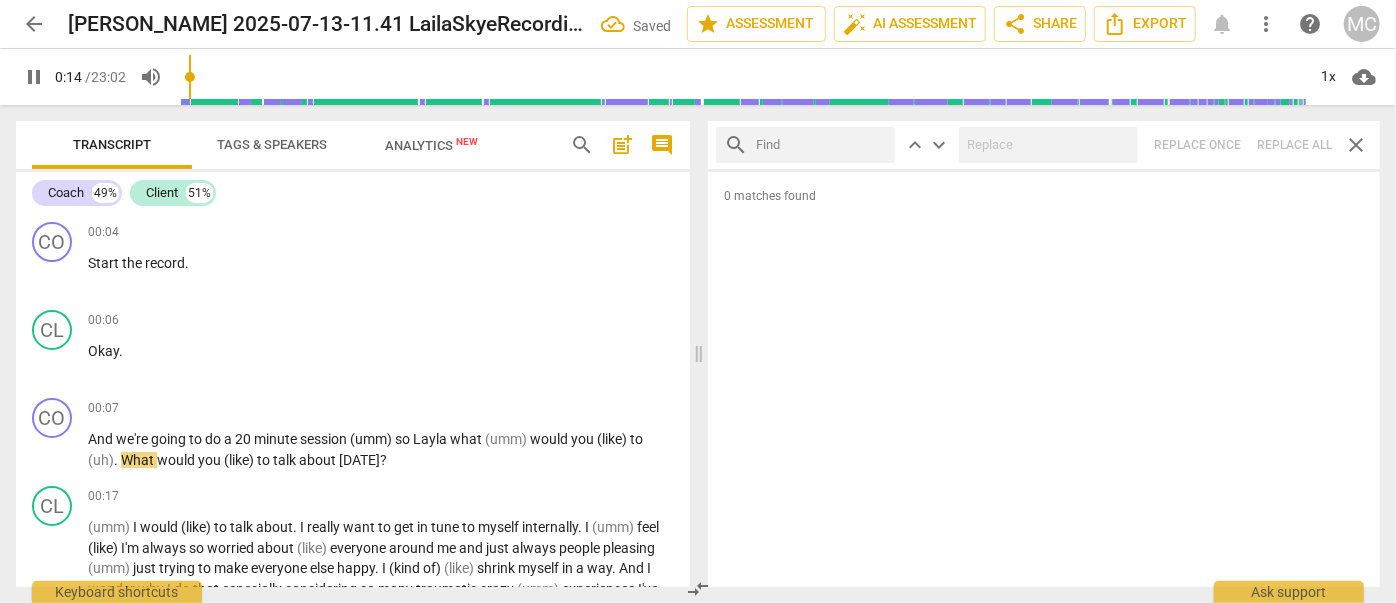 type on "15" 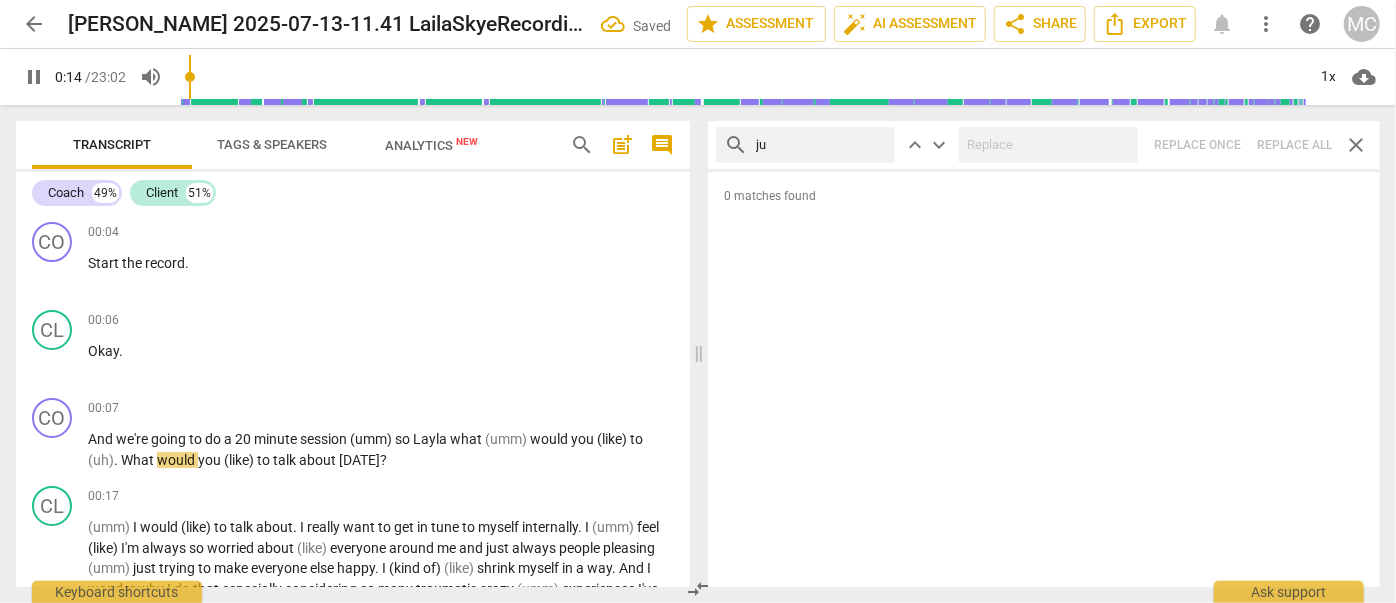 type on "jus" 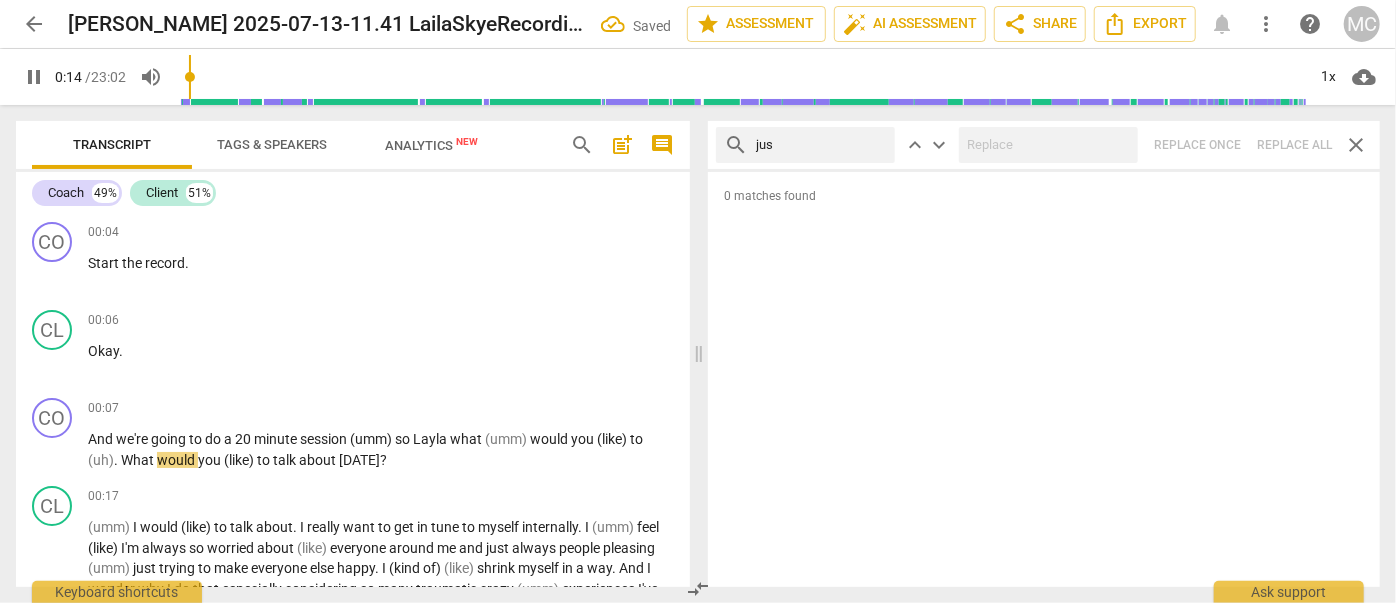 type on "15" 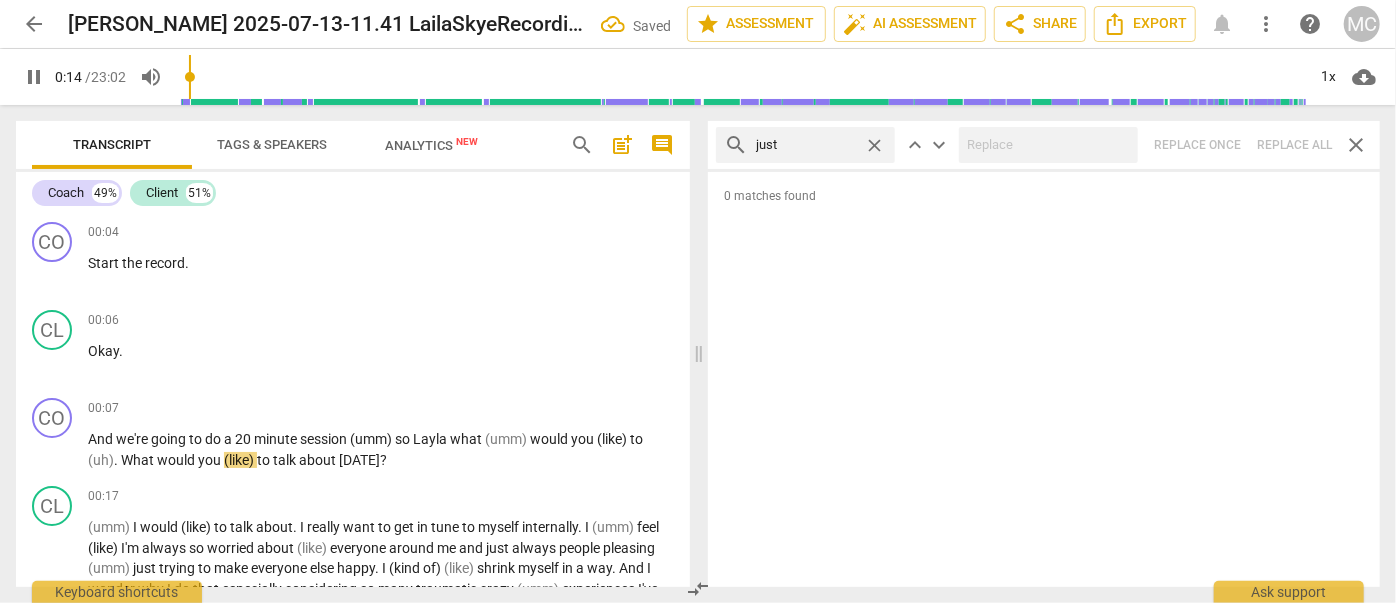 type on "just" 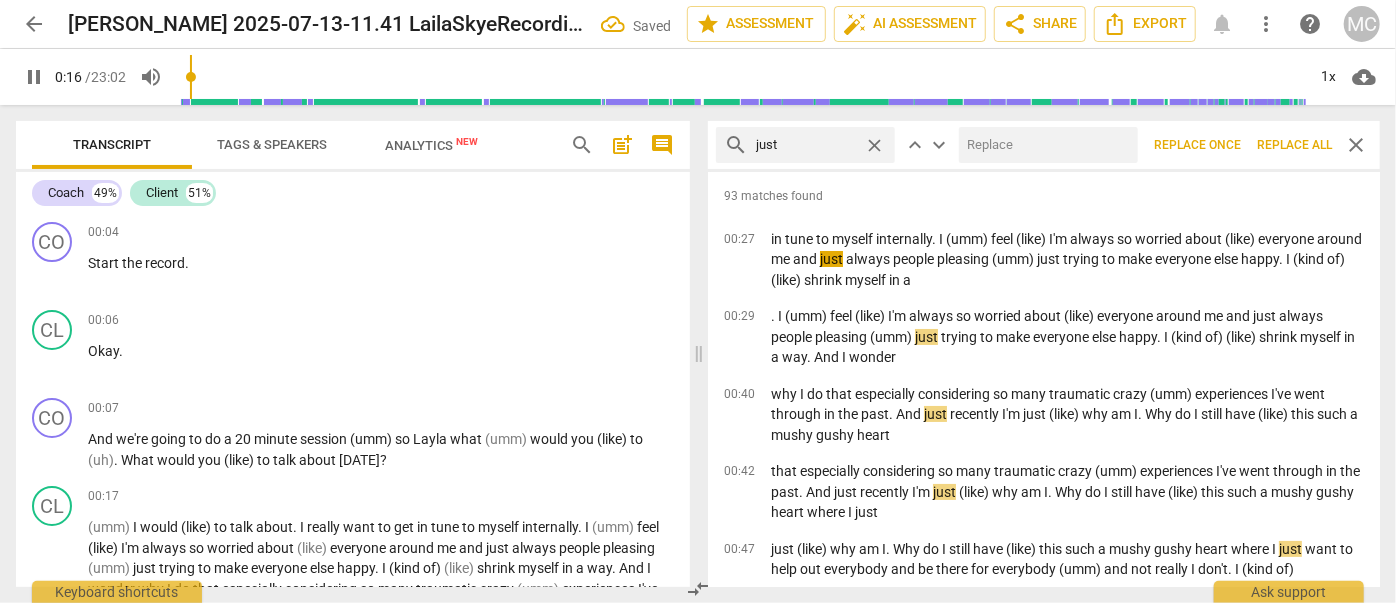 click at bounding box center [1044, 145] 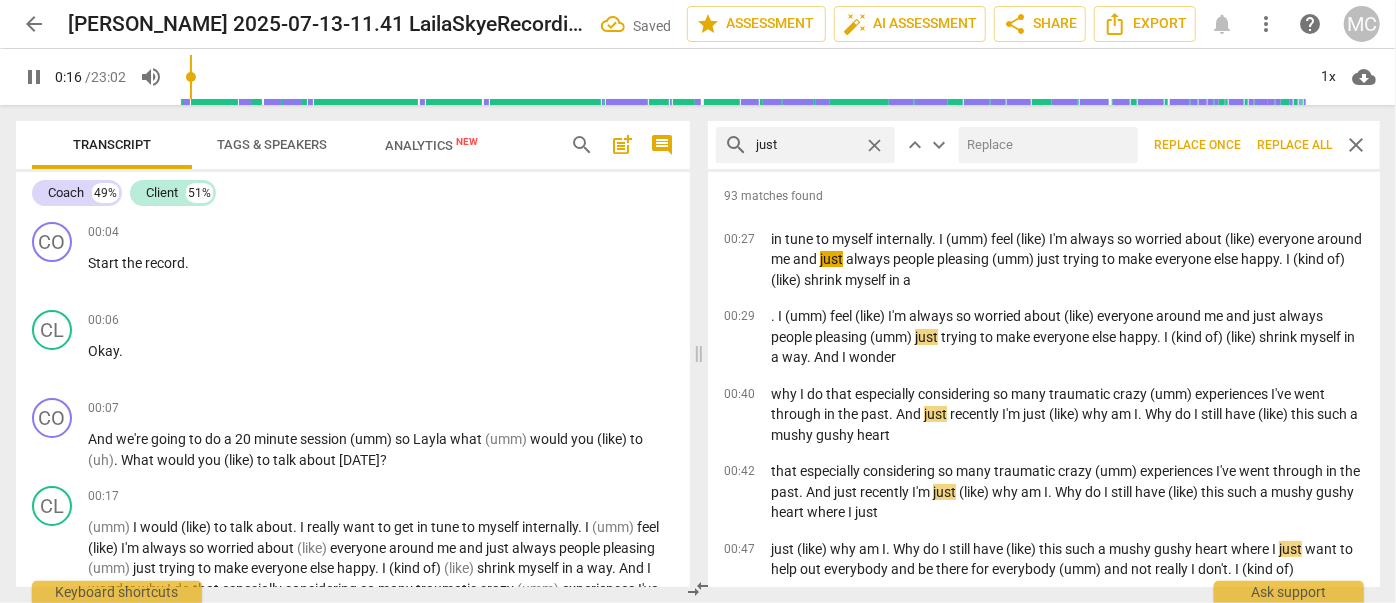 type on "16" 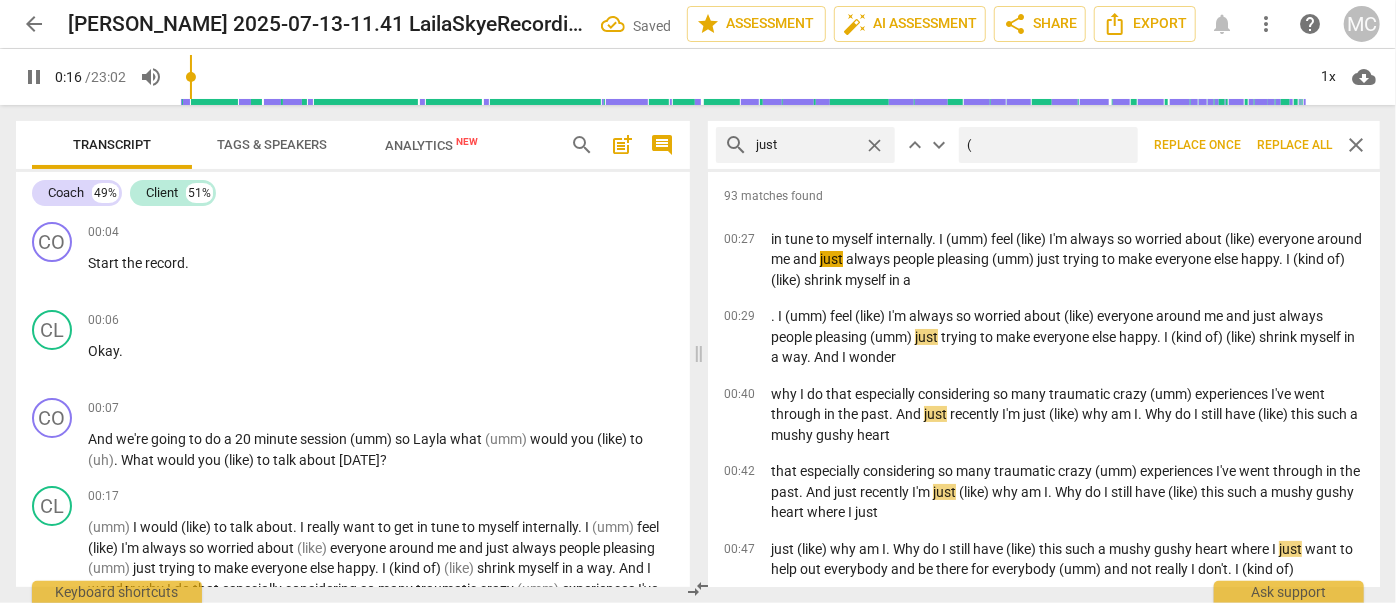 type on "17" 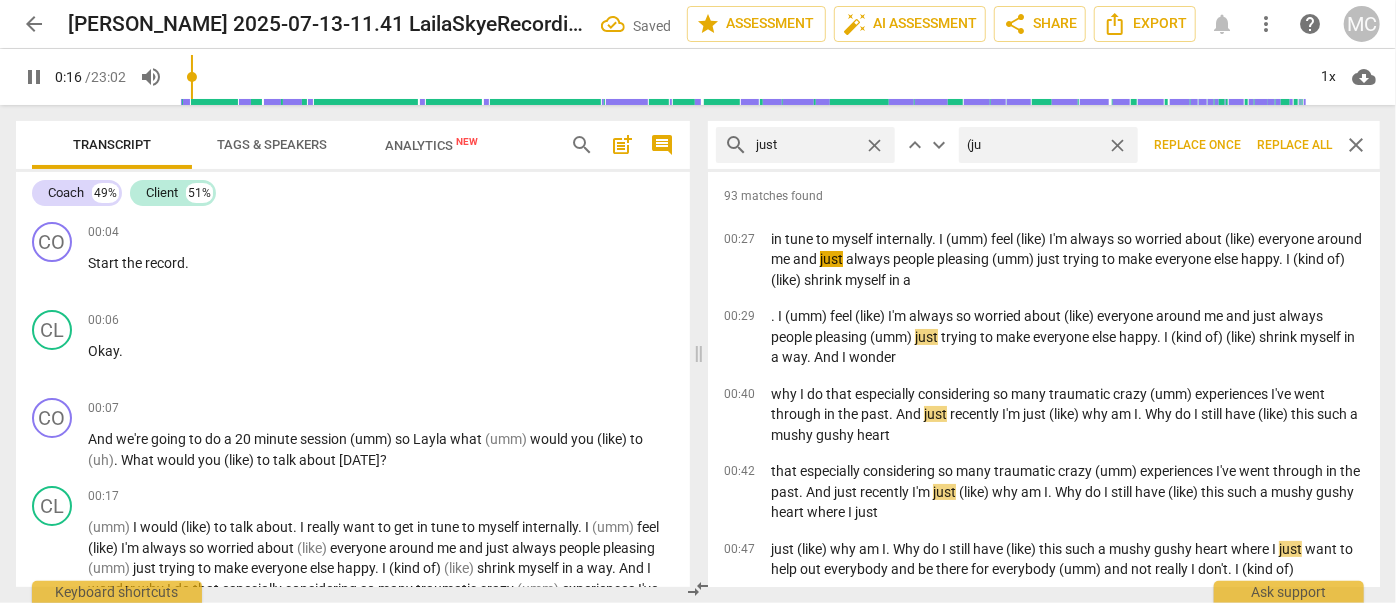 type on "(jus" 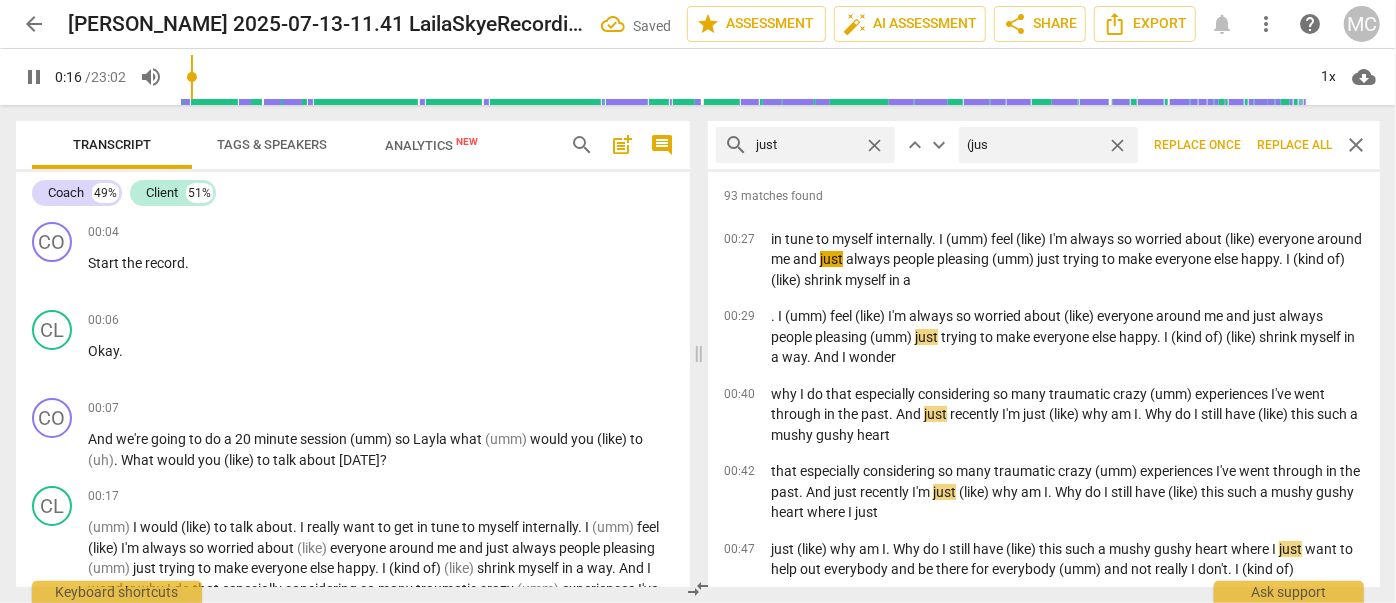 type on "17" 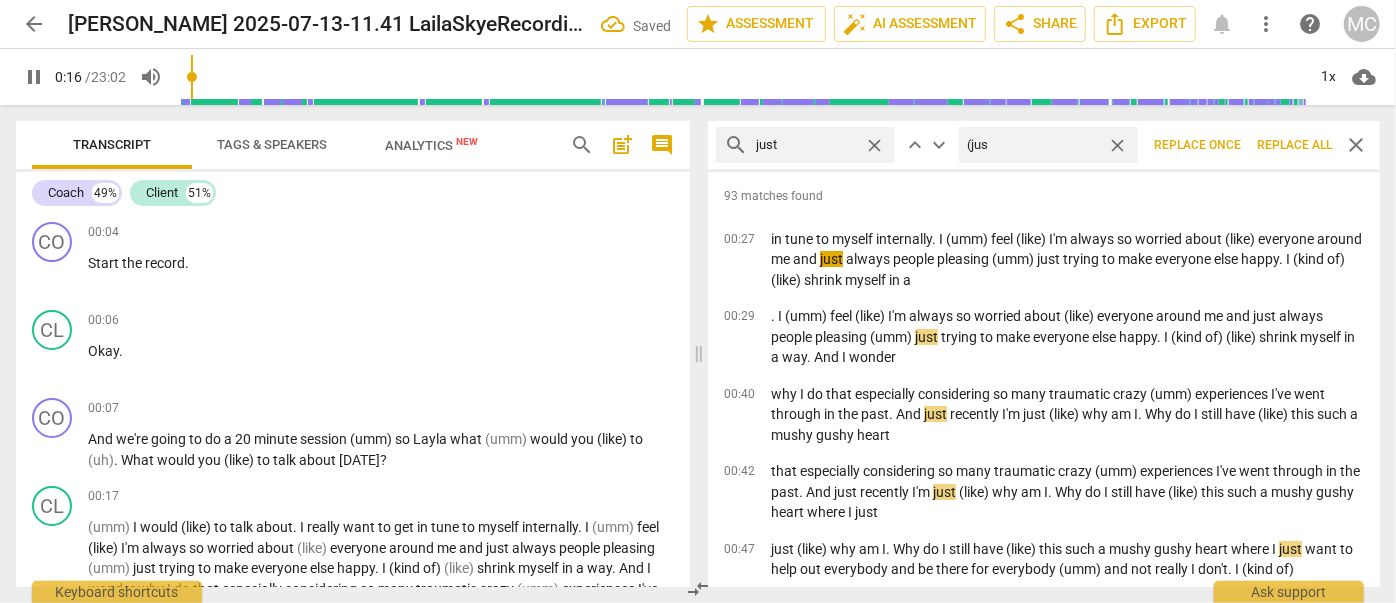 type on "(just" 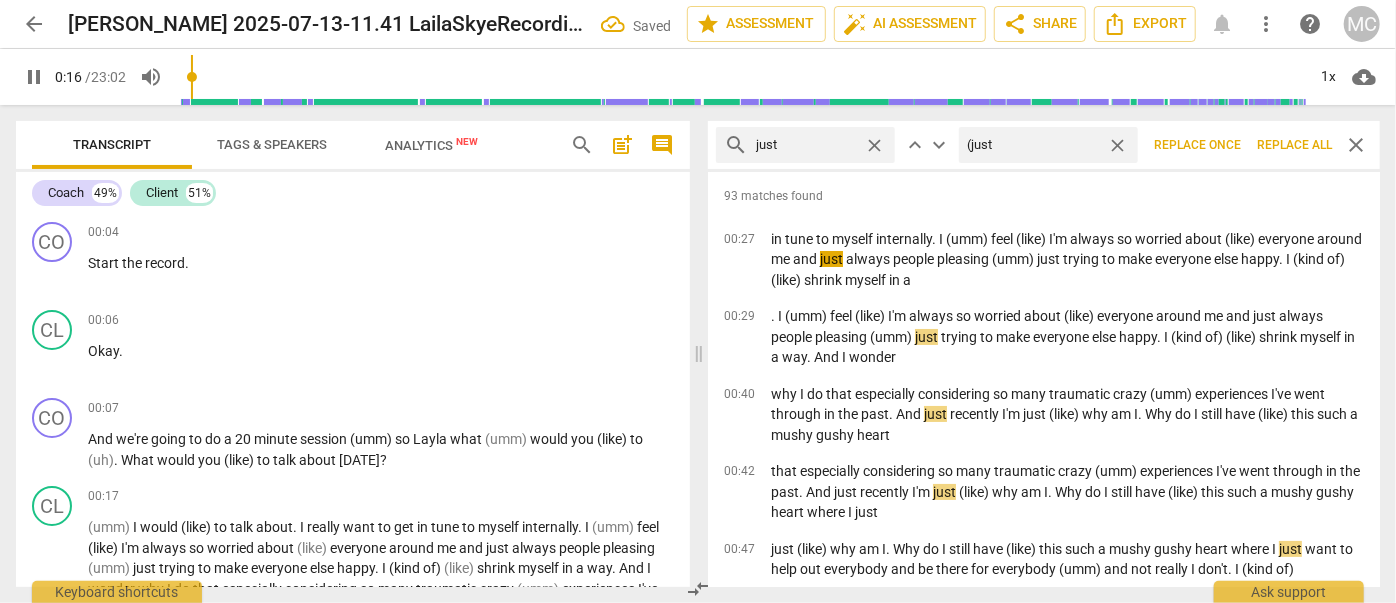 type on "17" 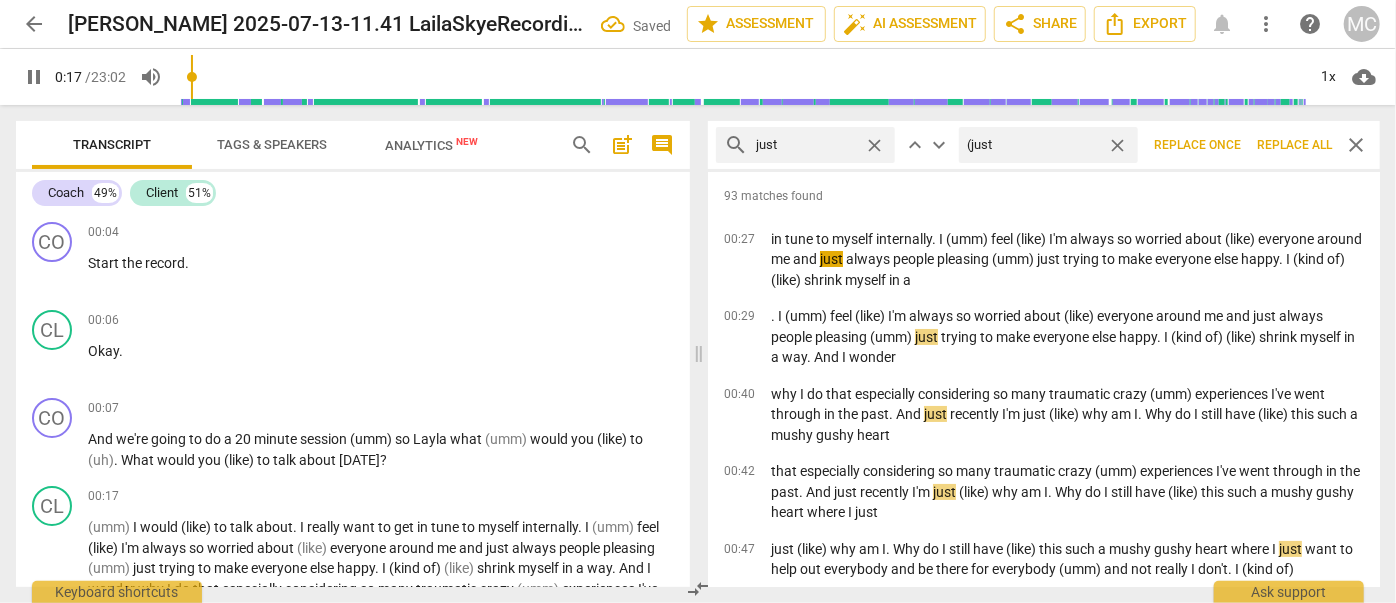 type on "(just)" 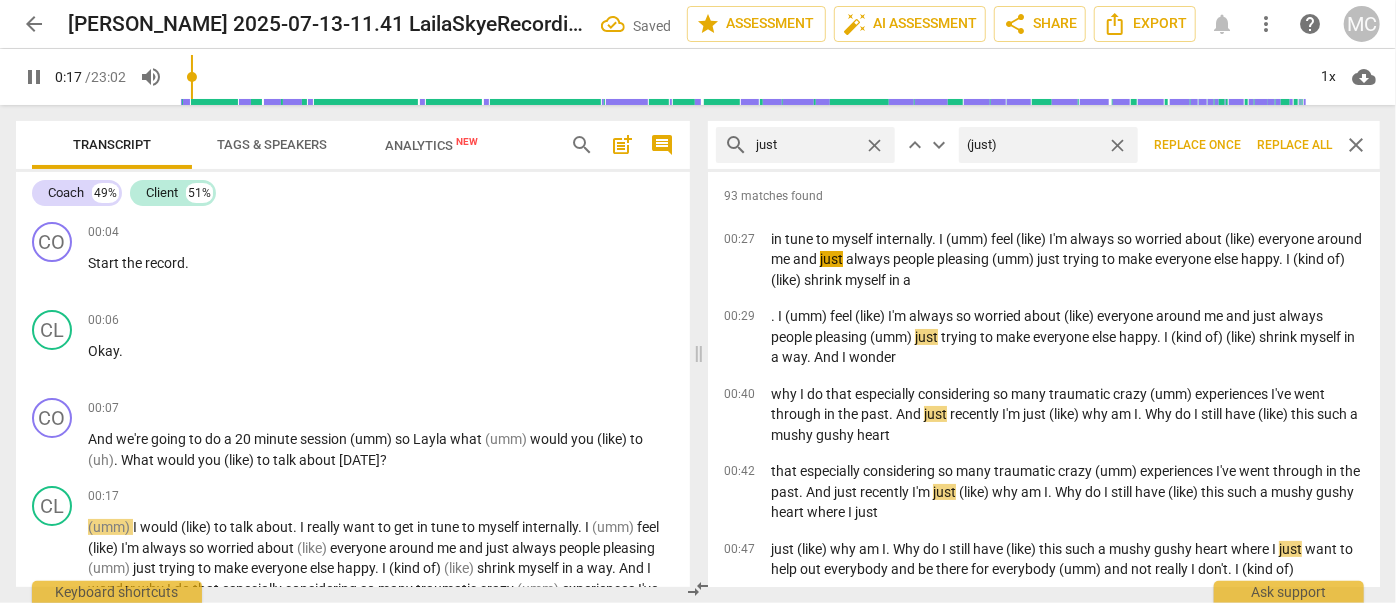 type on "18" 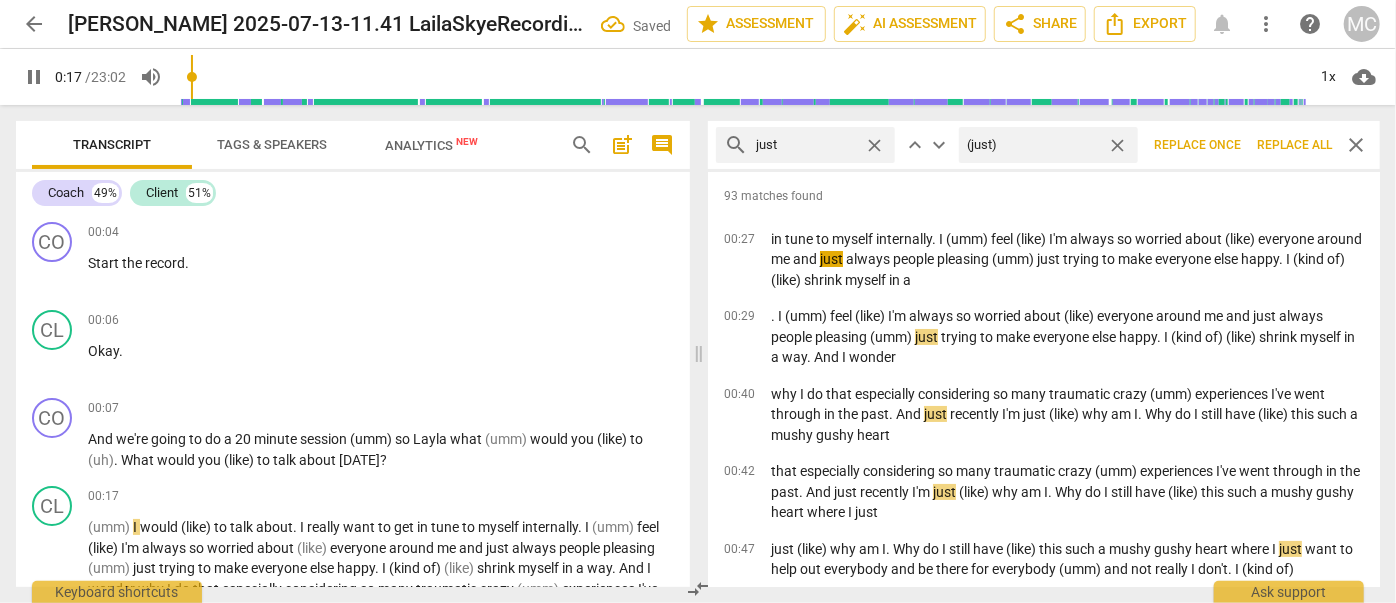 type on "(just)" 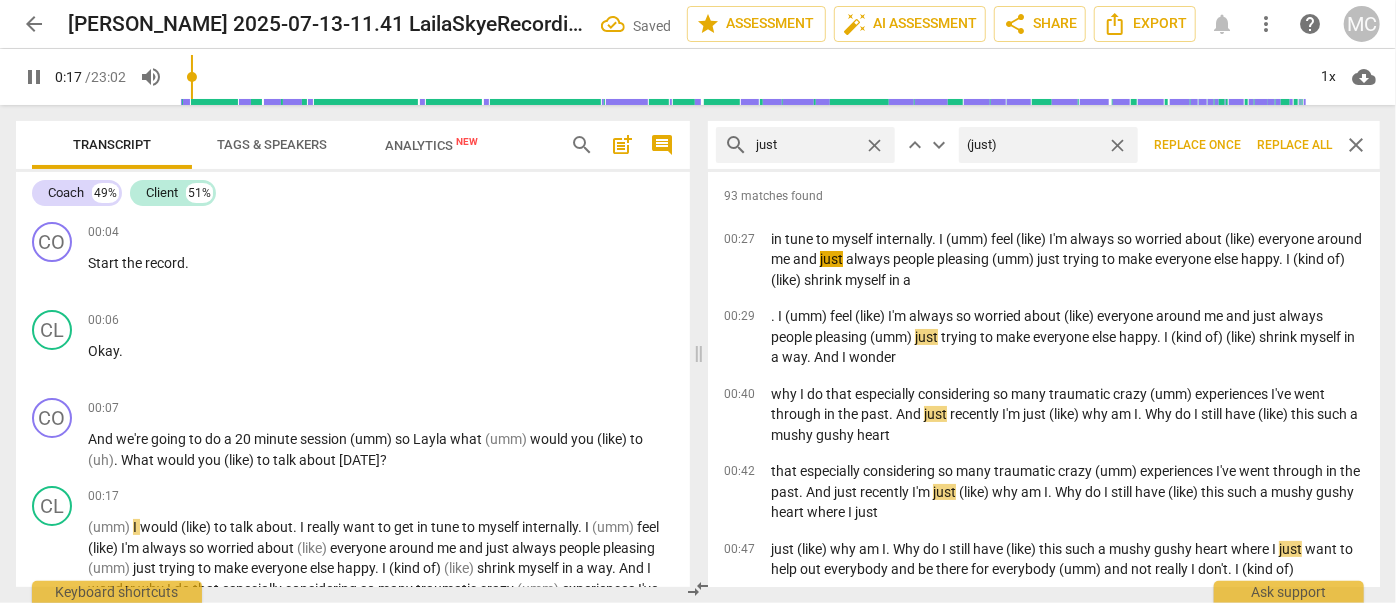 type on "18" 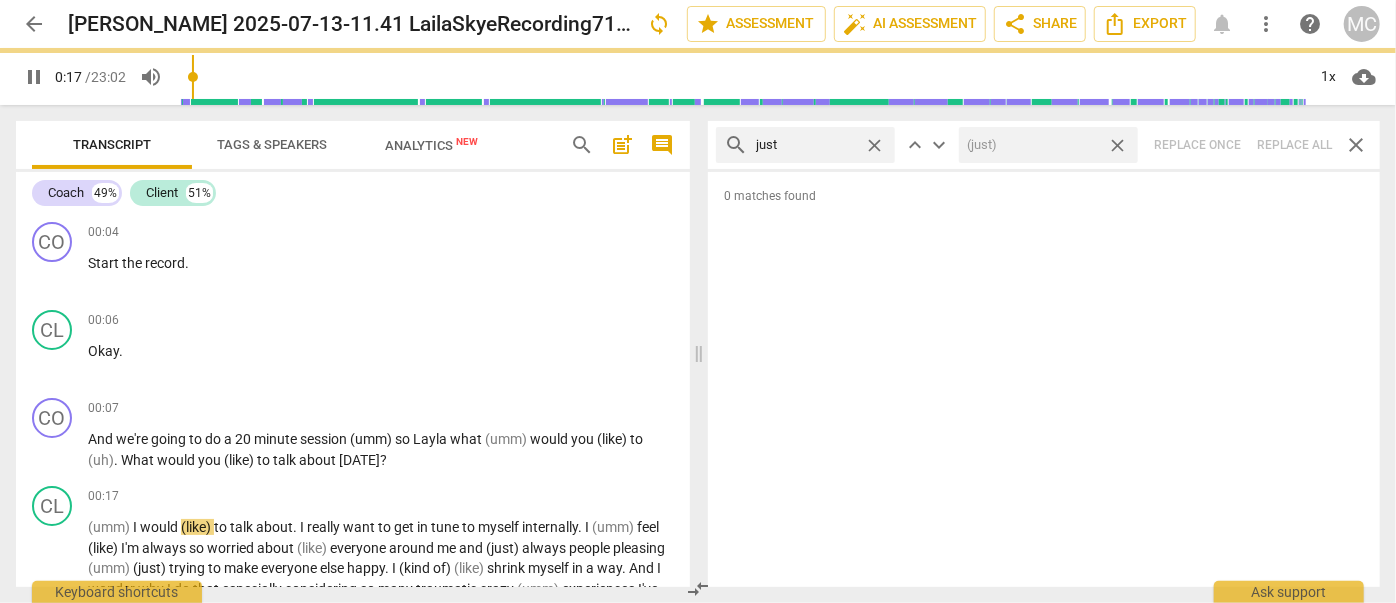 click on "close" at bounding box center (1117, 145) 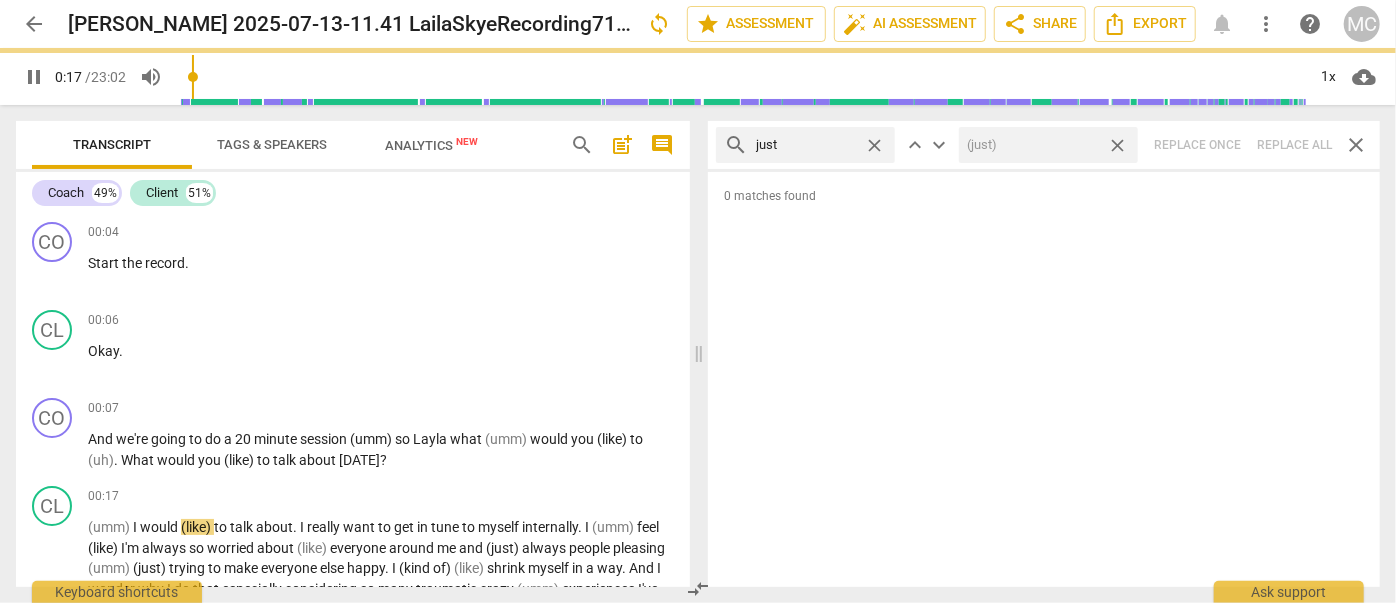 type 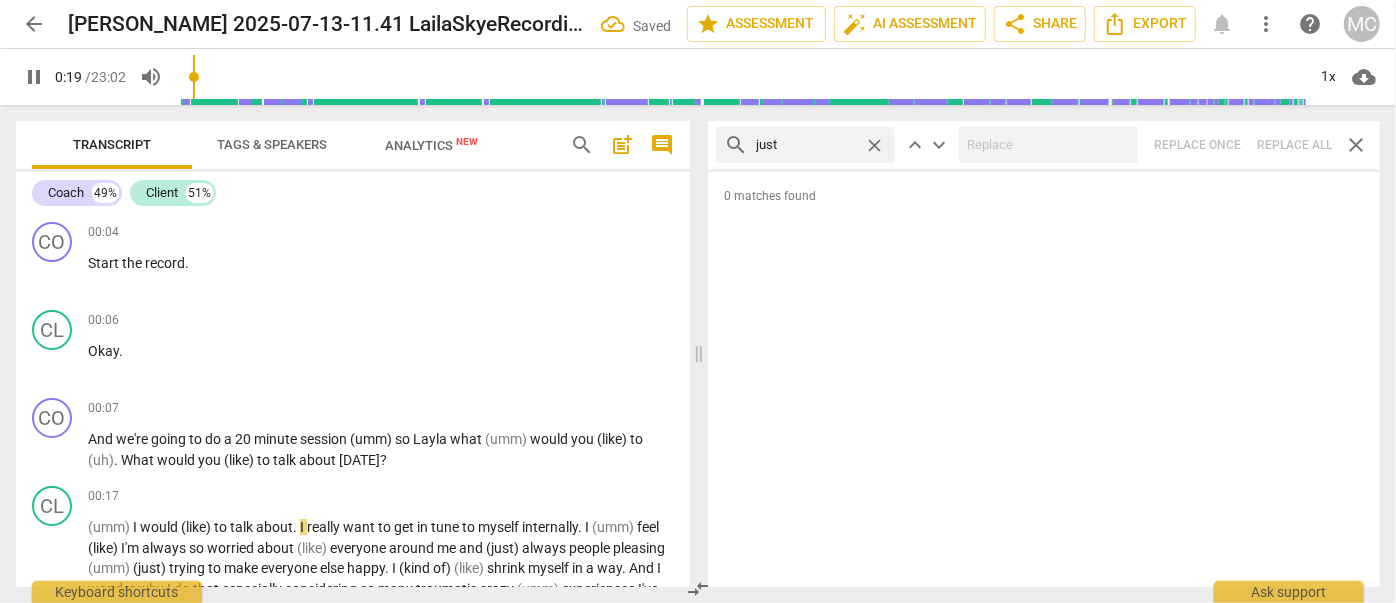 click on "close" at bounding box center (874, 145) 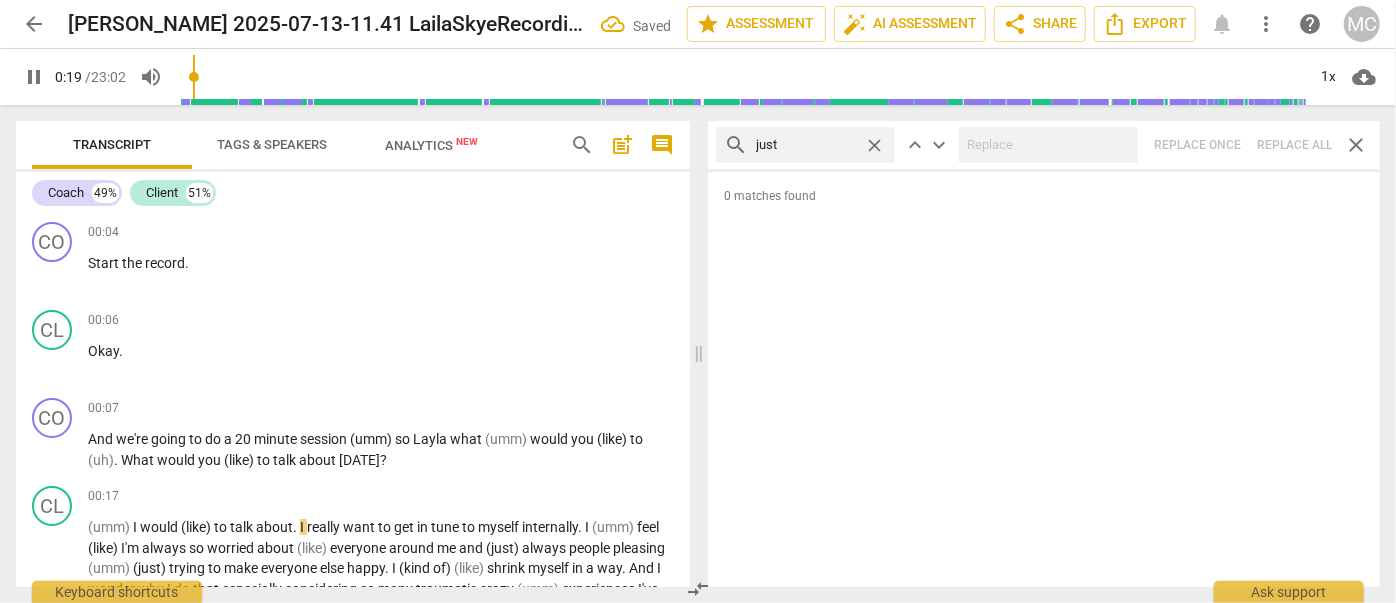 type on "19" 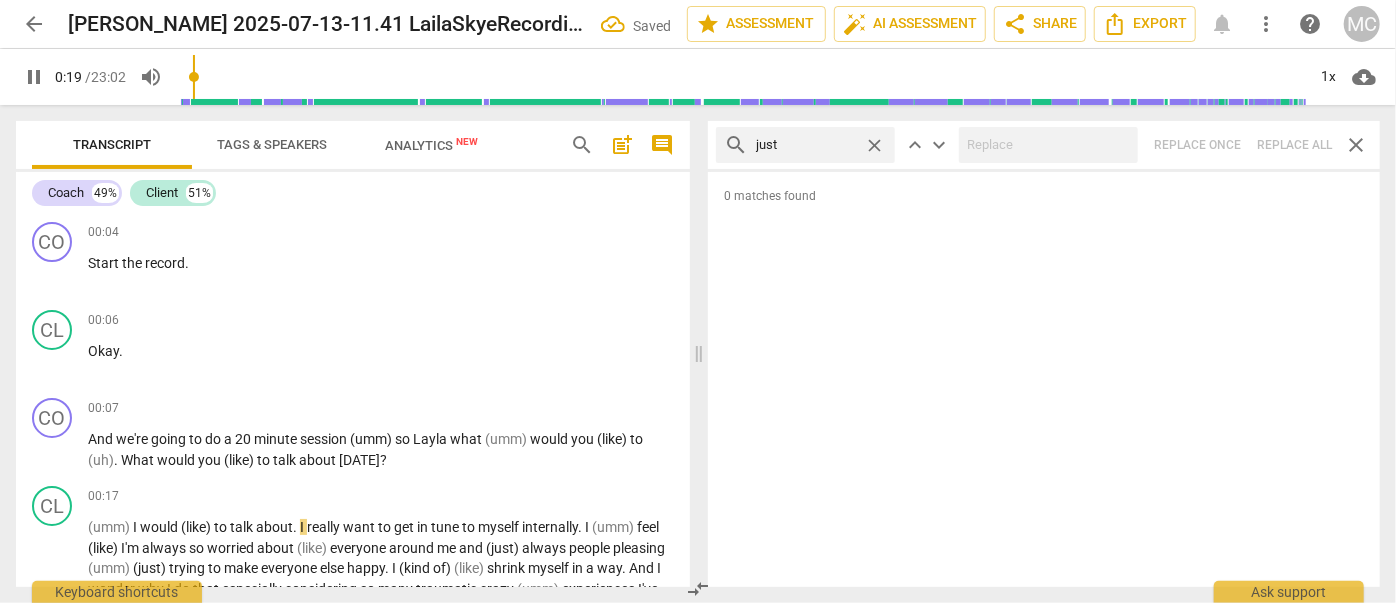 type 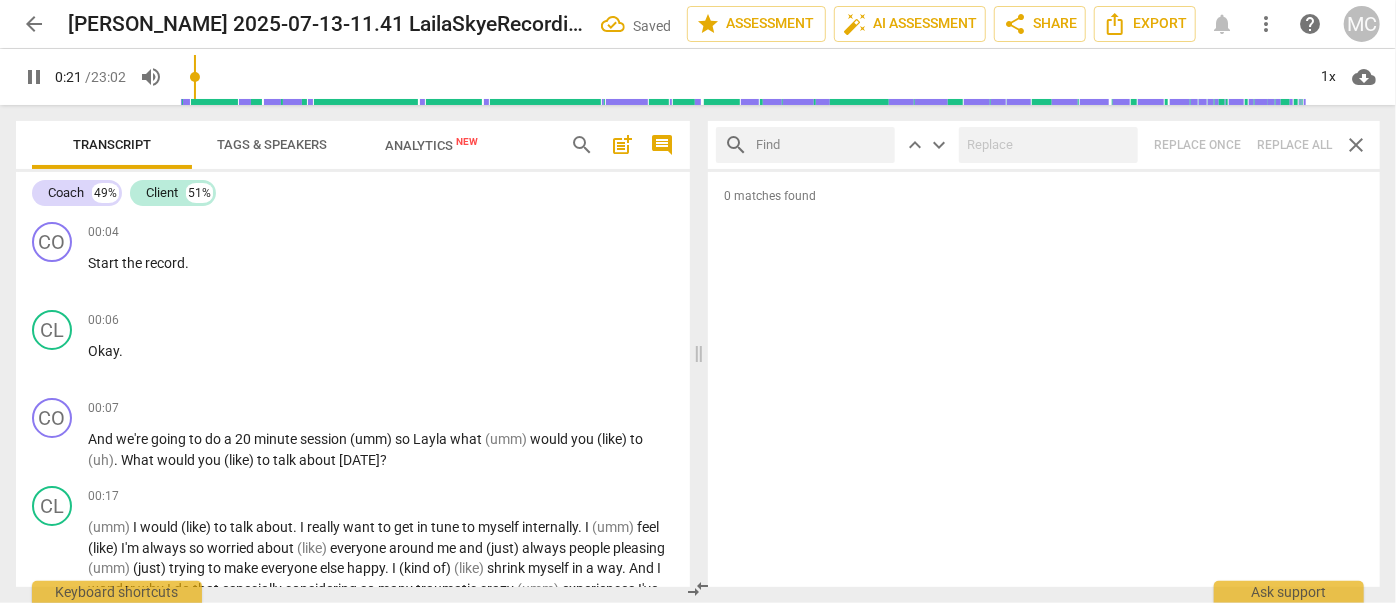 click at bounding box center (821, 145) 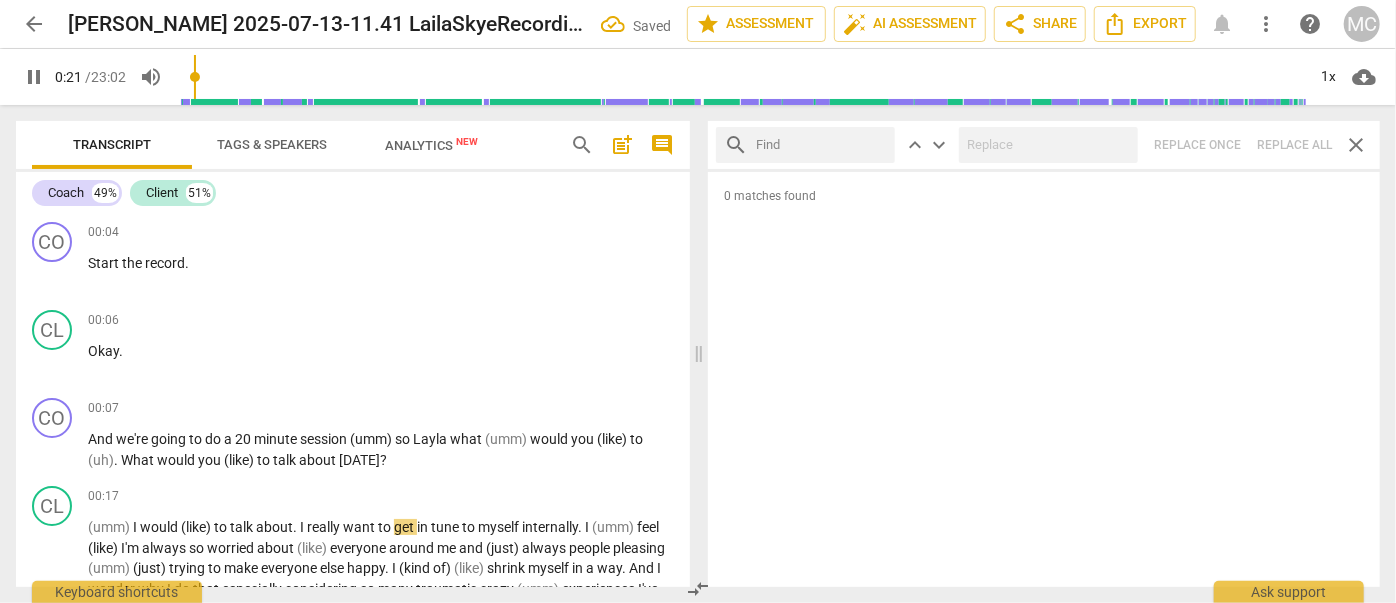 type on "22" 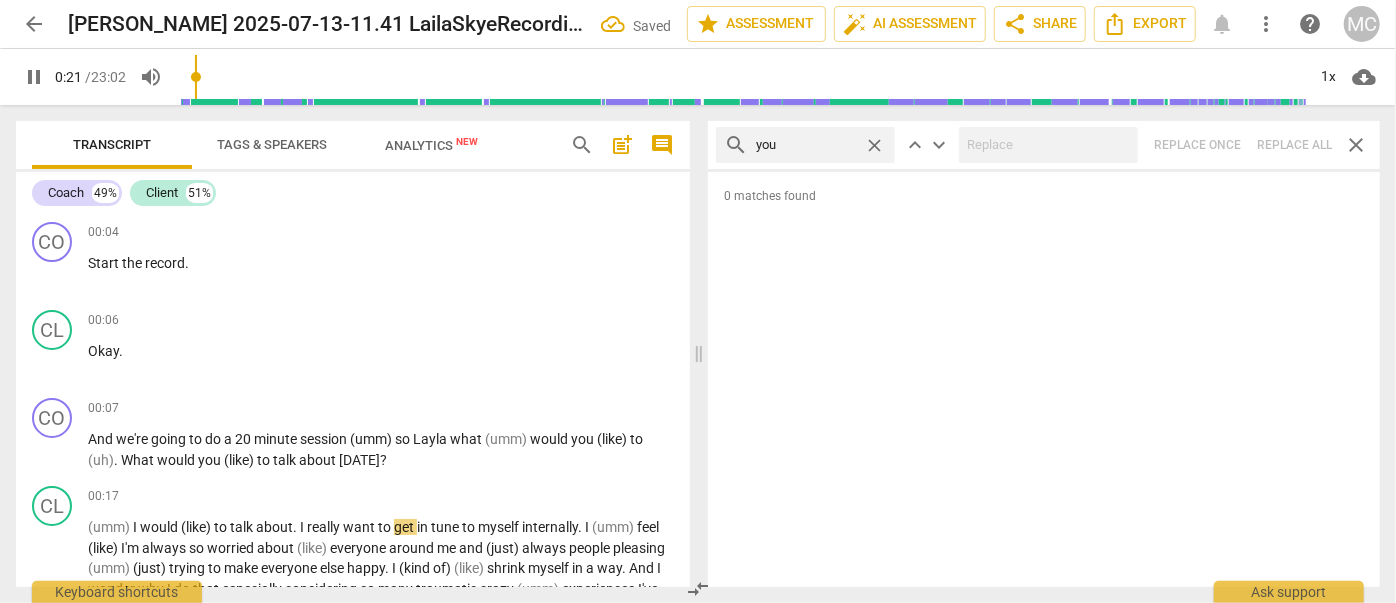 type on "you" 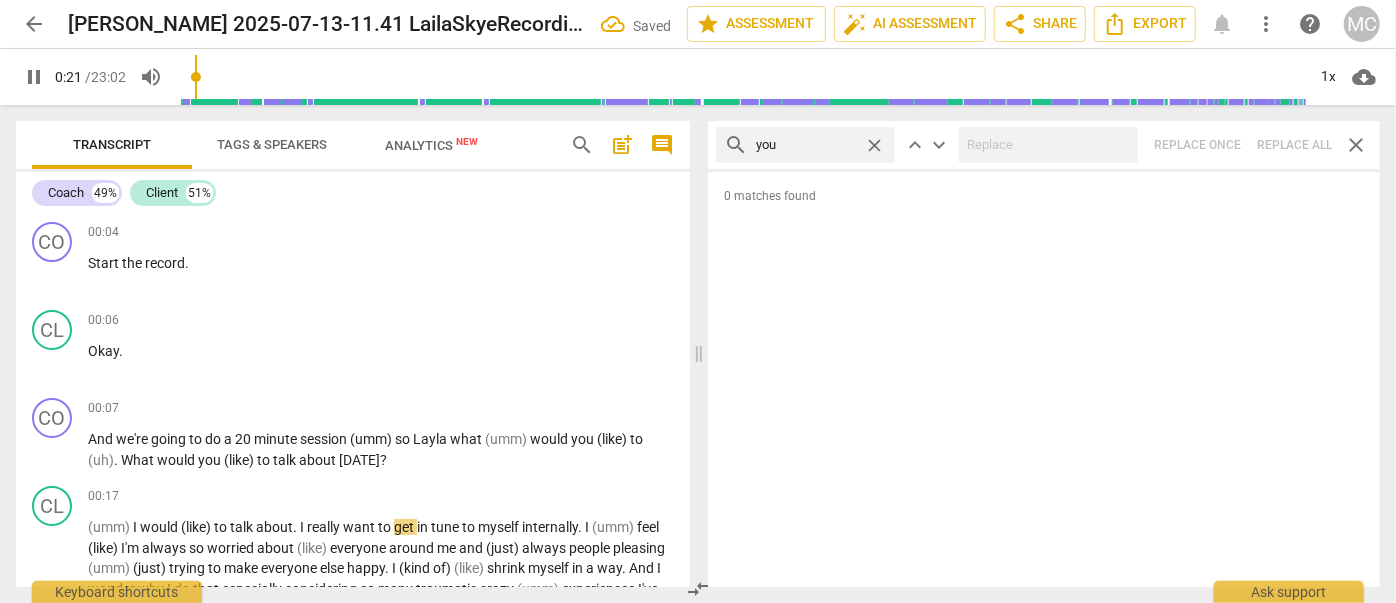 type on "22" 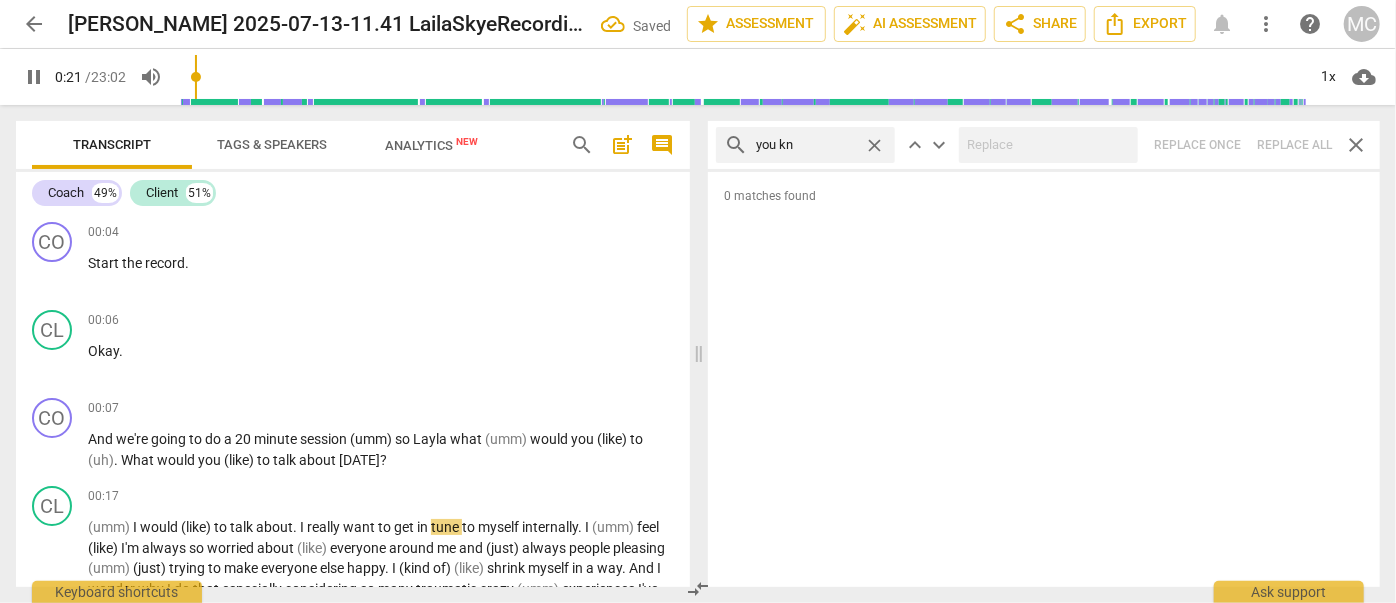 type on "you kno" 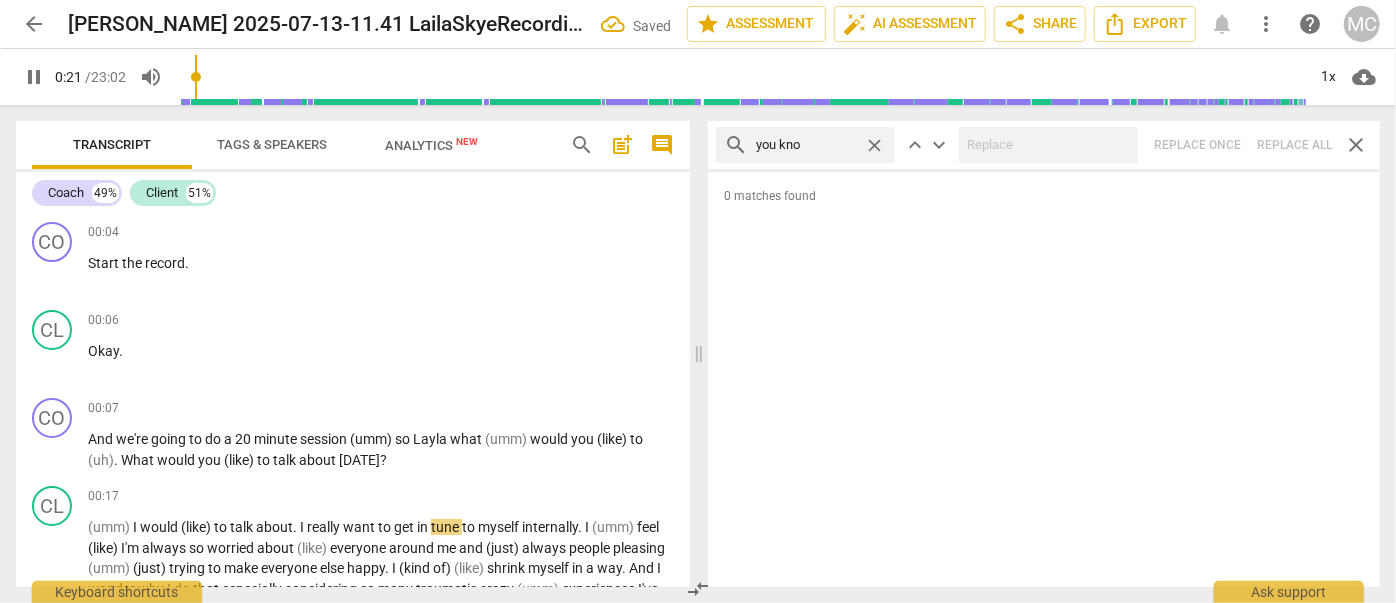 type on "22" 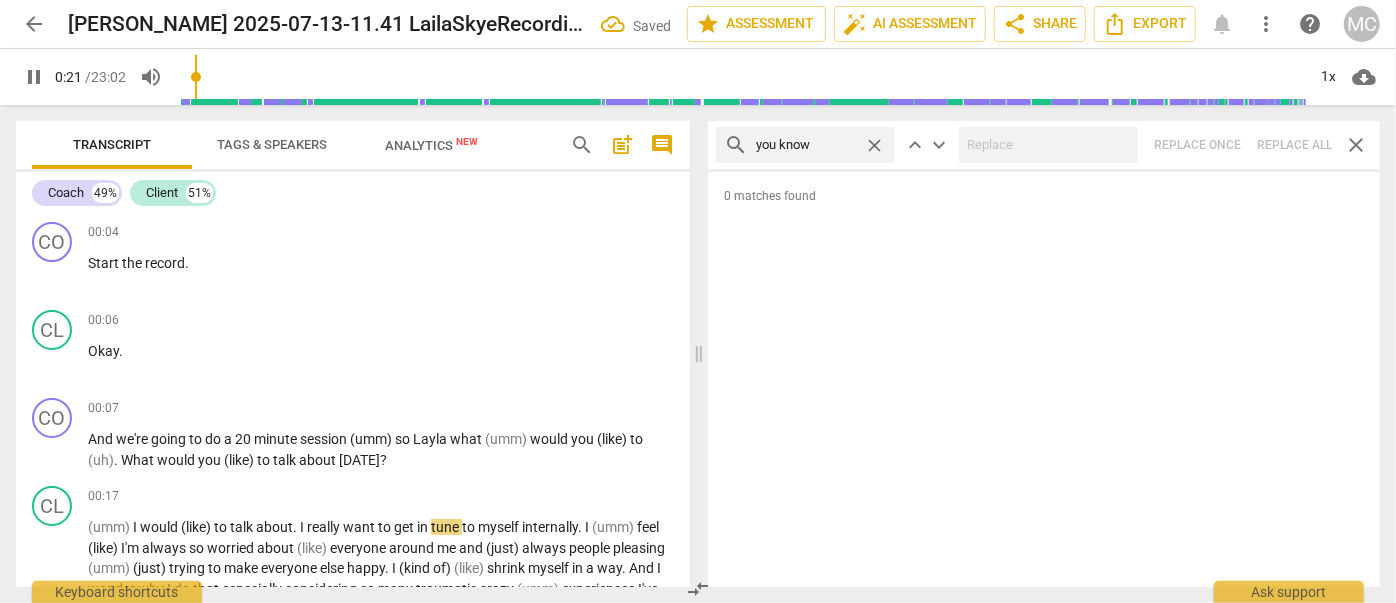 type on "you know" 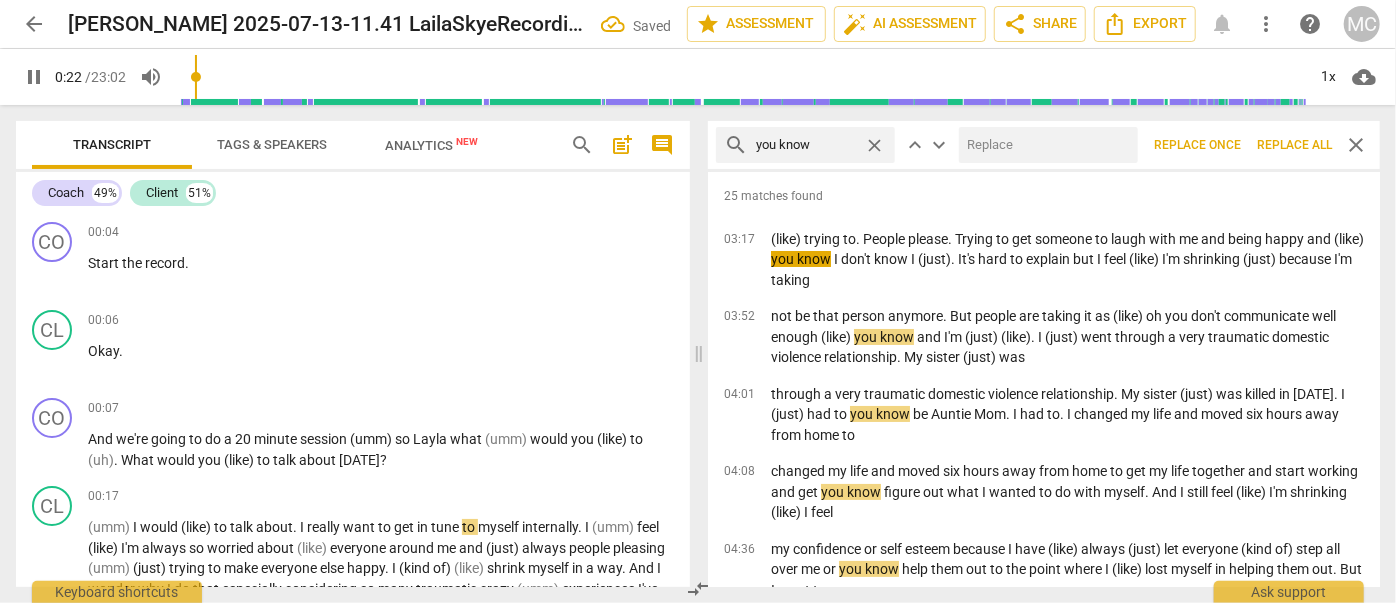 click at bounding box center [1044, 145] 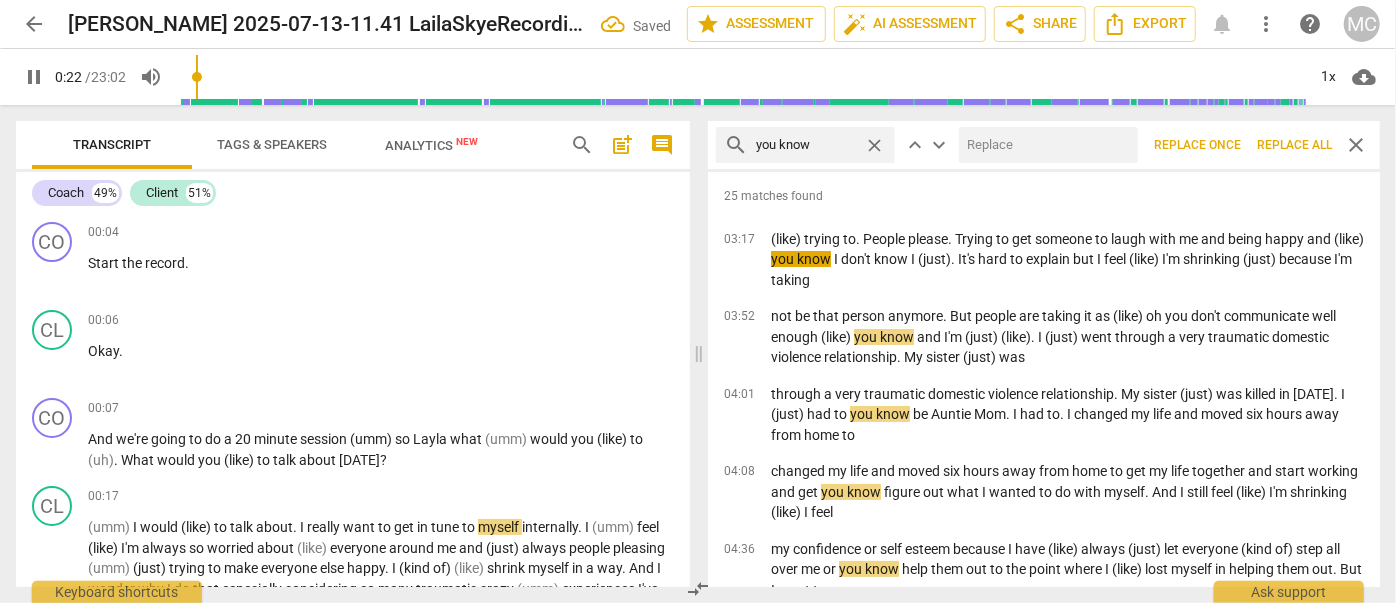 type on "23" 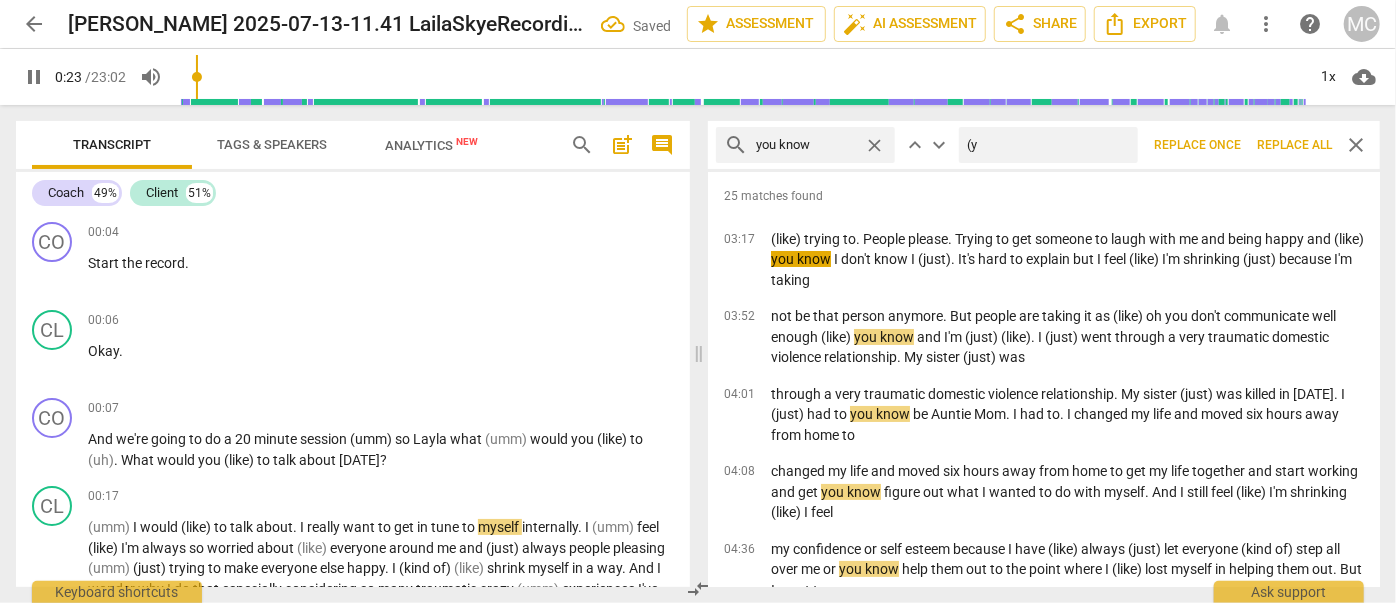 type on "(yo" 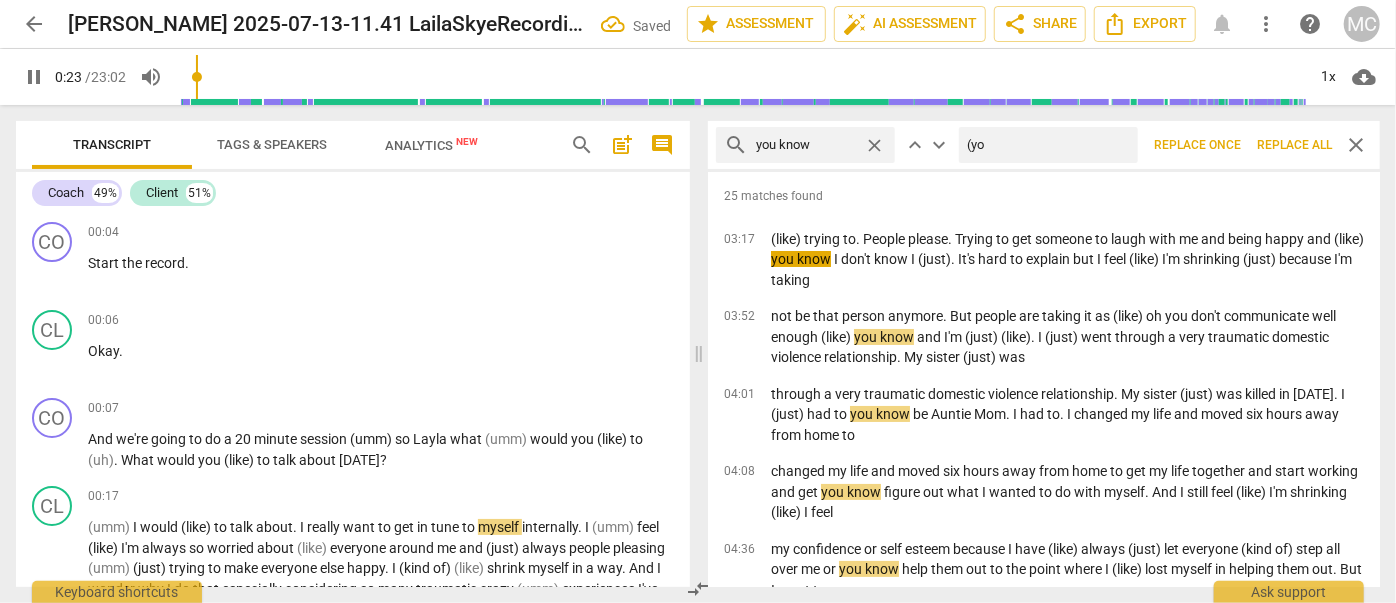 type on "23" 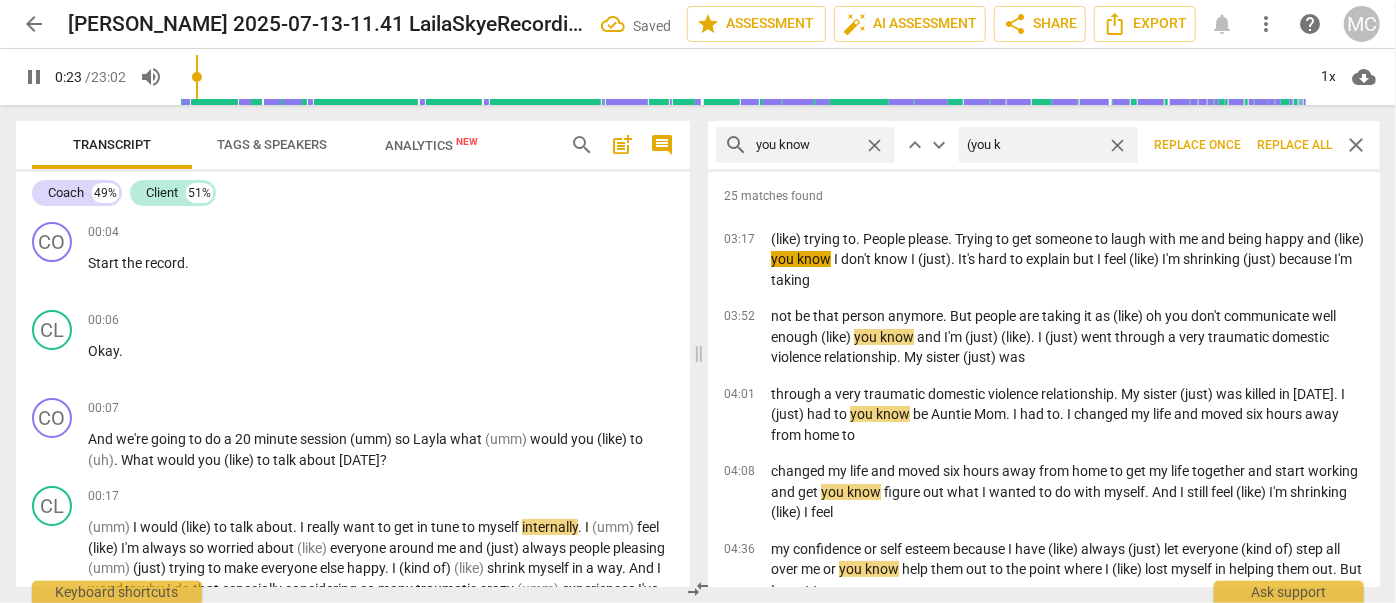 type on "(you kn" 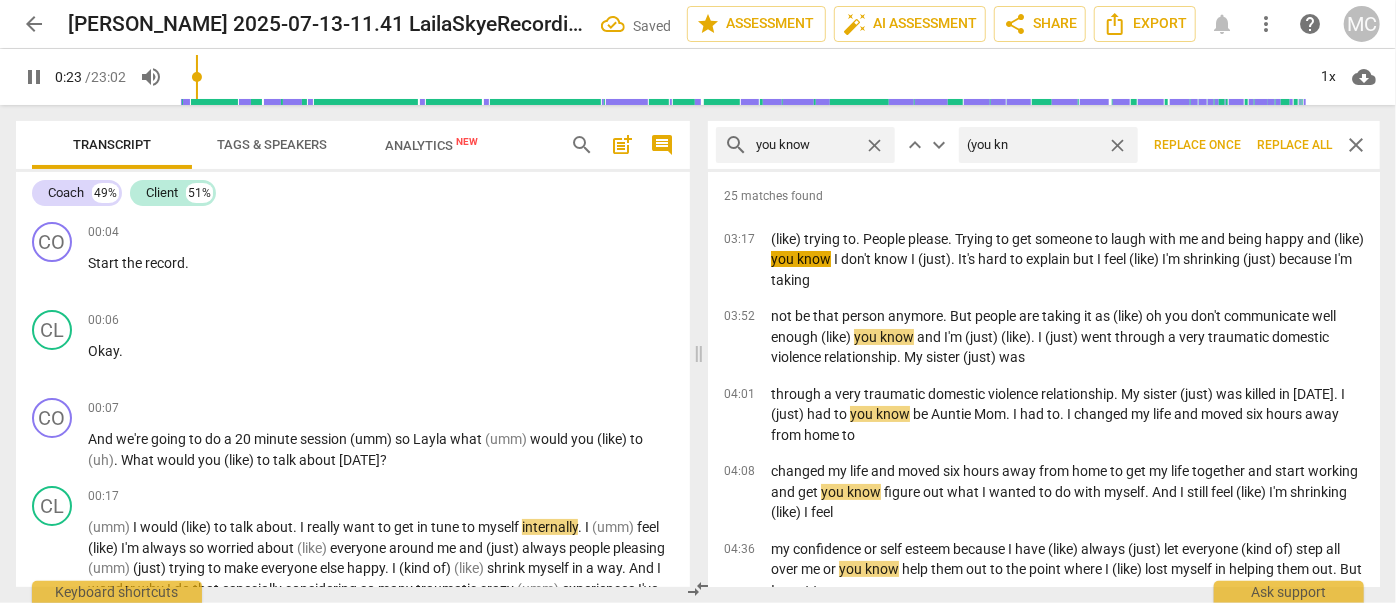 type on "24" 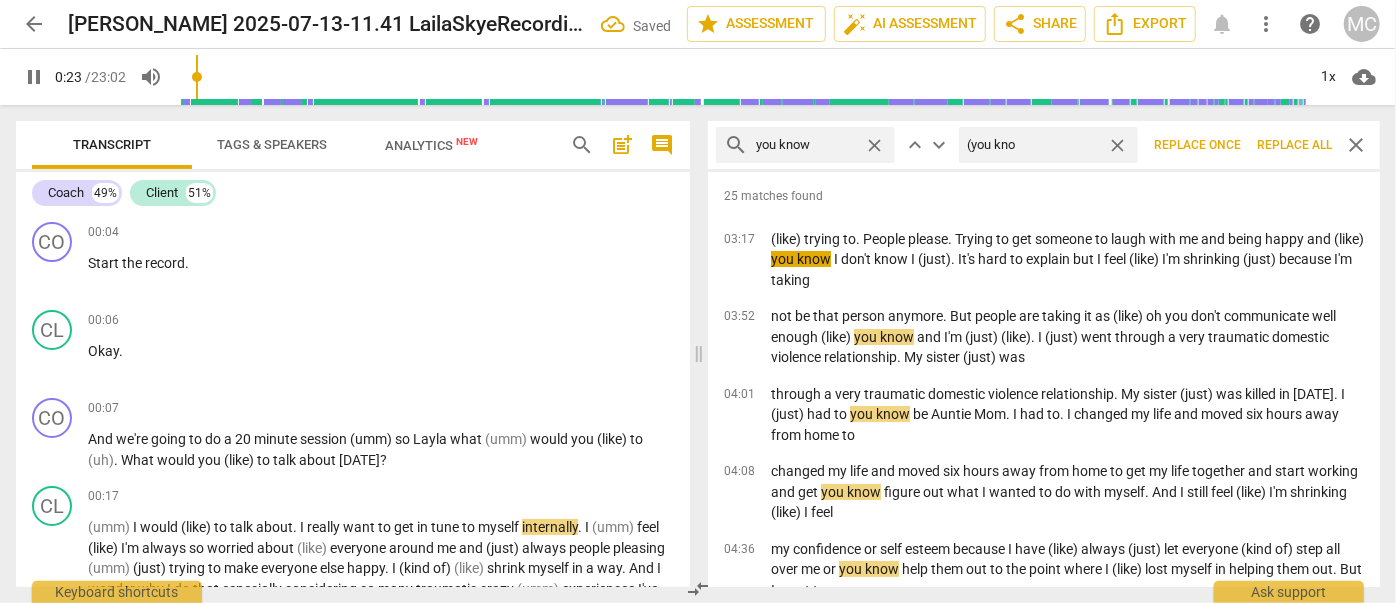 type on "(you know" 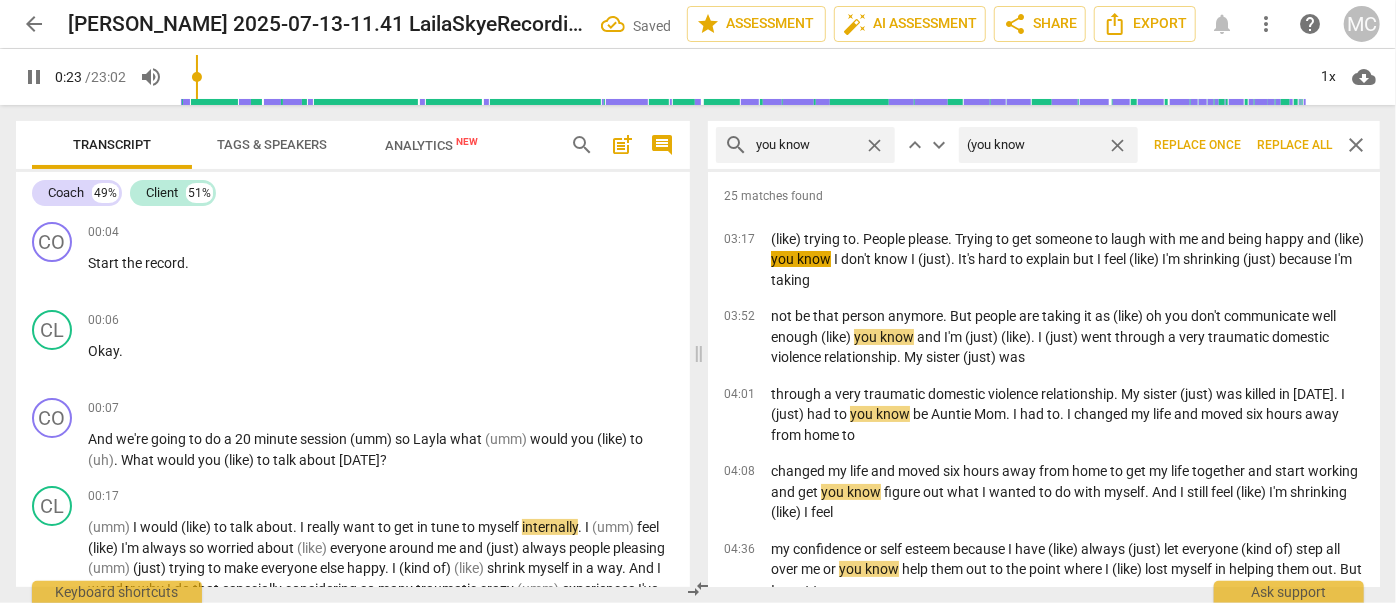 type on "24" 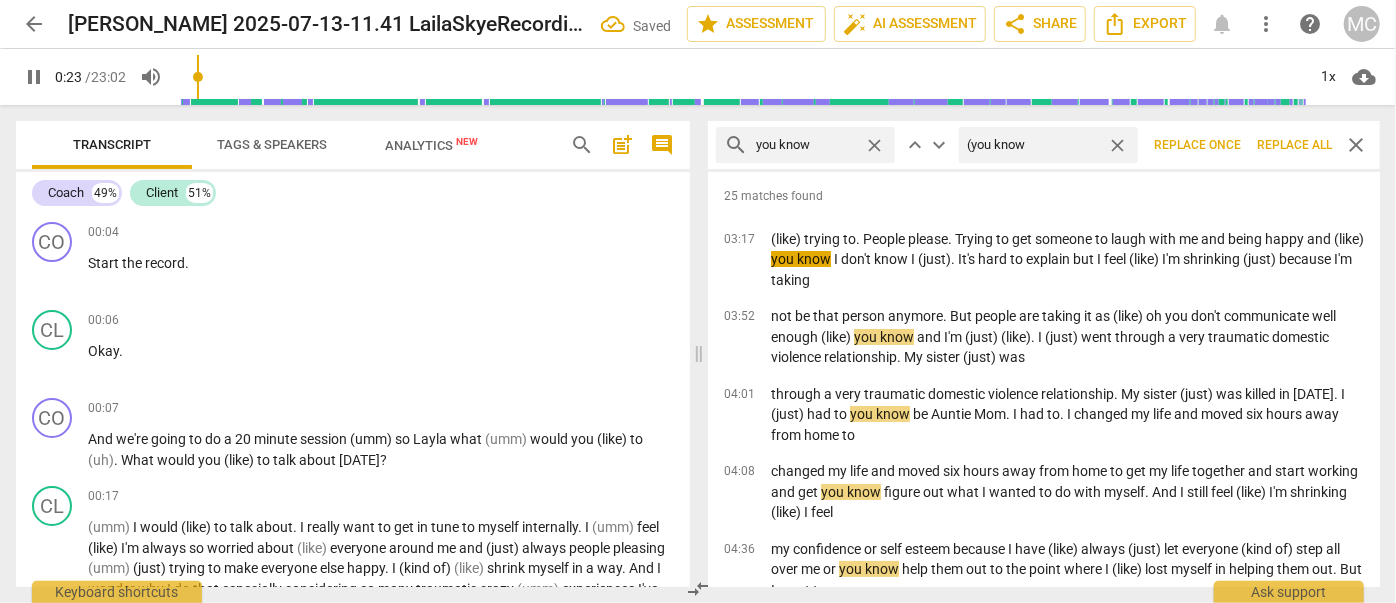 type on "(you know)" 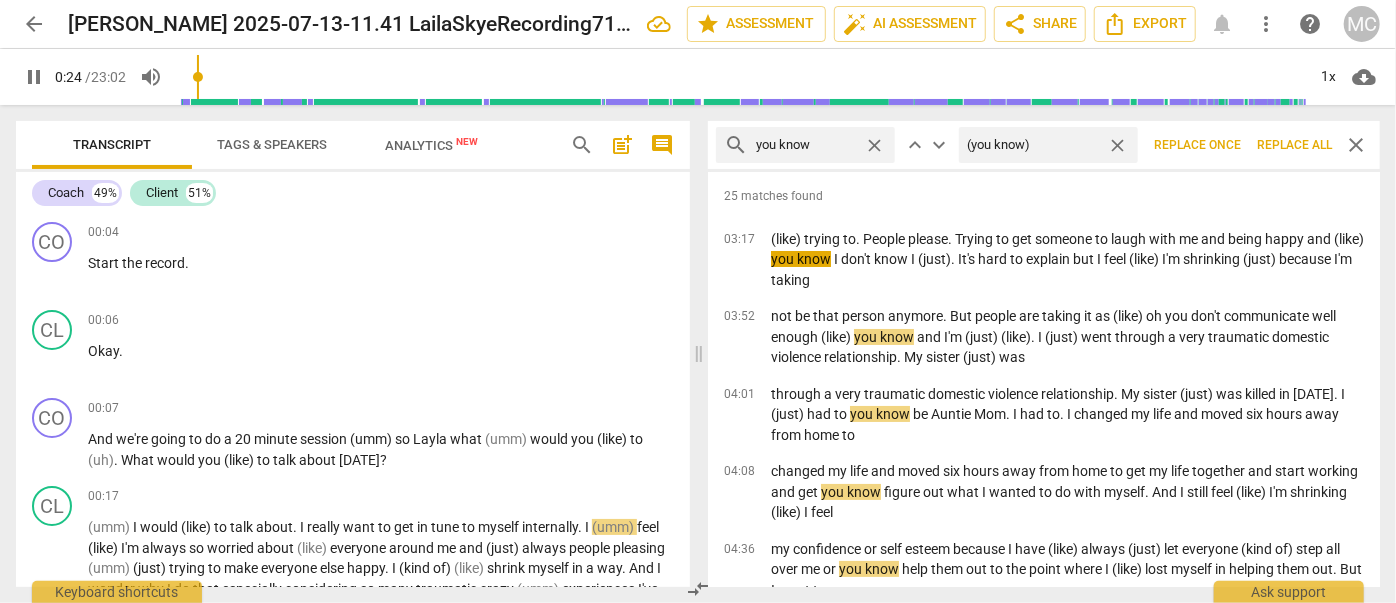 type on "25" 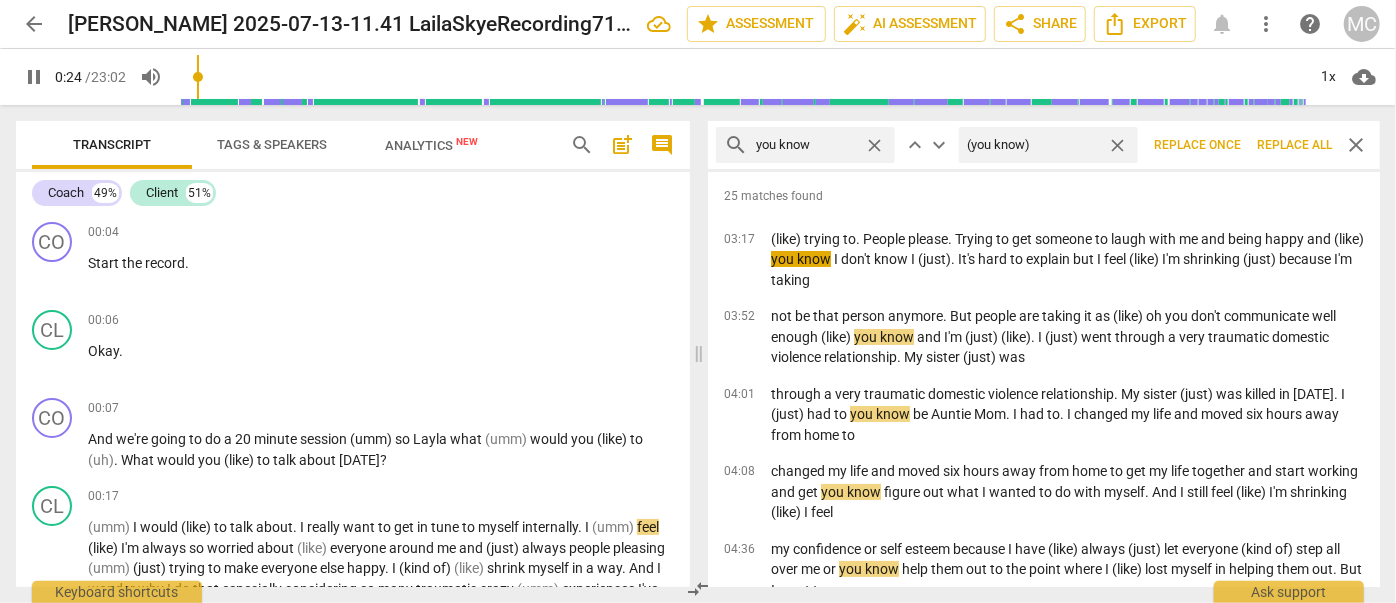 type on "(you know)" 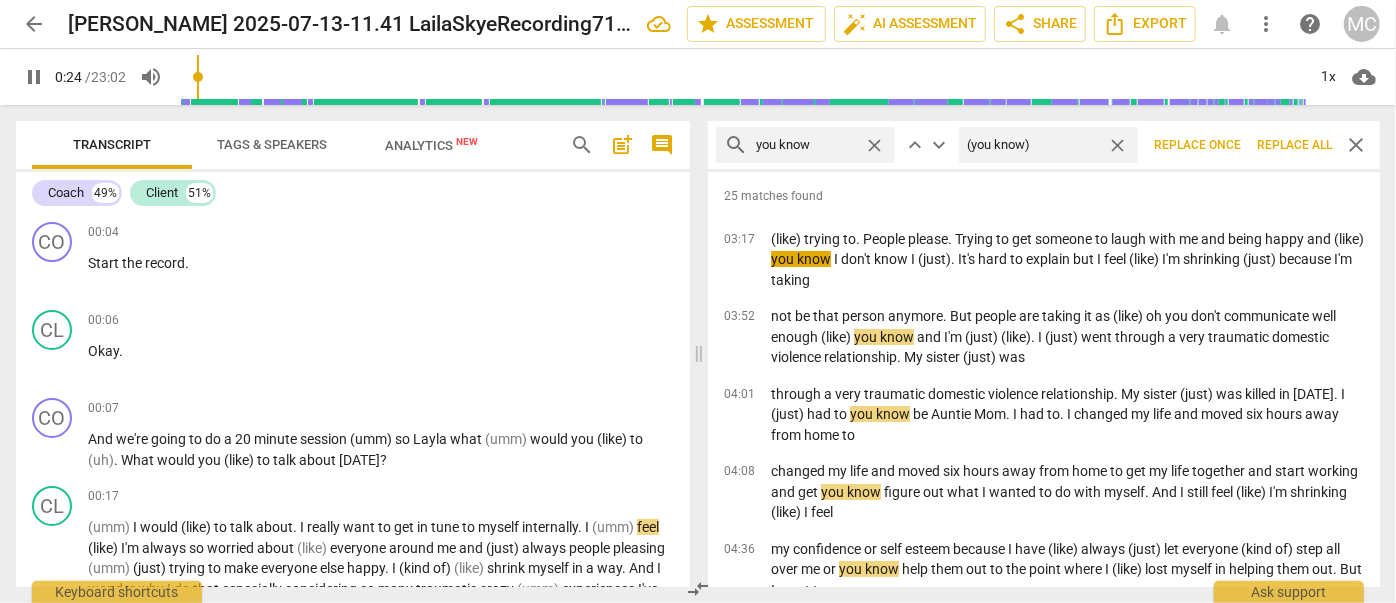 click on "Replace all" at bounding box center [1294, 145] 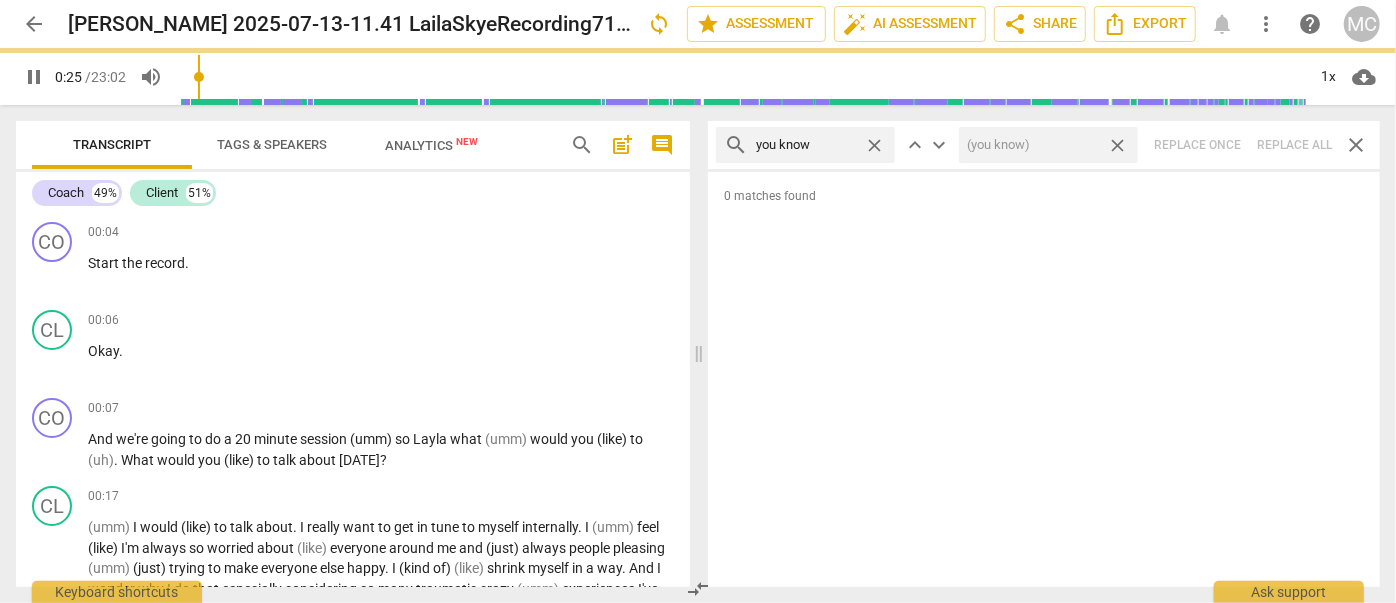 type on "26" 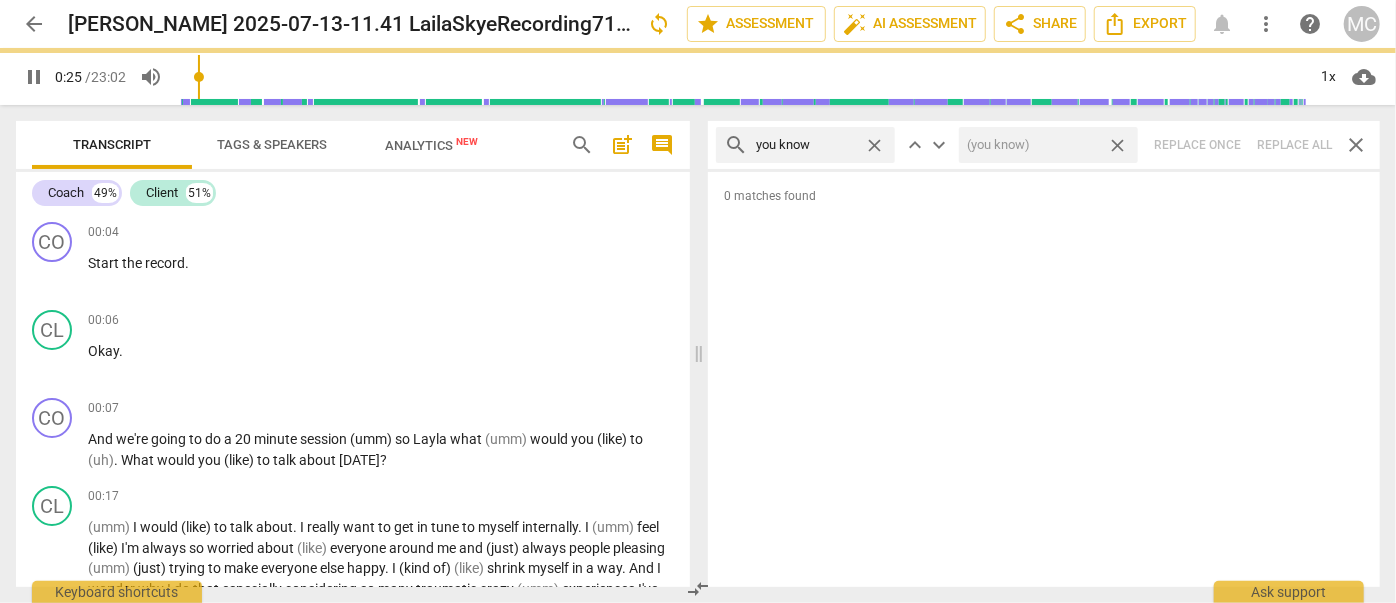 click on "close" at bounding box center (1117, 145) 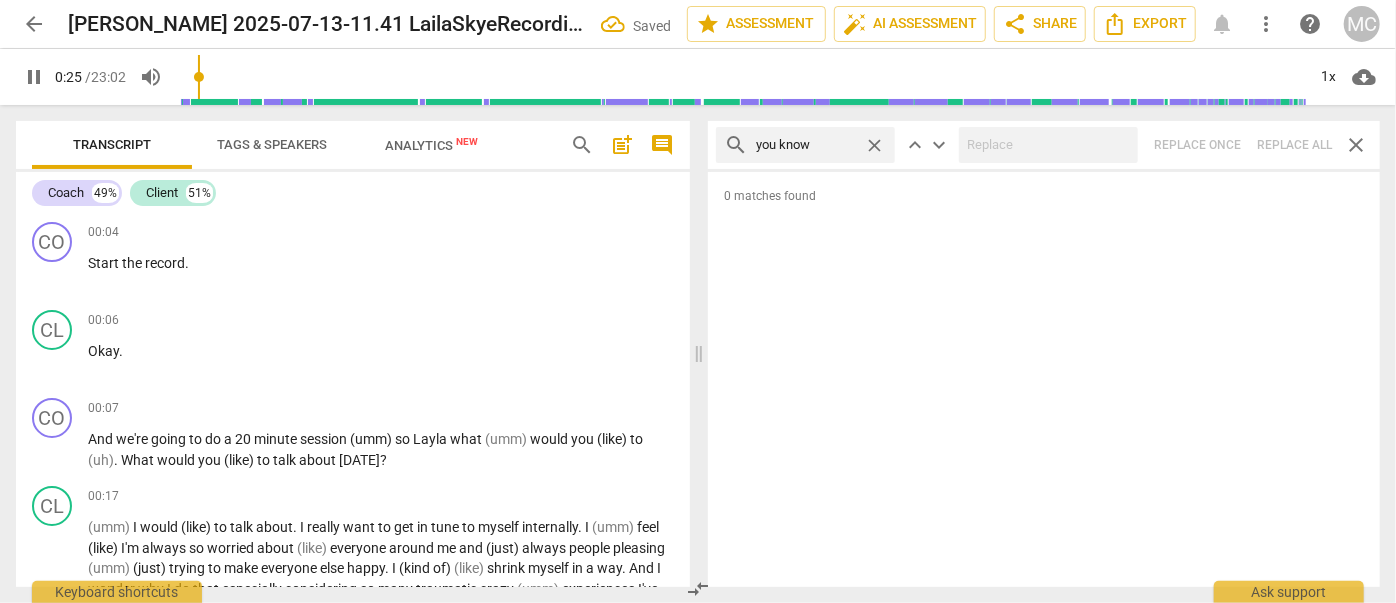 type on "26" 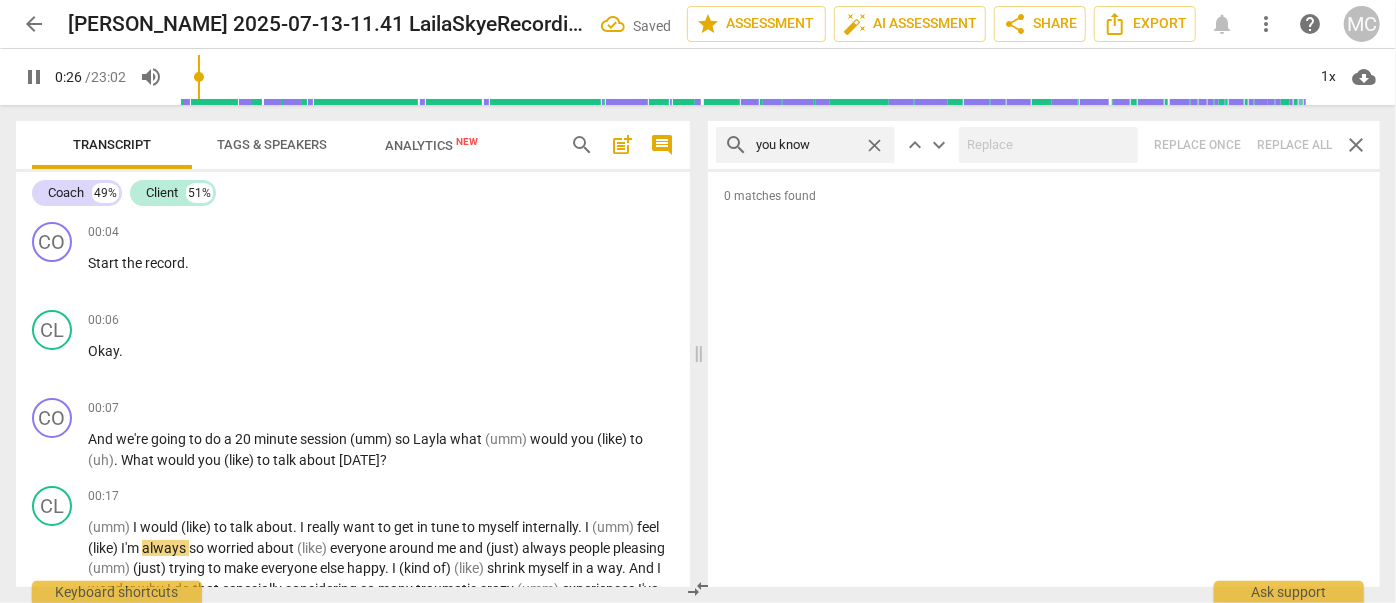 click on "close" at bounding box center [874, 145] 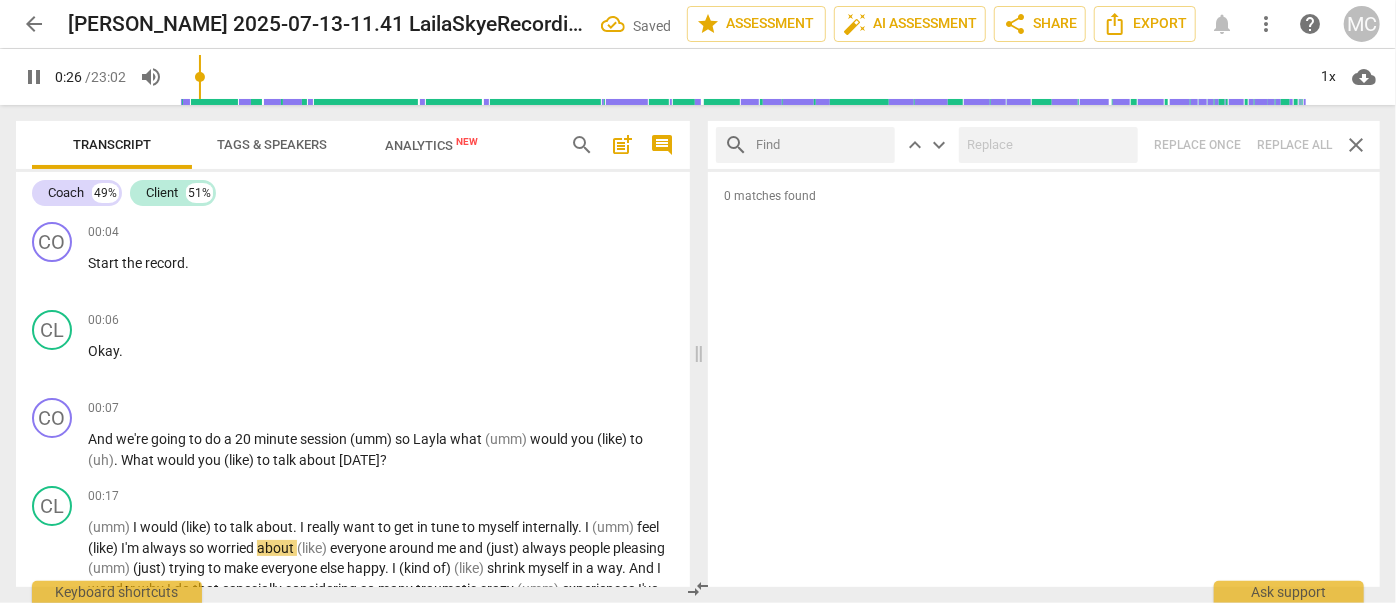 click at bounding box center (821, 145) 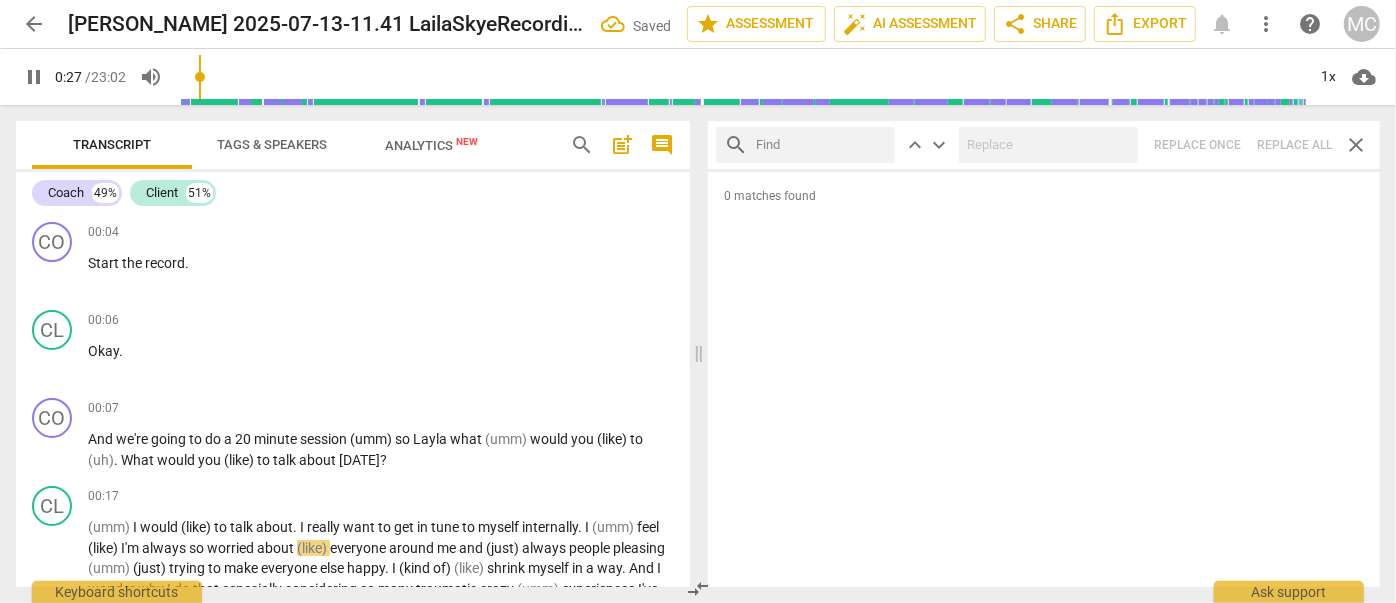 type on "28" 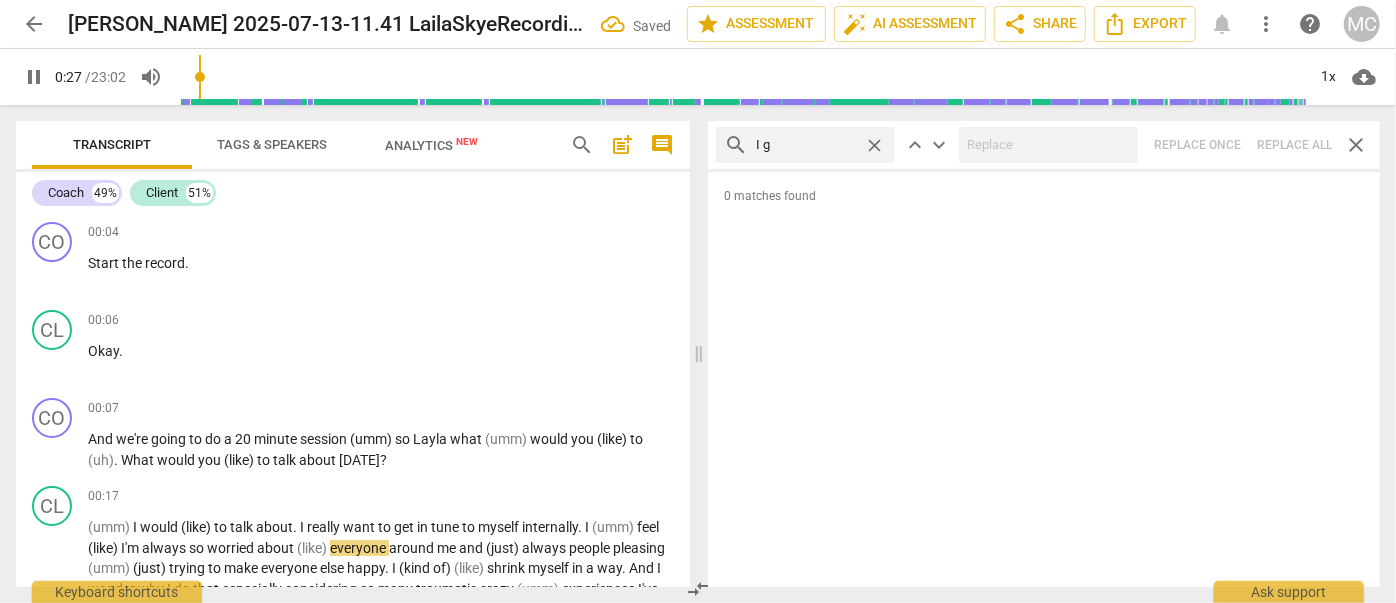 type on "I gu" 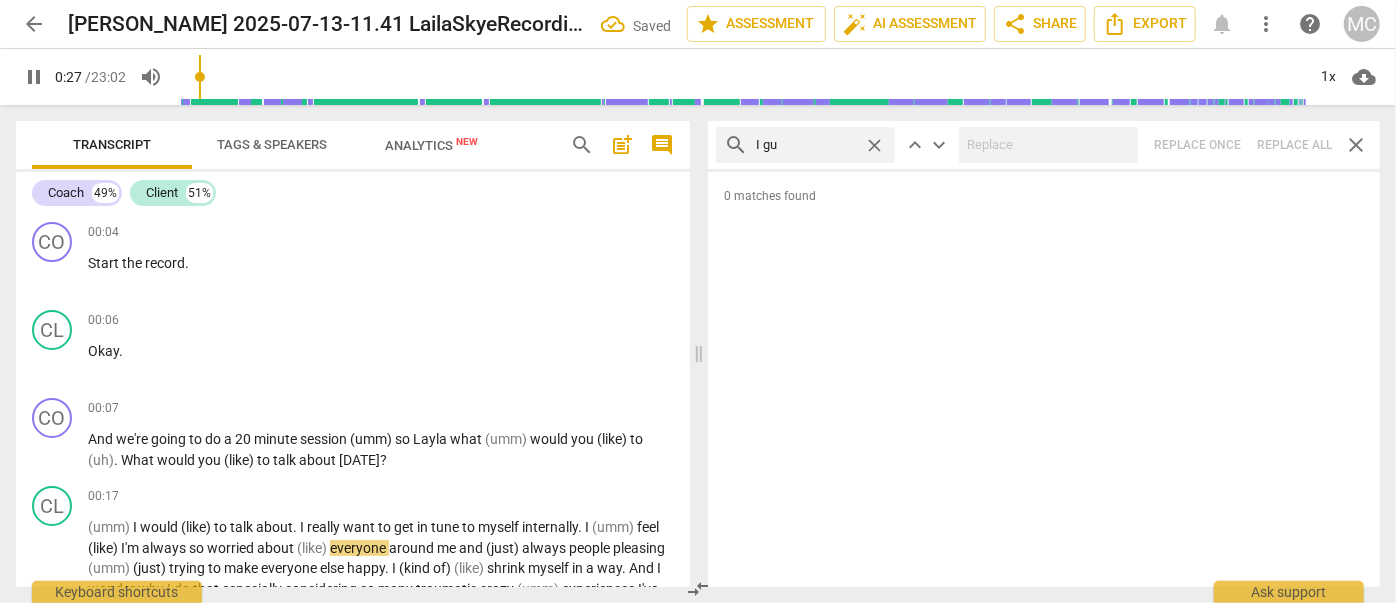 type on "28" 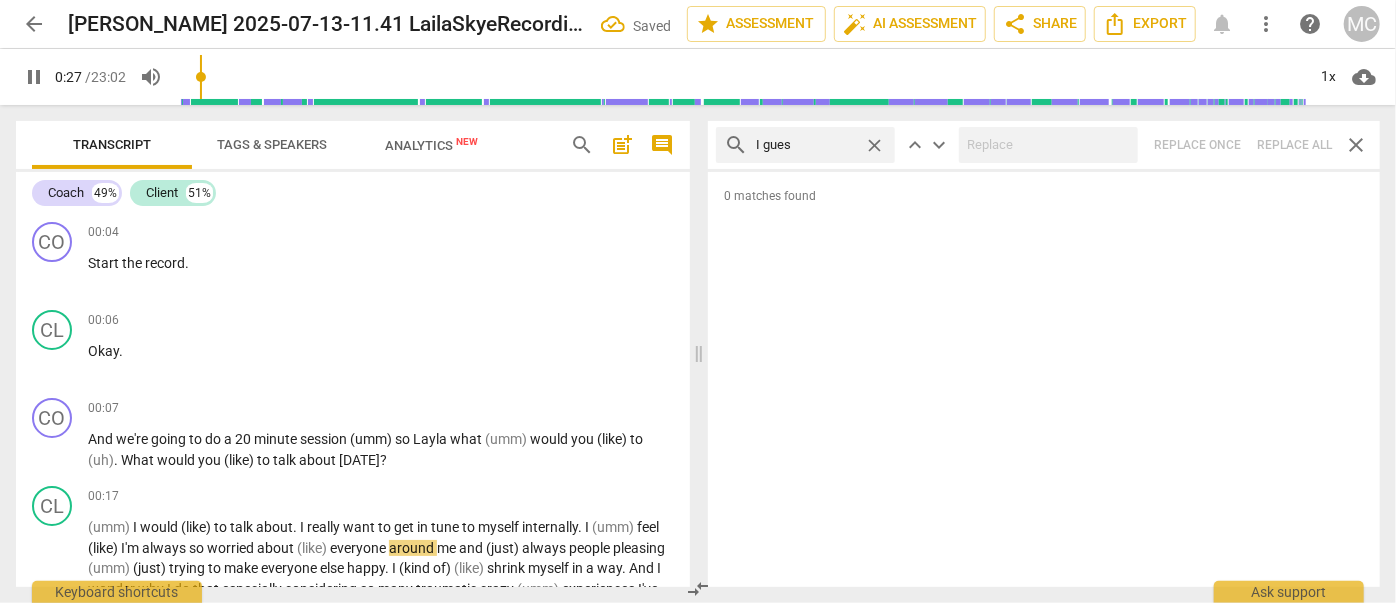 type on "I guess" 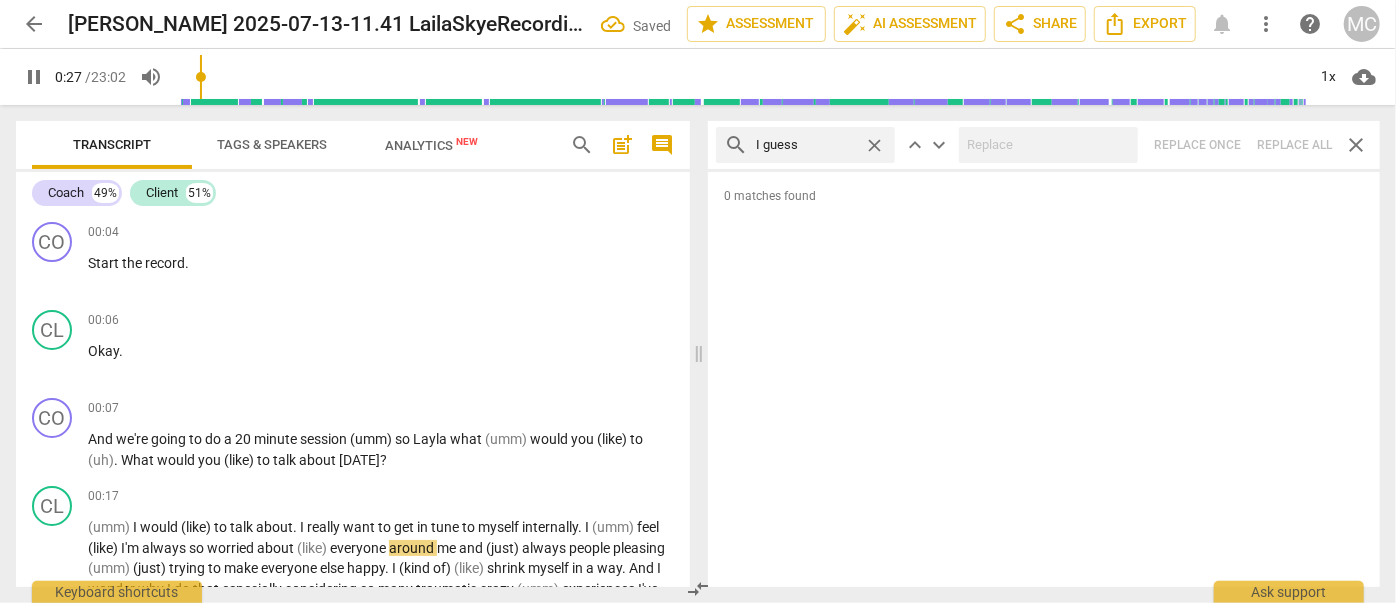type on "28" 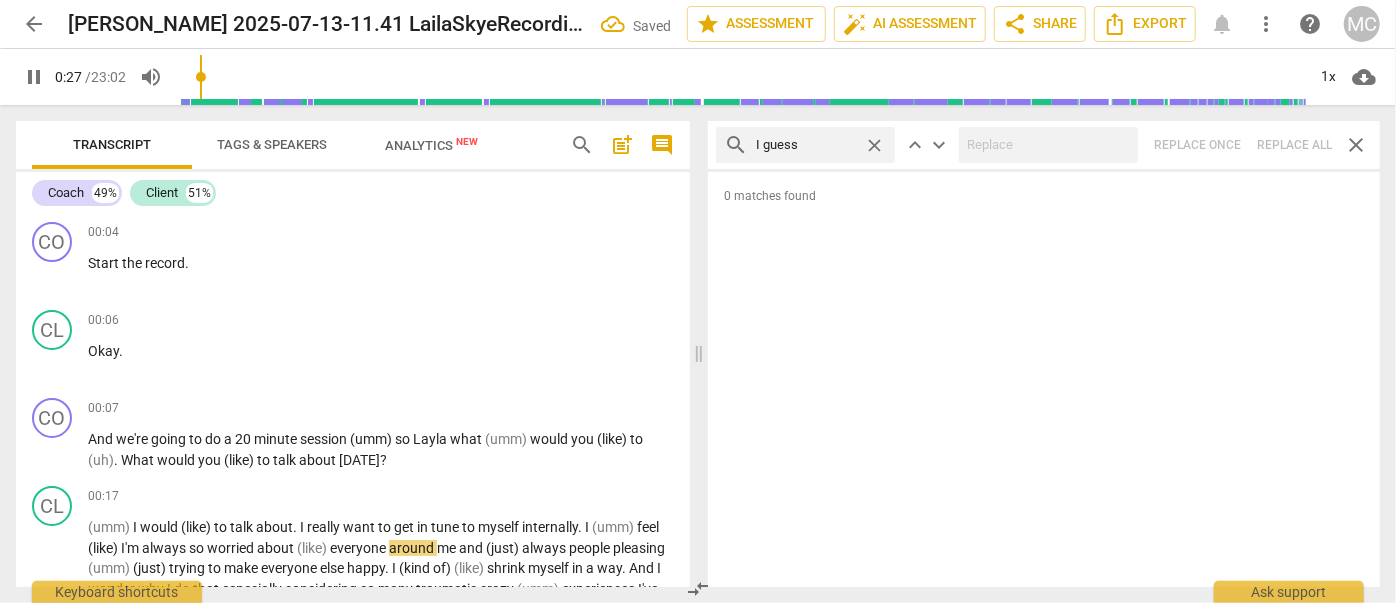 type on "I guess" 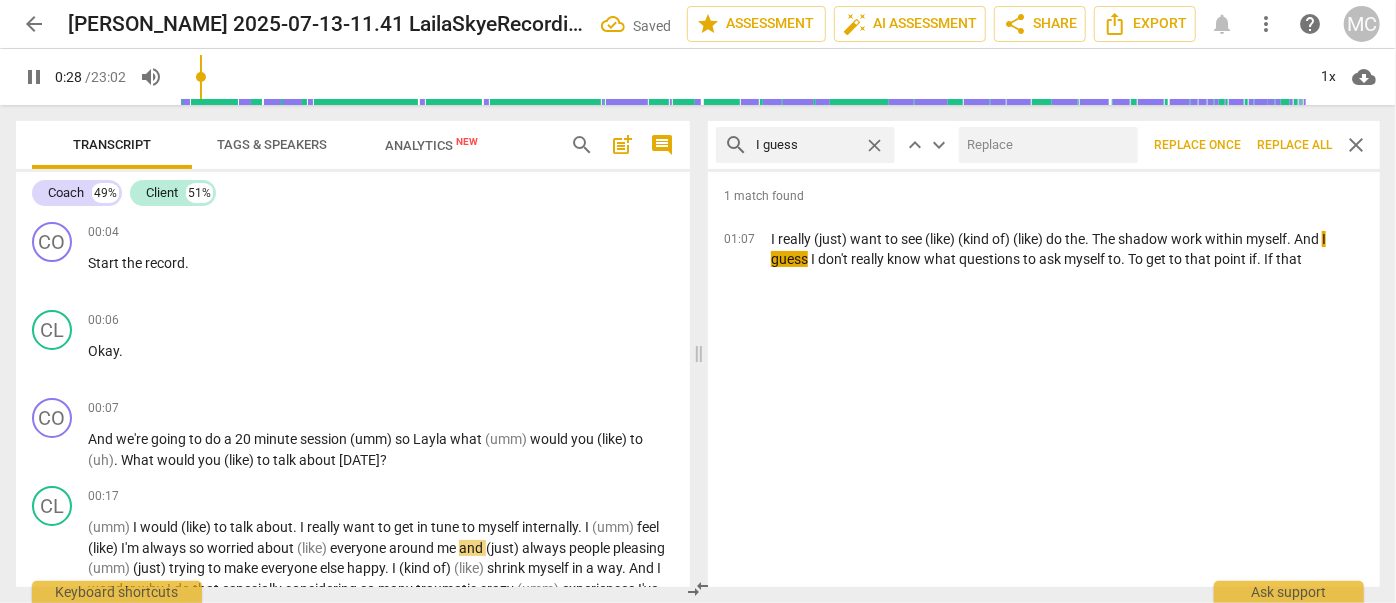 click at bounding box center (1044, 145) 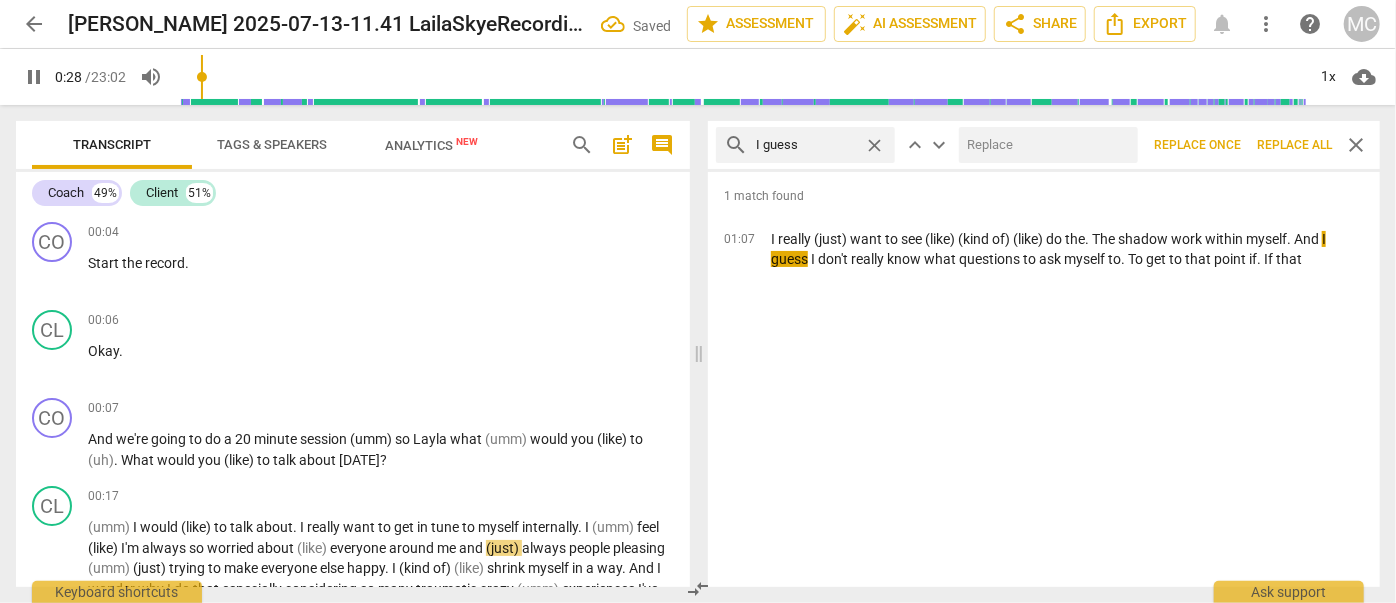 type on "29" 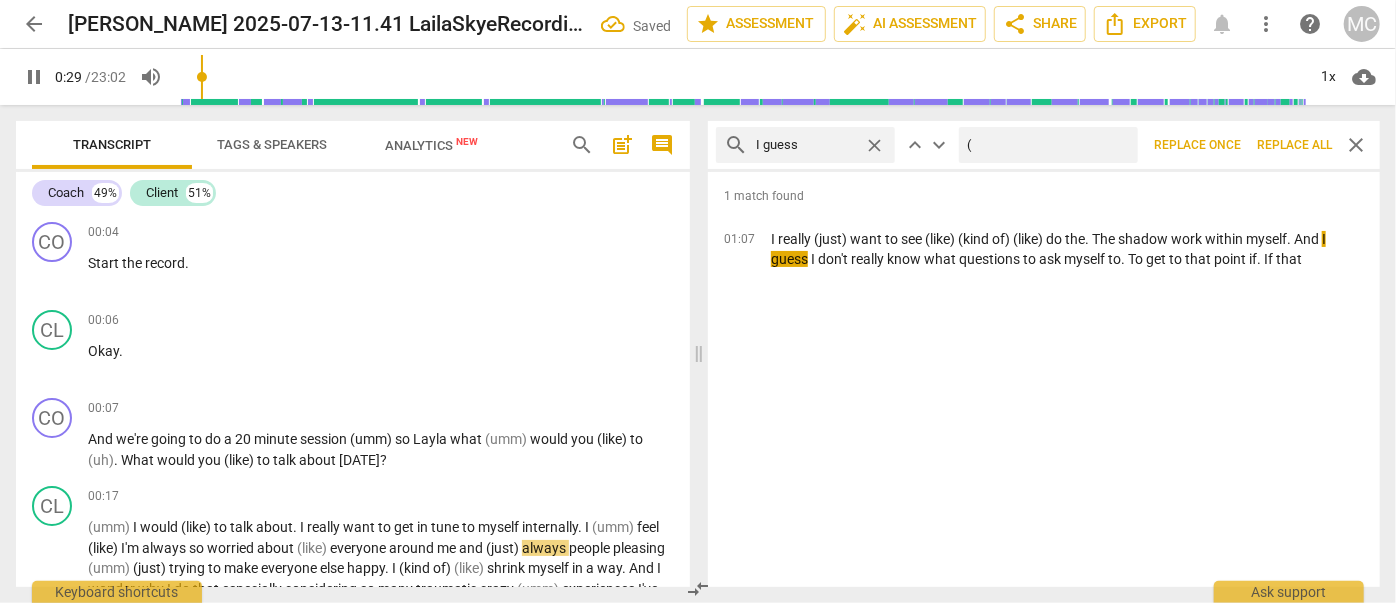 type on "(I" 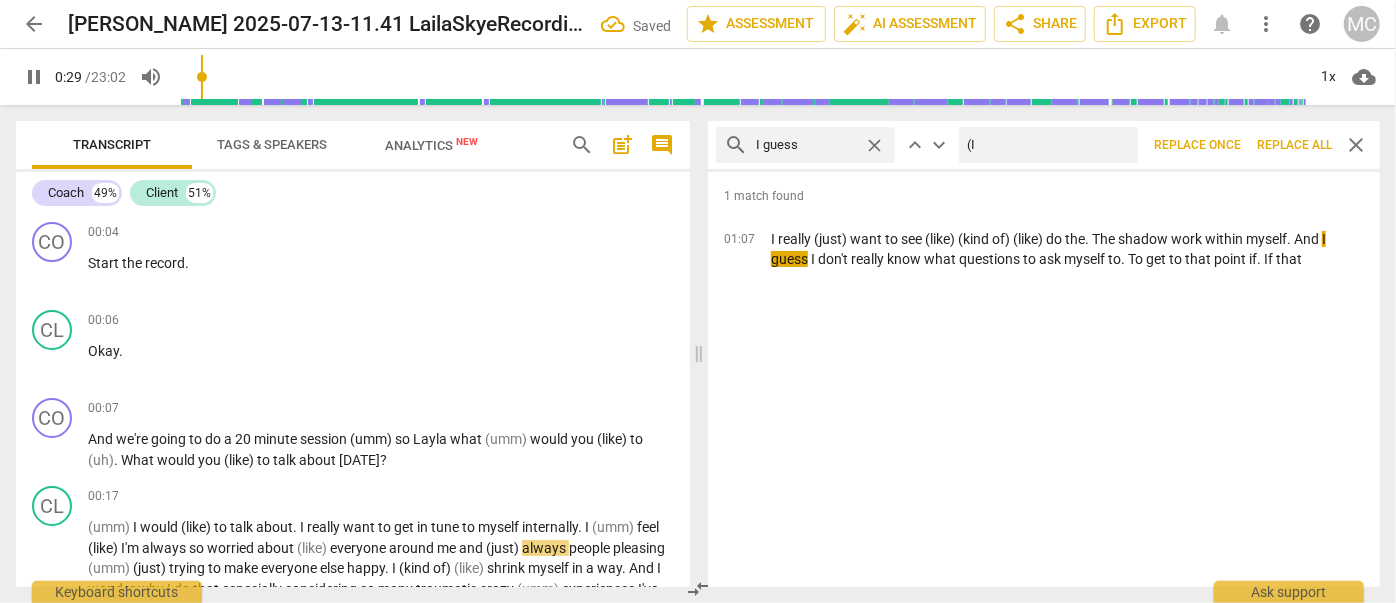 type on "29" 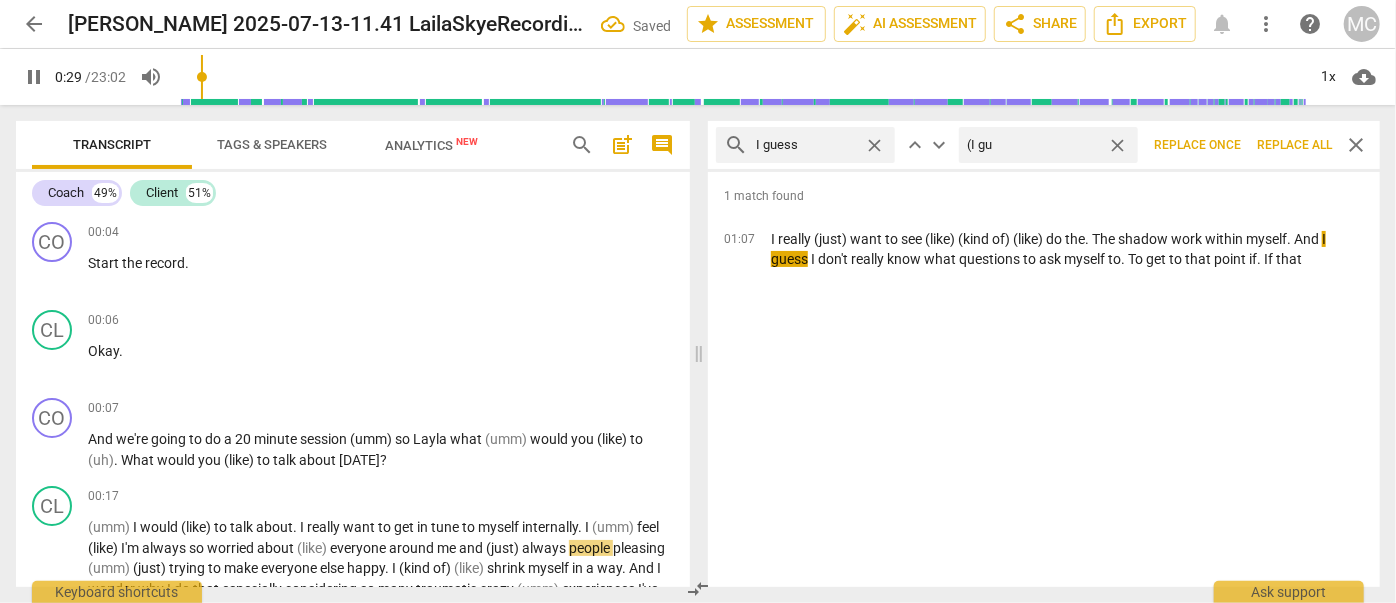 type on "(I gue" 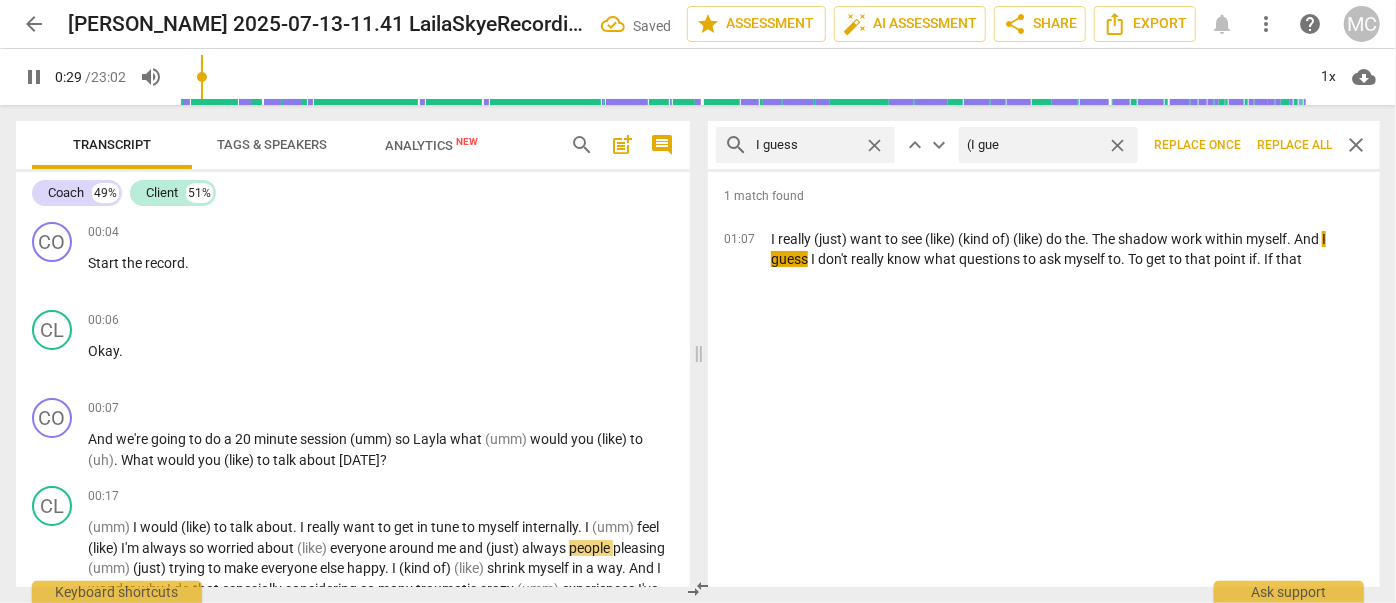type on "30" 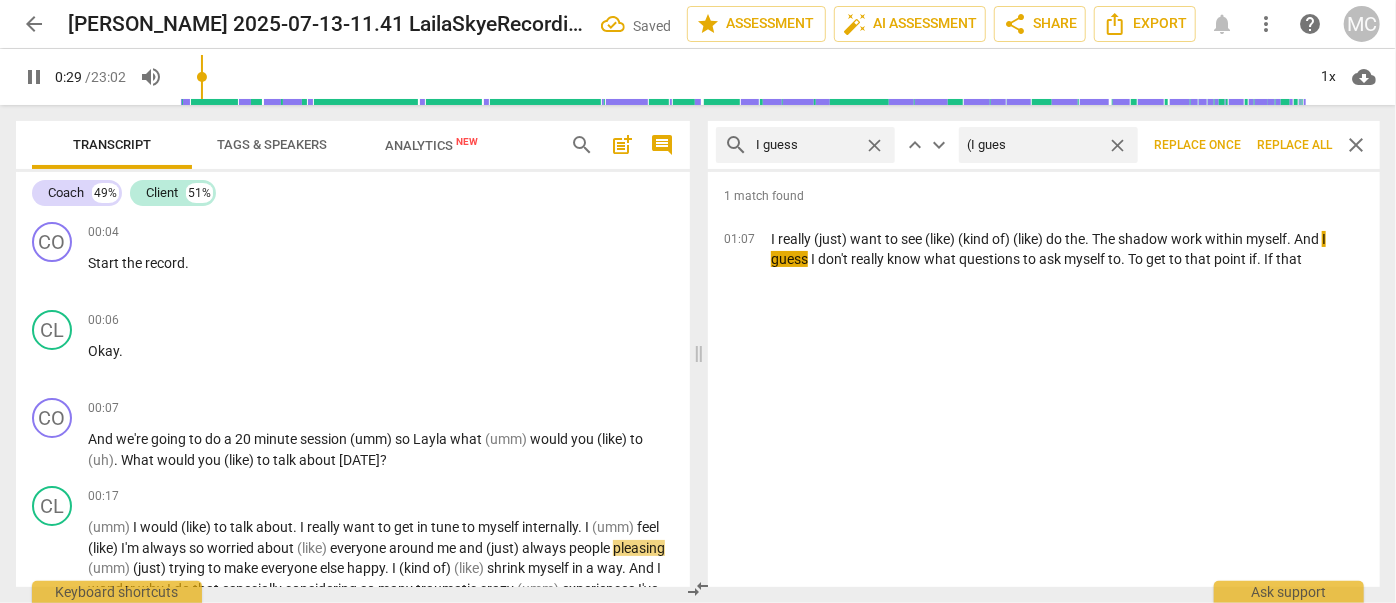 type on "(I guess" 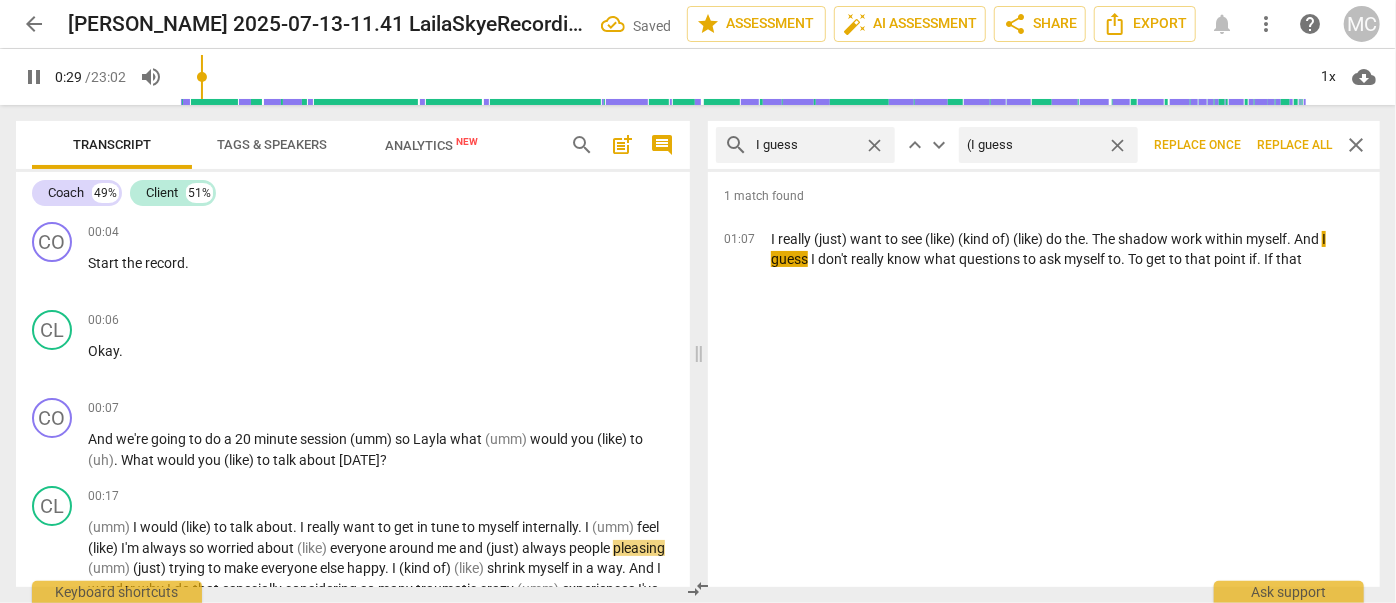 type on "30" 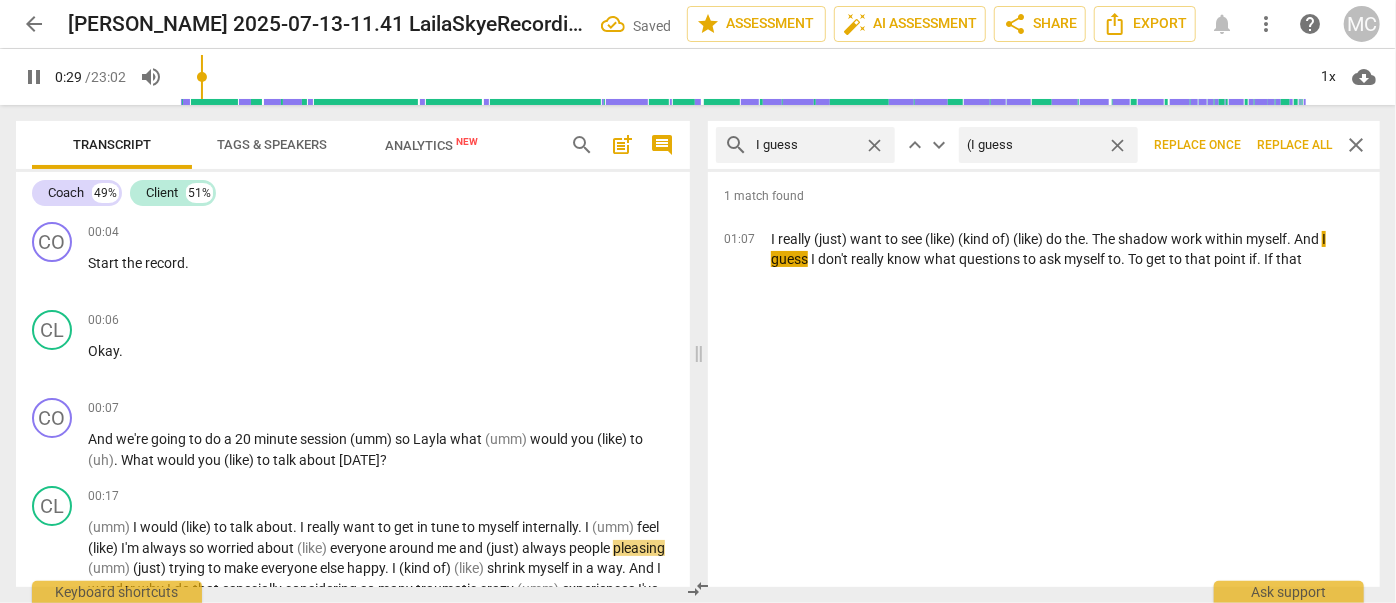 type on "(I guess)" 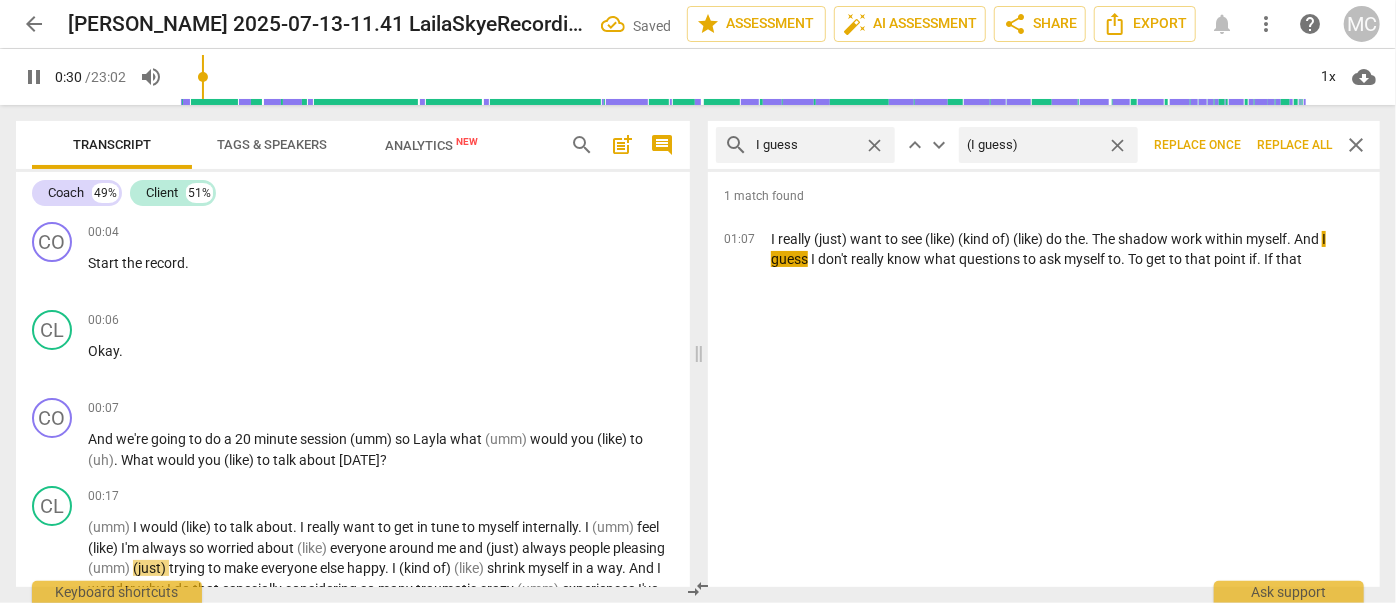 type on "31" 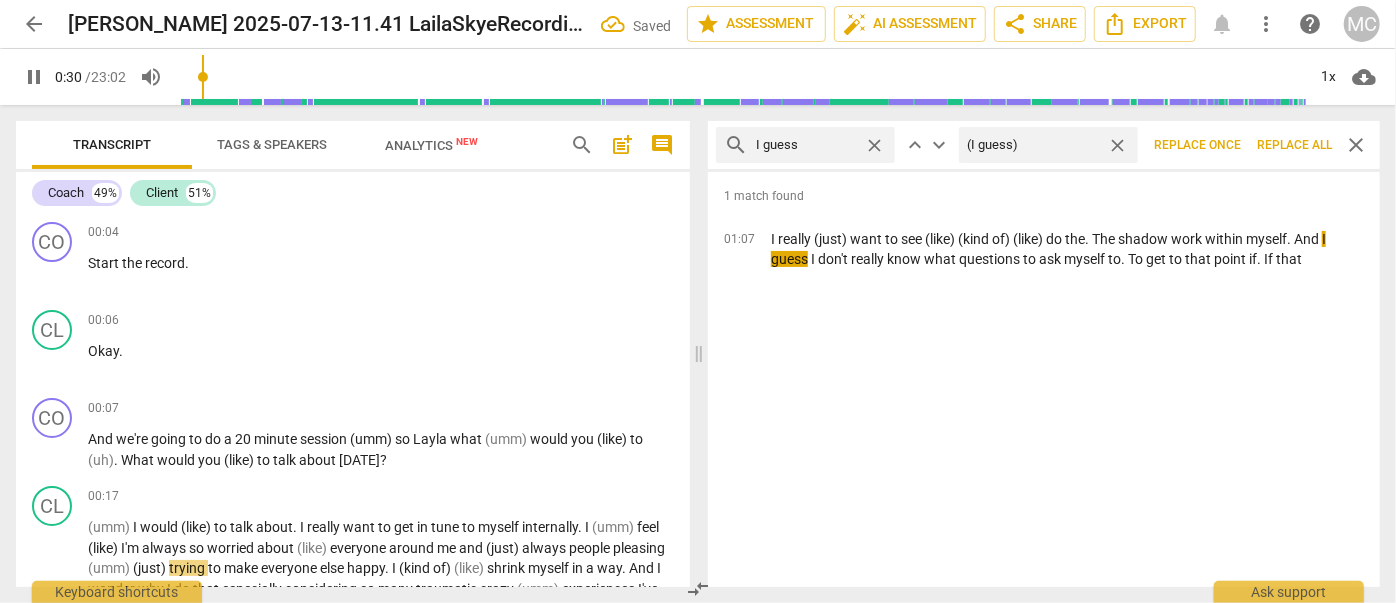 type on "(I guess)" 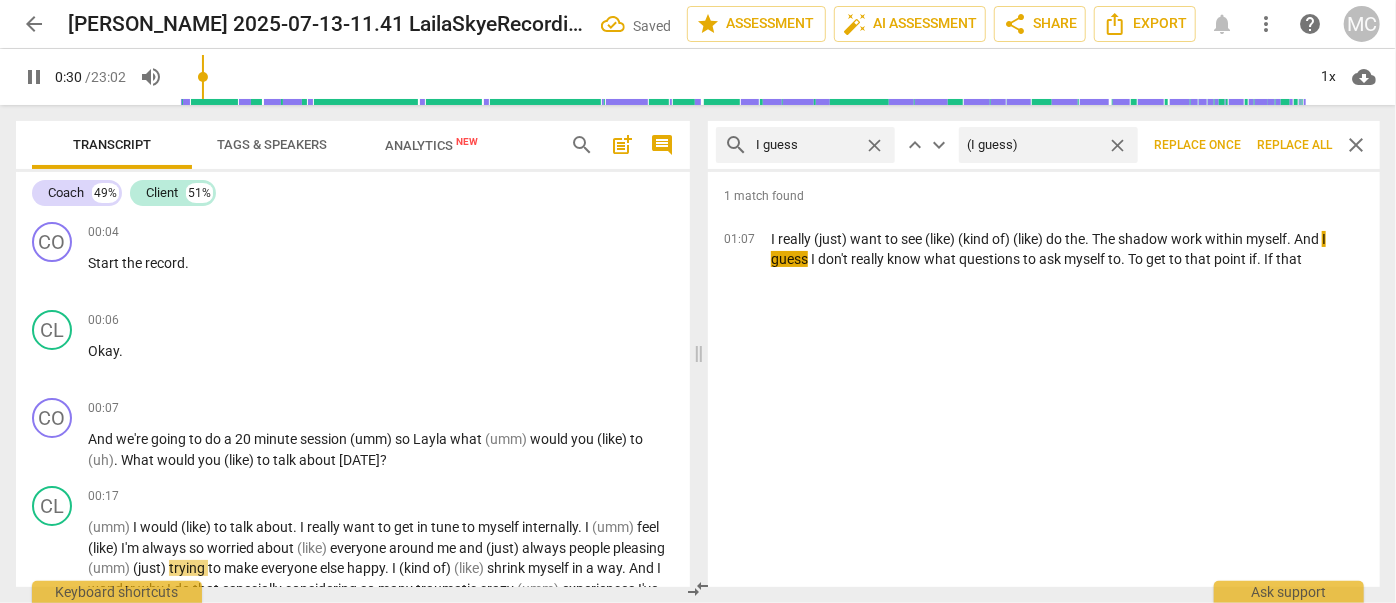 click on "Replace all" at bounding box center (1294, 145) 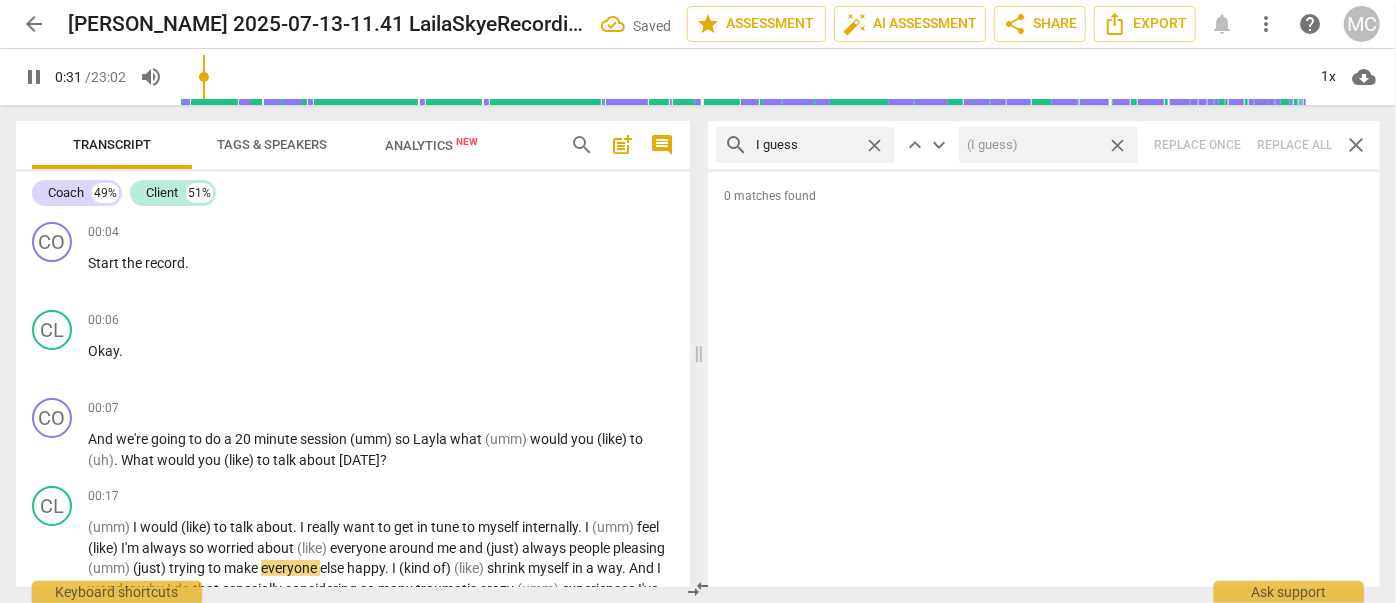 click on "close" at bounding box center (1117, 145) 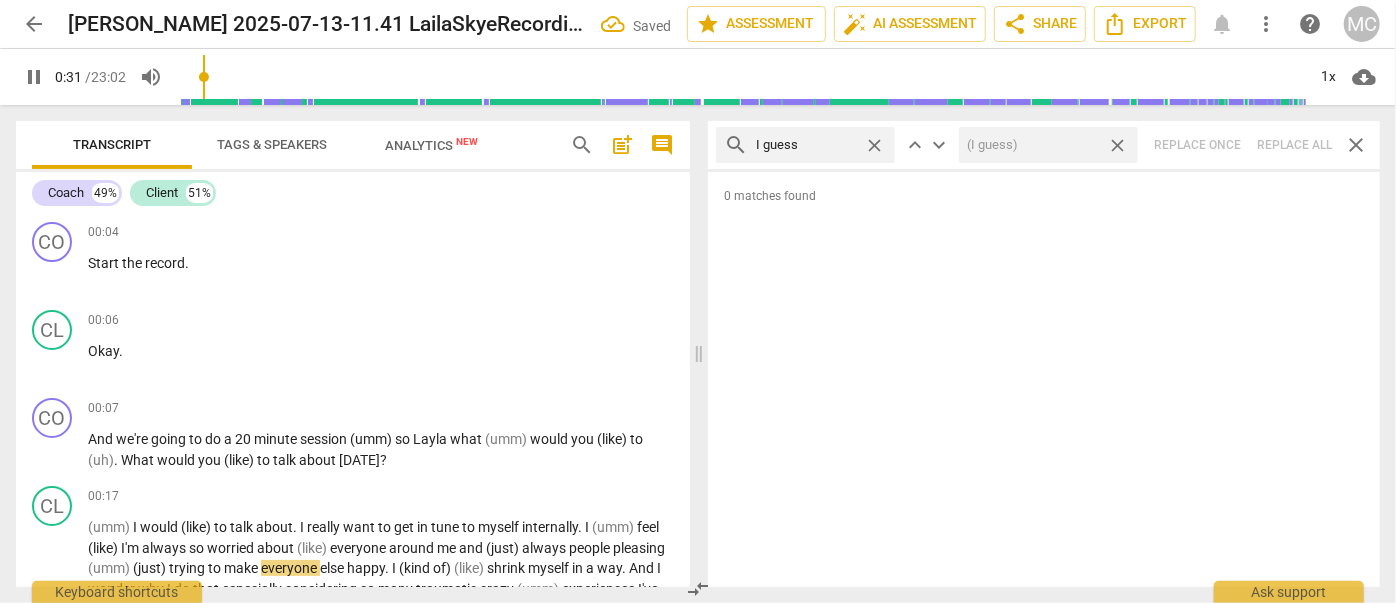 type on "32" 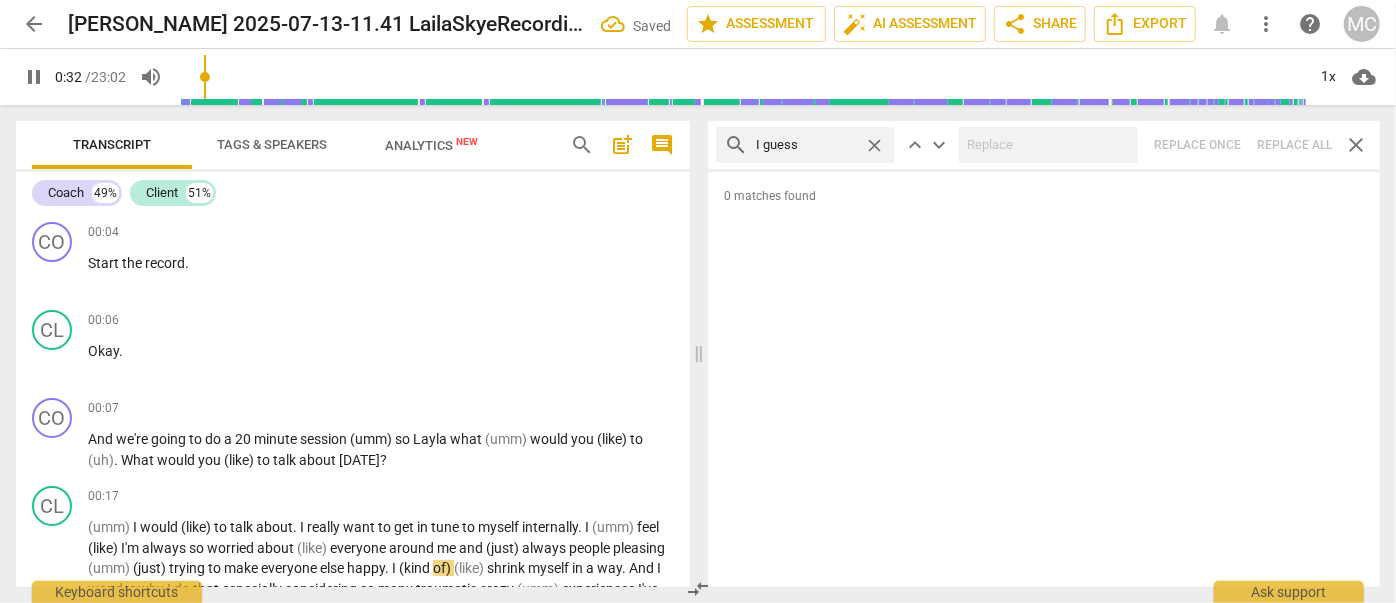 click on "close" at bounding box center [874, 145] 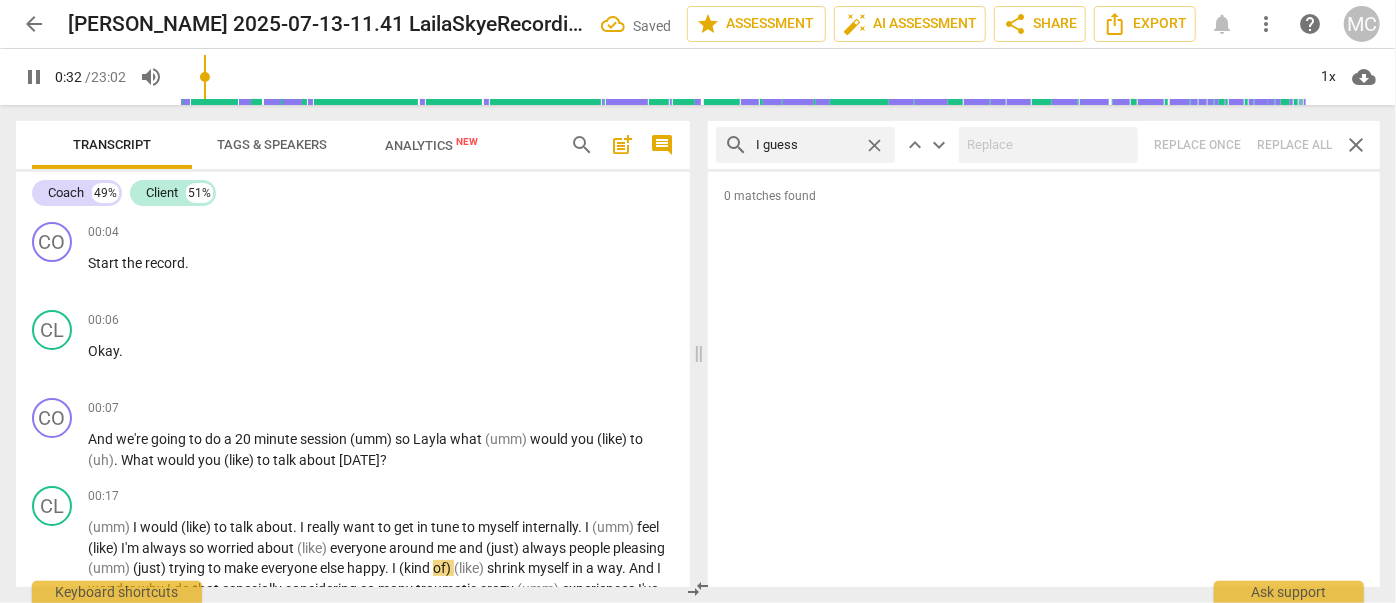 type on "33" 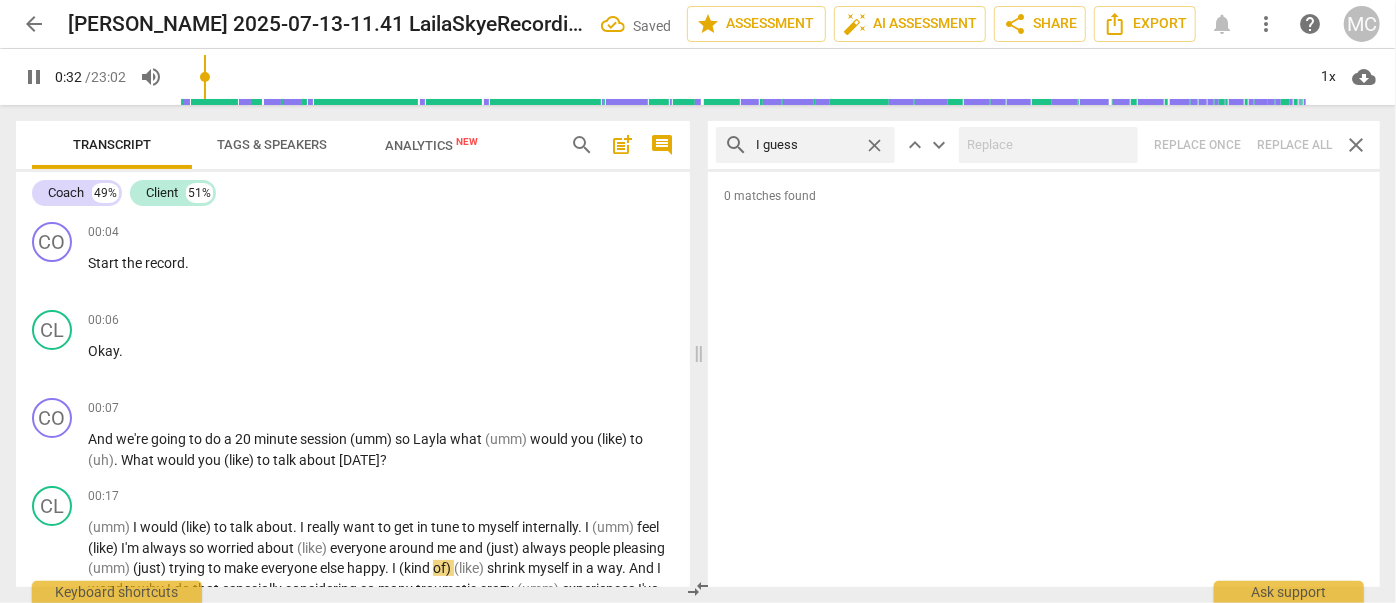 type 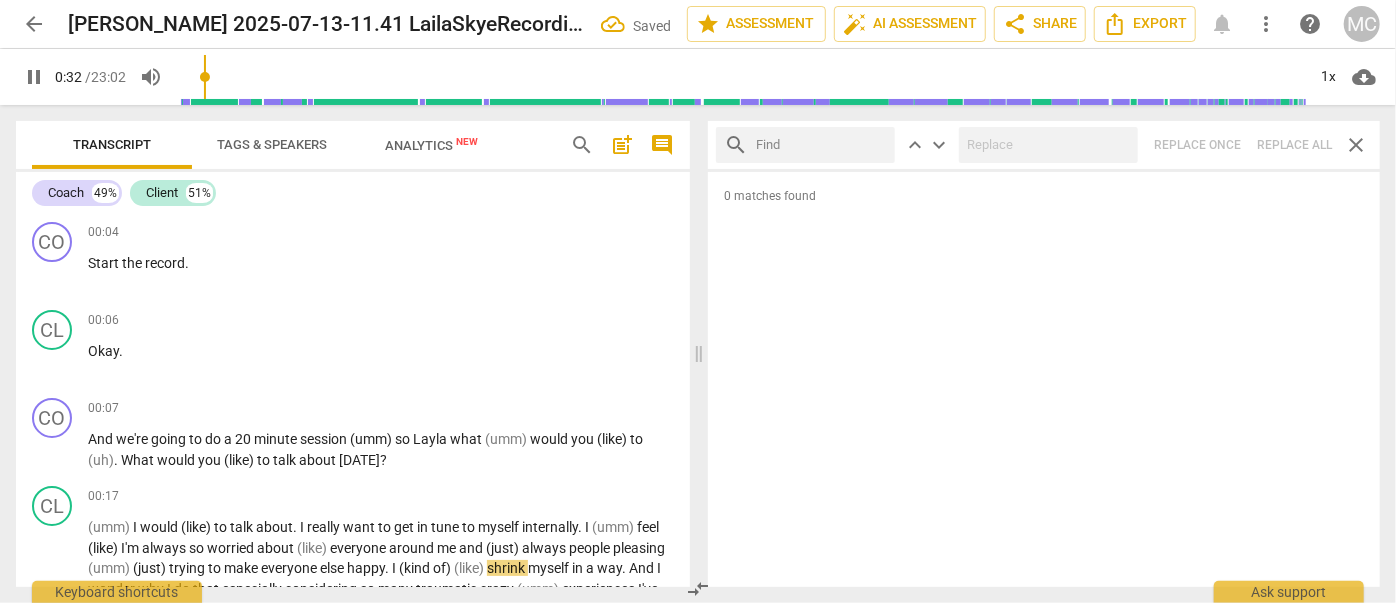 click at bounding box center [821, 145] 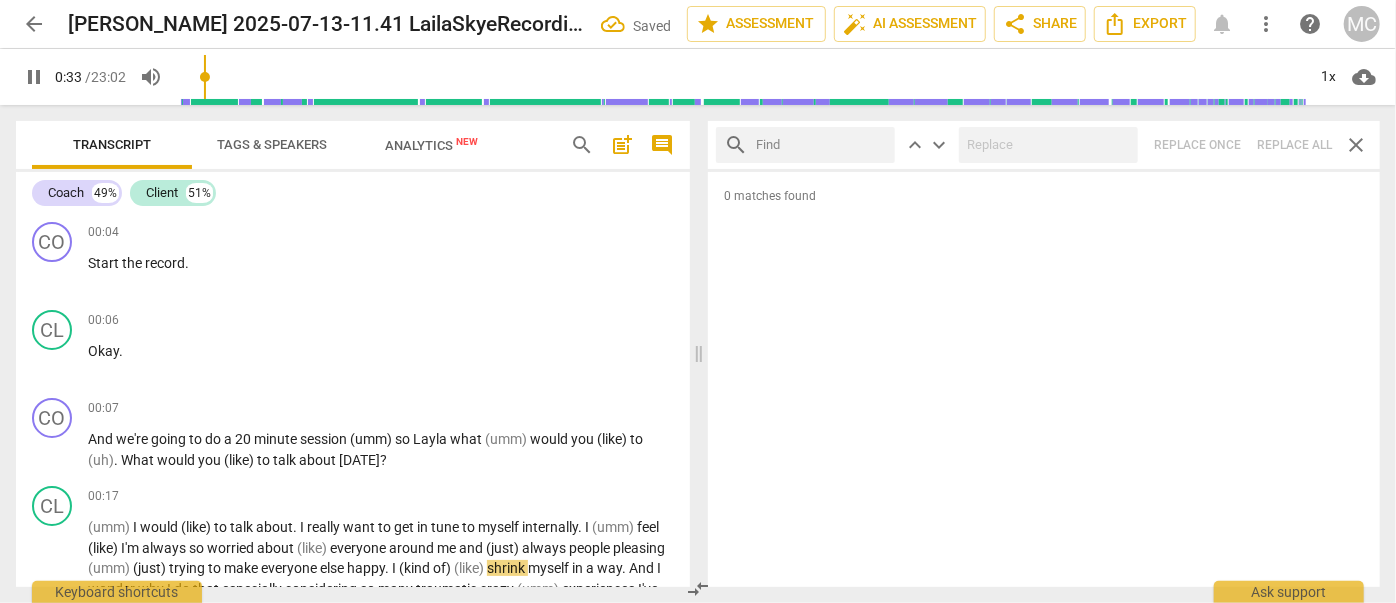 type on "33" 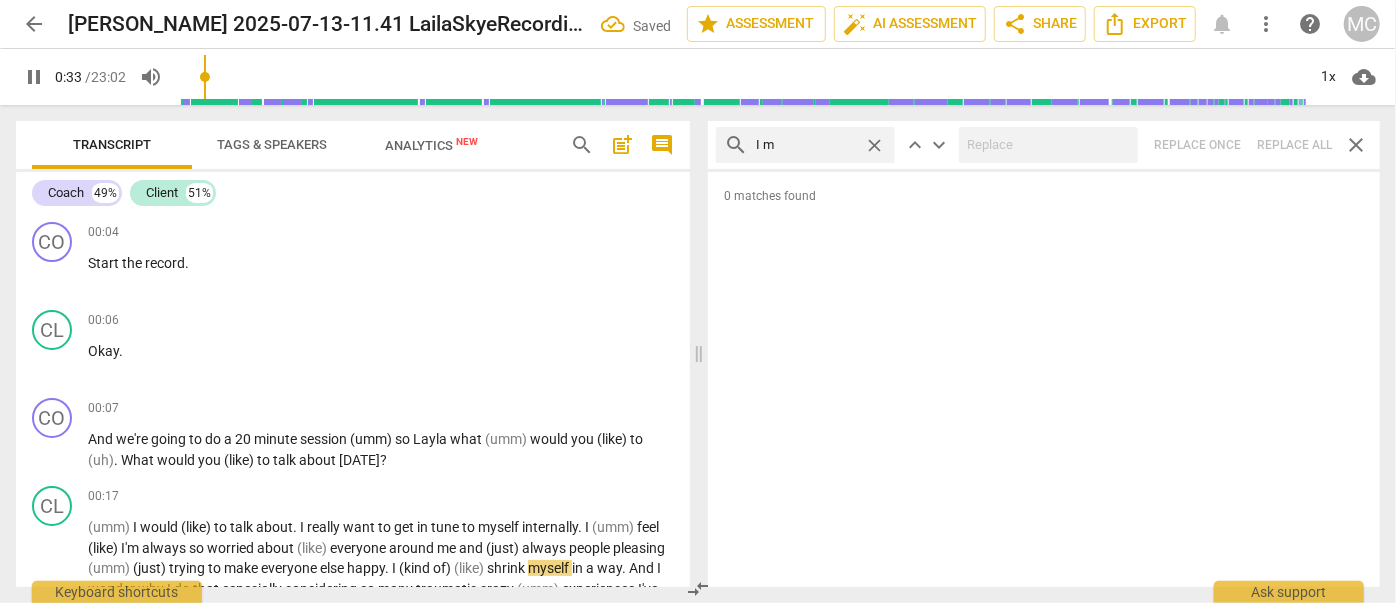 type on "I me" 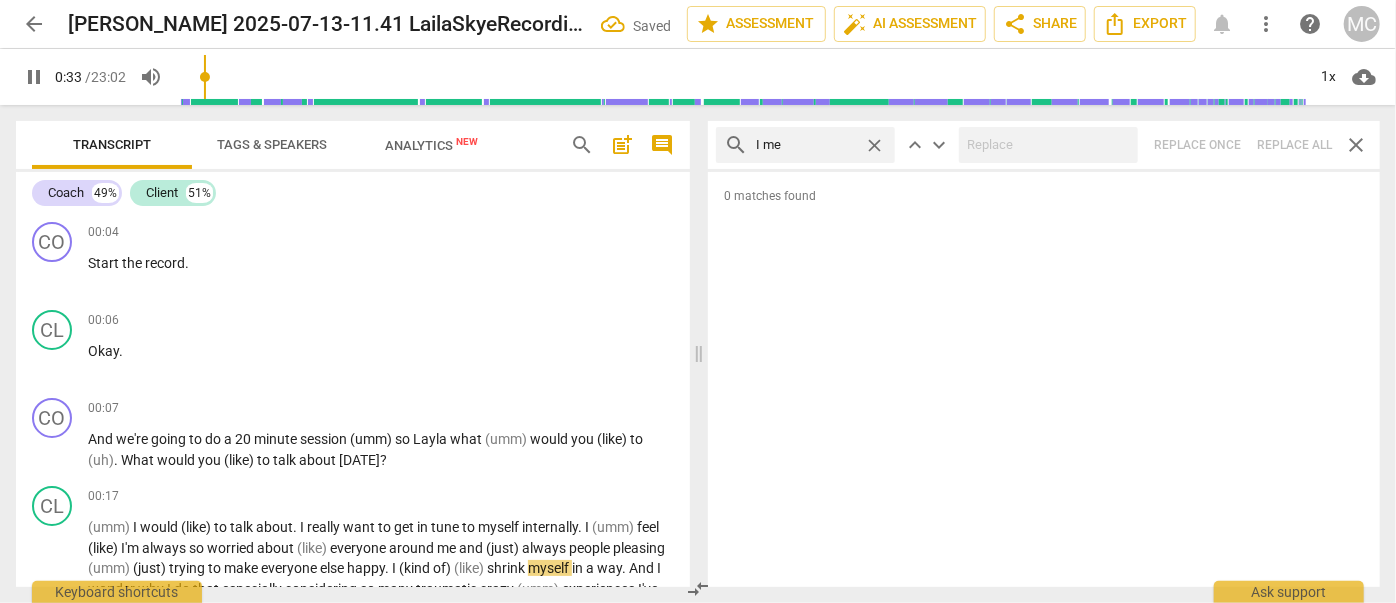 type on "34" 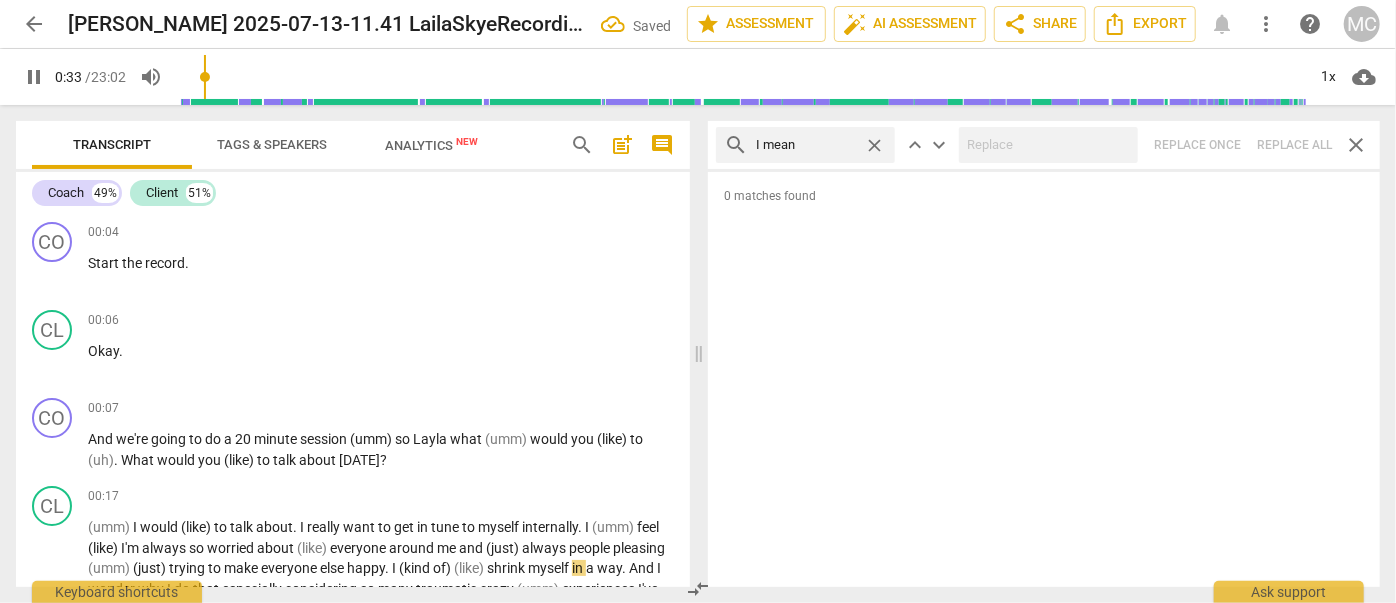 type on "I mean" 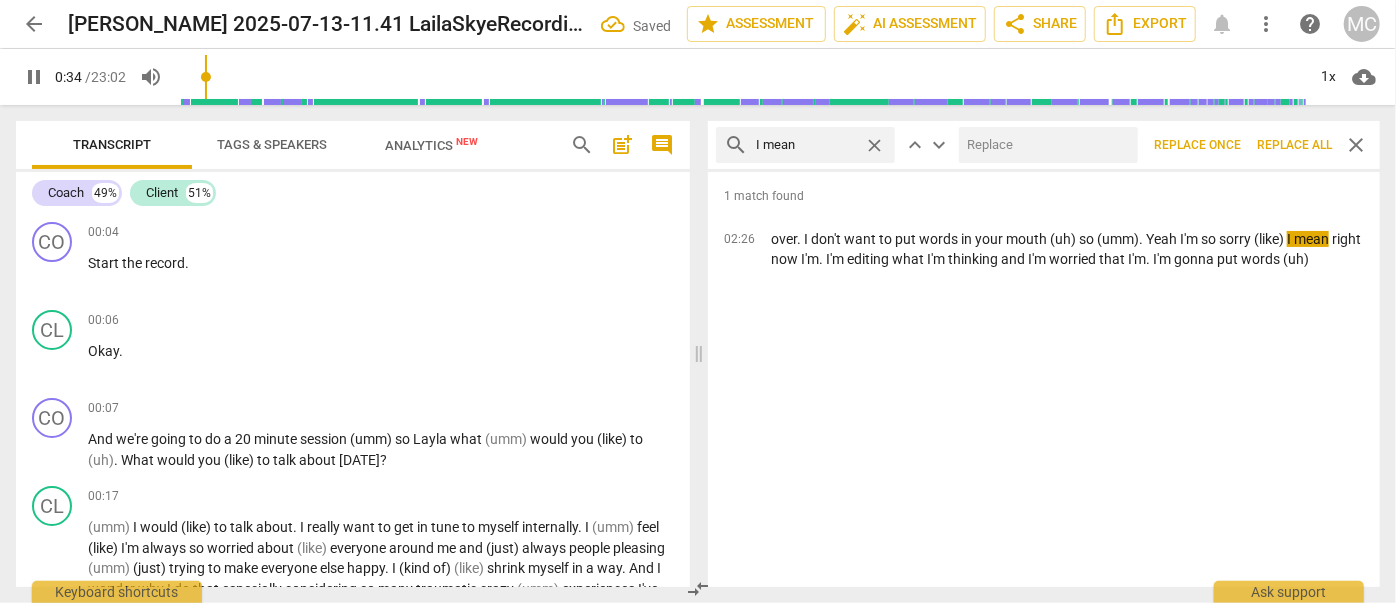 click at bounding box center (1044, 145) 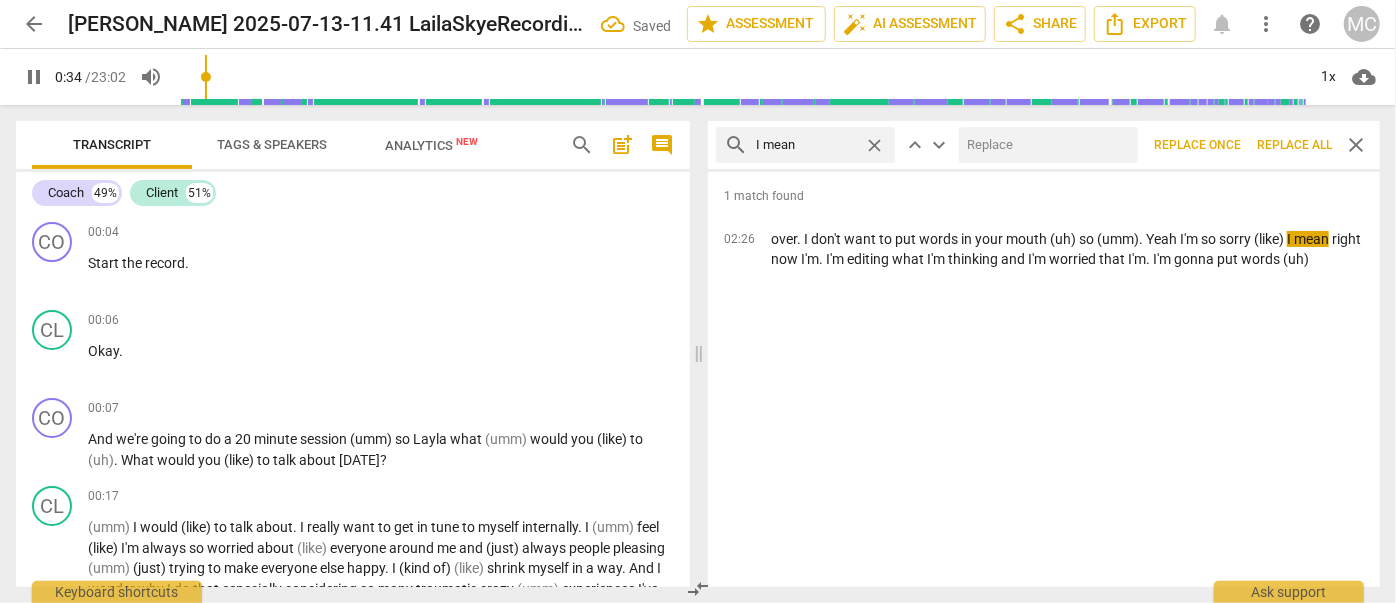type on "35" 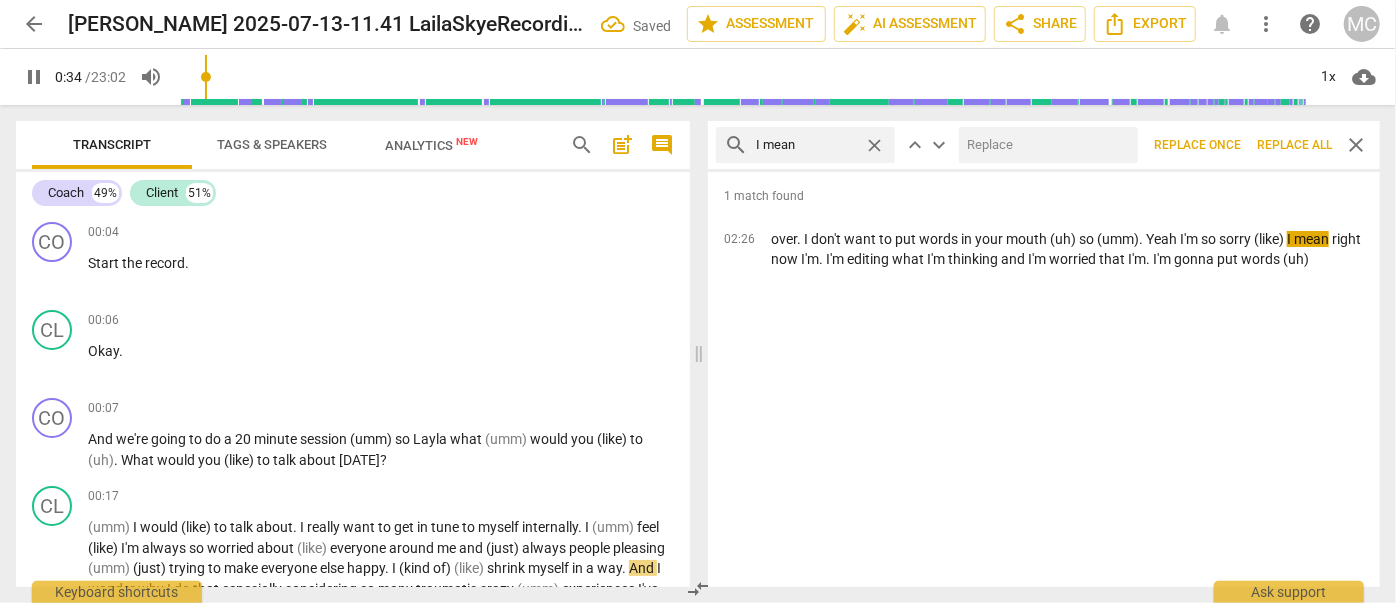 type on "(" 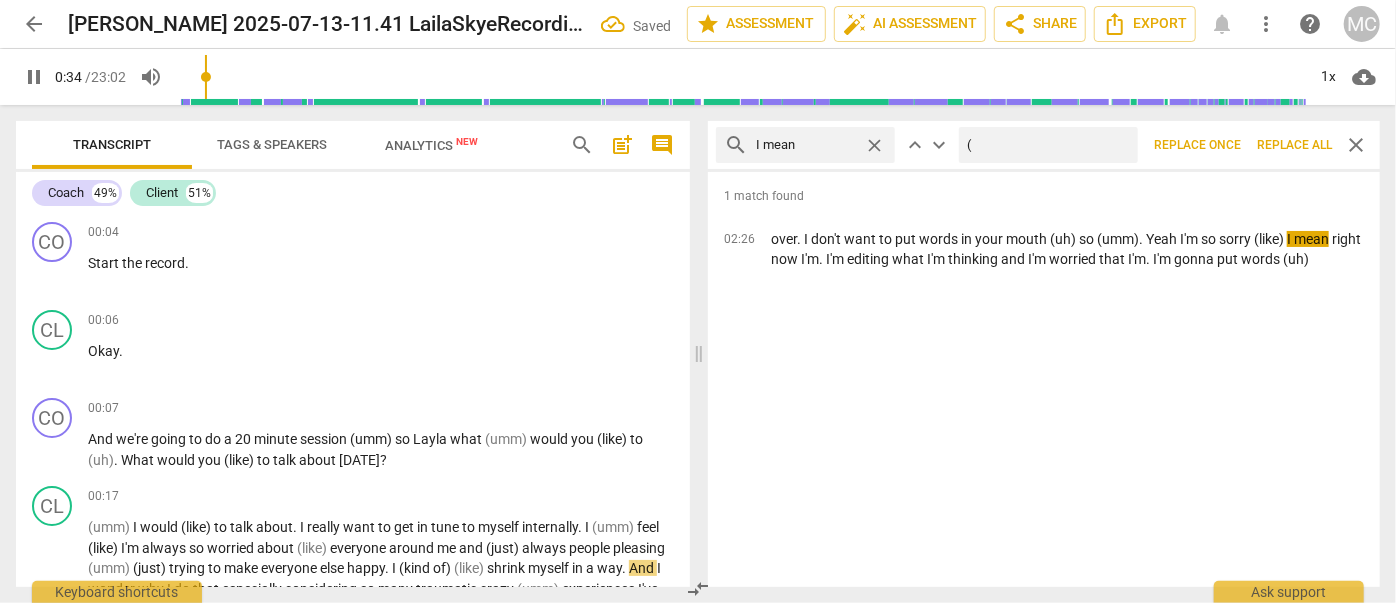 type on "35" 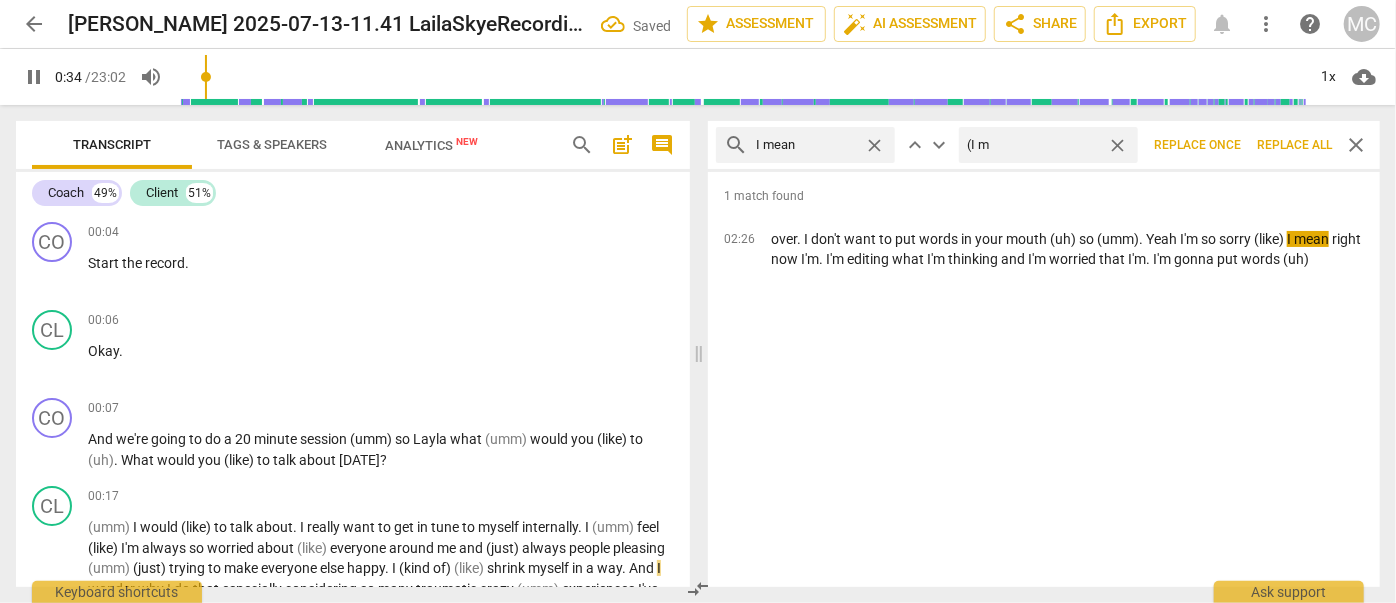type on "(I me" 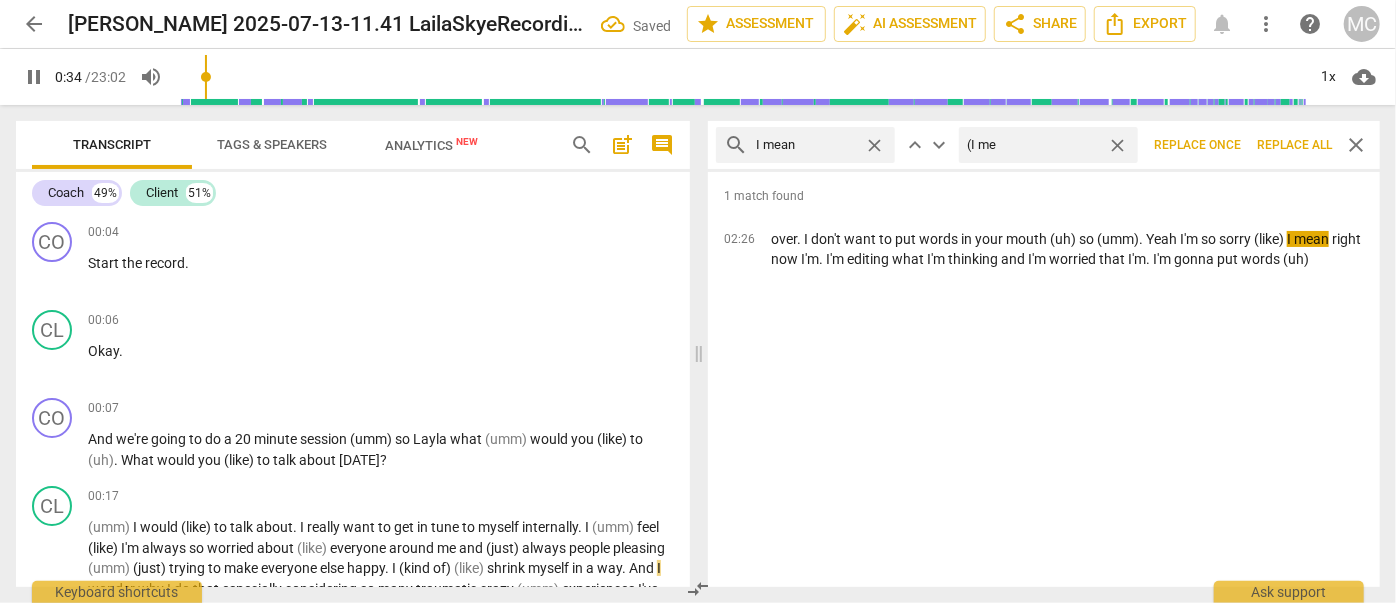 type on "35" 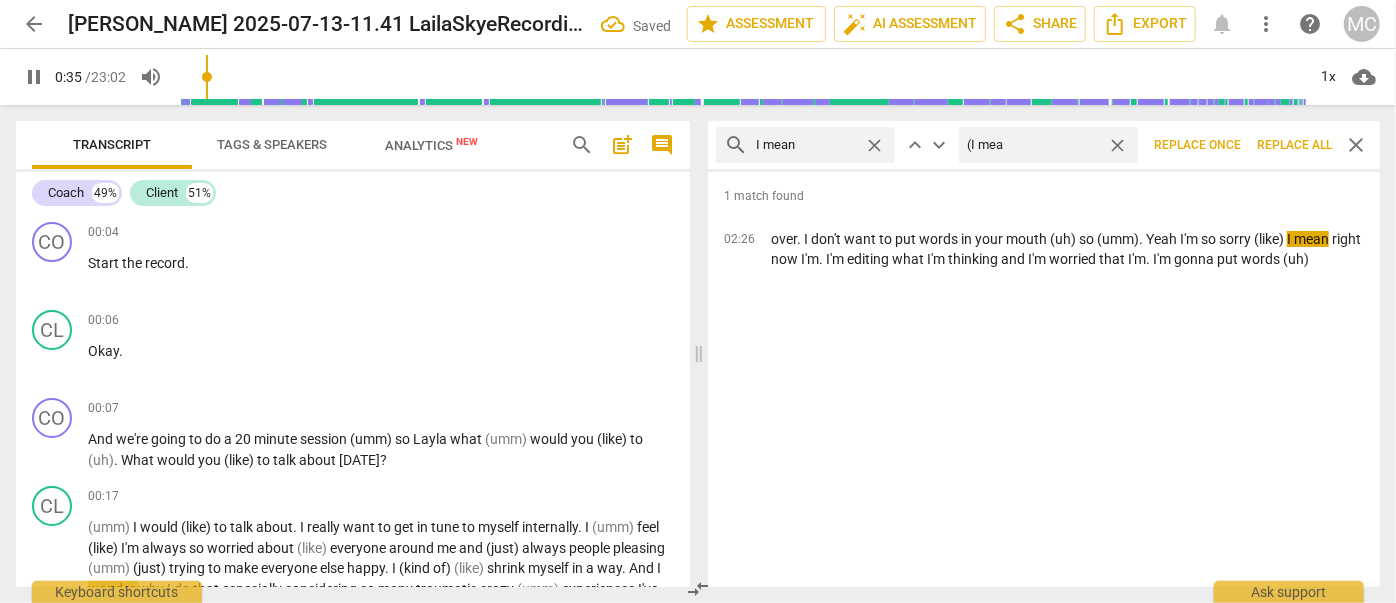type on "(I mean" 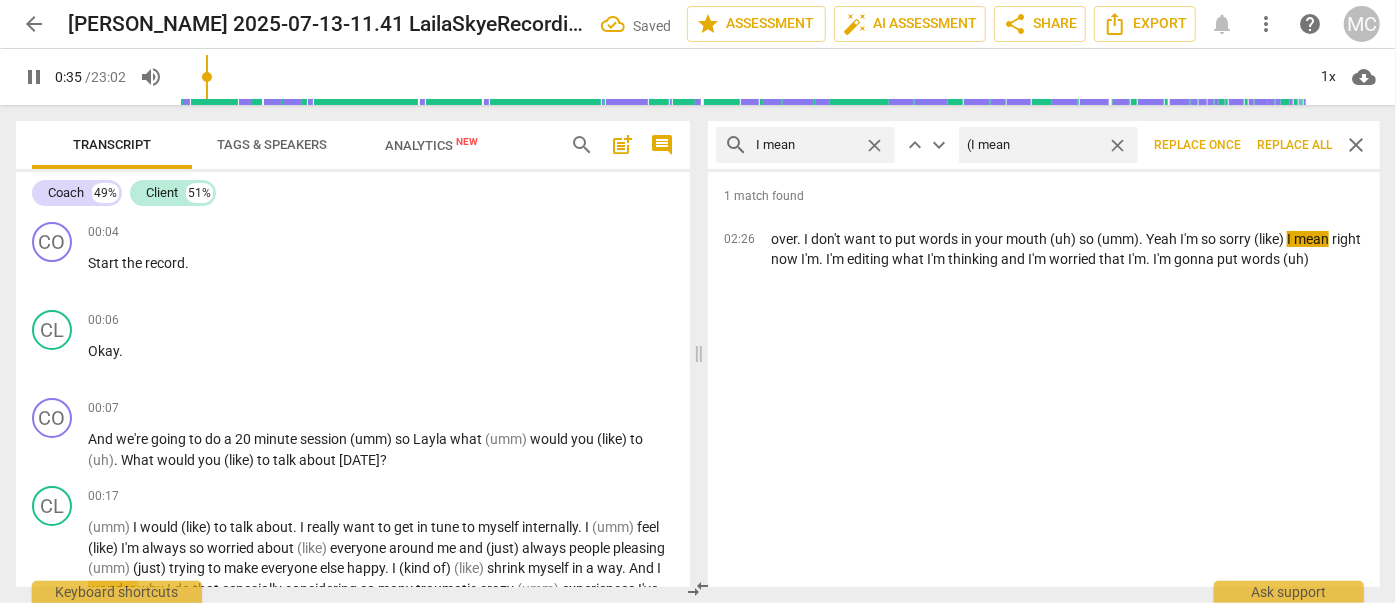 type on "35" 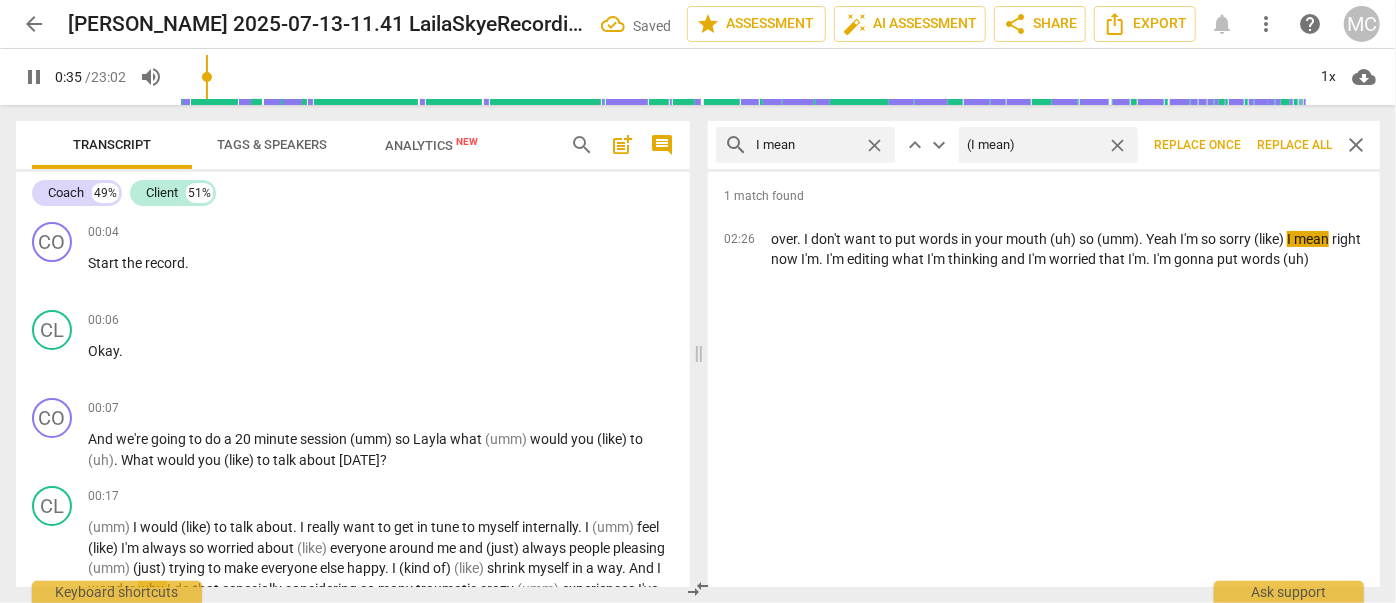 type on "36" 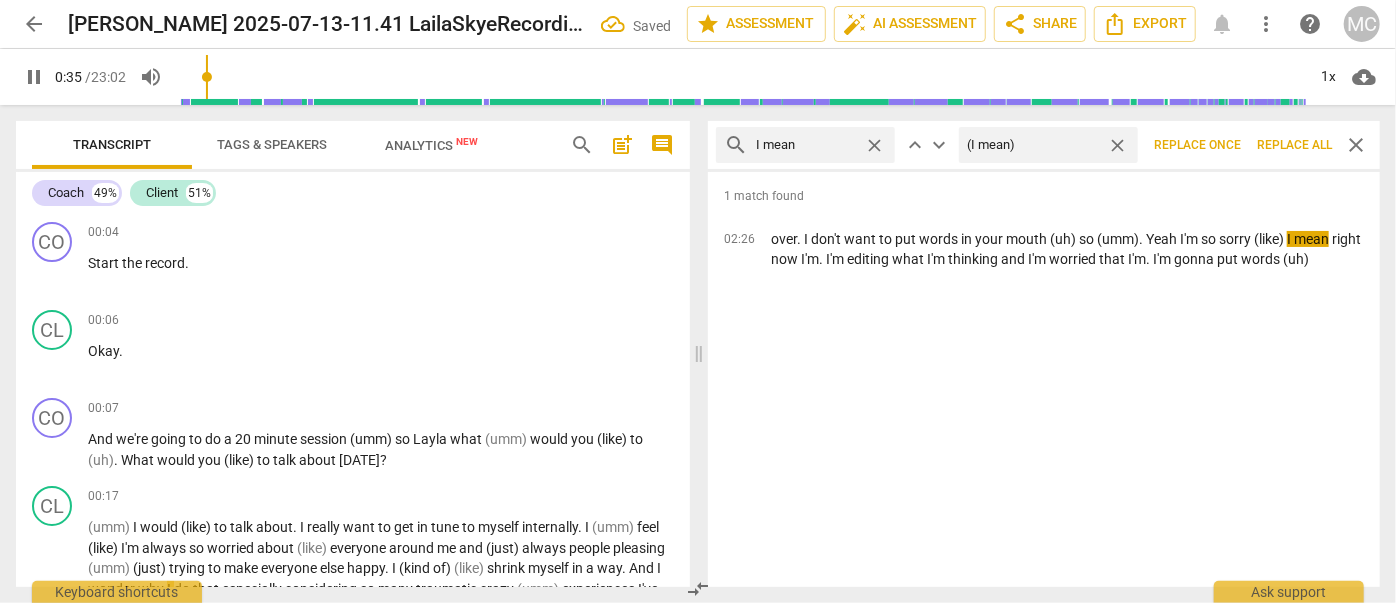 type on "(I mean)" 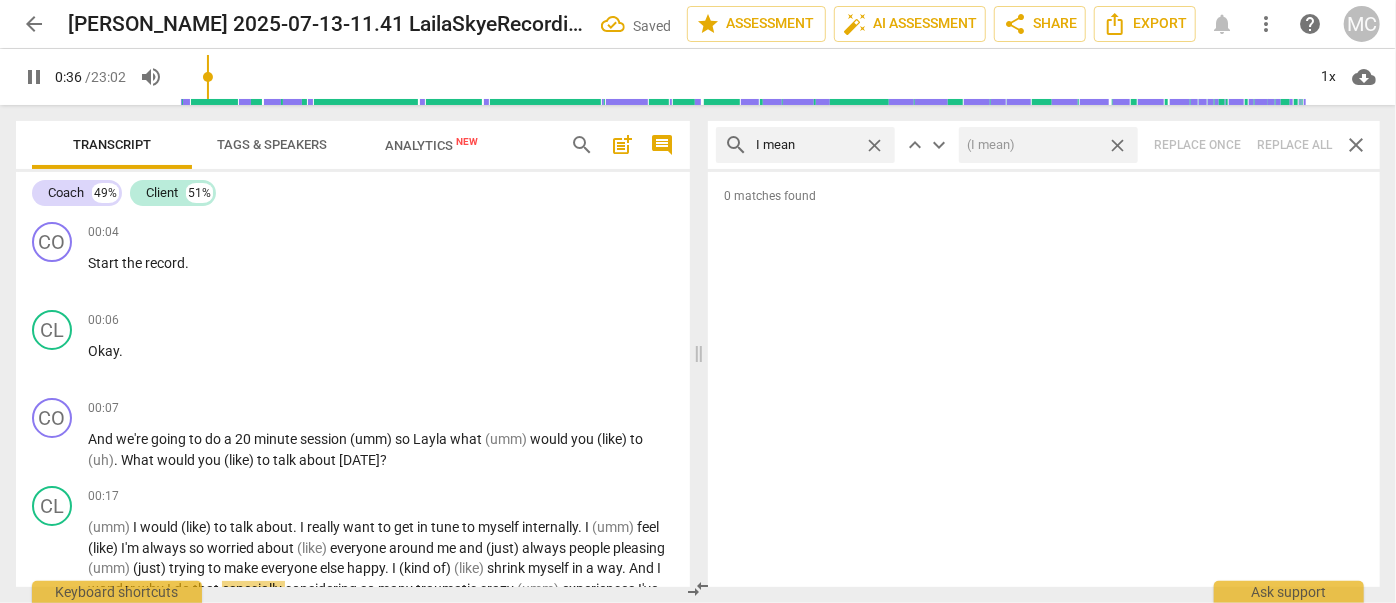 click on "close" at bounding box center [1117, 145] 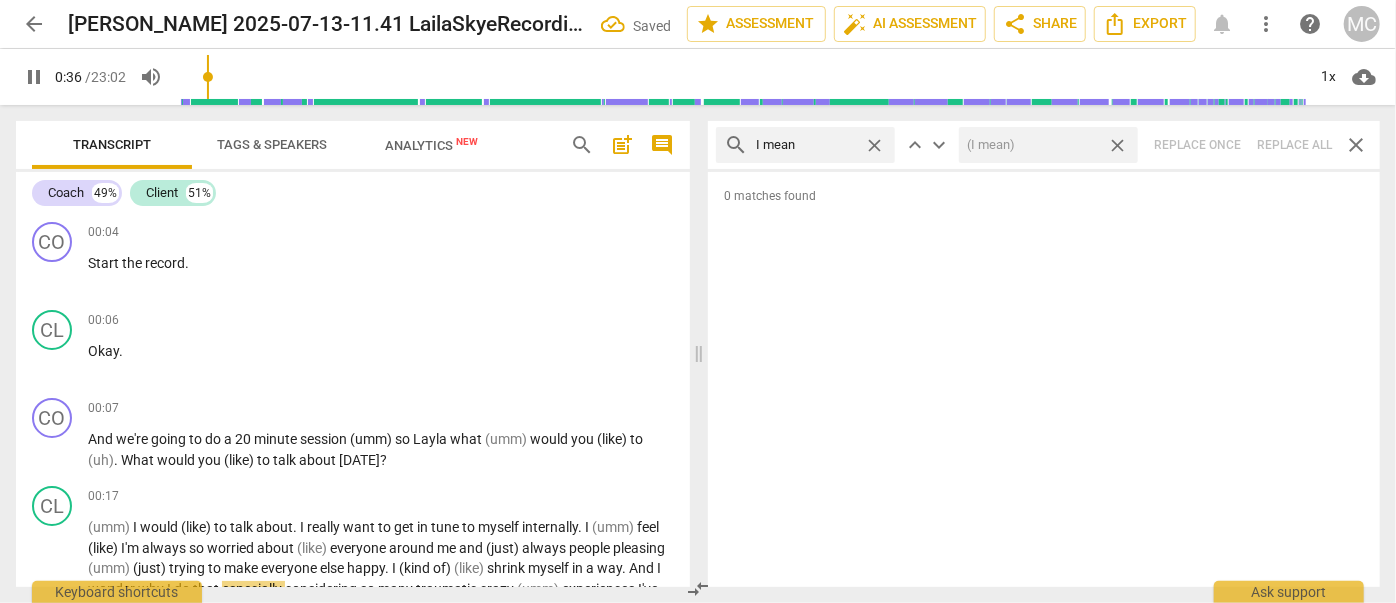 type on "37" 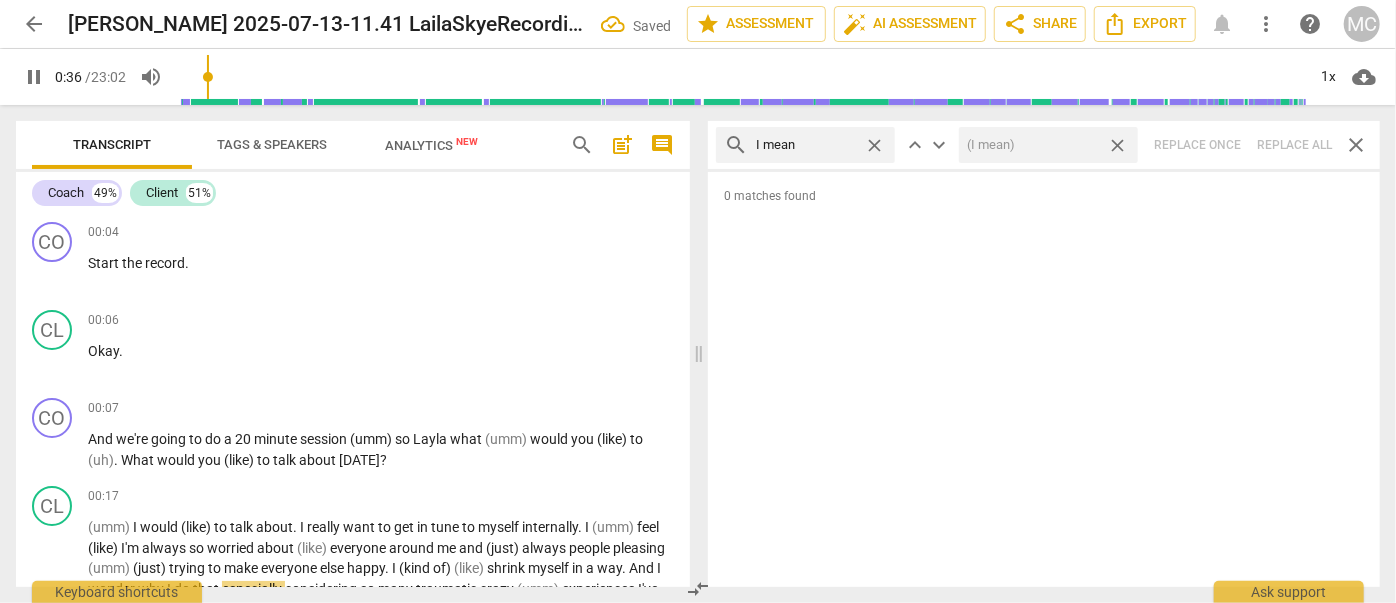 type 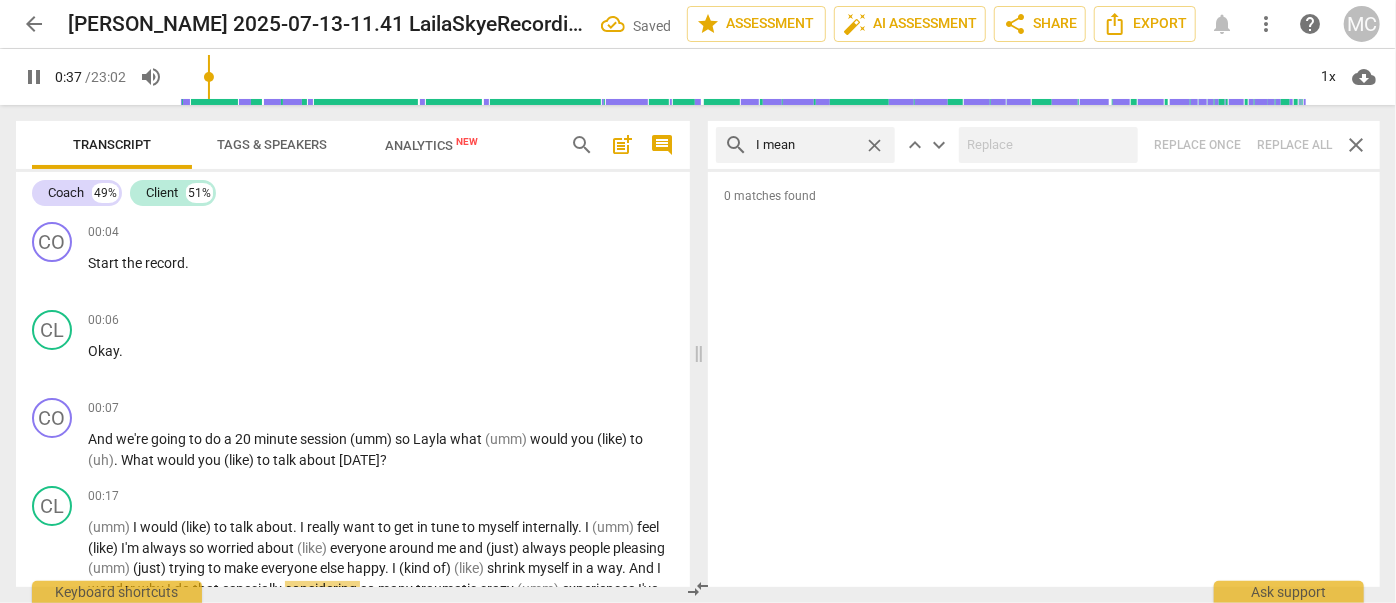 type on "38" 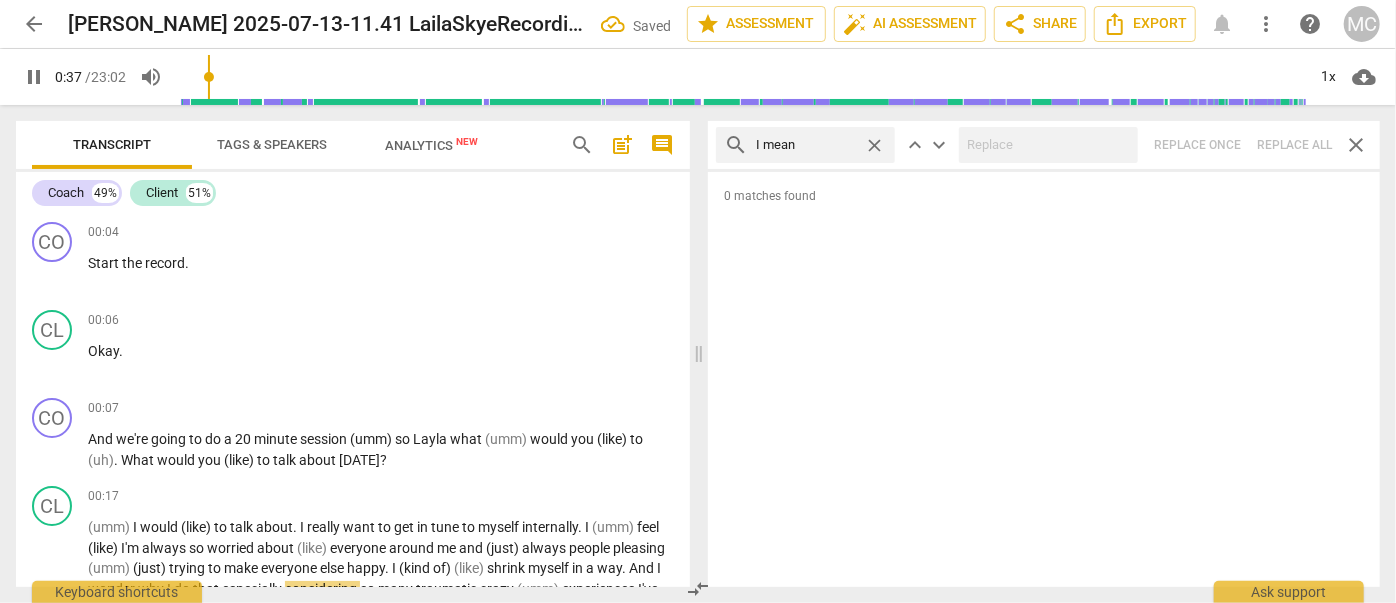 click on "close" at bounding box center (874, 145) 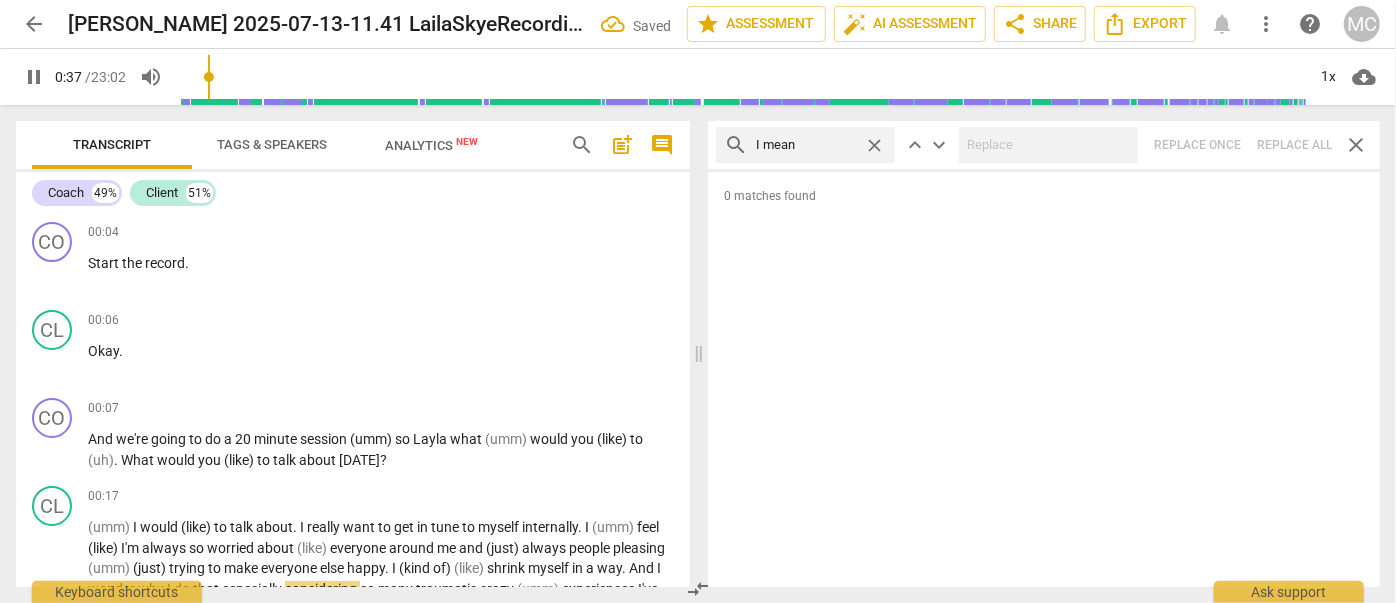 type 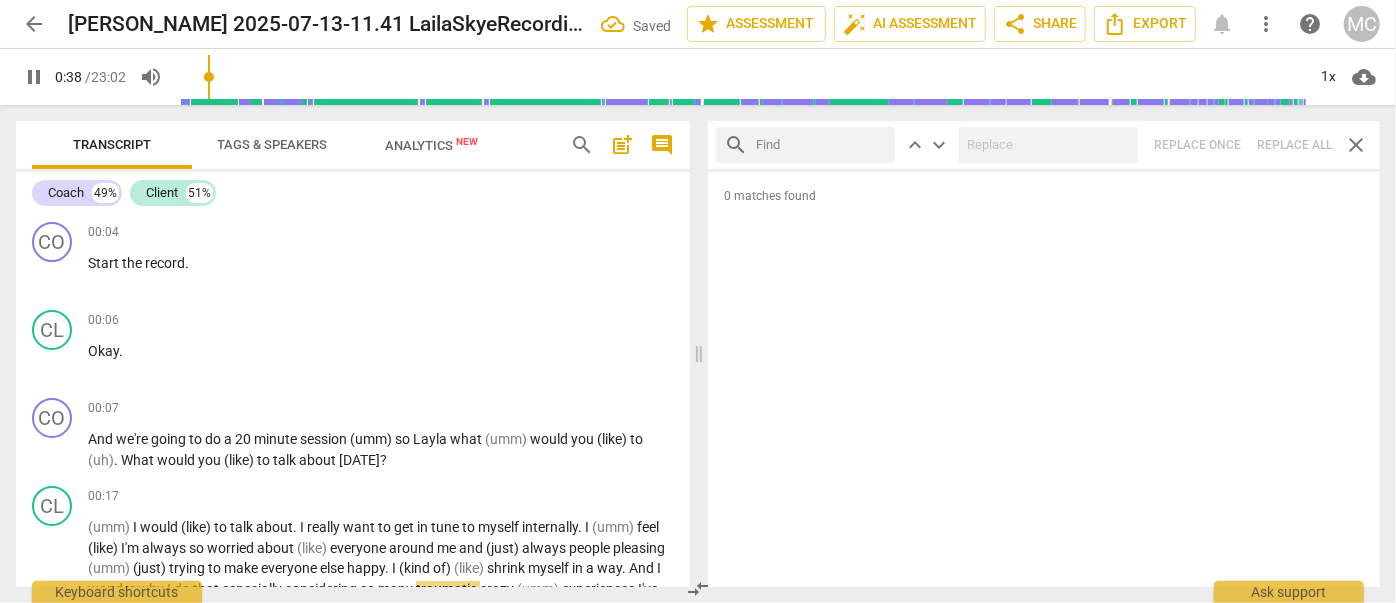click at bounding box center (821, 145) 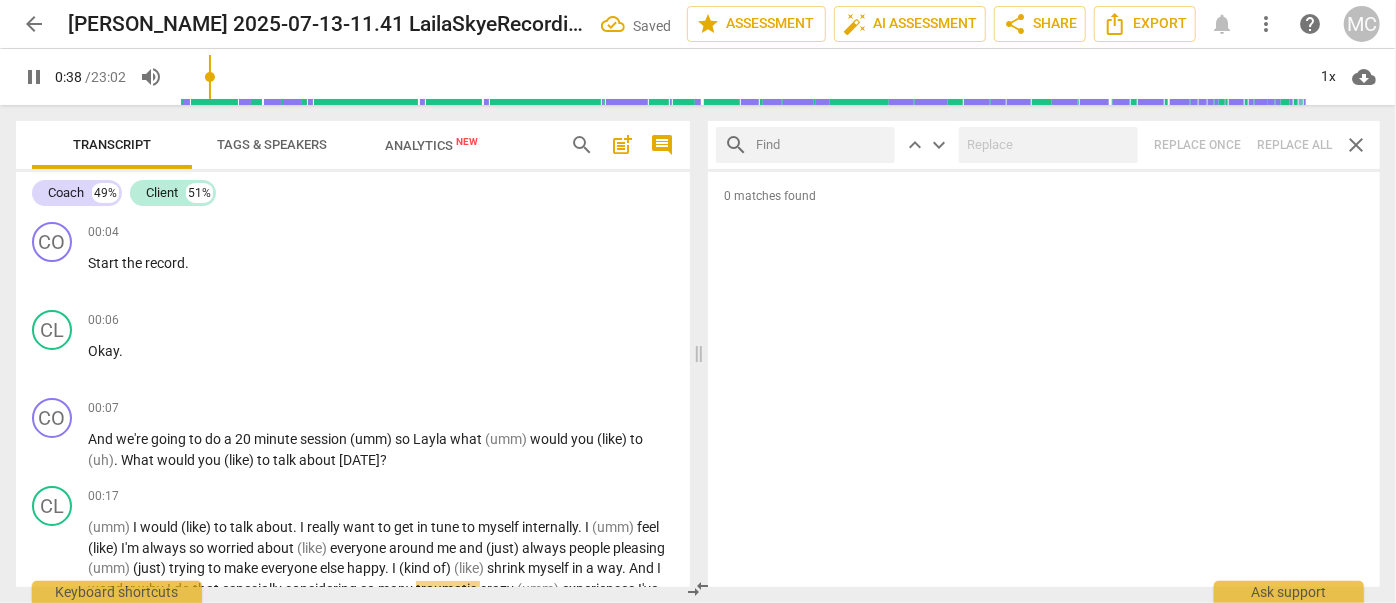 type on "39" 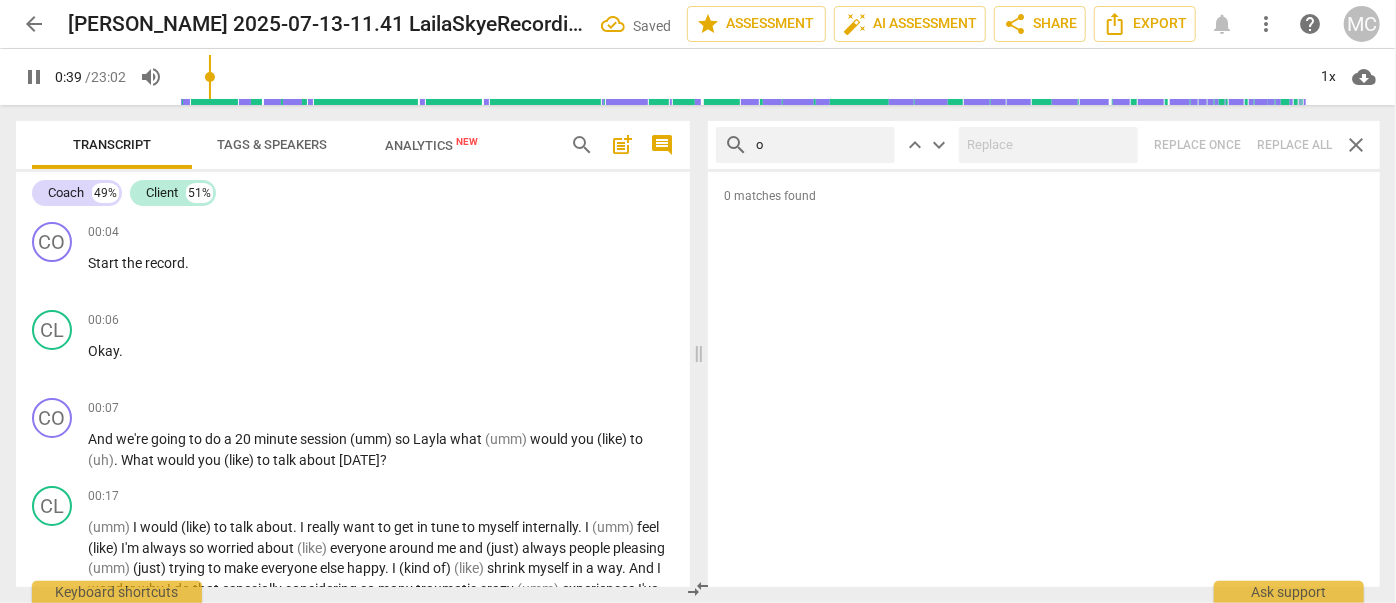 type on "ok" 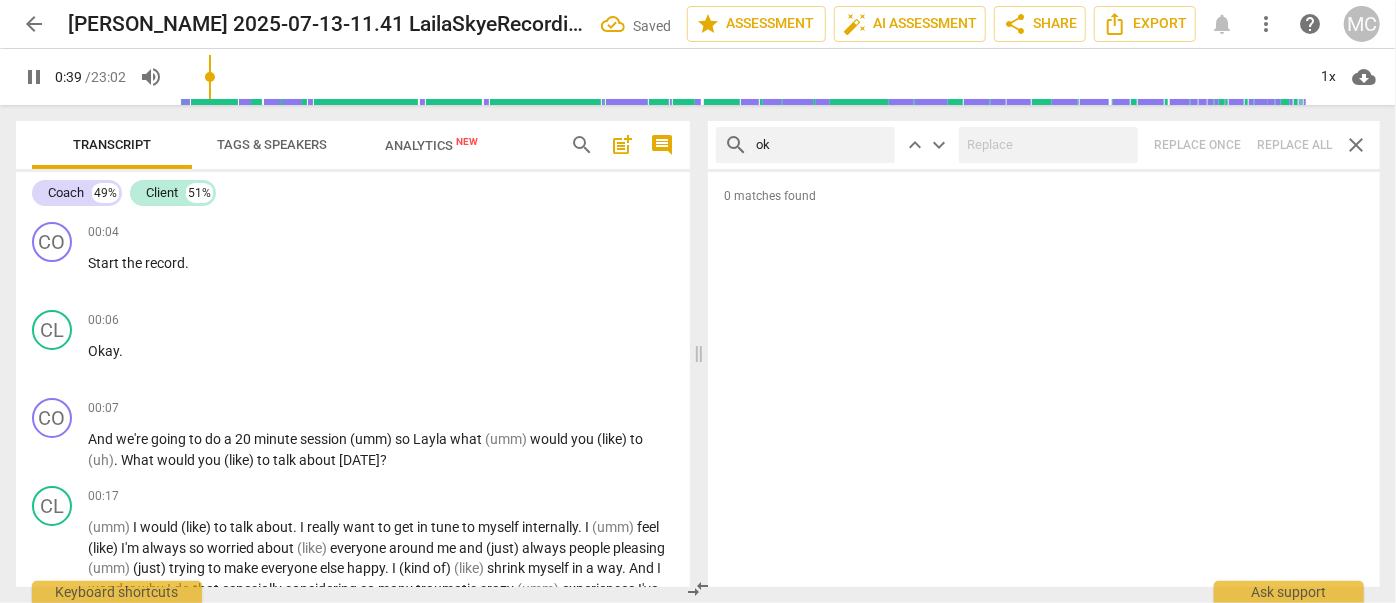 type on "39" 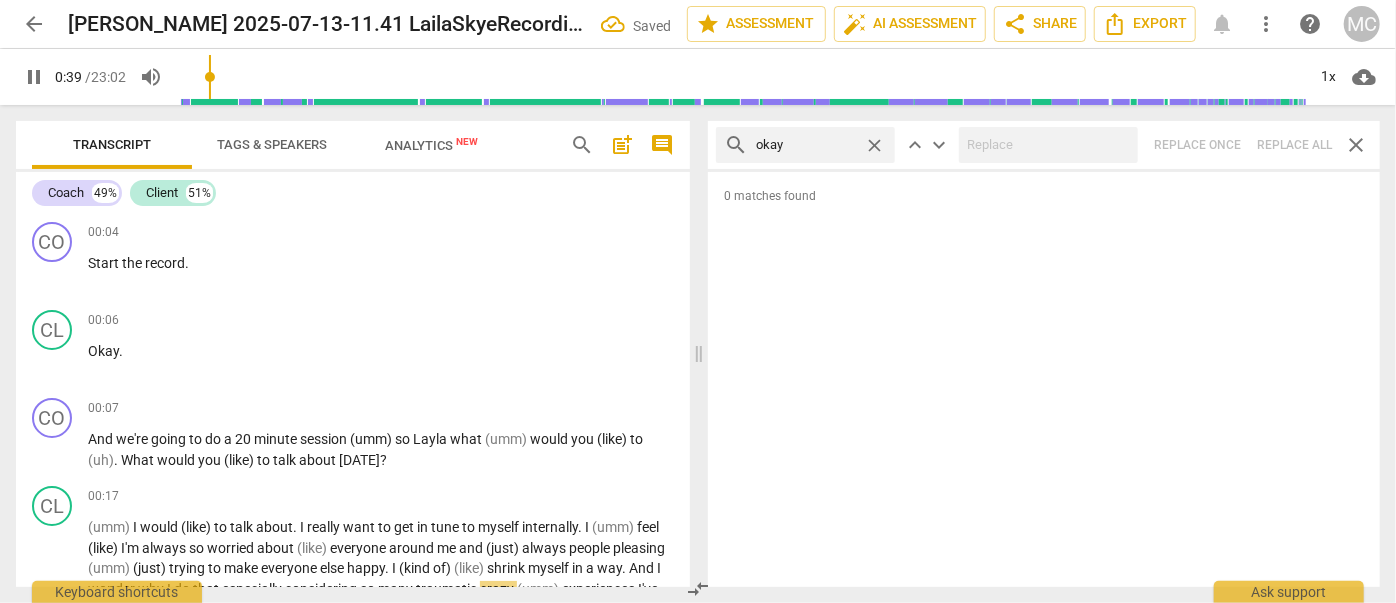 type on "okay" 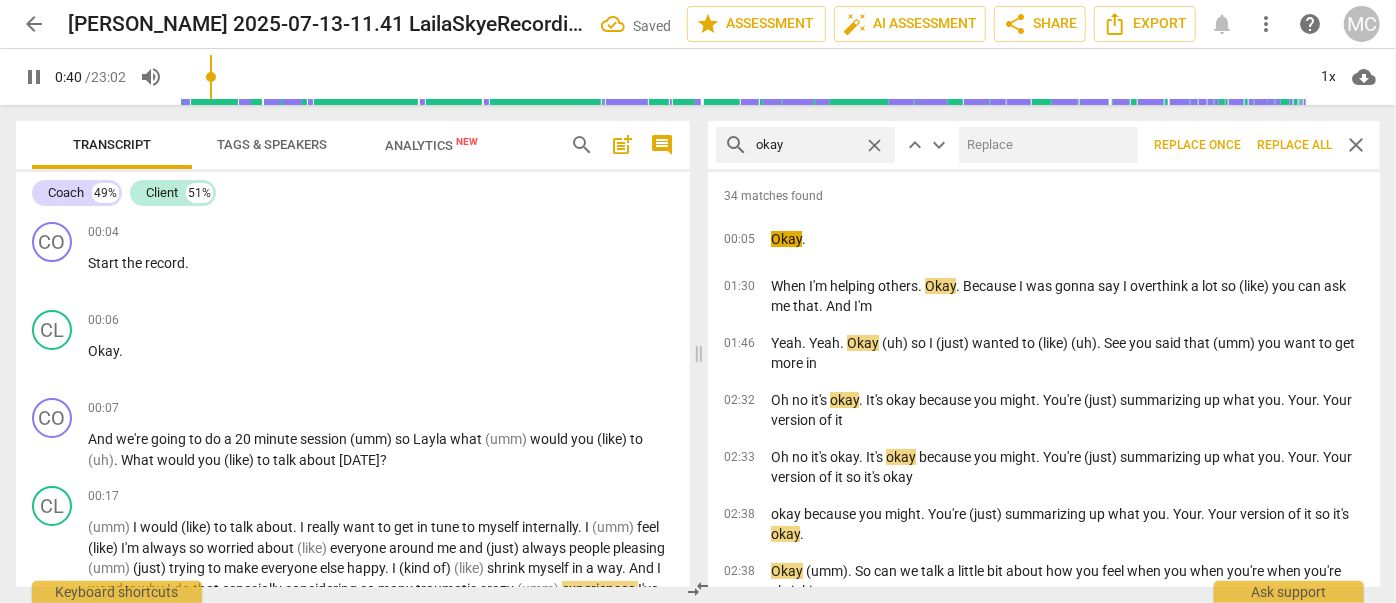 scroll, scrollTop: 384, scrollLeft: 0, axis: vertical 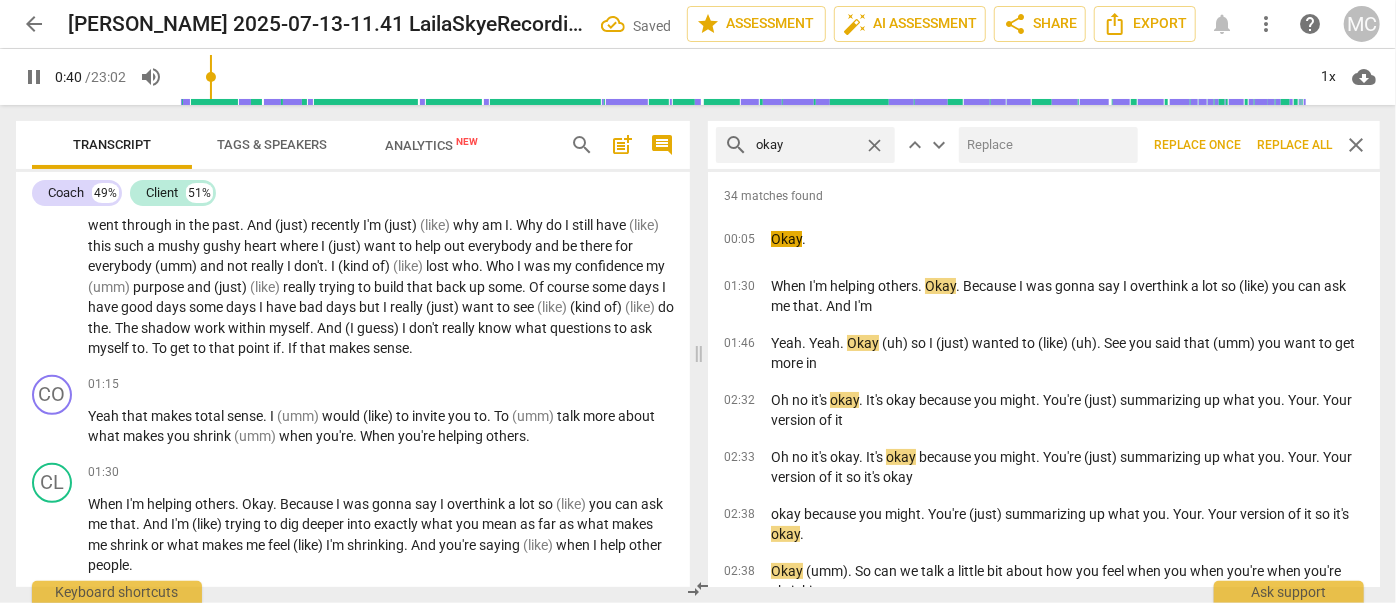 click at bounding box center [1044, 145] 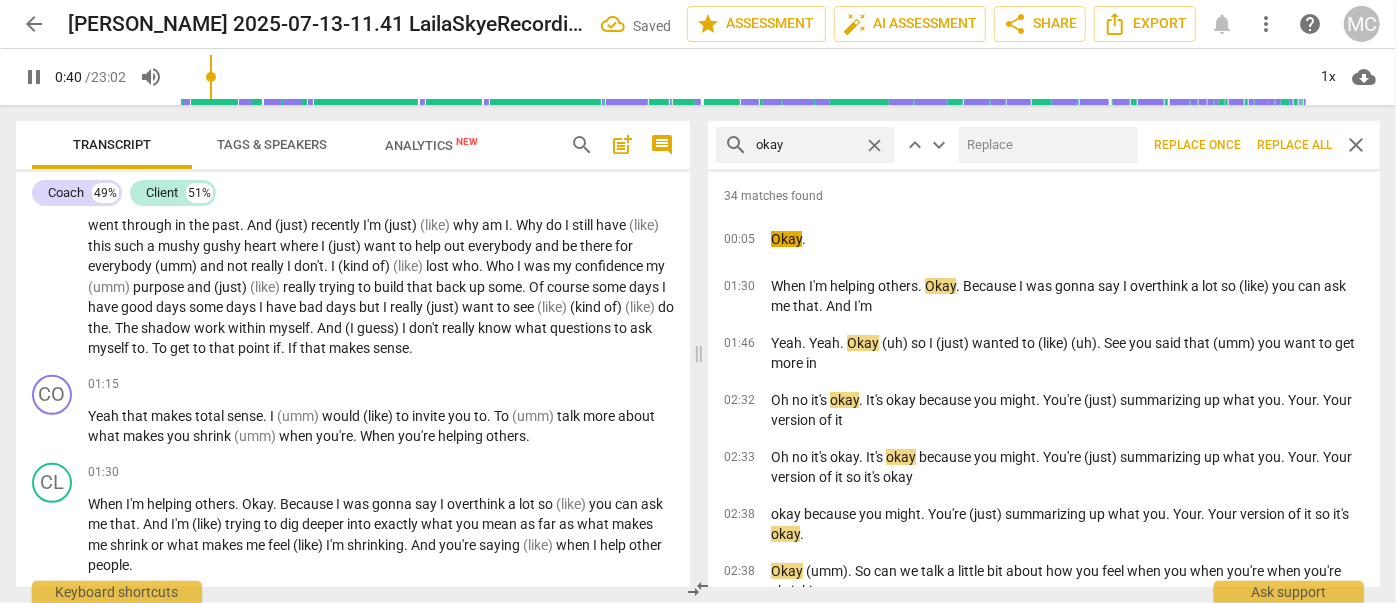 type on "40" 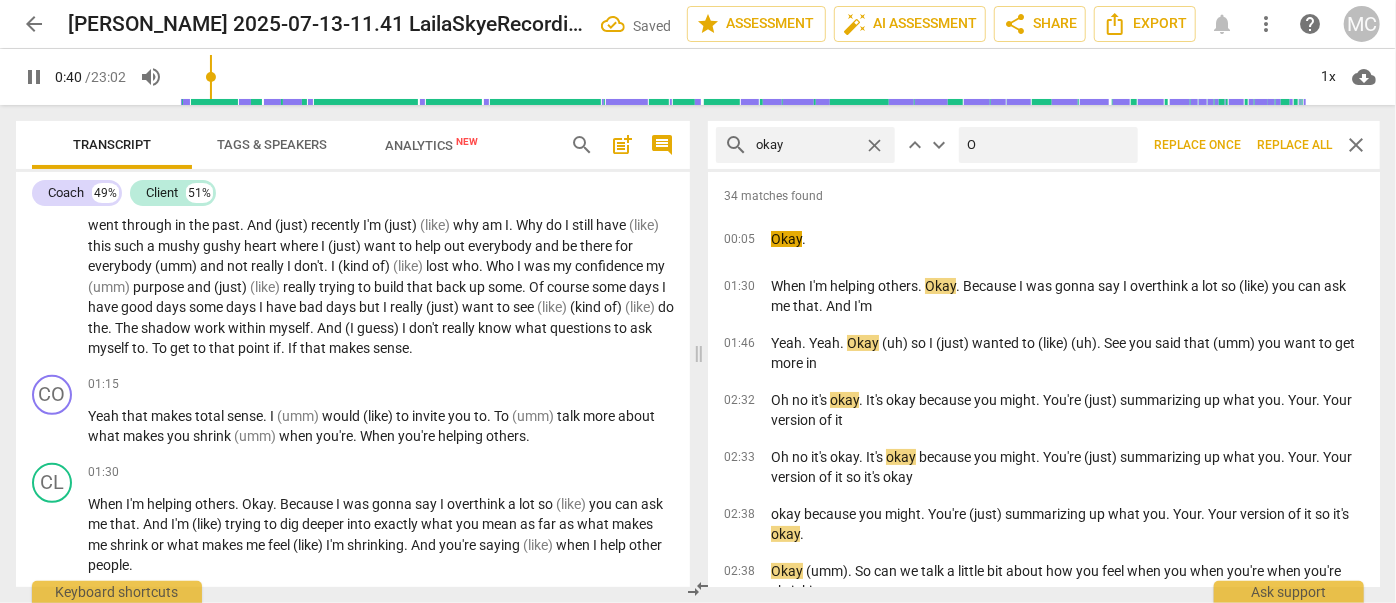 type on "OK" 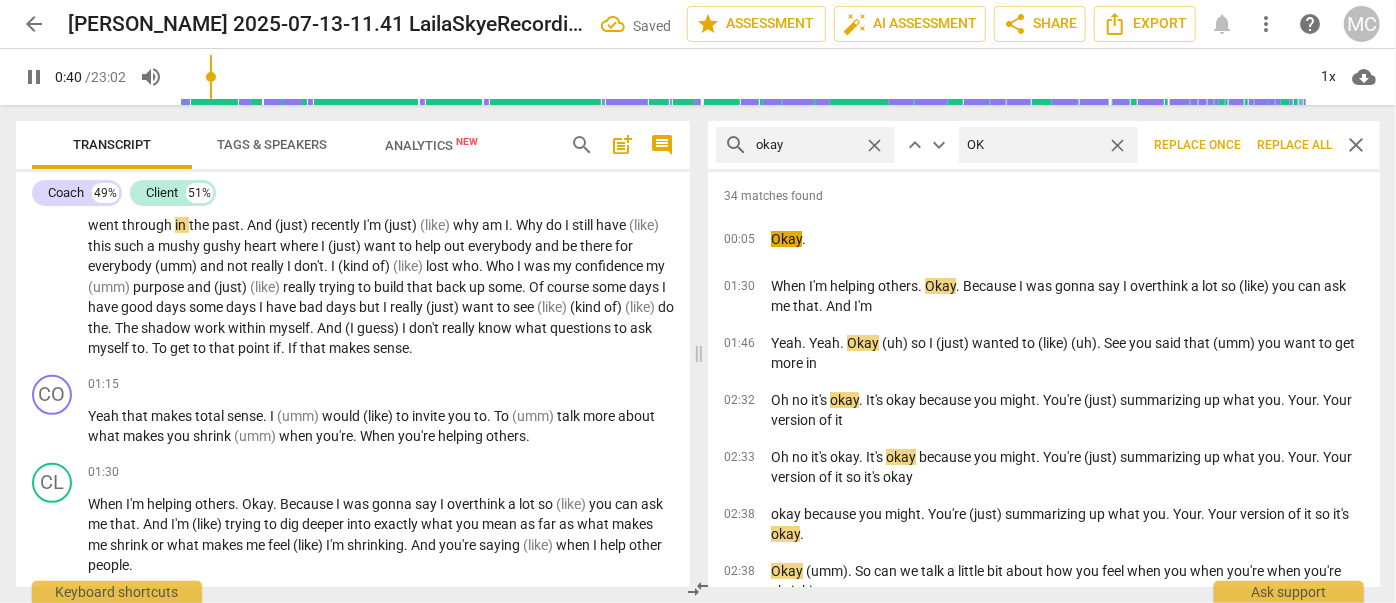 type on "41" 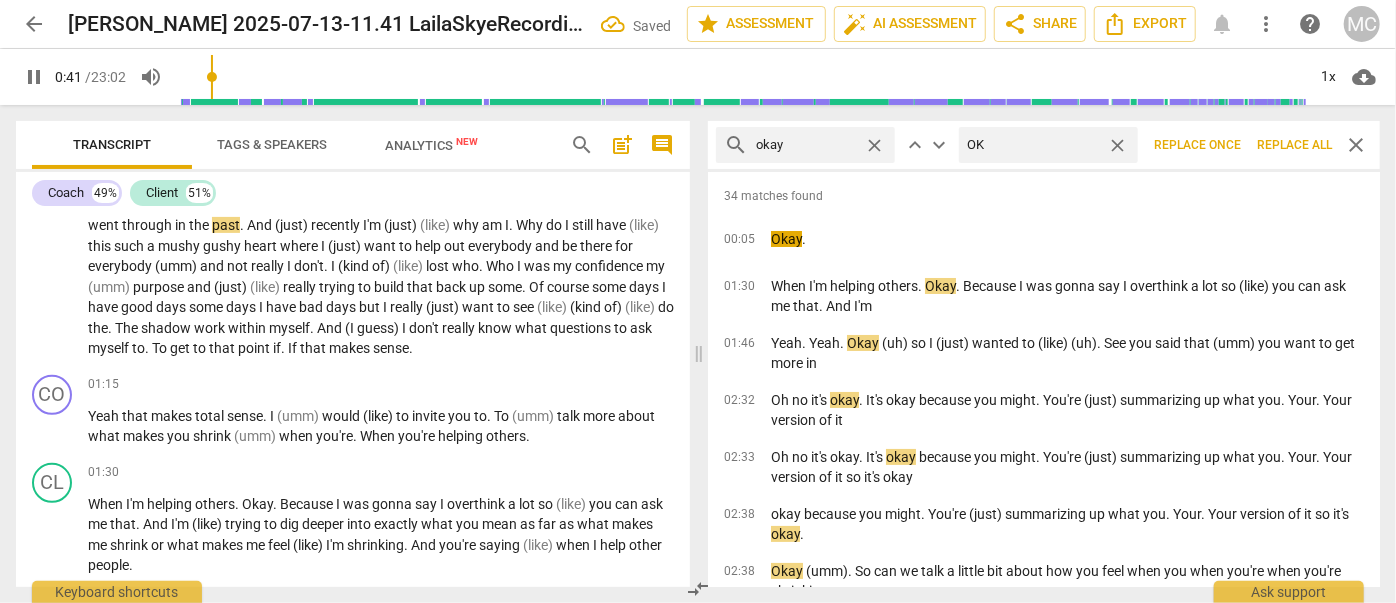 type on "OK" 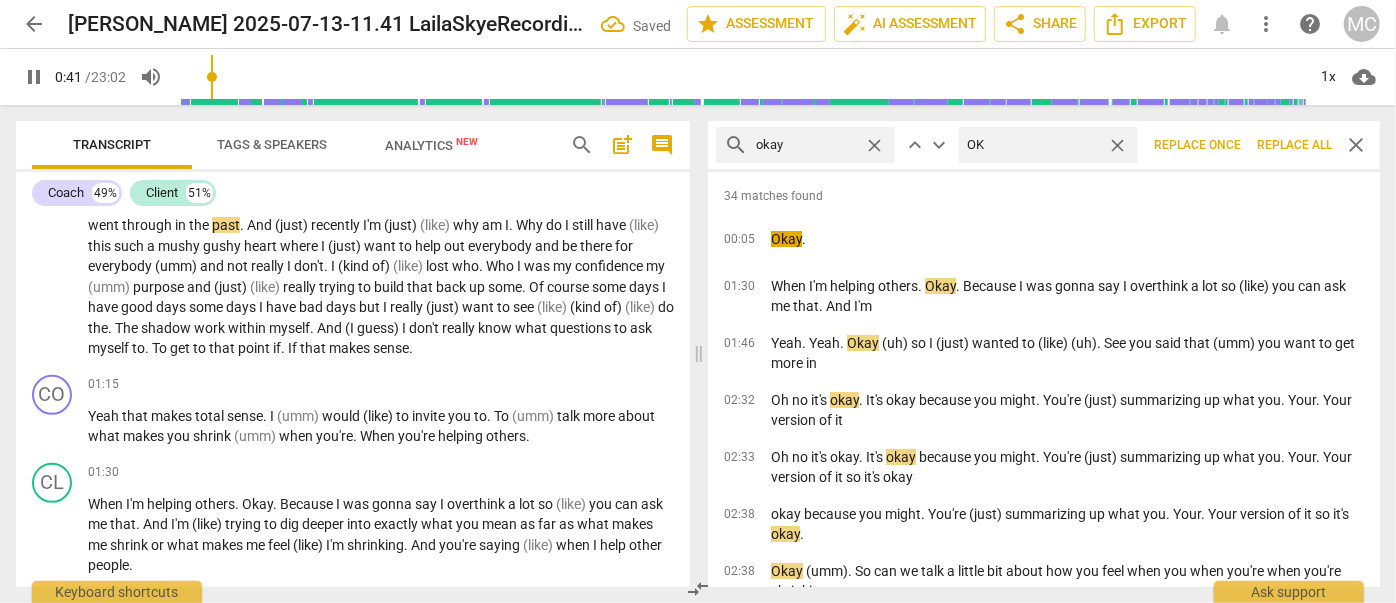 click on "Replace all" at bounding box center [1294, 145] 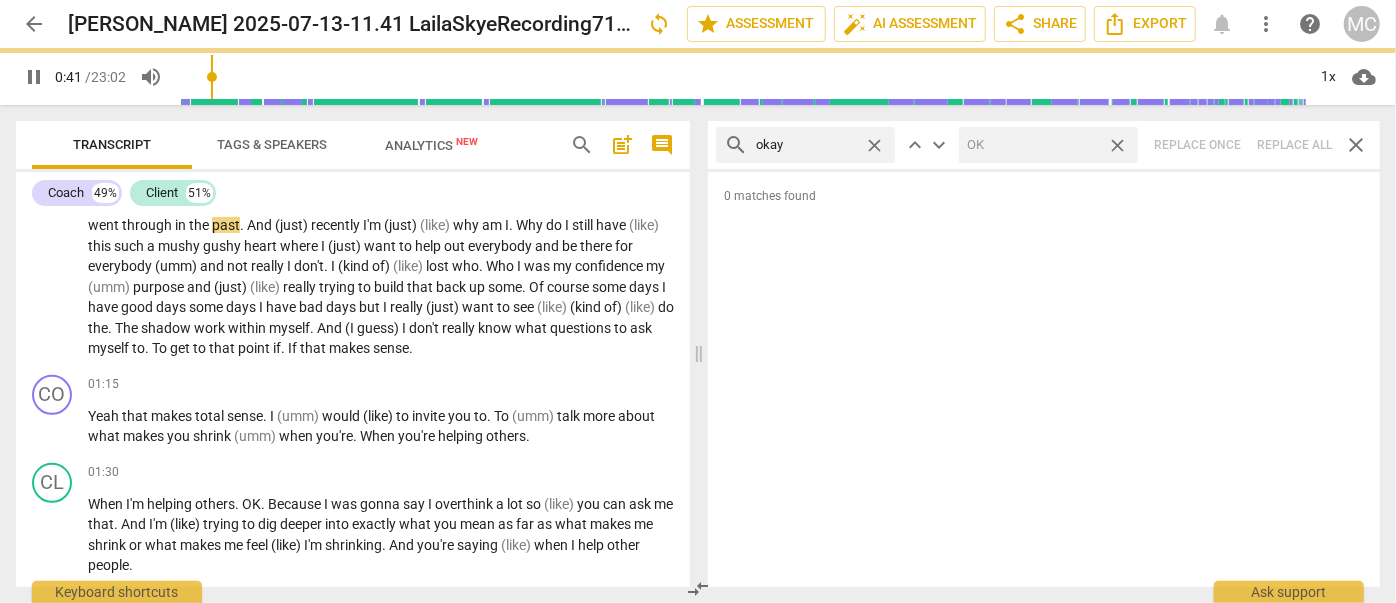 type on "42" 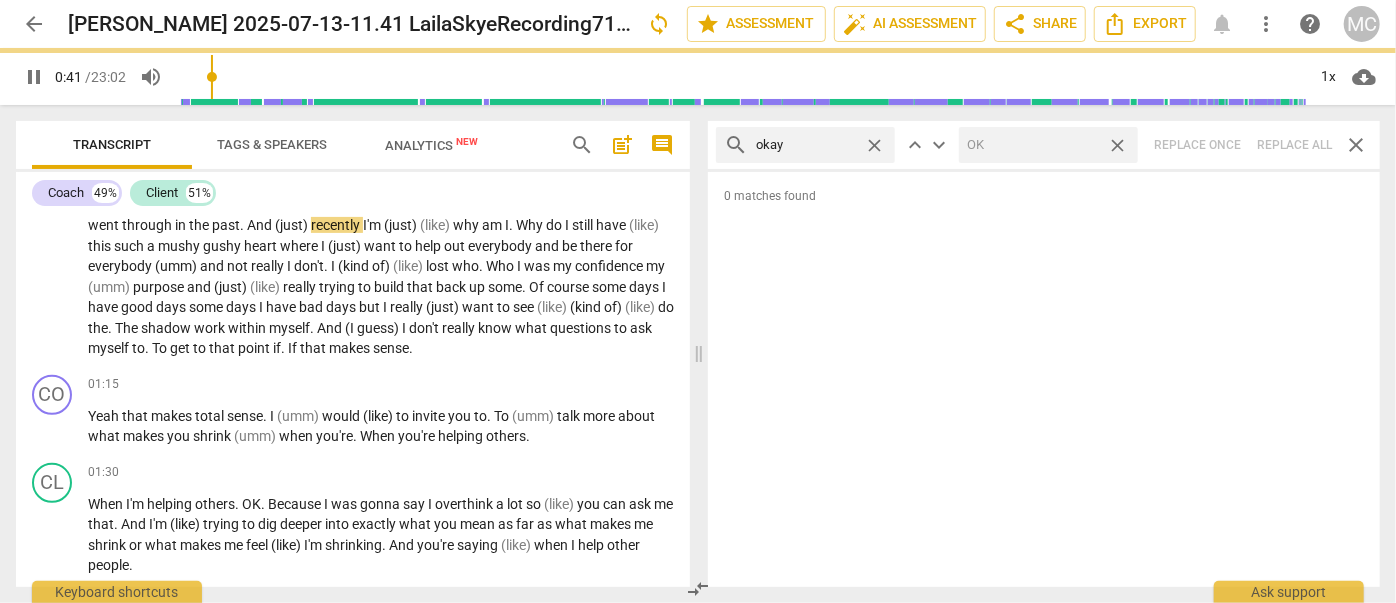 click on "close" at bounding box center (1117, 145) 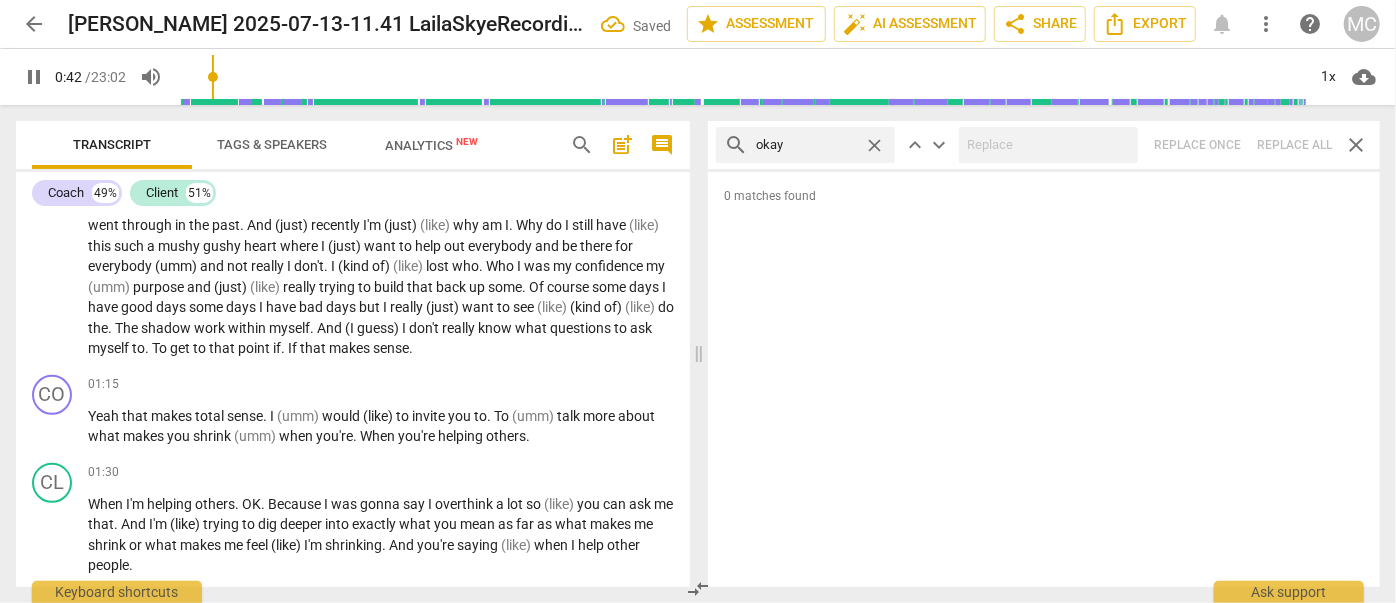 type on "43" 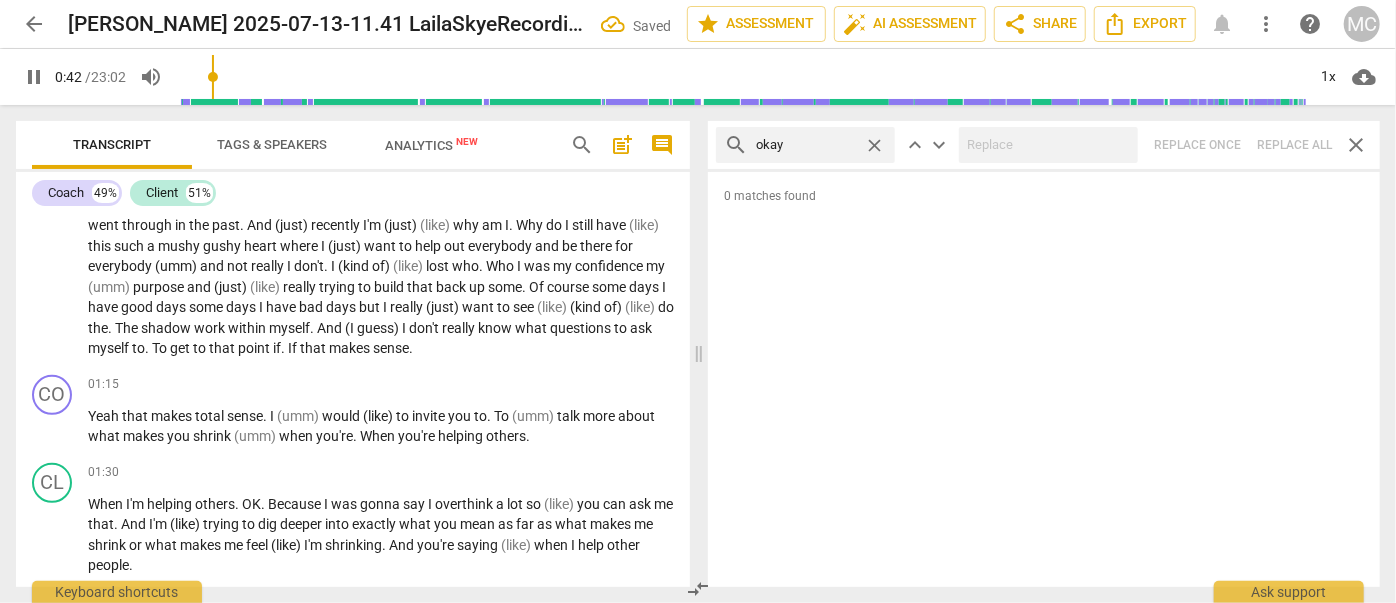 click on "close" at bounding box center (874, 145) 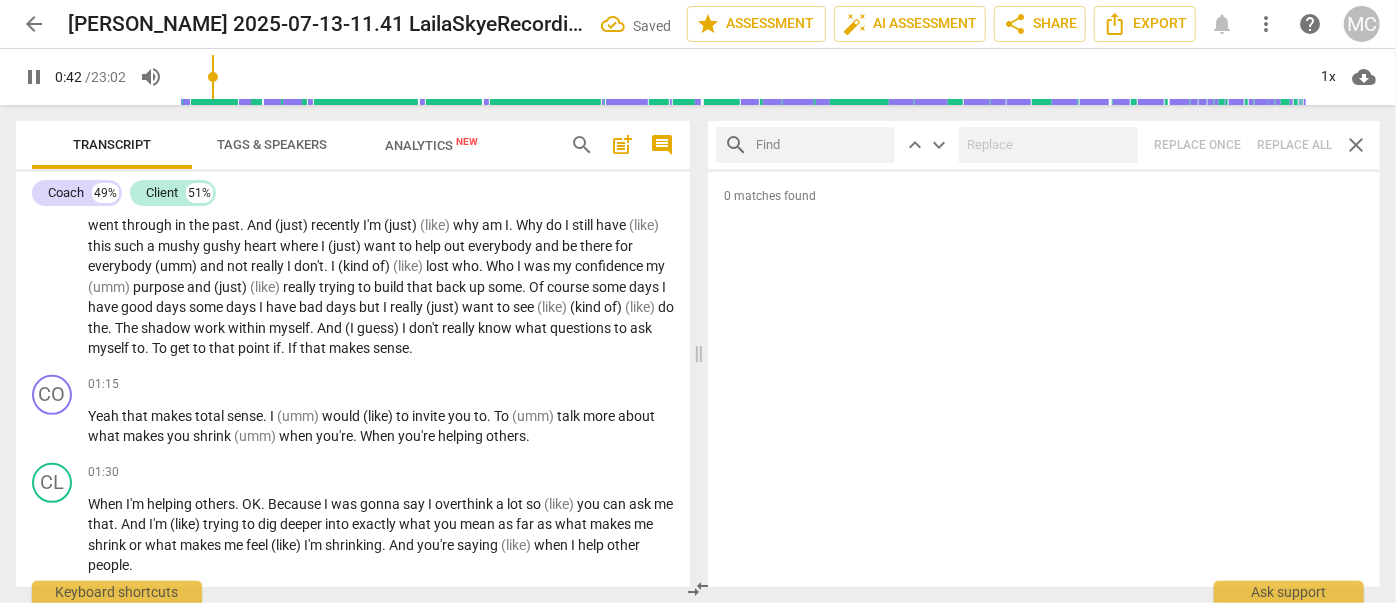 click at bounding box center (821, 145) 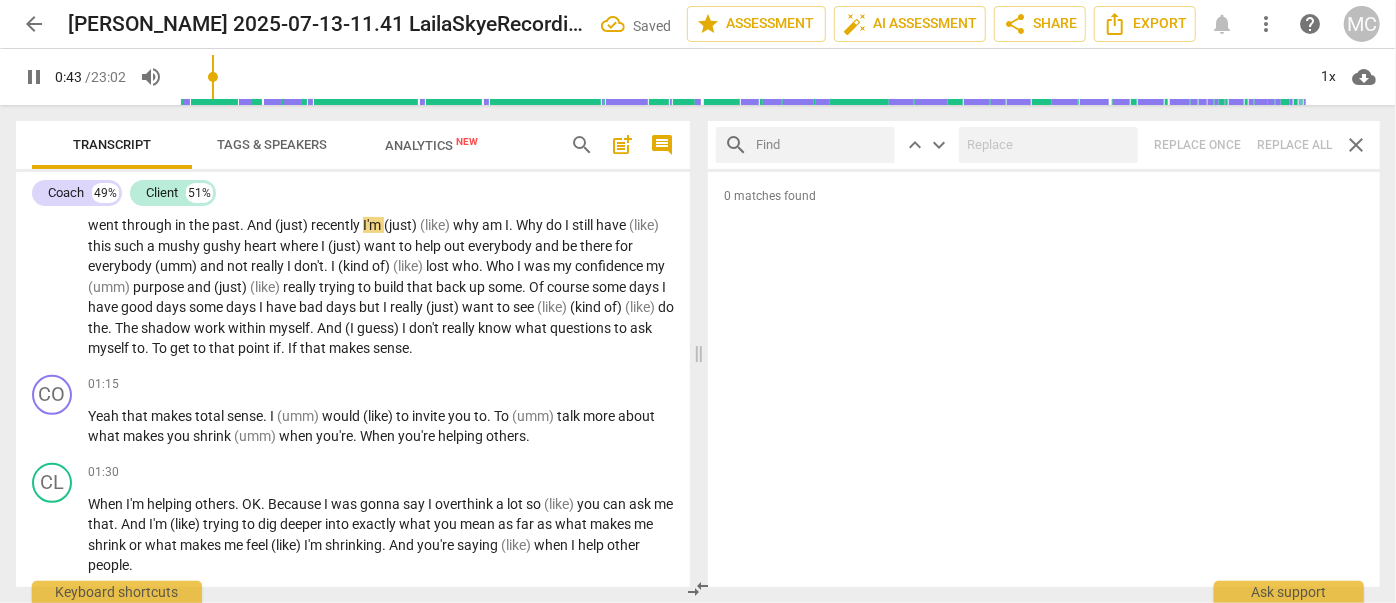 type on "44" 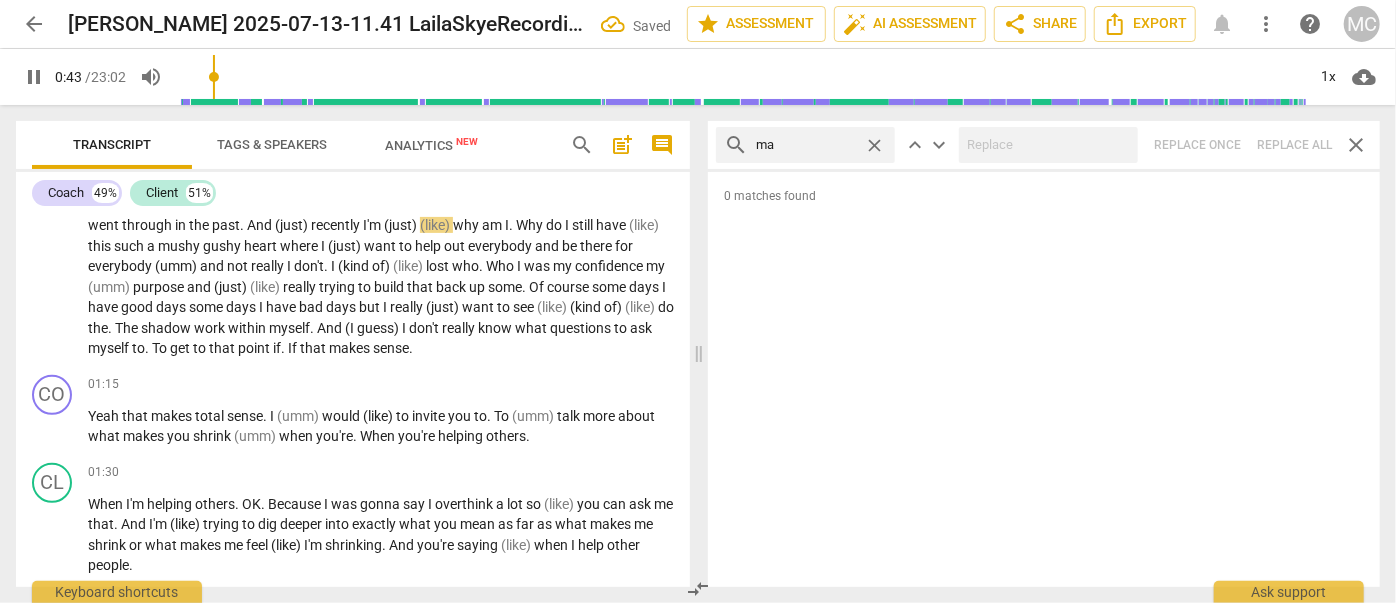 type on "may" 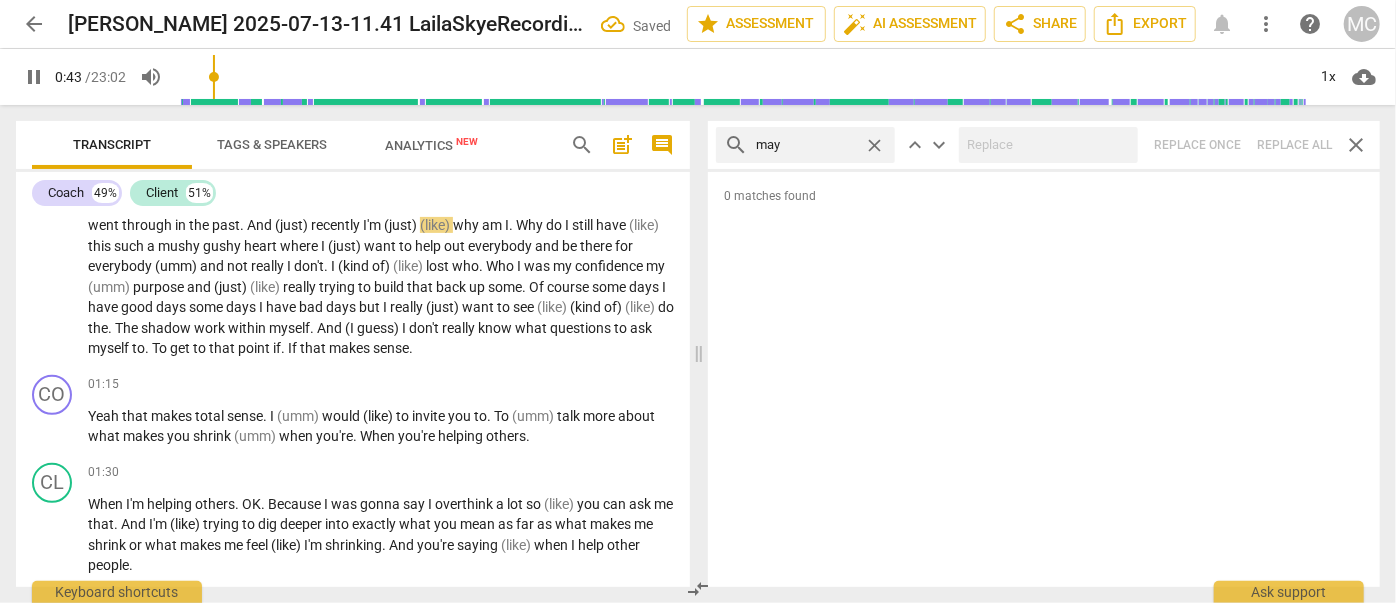 type on "44" 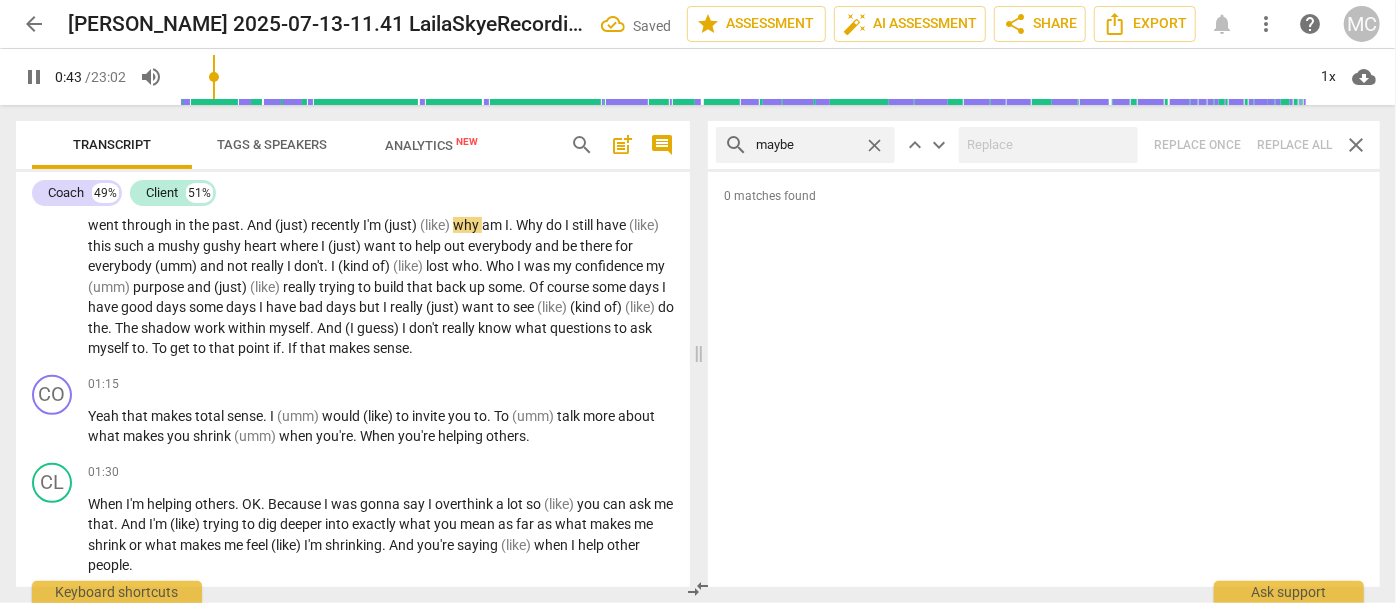 type on "maybe" 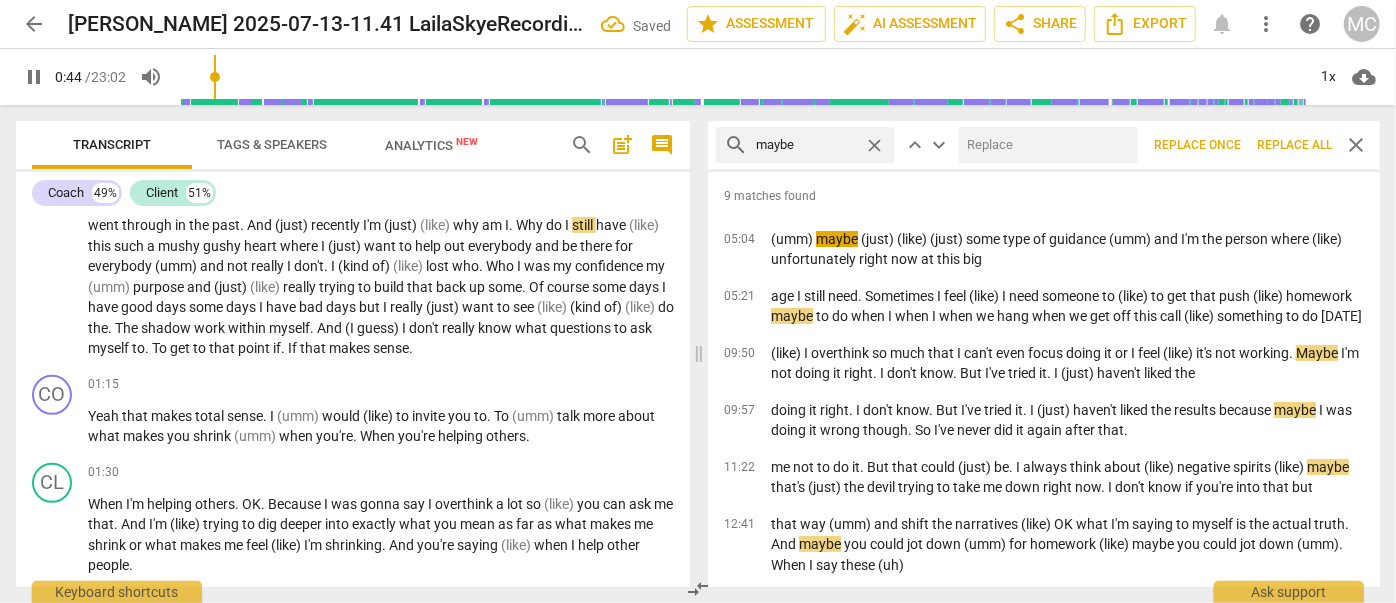 click at bounding box center (1044, 145) 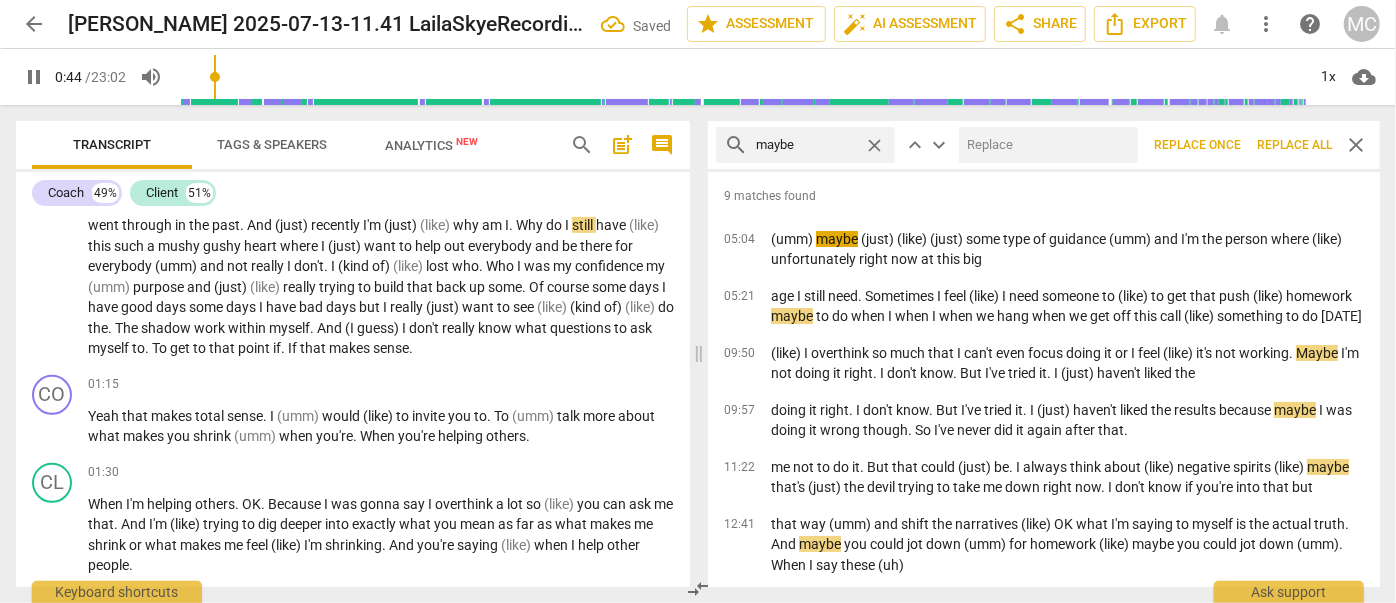 type on "45" 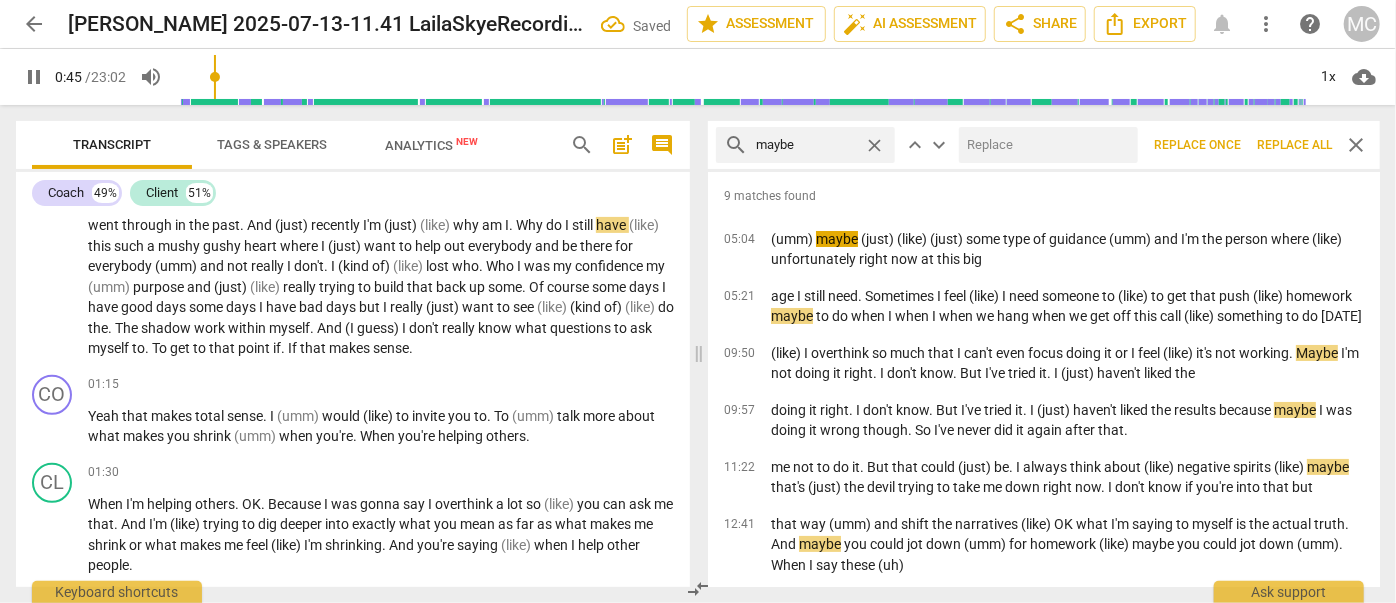 type on "(" 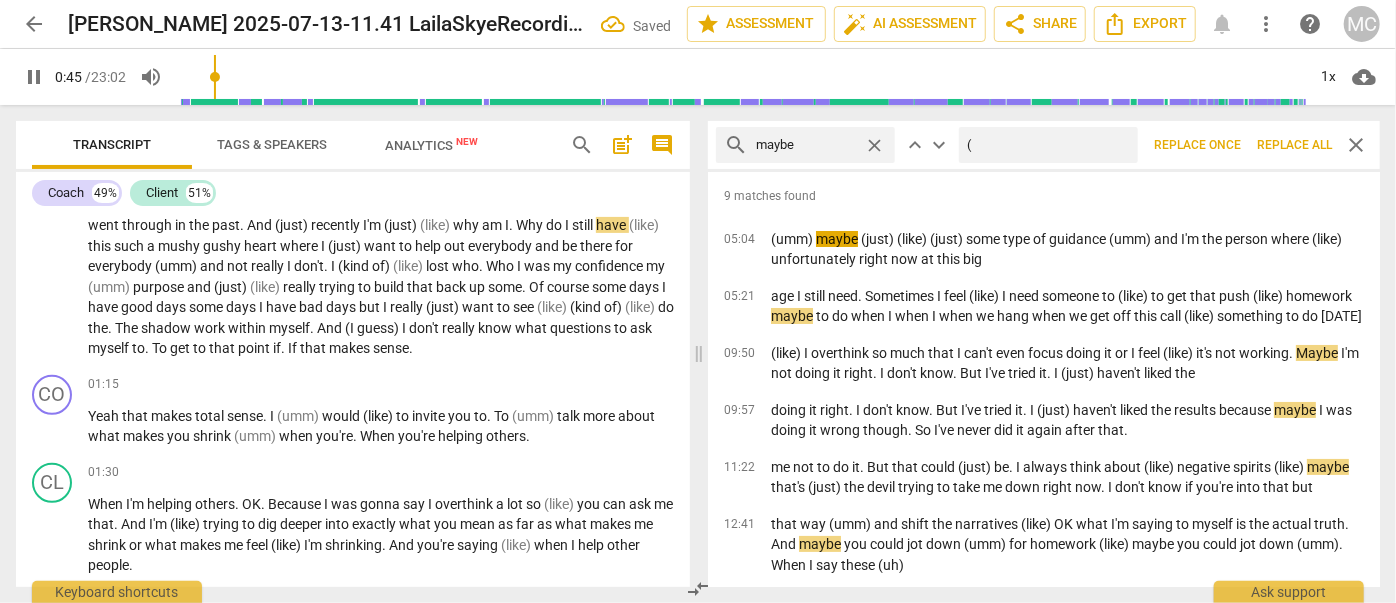 type on "45" 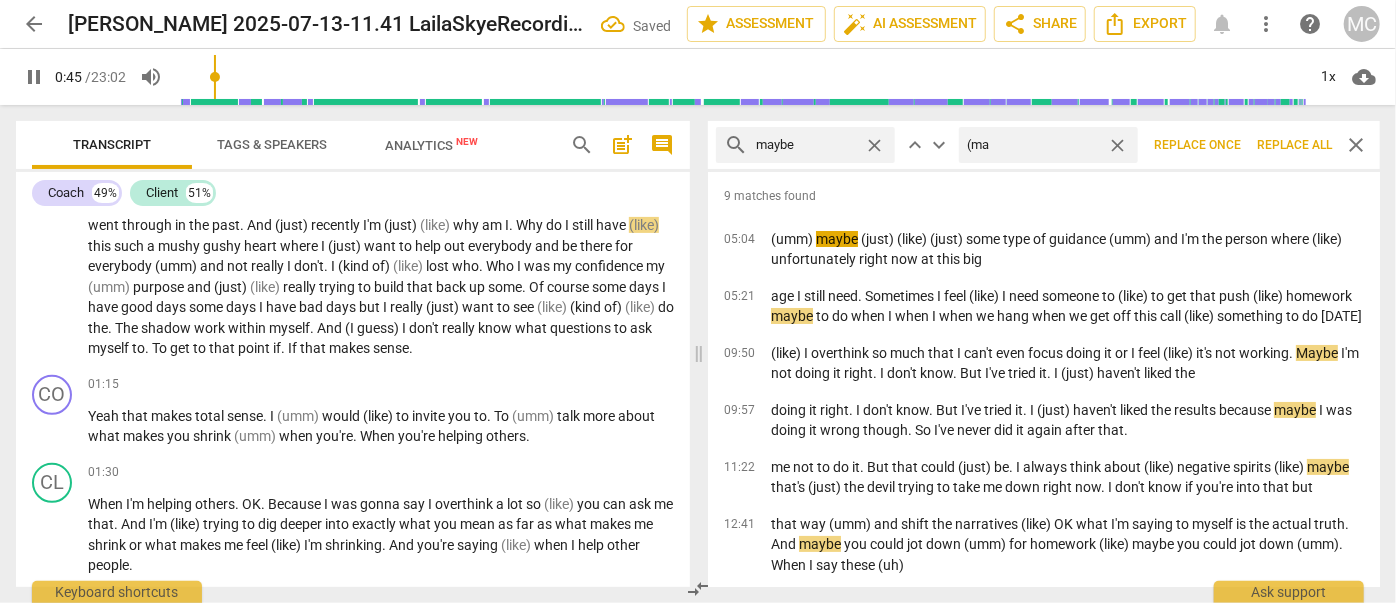 type on "(may" 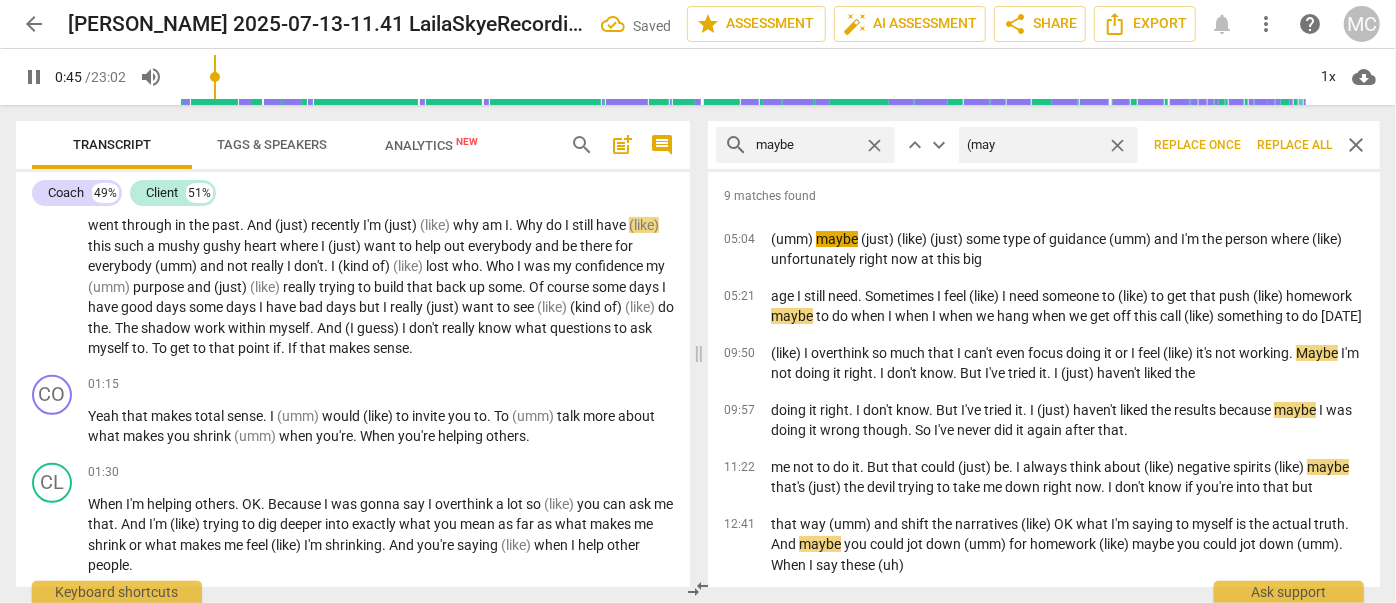 type on "46" 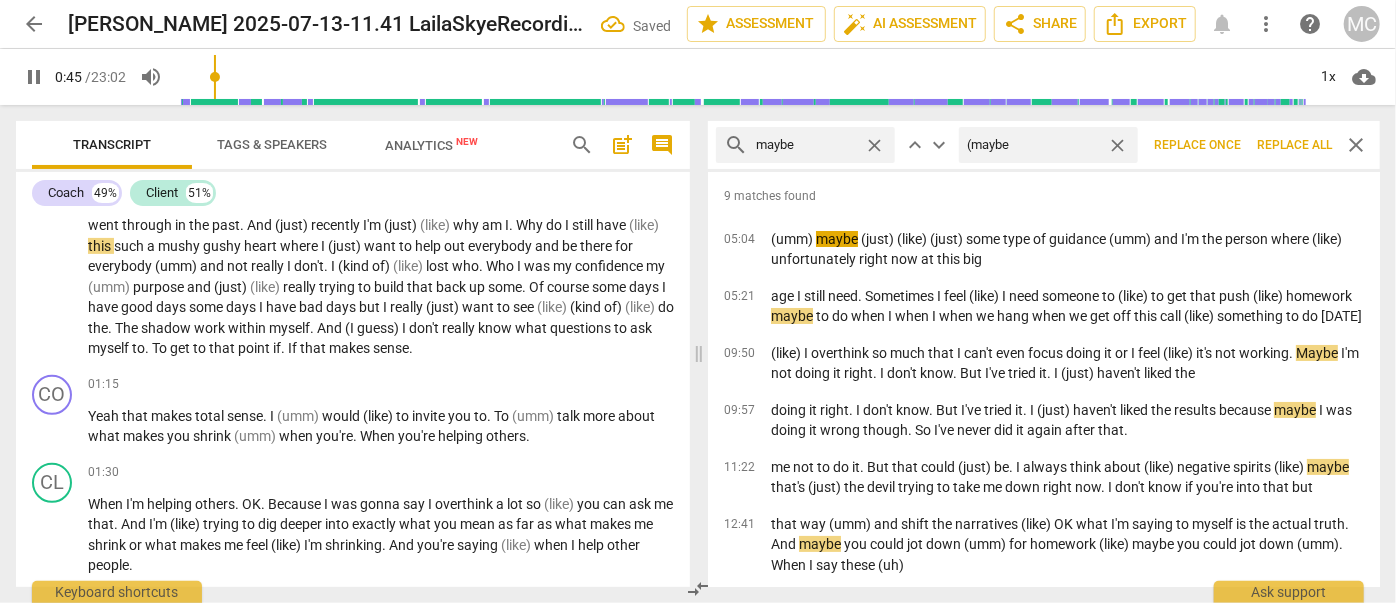 type on "(maybe)" 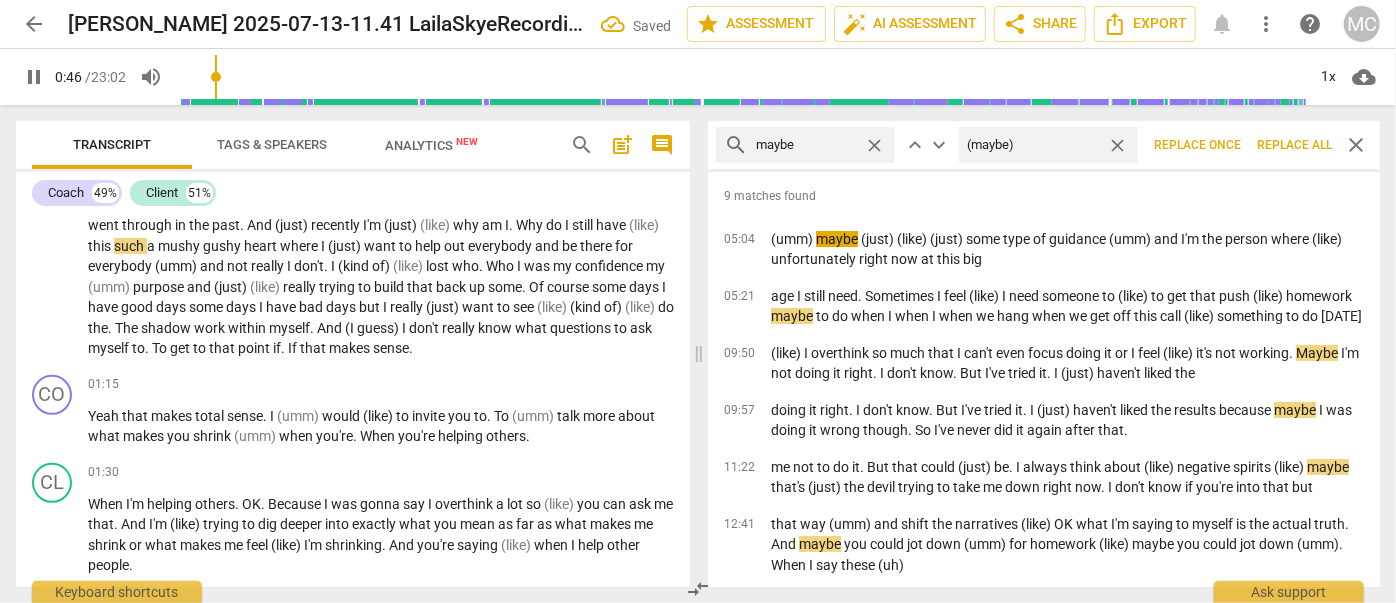type on "46" 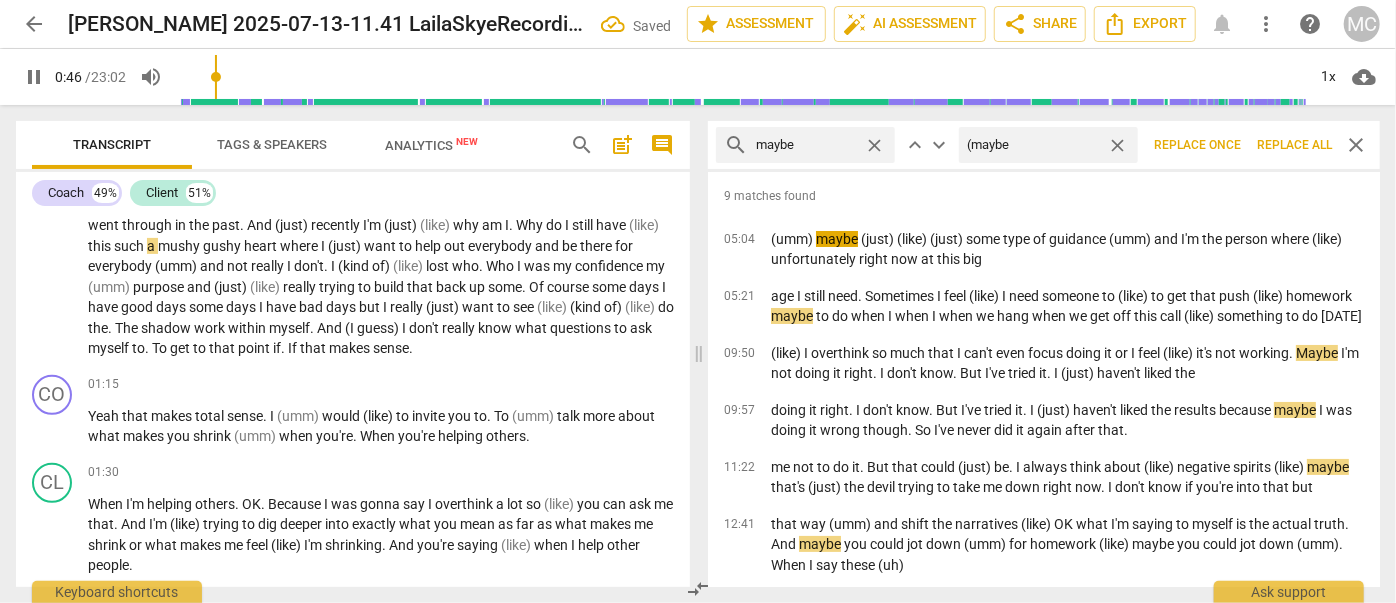 type on "(mayb" 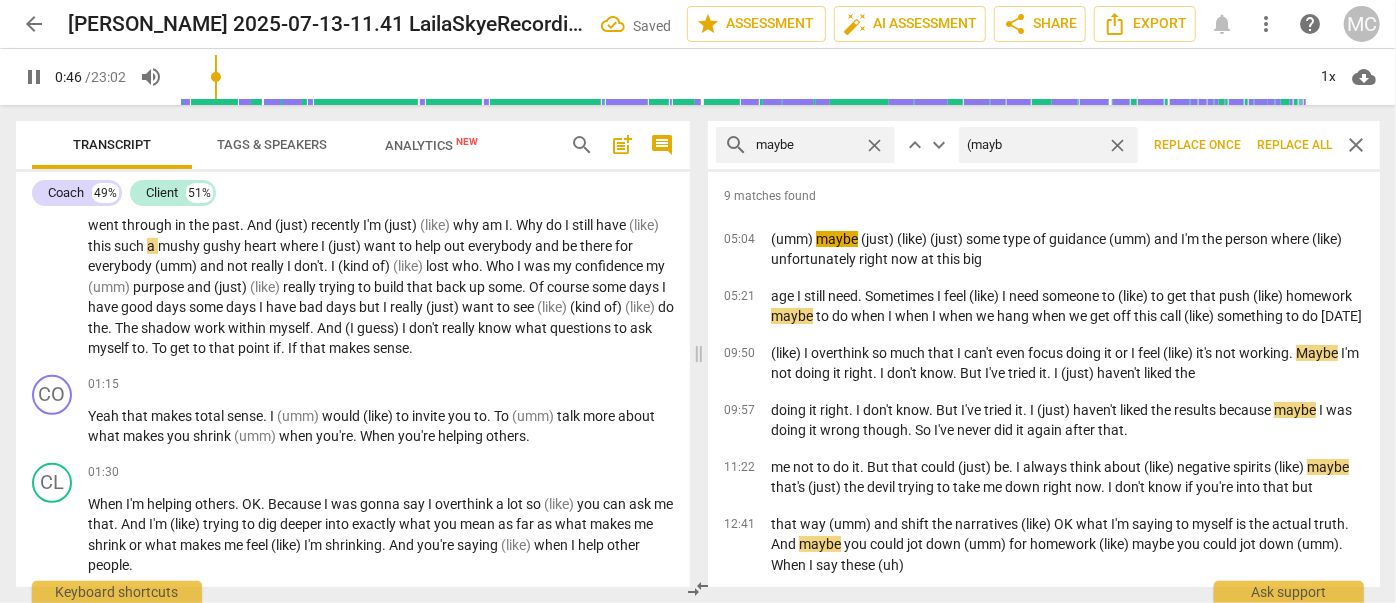 type on "47" 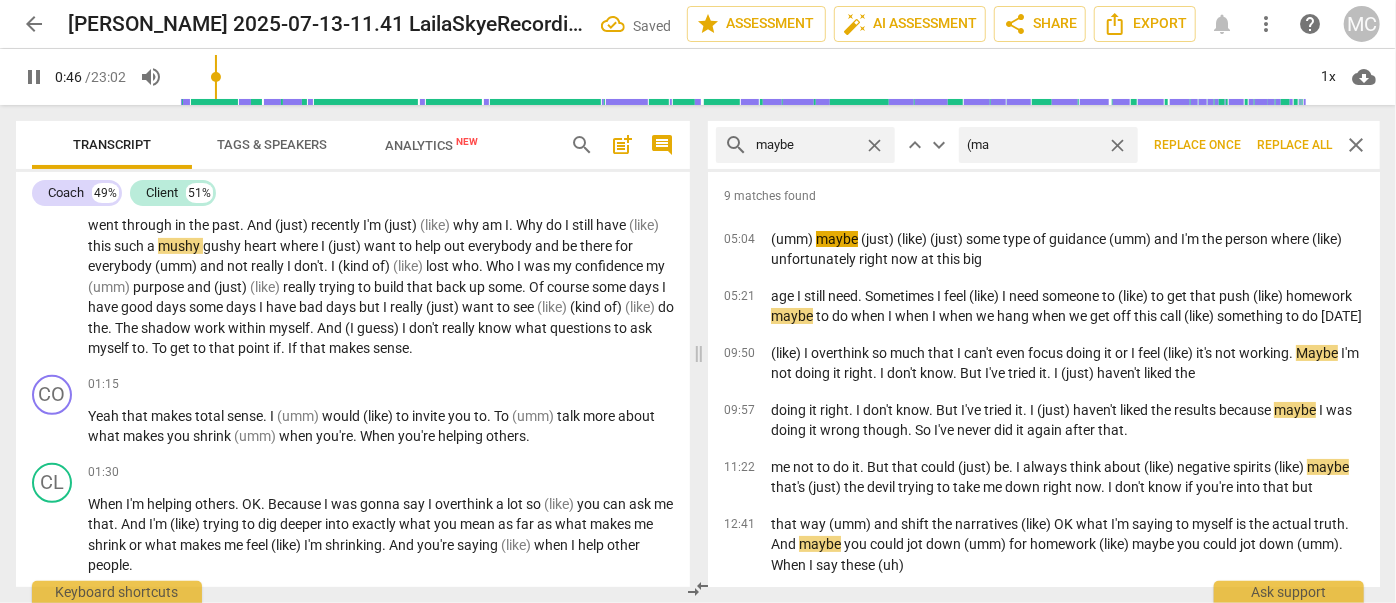 type on "(m" 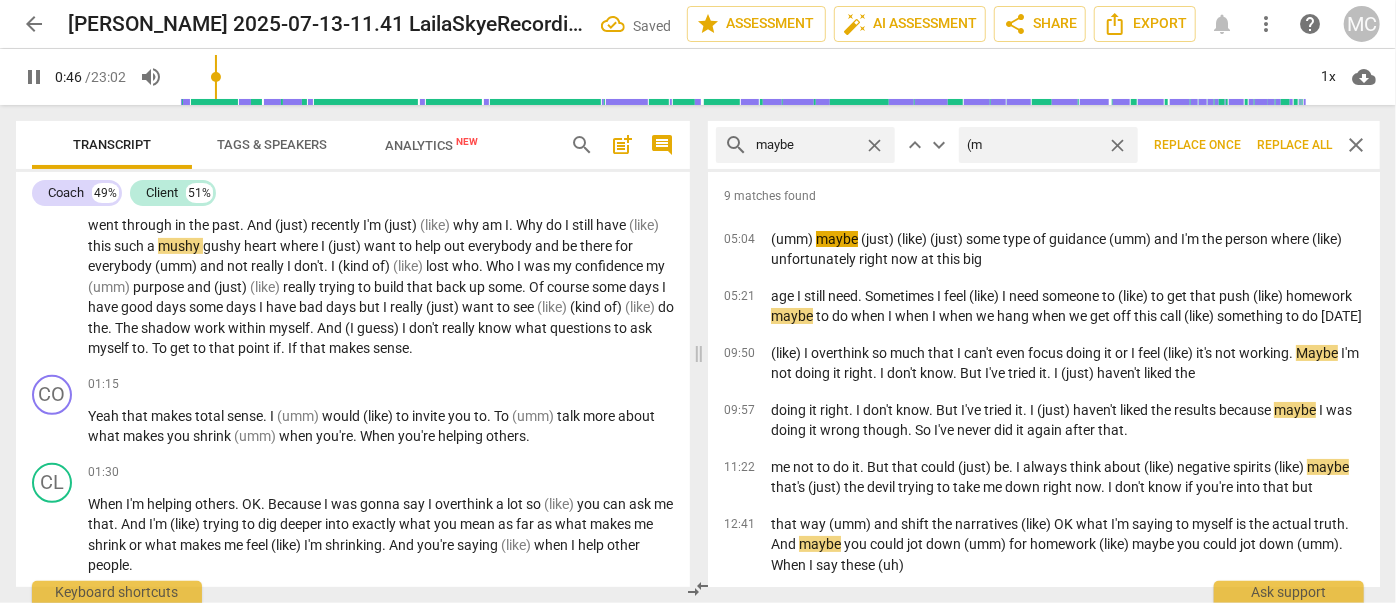 type on "47" 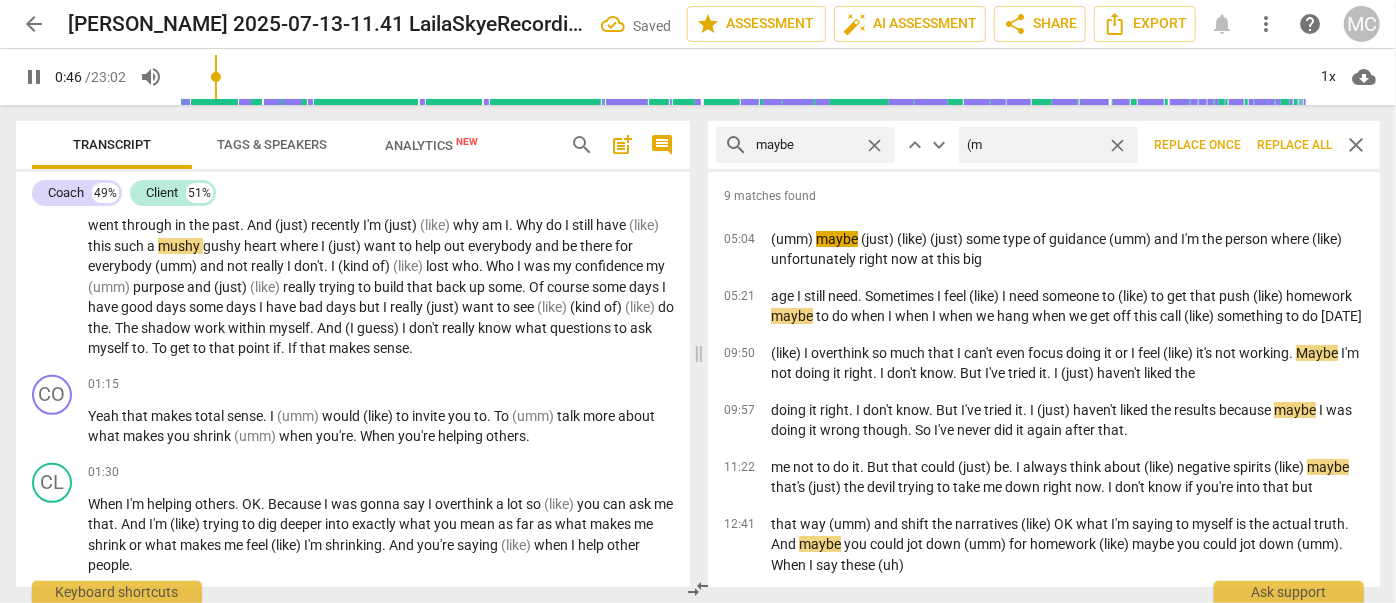 type on "(" 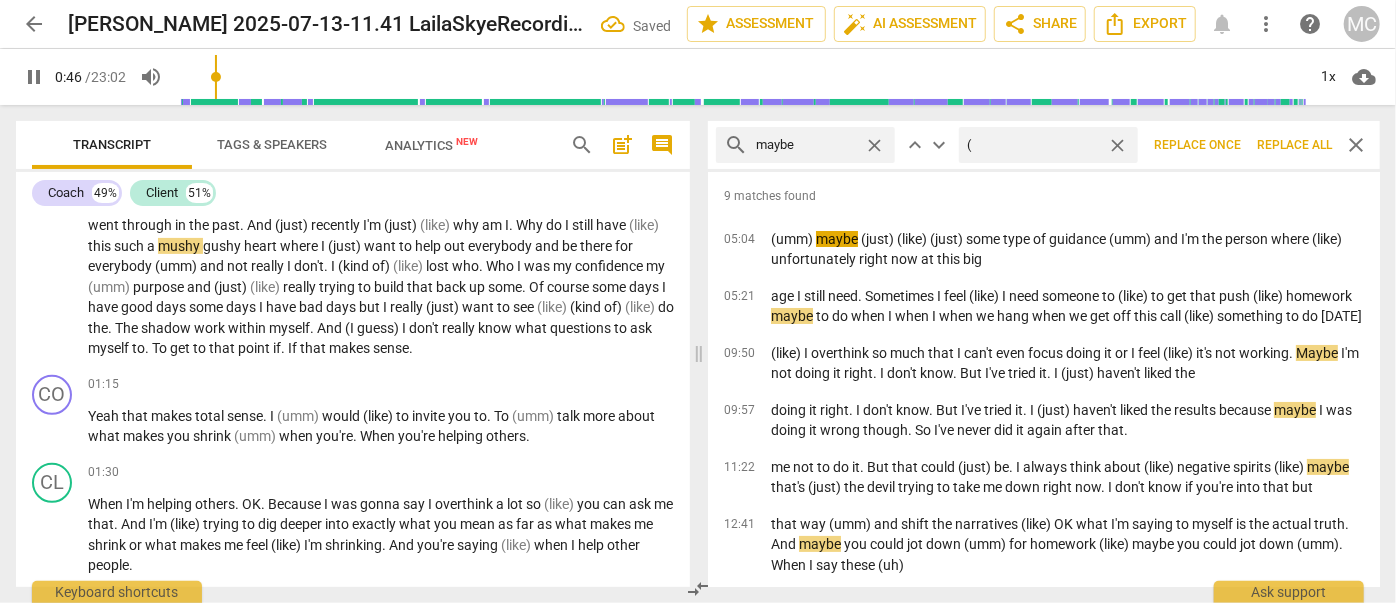 type on "47" 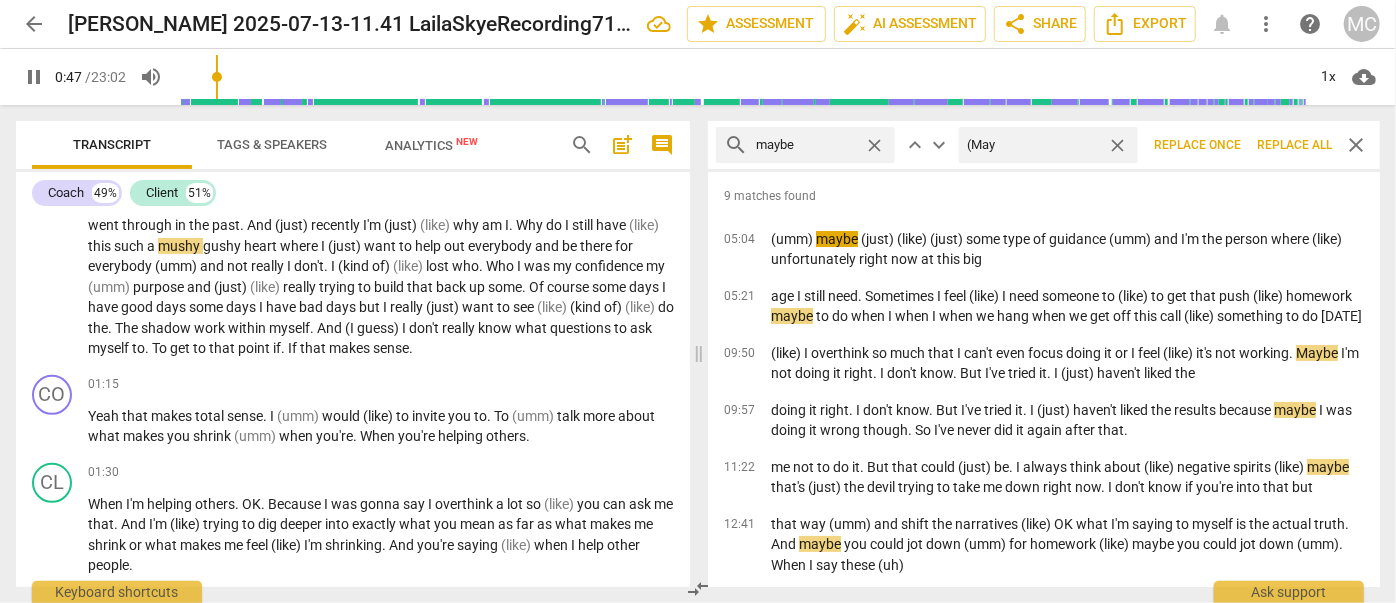 type on "(Mayb" 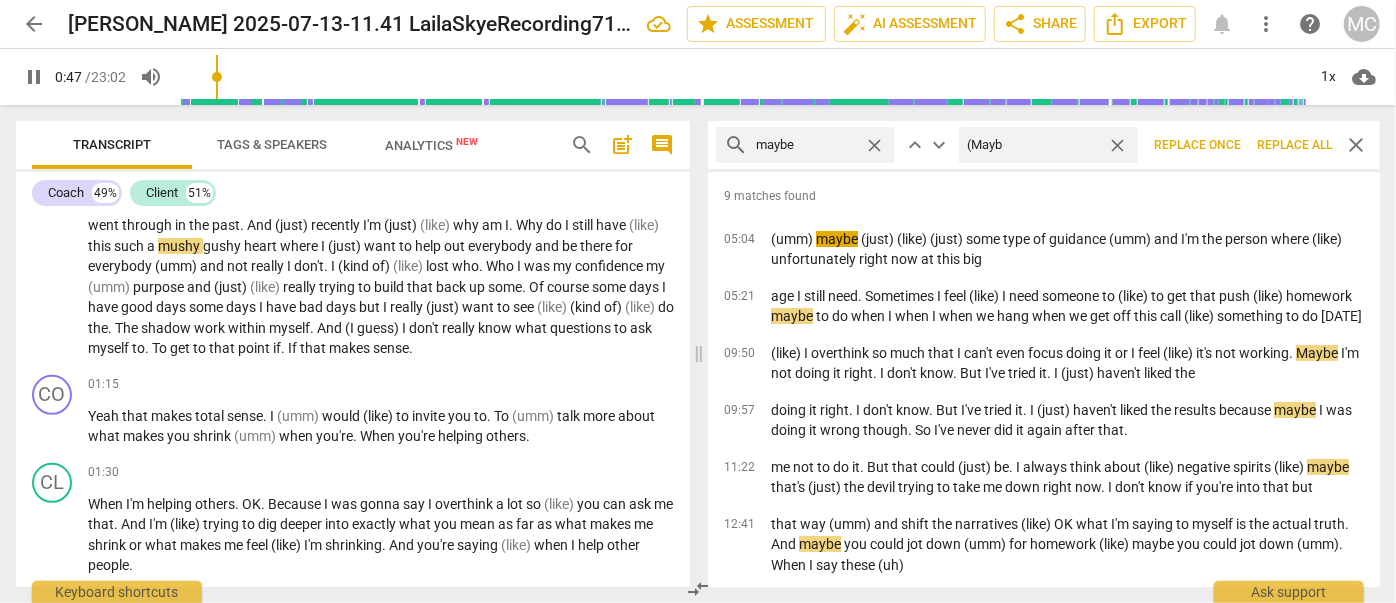 type on "48" 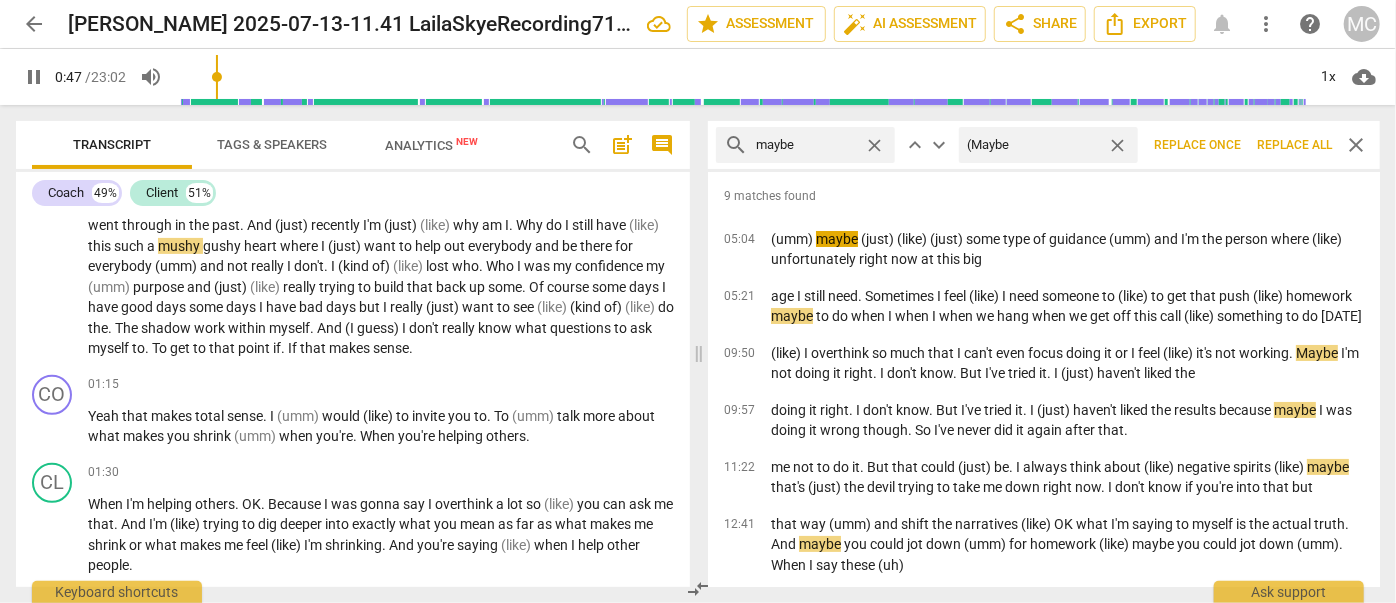 type on "(Maybe)" 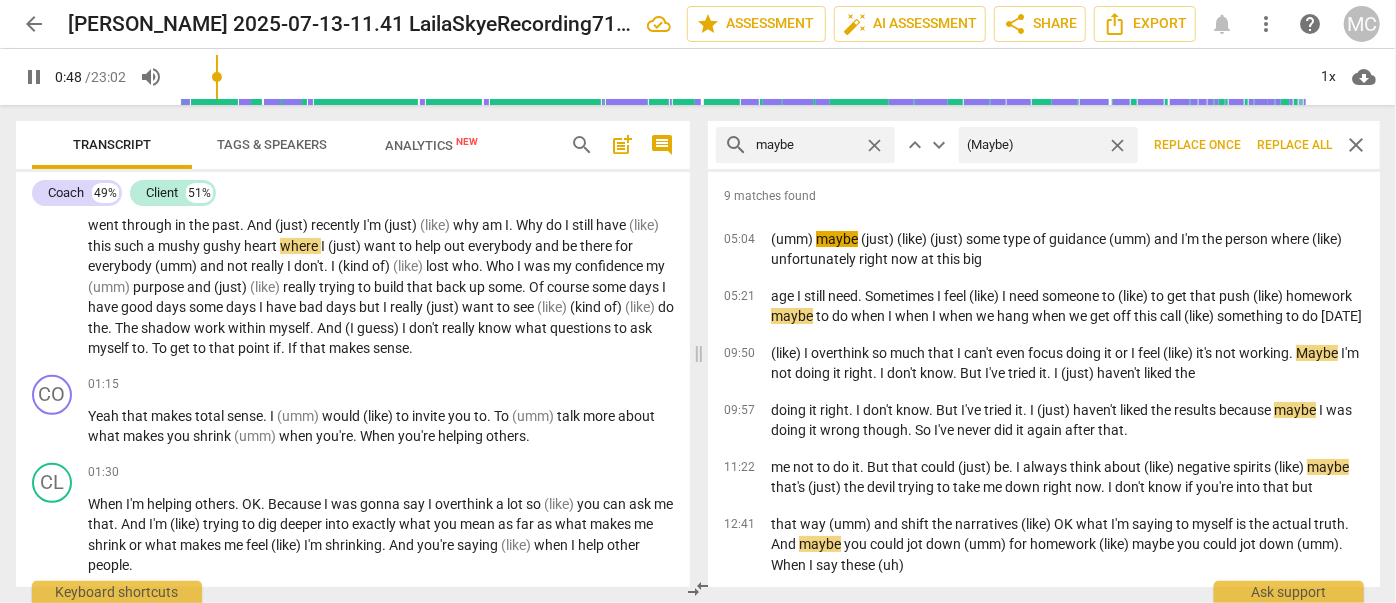 type on "48" 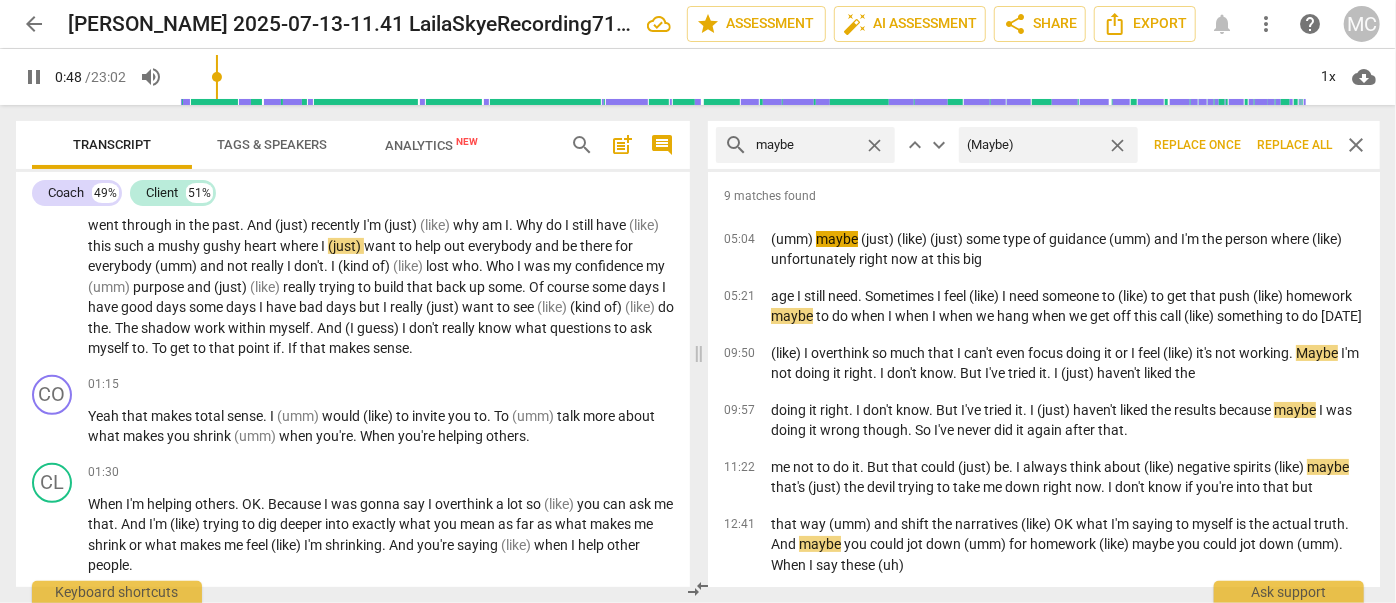 type on "(Maybe)" 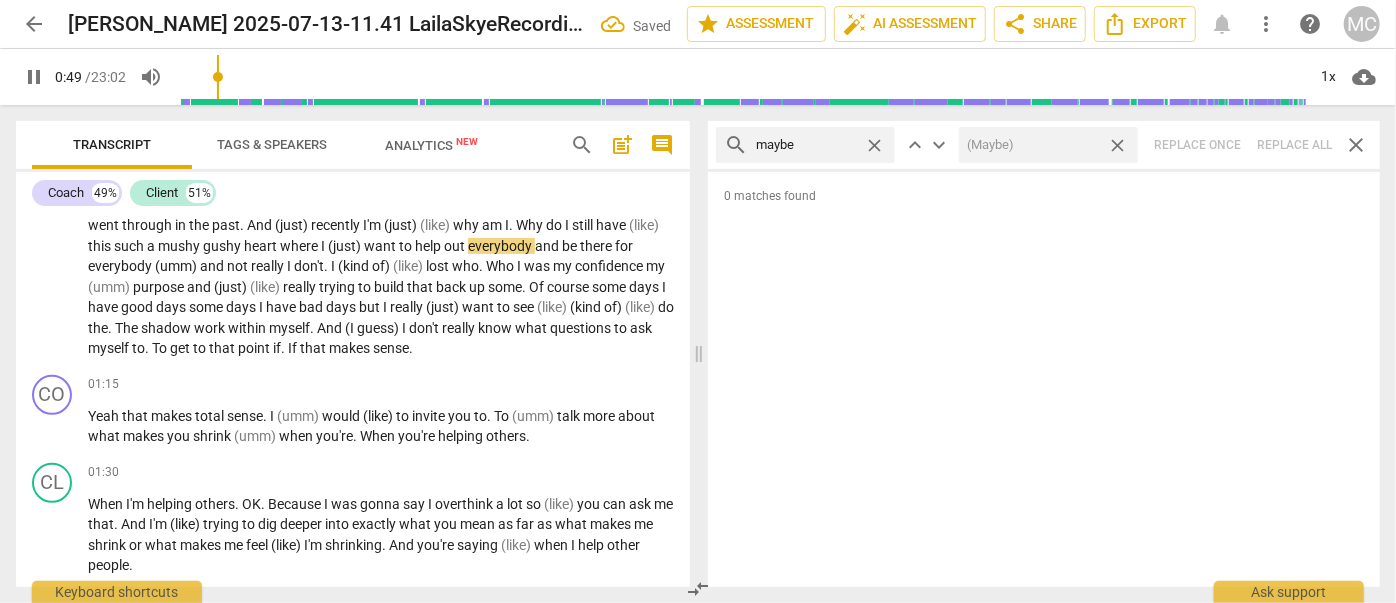 click on "close" at bounding box center [1117, 145] 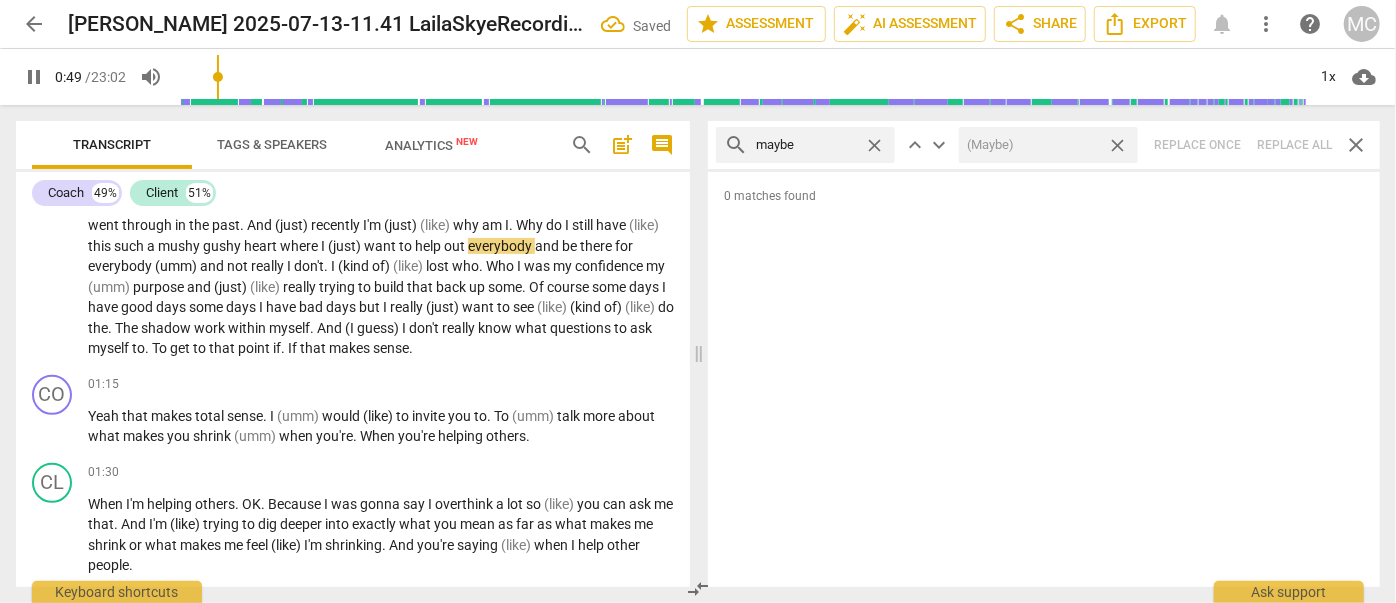 type on "49" 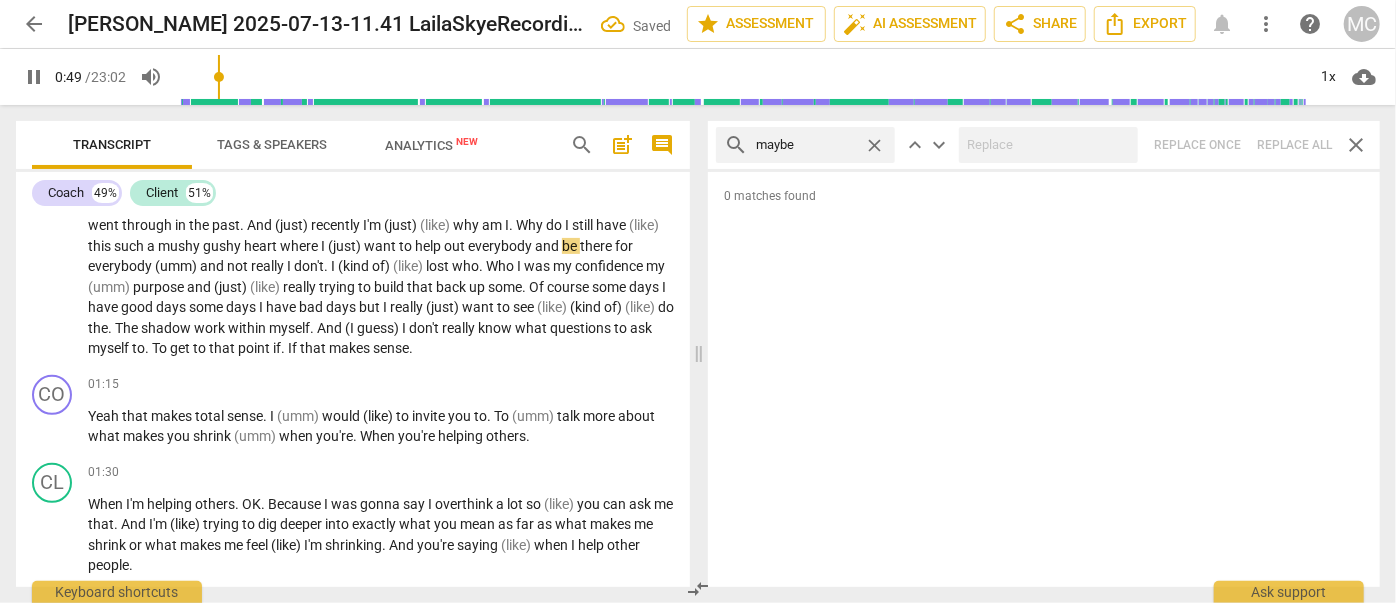 click on "close" at bounding box center (879, 145) 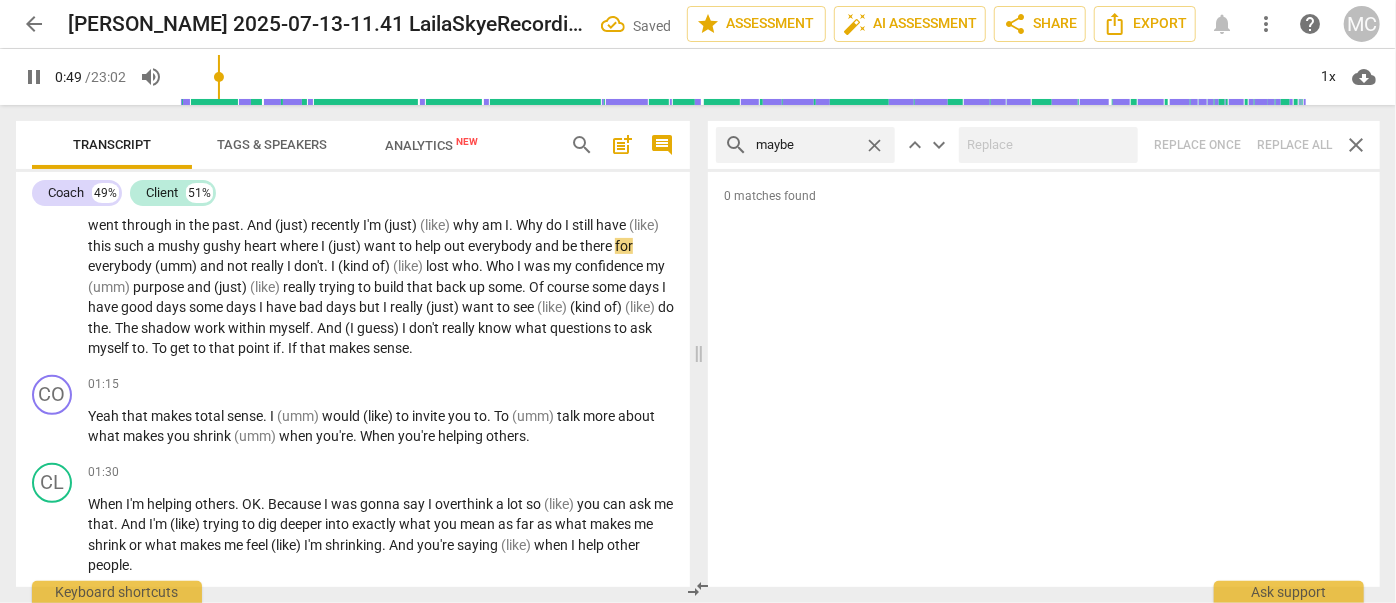 click on "close" at bounding box center (874, 145) 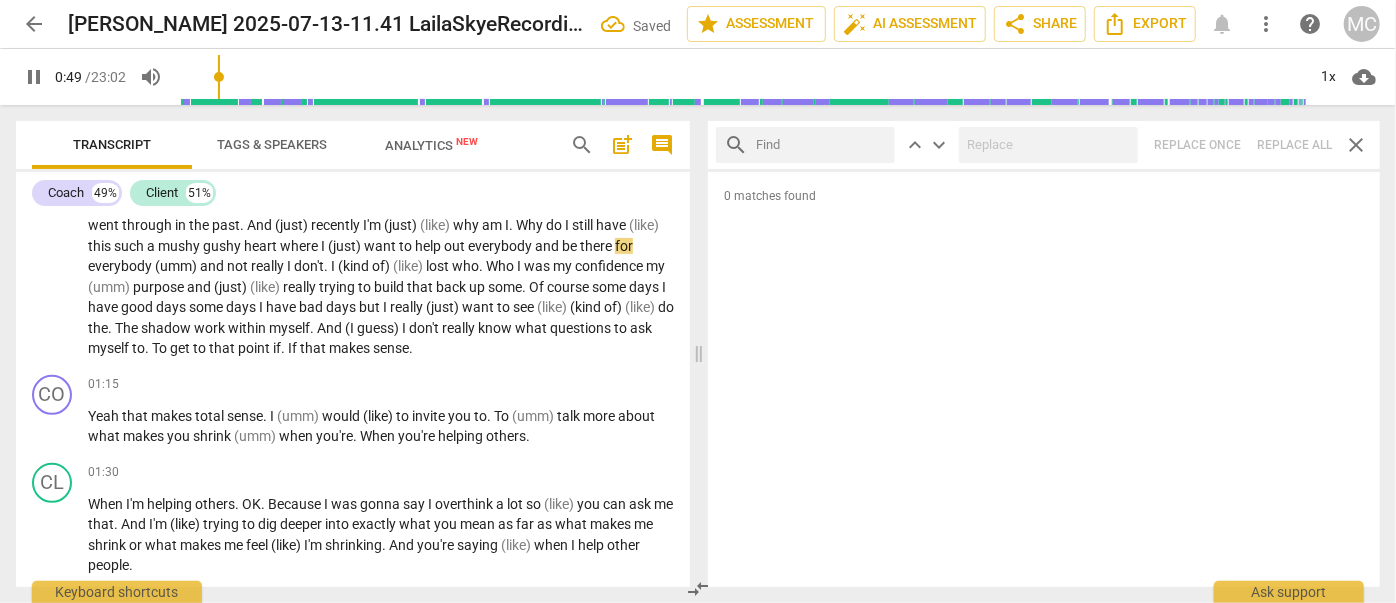 click at bounding box center [821, 145] 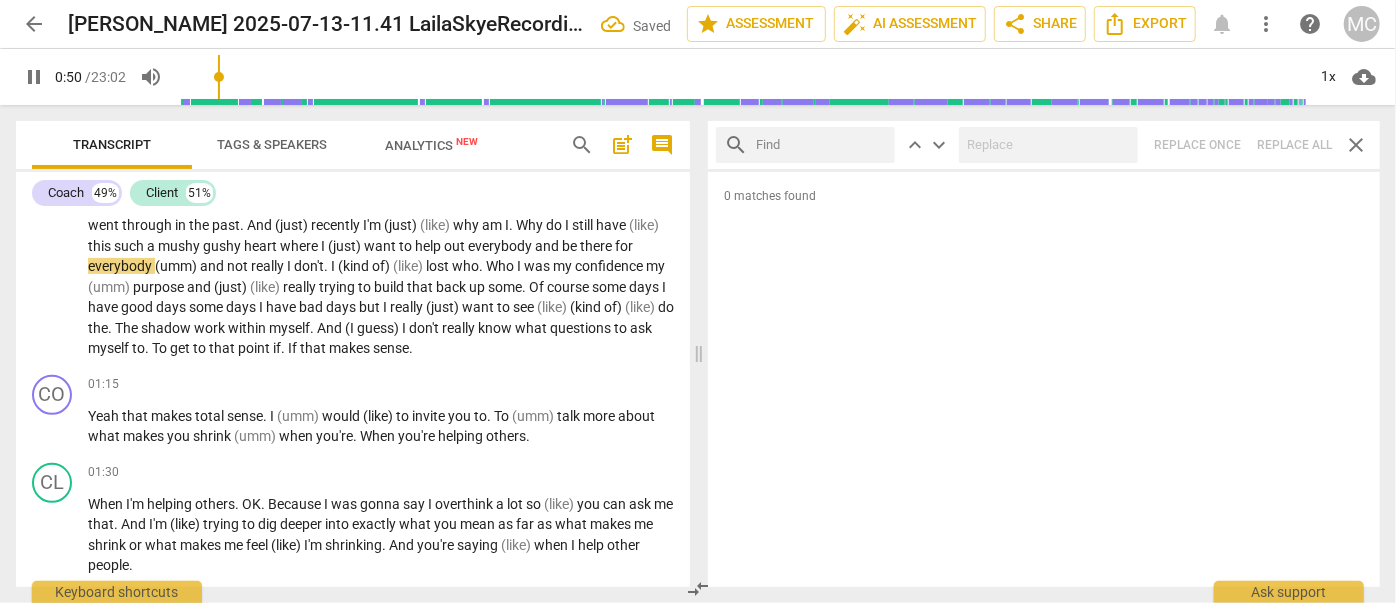 type on "51" 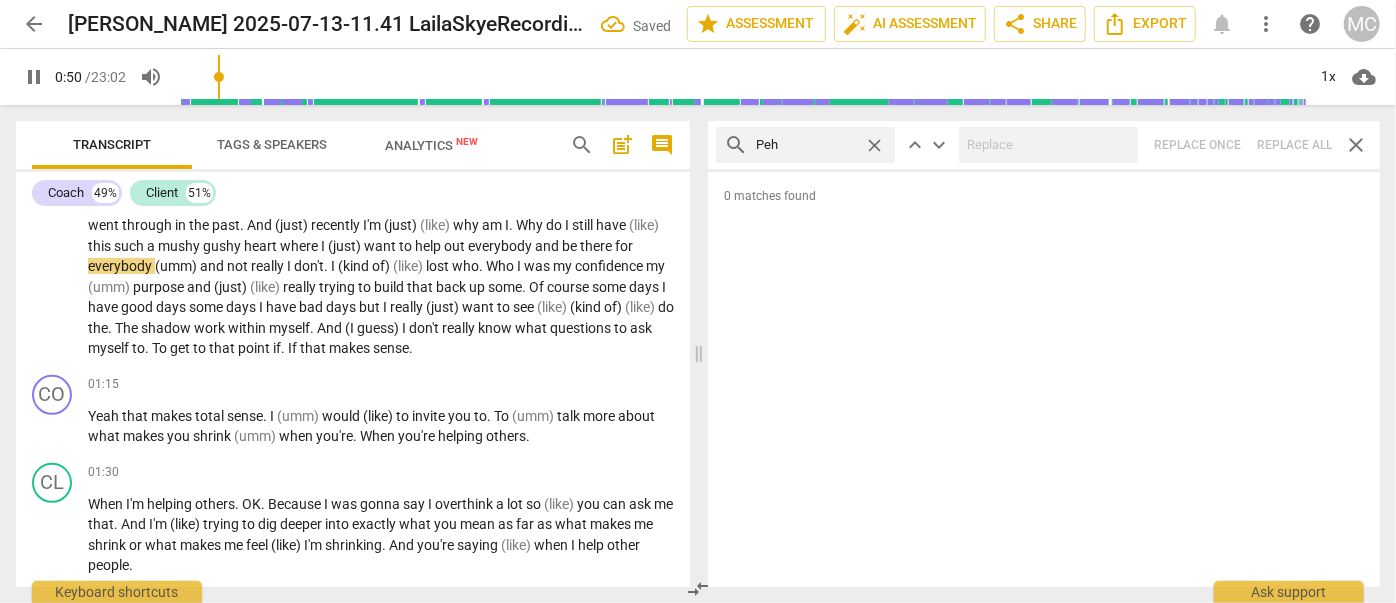 type on "Pehr" 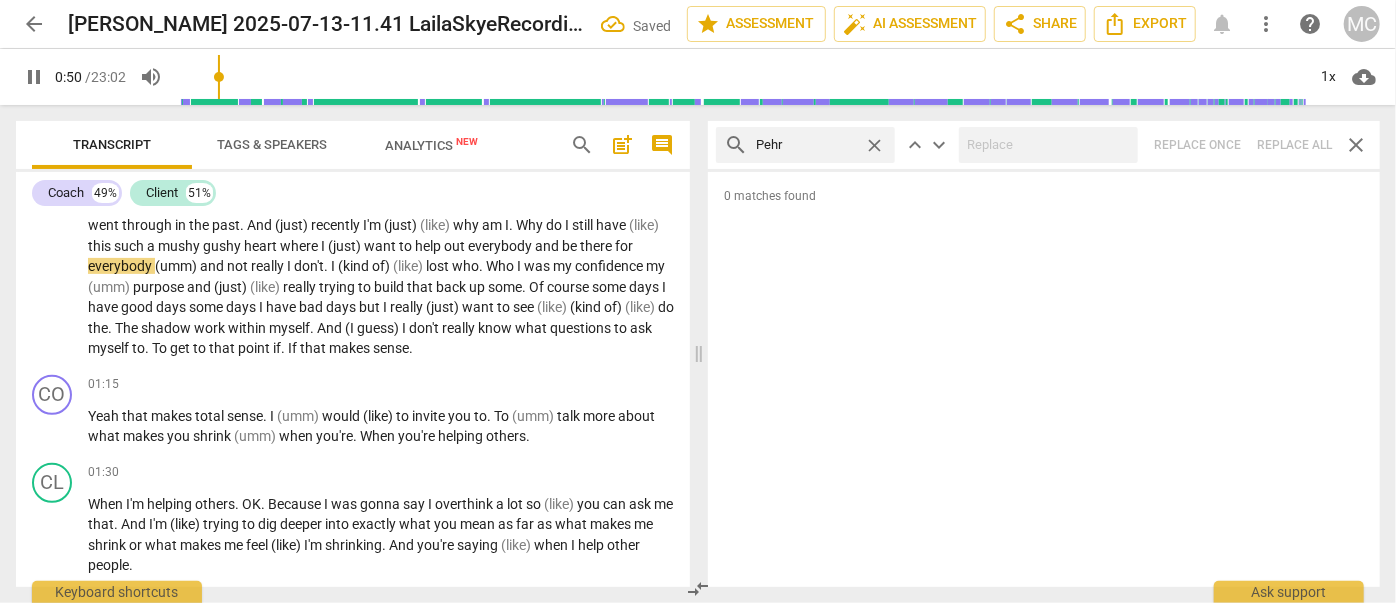 type on "51" 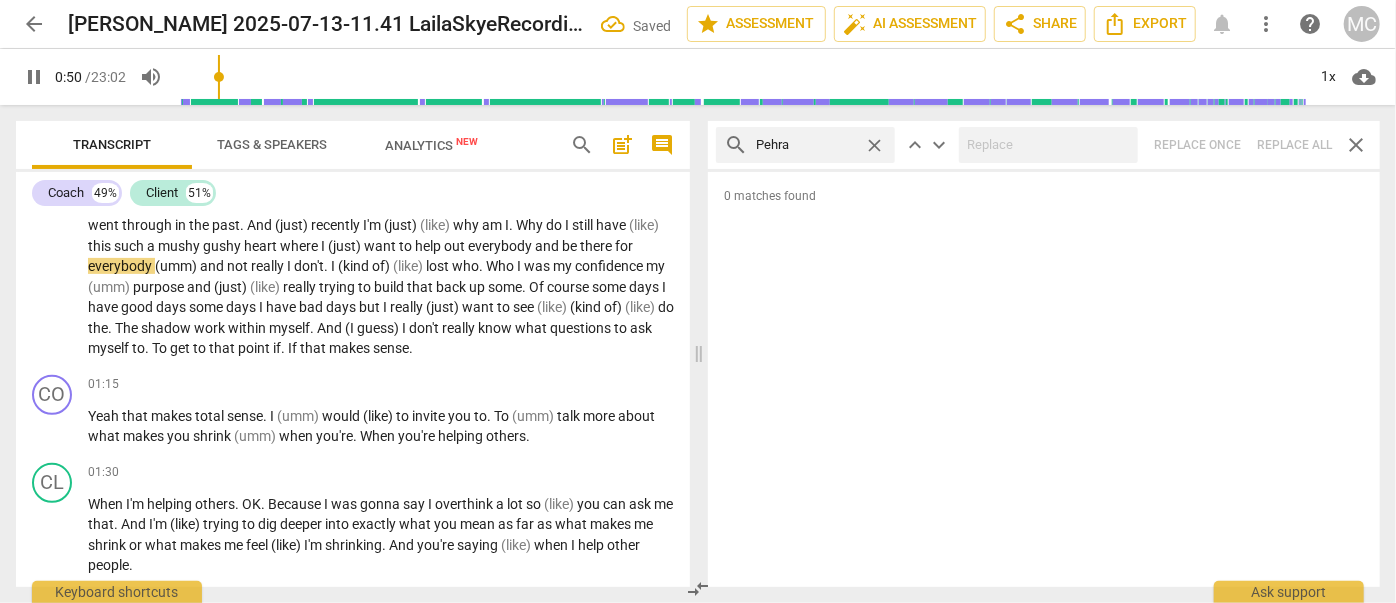 type on "Pehrap" 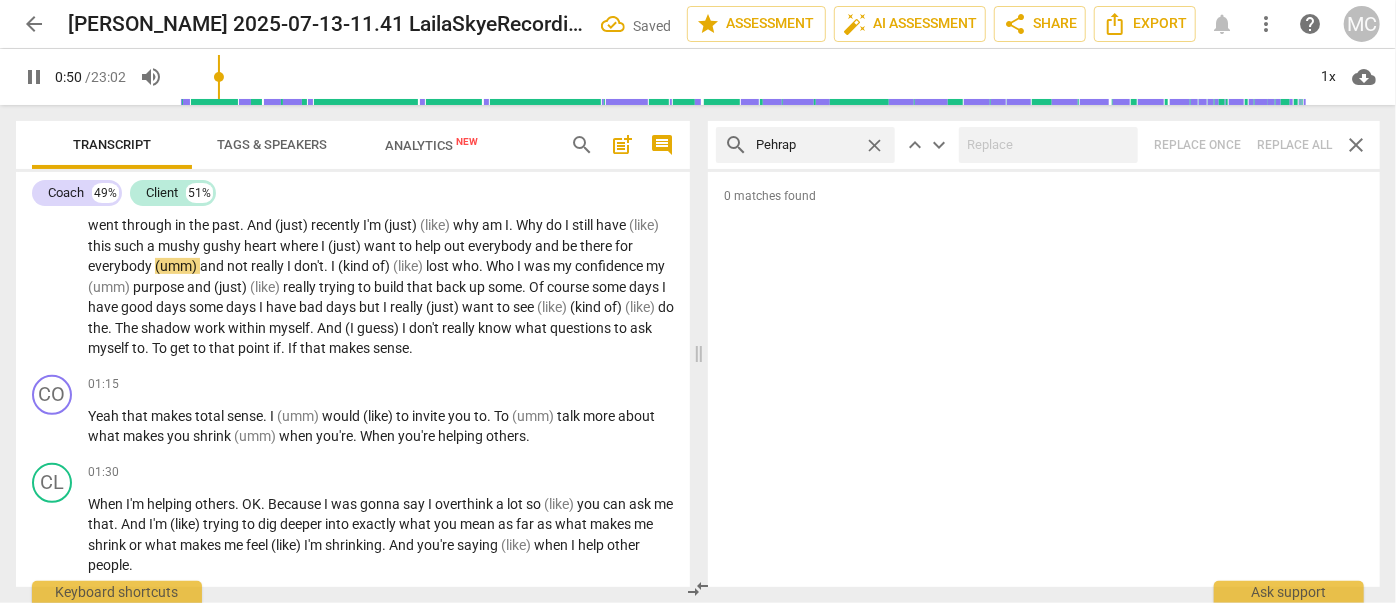 type on "51" 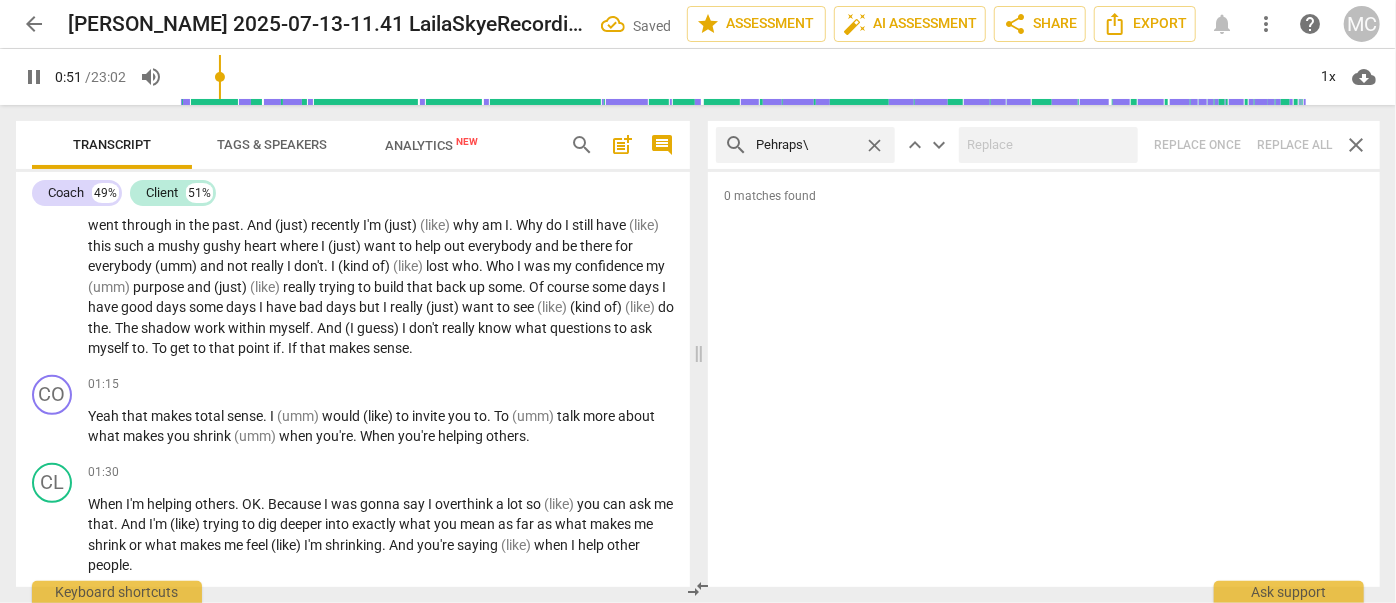 type on "Pehraps" 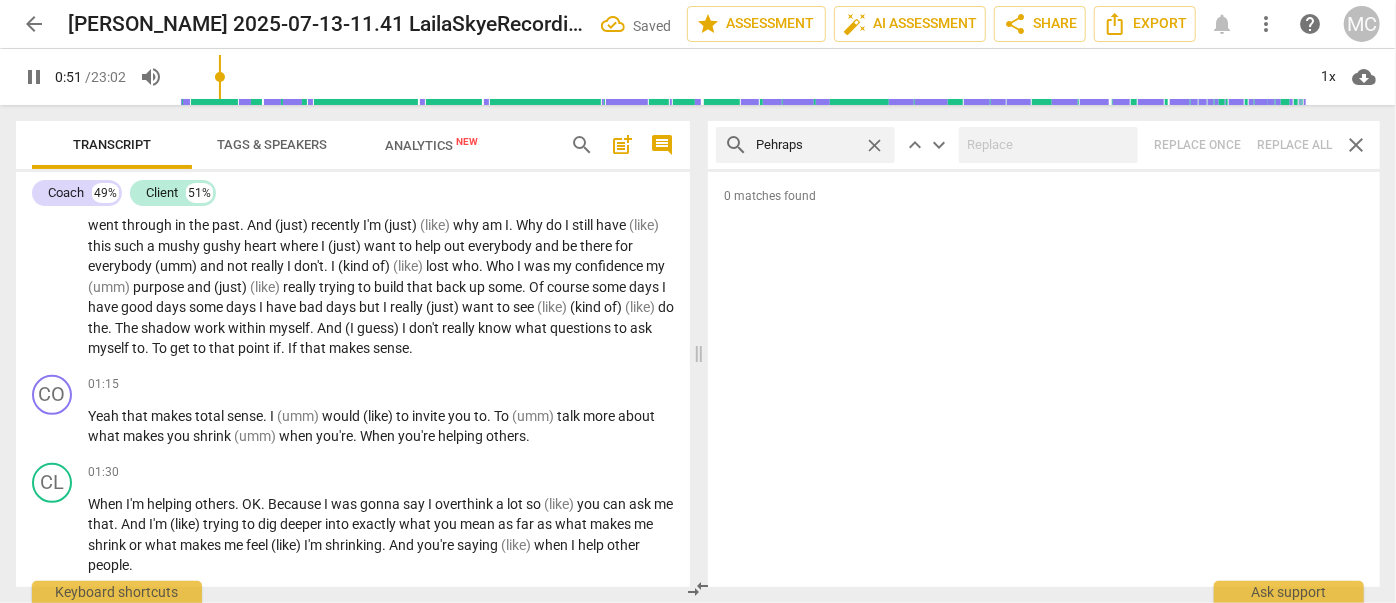 type on "51" 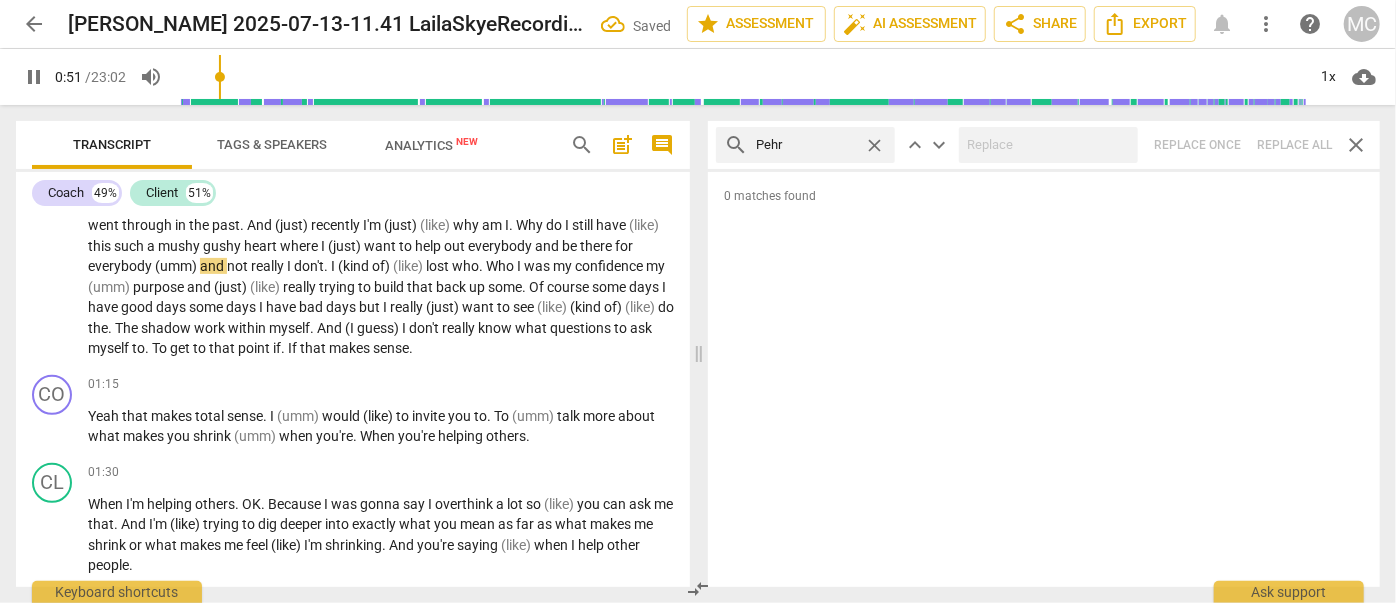 type on "Peh" 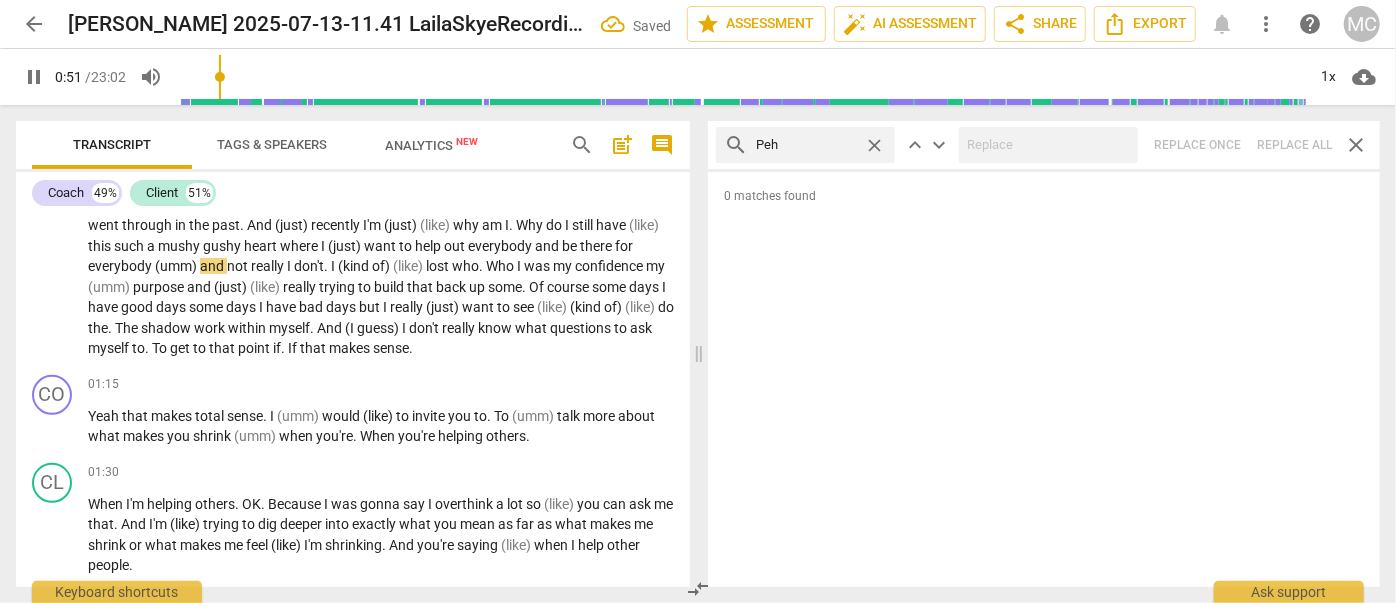 type on "52" 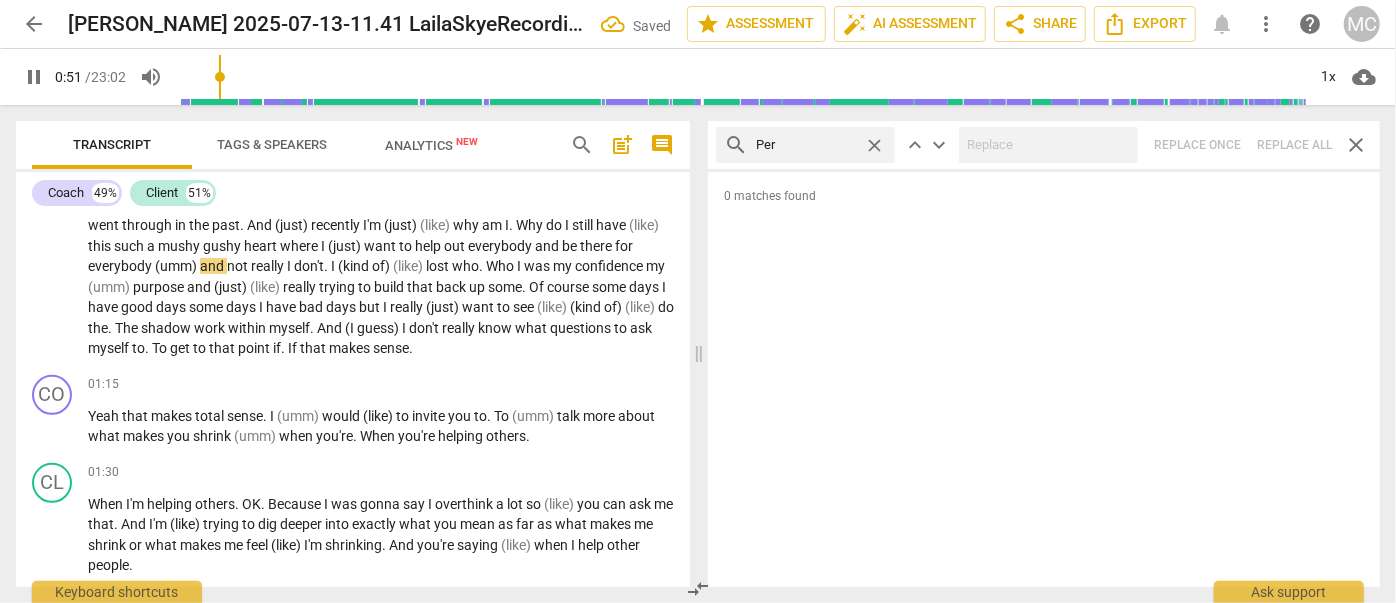type on "Perh" 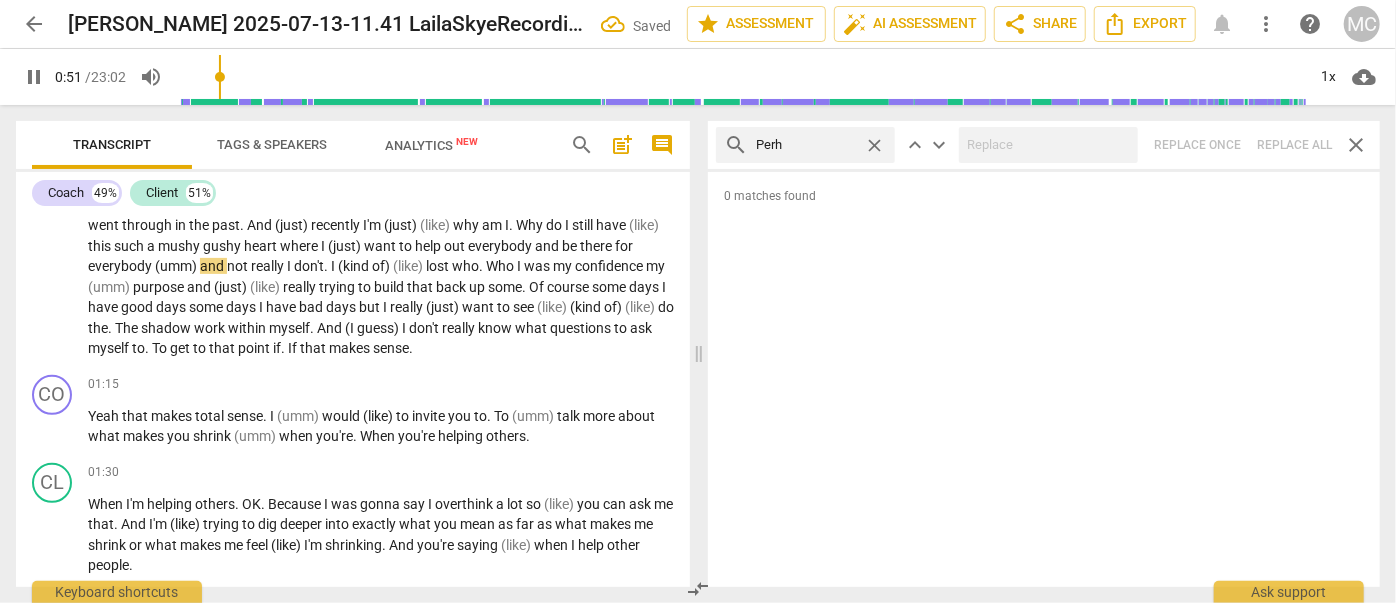 type on "52" 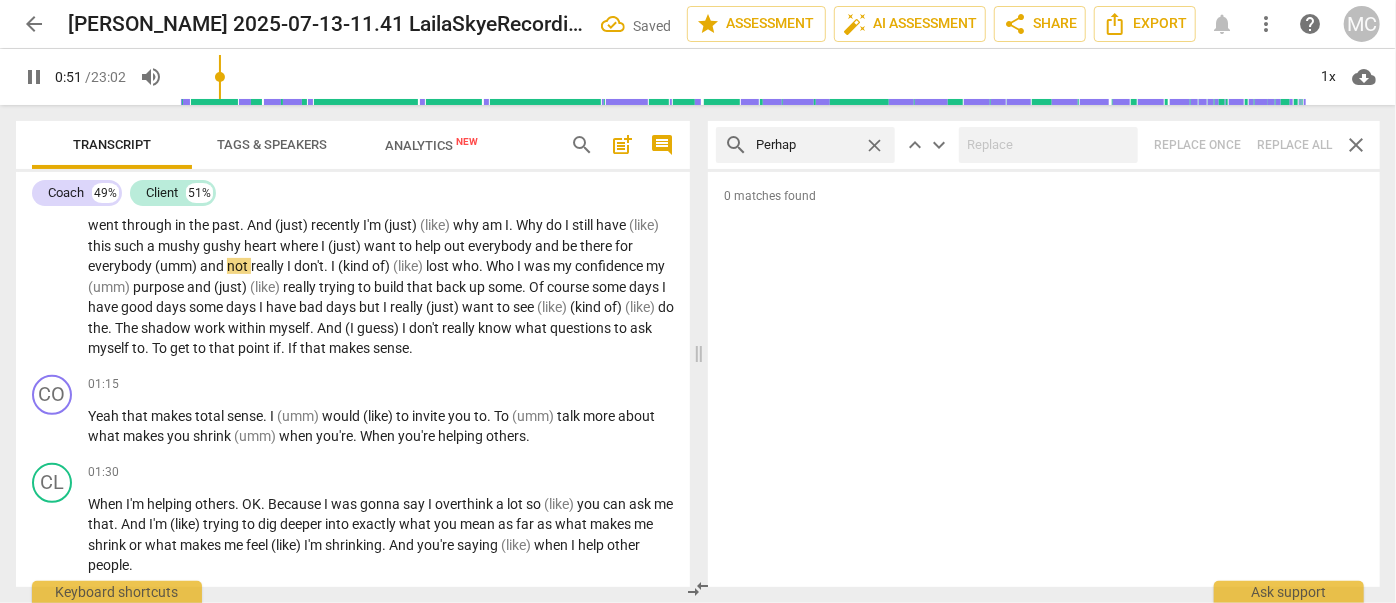 type on "Perhaps" 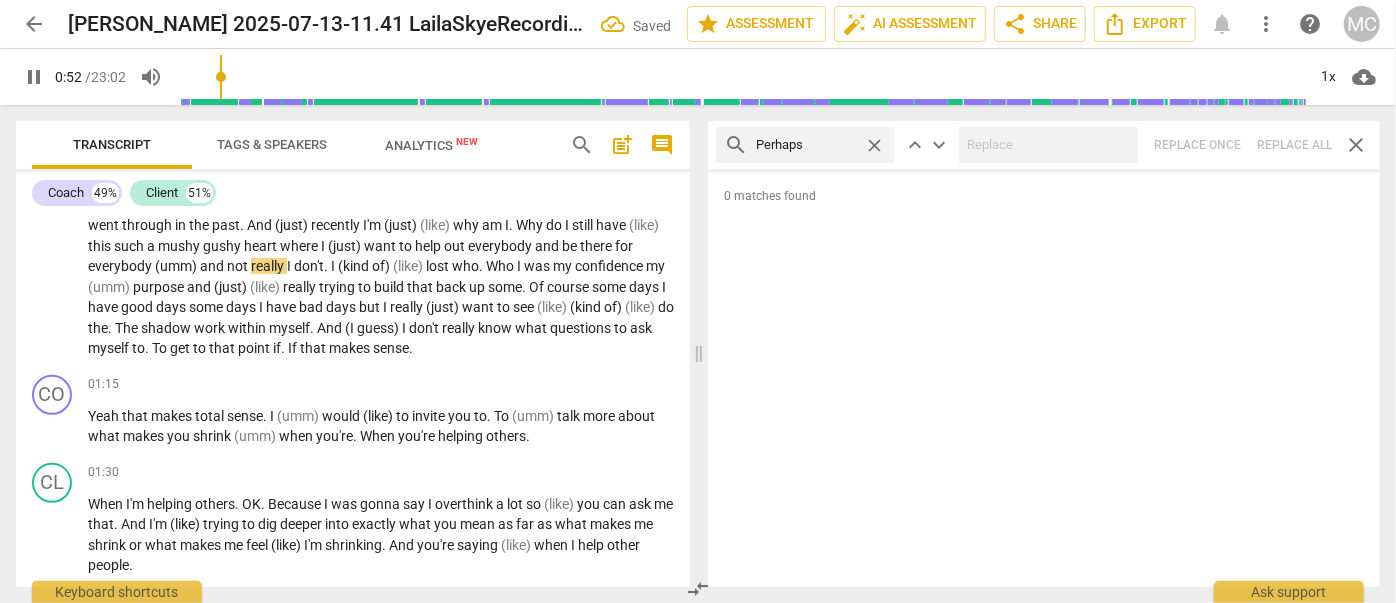 type on "52" 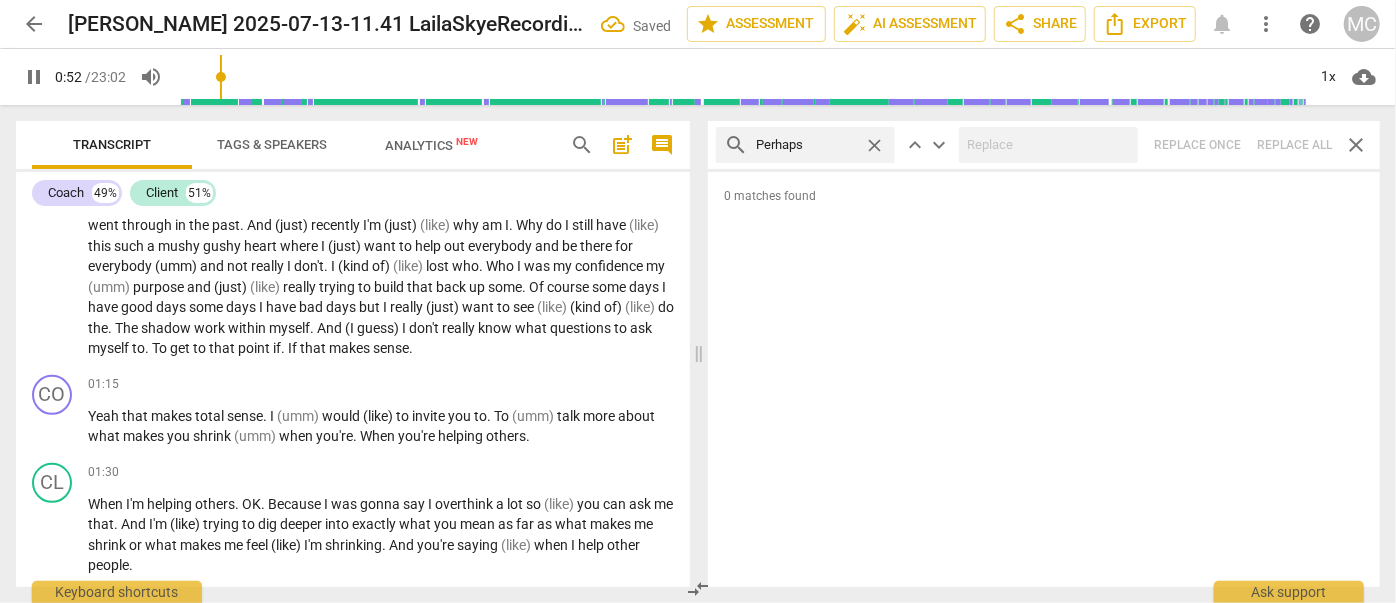 type on "Perhaps" 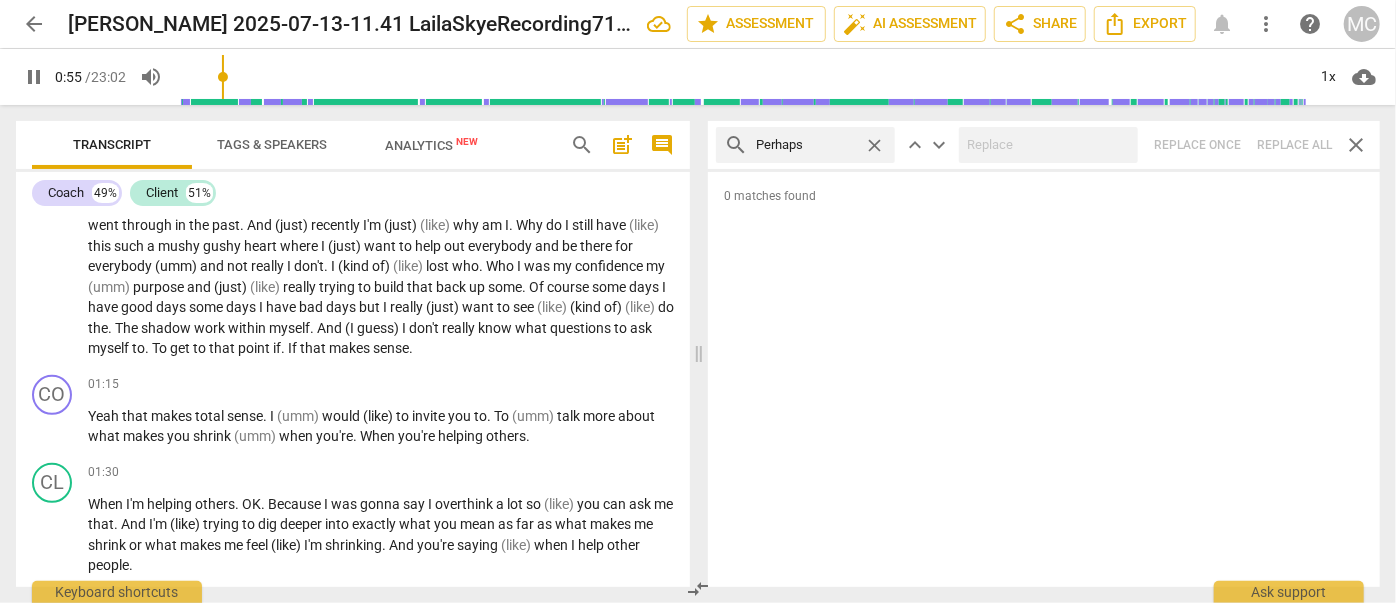 click on "search Perhaps close keyboard_arrow_up keyboard_arrow_down Replace once Replace all close" at bounding box center [1044, 145] 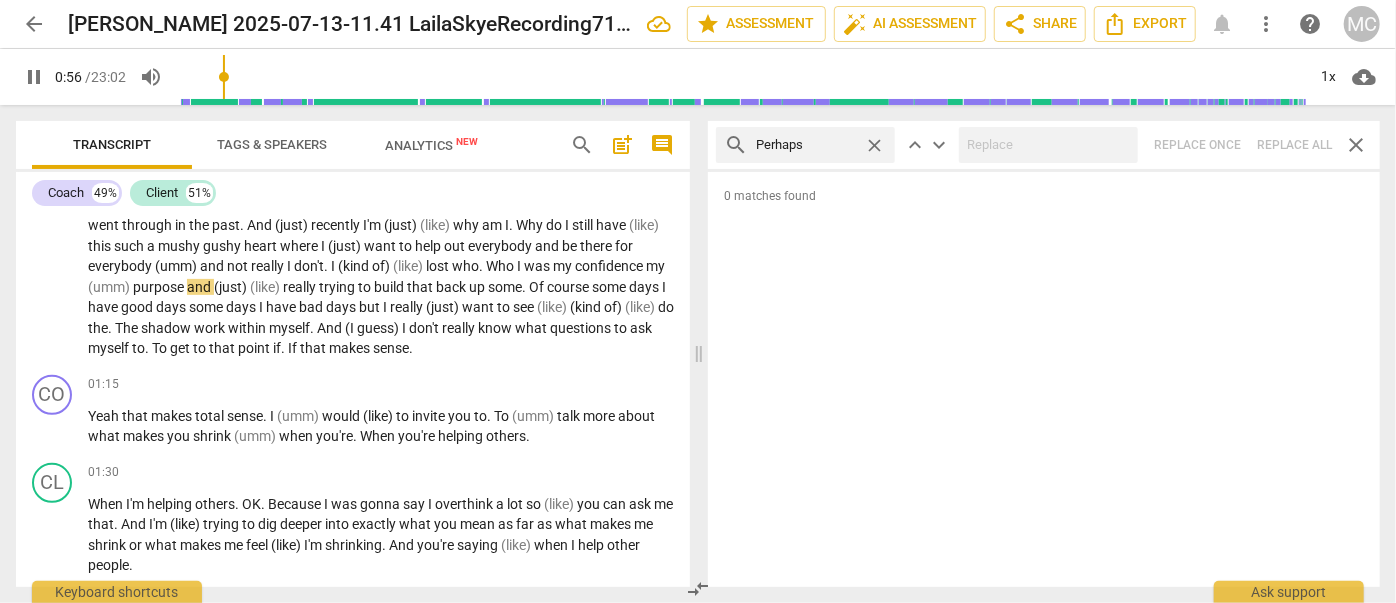 type on "57" 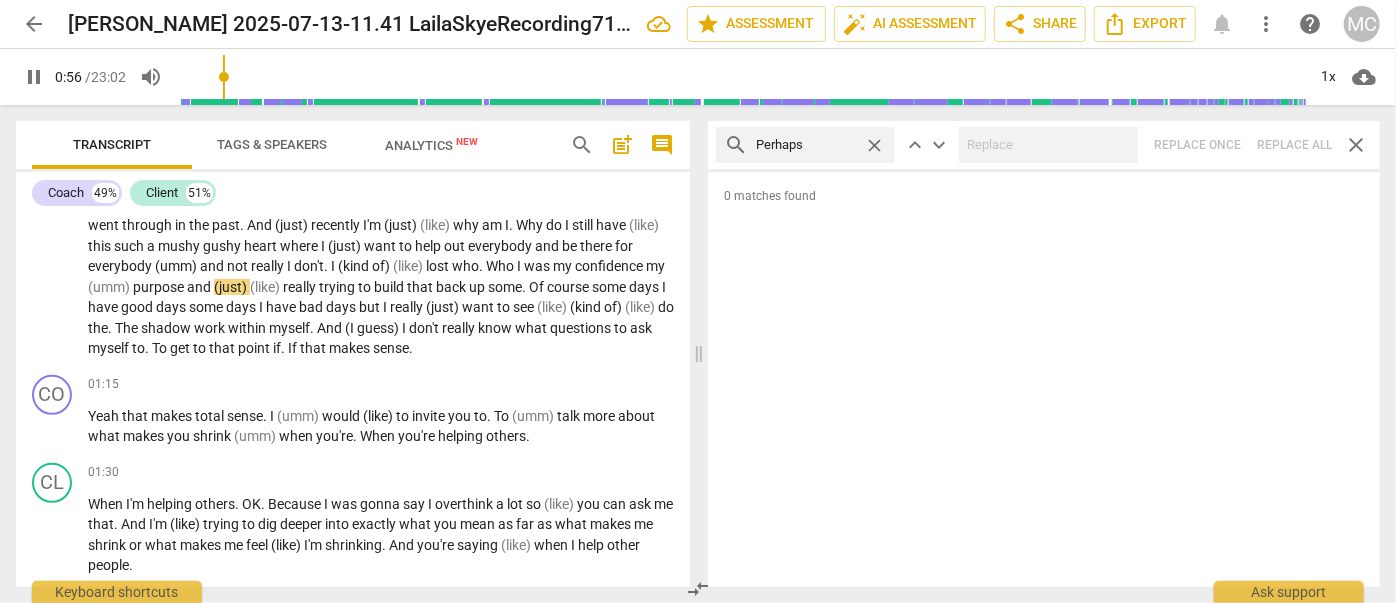 click on "close" at bounding box center (874, 145) 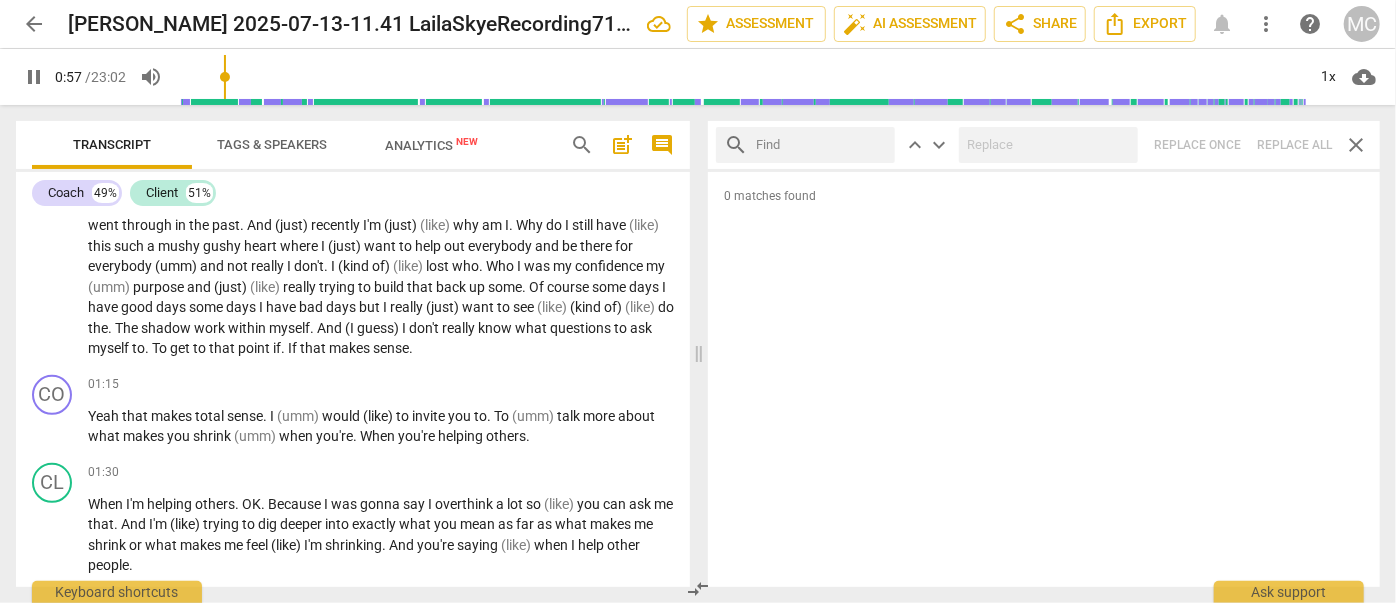 click at bounding box center [821, 145] 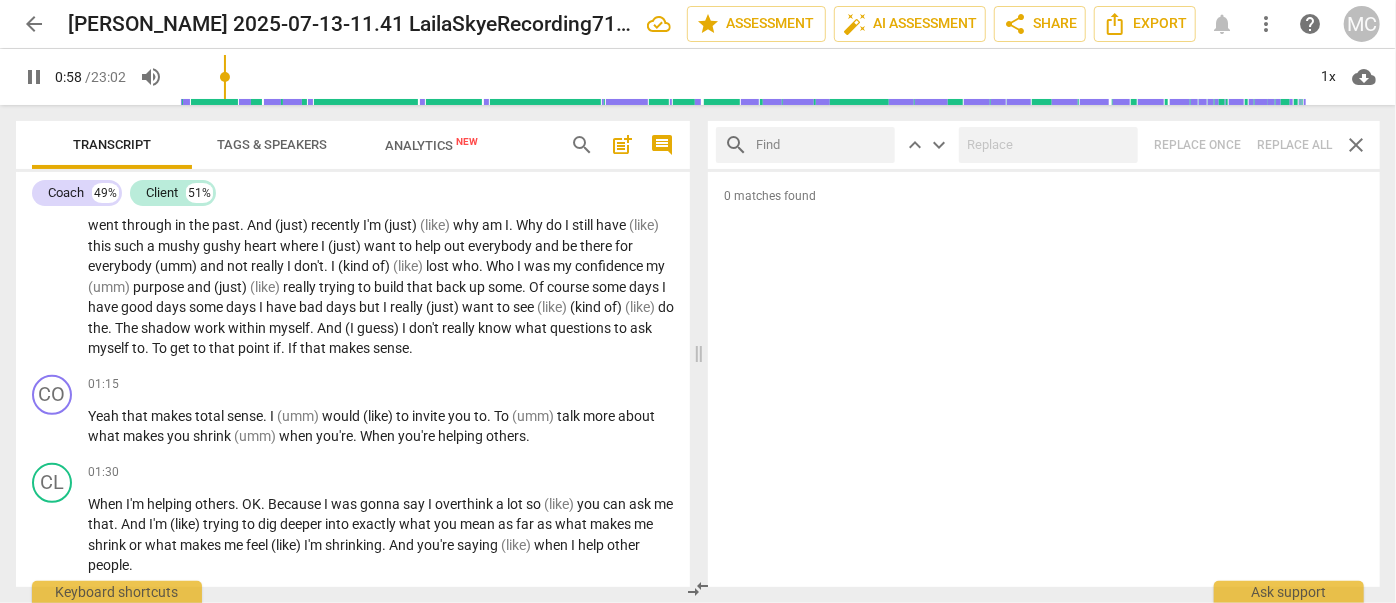 type on "58" 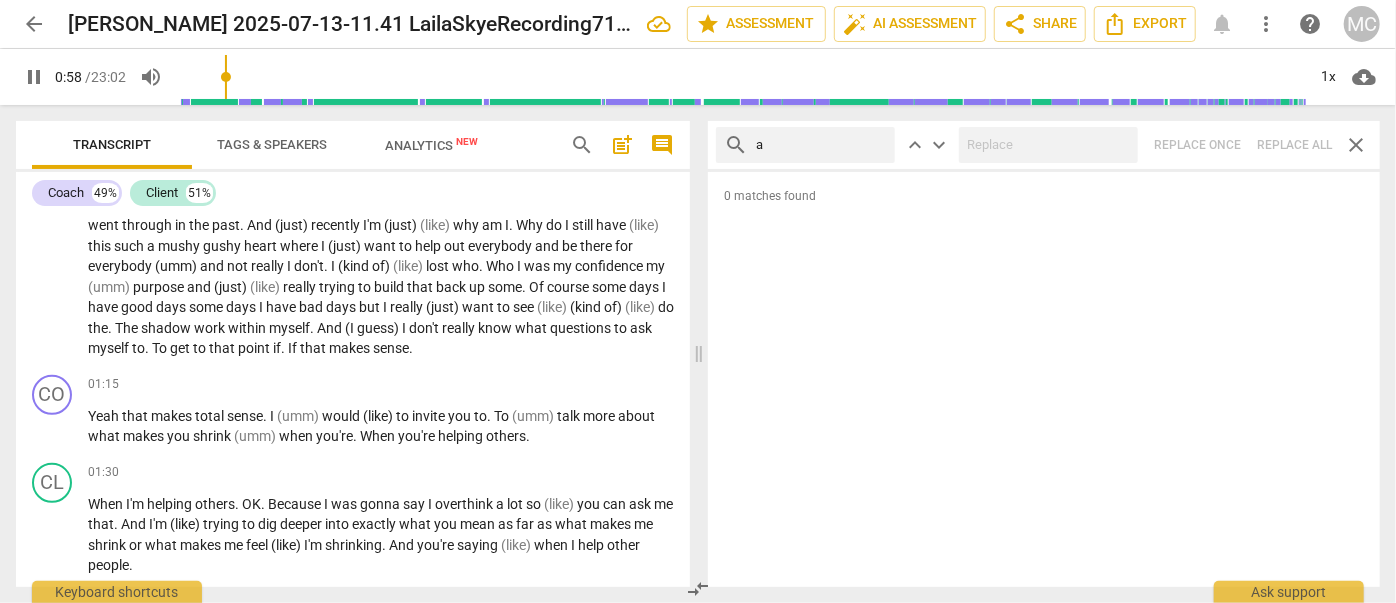 type on "al" 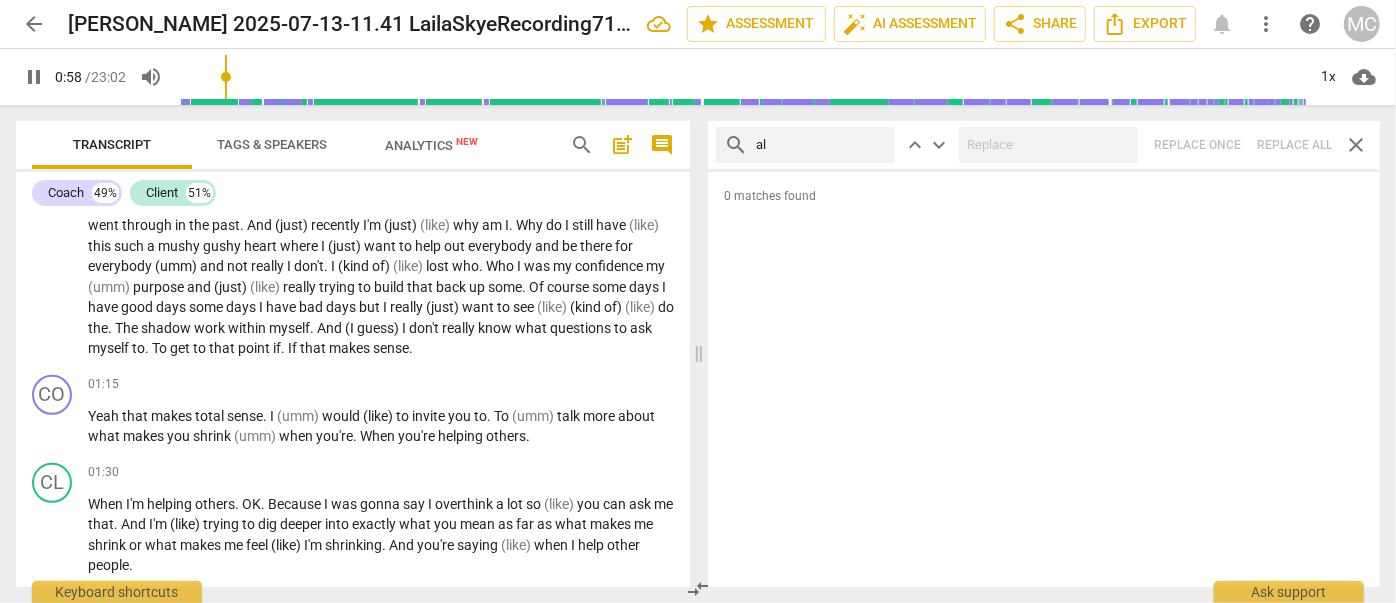 type on "59" 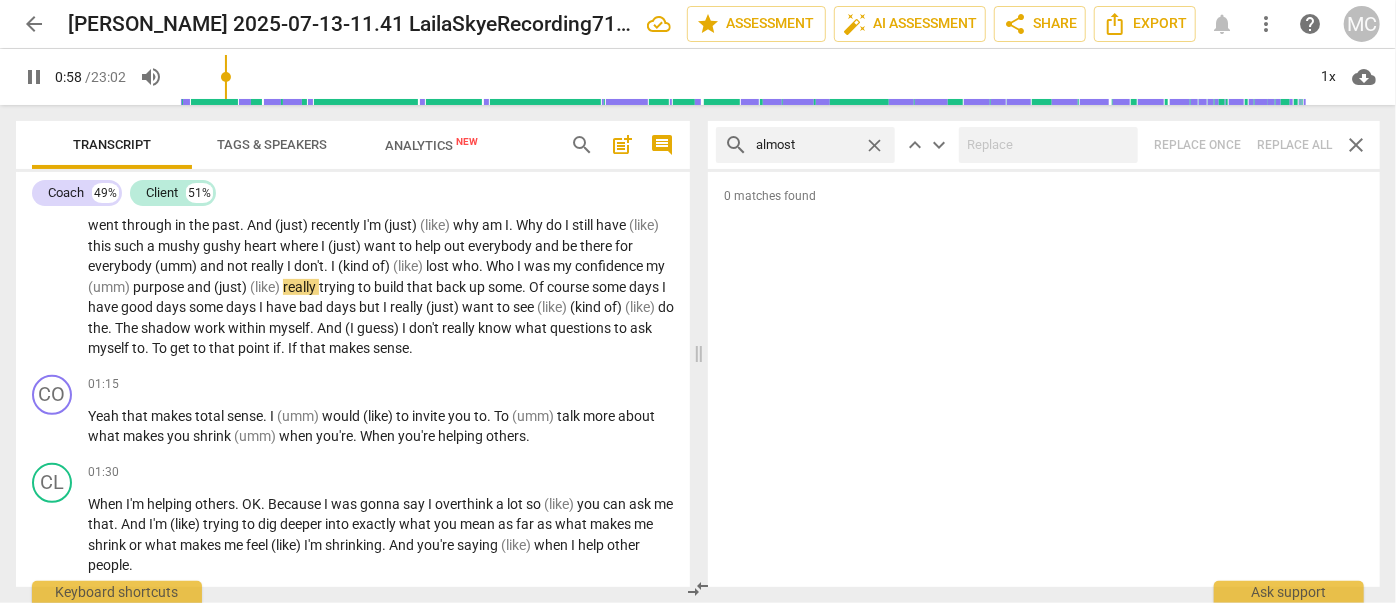 type on "almost" 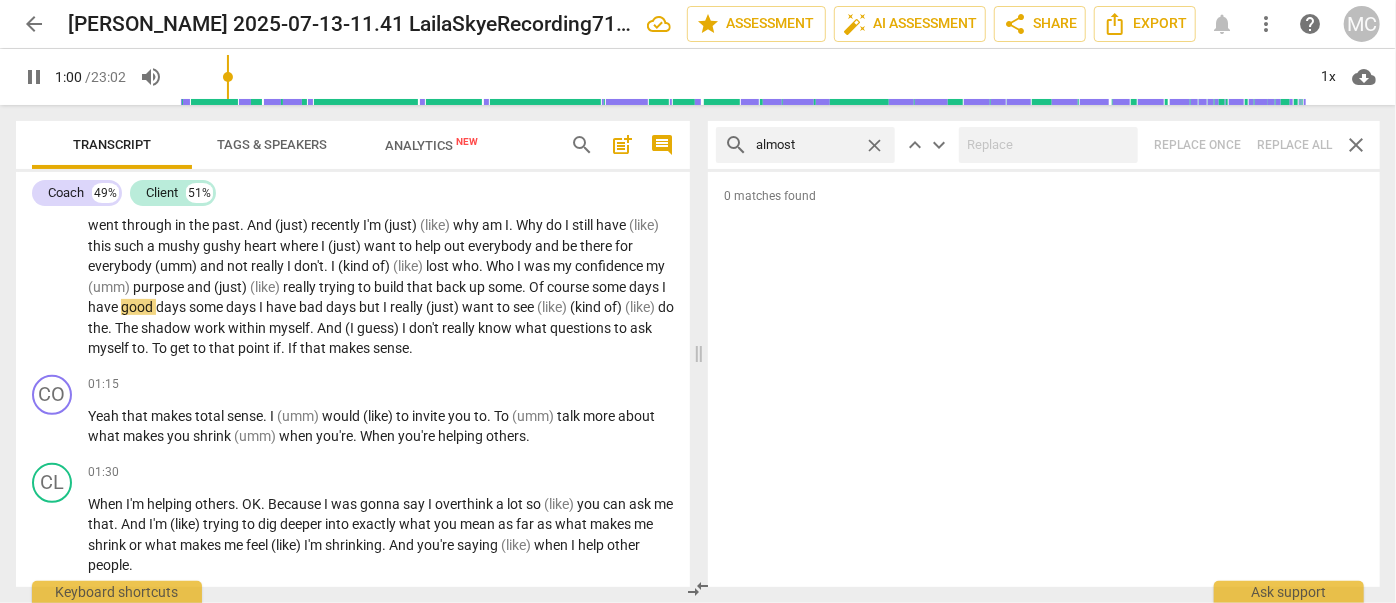 click on "search almost close keyboard_arrow_up keyboard_arrow_down Replace once Replace all close" at bounding box center (1044, 145) 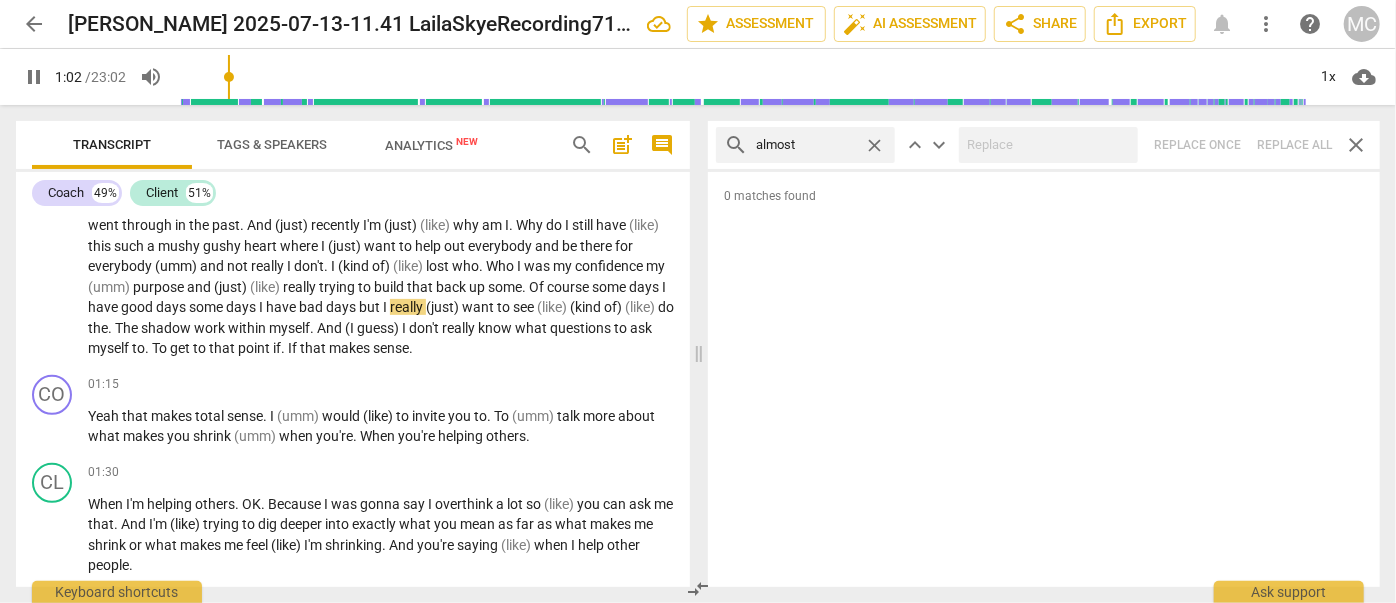 click on "close" at bounding box center [874, 145] 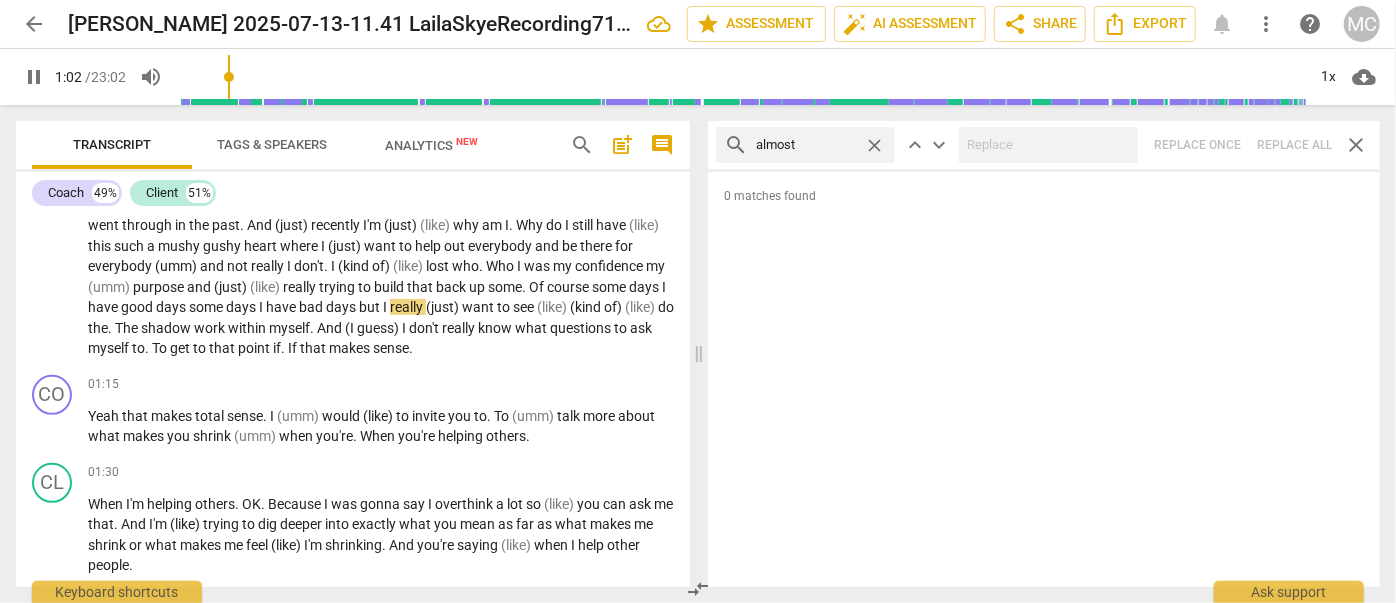 type on "63" 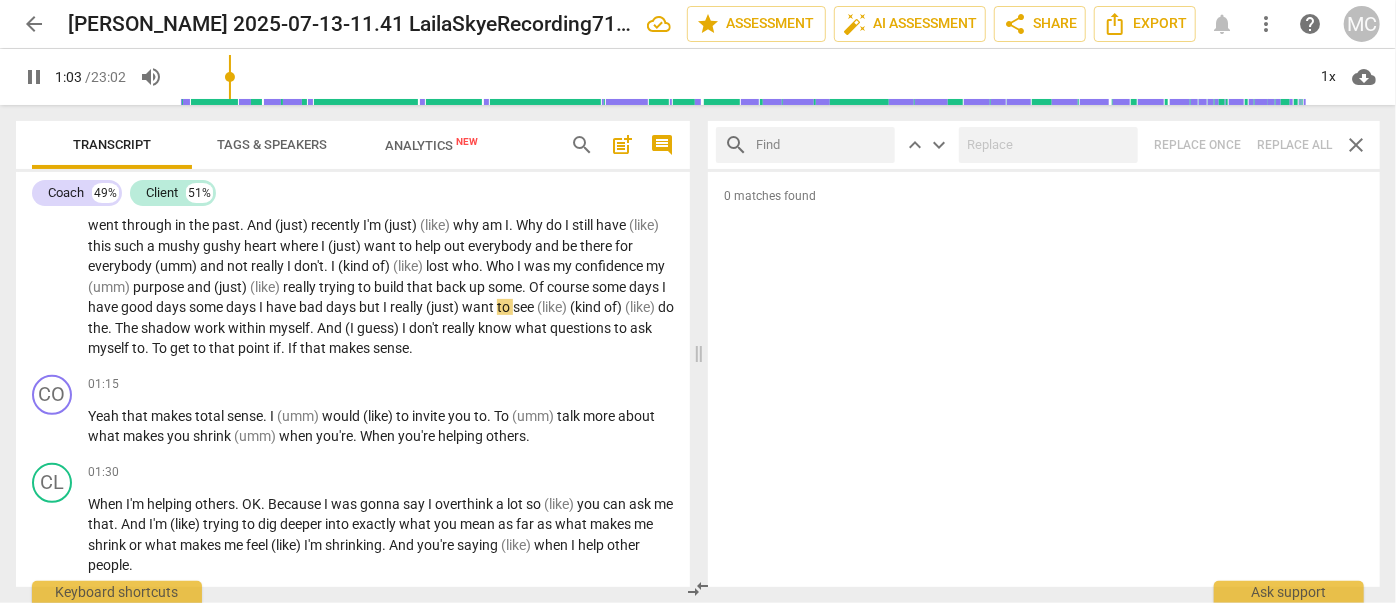 click at bounding box center [821, 145] 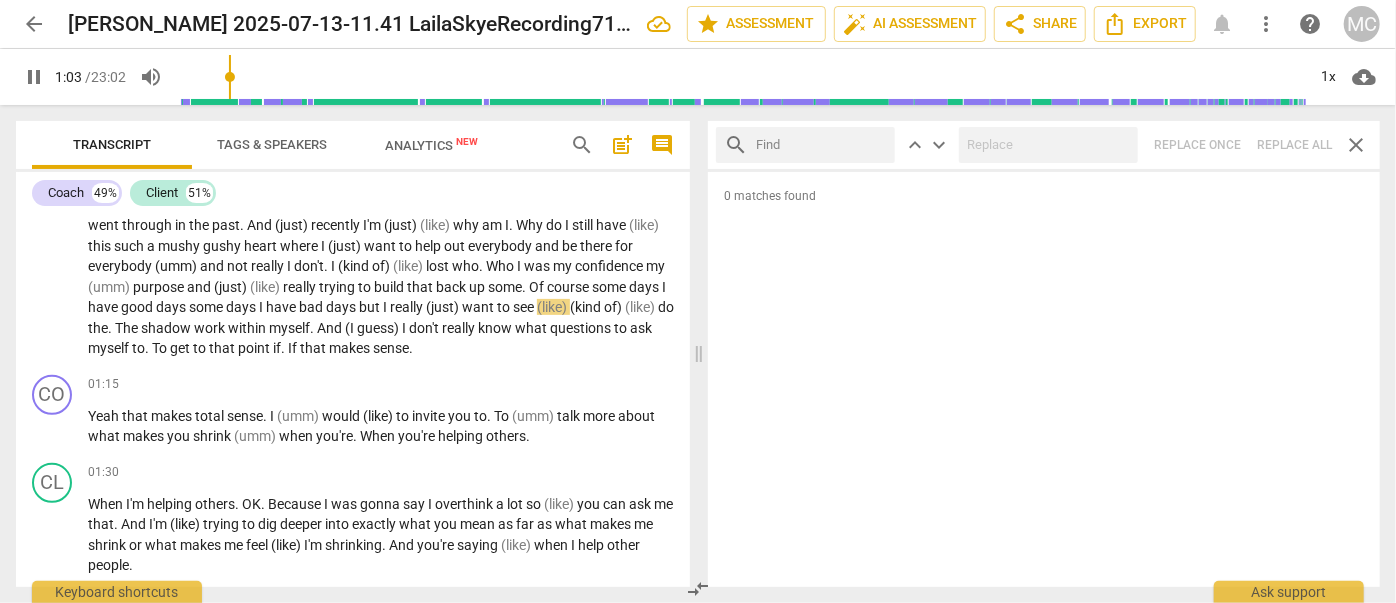 type on "64" 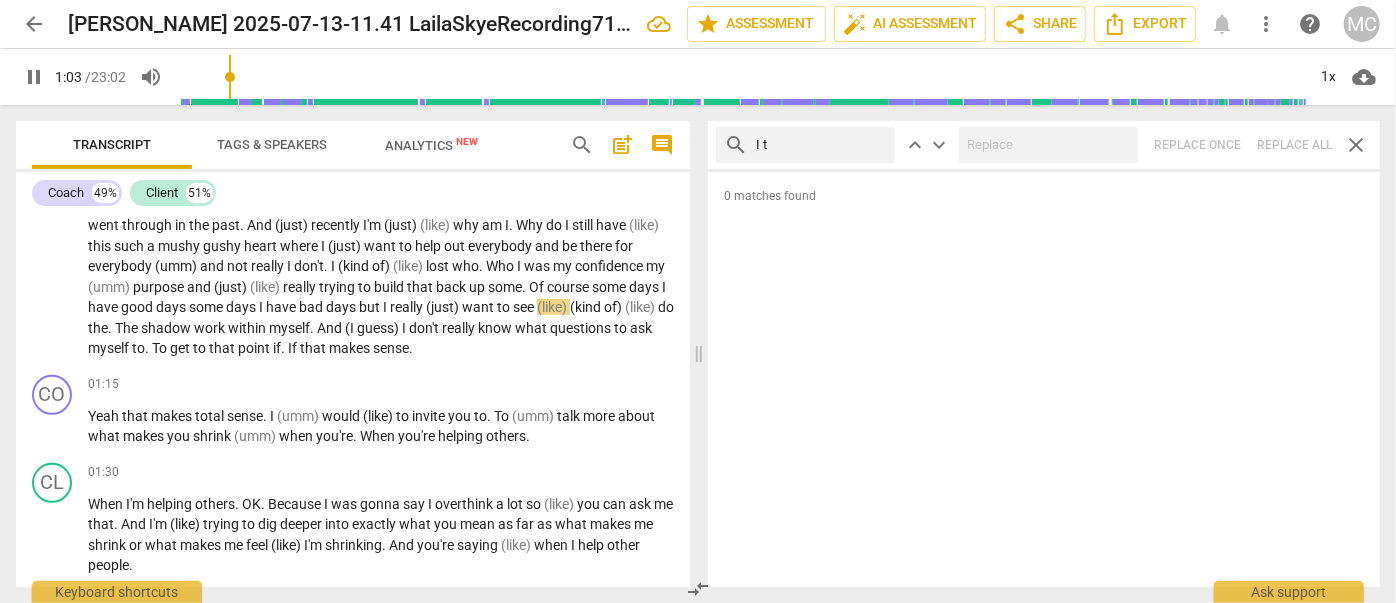 type 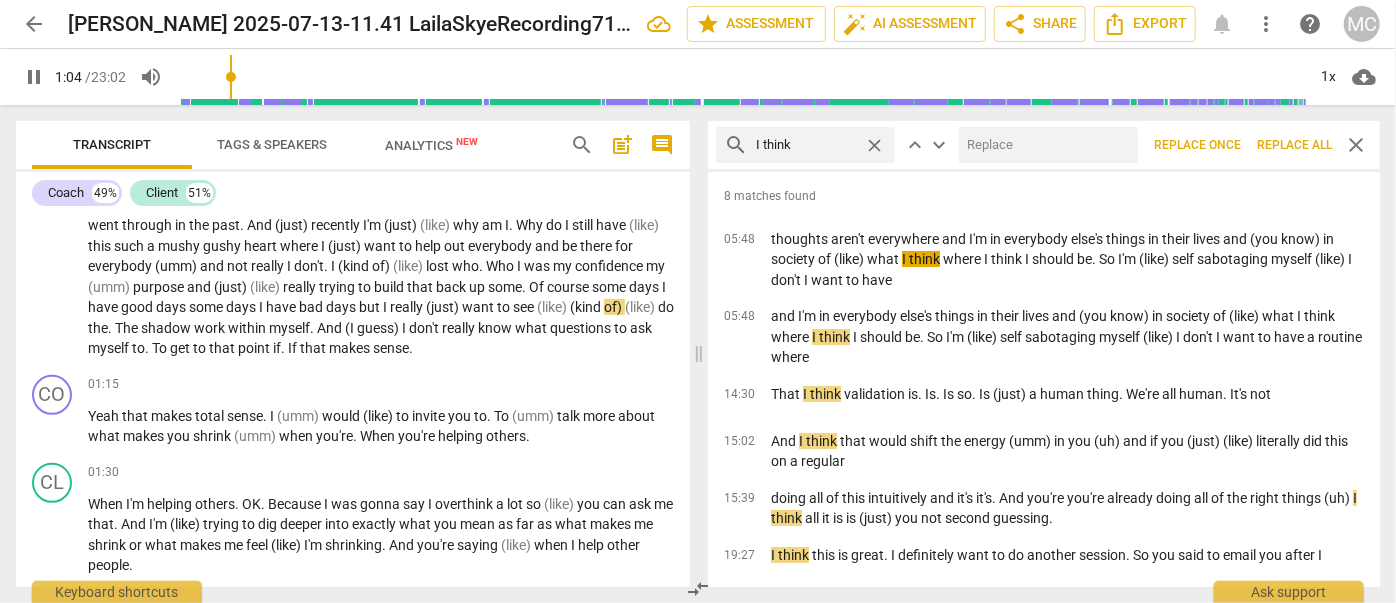 click at bounding box center [1044, 145] 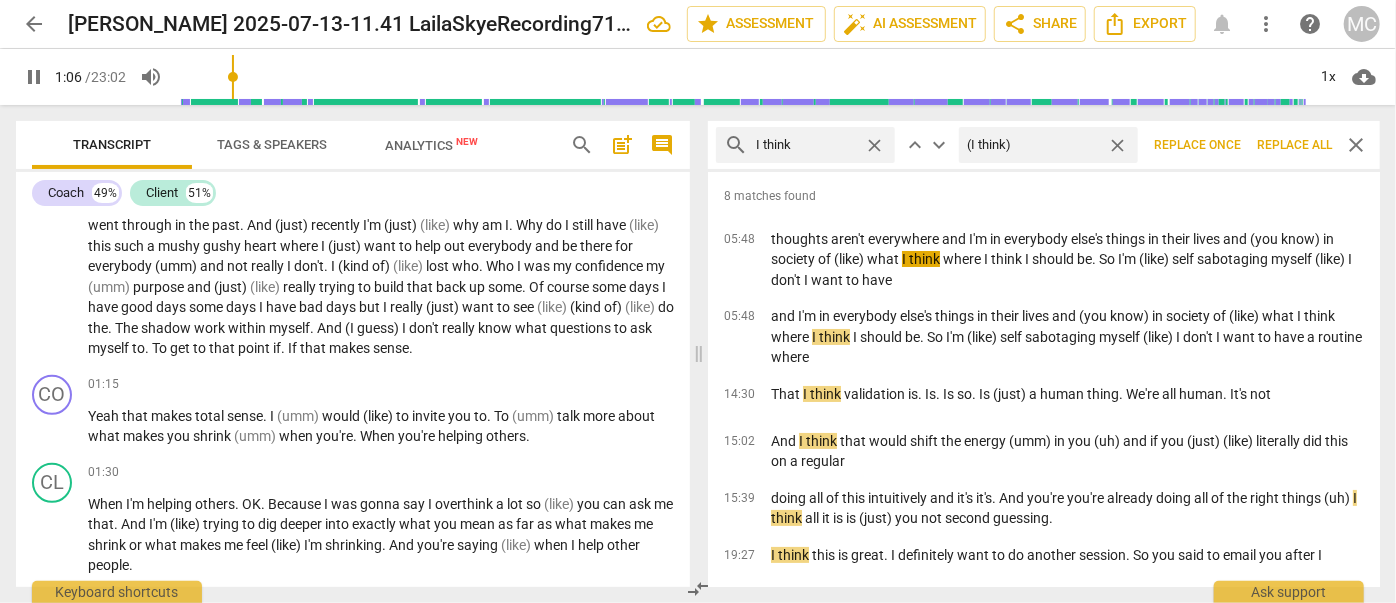 drag, startPoint x: 1307, startPoint y: 144, endPoint x: 1189, endPoint y: 151, distance: 118.20744 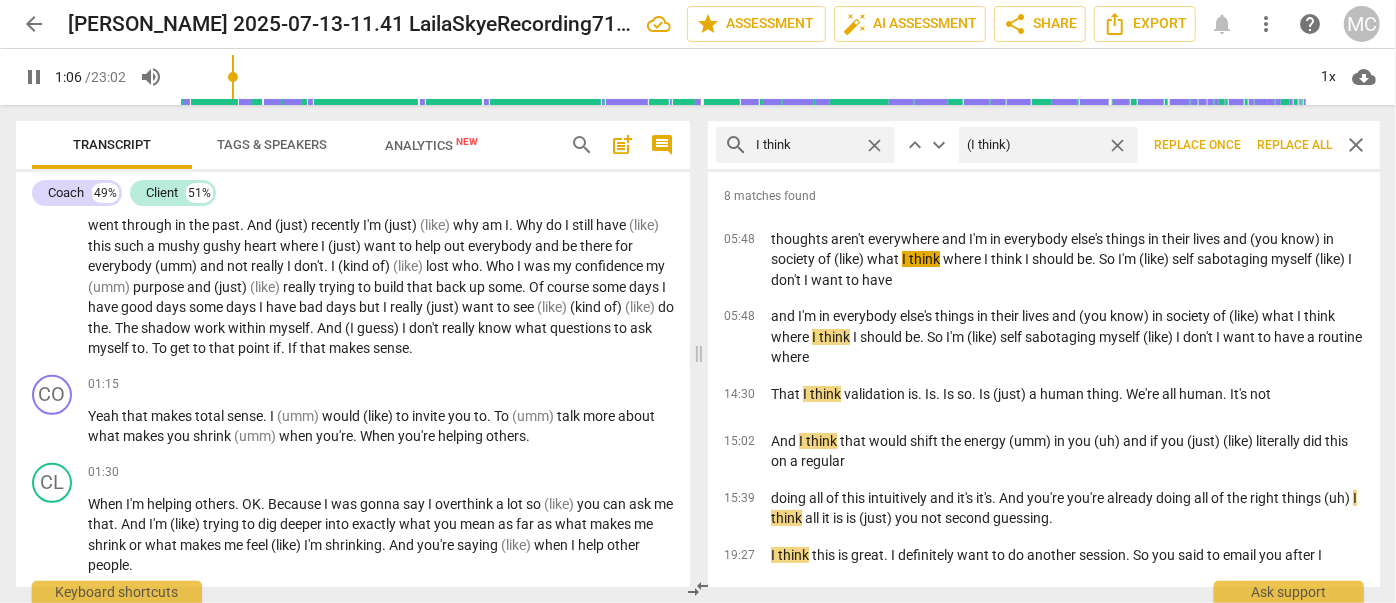 click on "Replace all" at bounding box center (1294, 145) 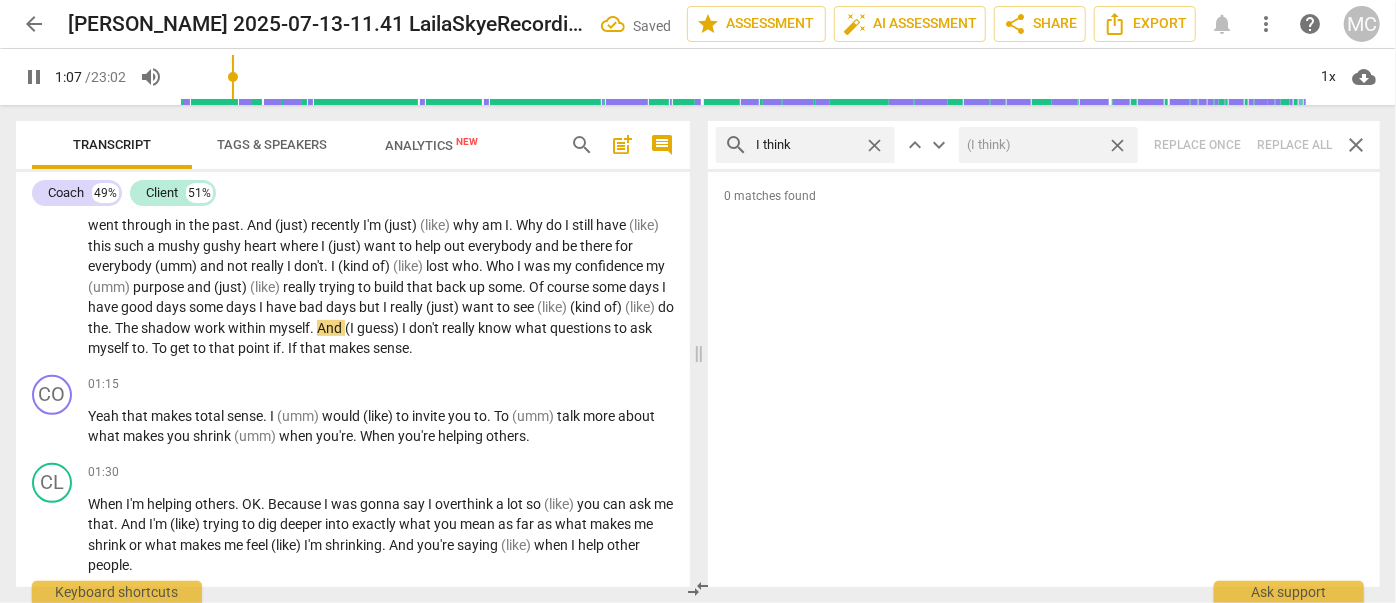 click on "close" at bounding box center (1117, 145) 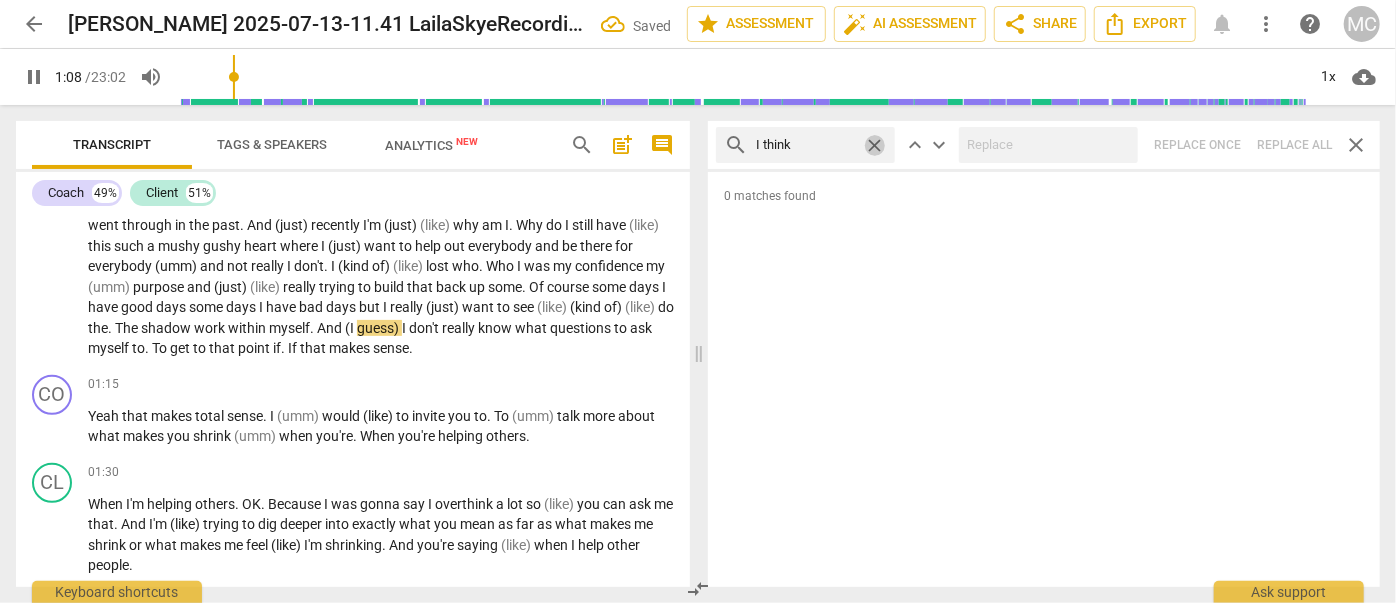 click on "close" at bounding box center (874, 145) 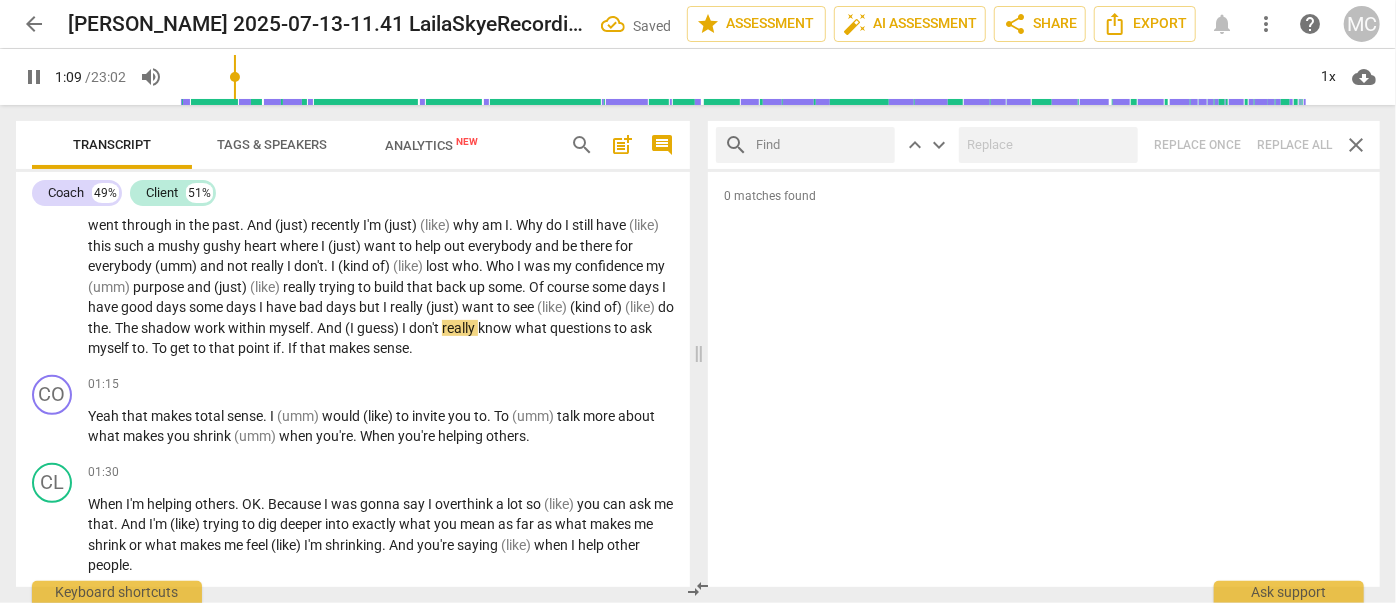 click at bounding box center [821, 145] 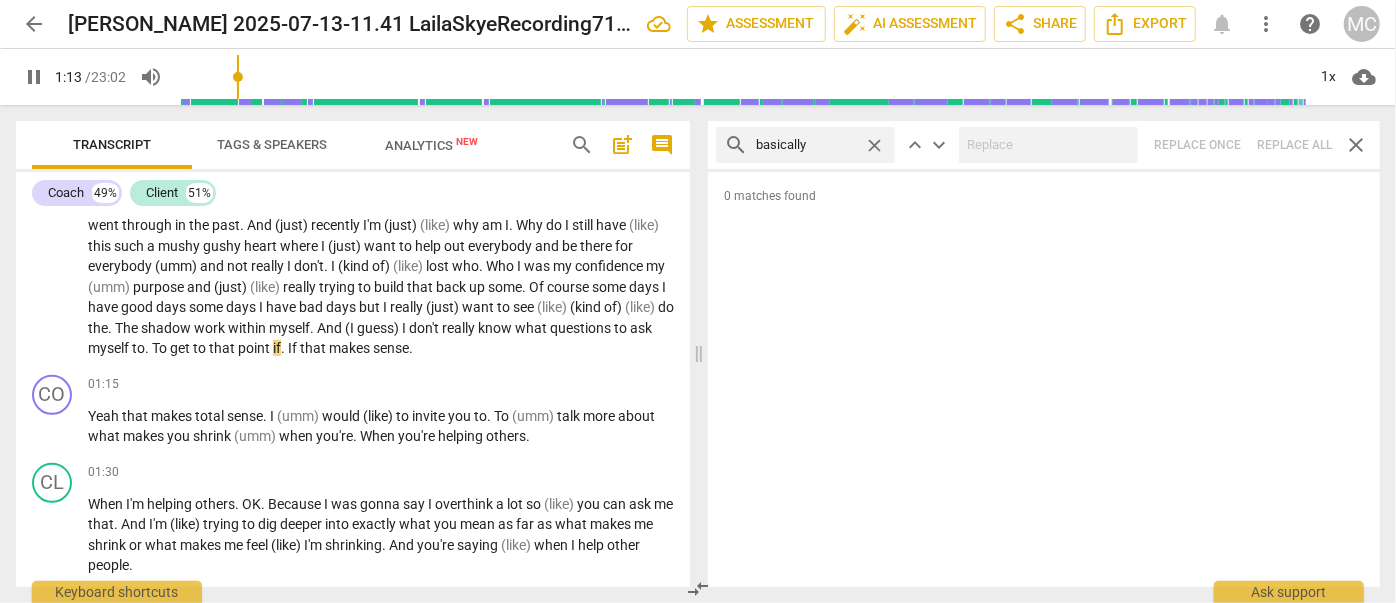 click on "search basically close keyboard_arrow_up keyboard_arrow_down Replace once Replace all close" at bounding box center [1044, 145] 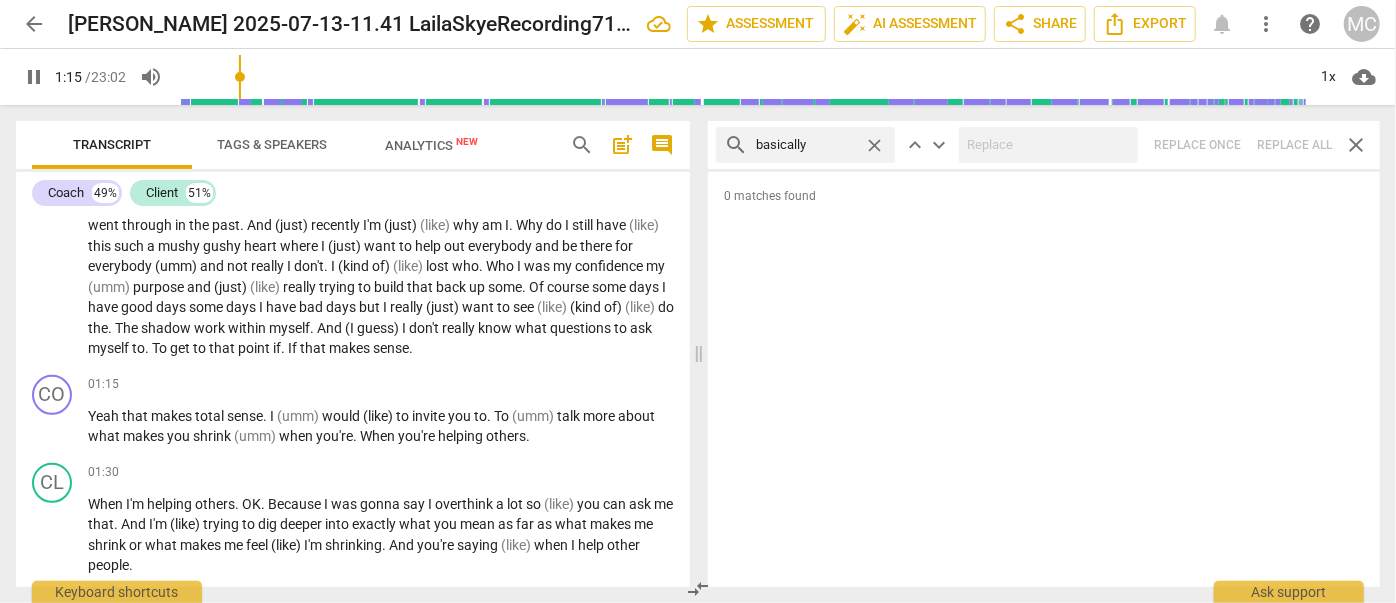 click on "close" at bounding box center [874, 145] 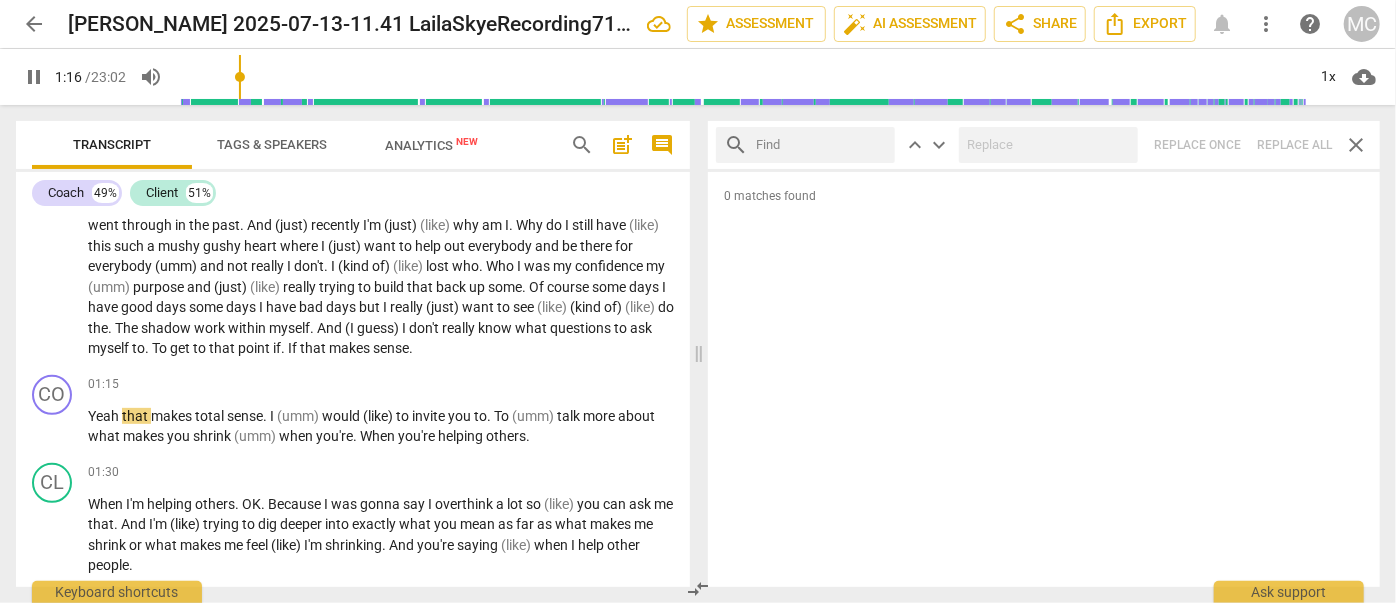click at bounding box center [821, 145] 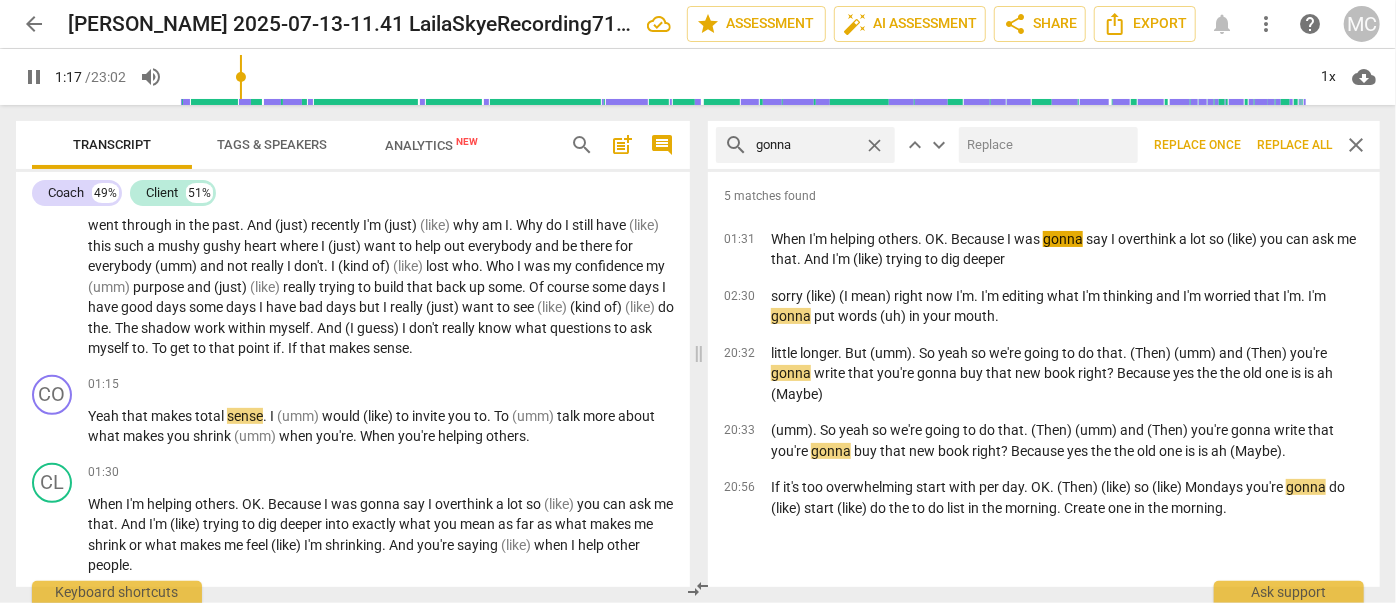 click at bounding box center [1044, 145] 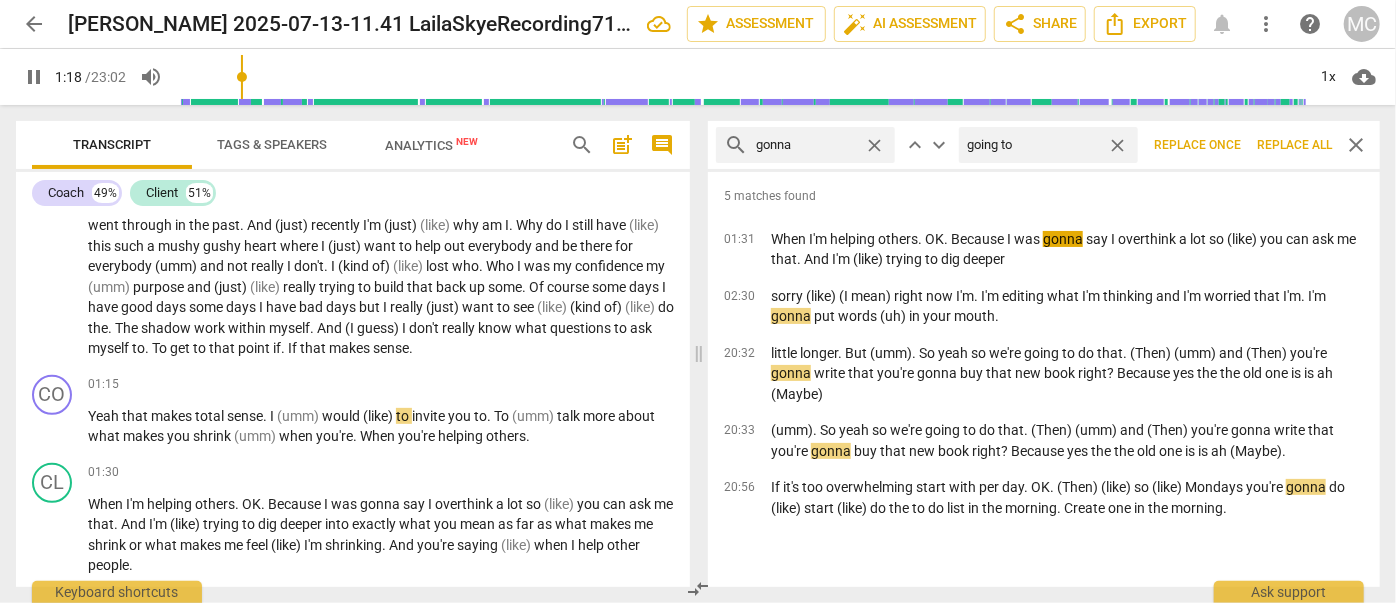 click on "Replace all" at bounding box center [1294, 145] 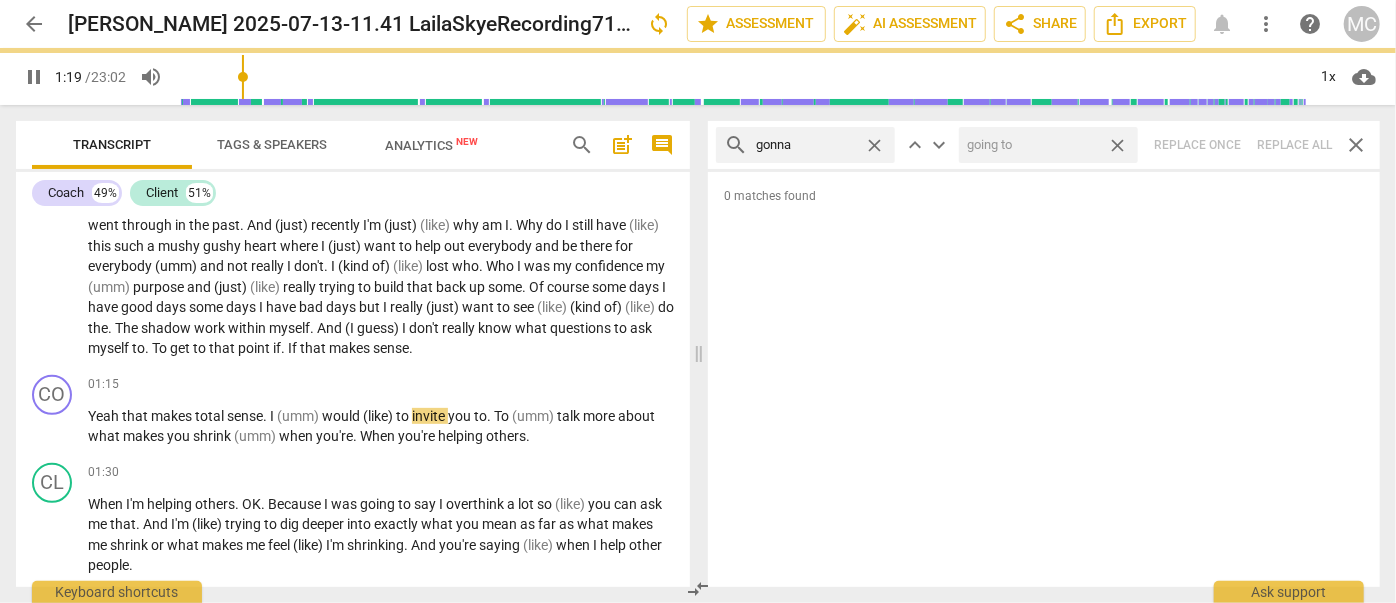 drag, startPoint x: 1120, startPoint y: 145, endPoint x: 853, endPoint y: 149, distance: 267.02997 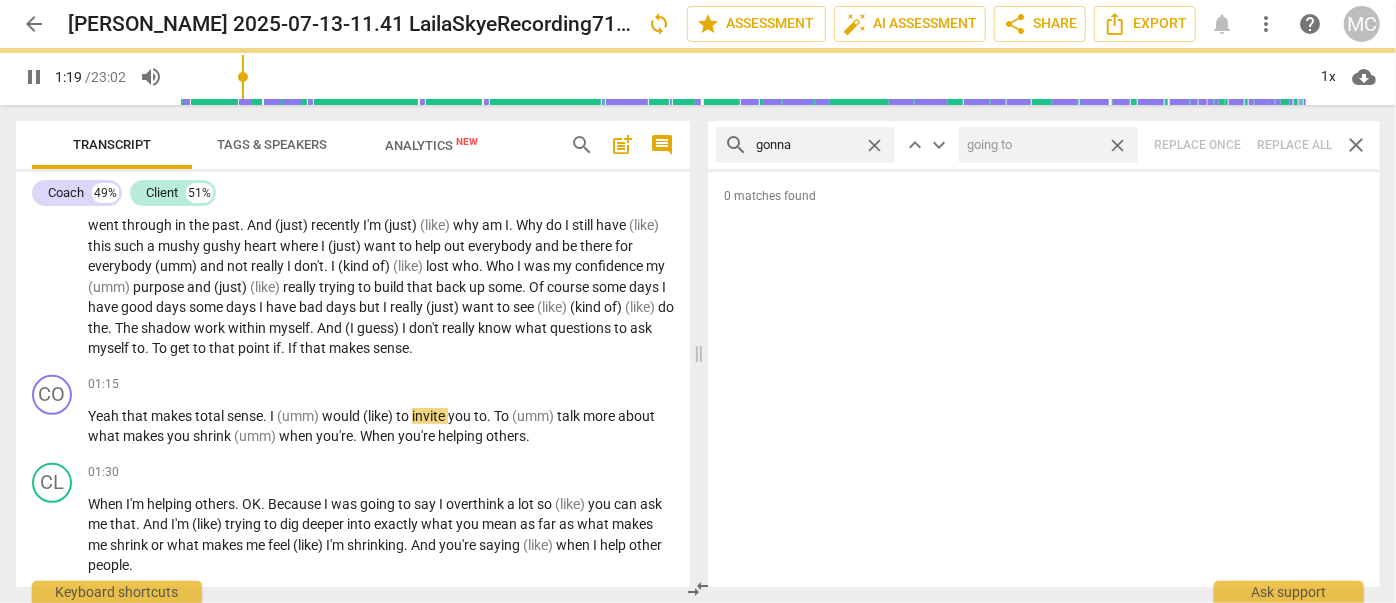 click on "close" at bounding box center (1117, 145) 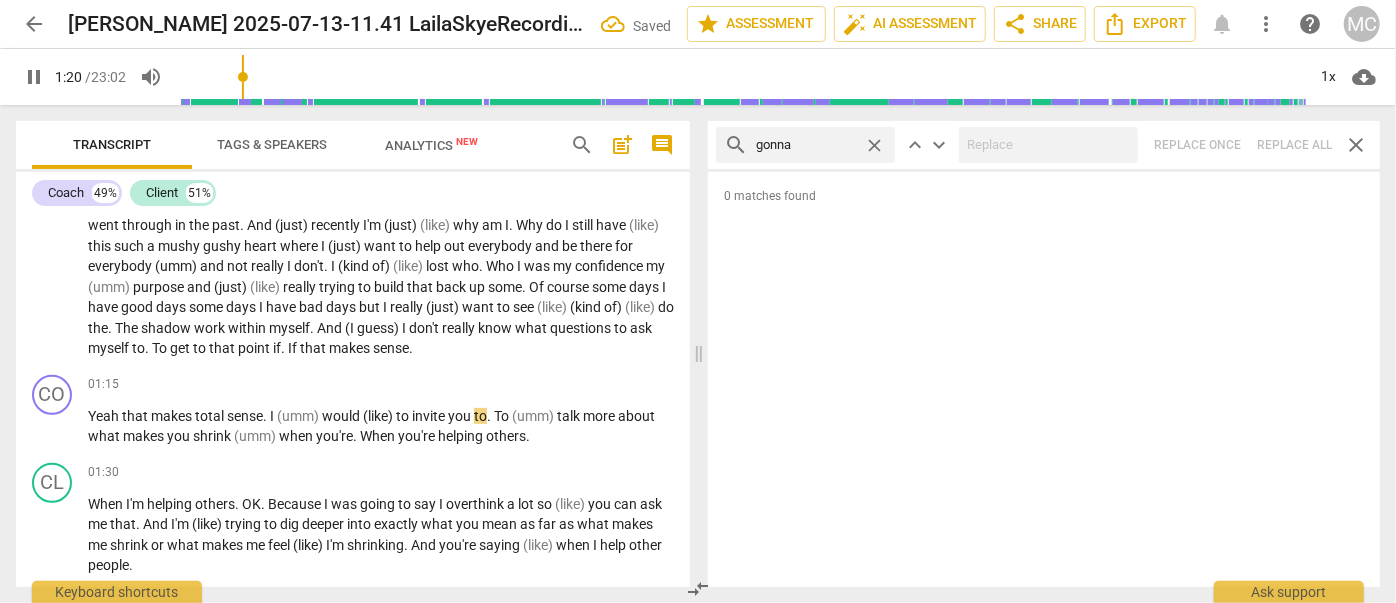 drag, startPoint x: 881, startPoint y: 145, endPoint x: 850, endPoint y: 146, distance: 31.016125 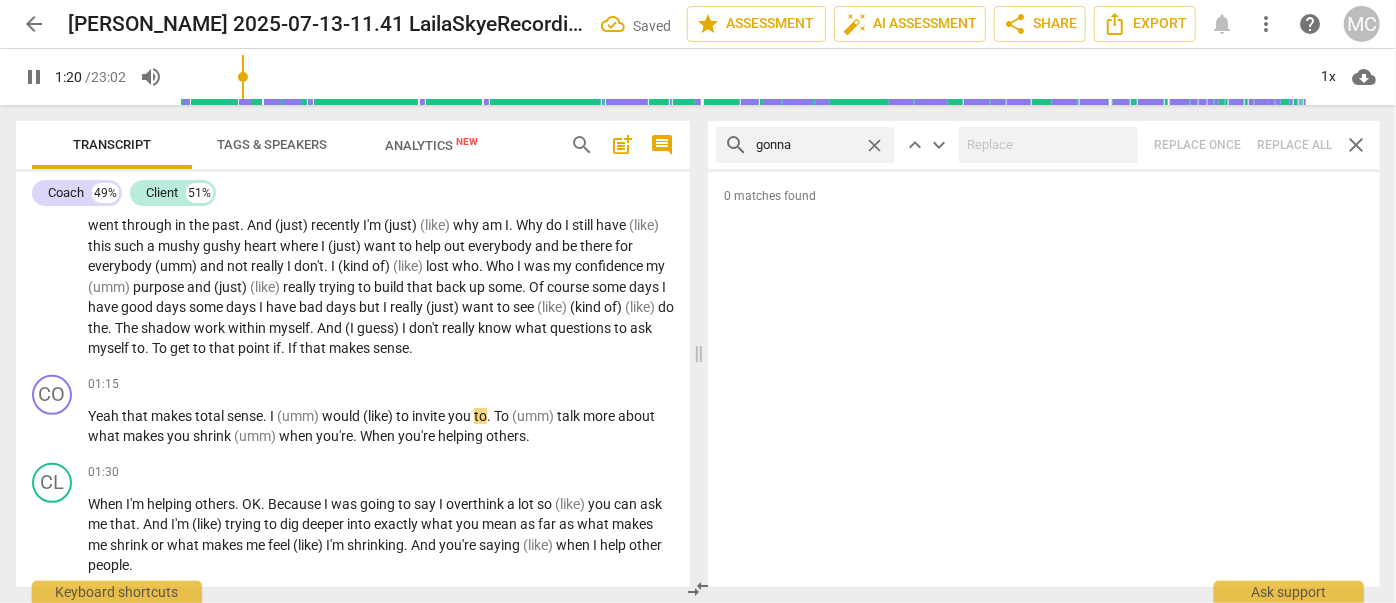 click on "close" at bounding box center [874, 145] 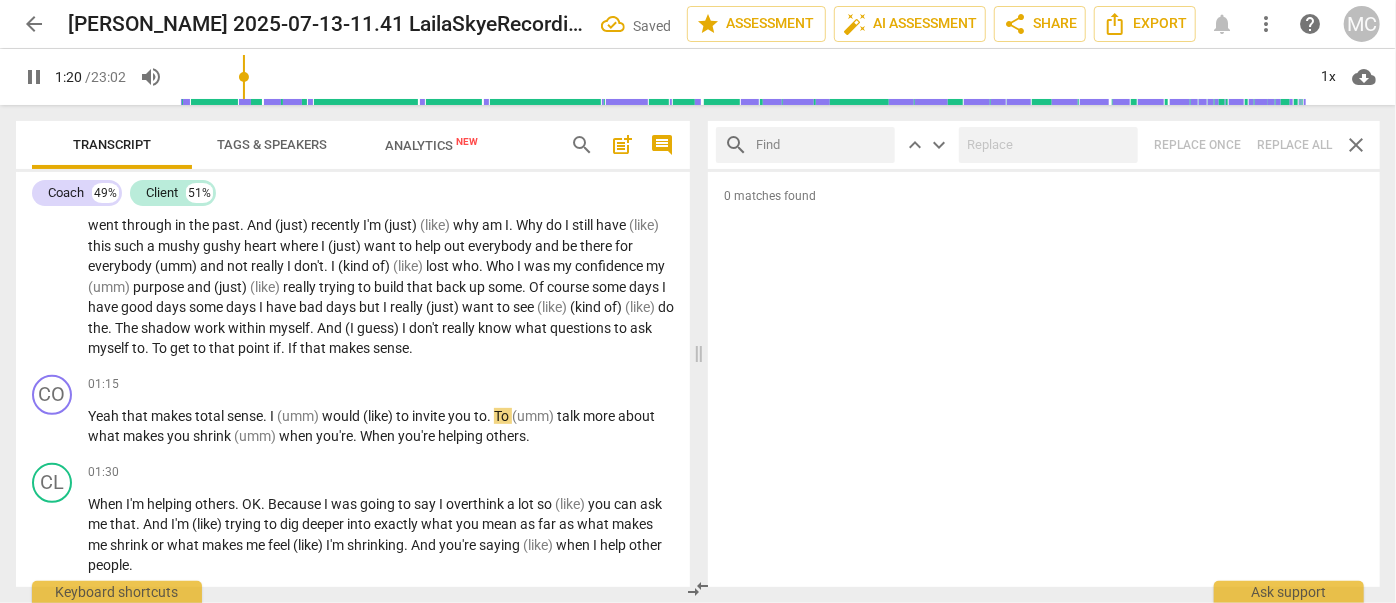 click at bounding box center (821, 145) 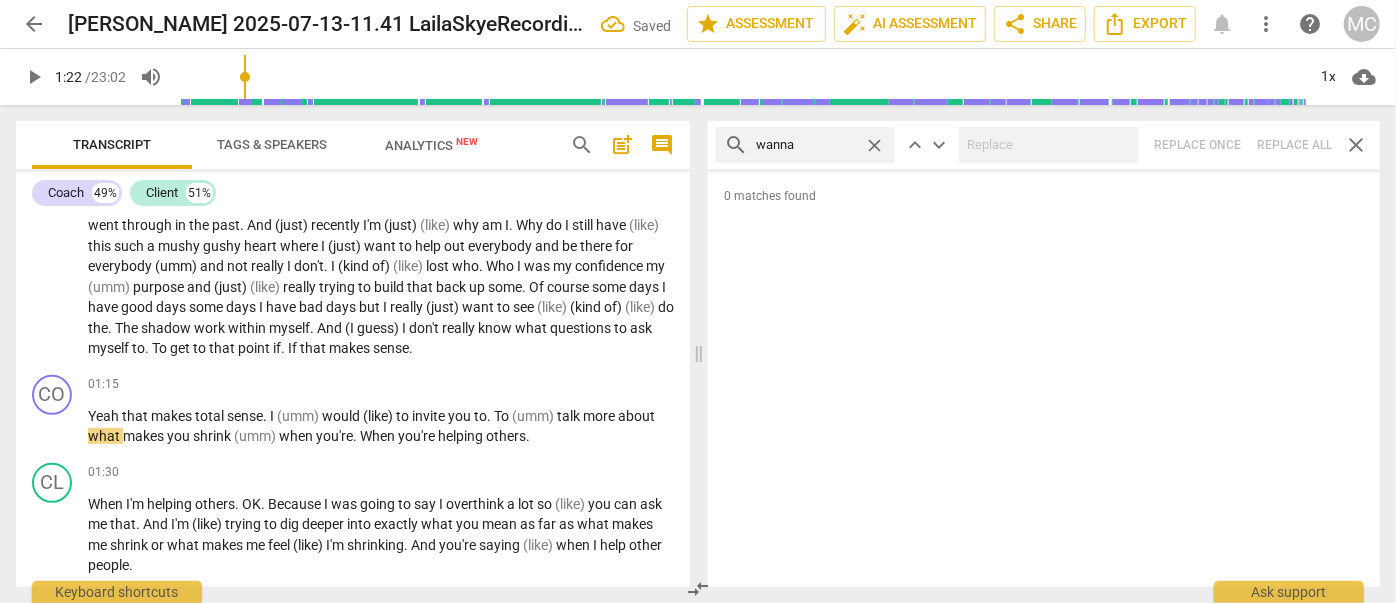 click on "search wanna close keyboard_arrow_up keyboard_arrow_down Replace once Replace all close" at bounding box center [1044, 145] 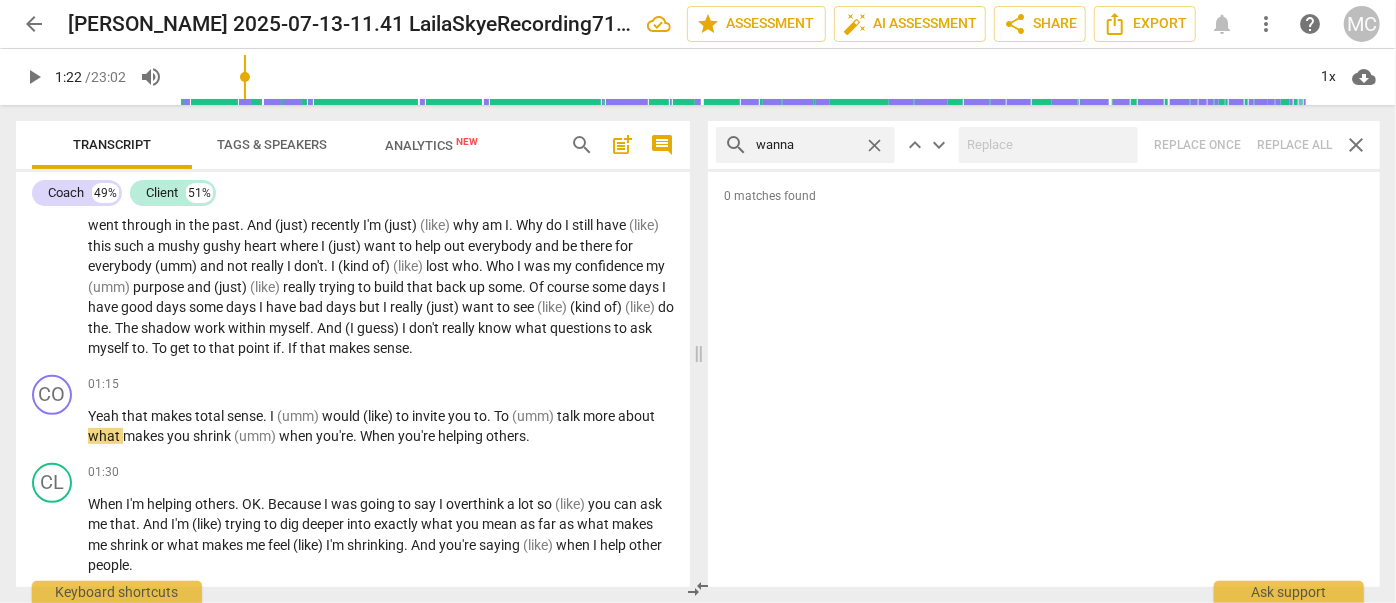 click on "close" at bounding box center (874, 145) 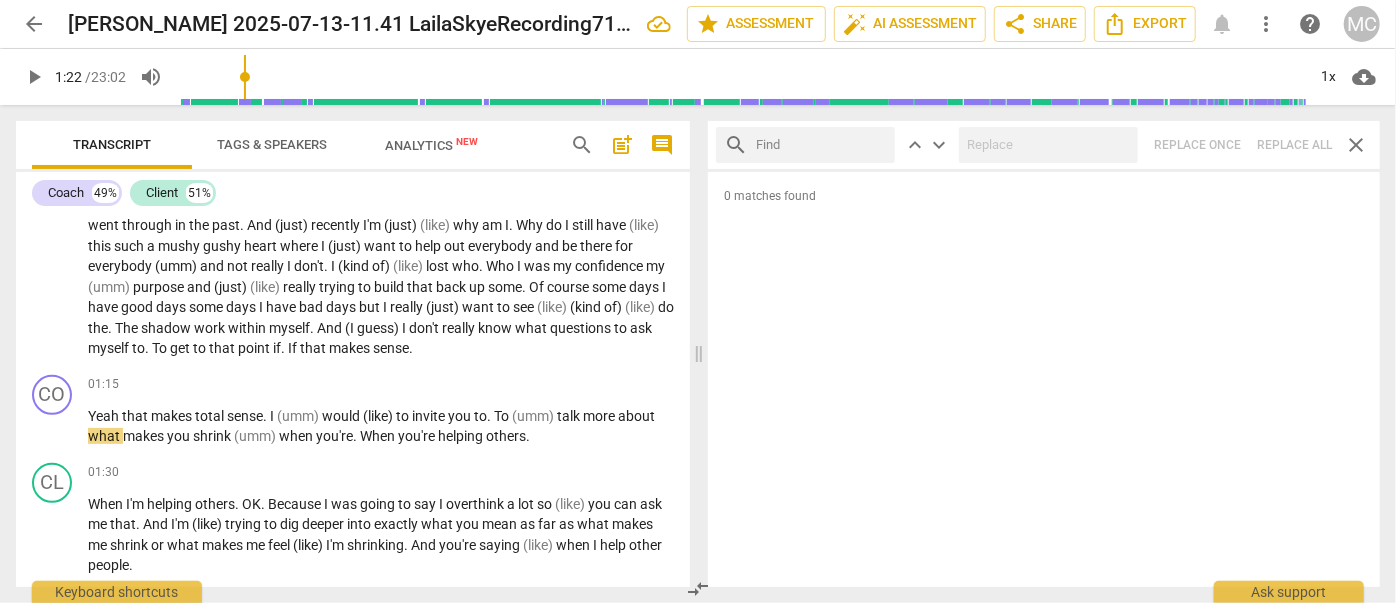 click at bounding box center (821, 145) 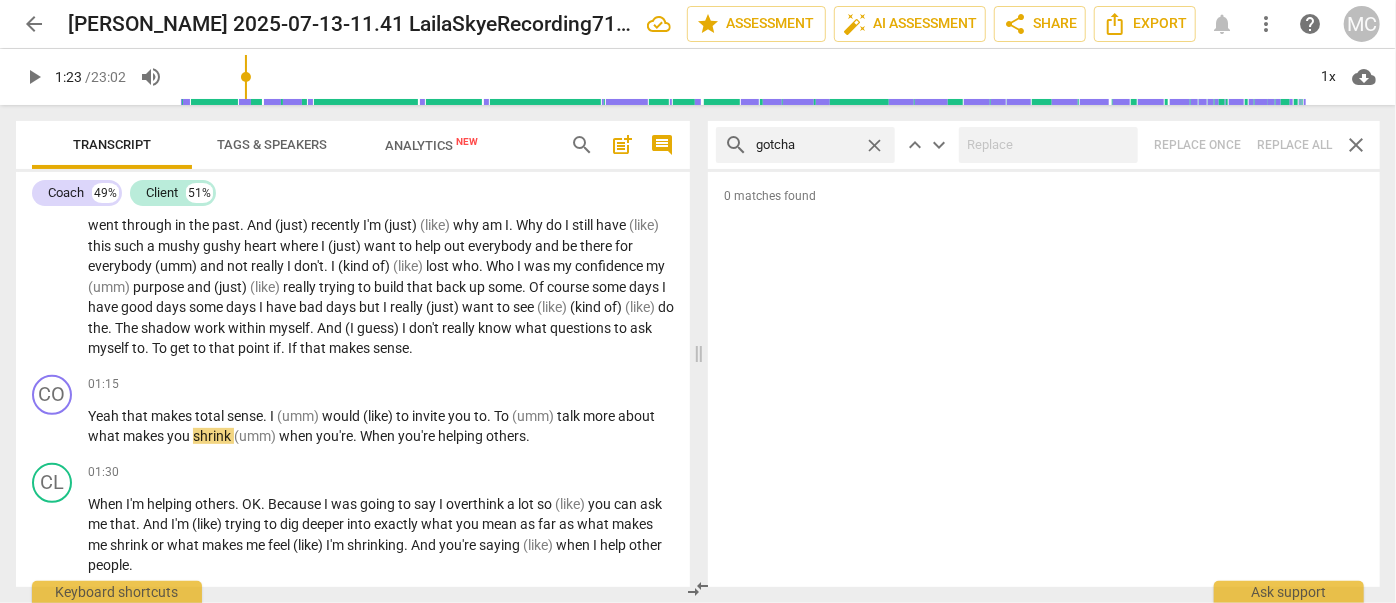 click on "search gotcha close keyboard_arrow_up keyboard_arrow_down Replace once Replace all close" at bounding box center [1044, 145] 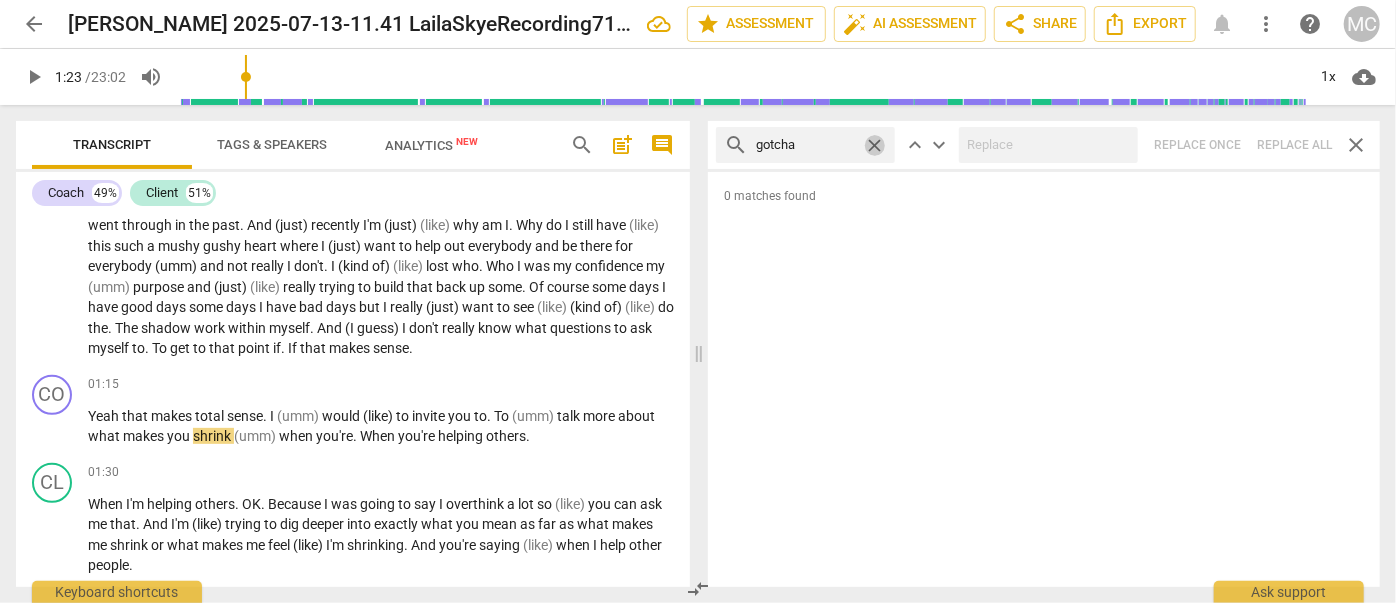 click on "close" at bounding box center [874, 145] 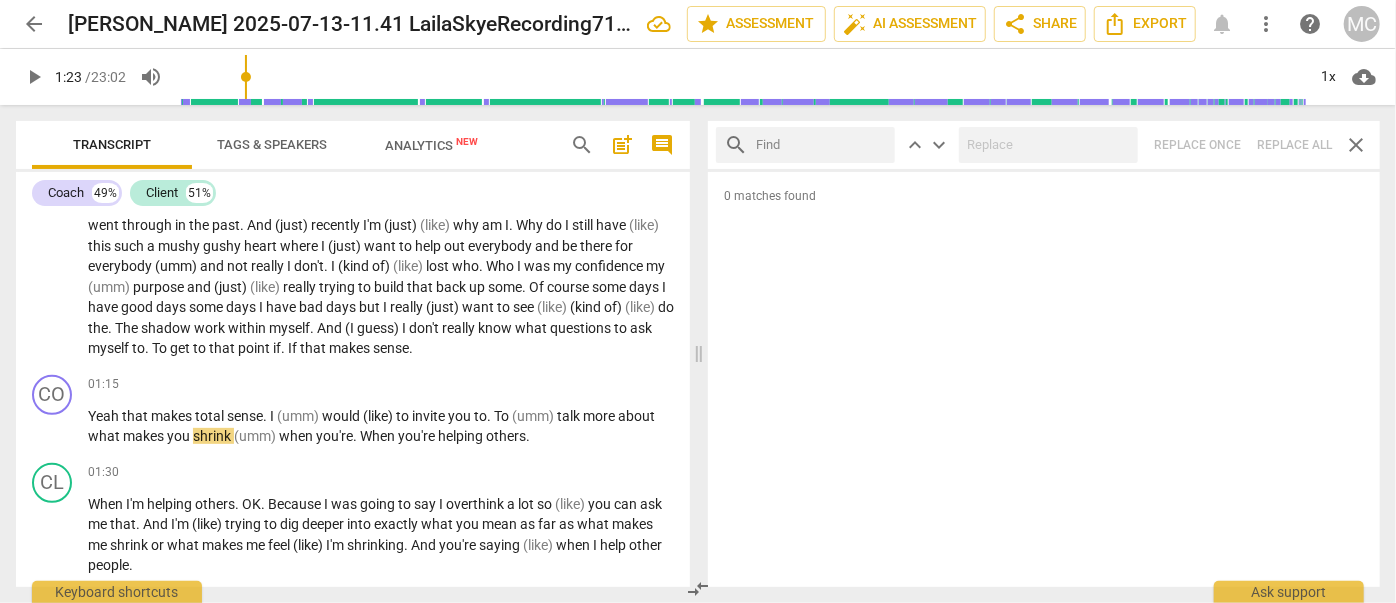click at bounding box center (821, 145) 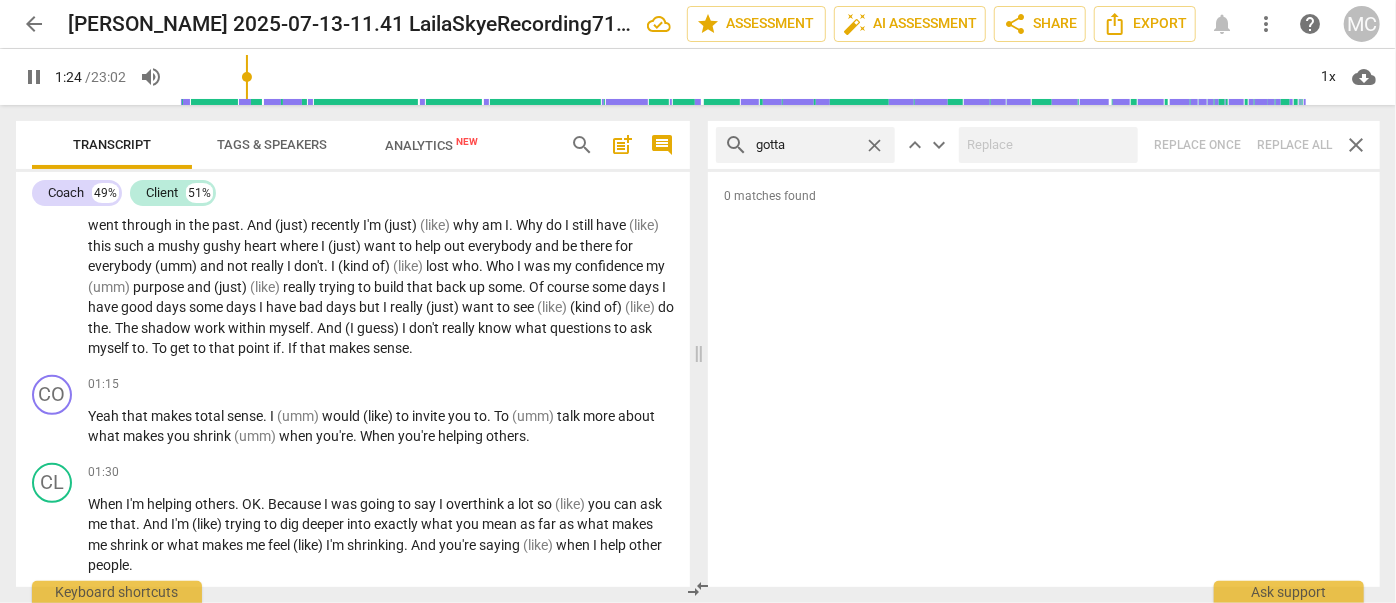 click on "search gotta close keyboard_arrow_up keyboard_arrow_down Replace once Replace all close" at bounding box center (1044, 145) 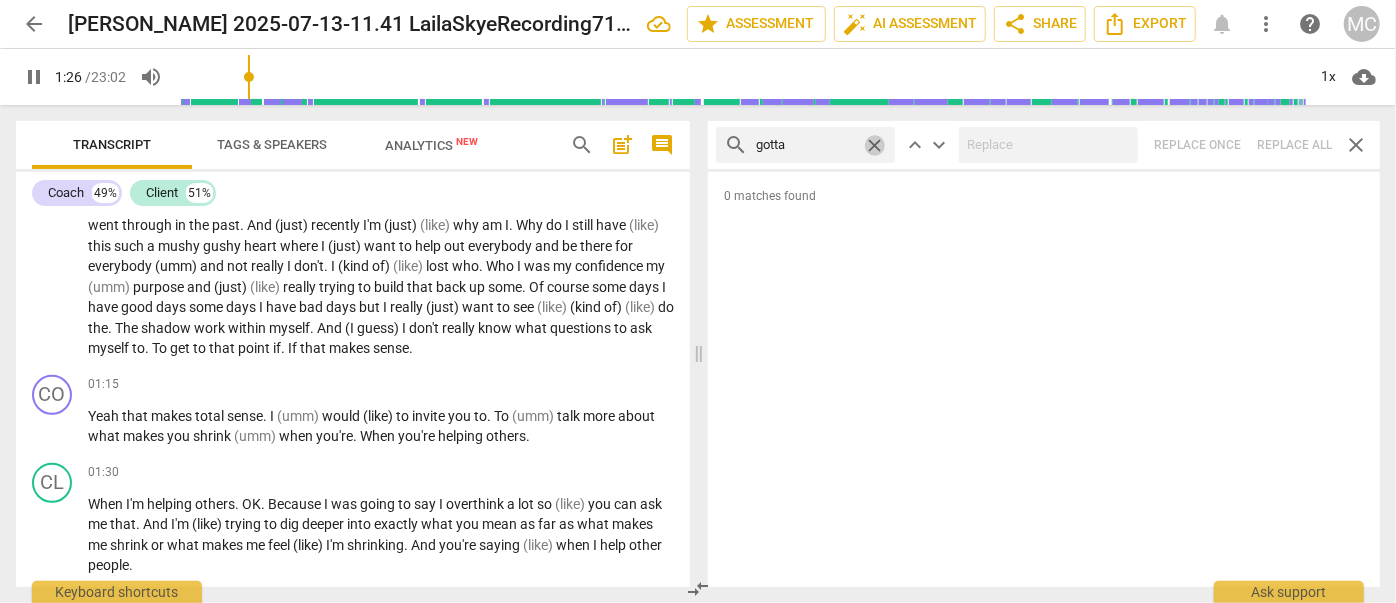 click on "close" at bounding box center [874, 145] 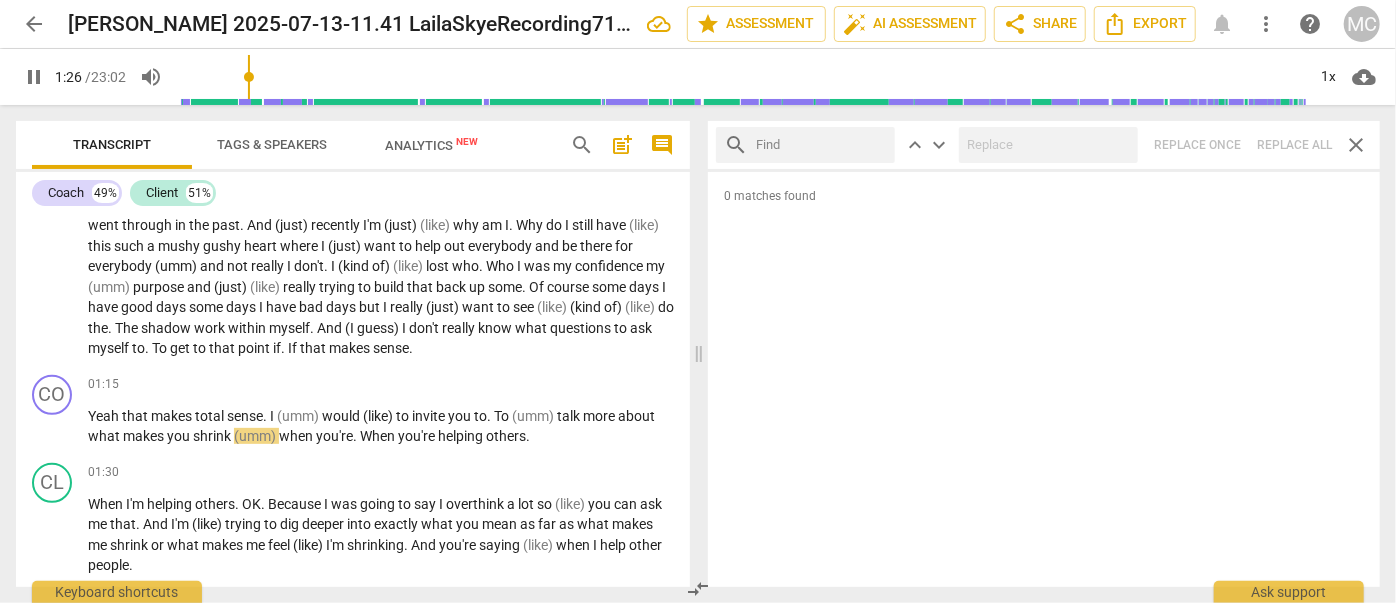 click at bounding box center (821, 145) 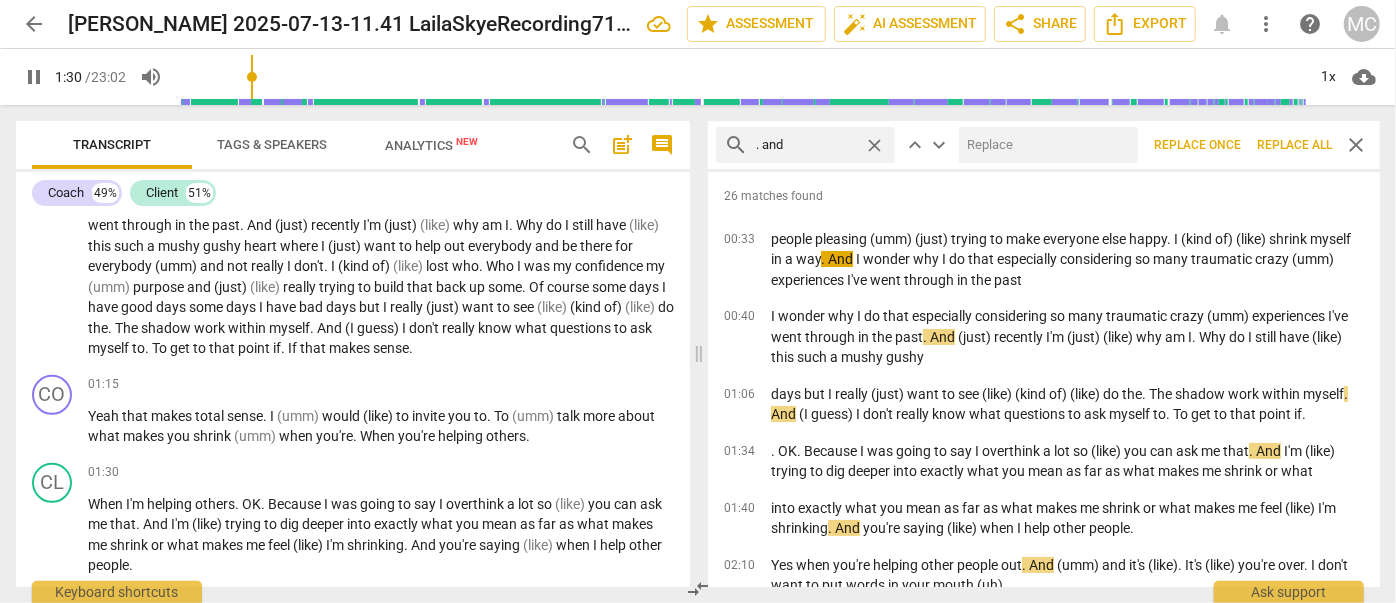 click at bounding box center [1044, 145] 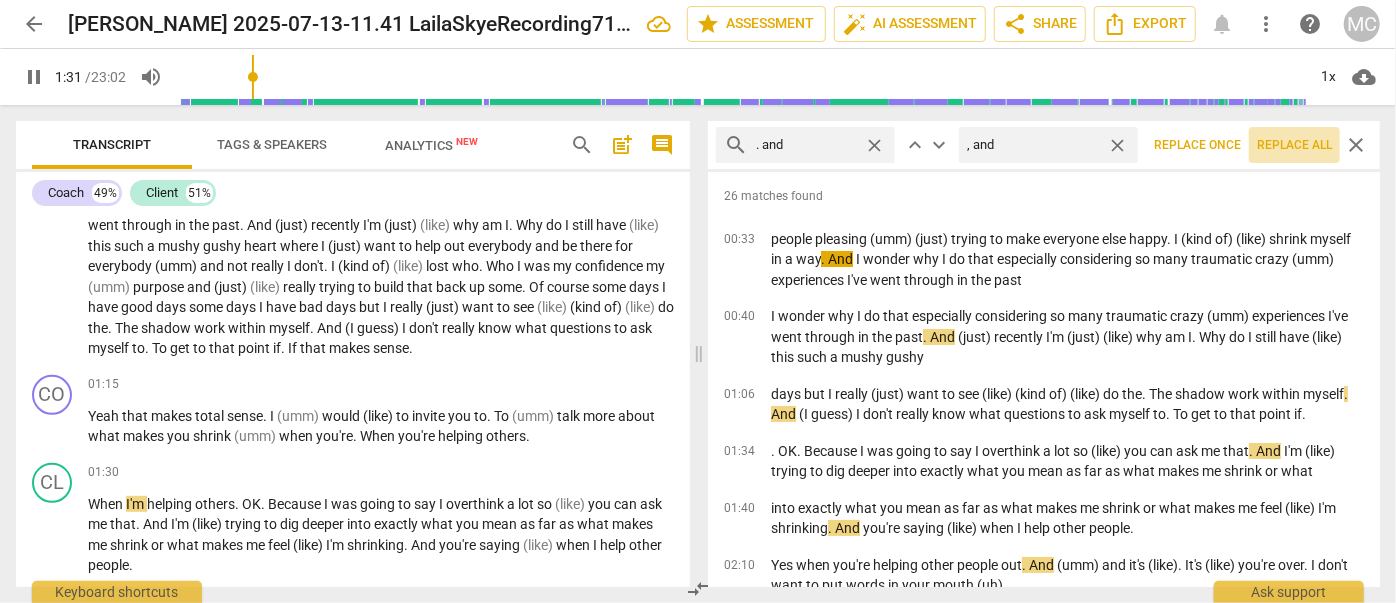 click on "Replace all" at bounding box center (1294, 145) 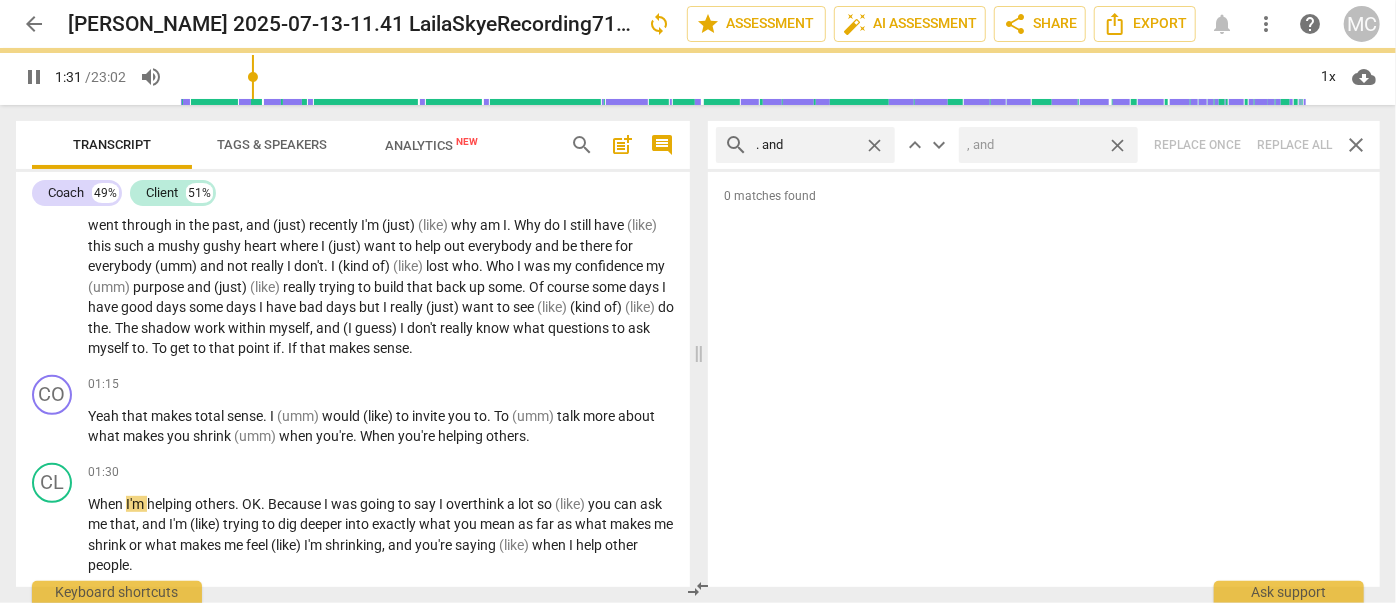 drag, startPoint x: 1117, startPoint y: 142, endPoint x: 878, endPoint y: 142, distance: 239 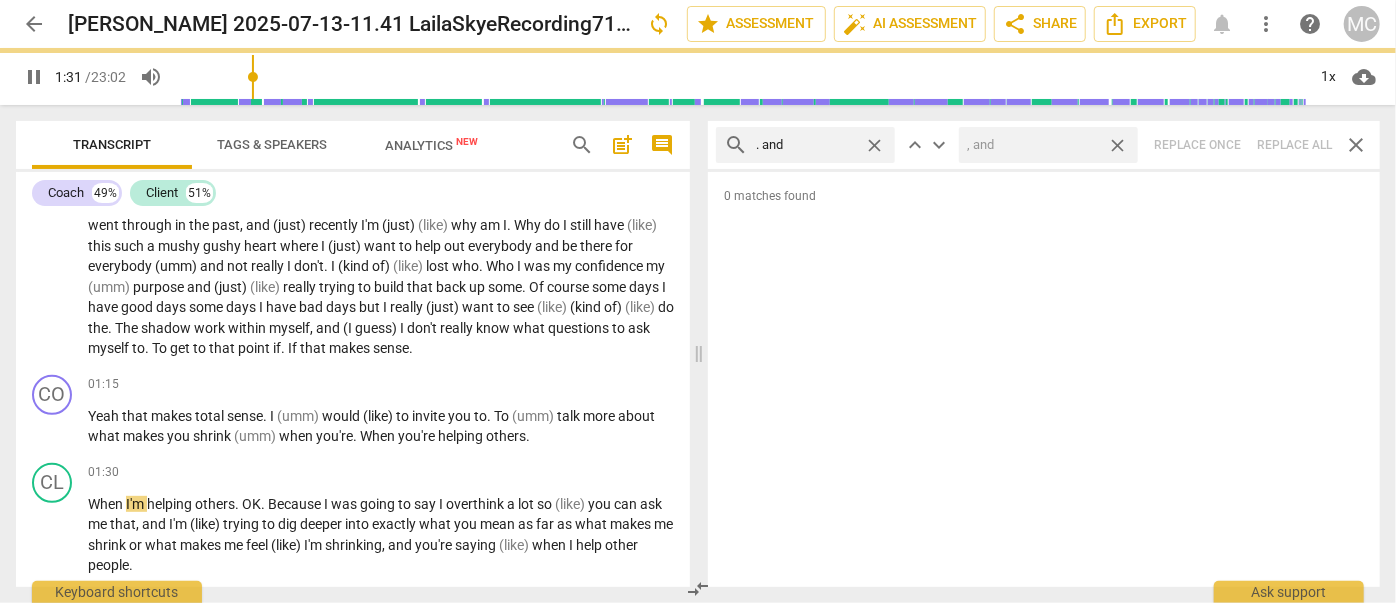 click on "close" at bounding box center (1117, 145) 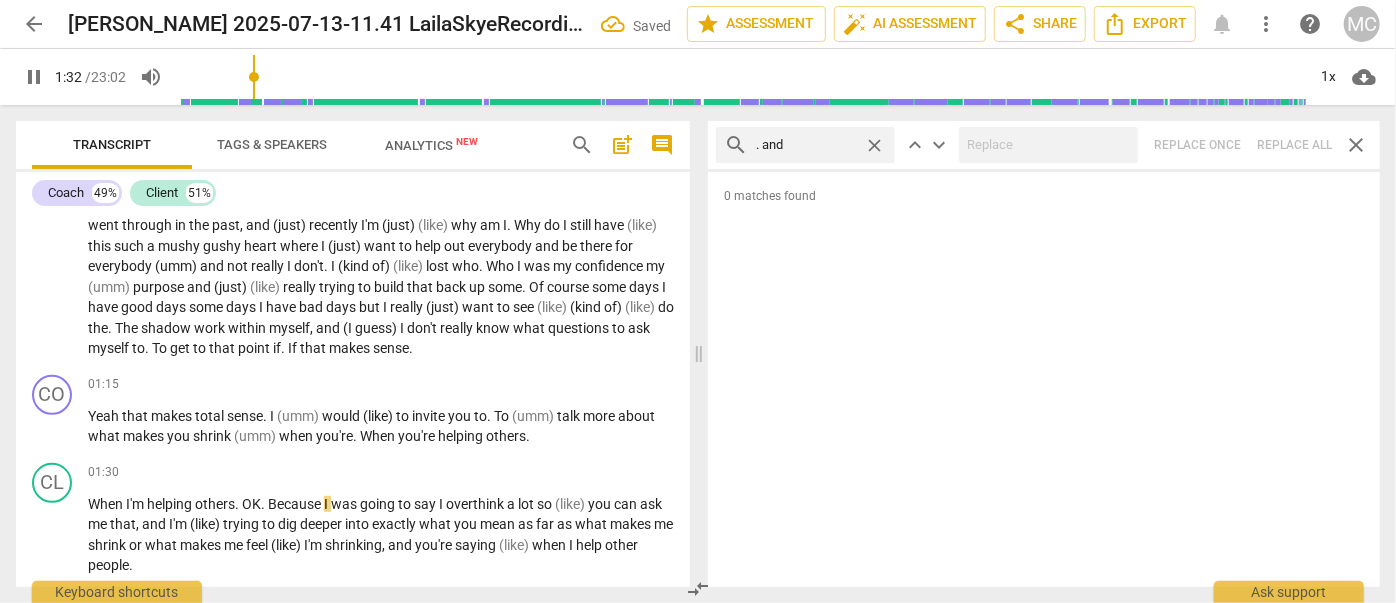 click on "close" at bounding box center (874, 145) 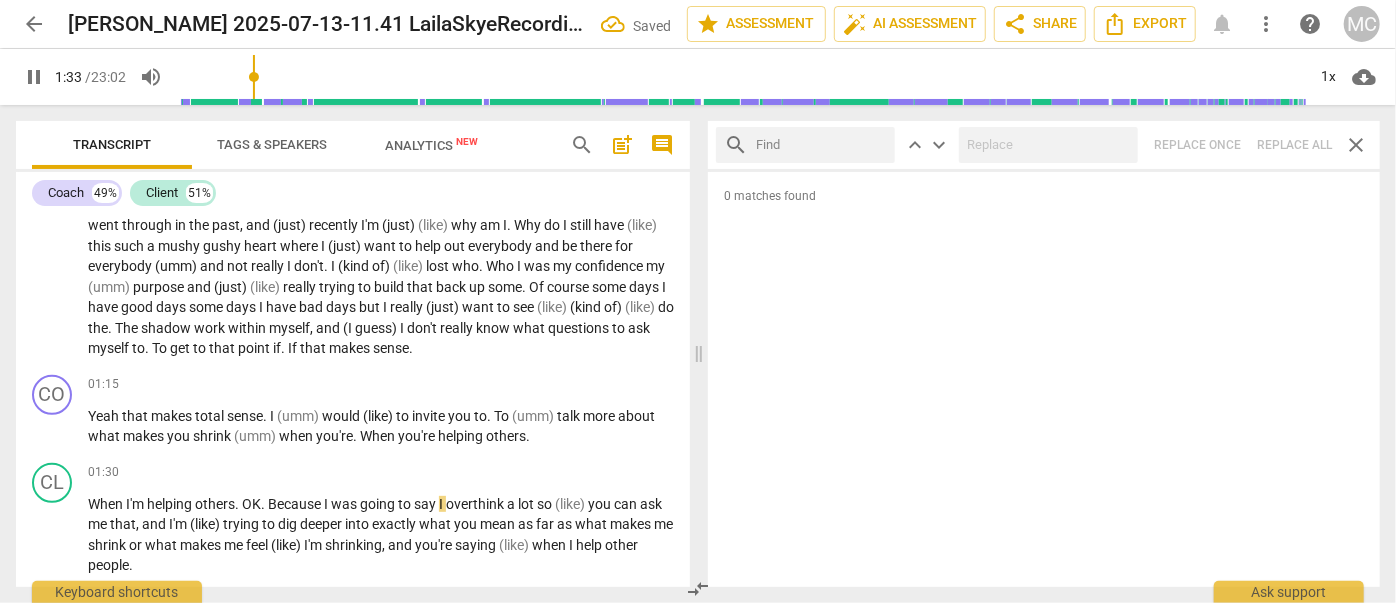 click at bounding box center [821, 145] 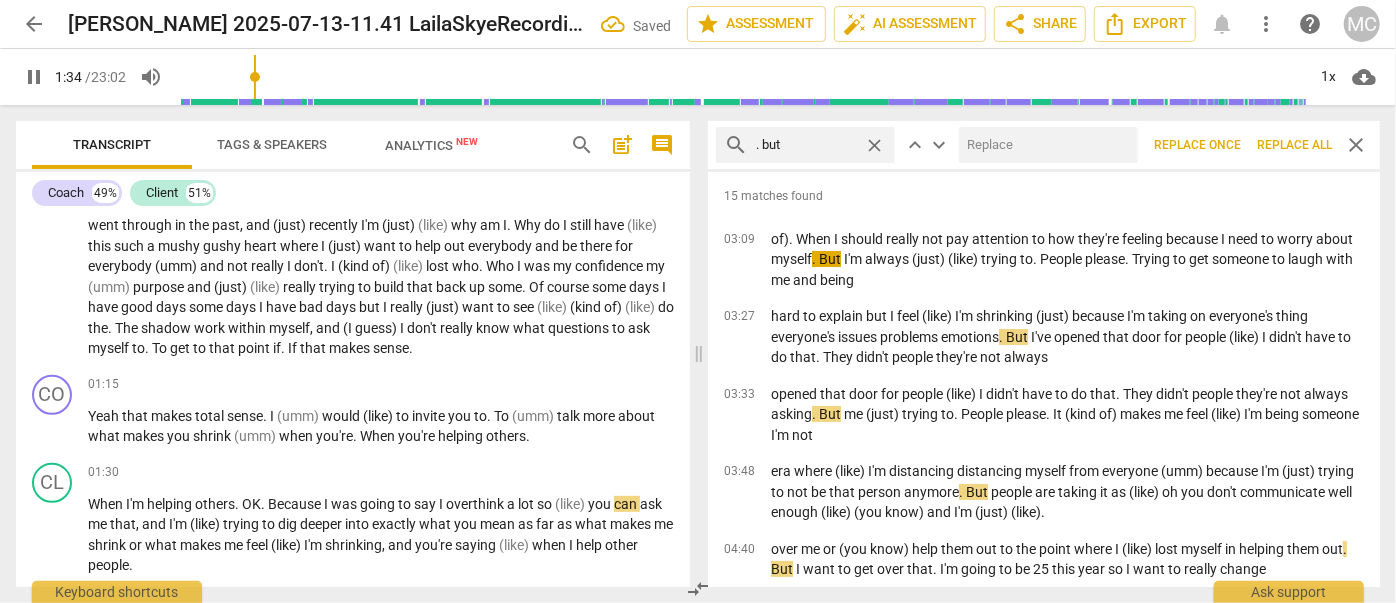 click at bounding box center (1044, 145) 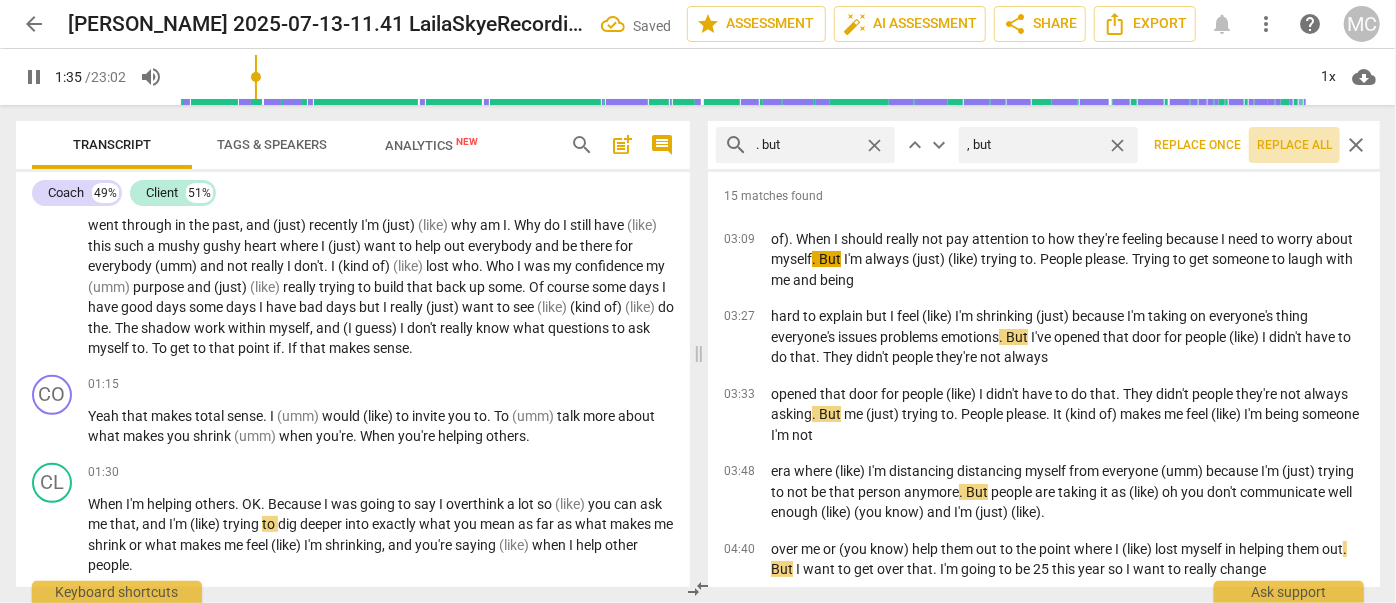 click on "Replace all" at bounding box center [1294, 145] 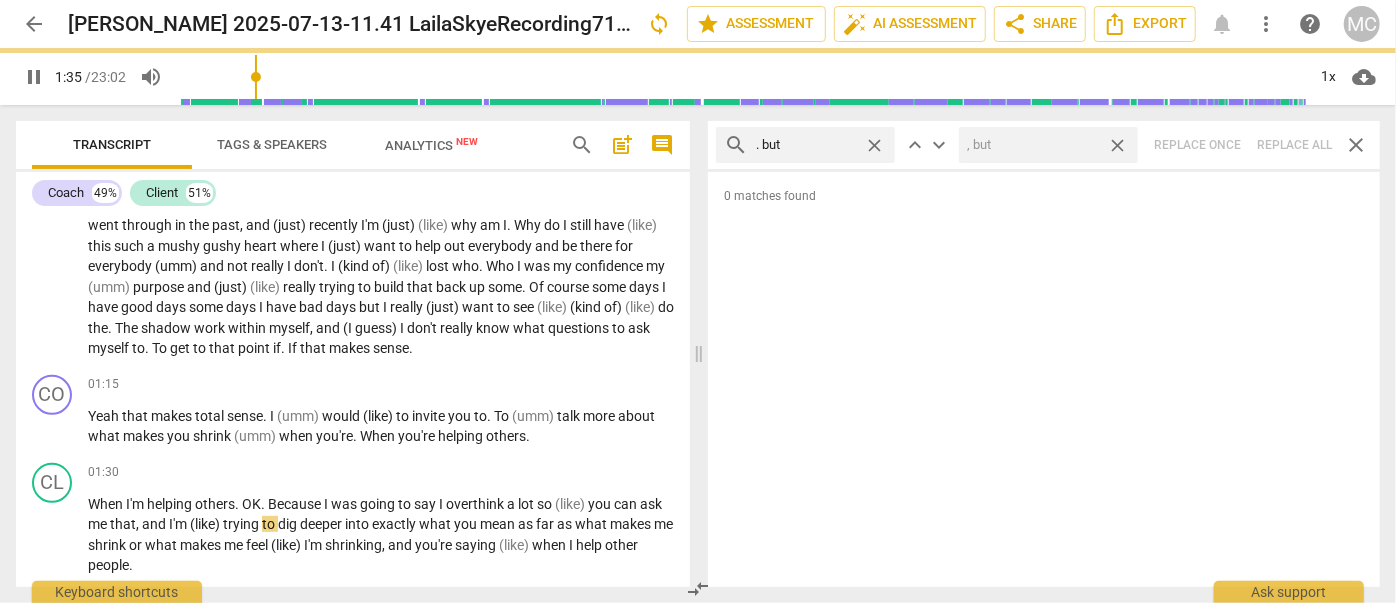 drag, startPoint x: 1116, startPoint y: 143, endPoint x: 1045, endPoint y: 142, distance: 71.00704 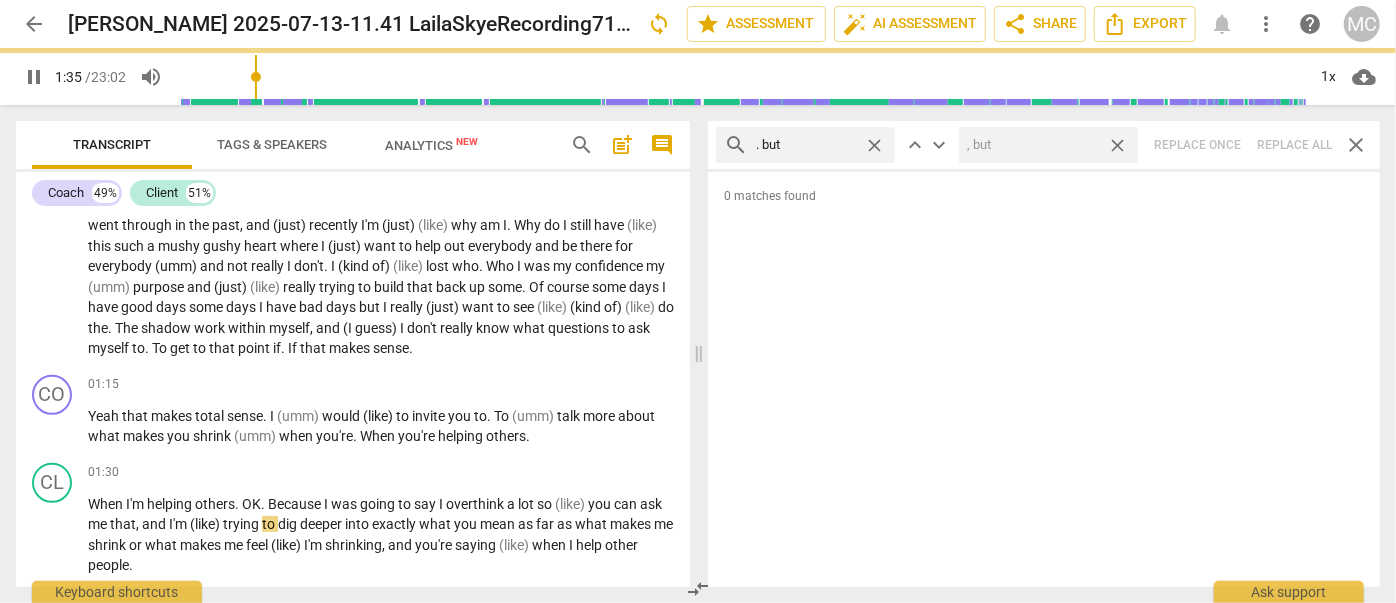 click on "close" at bounding box center [1117, 145] 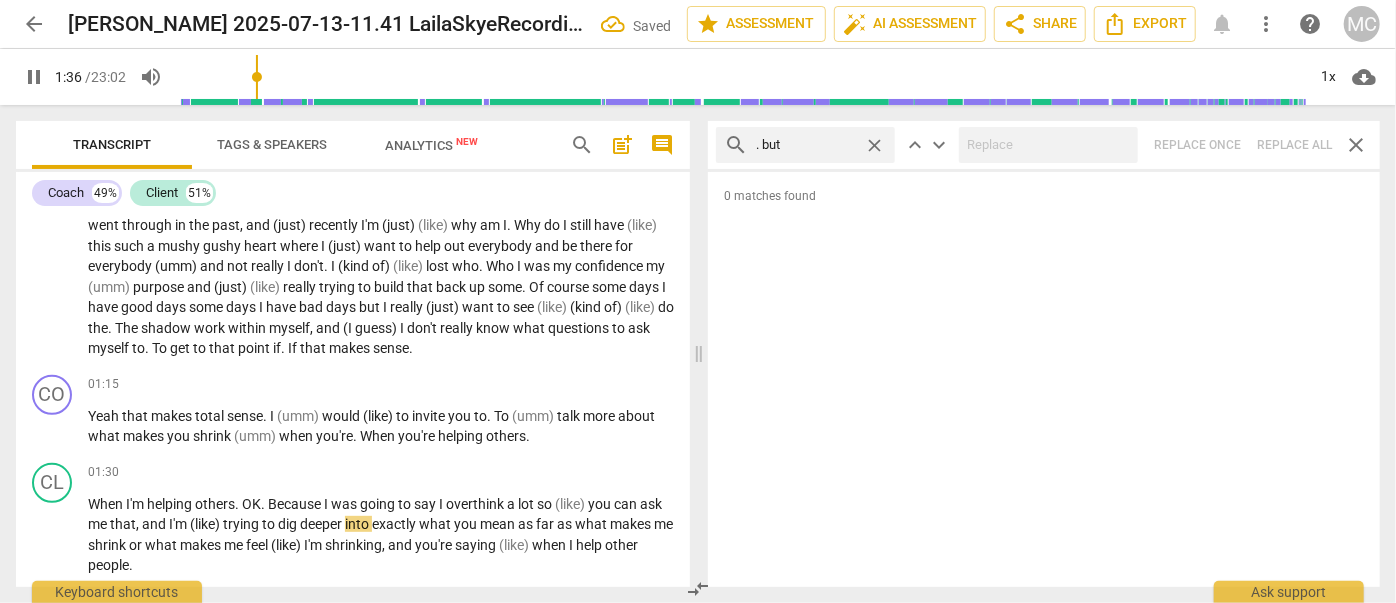 click on "close" at bounding box center (874, 145) 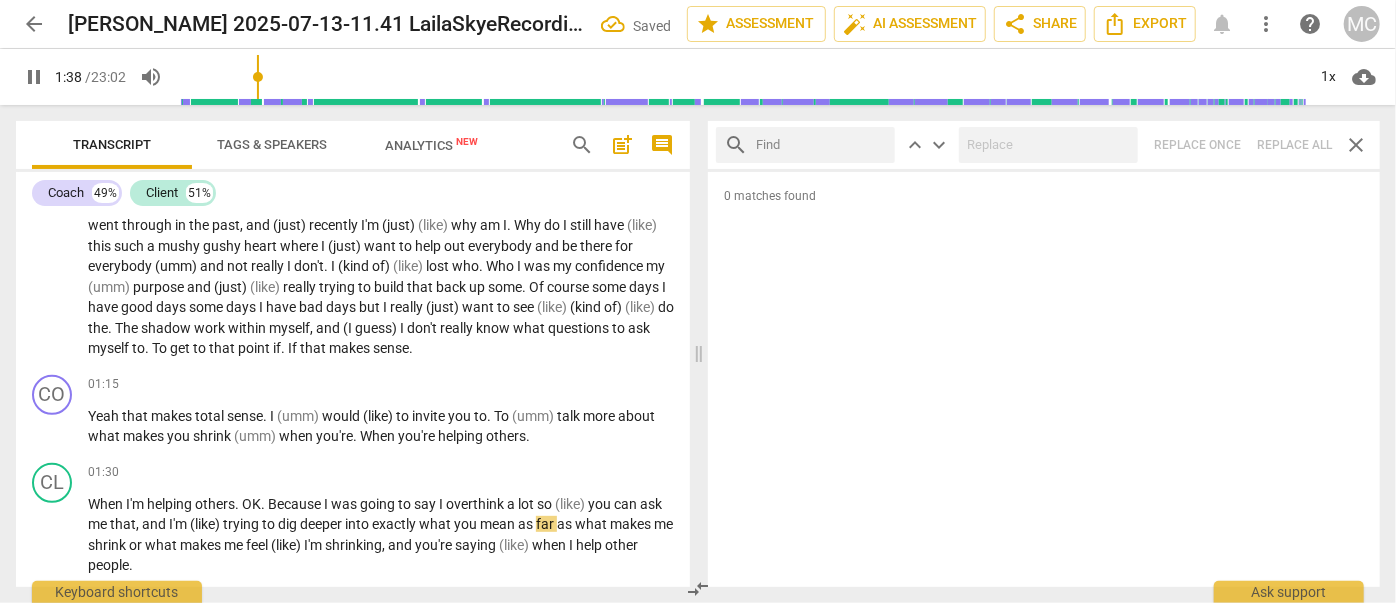 click at bounding box center (821, 145) 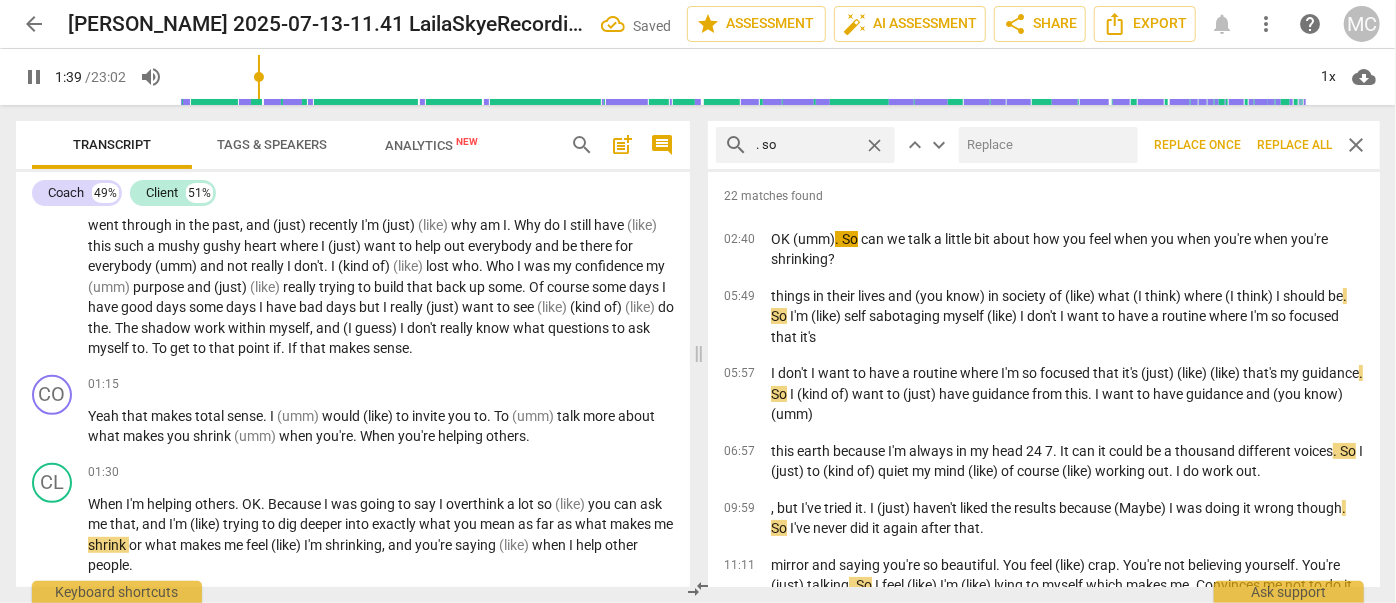 click at bounding box center (1044, 145) 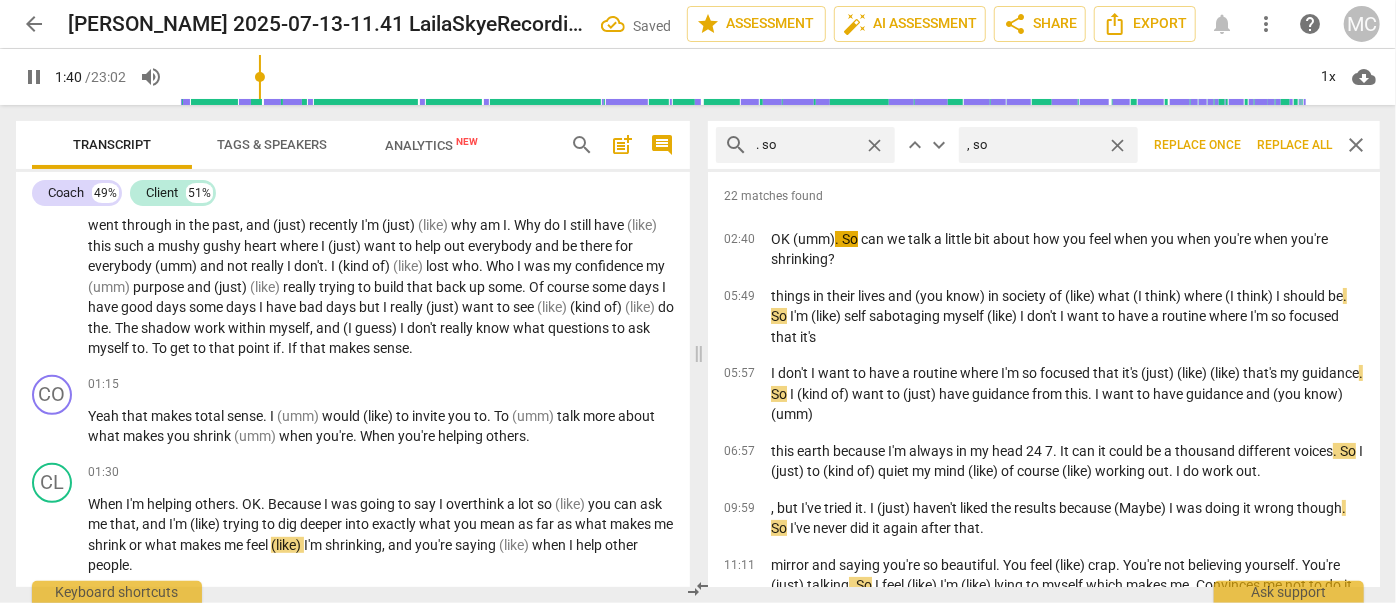 click on "Replace all" at bounding box center [1294, 145] 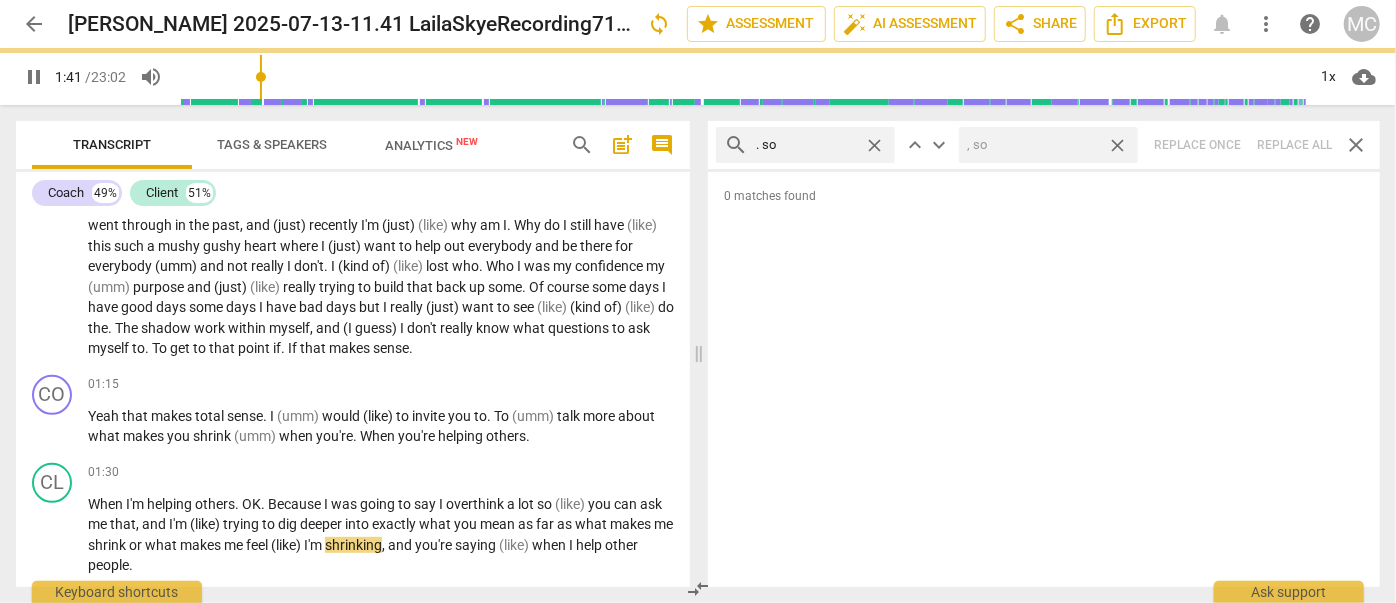 click on "close" at bounding box center [1117, 145] 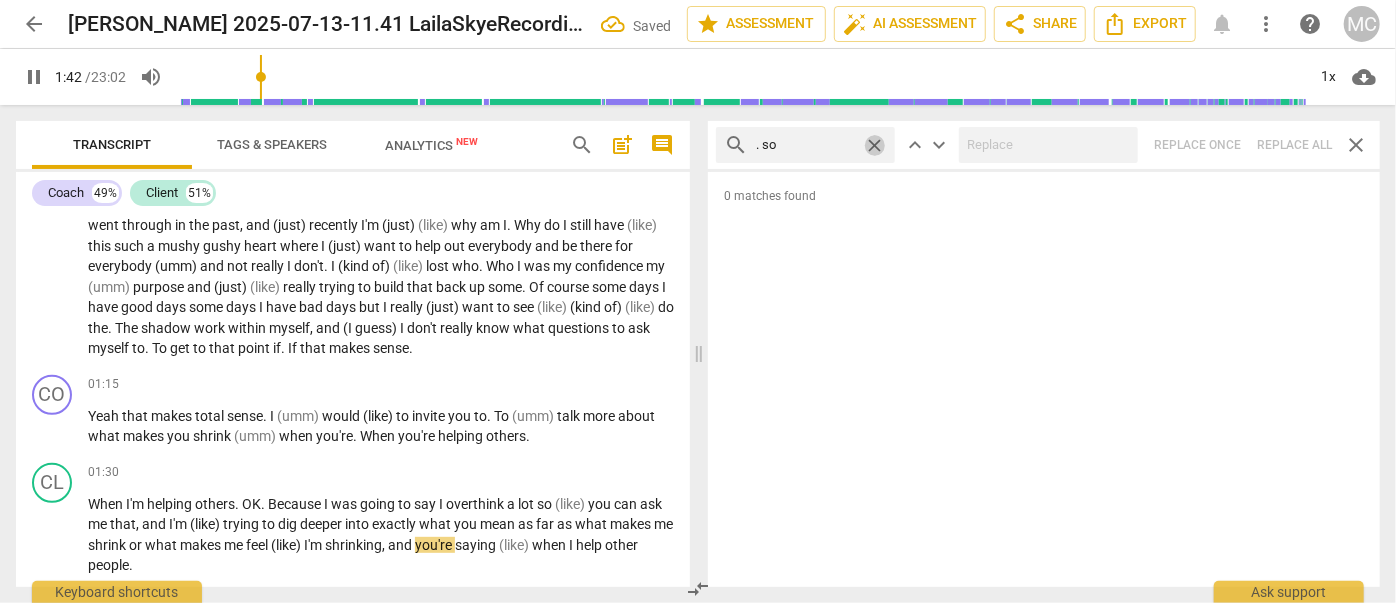 click on "close" at bounding box center [874, 145] 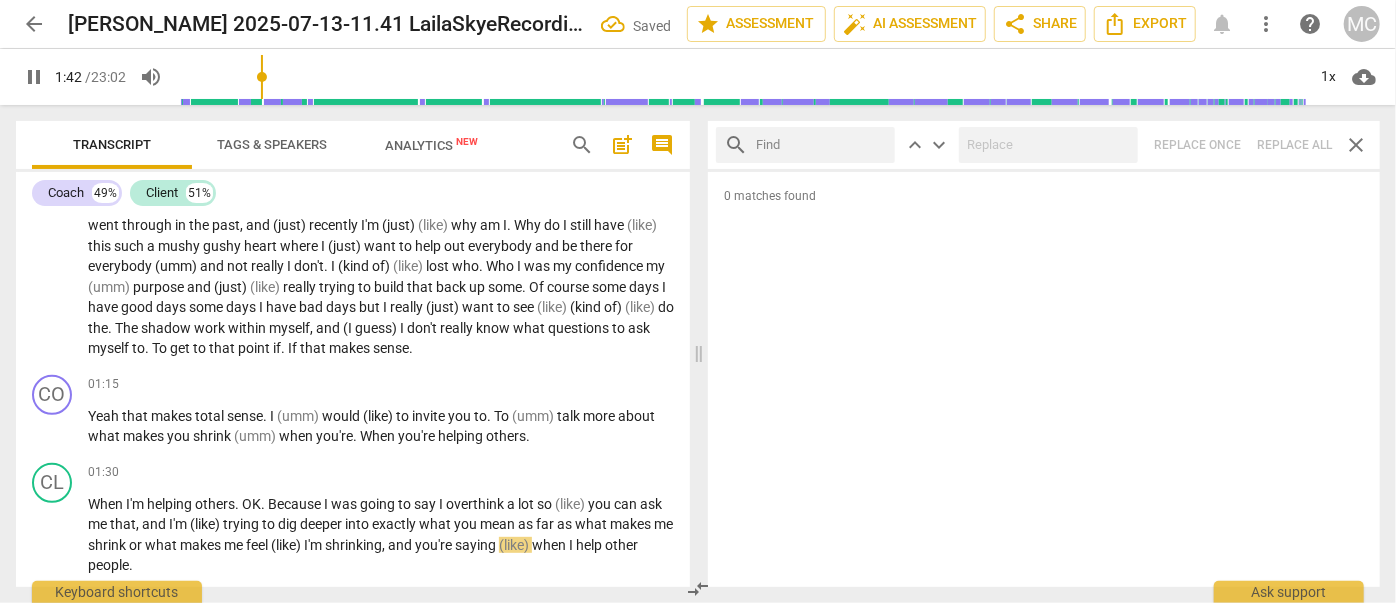 drag, startPoint x: 818, startPoint y: 145, endPoint x: 828, endPoint y: 124, distance: 23.259407 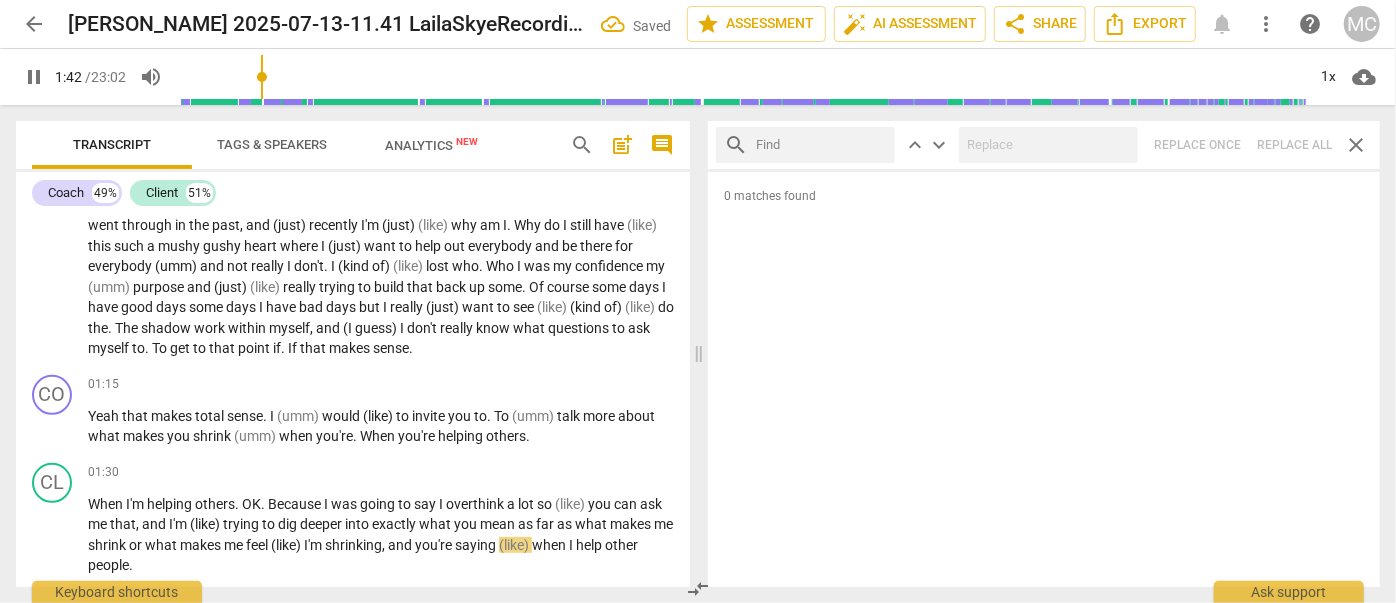 click at bounding box center [821, 145] 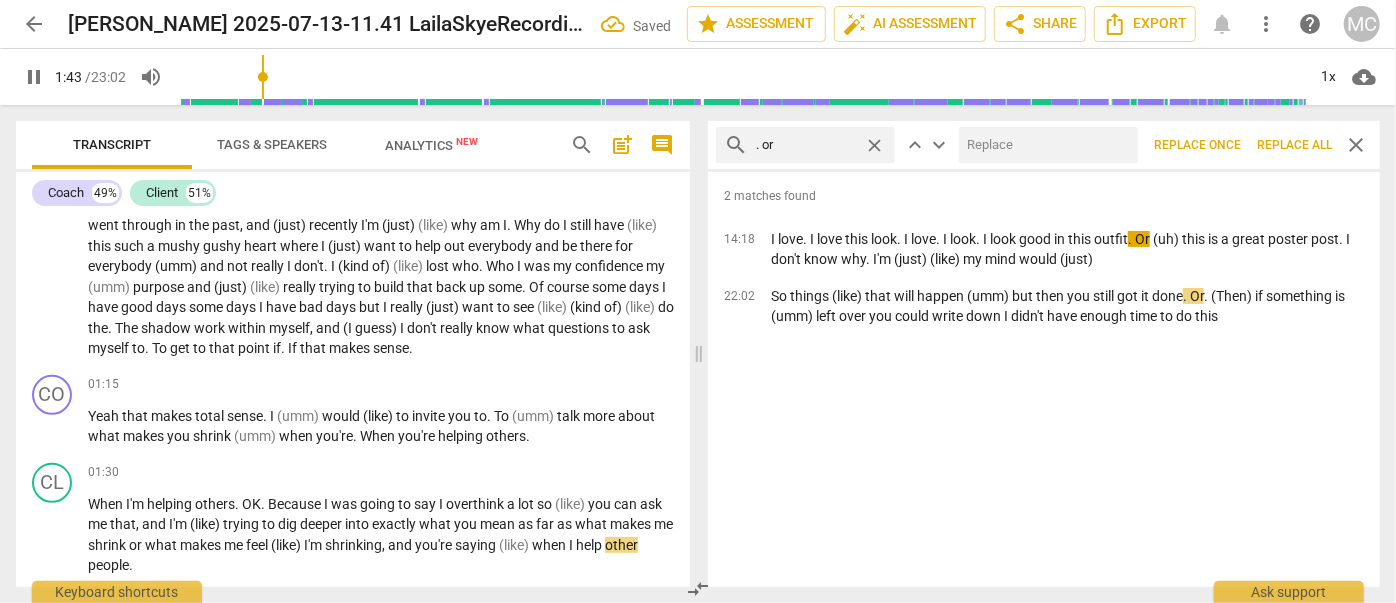 click at bounding box center (1044, 145) 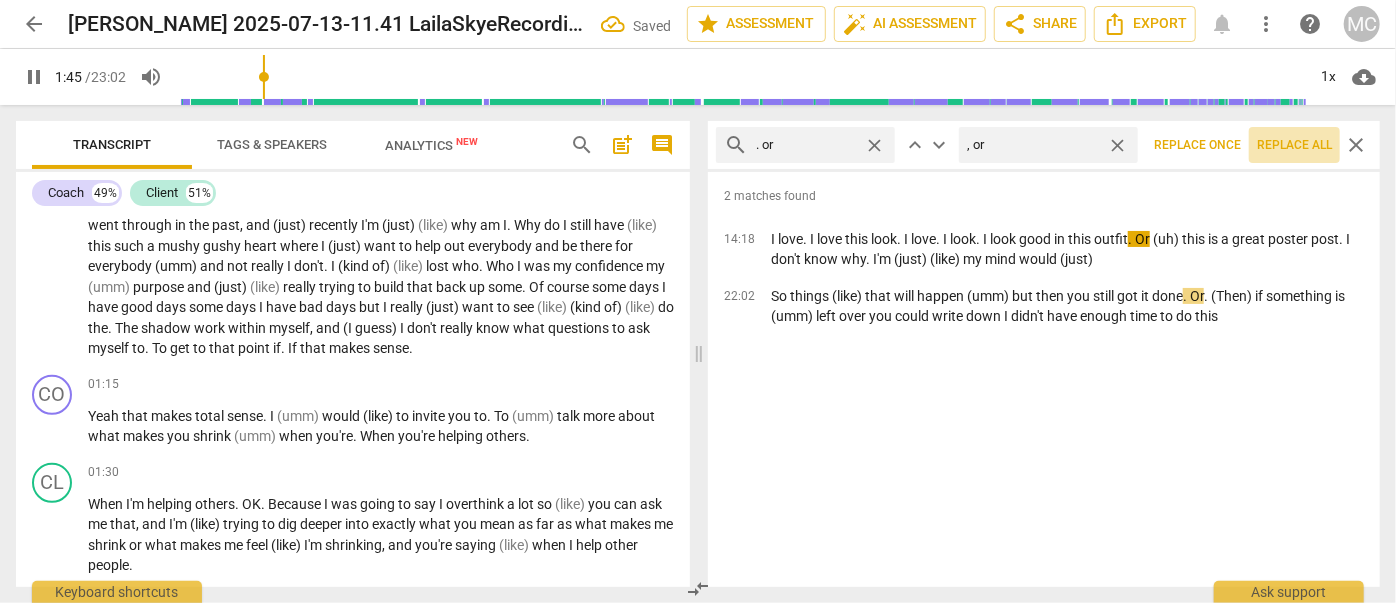 click on "Replace all" at bounding box center (1294, 145) 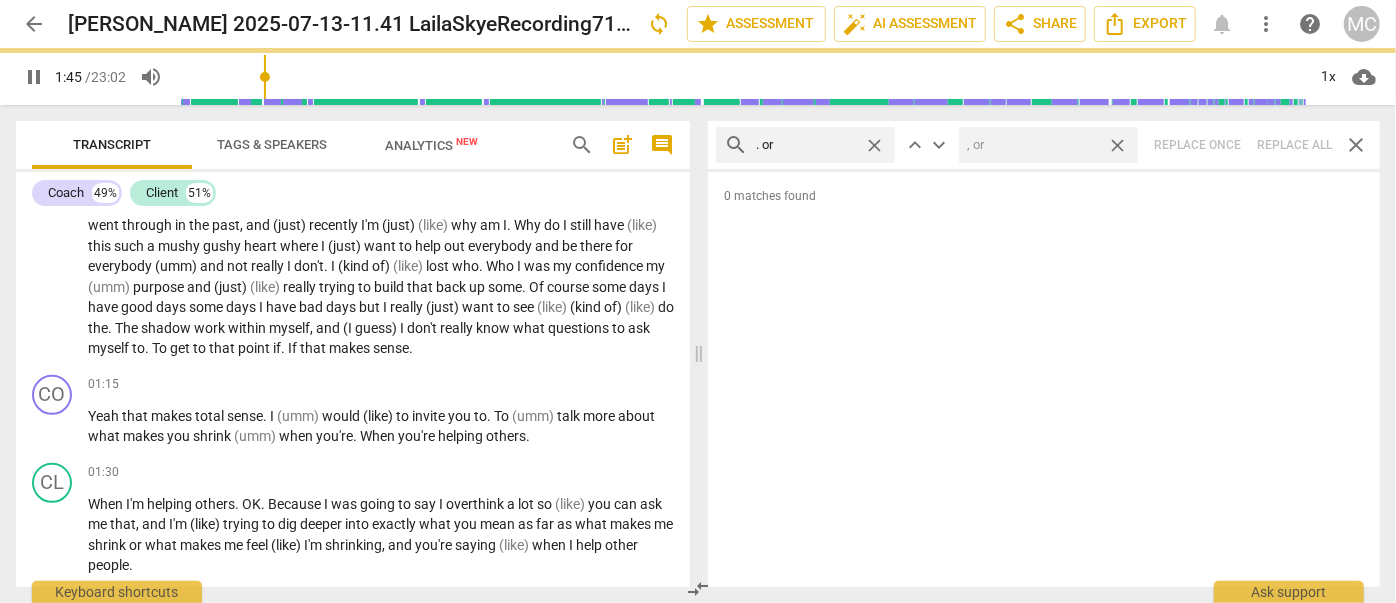 click on "close" at bounding box center [1117, 145] 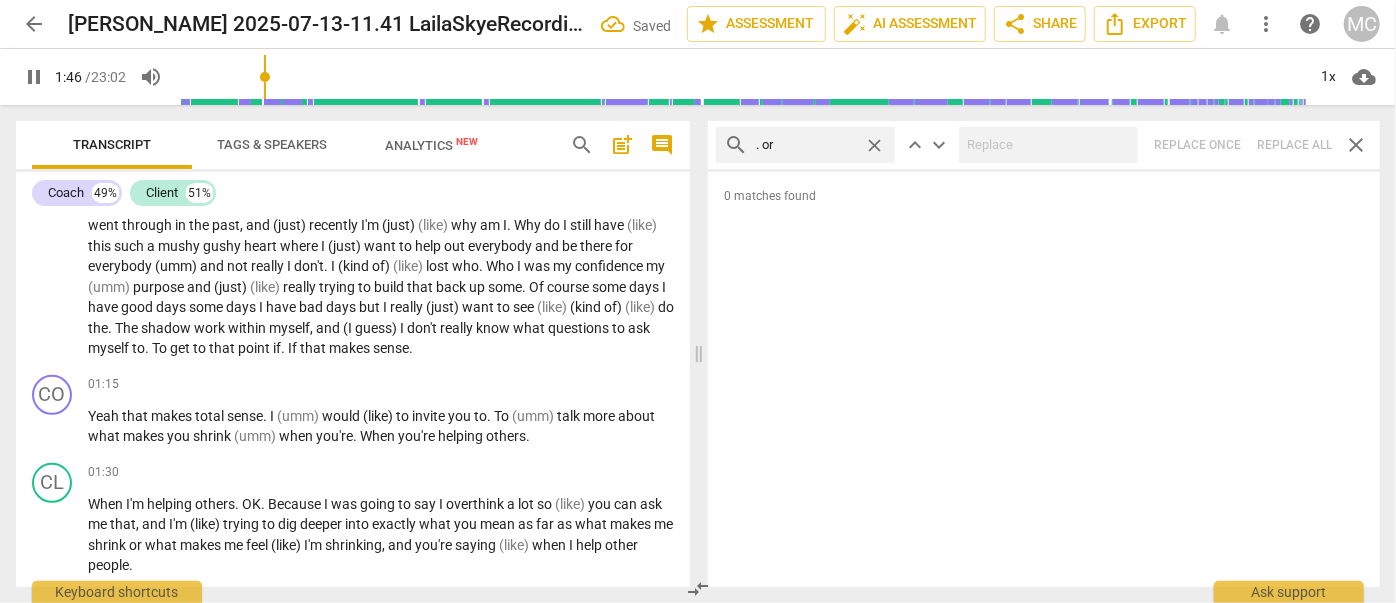 click on "close" at bounding box center [874, 145] 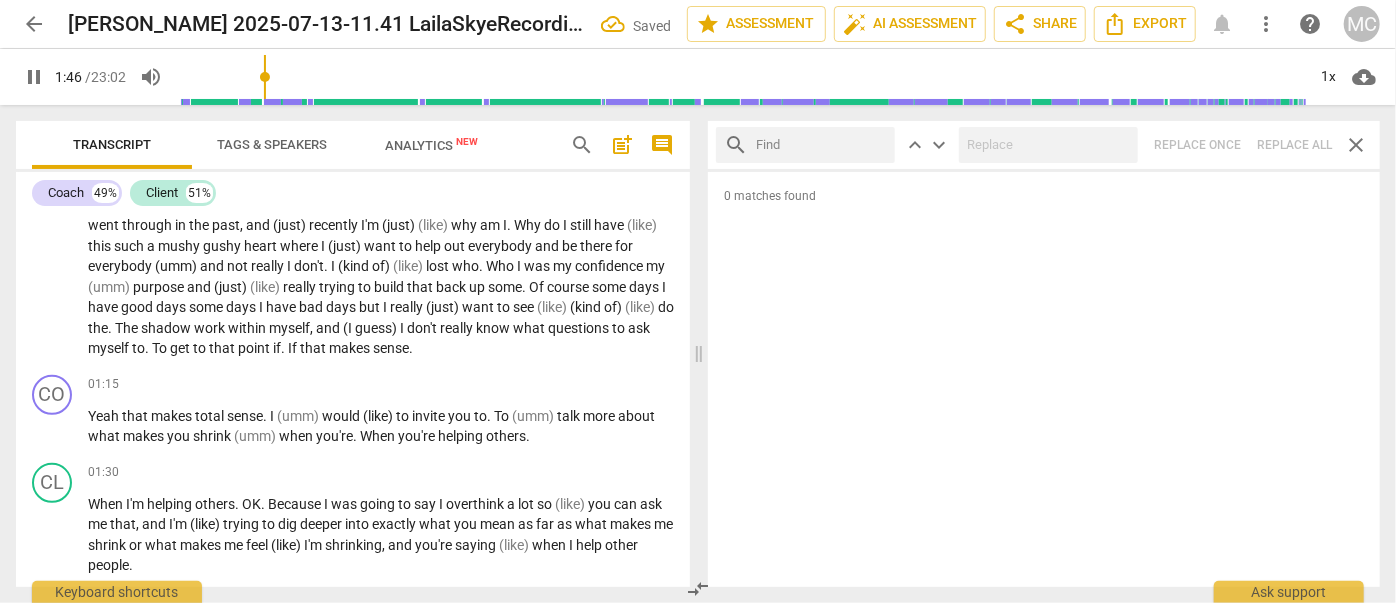 scroll, scrollTop: 792, scrollLeft: 0, axis: vertical 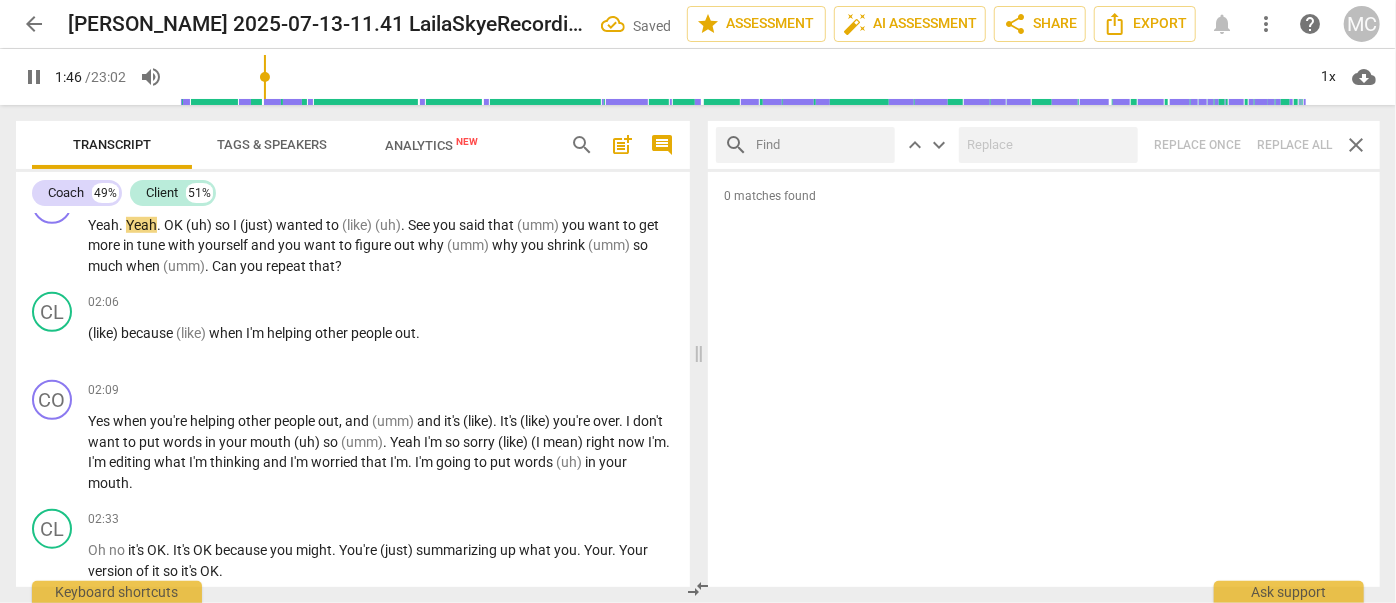 click at bounding box center [821, 145] 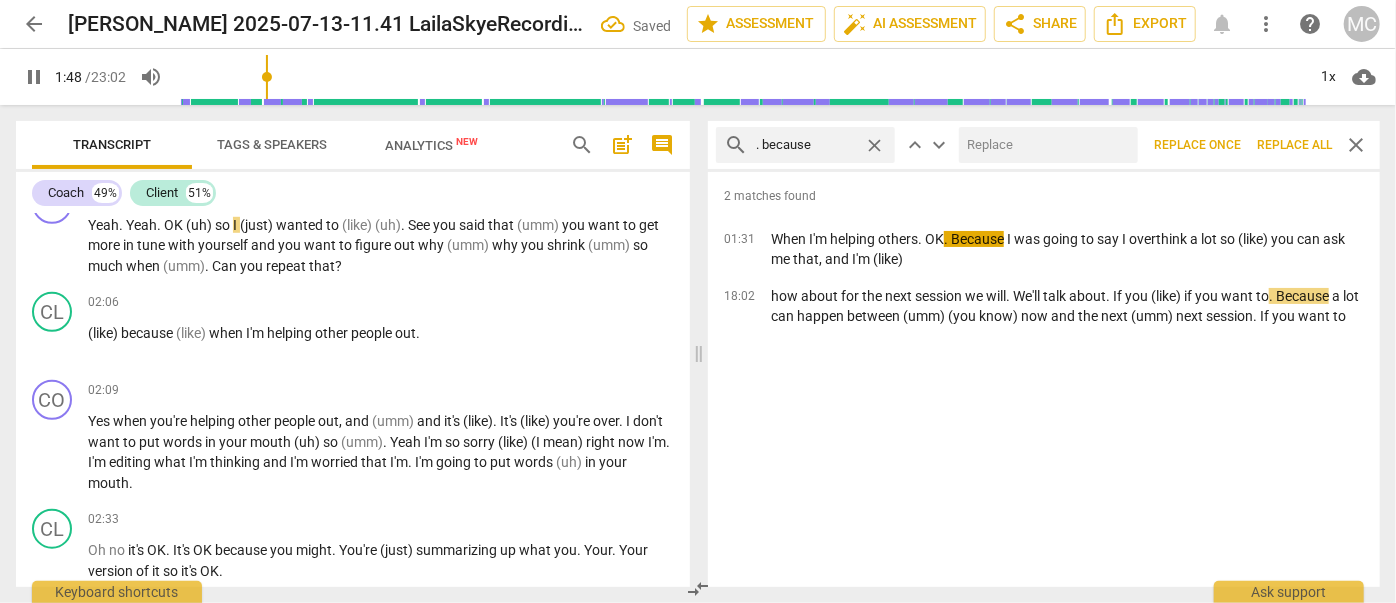 click at bounding box center (1044, 145) 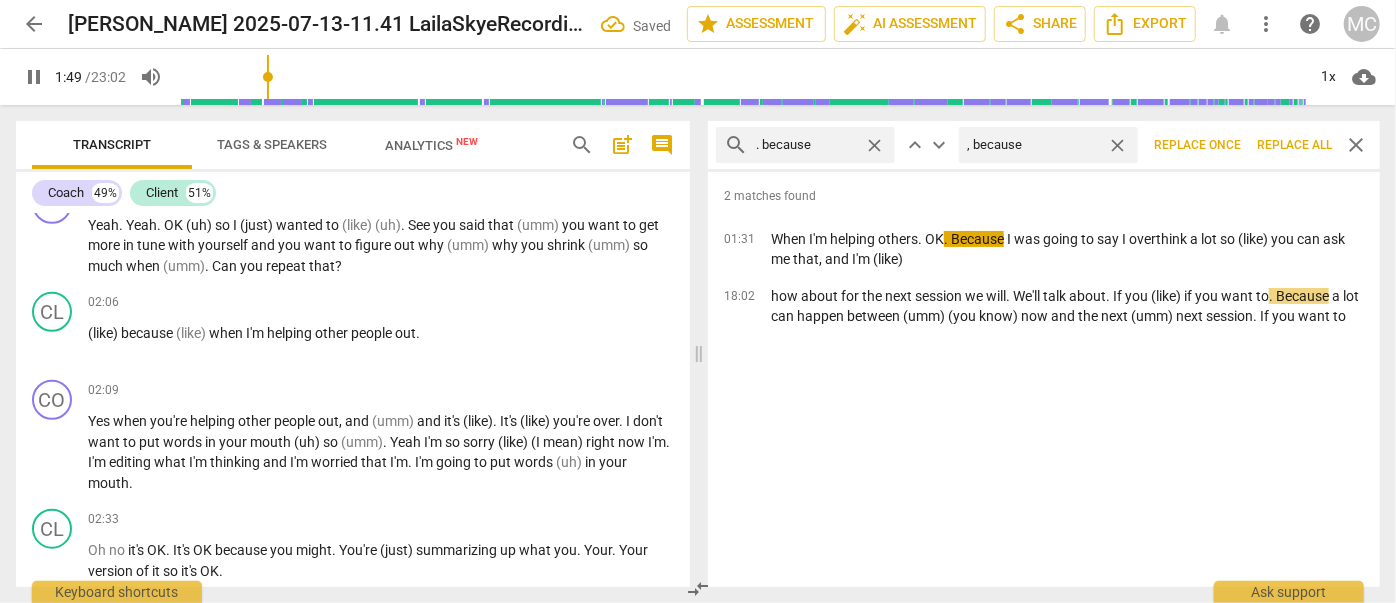 click on "Replace all" at bounding box center [1294, 145] 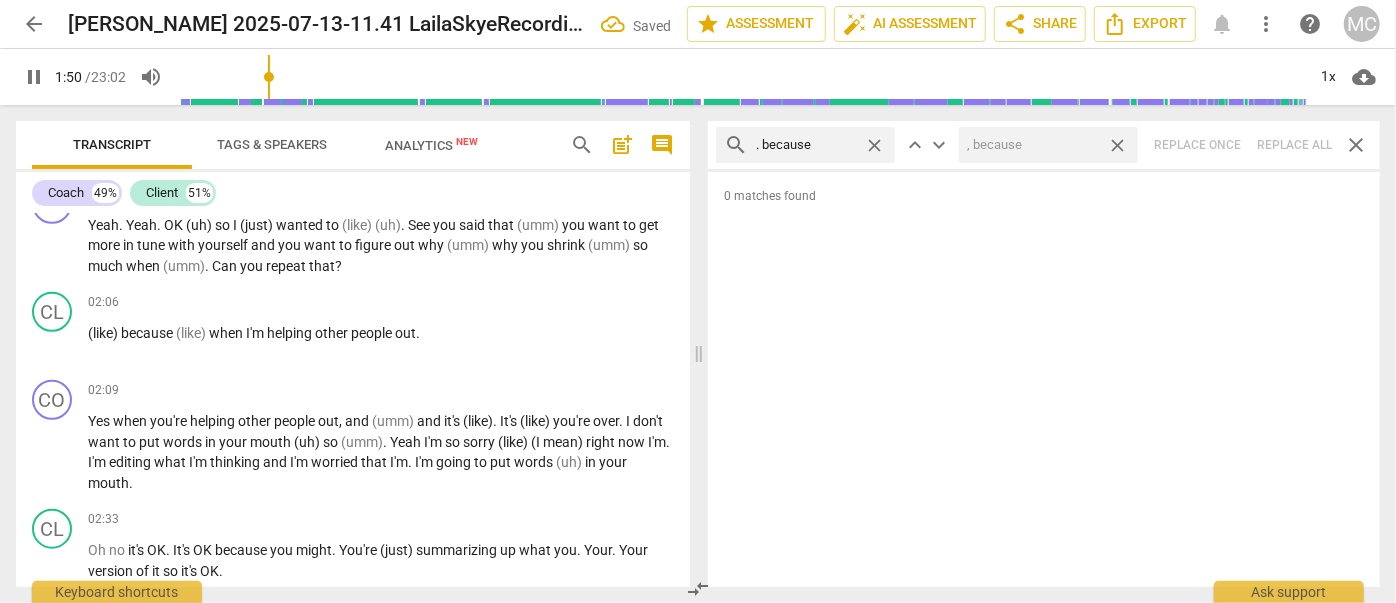 click on "close" at bounding box center (1117, 145) 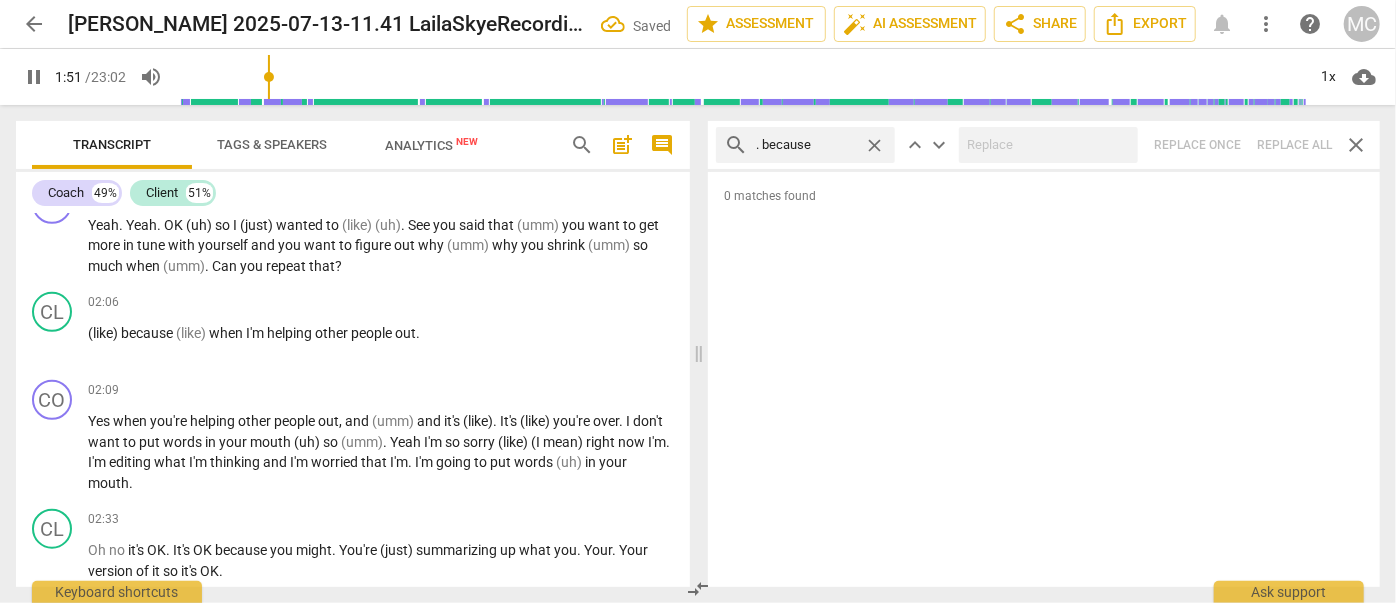 click on "close" at bounding box center (874, 145) 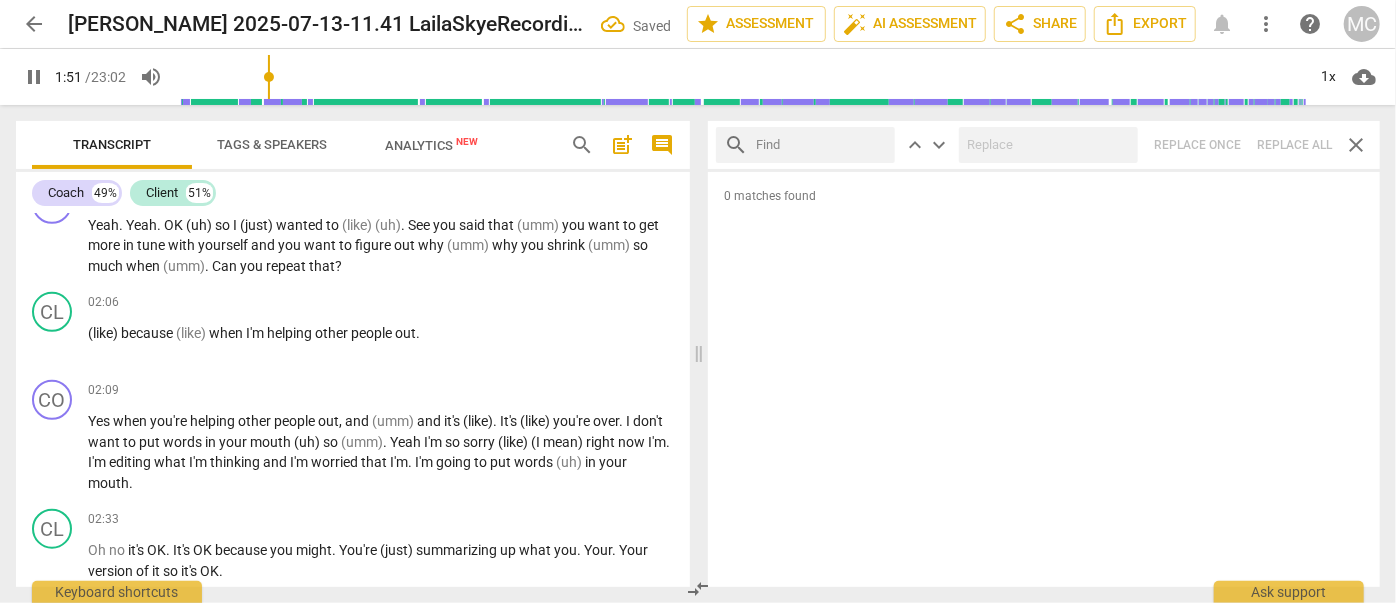 click at bounding box center [821, 145] 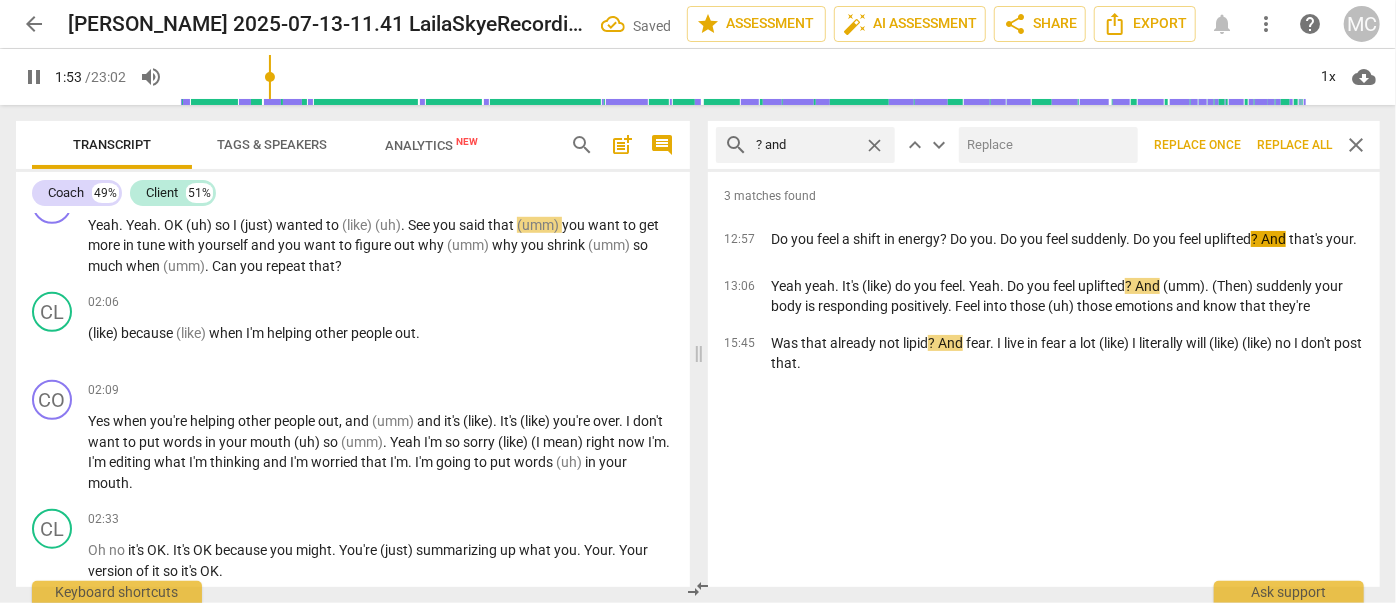 click at bounding box center (1044, 145) 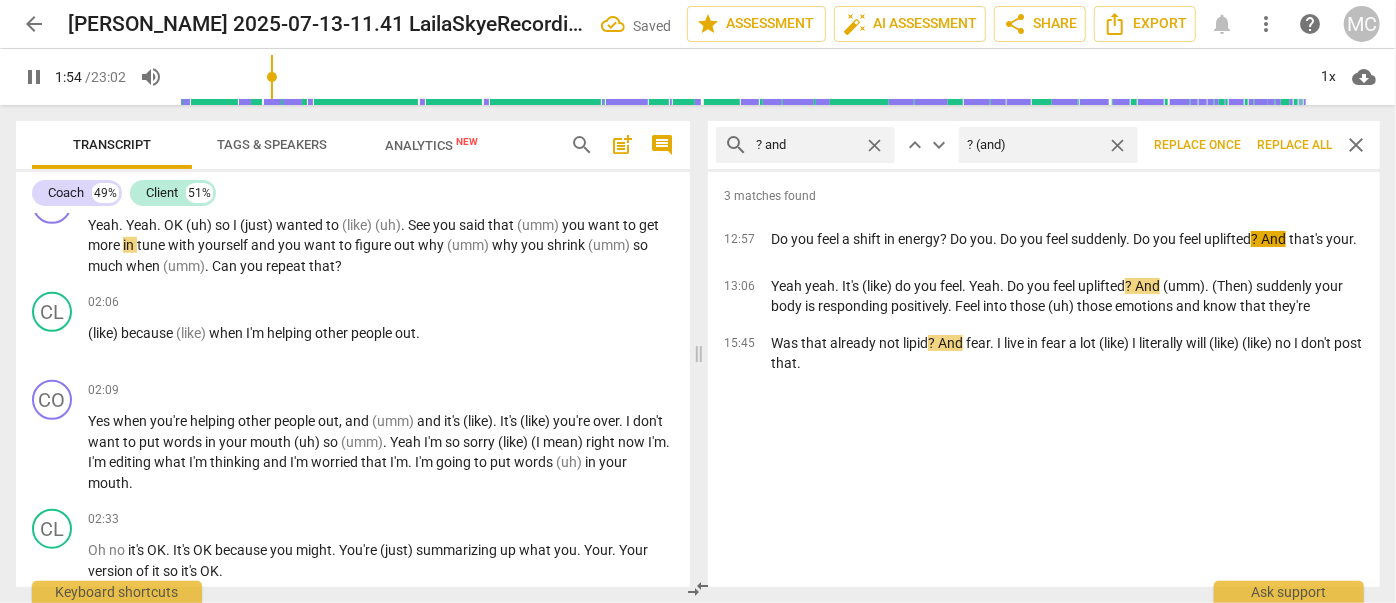 click on "Replace all" at bounding box center (1294, 145) 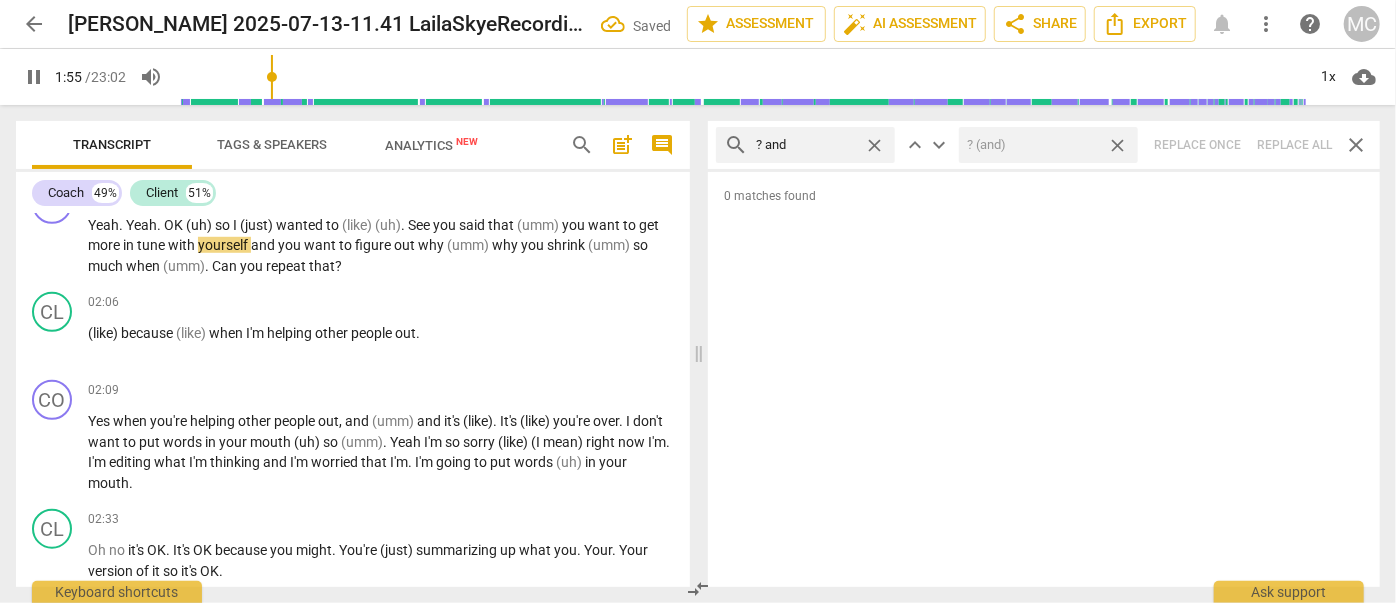 click on "close" at bounding box center (1117, 145) 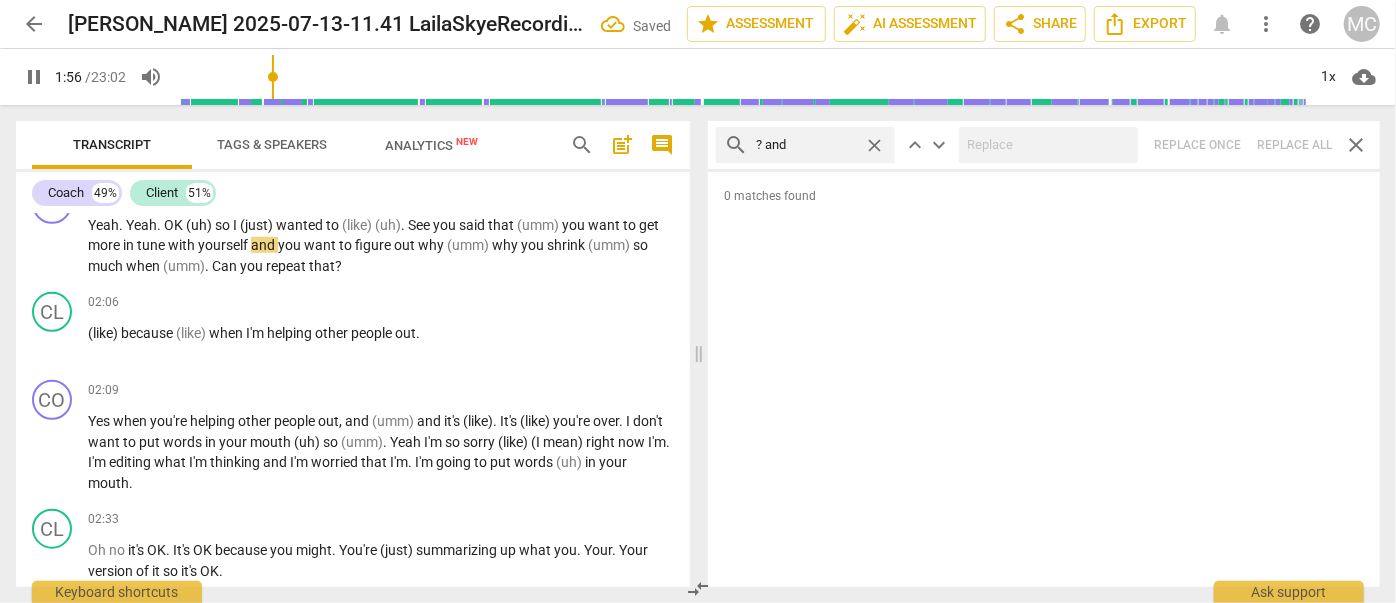 click on "close" at bounding box center (874, 145) 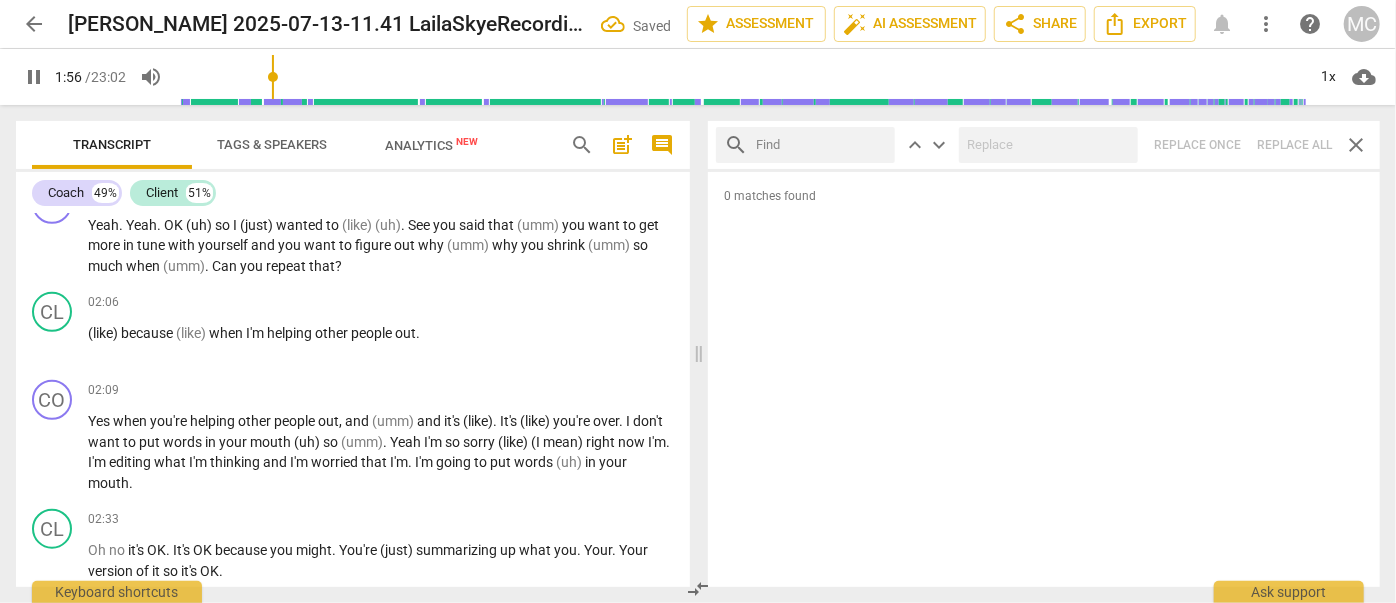 click at bounding box center (821, 145) 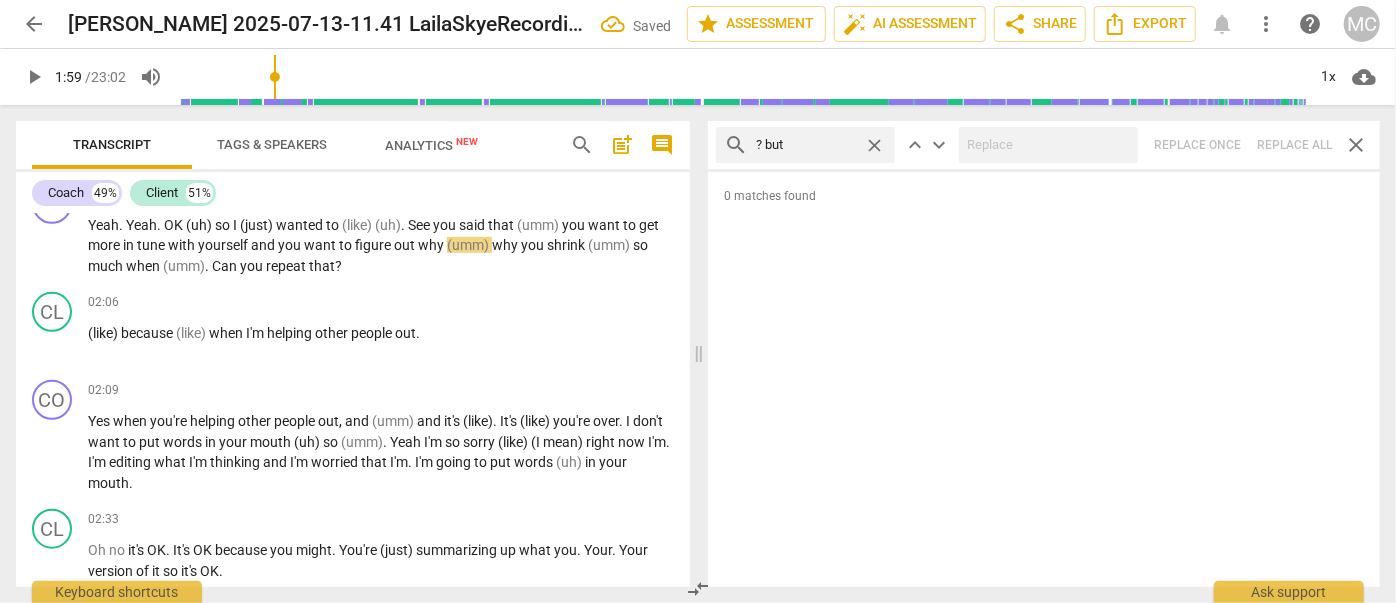 click on "search ? but close keyboard_arrow_up keyboard_arrow_down Replace once Replace all close" at bounding box center [1044, 145] 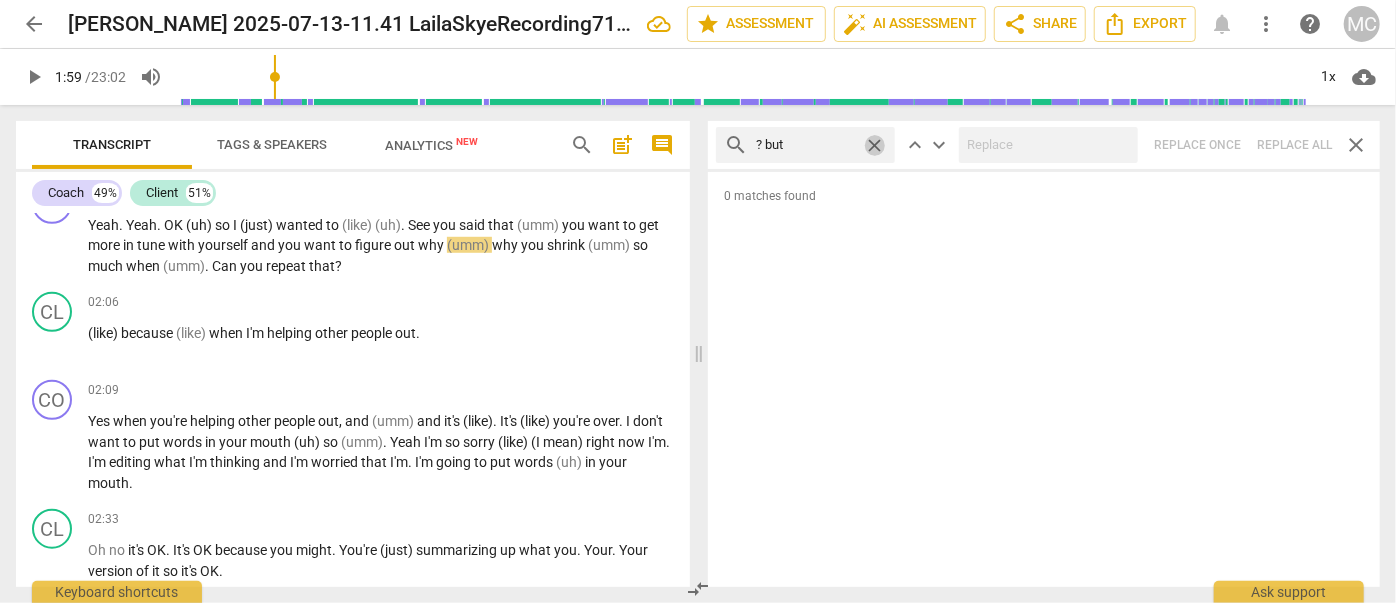 click on "close" at bounding box center [874, 145] 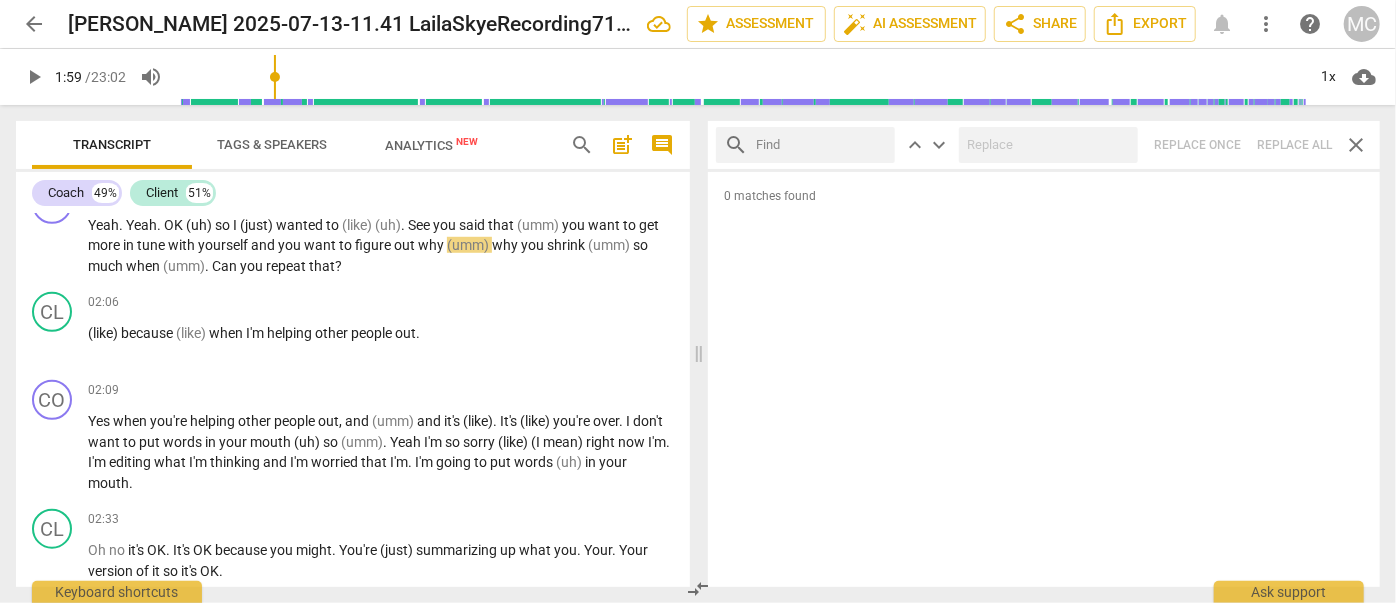 click at bounding box center [821, 145] 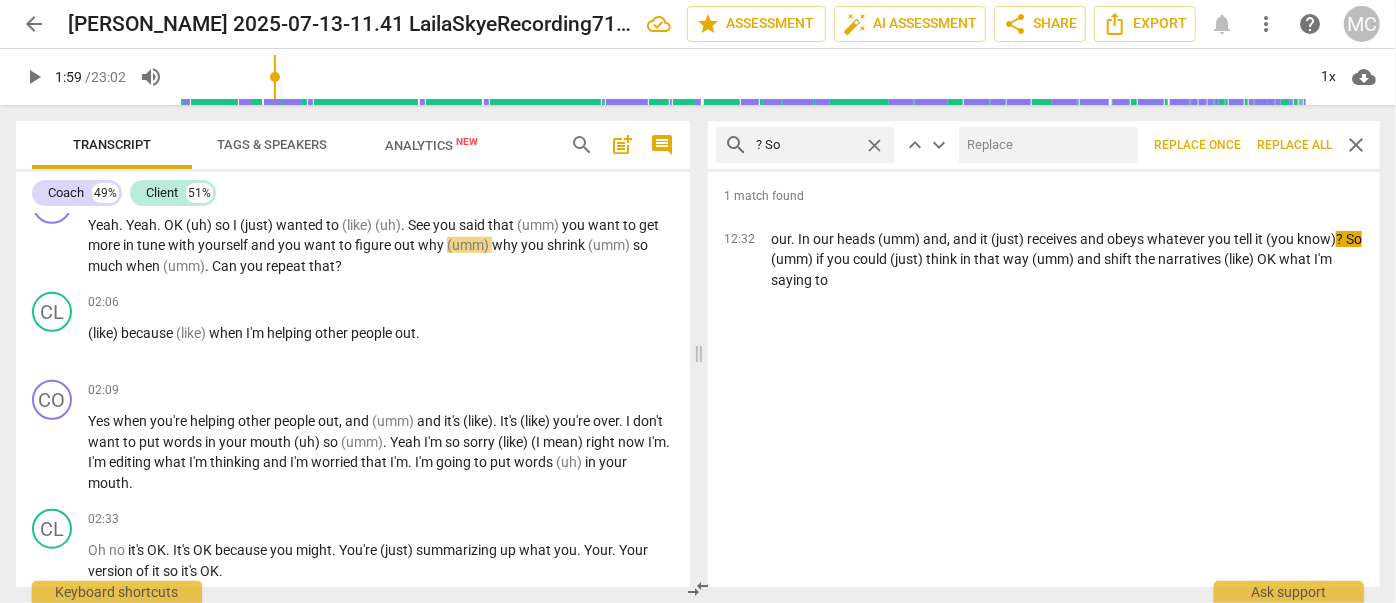 click at bounding box center (1044, 145) 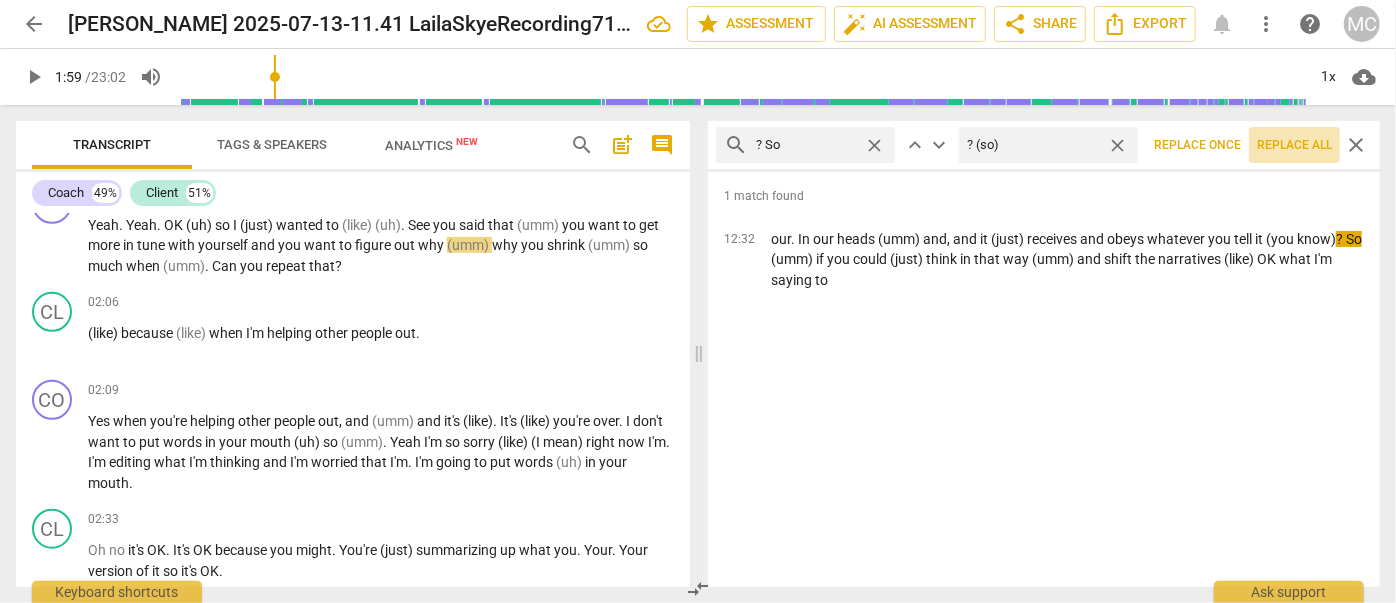 click on "Replace all" at bounding box center [1294, 145] 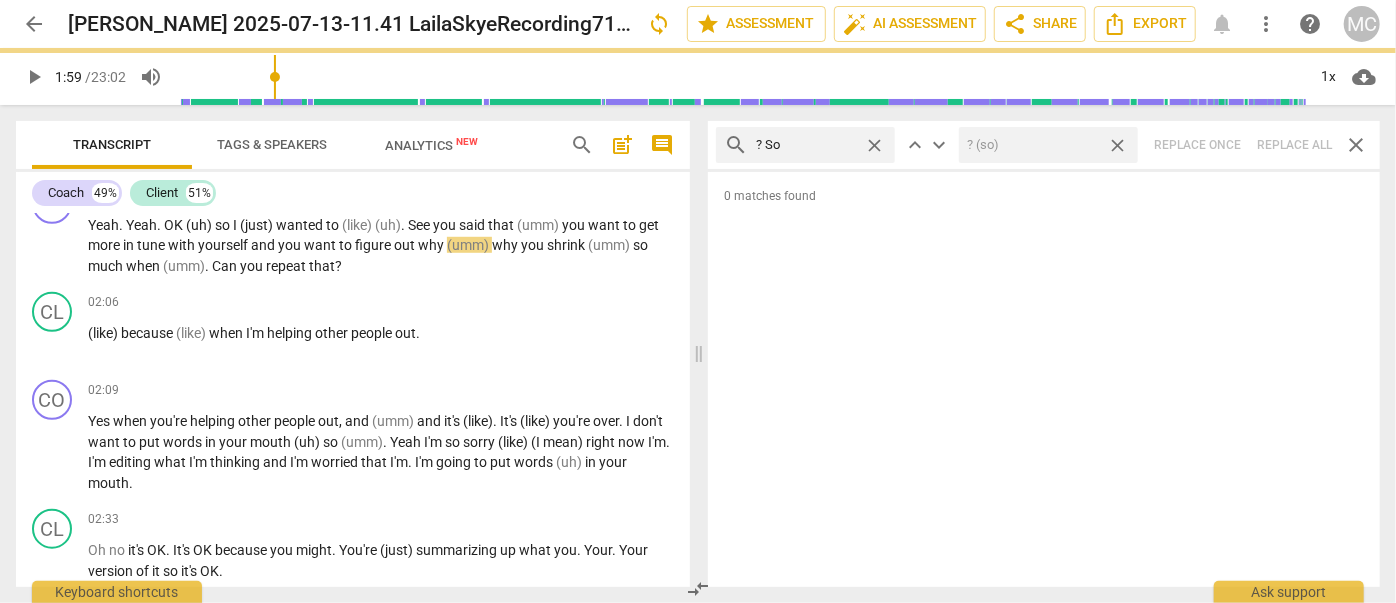 click on "close" at bounding box center (1117, 145) 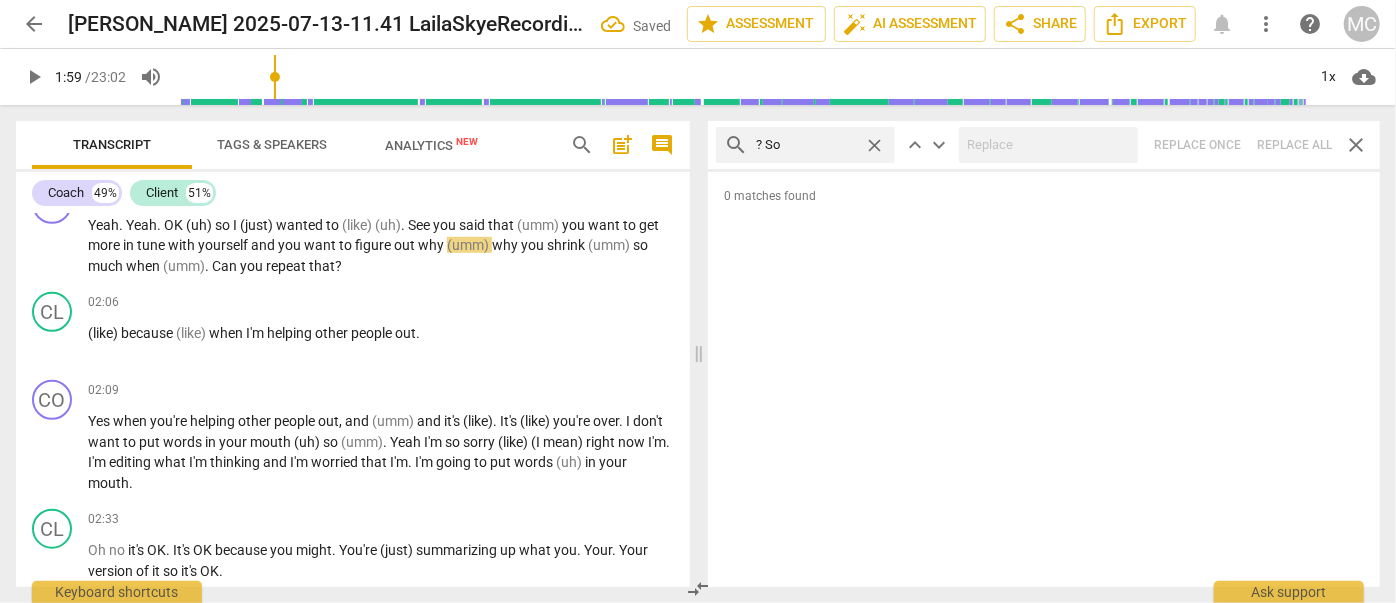 click on "close" at bounding box center [874, 145] 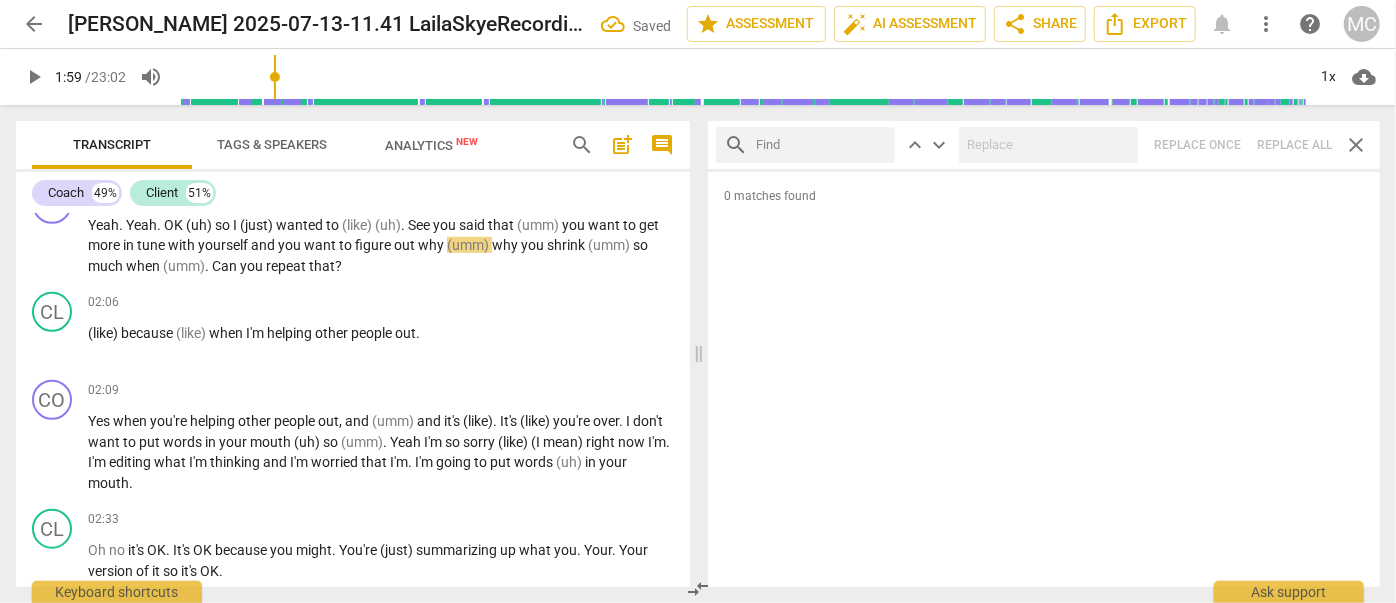 click at bounding box center [821, 145] 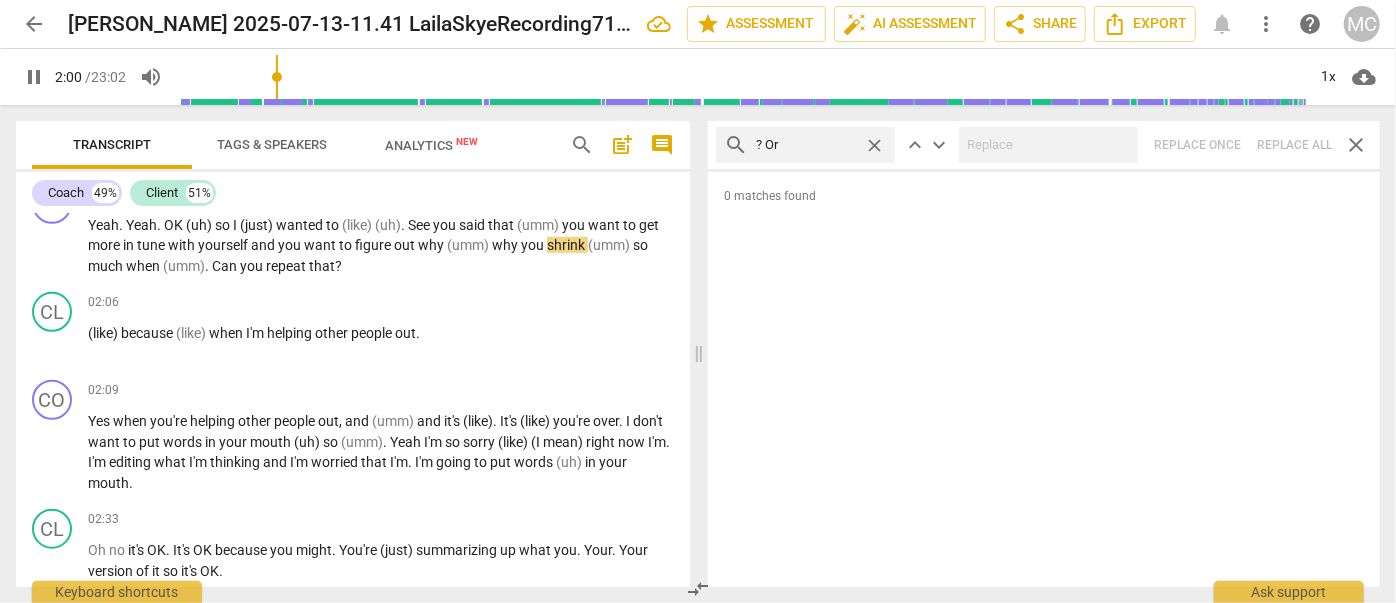 click on "search ? Or close keyboard_arrow_up keyboard_arrow_down Replace once Replace all close" at bounding box center (1044, 145) 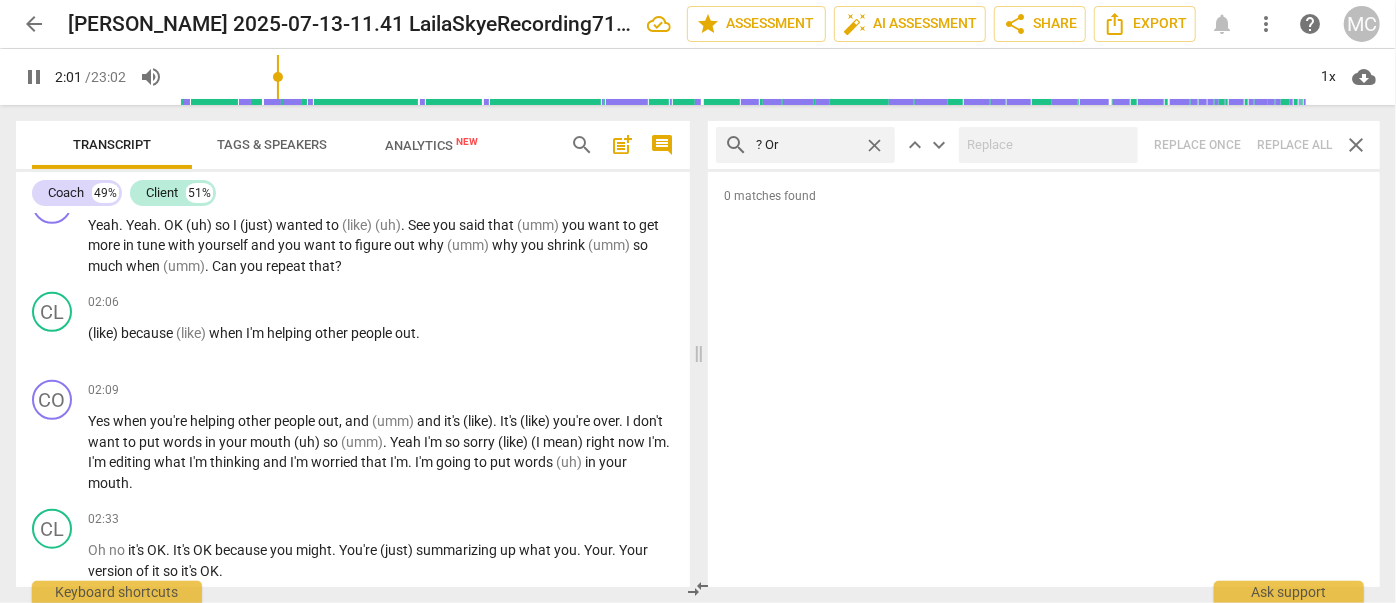 drag, startPoint x: 877, startPoint y: 143, endPoint x: 826, endPoint y: 142, distance: 51.009804 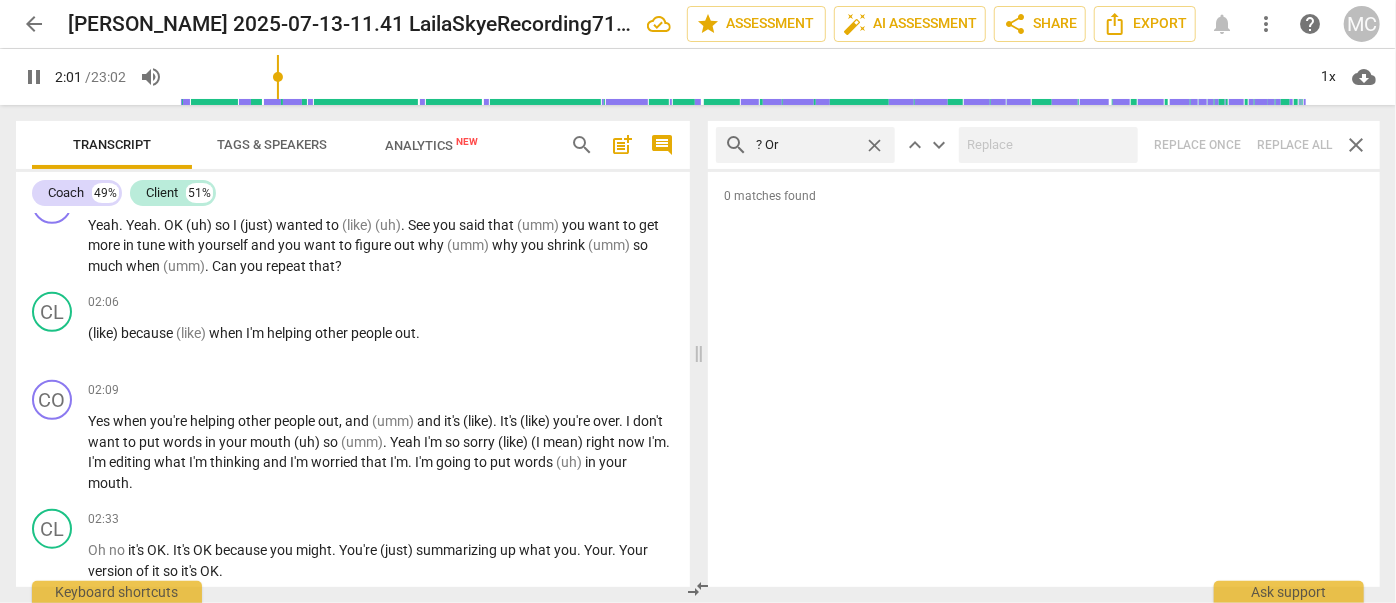 click on "close" at bounding box center [874, 145] 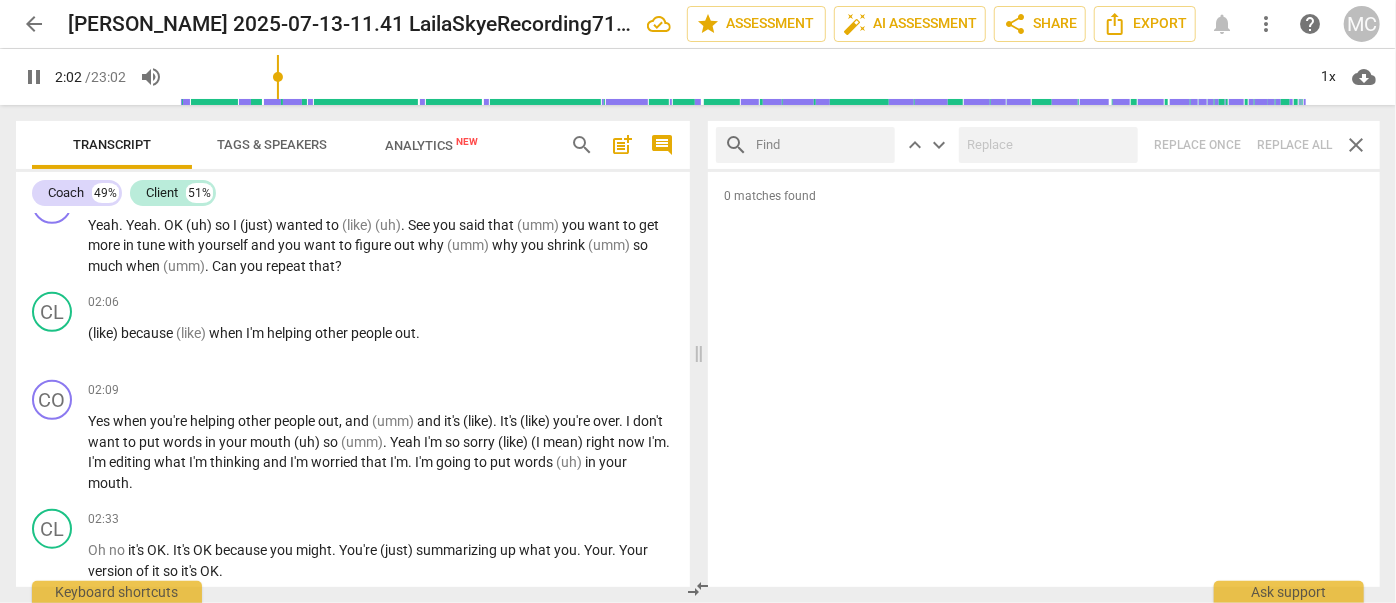 click at bounding box center (821, 145) 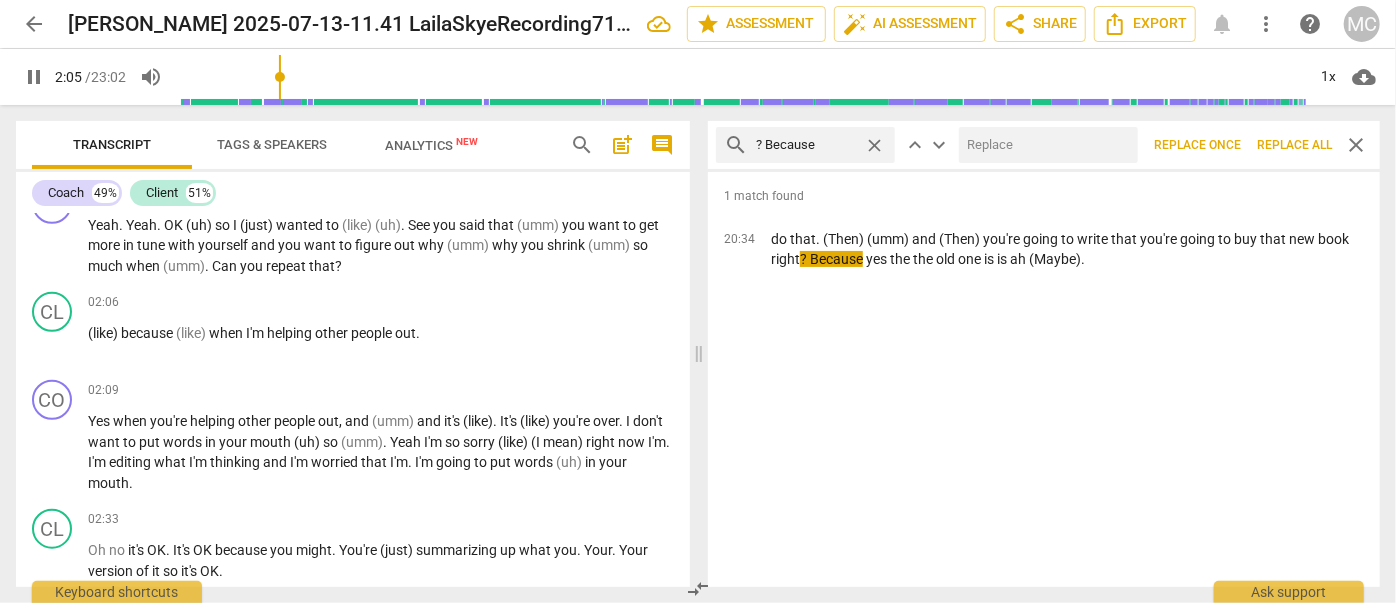 click at bounding box center (1044, 145) 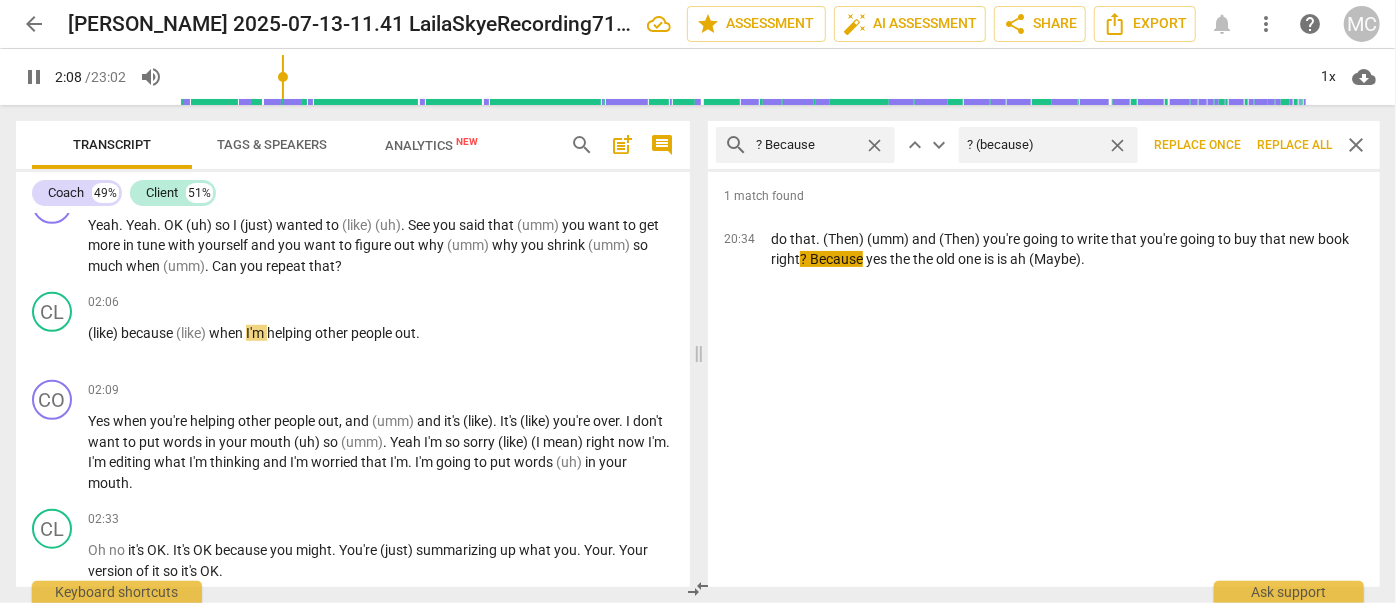 click on "Replace all" at bounding box center (1294, 145) 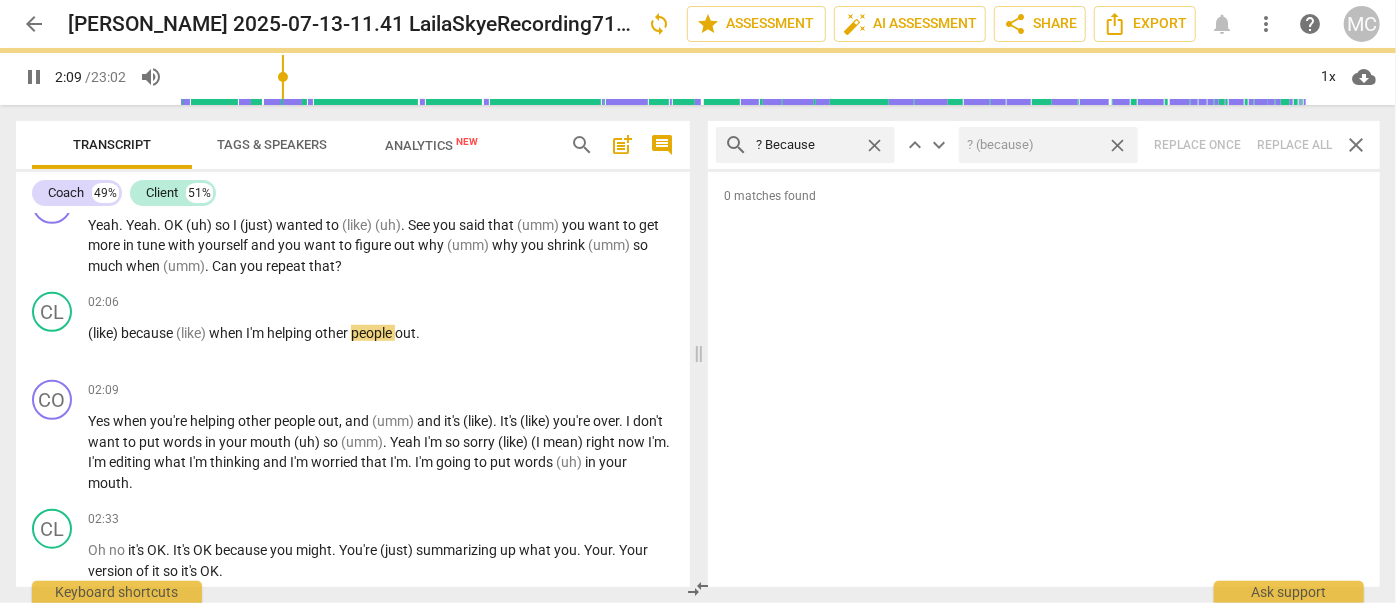 click on "close" at bounding box center [1117, 145] 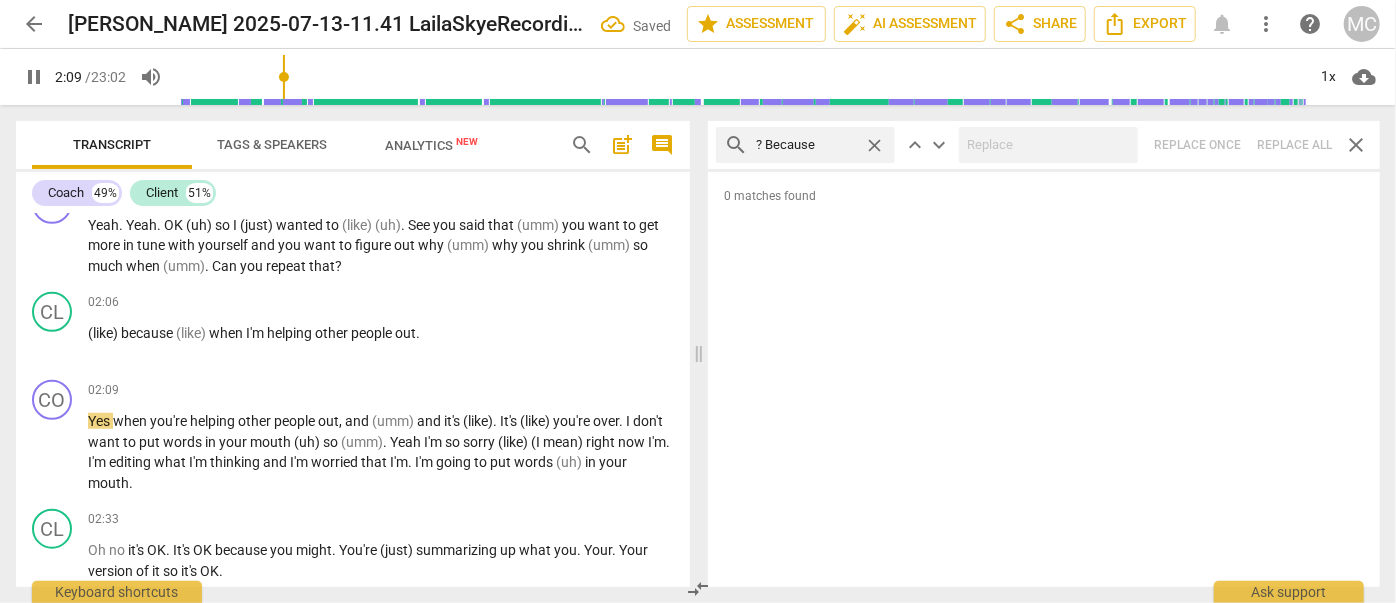 click on "close" at bounding box center (874, 145) 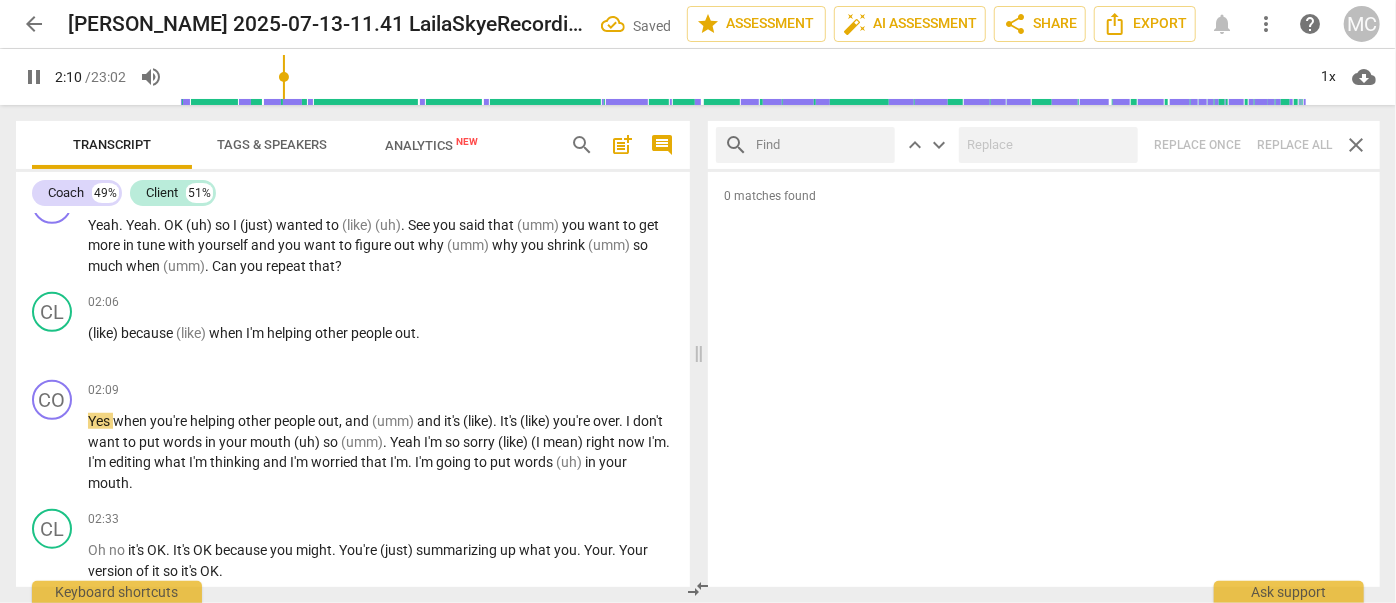 click at bounding box center (821, 145) 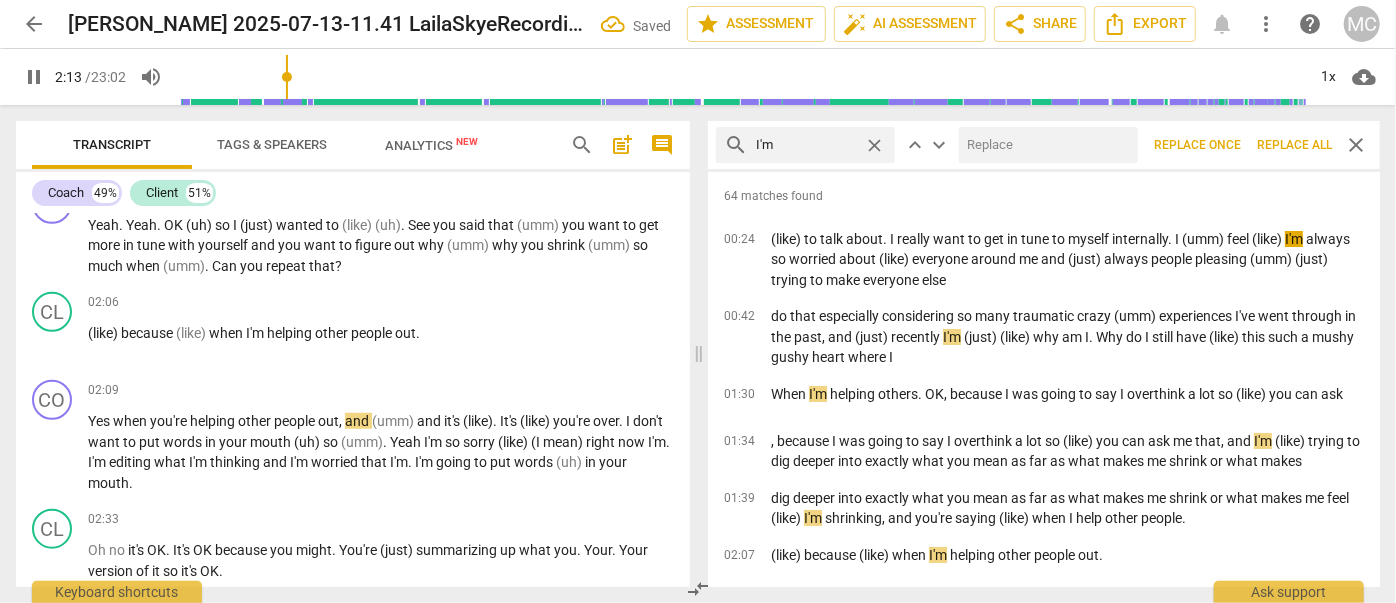 click at bounding box center (1044, 145) 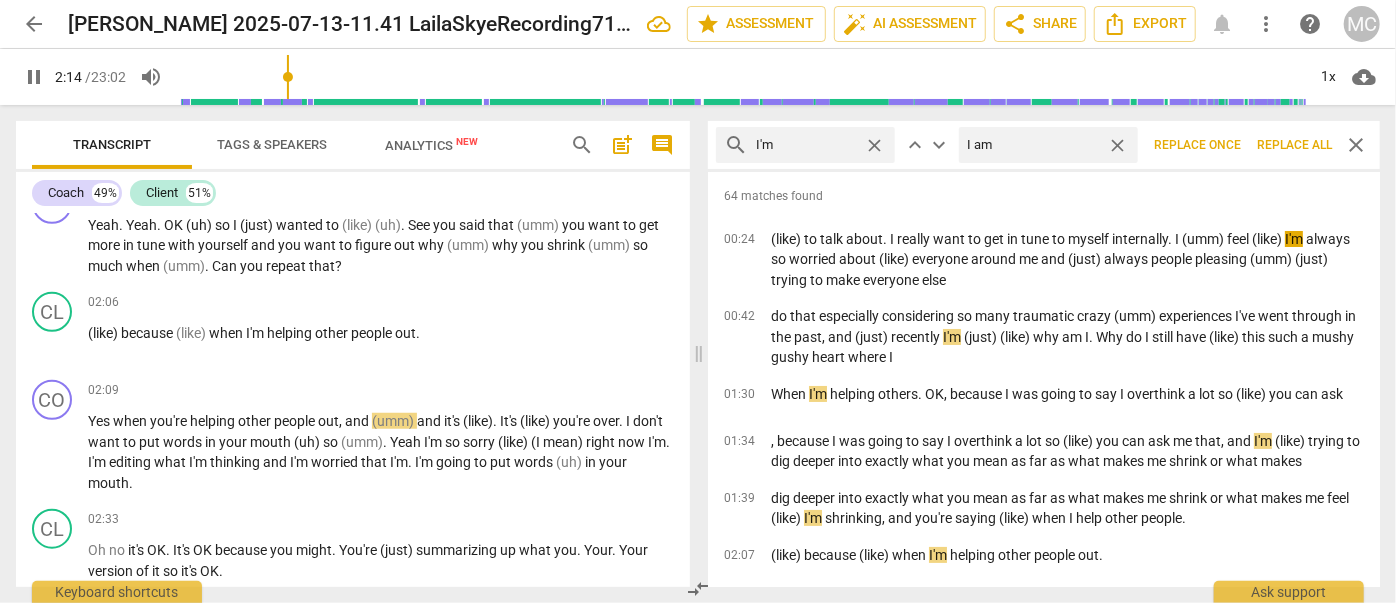 click on "Replace all" at bounding box center [1294, 145] 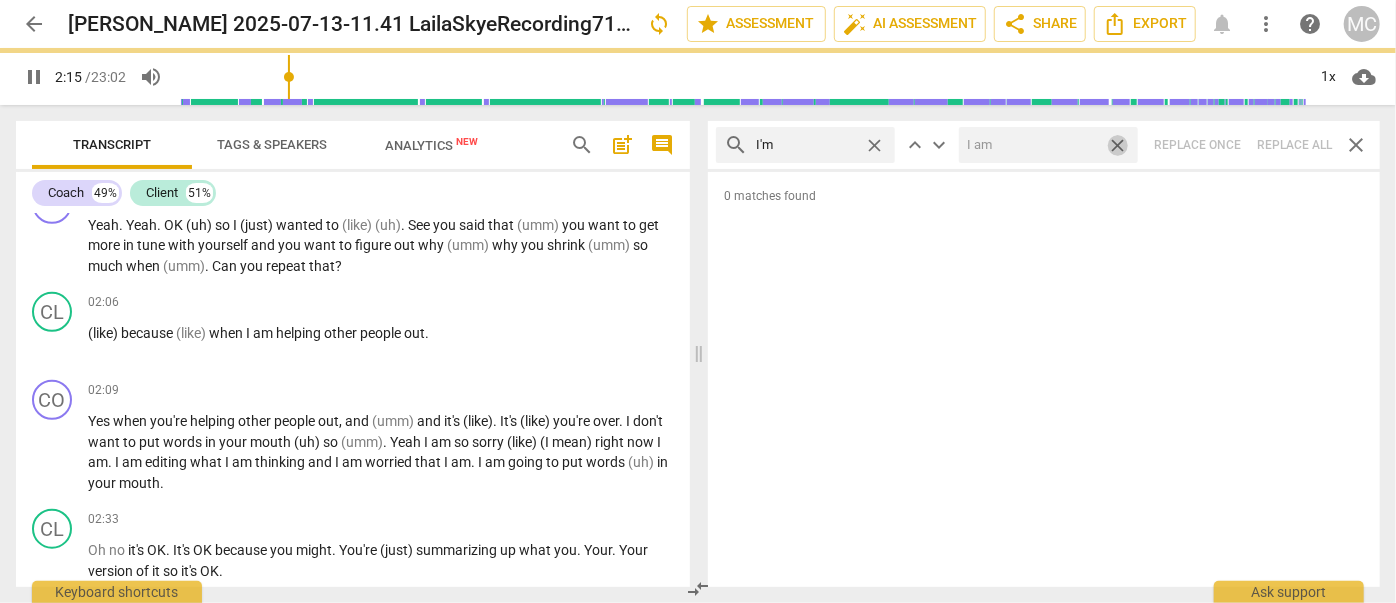 click on "close" at bounding box center (1117, 145) 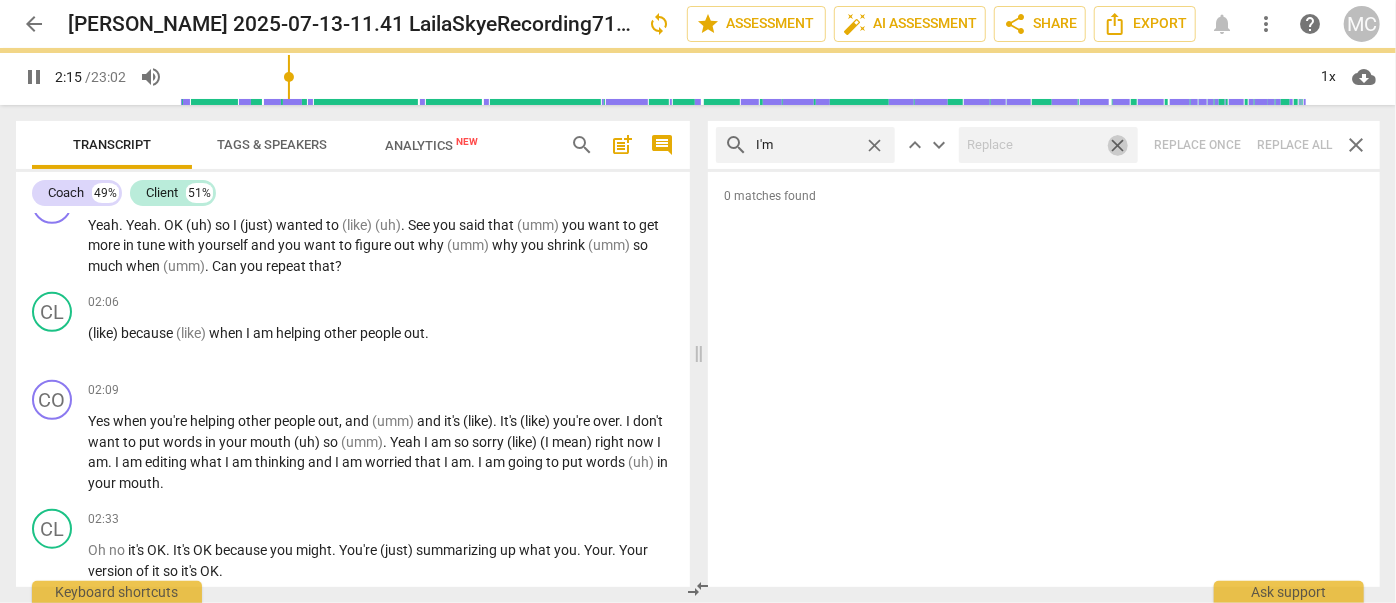 click on "close" at bounding box center [874, 145] 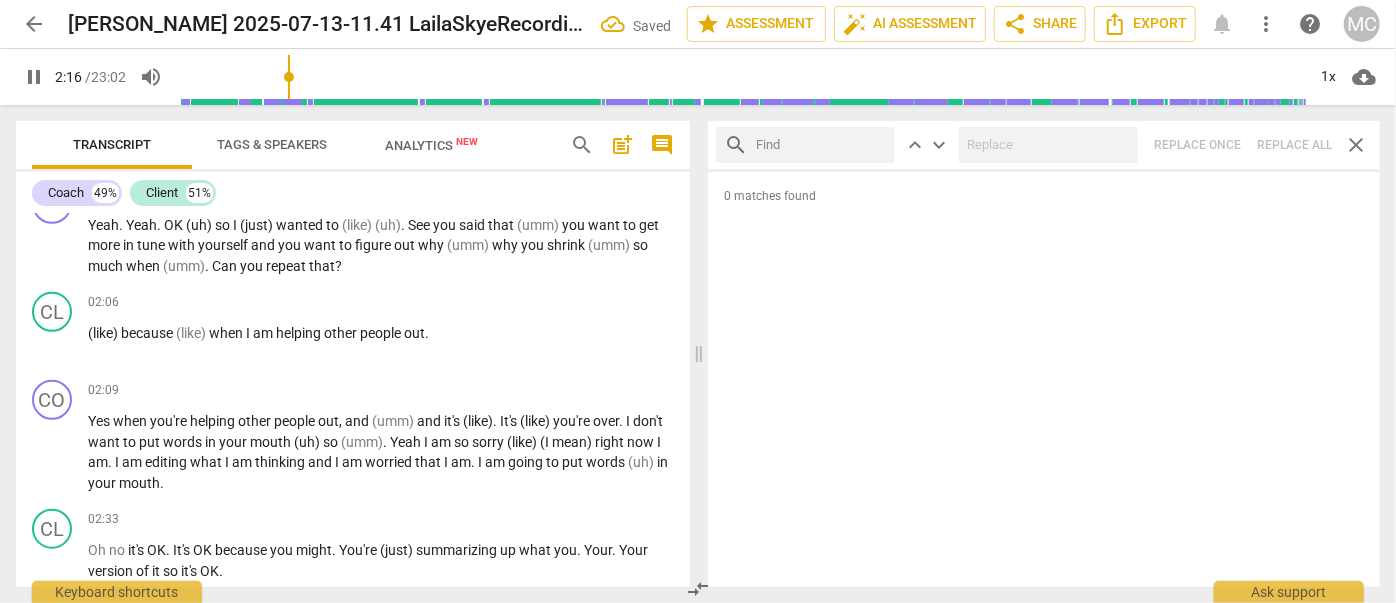 click at bounding box center [821, 145] 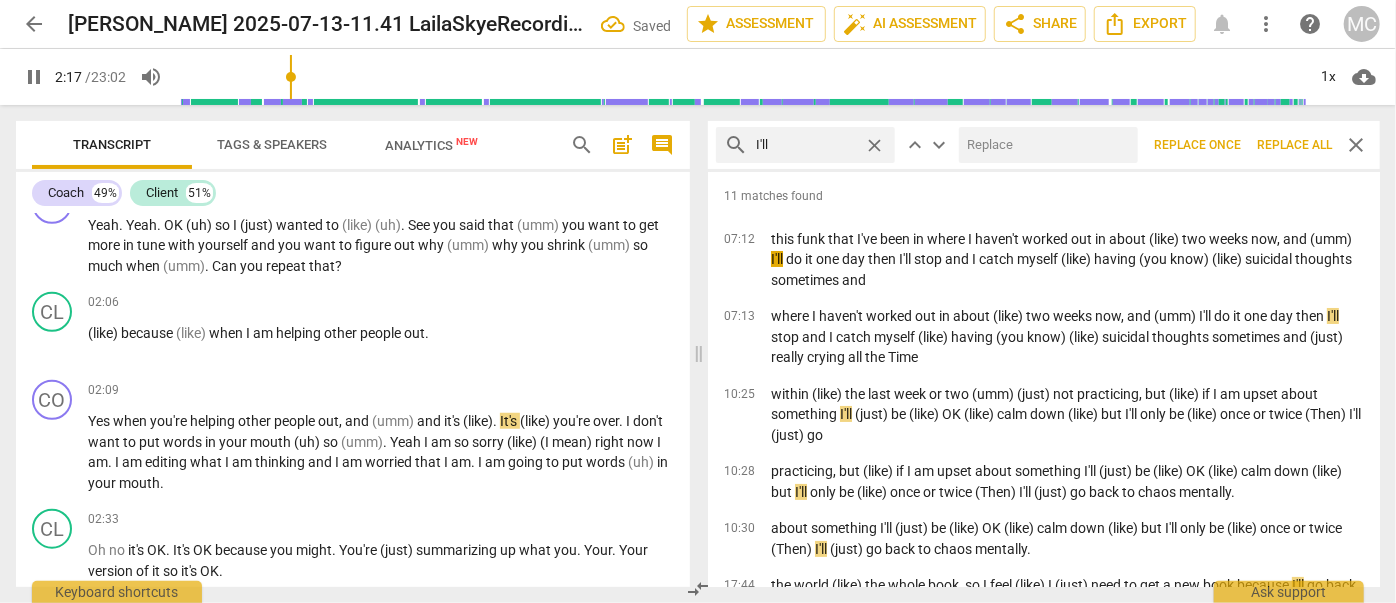 click at bounding box center (1044, 145) 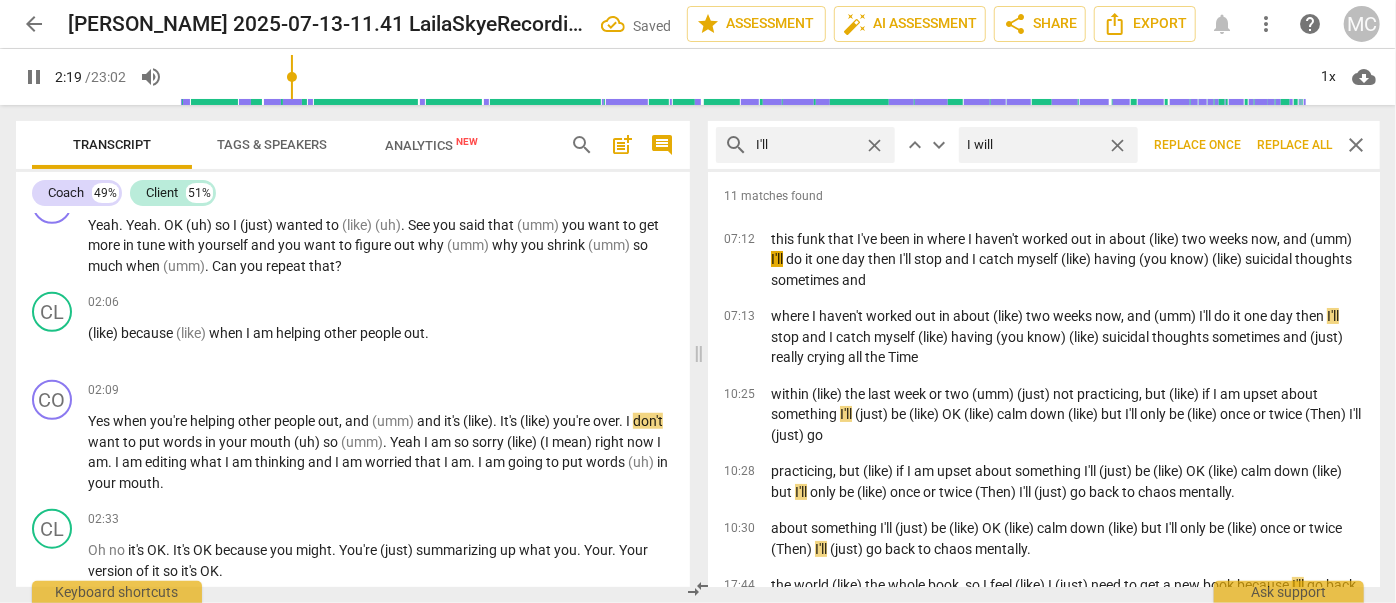 click on "Replace all" at bounding box center [1294, 145] 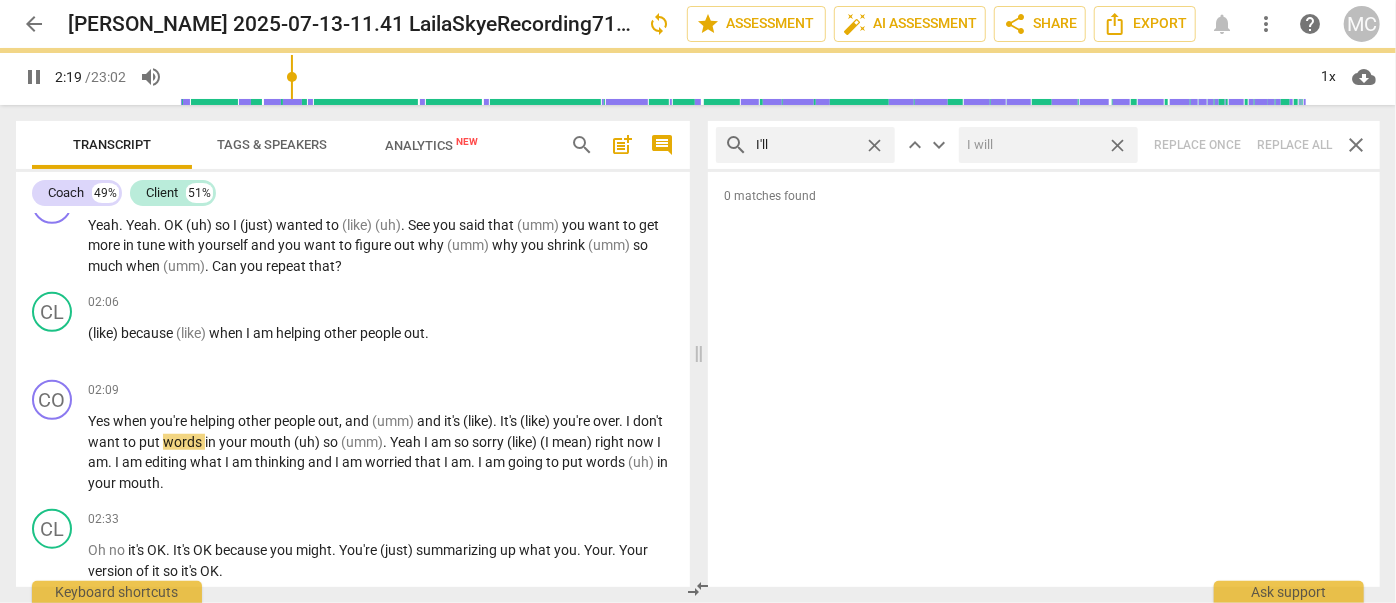 drag, startPoint x: 1121, startPoint y: 146, endPoint x: 1100, endPoint y: 146, distance: 21 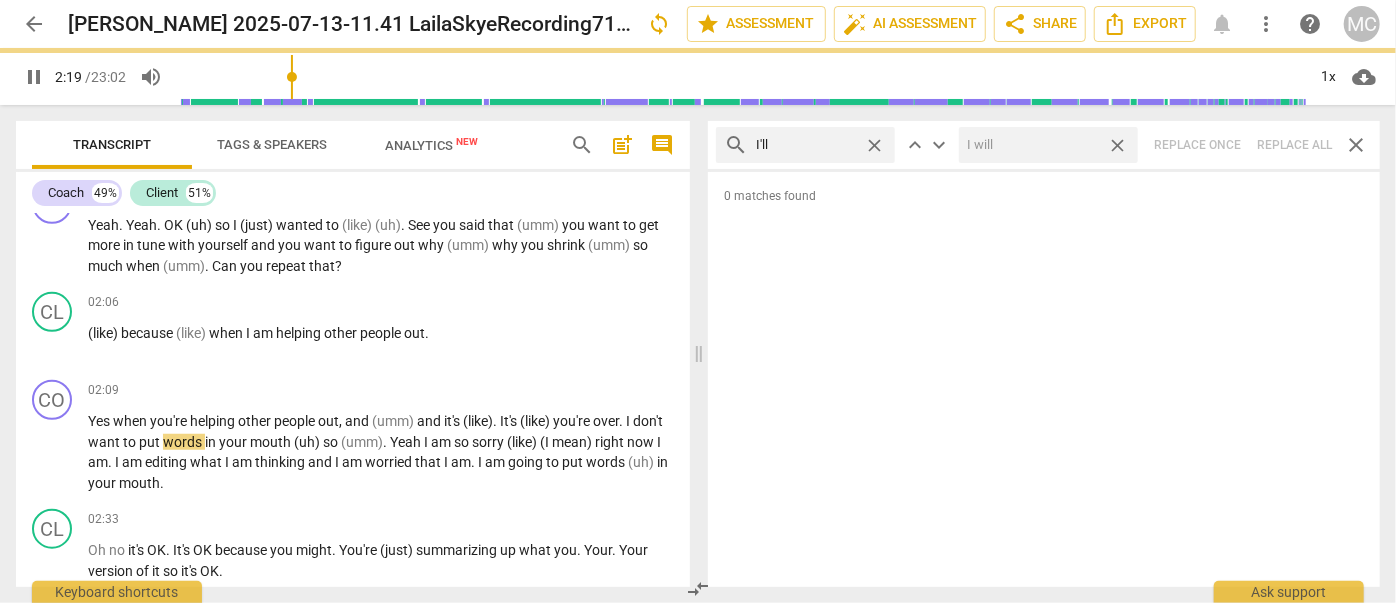 click on "close" at bounding box center (1117, 145) 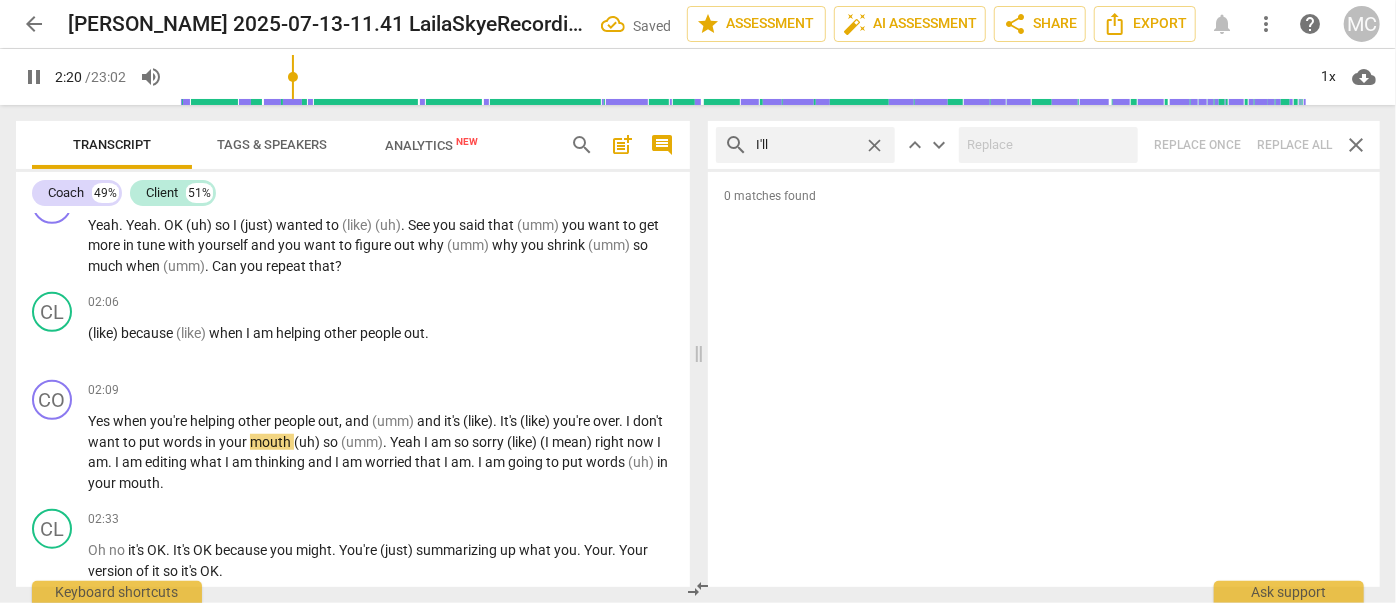 click on "close" at bounding box center [874, 145] 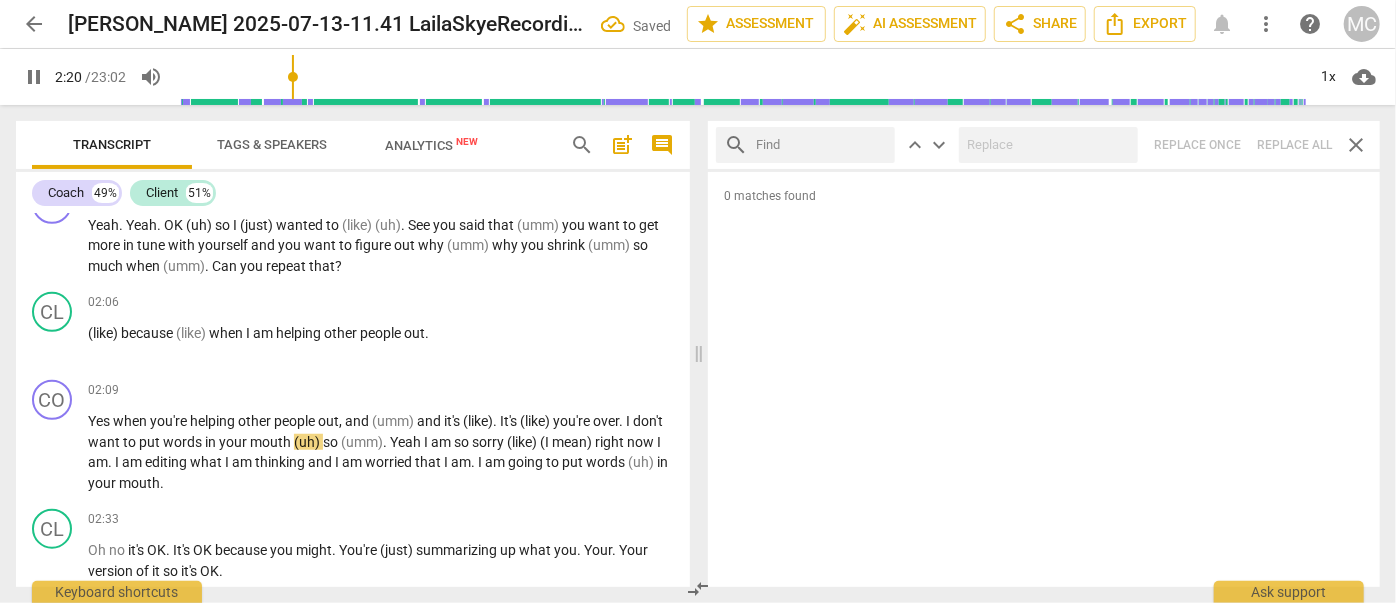 click at bounding box center (821, 145) 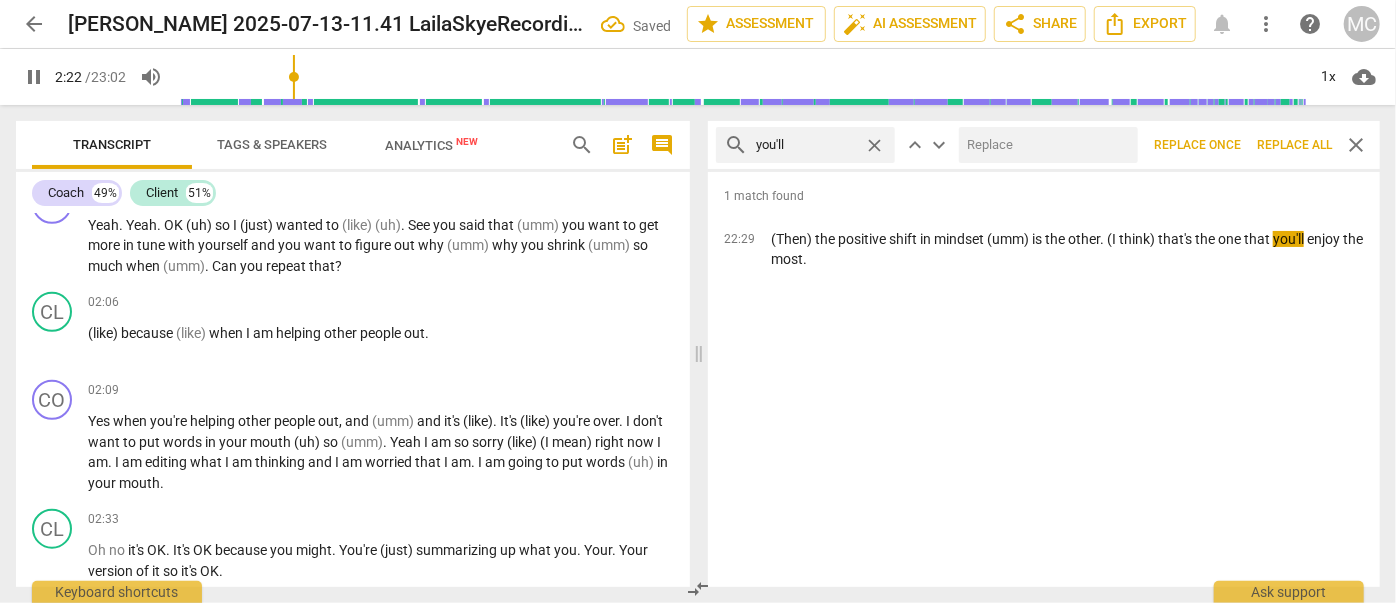 click at bounding box center (1044, 145) 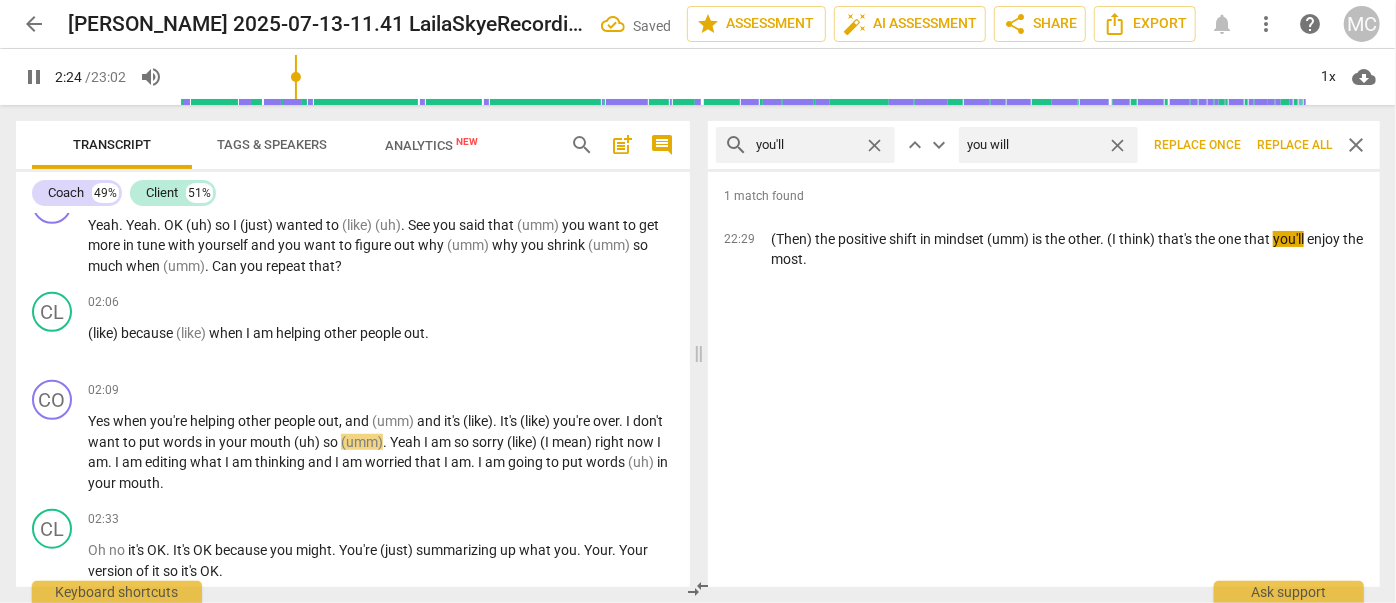 click on "Replace all" at bounding box center [1294, 145] 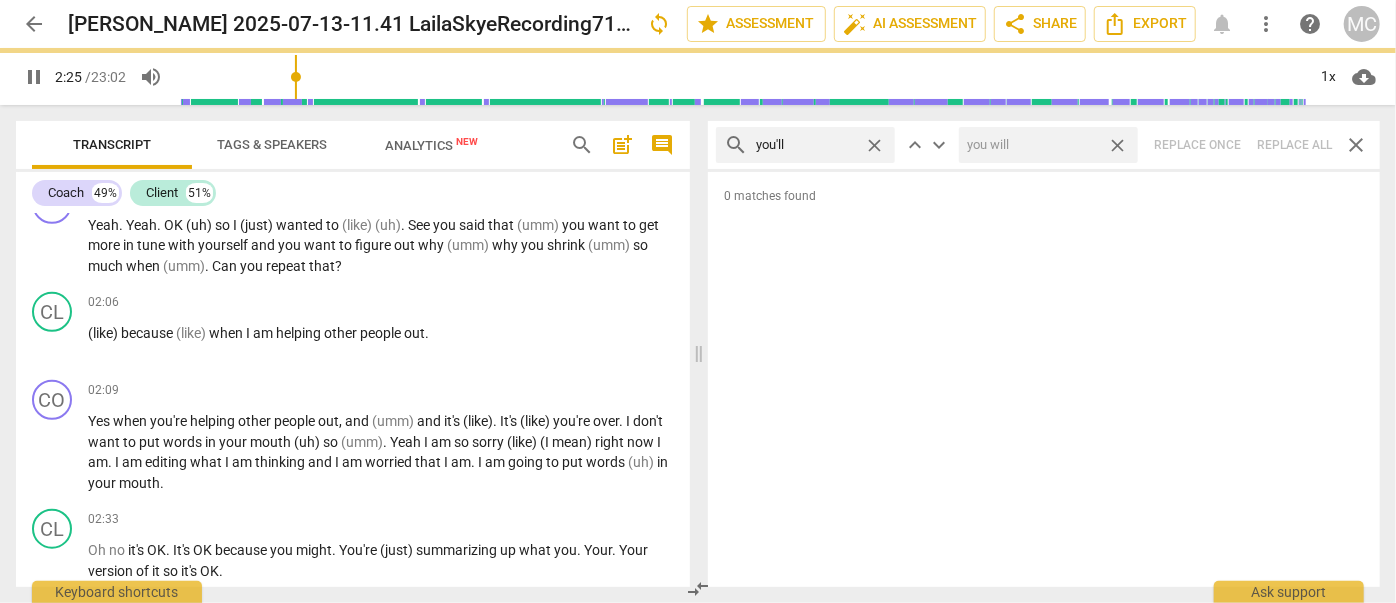 click on "close" at bounding box center [1117, 145] 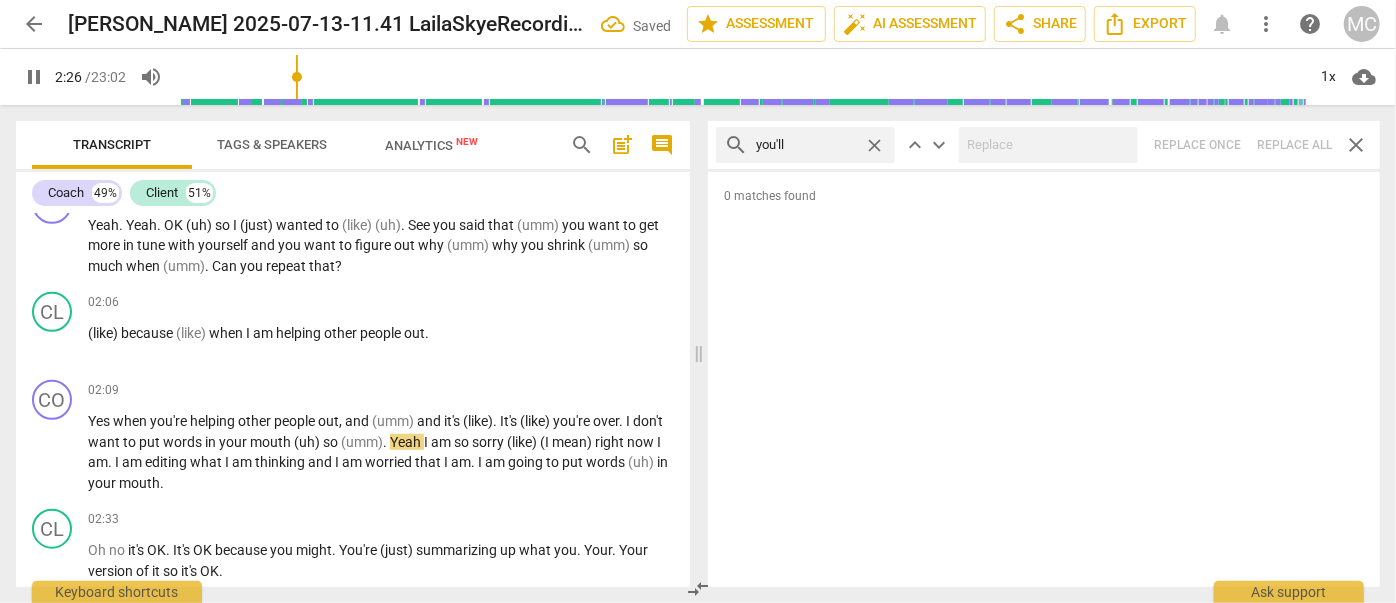 drag, startPoint x: 869, startPoint y: 144, endPoint x: 840, endPoint y: 145, distance: 29.017237 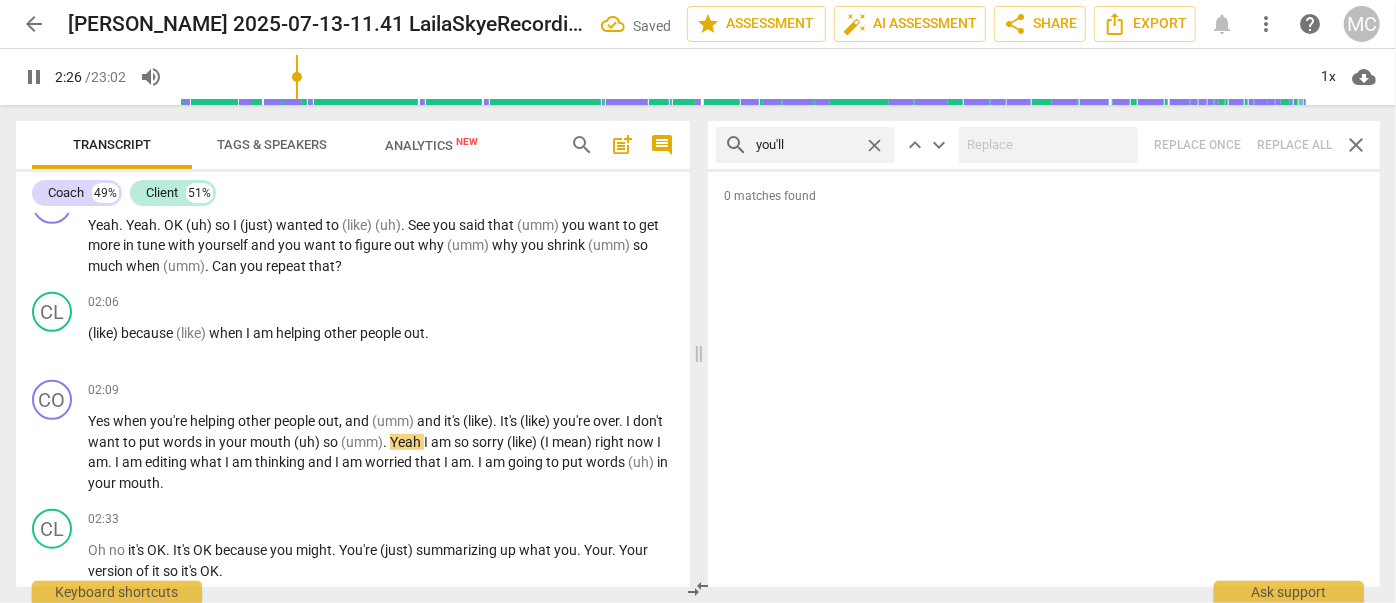 click on "close" at bounding box center [874, 145] 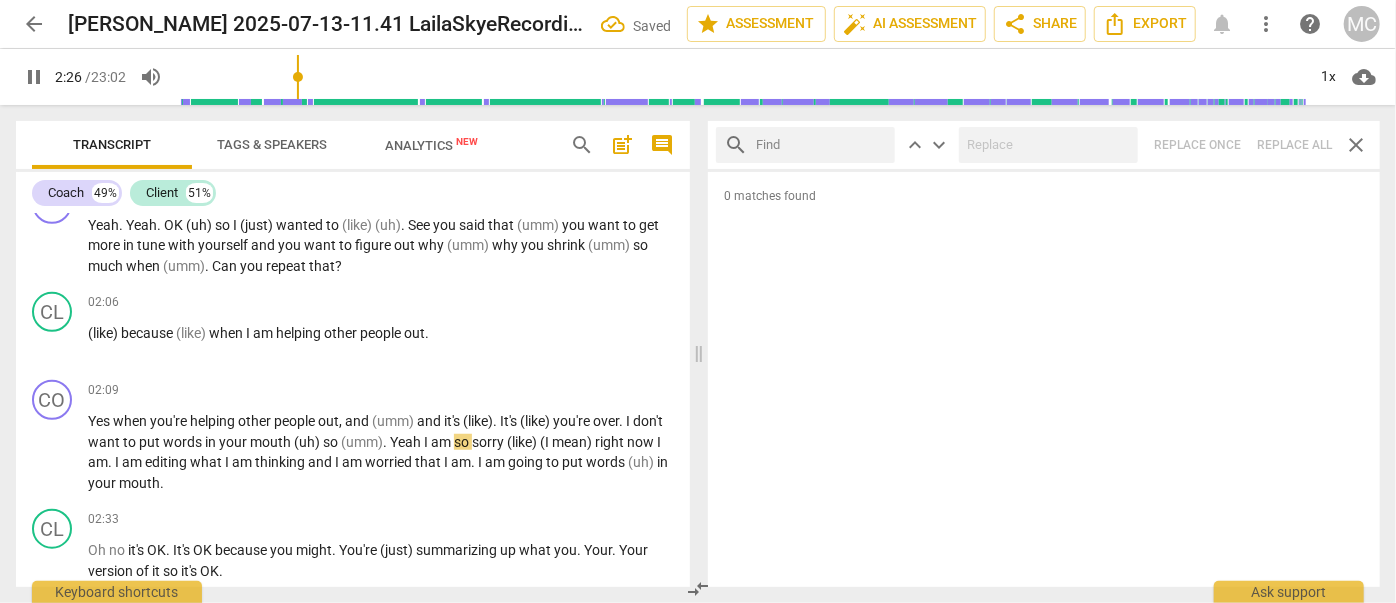 click at bounding box center [821, 145] 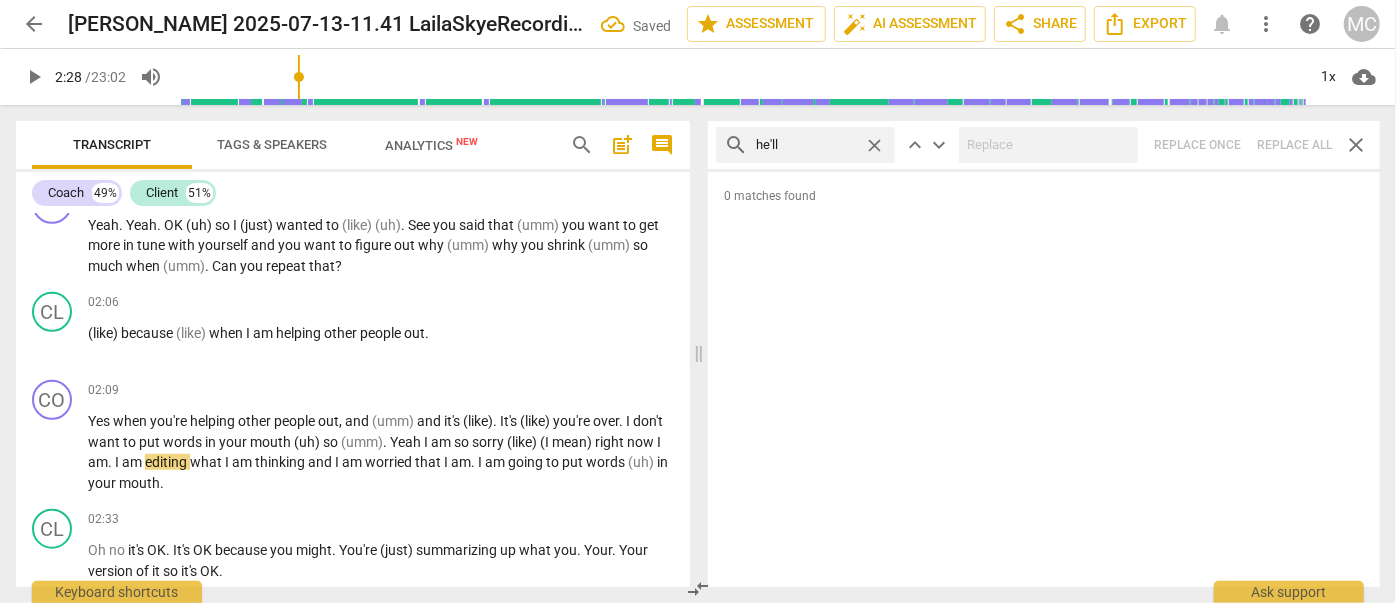 click on "search he'll close keyboard_arrow_up keyboard_arrow_down Replace once Replace all close" at bounding box center [1044, 145] 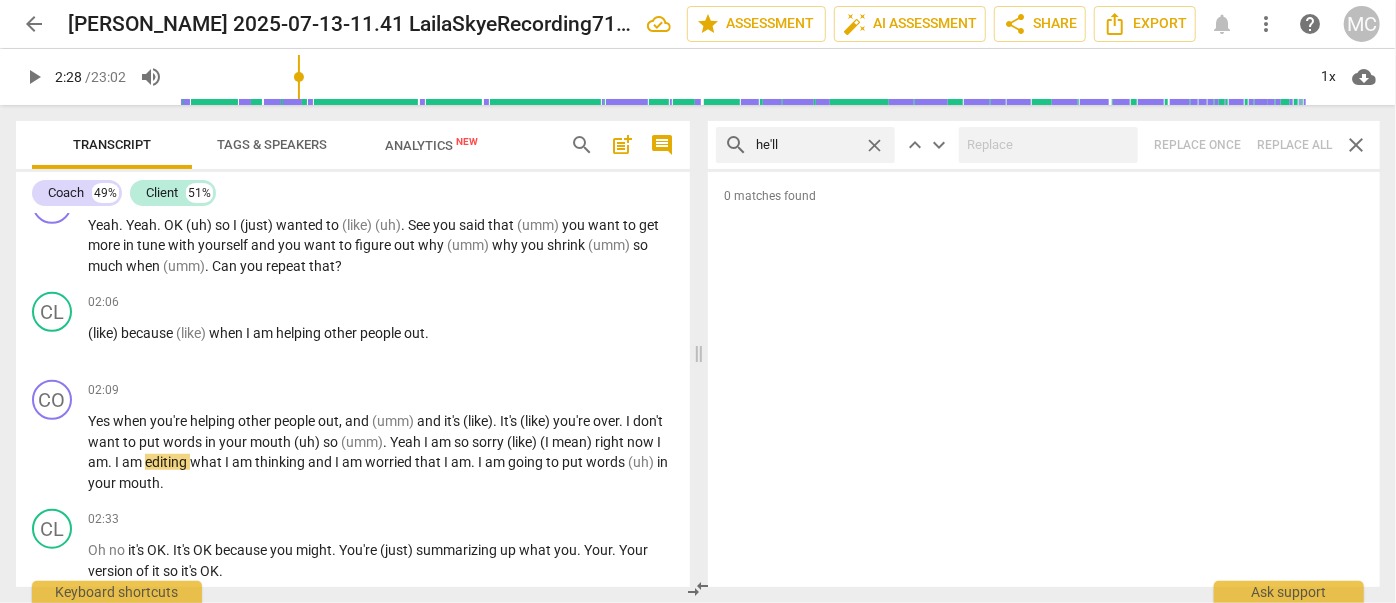 click on "close" at bounding box center [874, 145] 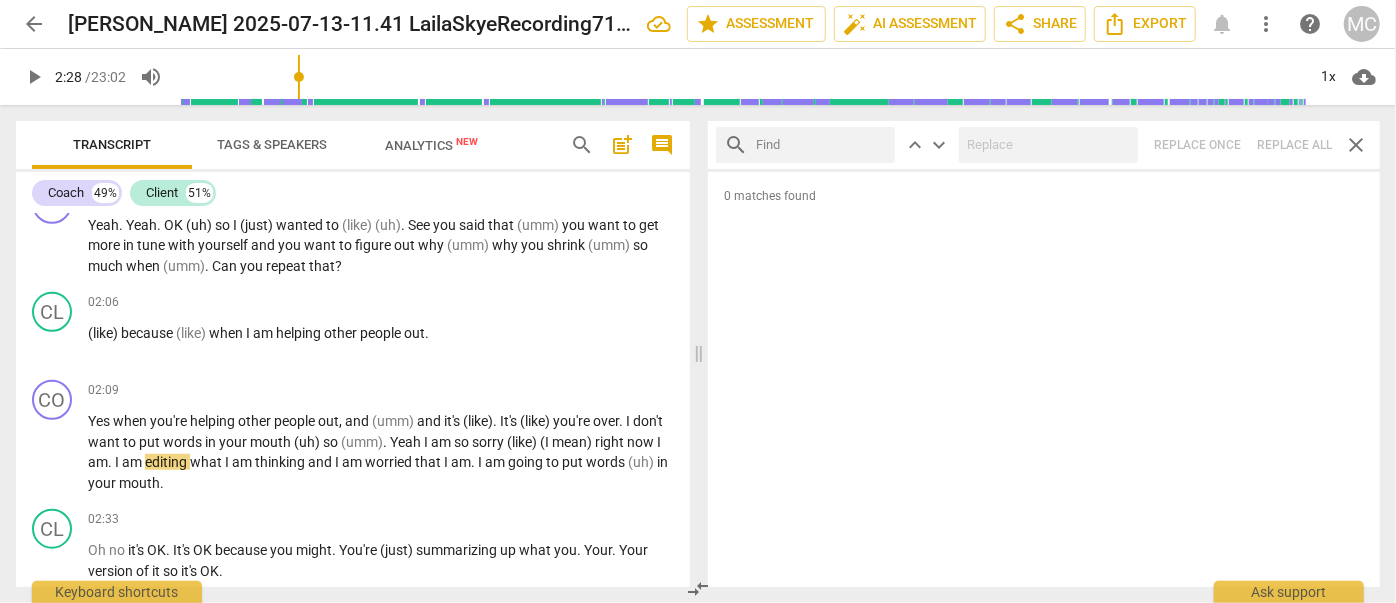 click at bounding box center [821, 145] 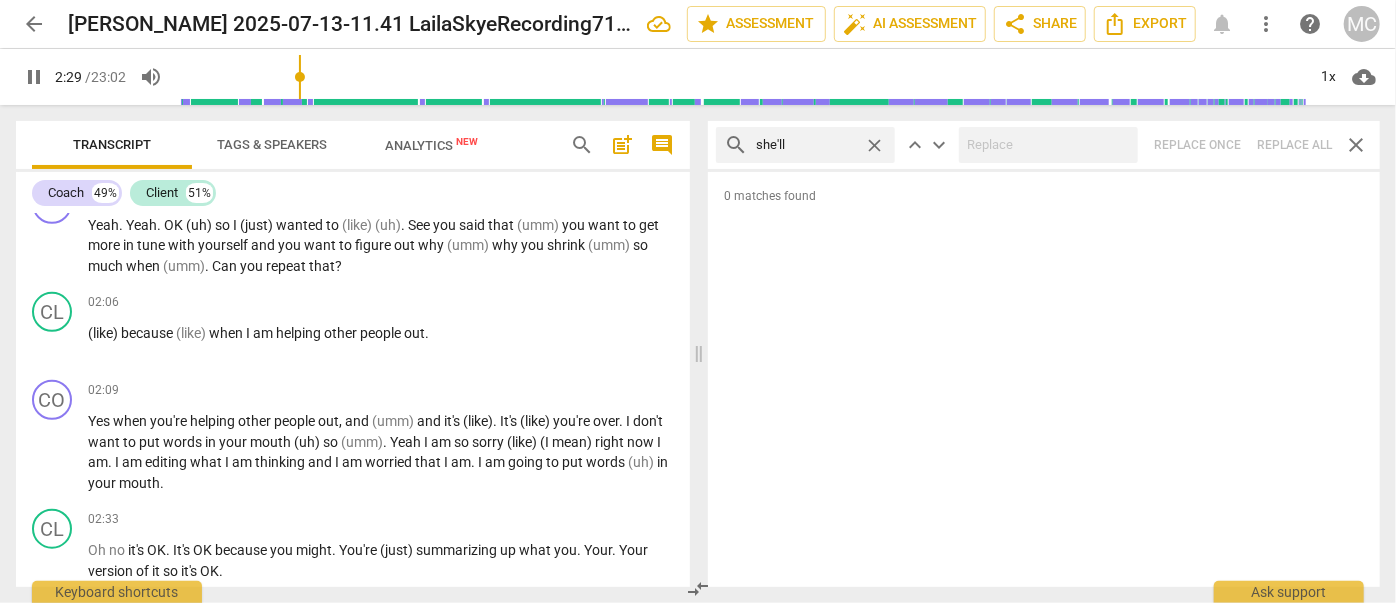 click on "search she'll close keyboard_arrow_up keyboard_arrow_down Replace once Replace all close" at bounding box center (1044, 145) 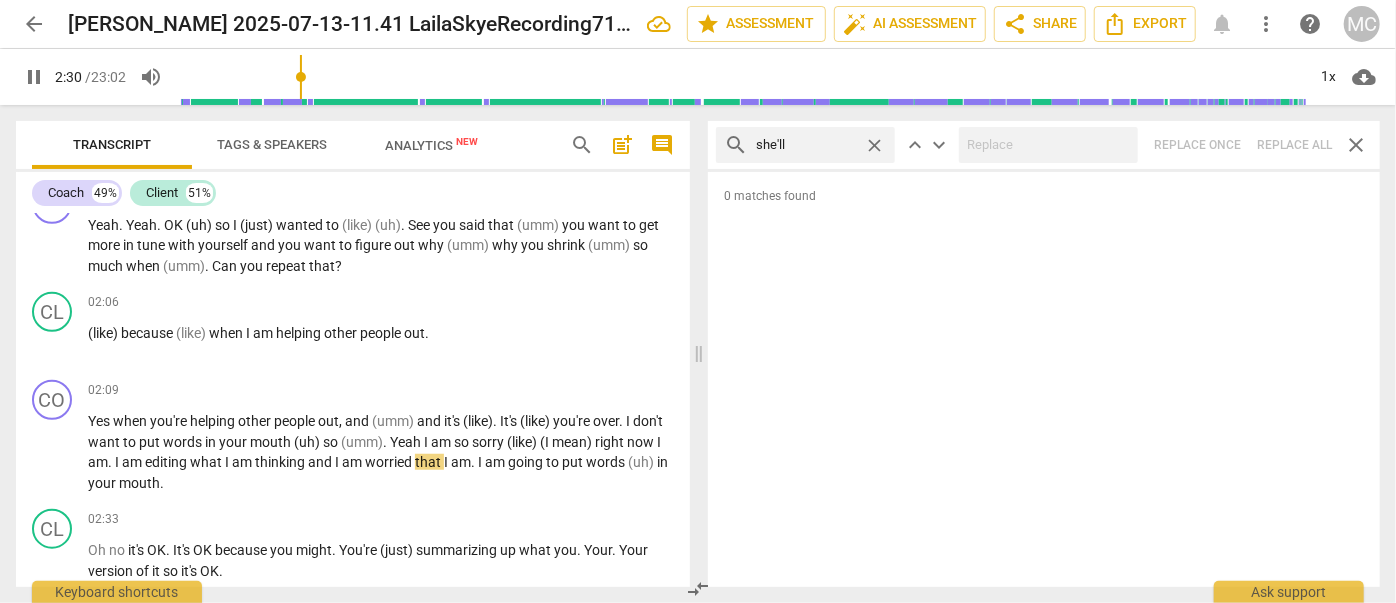 click on "close" at bounding box center (874, 145) 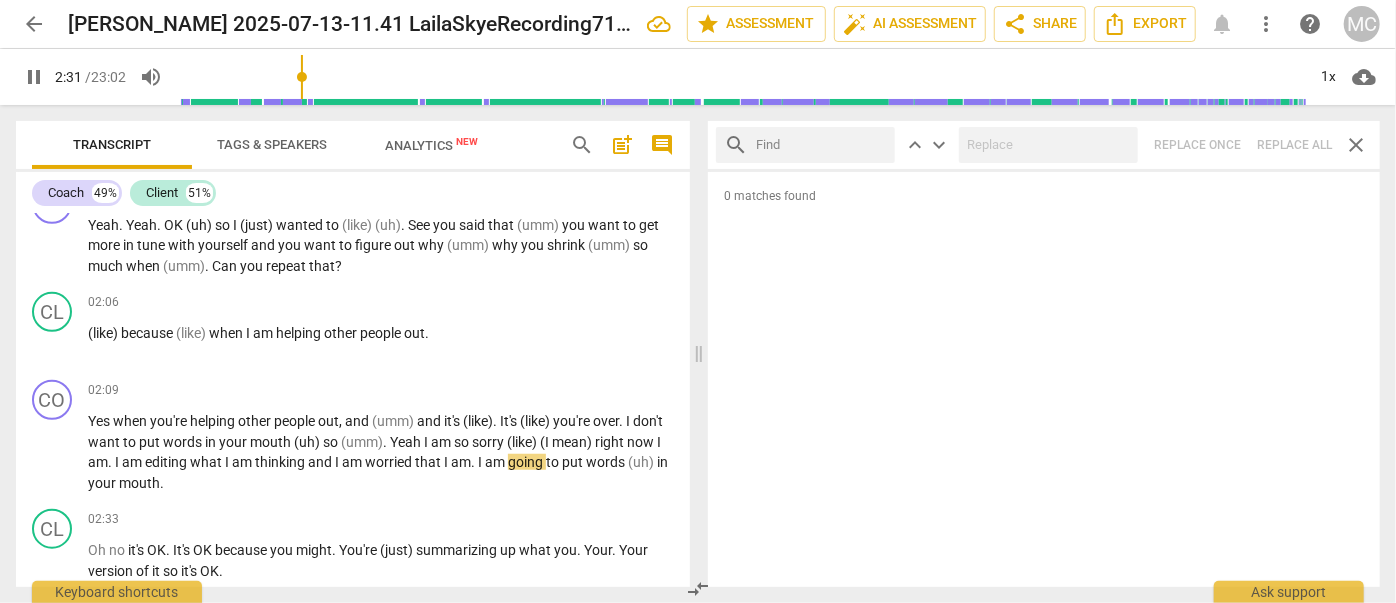 click at bounding box center (821, 145) 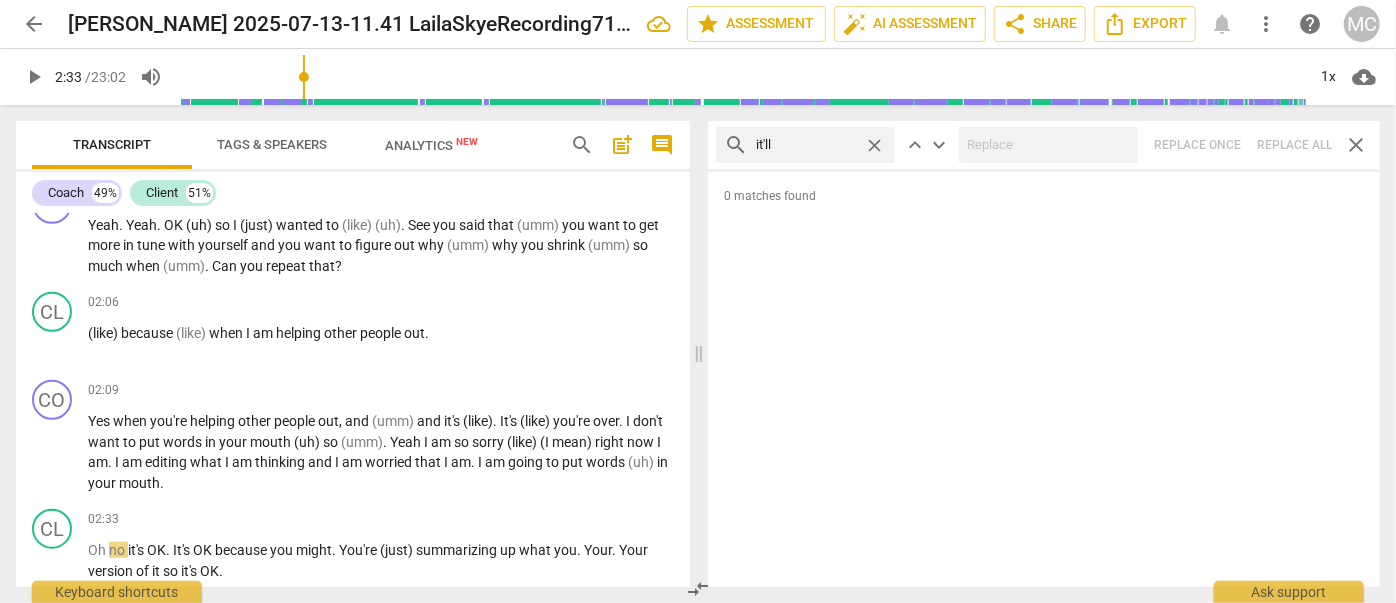 click on "search it'll close keyboard_arrow_up keyboard_arrow_down Replace once Replace all close" at bounding box center (1044, 145) 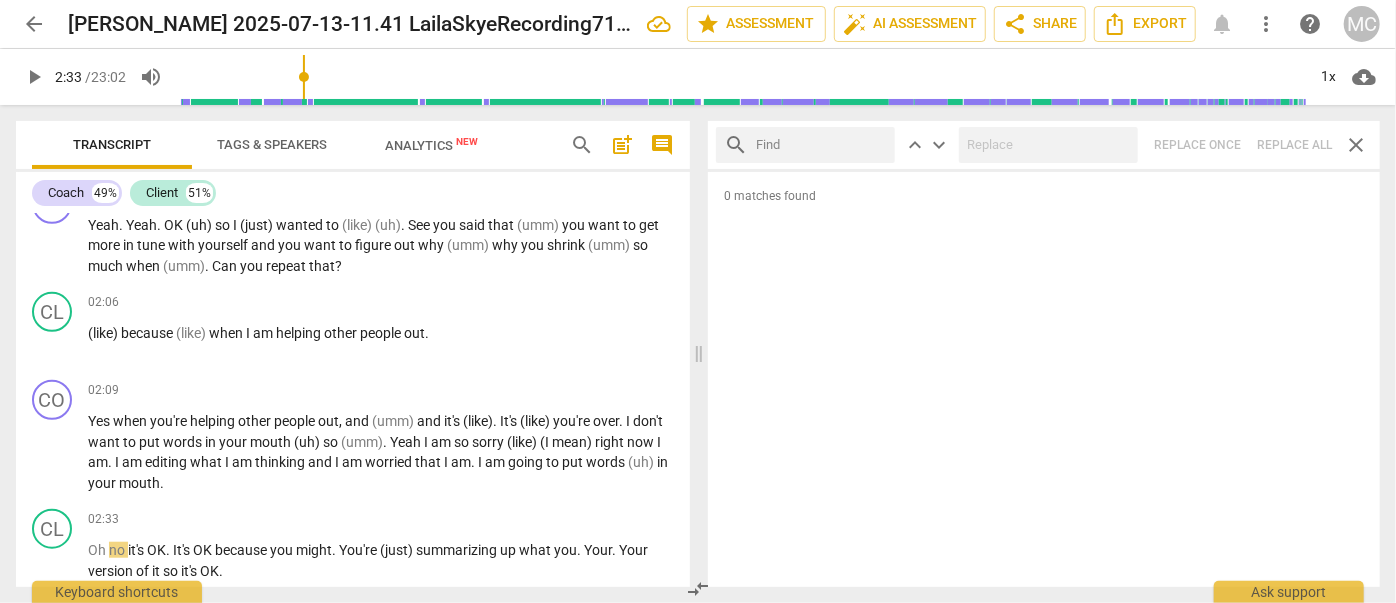 click at bounding box center (821, 145) 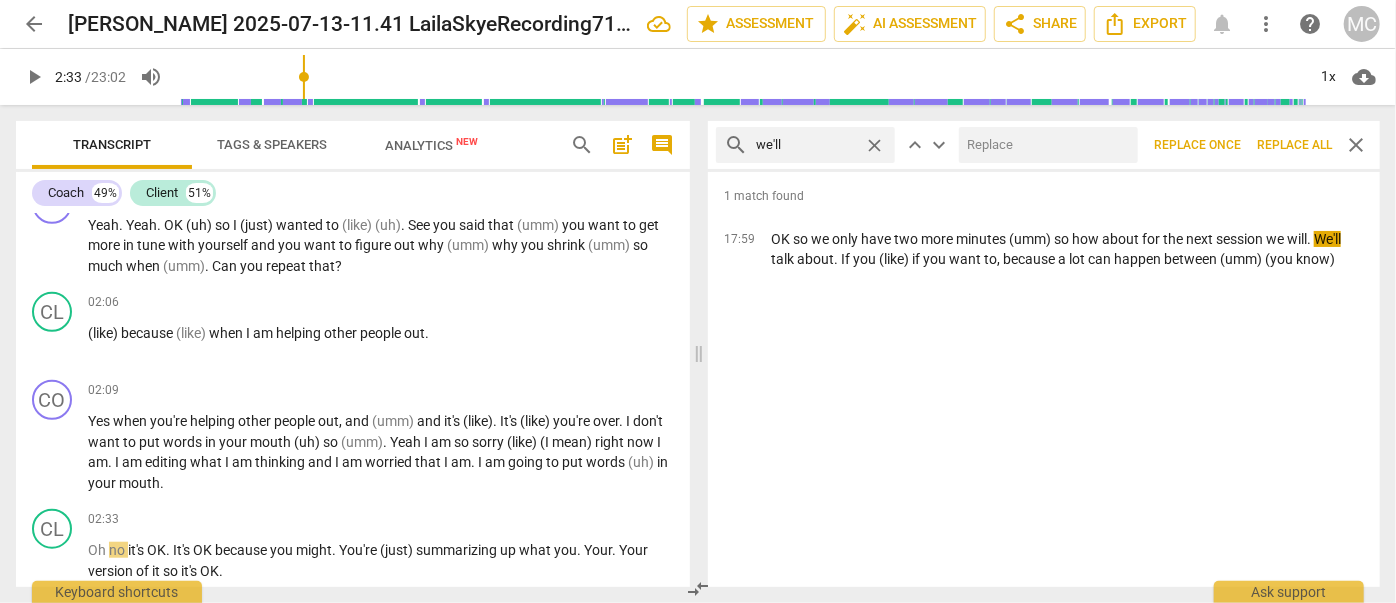 click at bounding box center [1044, 145] 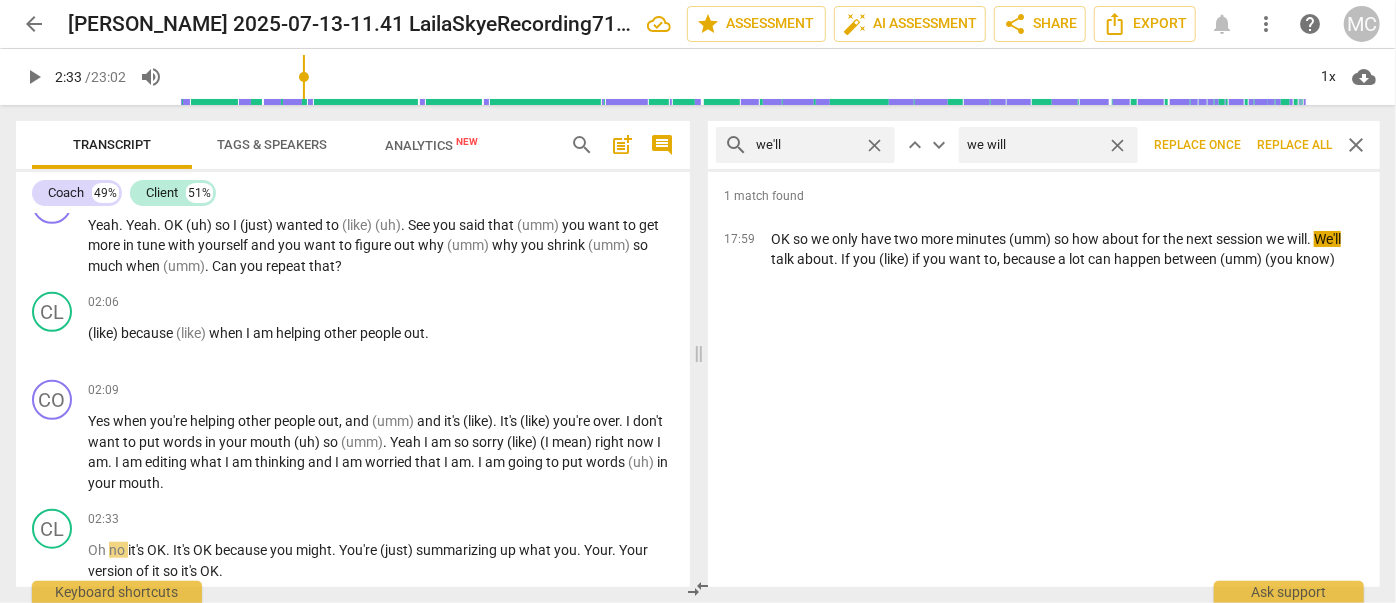 click on "Replace all" at bounding box center (1294, 145) 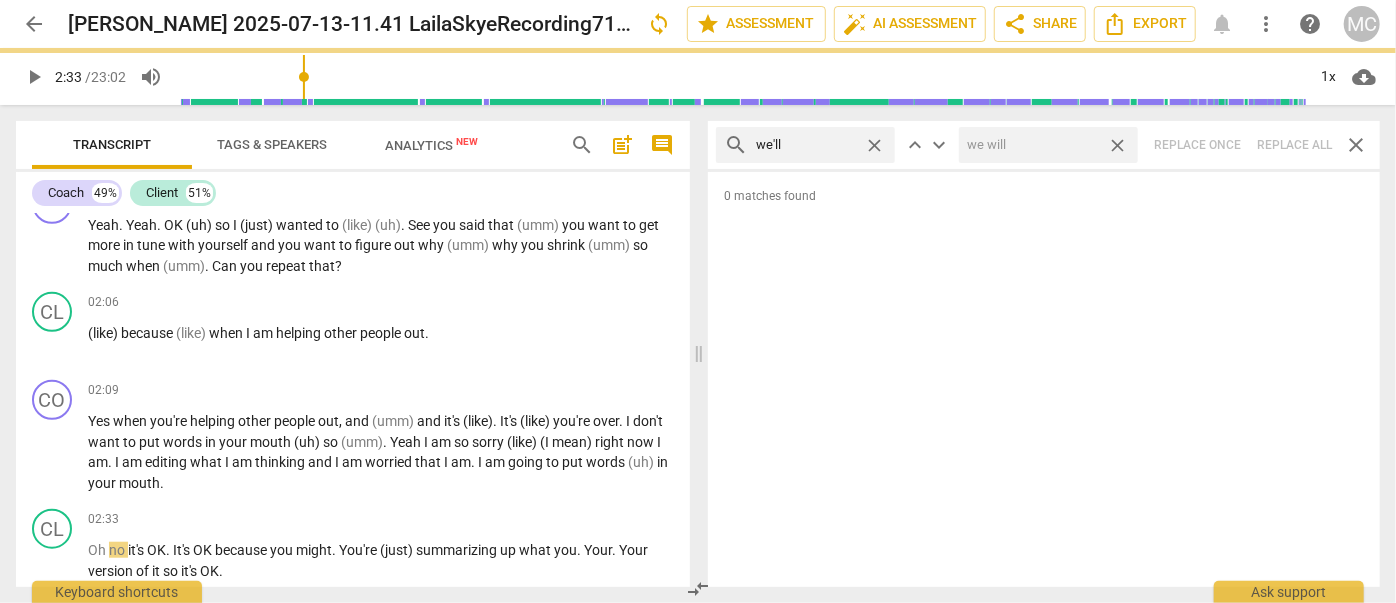 click on "close" at bounding box center [1117, 145] 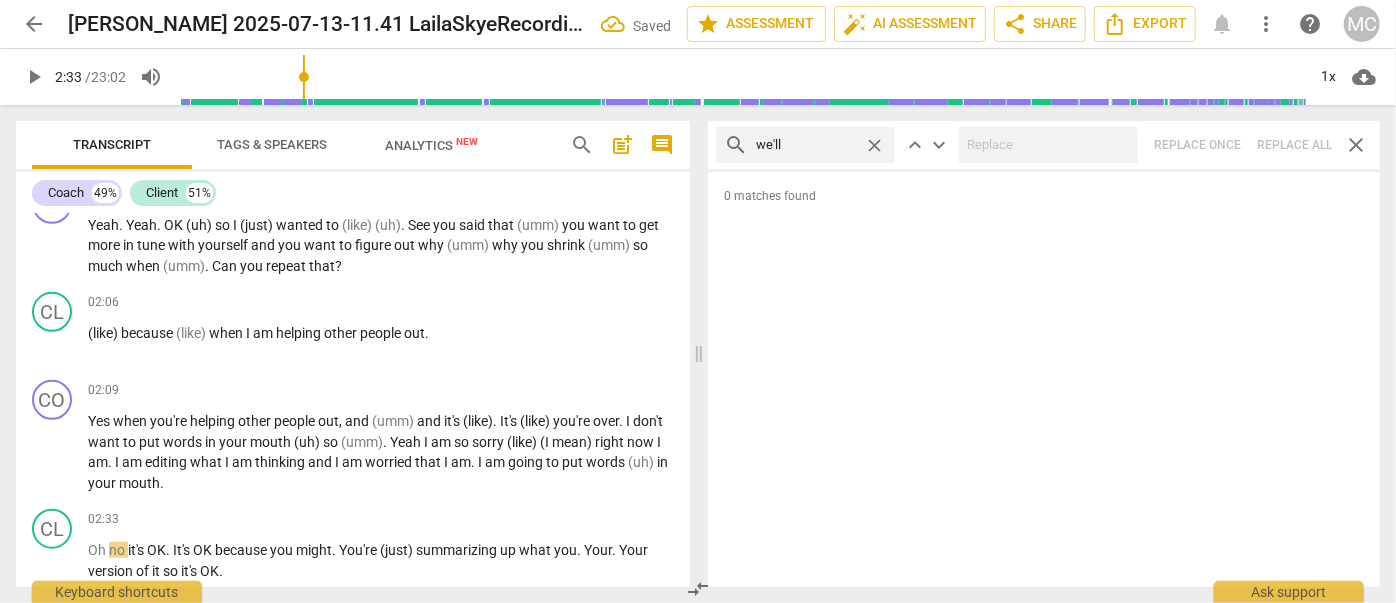 click on "close" at bounding box center [874, 145] 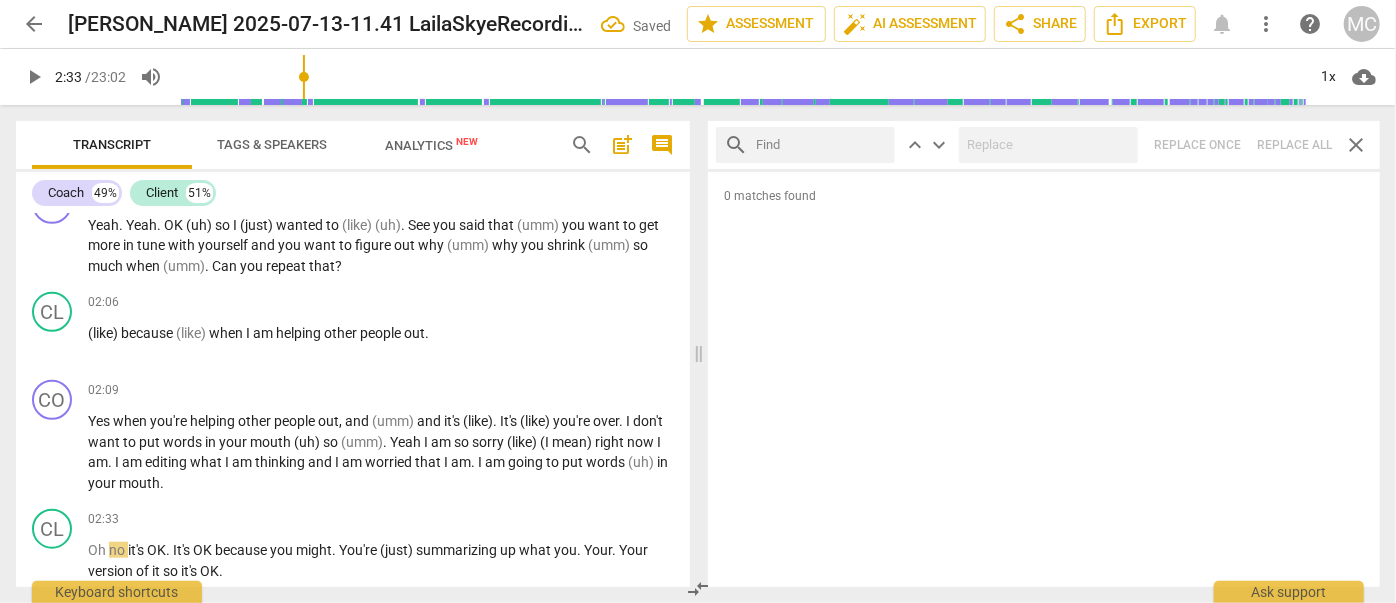 click at bounding box center [821, 145] 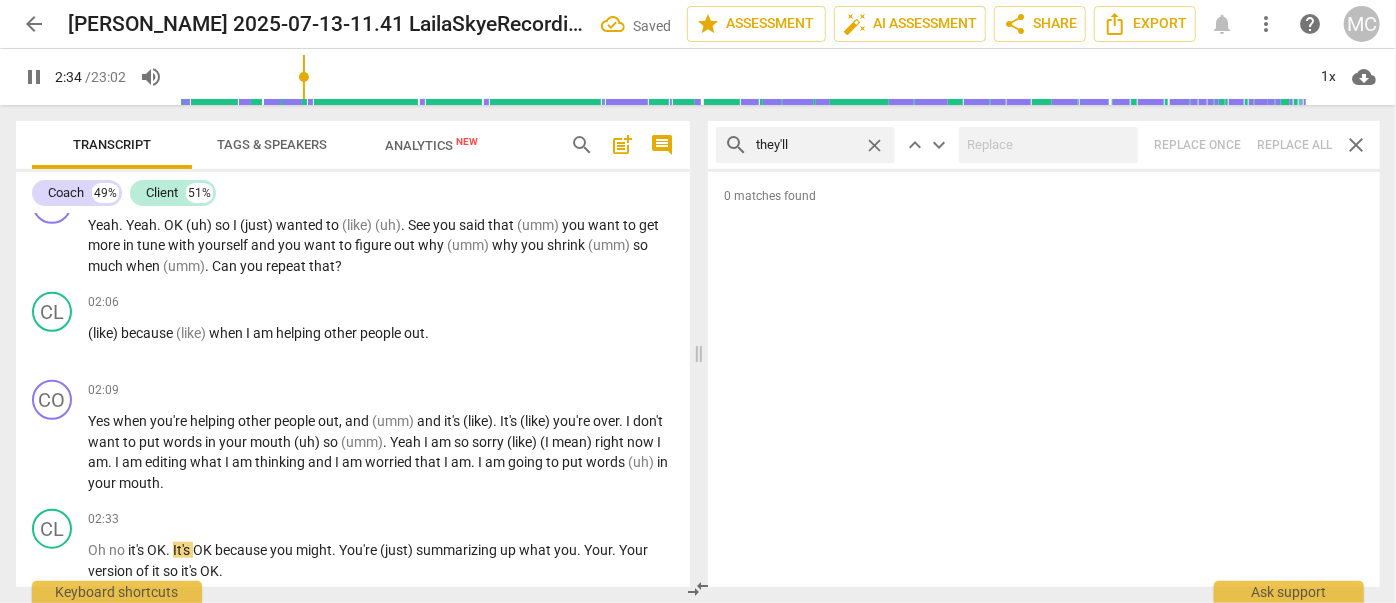 click on "search they'll close keyboard_arrow_up keyboard_arrow_down Replace once Replace all close" at bounding box center (1044, 145) 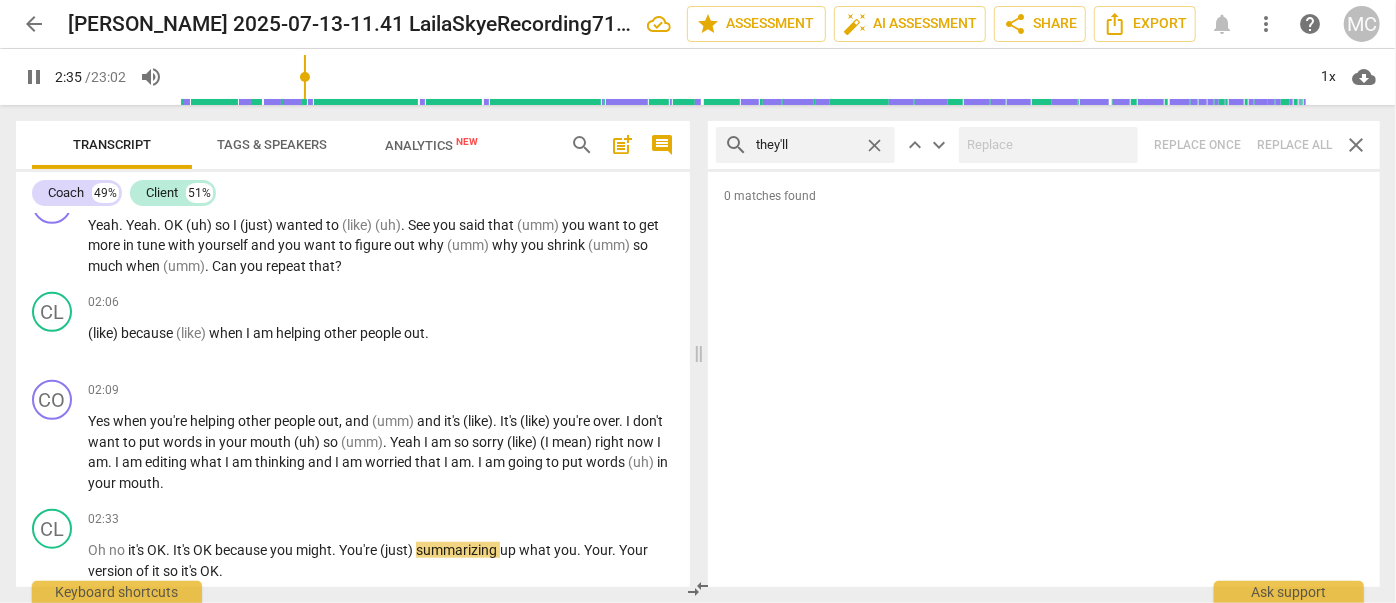 click on "close" at bounding box center [874, 145] 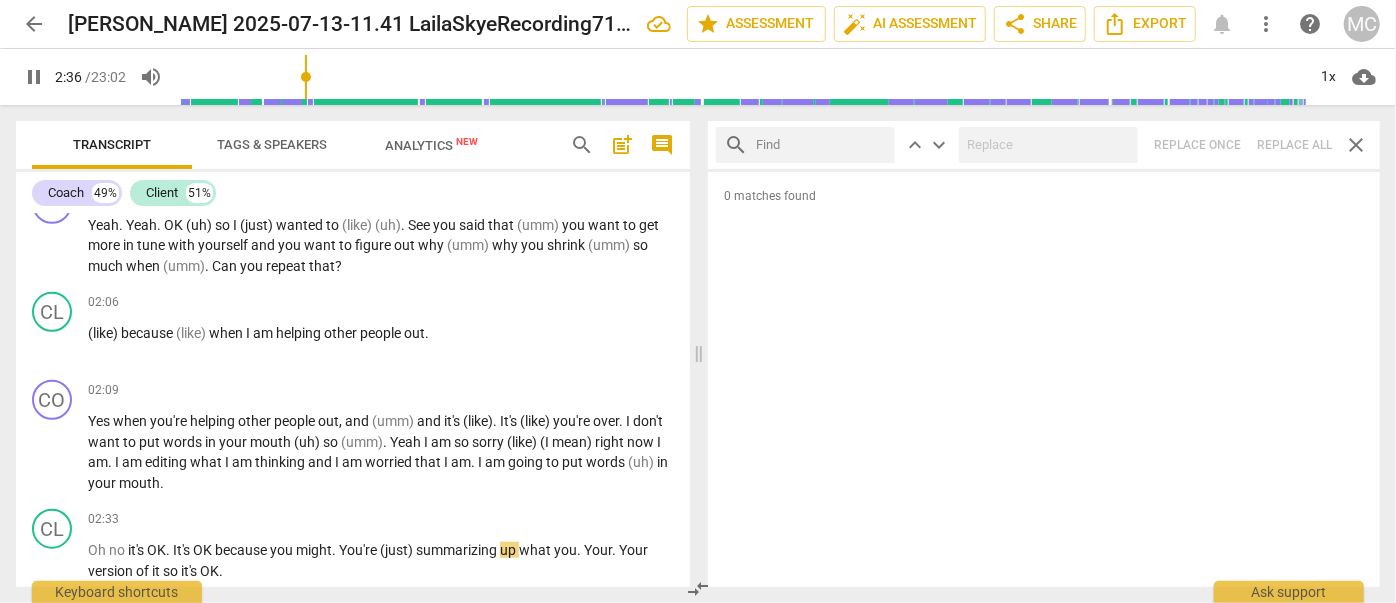 click at bounding box center (821, 145) 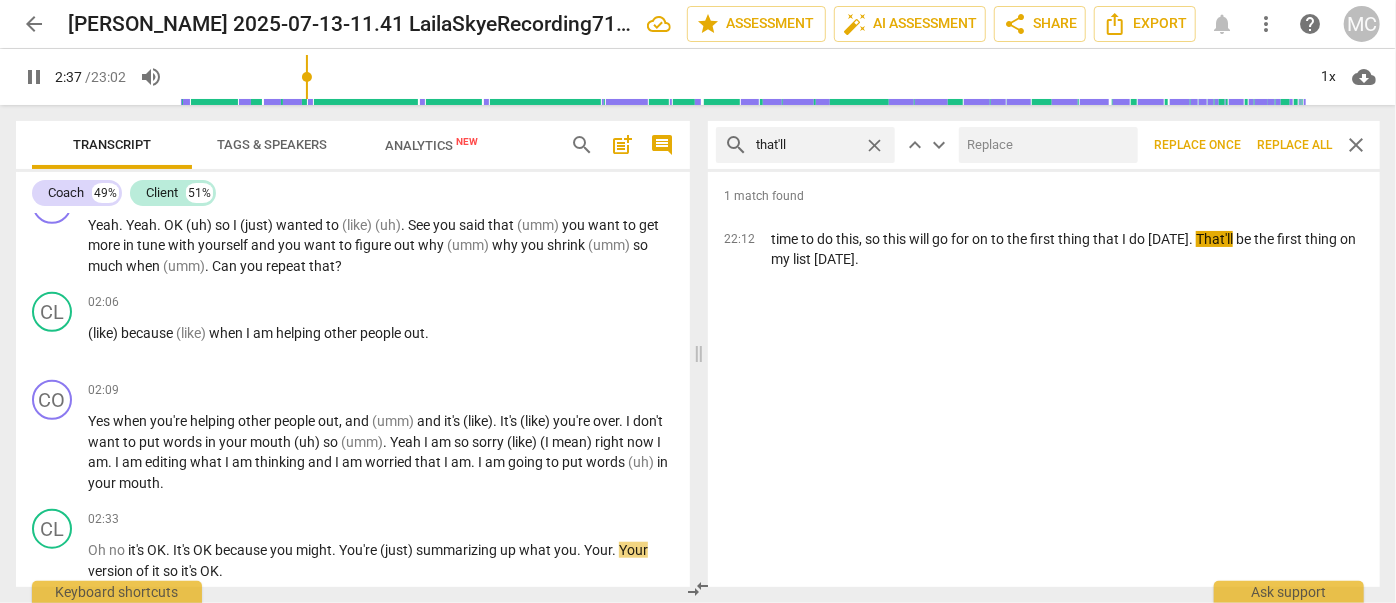 click at bounding box center (1044, 145) 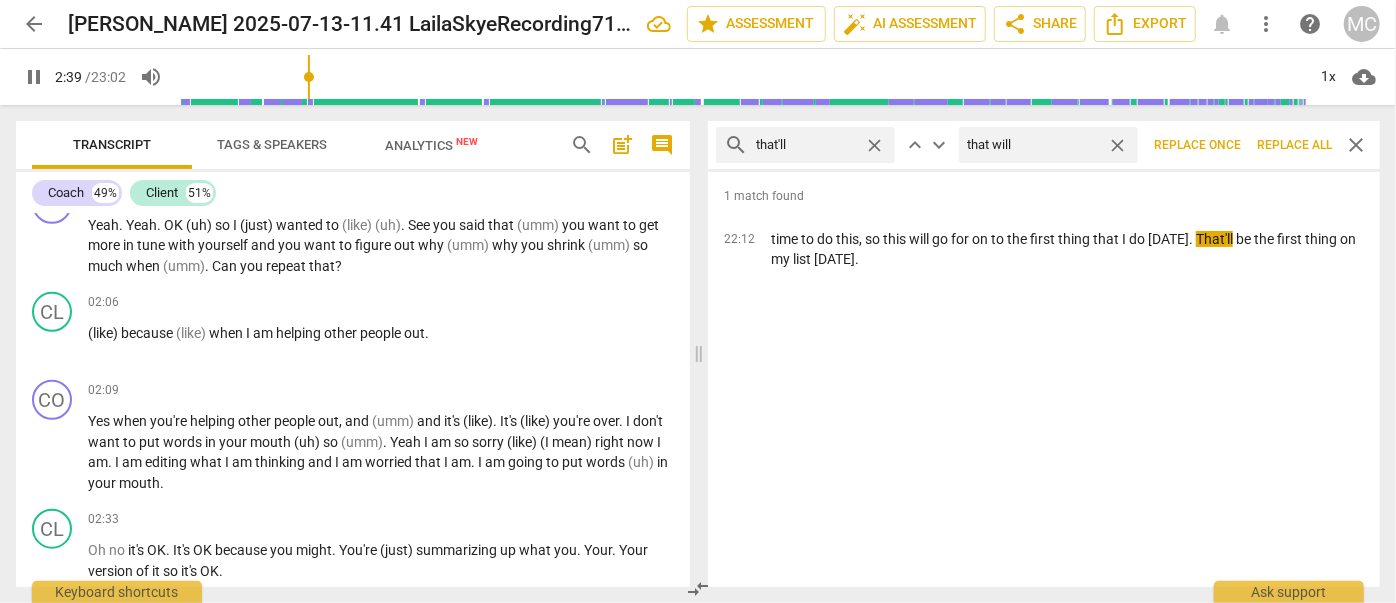 scroll, scrollTop: 1204, scrollLeft: 0, axis: vertical 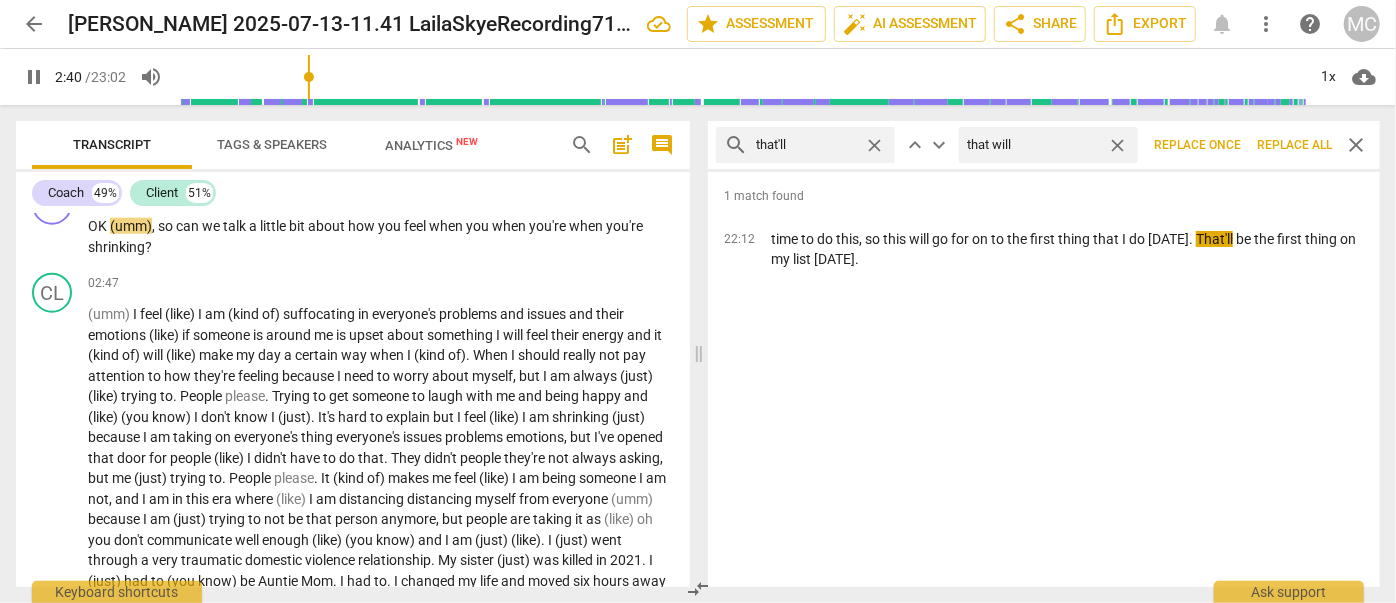 click on "Replace all" at bounding box center [1294, 145] 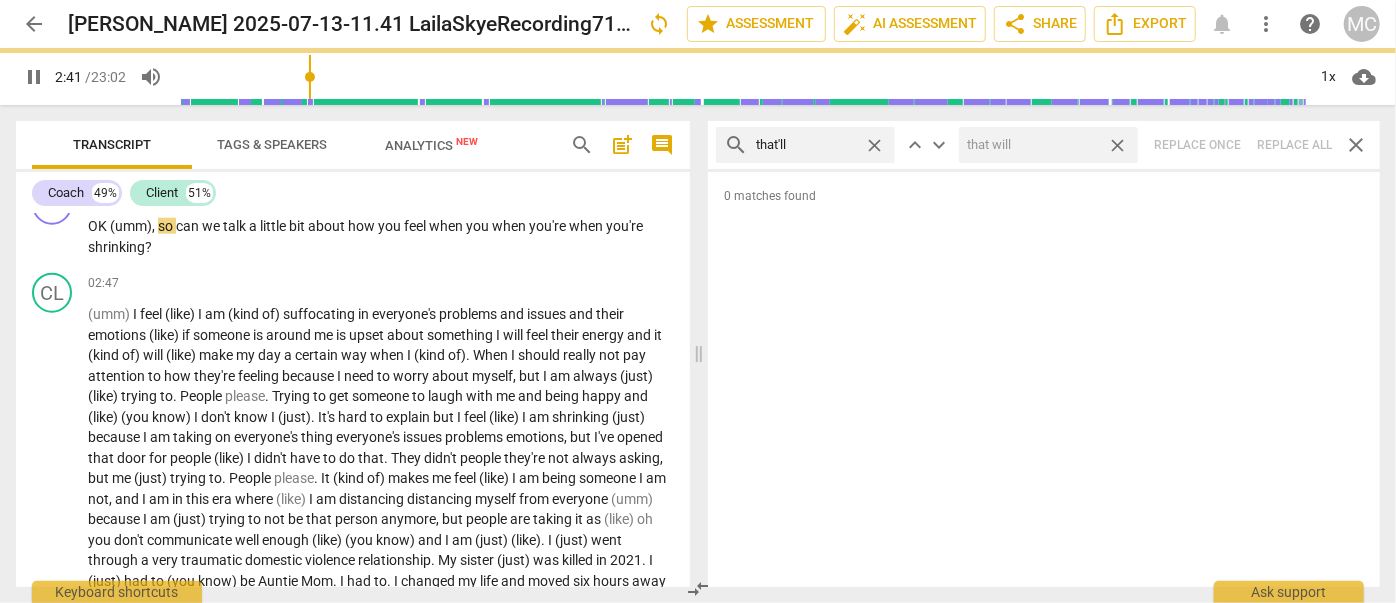 click on "close" at bounding box center (1117, 145) 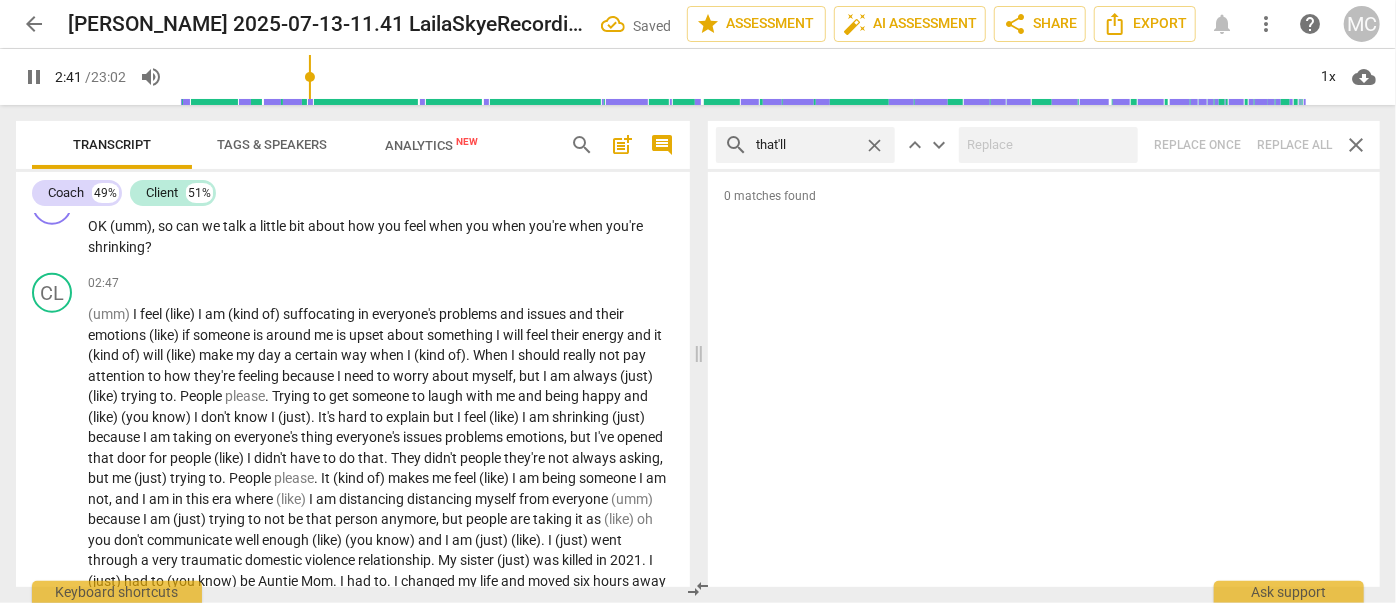 drag, startPoint x: 884, startPoint y: 144, endPoint x: 870, endPoint y: 146, distance: 14.142136 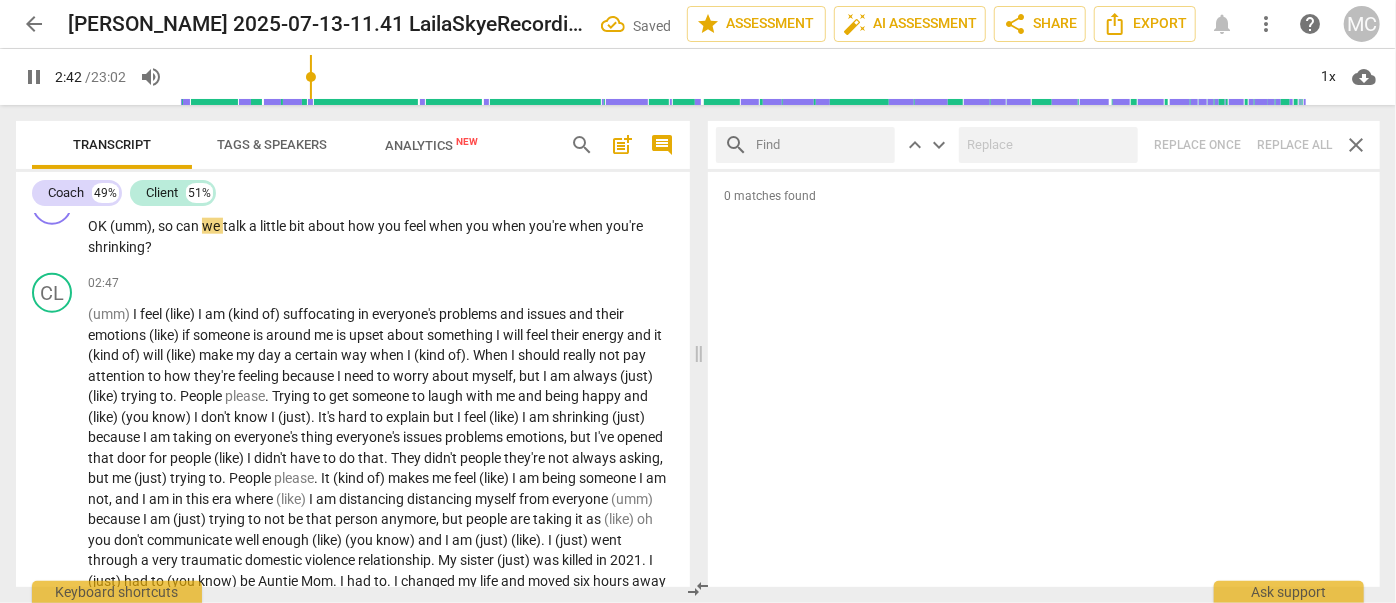 click at bounding box center (821, 145) 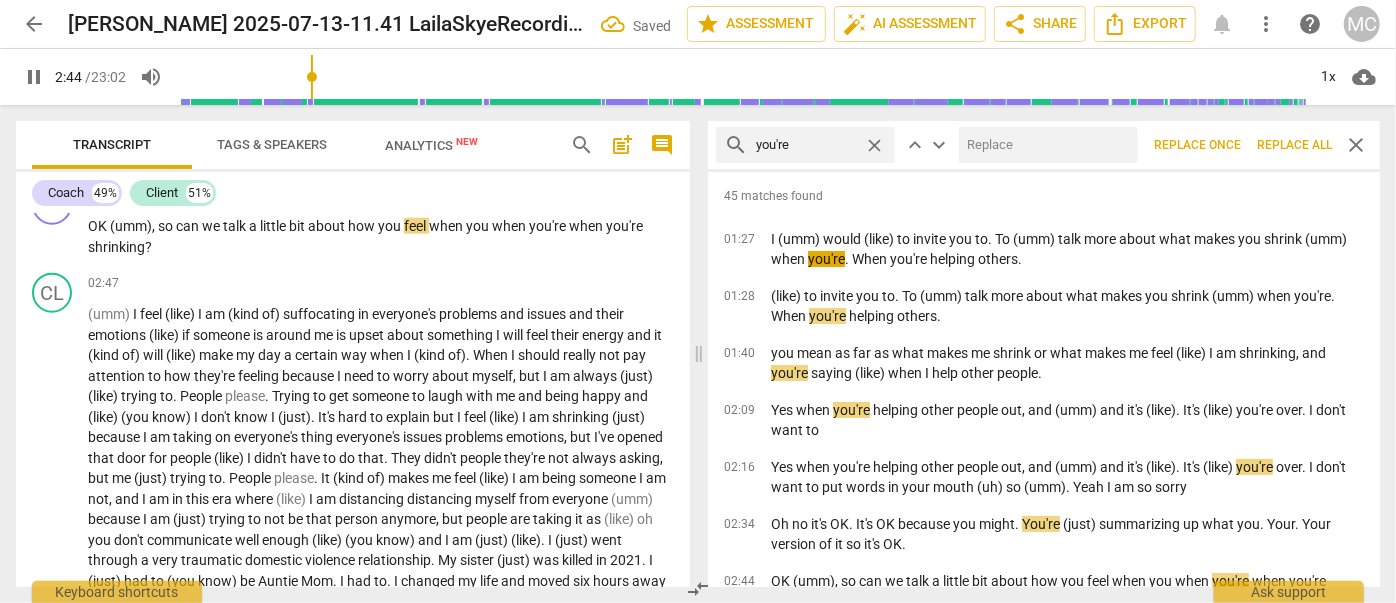click at bounding box center [1044, 145] 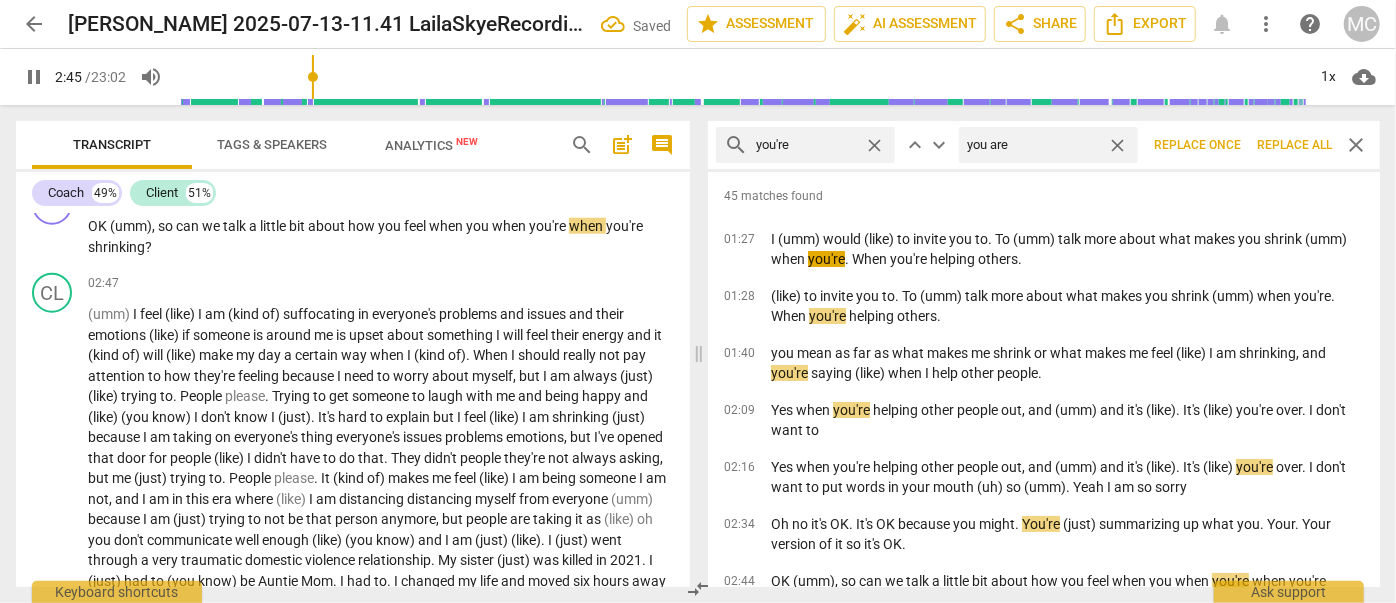 click on "Replace all" at bounding box center [1294, 145] 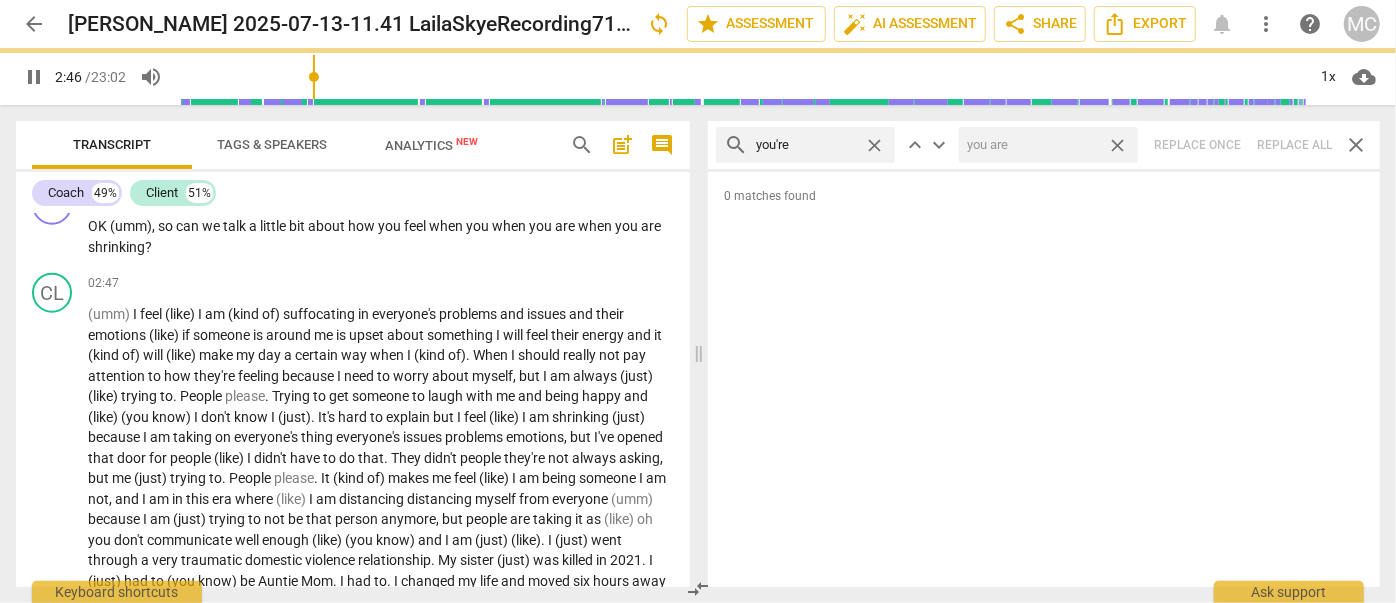 click on "close" at bounding box center (1117, 145) 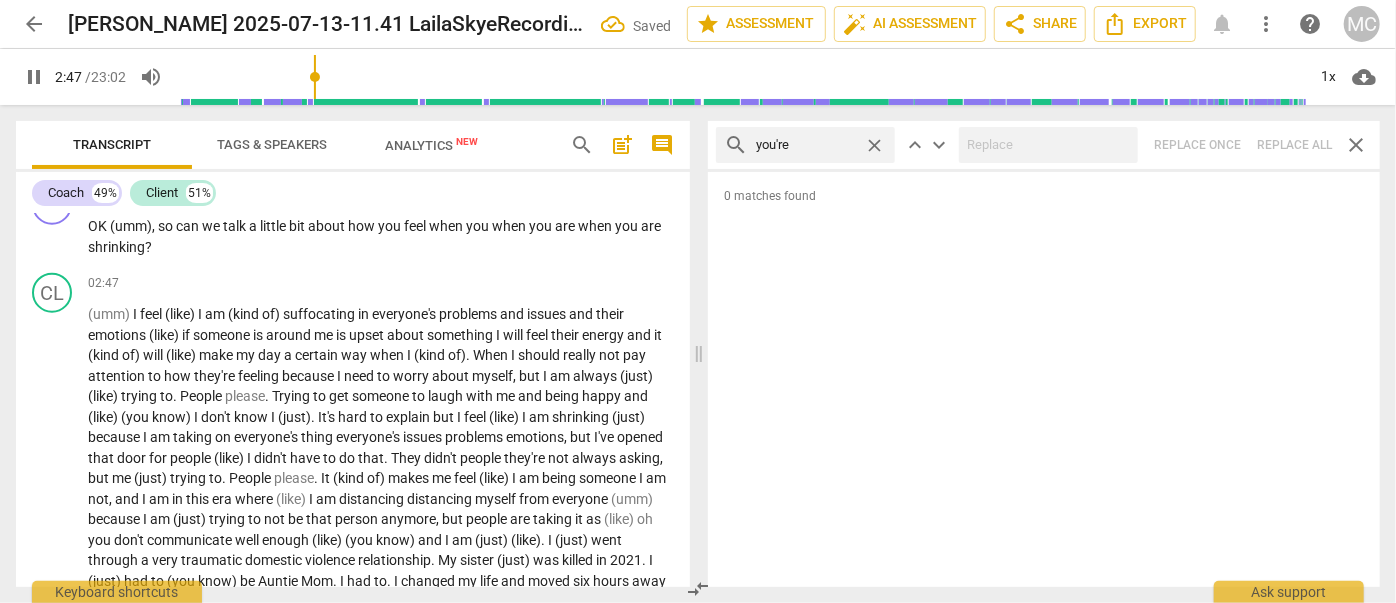 click on "close" at bounding box center (874, 145) 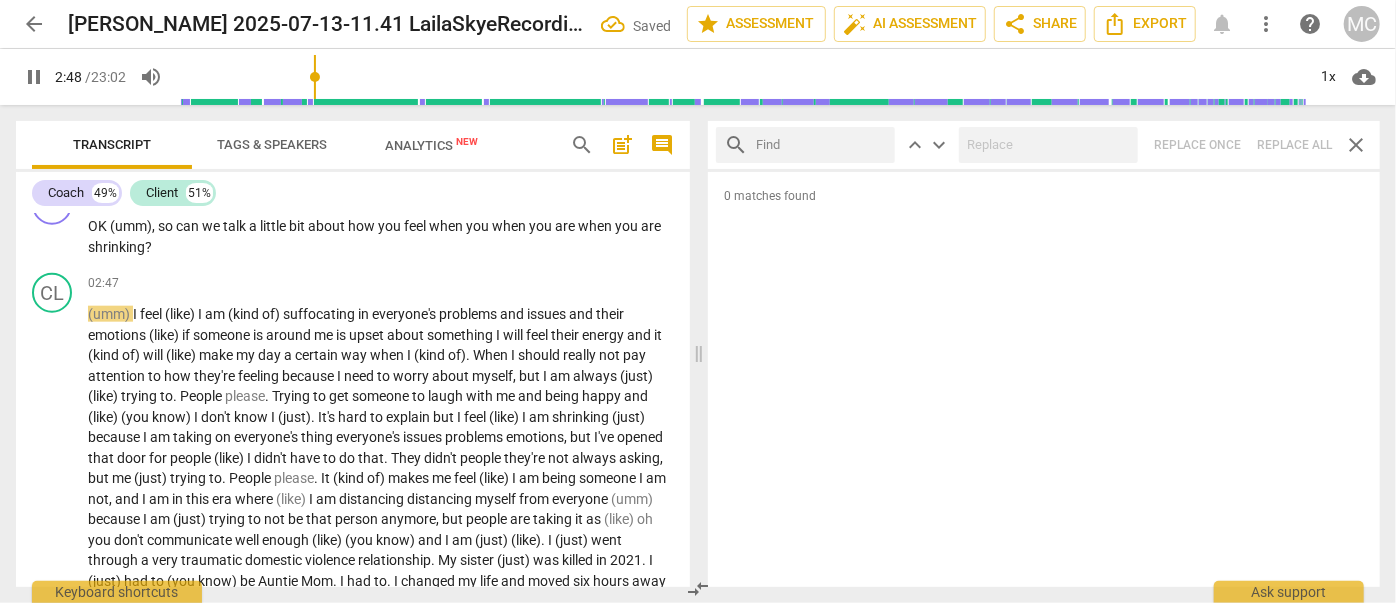 click at bounding box center (821, 145) 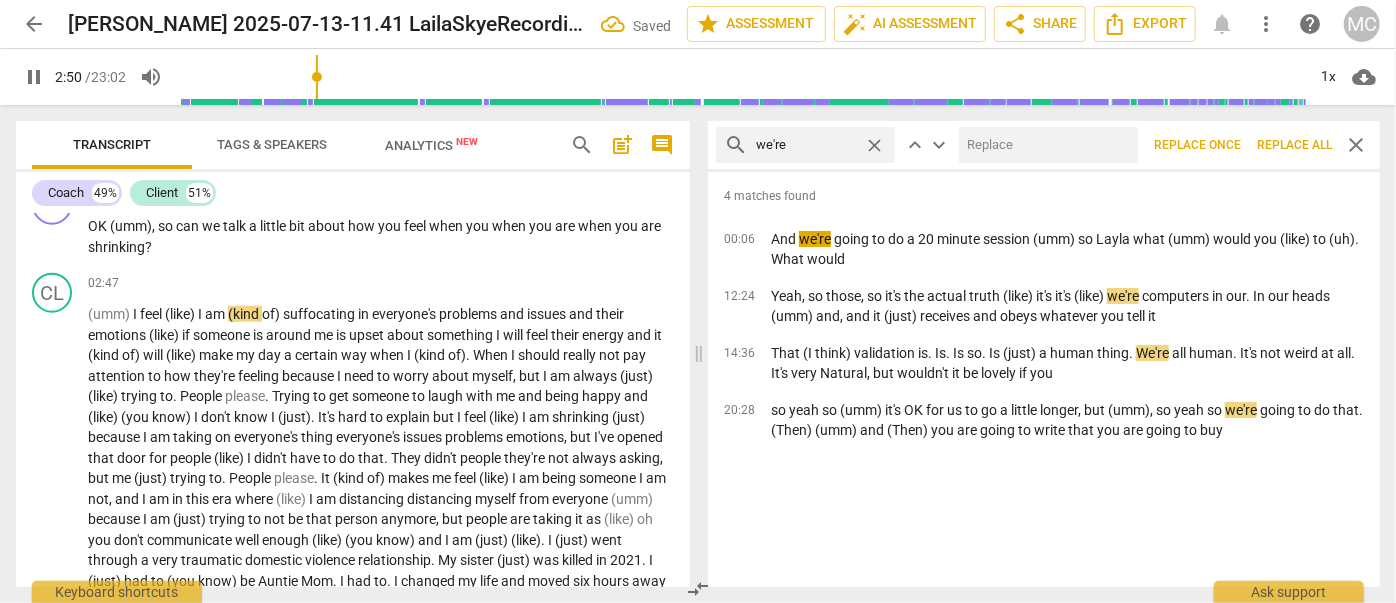 click at bounding box center (1044, 145) 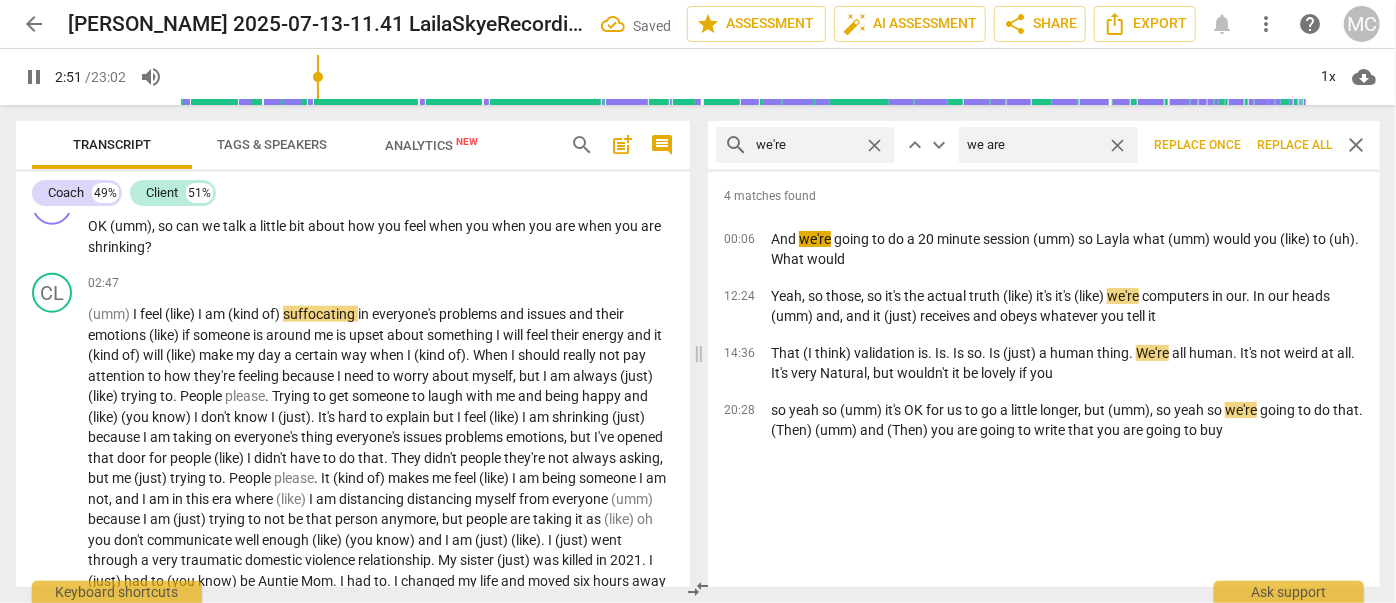 click on "Replace all" at bounding box center (1294, 145) 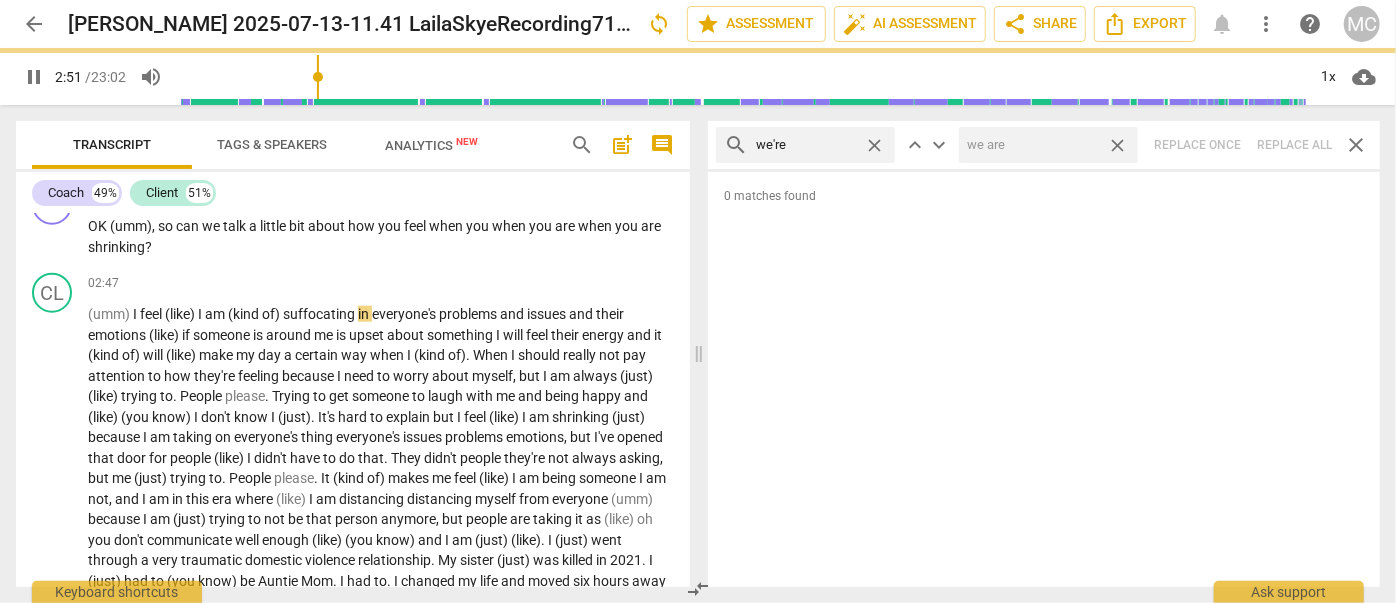 click on "close" at bounding box center (1117, 145) 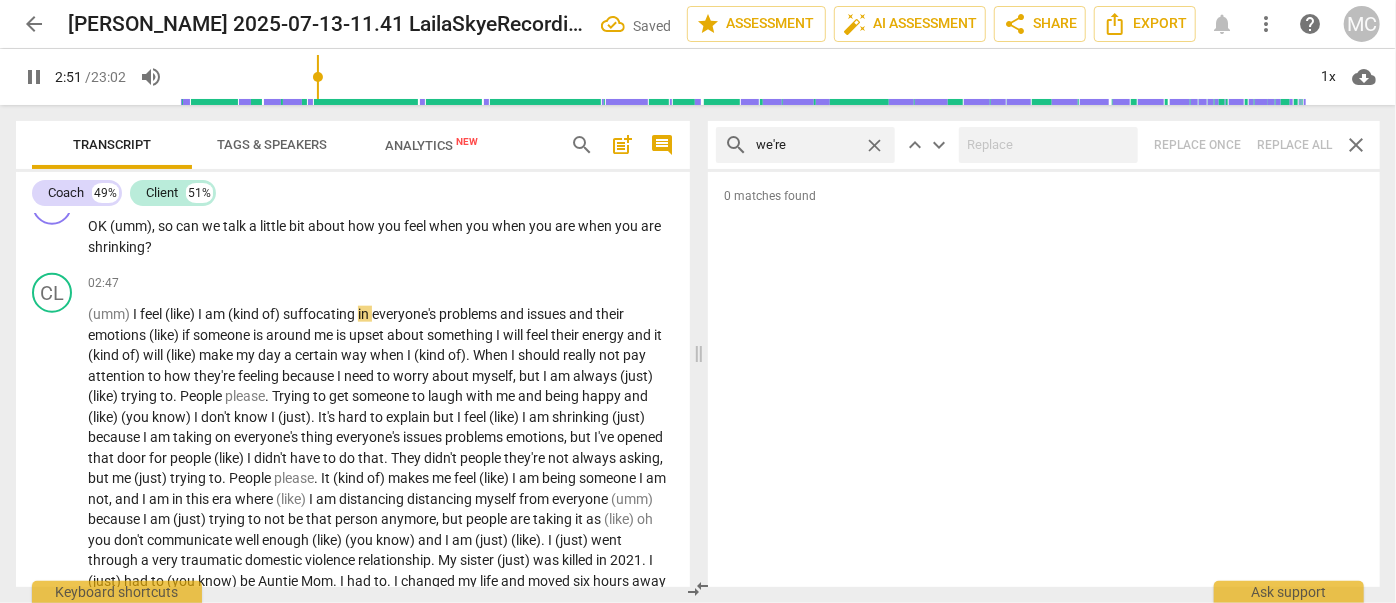 click on "close" at bounding box center (874, 145) 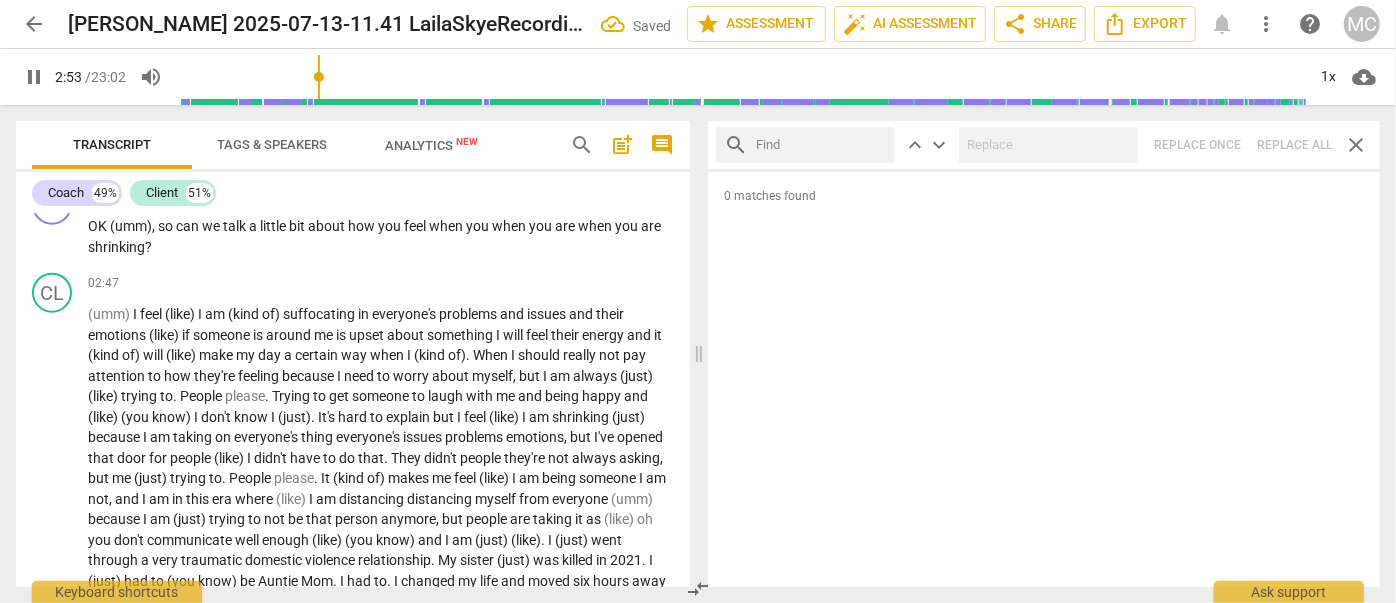 click at bounding box center [821, 145] 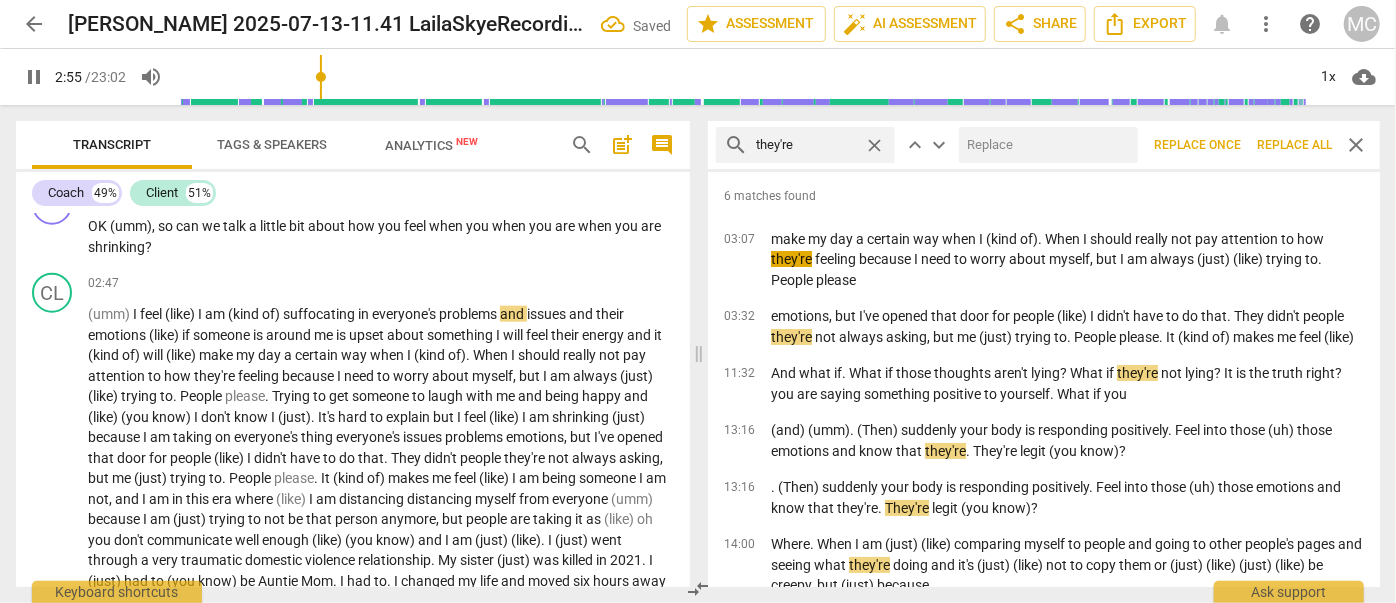 click at bounding box center [1044, 145] 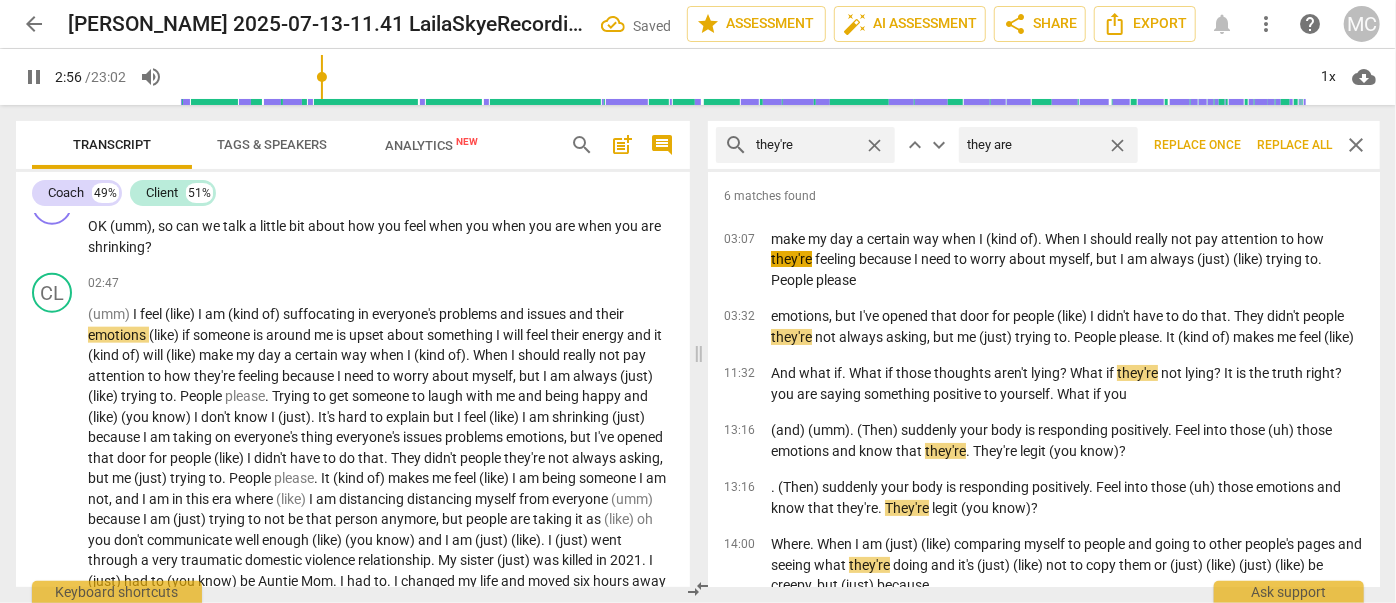 click on "Replace all" at bounding box center [1294, 145] 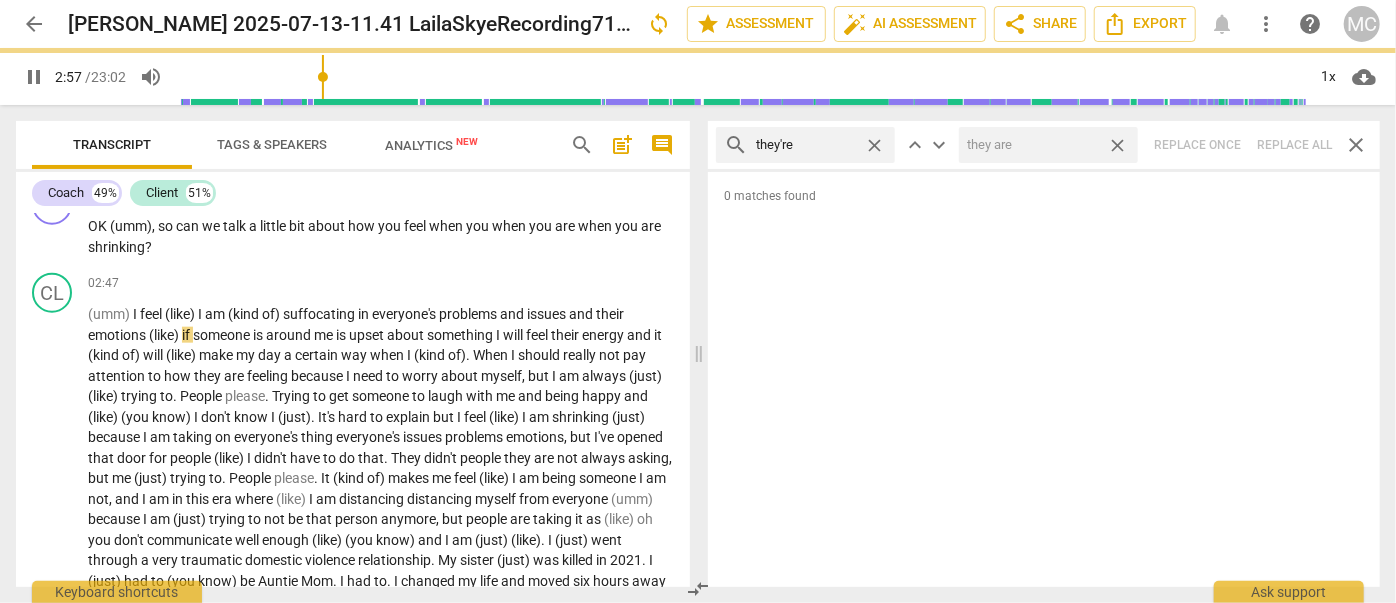 drag, startPoint x: 1122, startPoint y: 145, endPoint x: 880, endPoint y: 164, distance: 242.74472 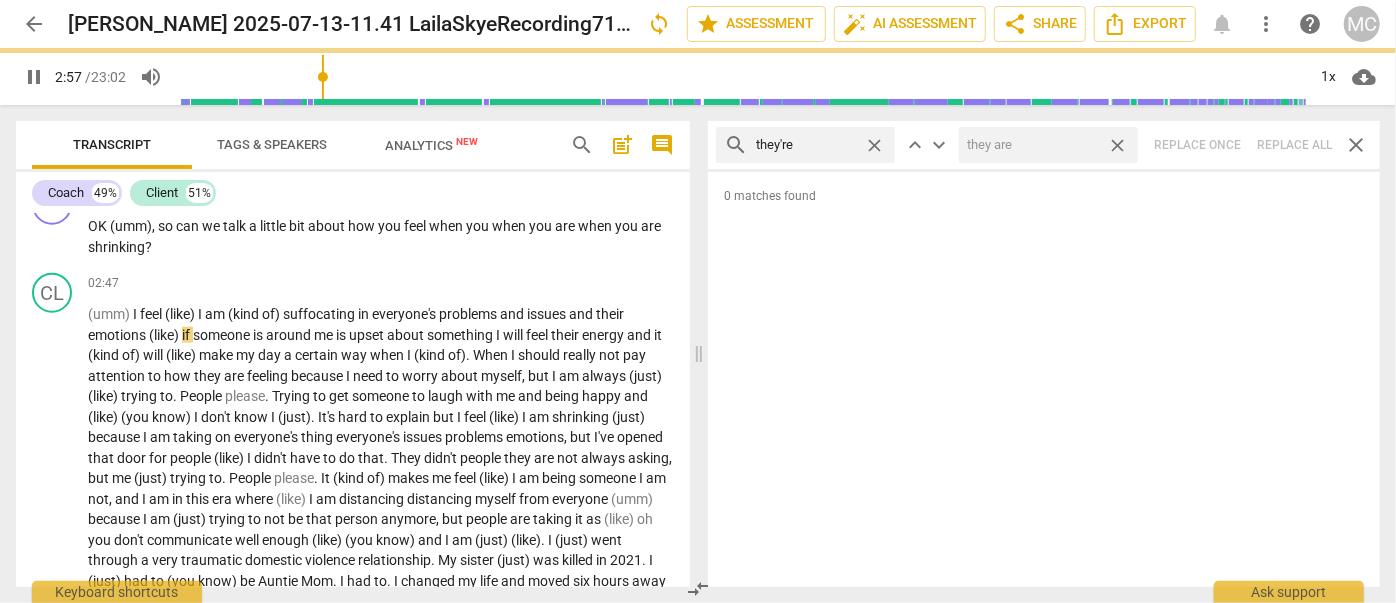 click on "close" at bounding box center [1117, 145] 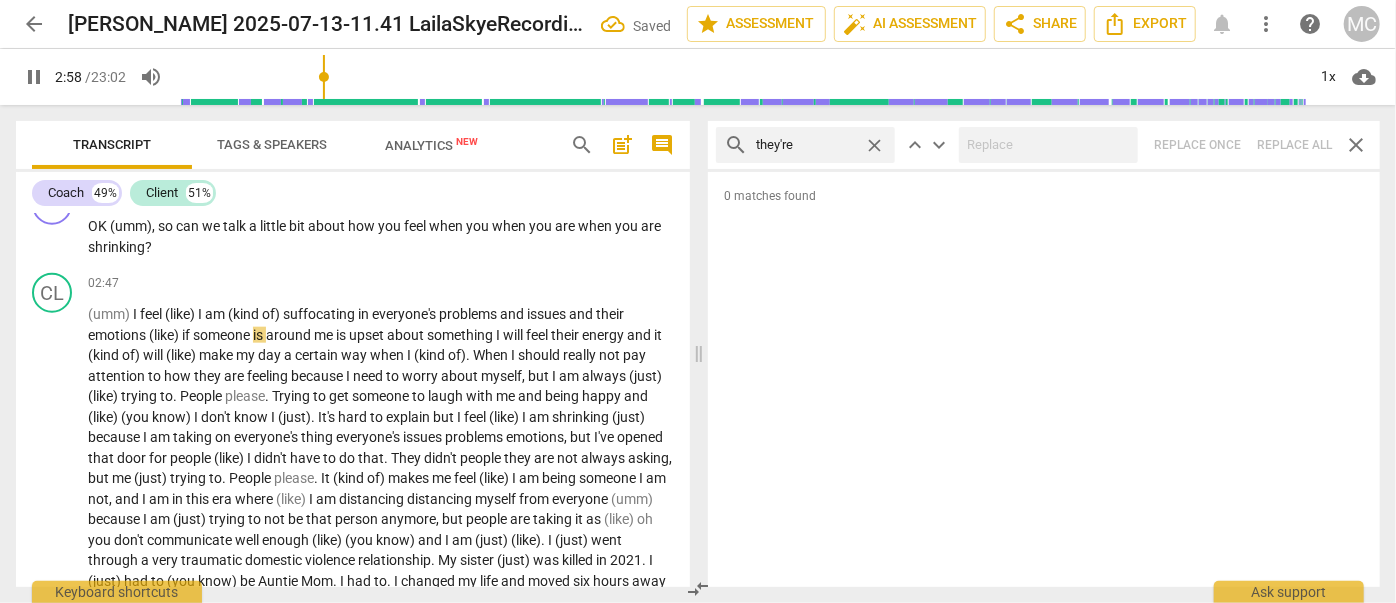 click on "close" at bounding box center [874, 145] 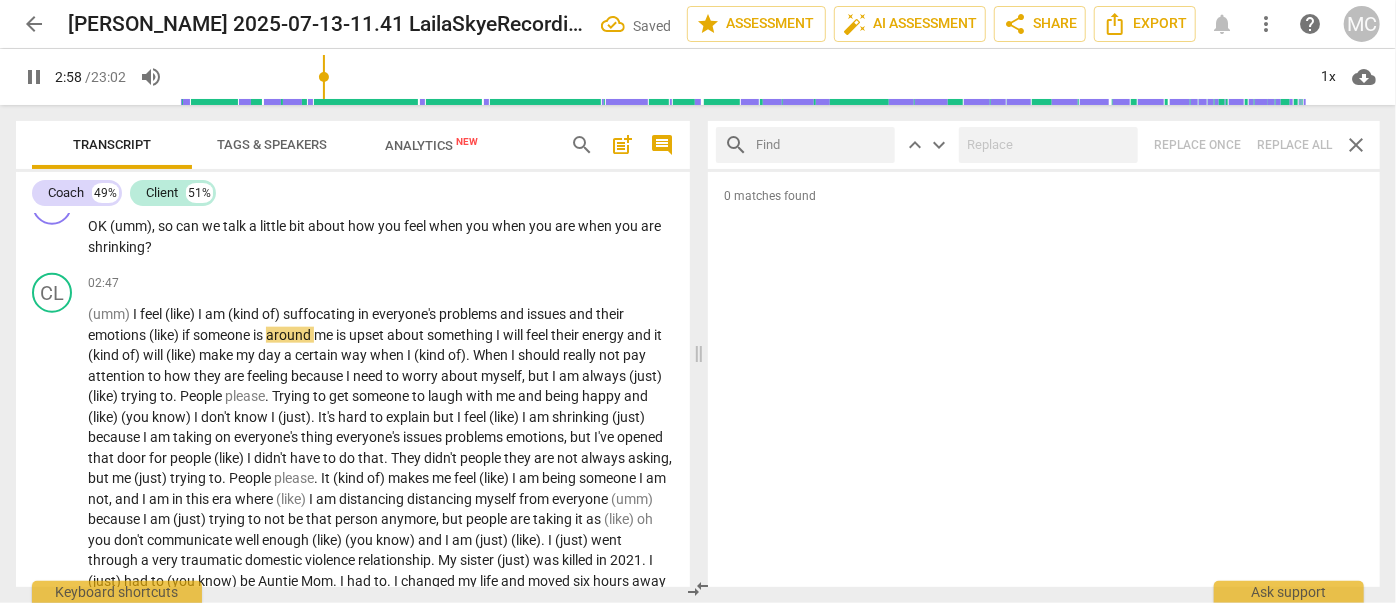 click at bounding box center [821, 145] 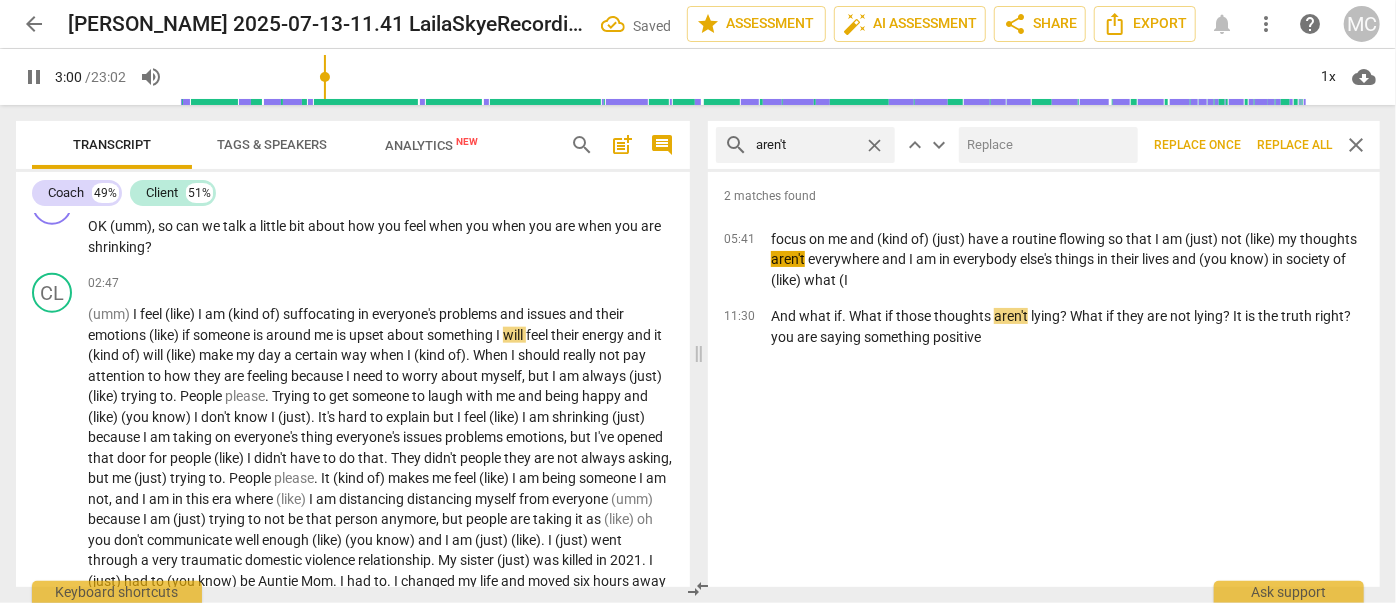 click at bounding box center (1044, 145) 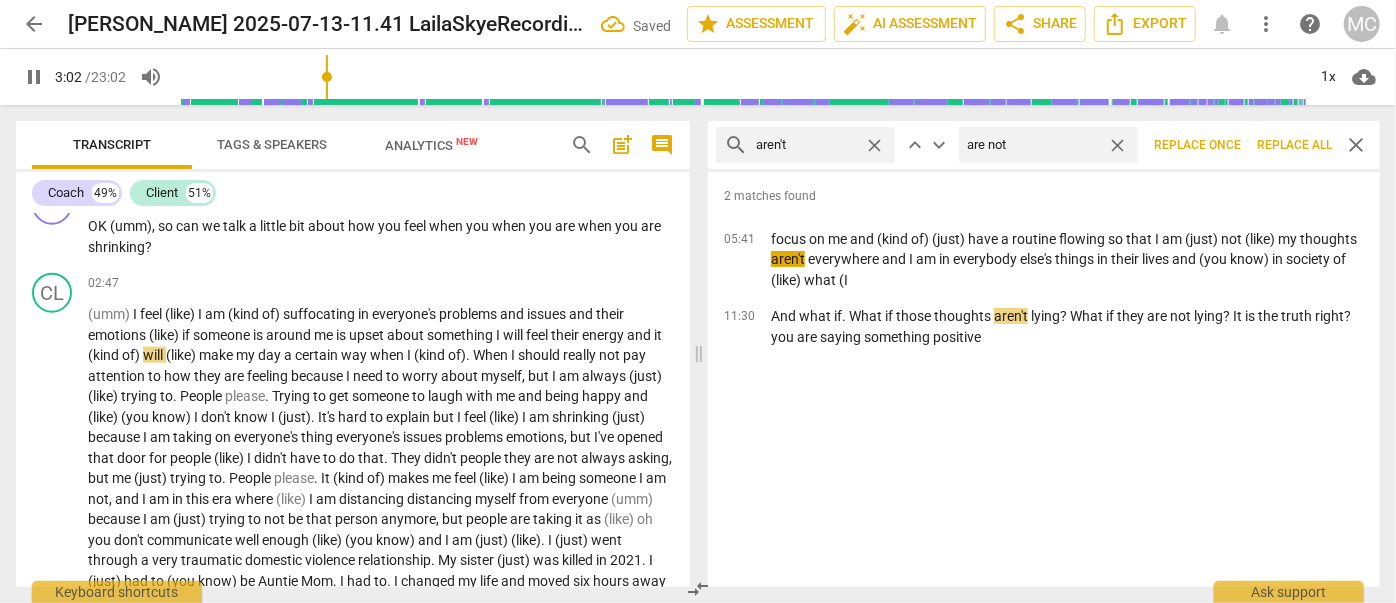 click on "Replace all" at bounding box center (1294, 145) 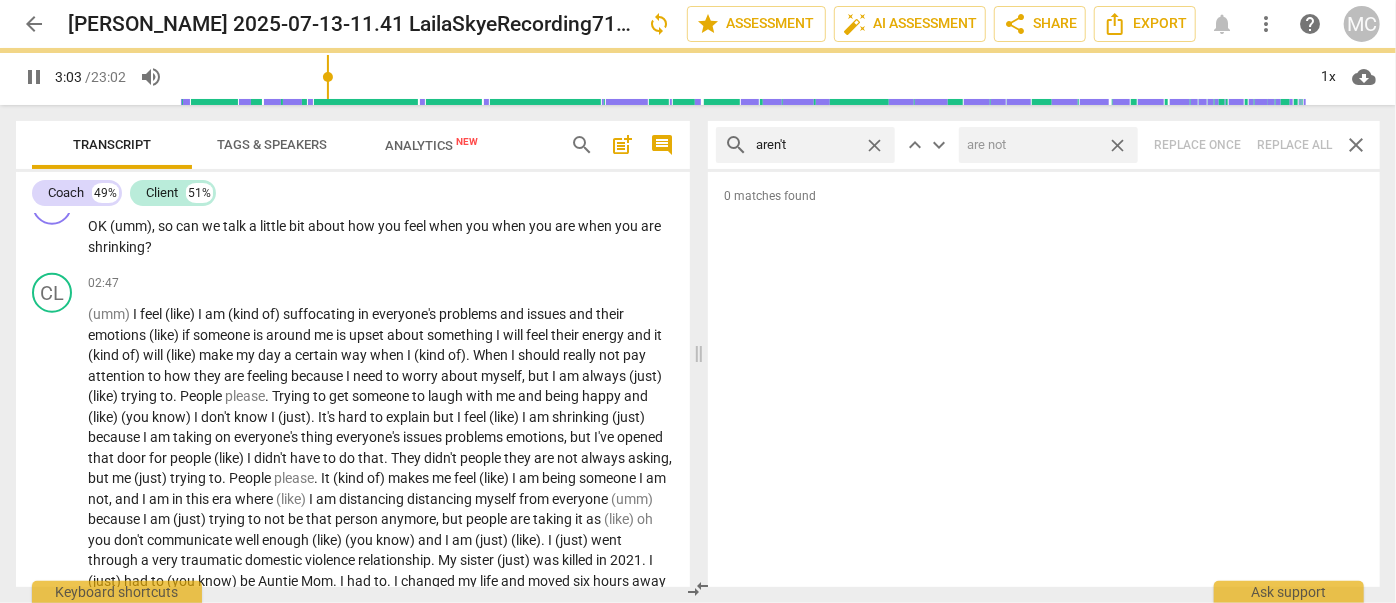 drag, startPoint x: 1126, startPoint y: 146, endPoint x: 935, endPoint y: 136, distance: 191.2616 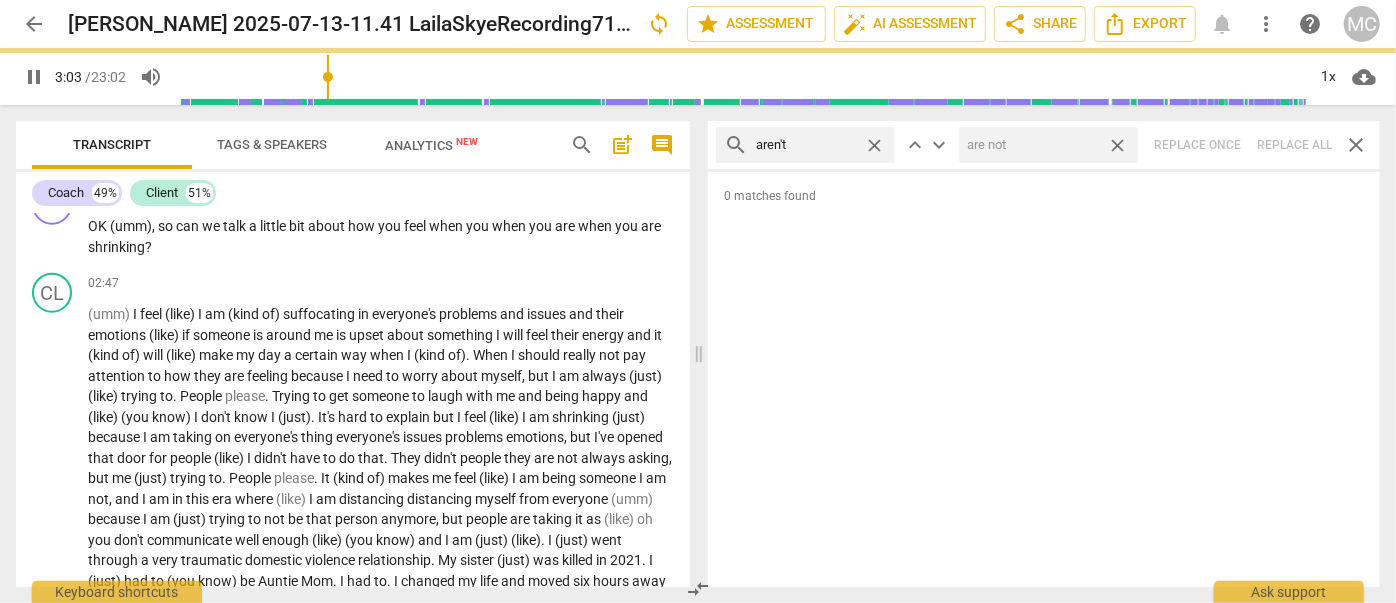 click on "close" at bounding box center [1117, 145] 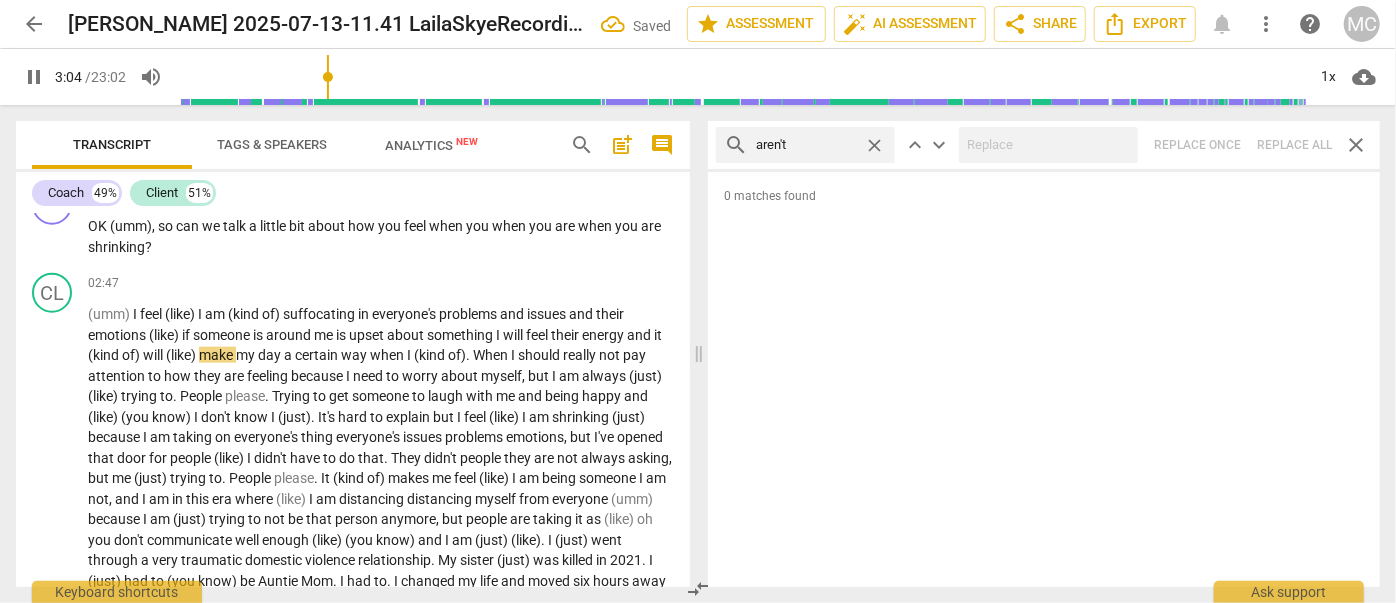 click on "close" at bounding box center (874, 145) 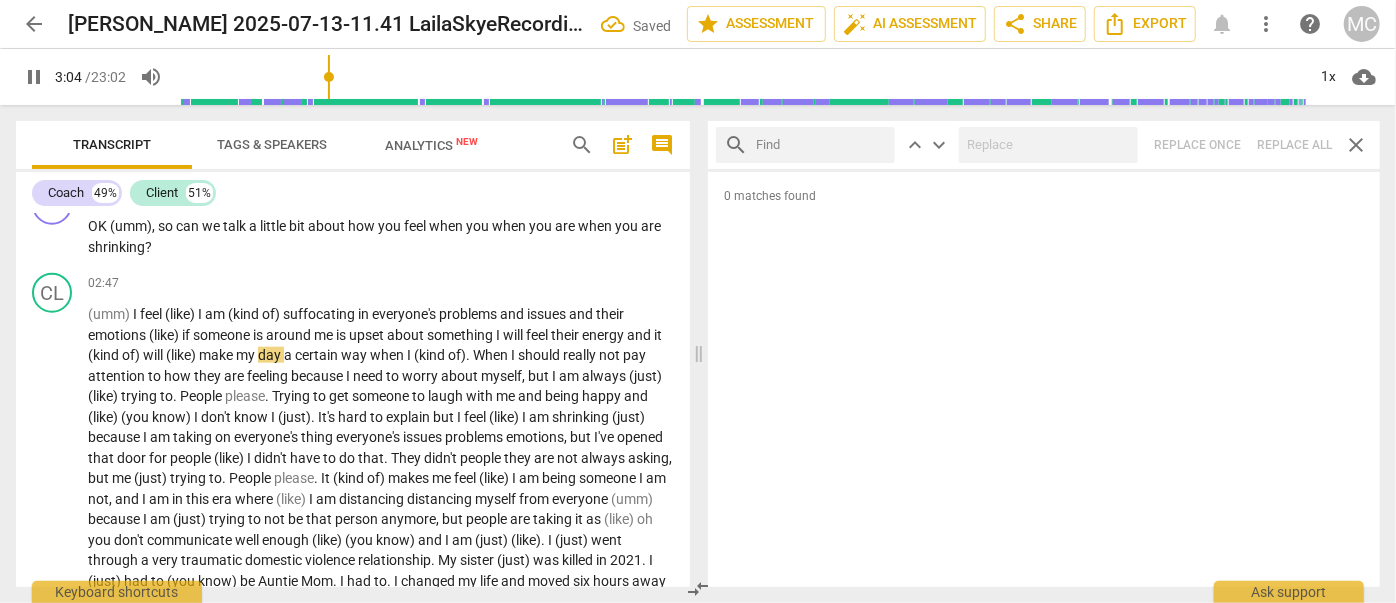 click at bounding box center (821, 145) 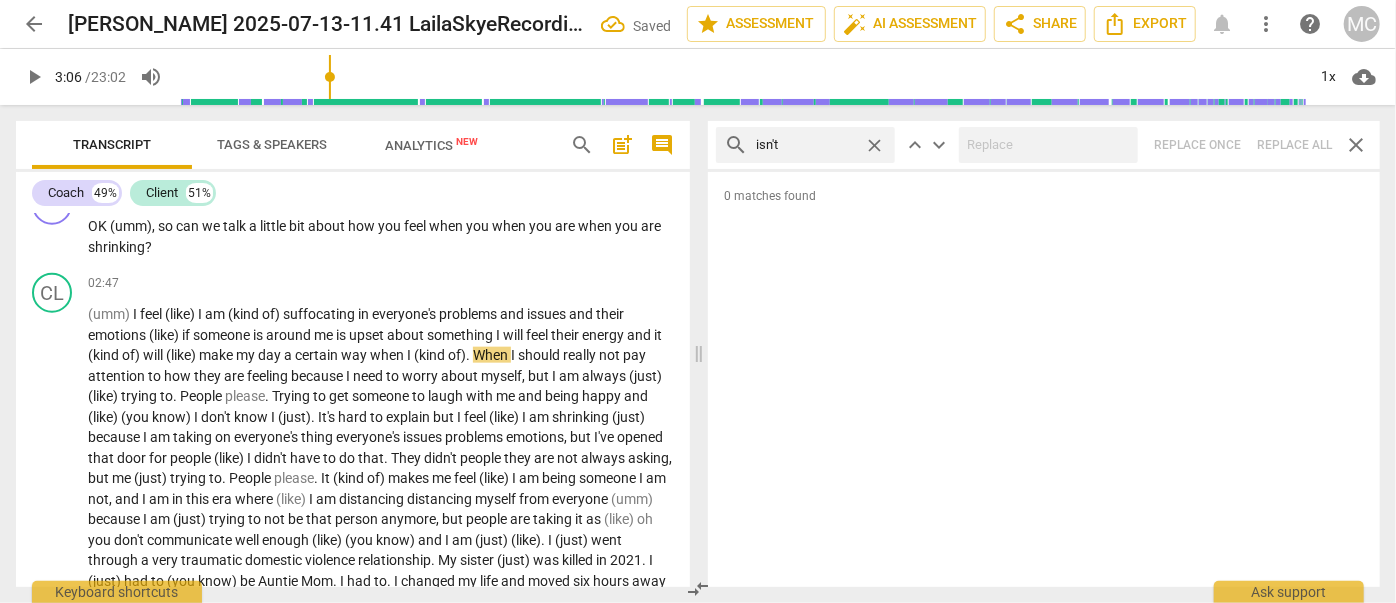 click on "search isn't close keyboard_arrow_up keyboard_arrow_down Replace once Replace all close" at bounding box center [1044, 145] 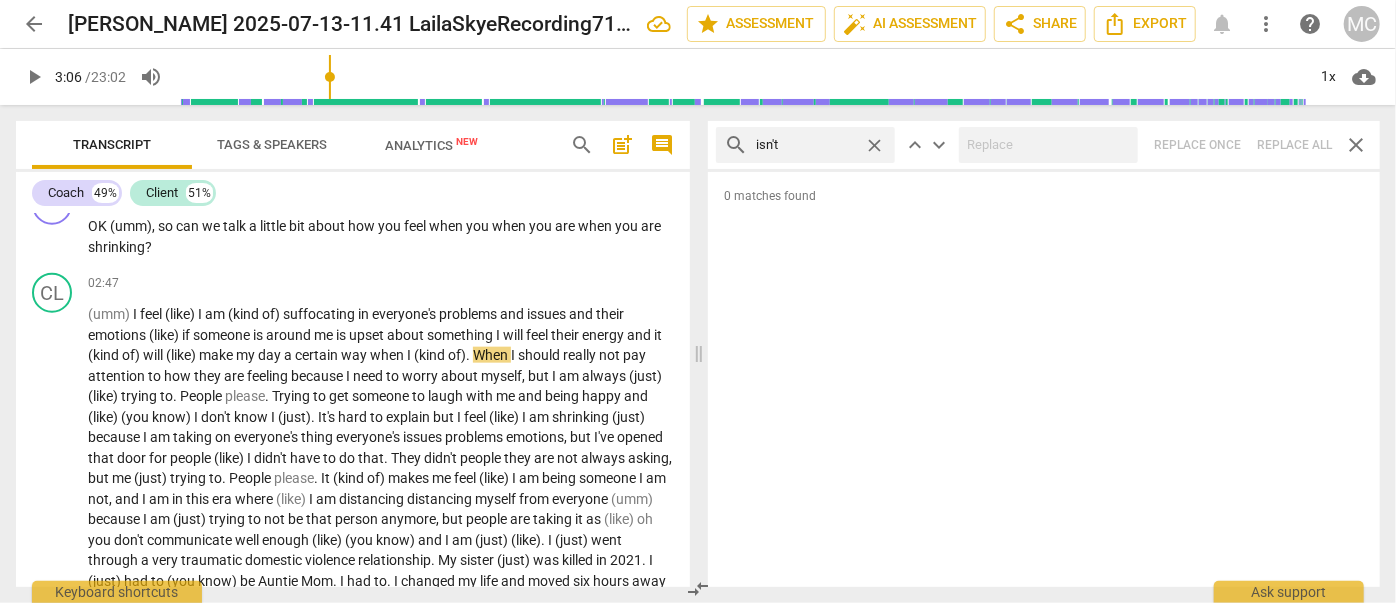 click on "close" at bounding box center [874, 145] 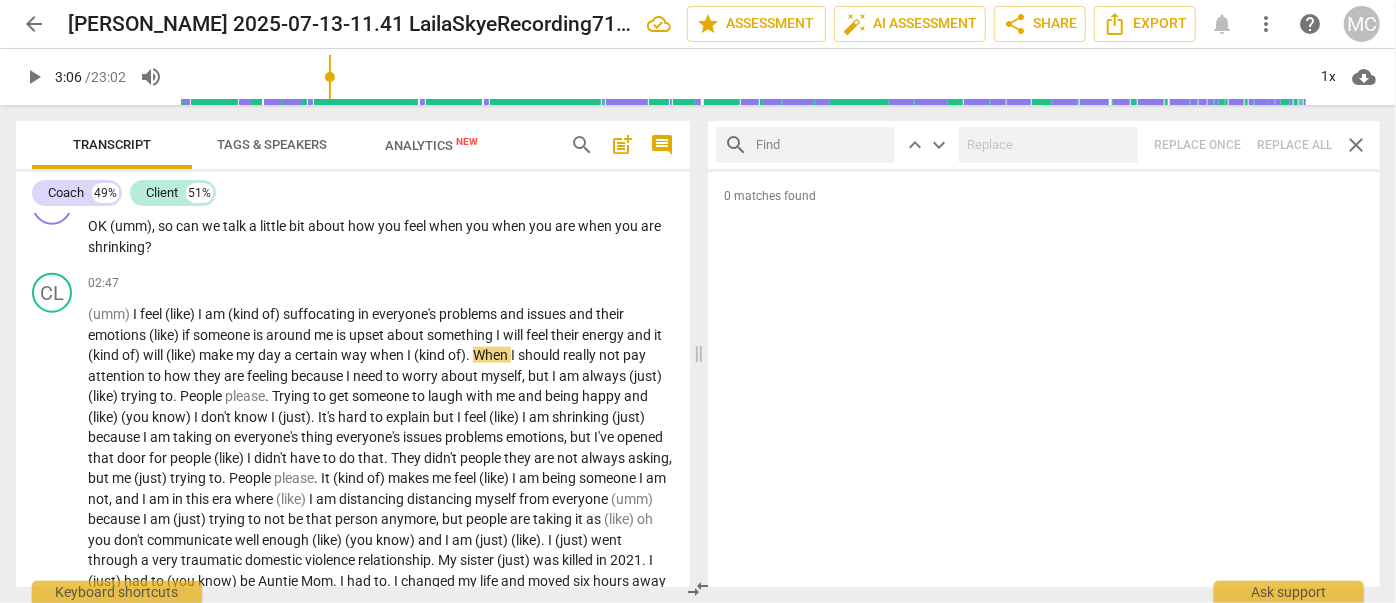 click at bounding box center [821, 145] 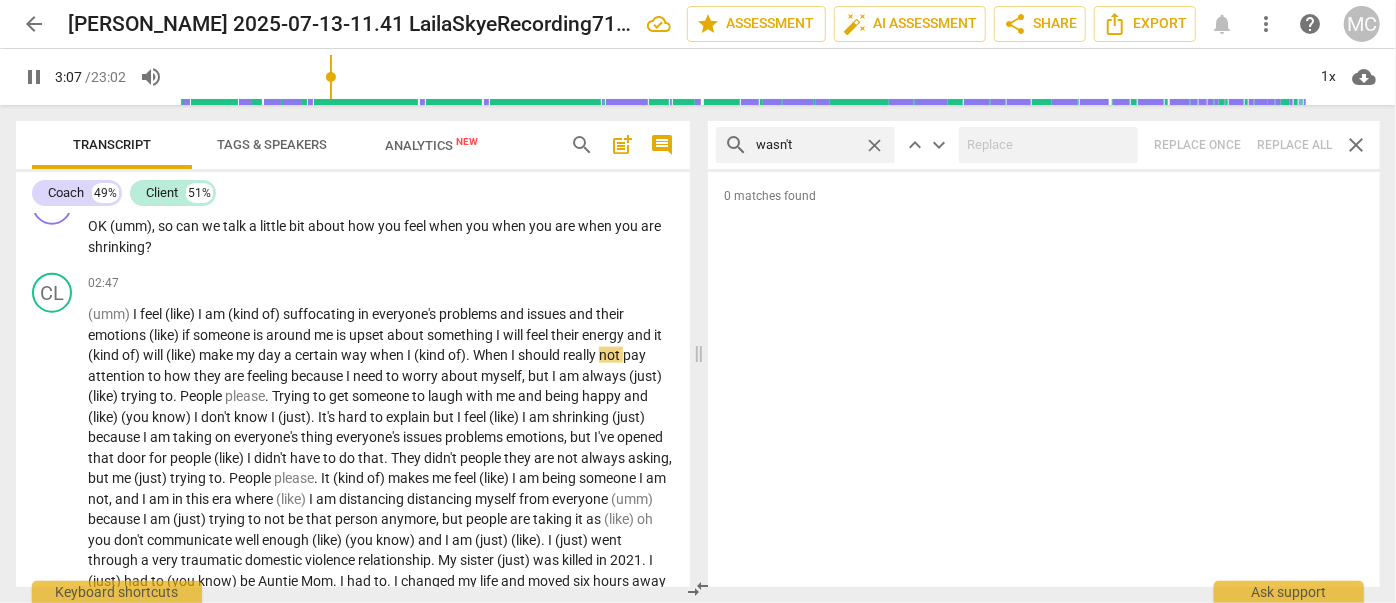 click on "search wasn't close keyboard_arrow_up keyboard_arrow_down Replace once Replace all close" at bounding box center (1044, 145) 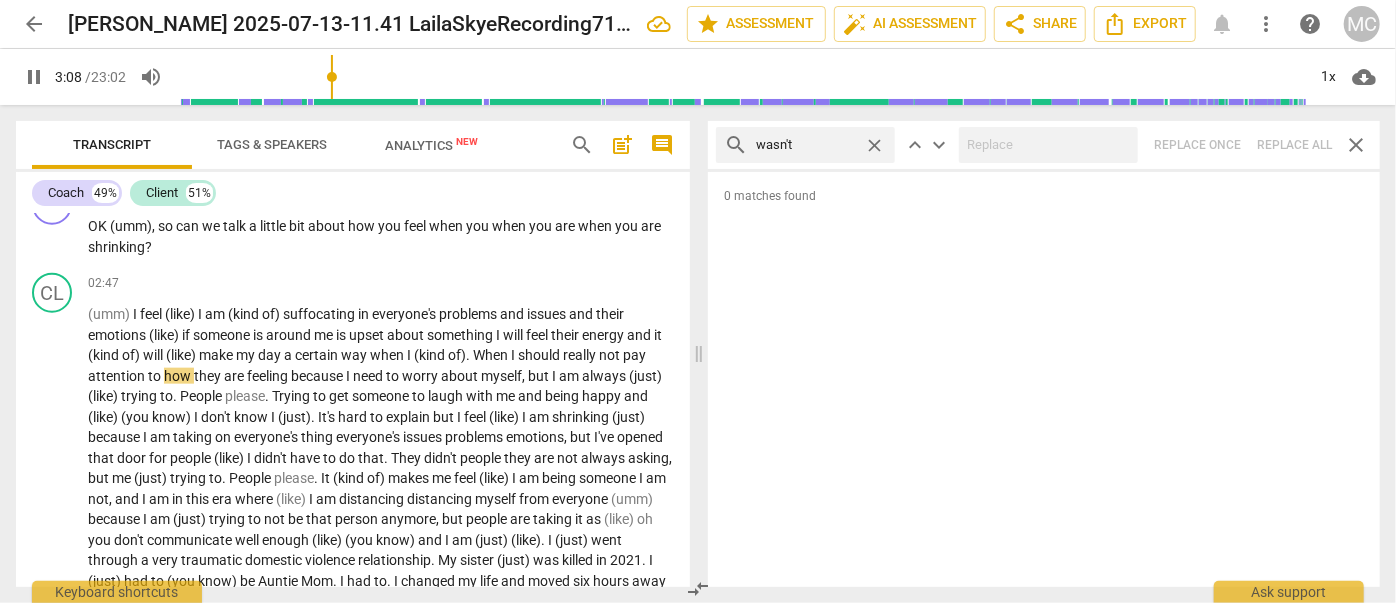 click on "close" at bounding box center (874, 145) 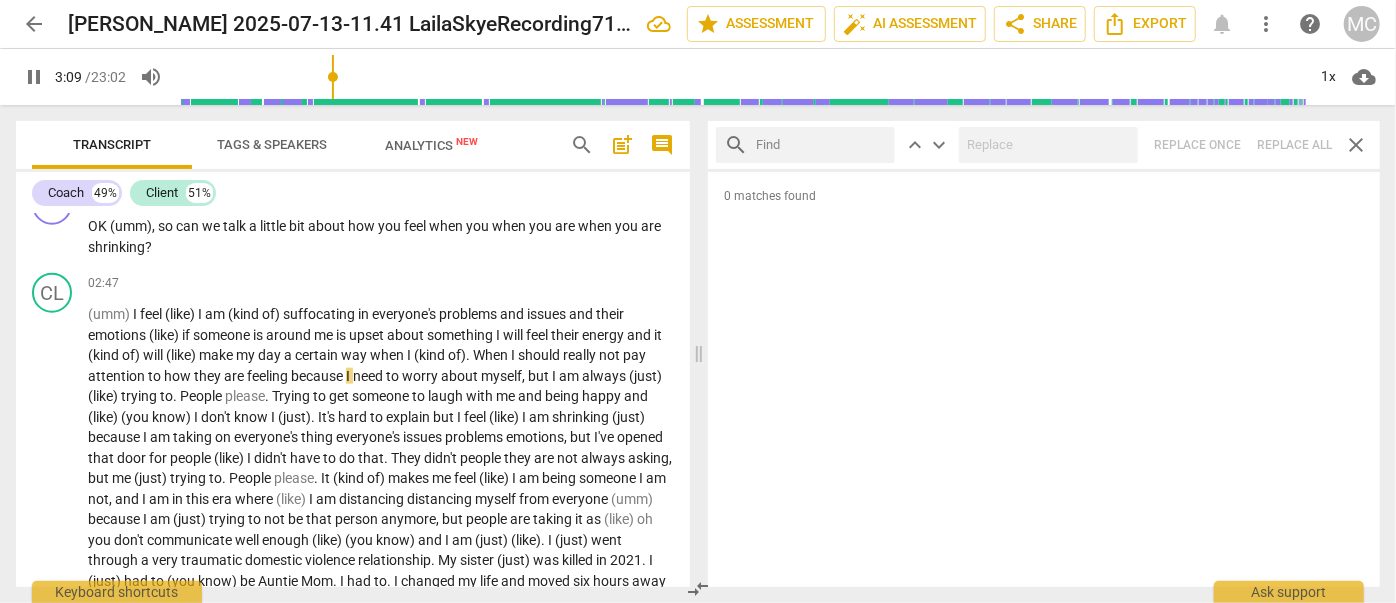 click at bounding box center (821, 145) 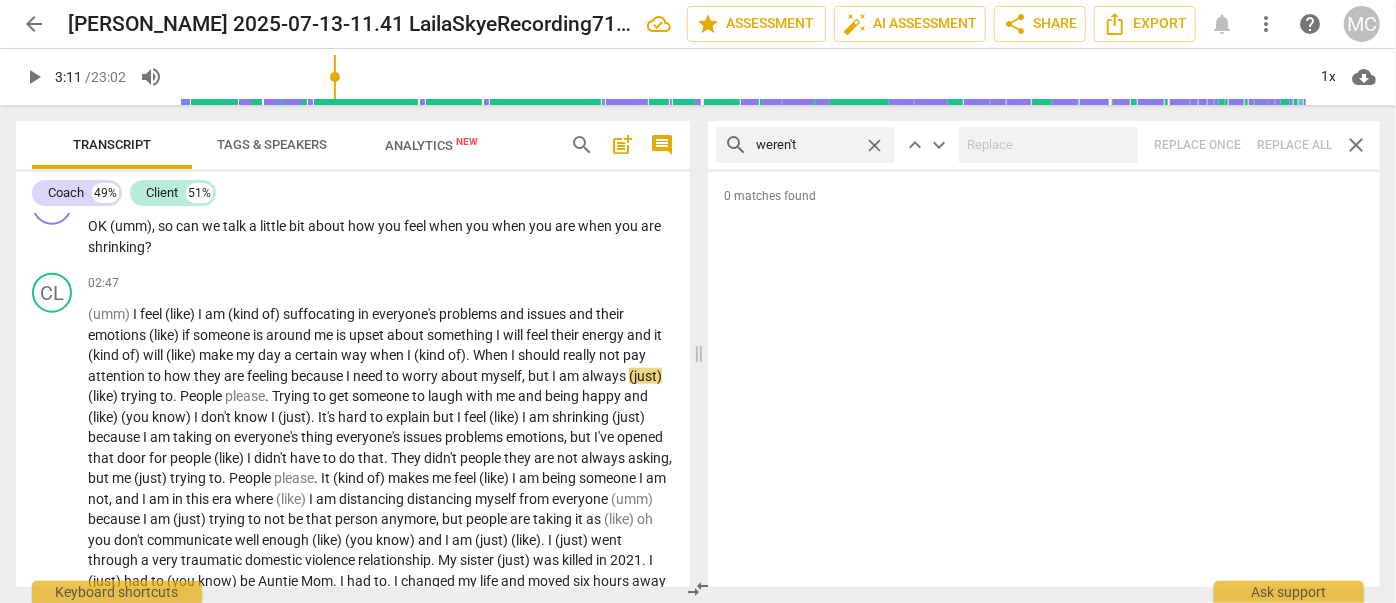 click on "search weren't close keyboard_arrow_up keyboard_arrow_down Replace once Replace all close" at bounding box center (1044, 145) 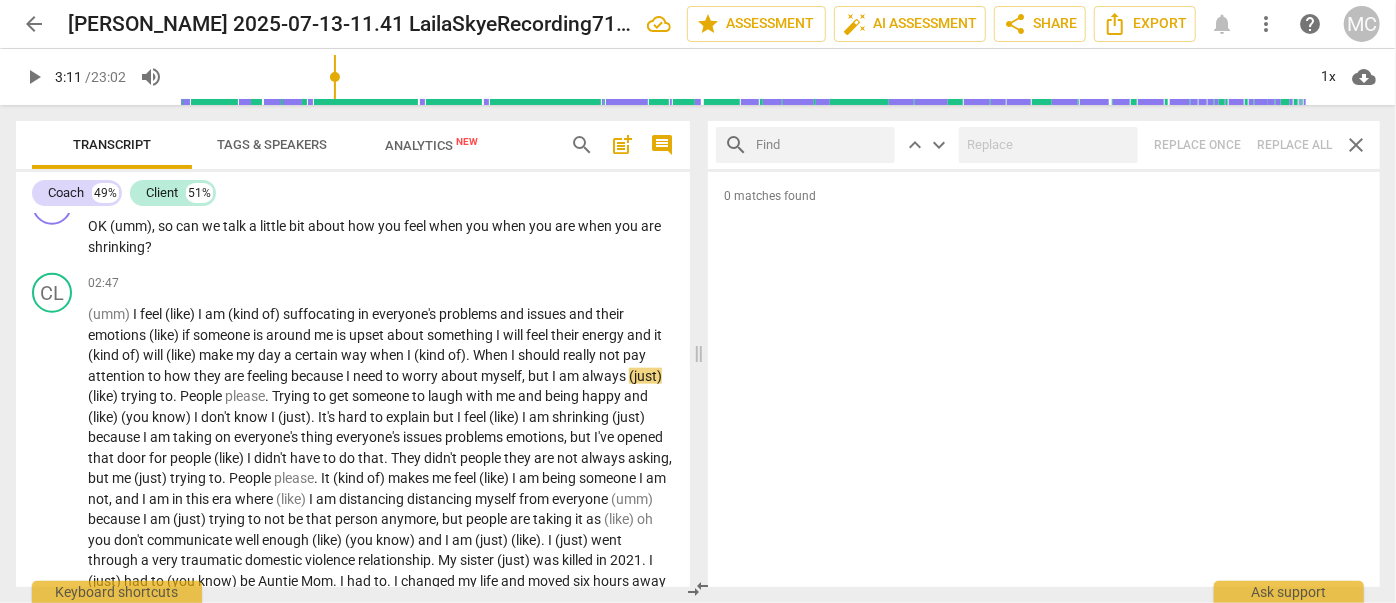 click at bounding box center [821, 145] 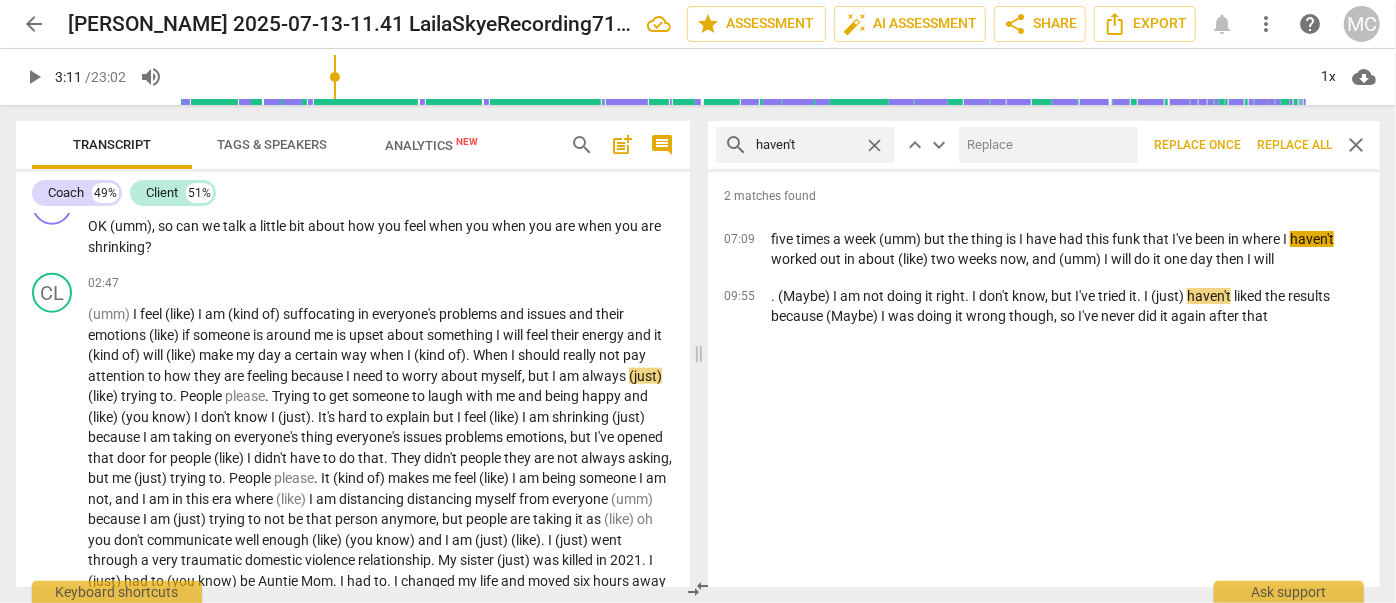click at bounding box center (1044, 145) 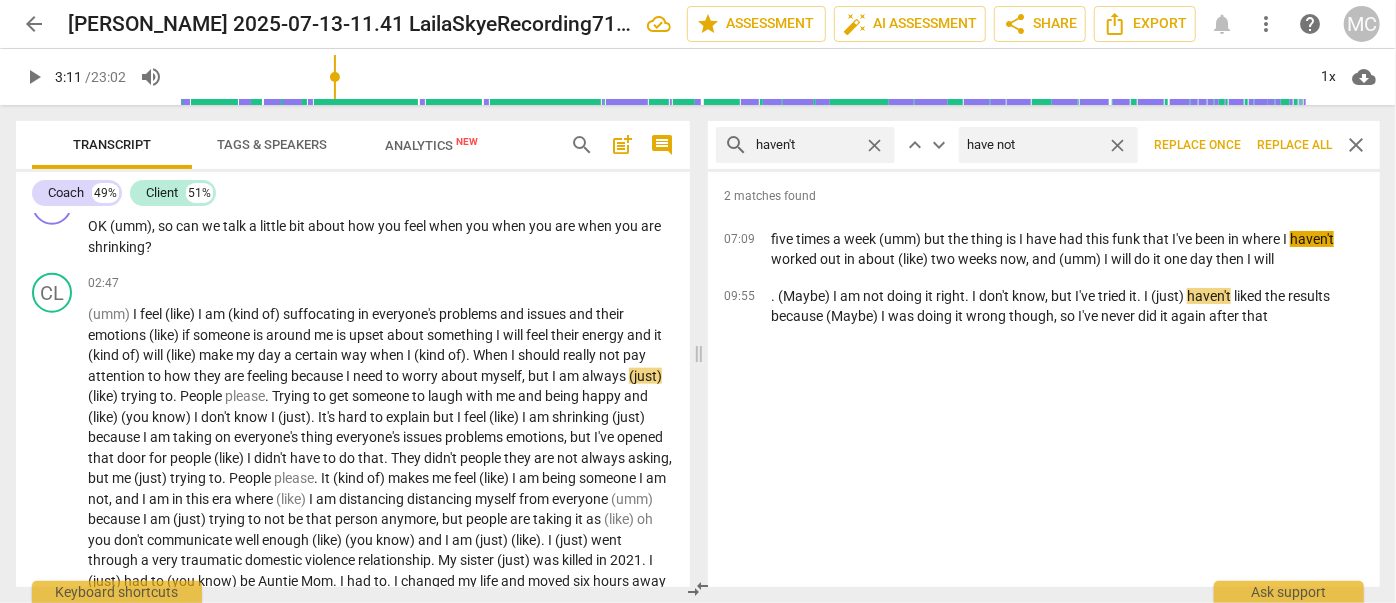 click on "Replace all" at bounding box center [1294, 145] 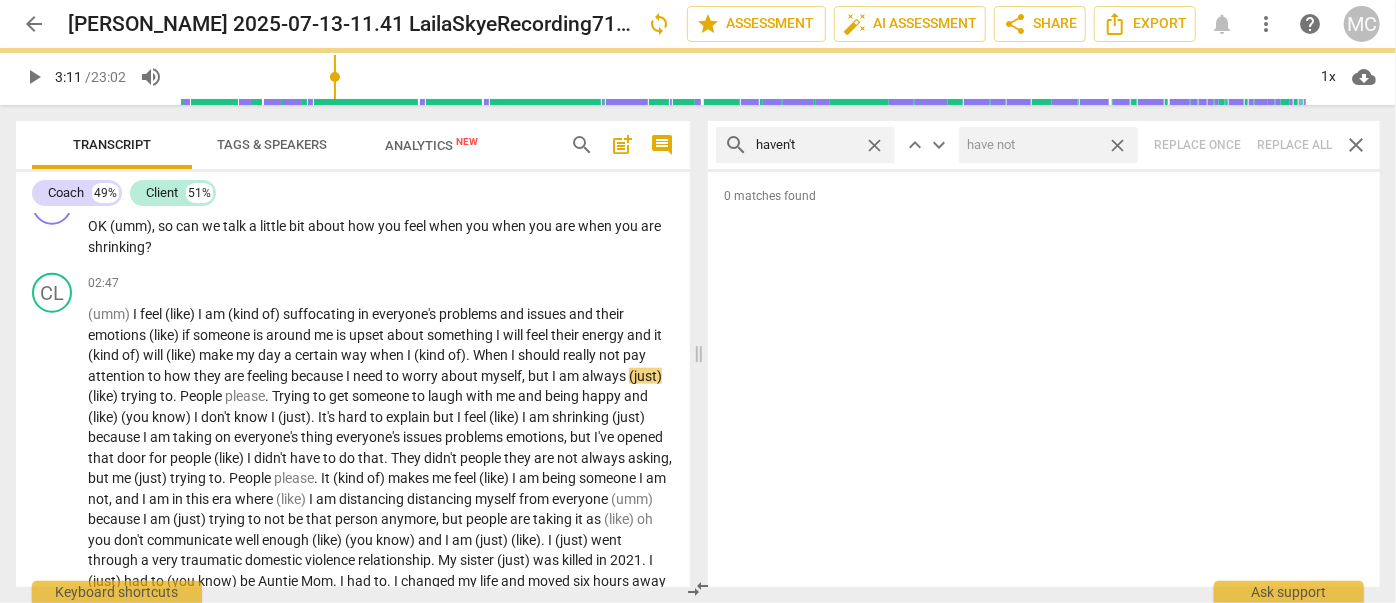 drag, startPoint x: 1114, startPoint y: 145, endPoint x: 870, endPoint y: 140, distance: 244.05122 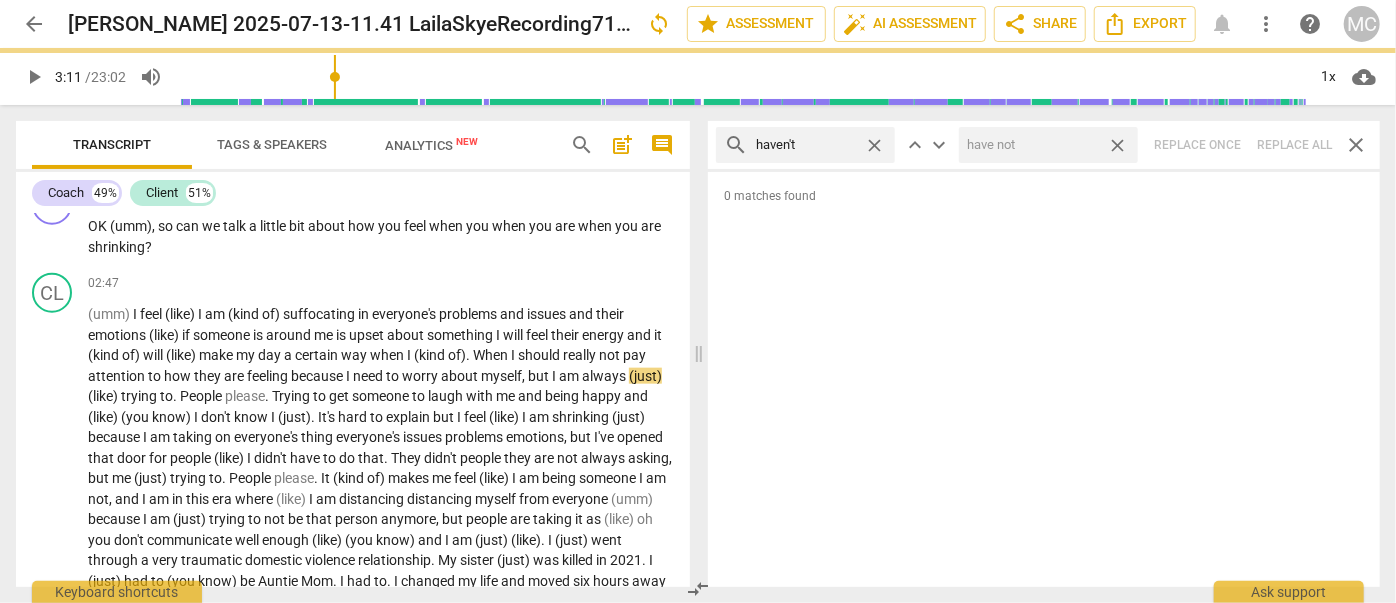 click on "close" at bounding box center [1117, 145] 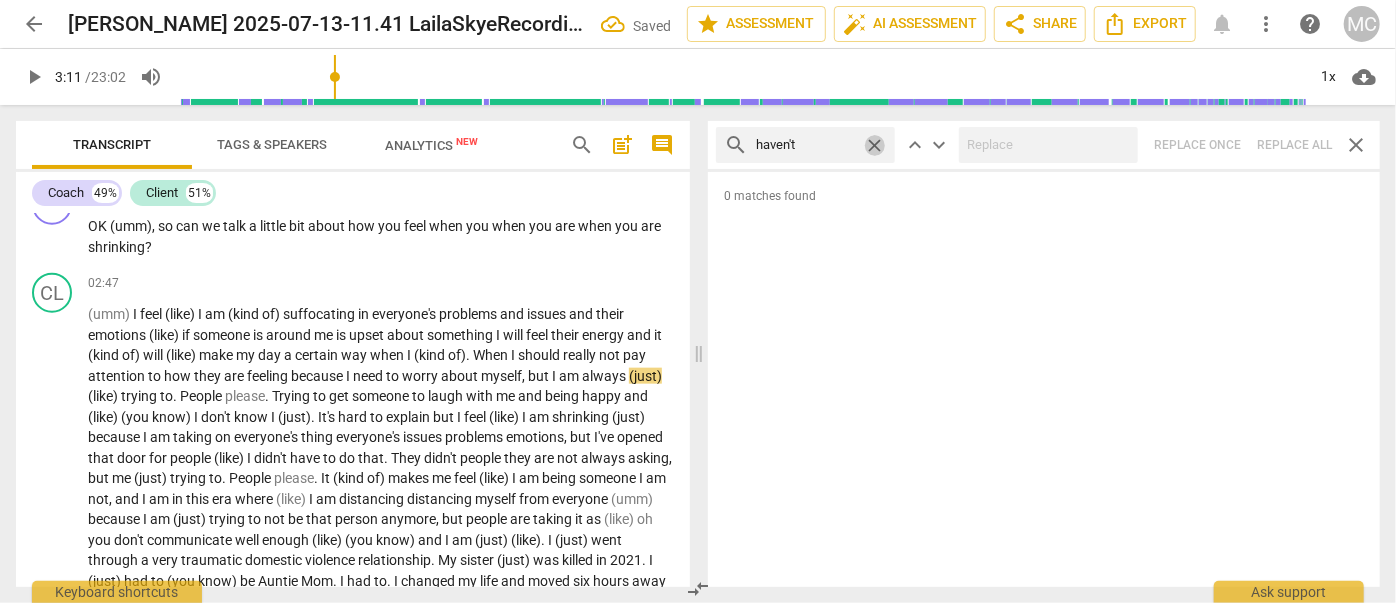 click on "close" at bounding box center [874, 145] 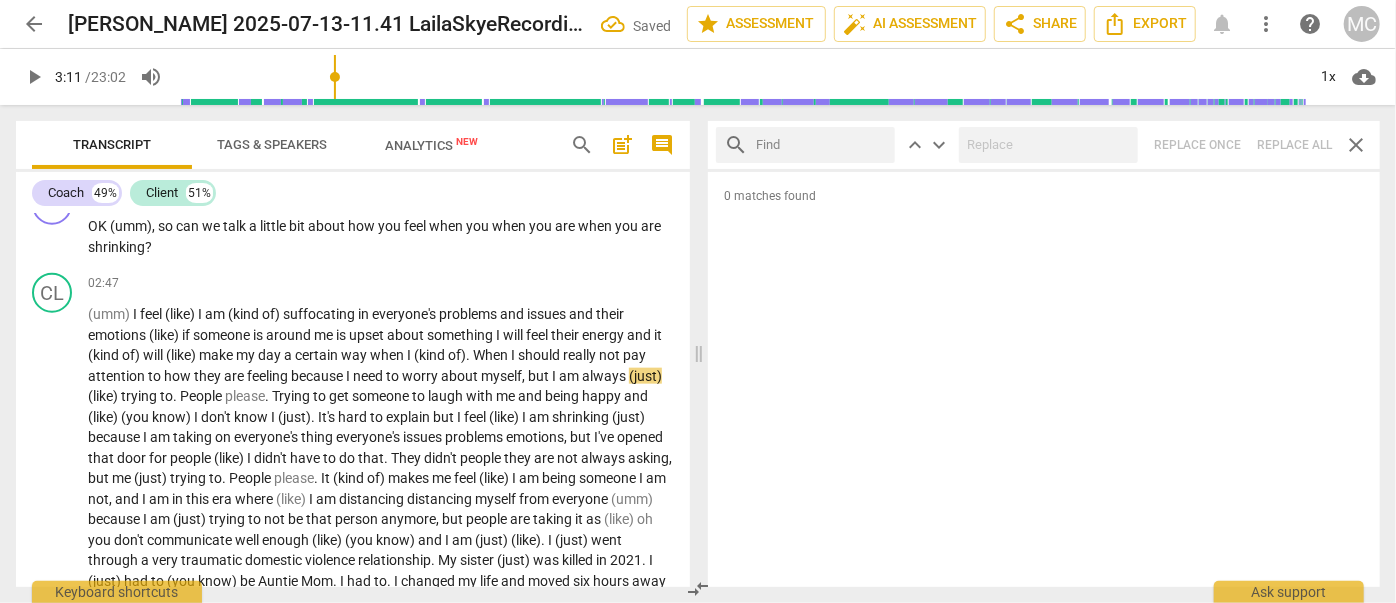click at bounding box center (821, 145) 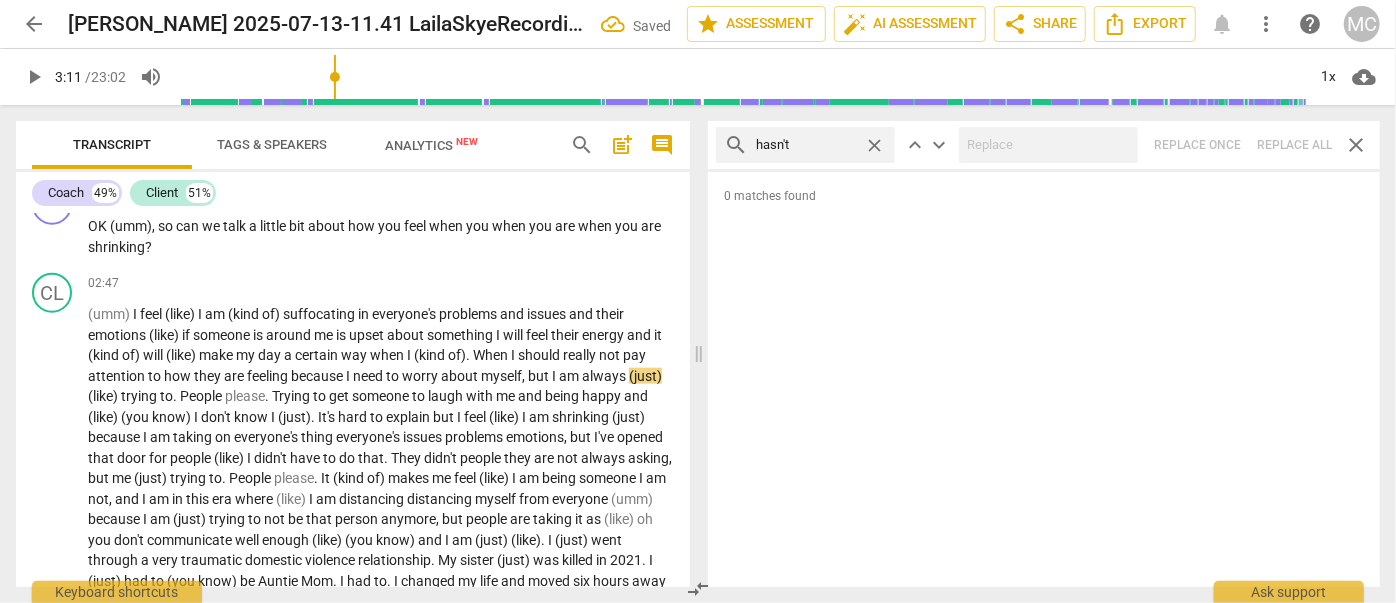 click at bounding box center [1048, 145] 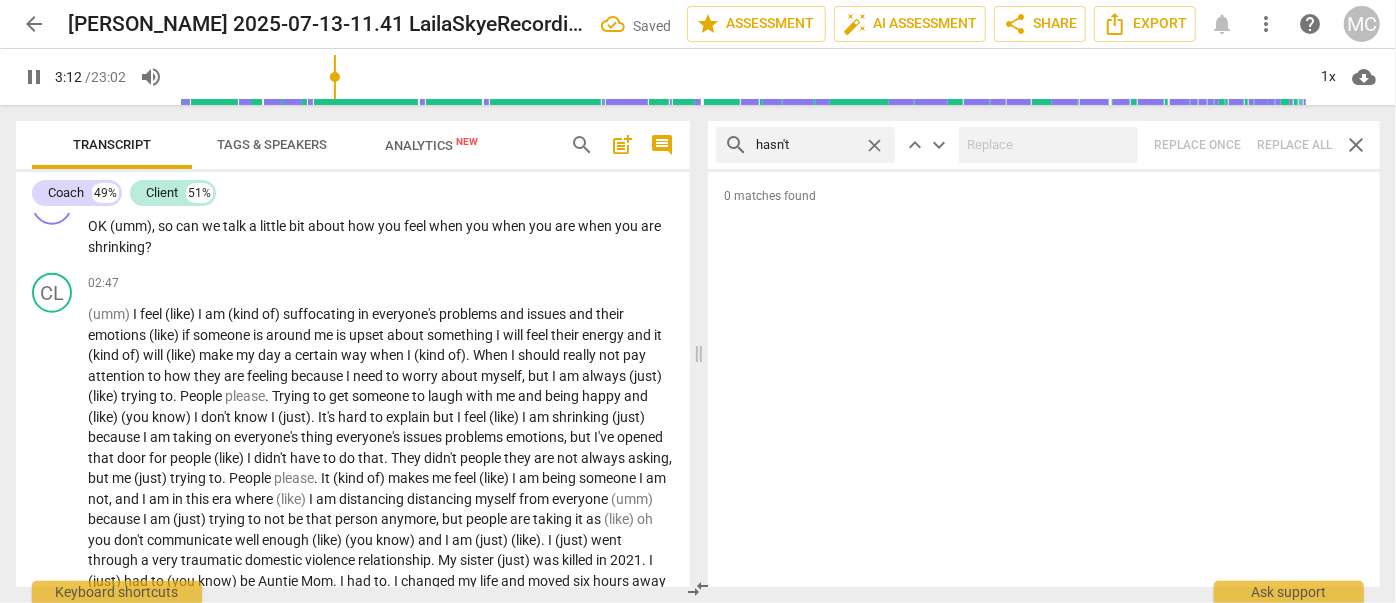 click on "search hasn't close keyboard_arrow_up keyboard_arrow_down Replace once Replace all close" at bounding box center [1044, 145] 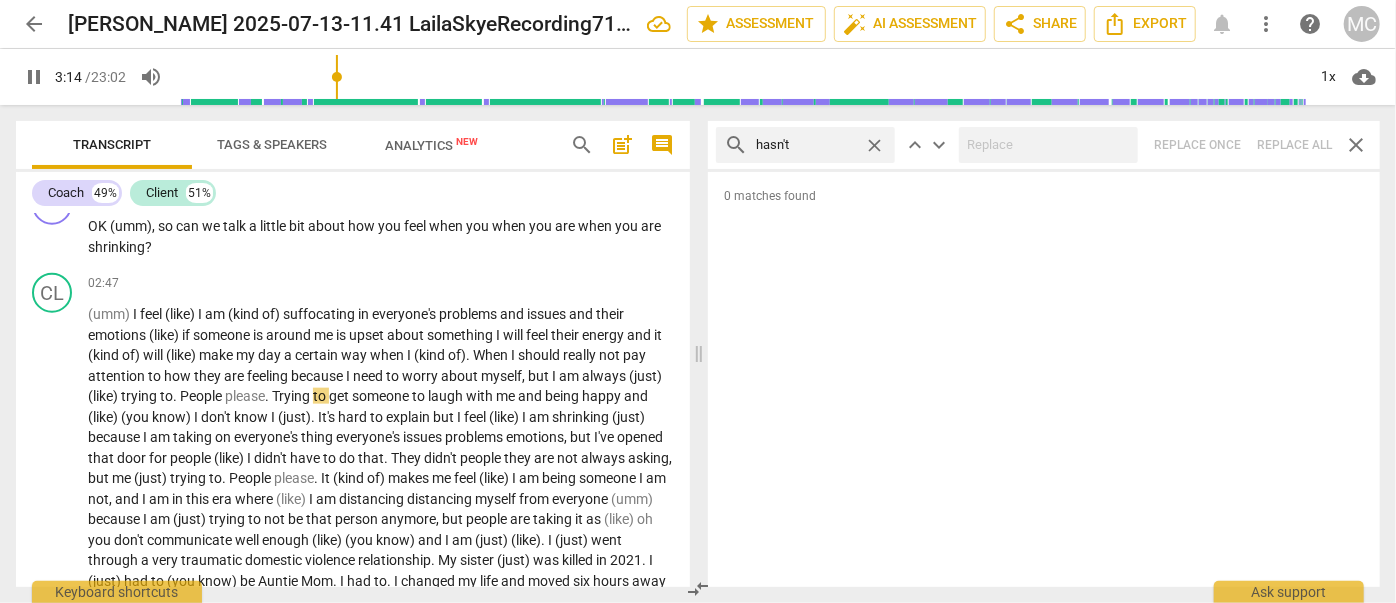 drag, startPoint x: 874, startPoint y: 145, endPoint x: 848, endPoint y: 144, distance: 26.019224 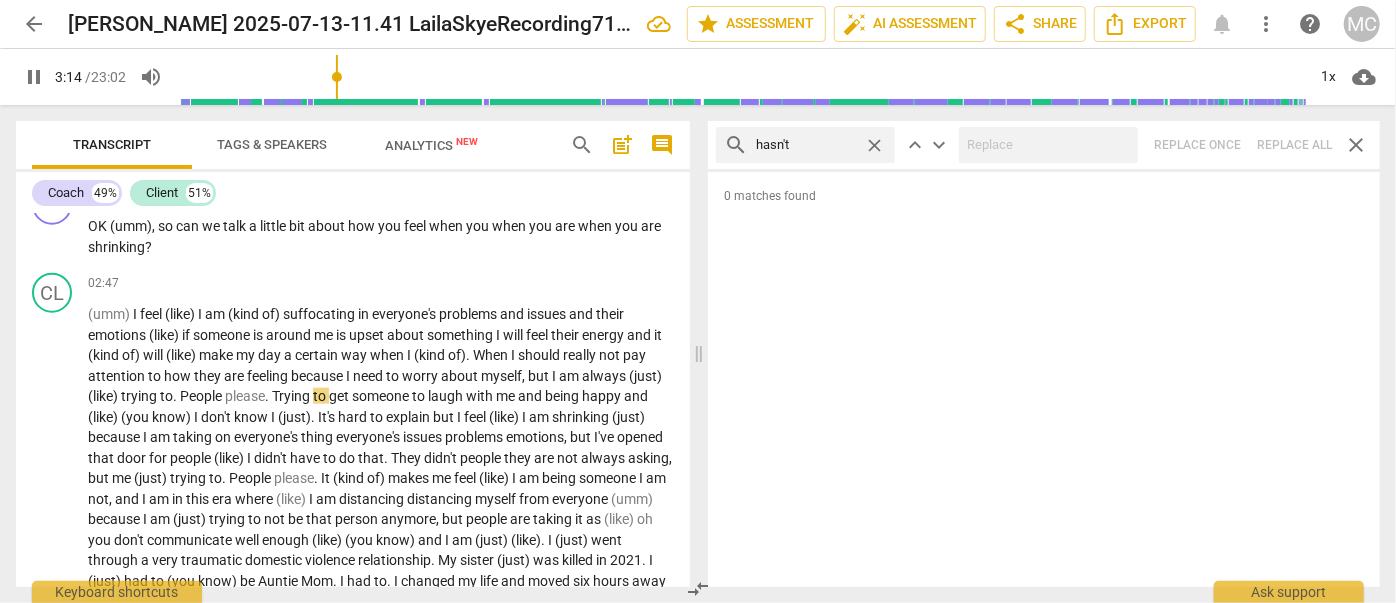 click on "close" at bounding box center (874, 145) 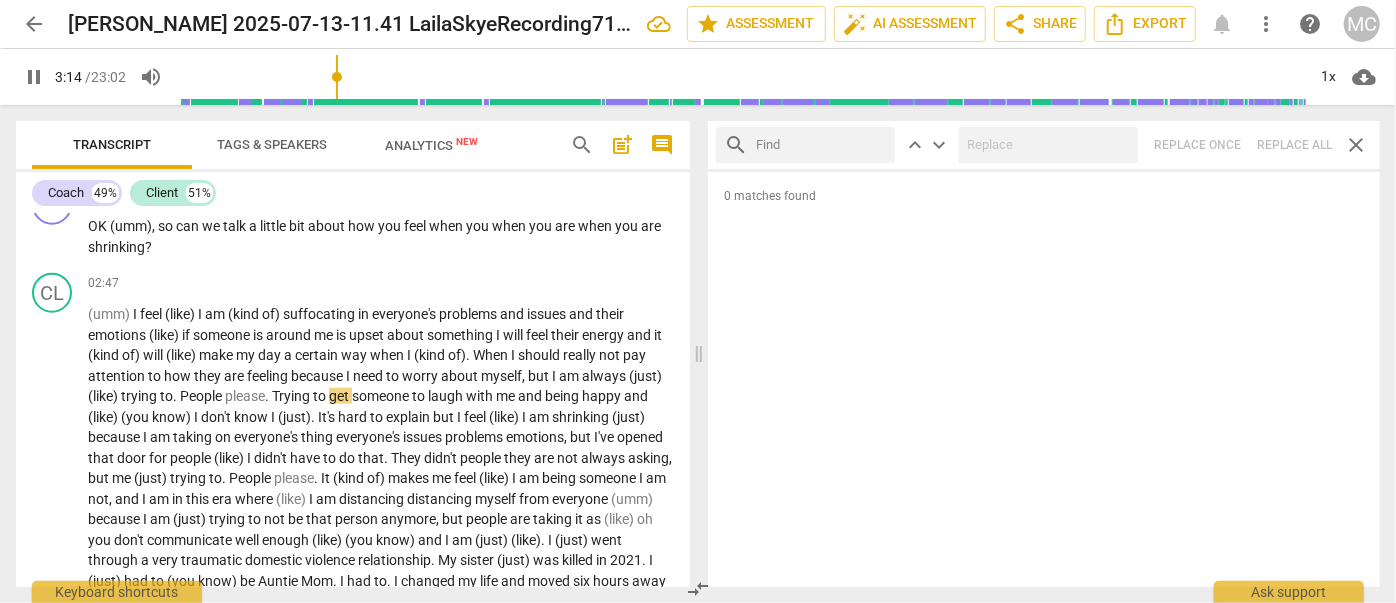 click at bounding box center [821, 145] 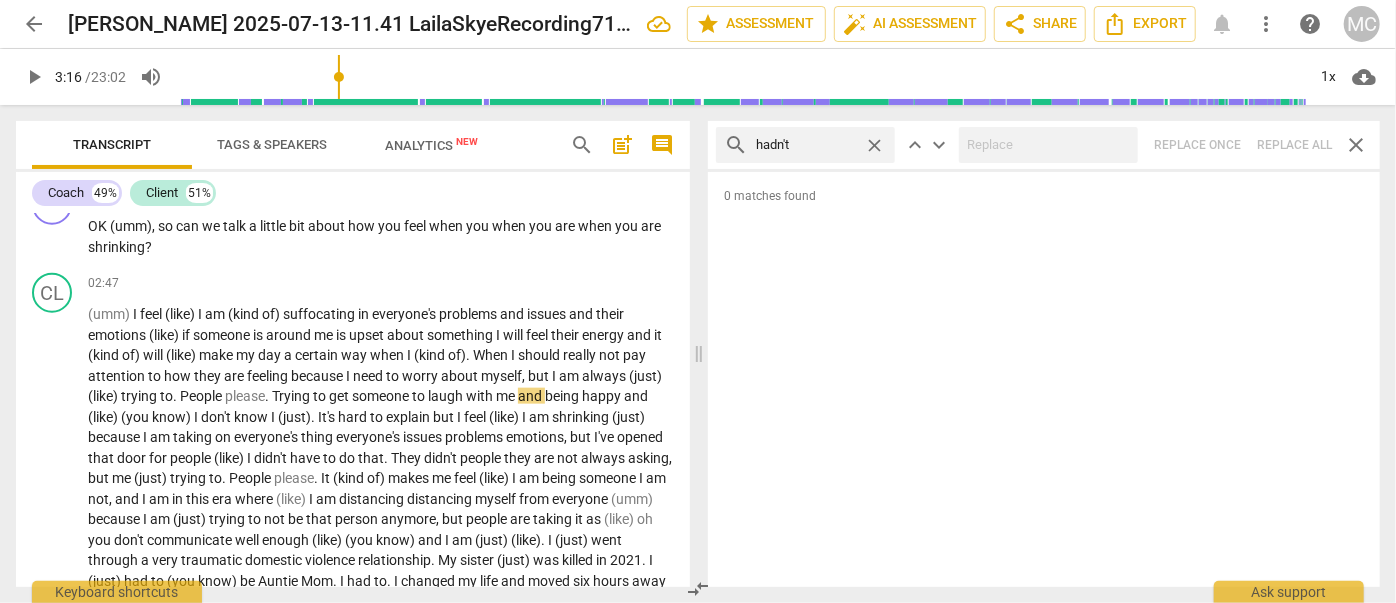 click on "search hadn't close keyboard_arrow_up keyboard_arrow_down Replace once Replace all close" at bounding box center (1044, 145) 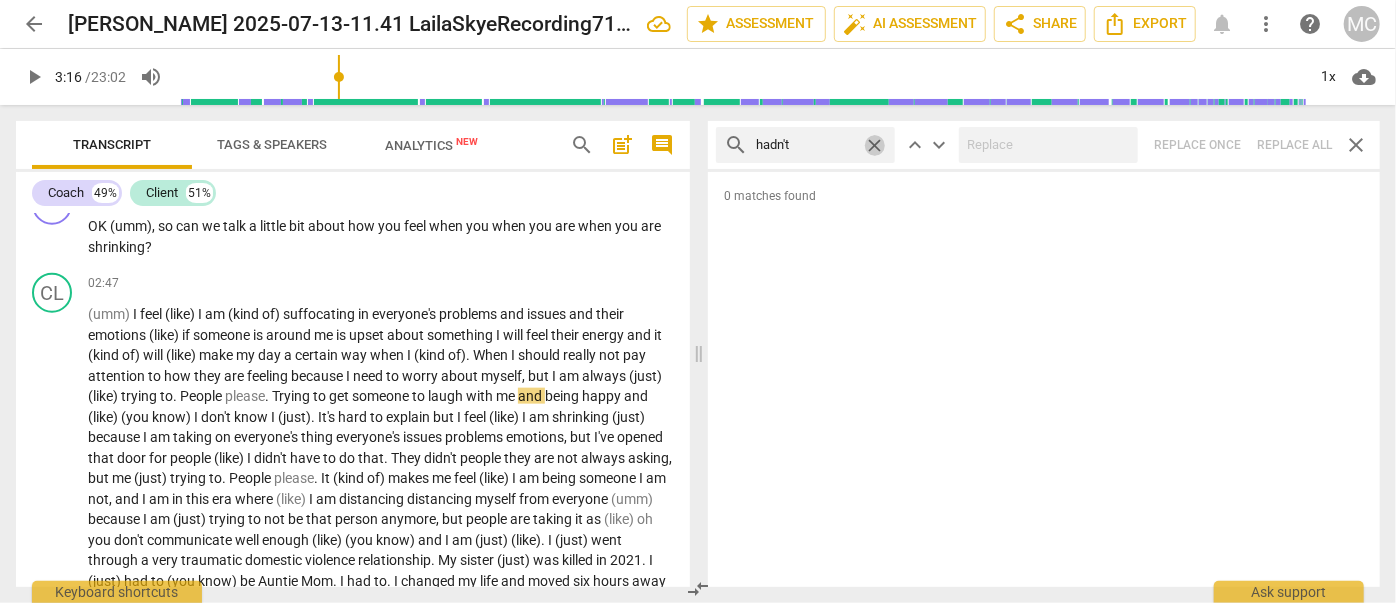 click on "close" at bounding box center [874, 145] 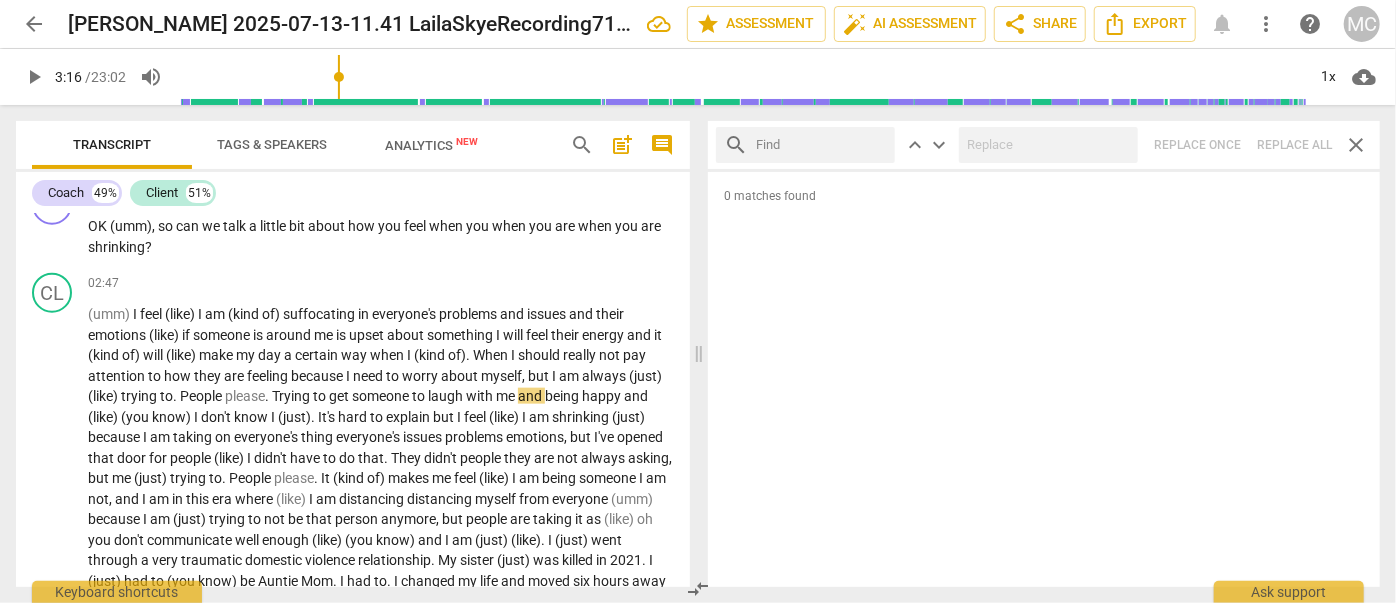 click at bounding box center (821, 145) 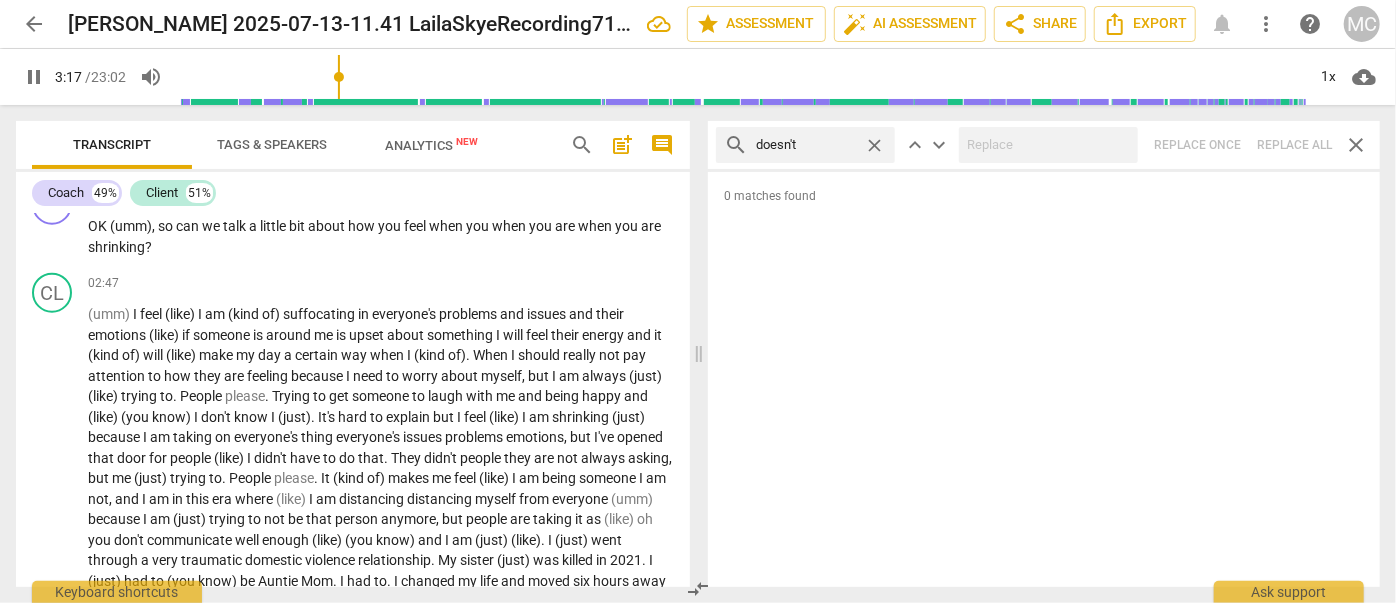 click on "search doesn't close keyboard_arrow_up keyboard_arrow_down Replace once Replace all close" at bounding box center (1044, 145) 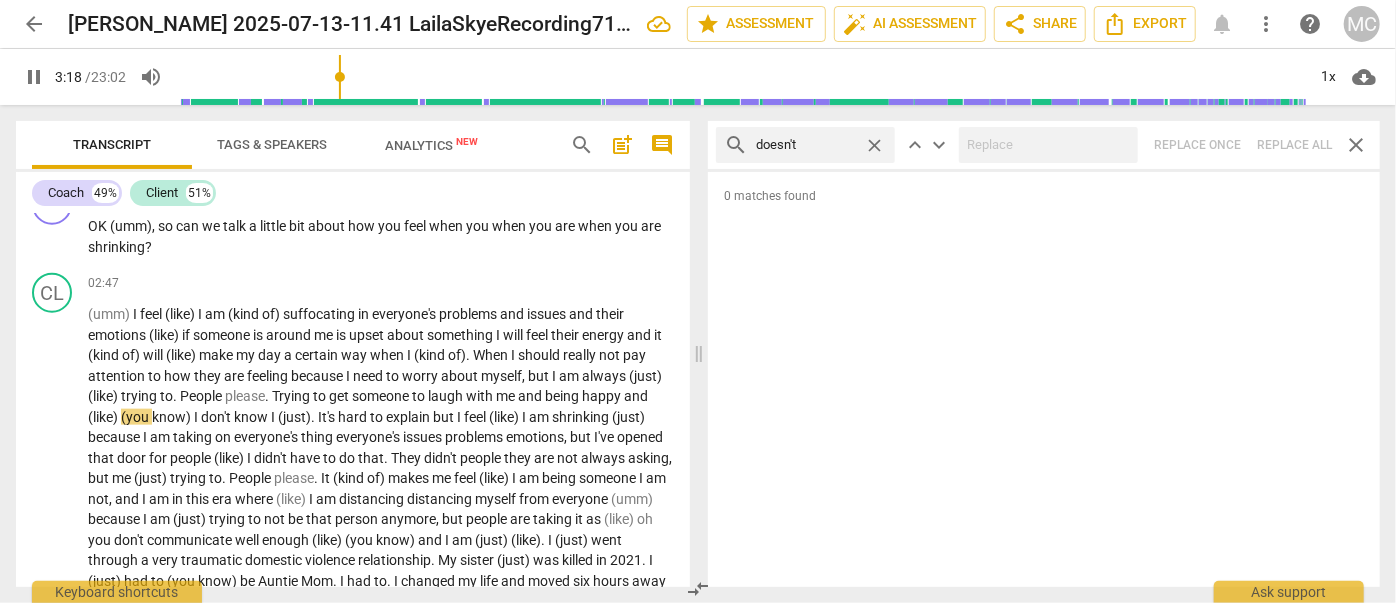 click on "close" at bounding box center (874, 145) 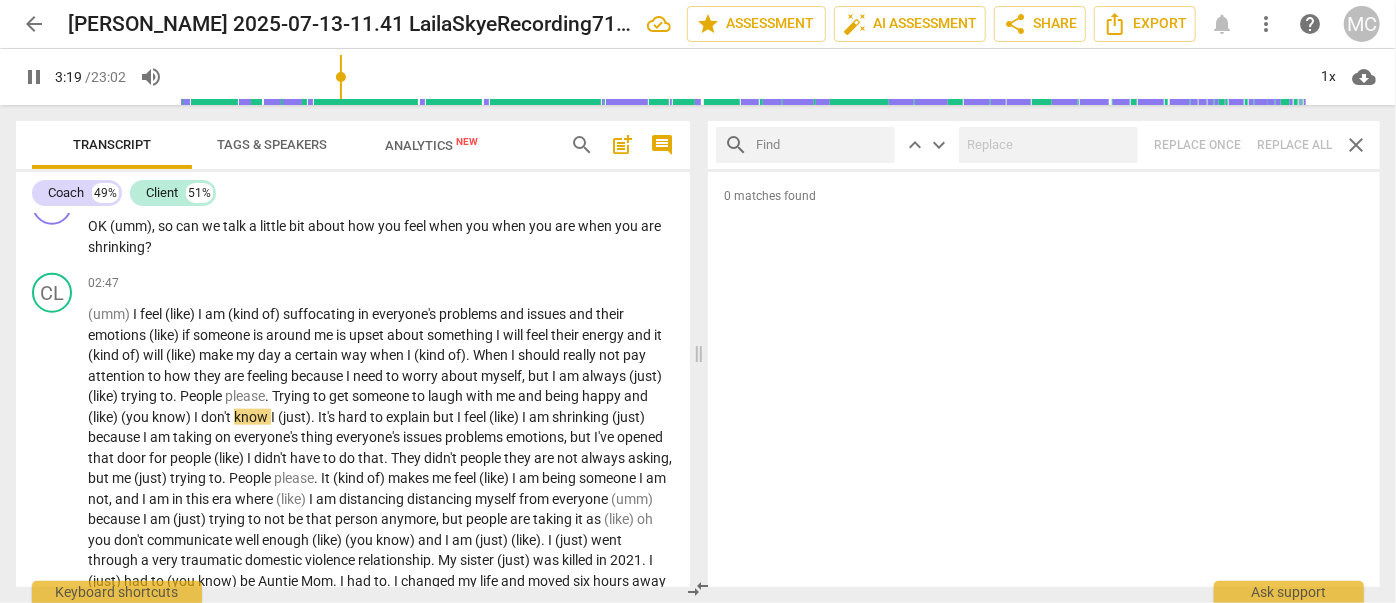 click at bounding box center (821, 145) 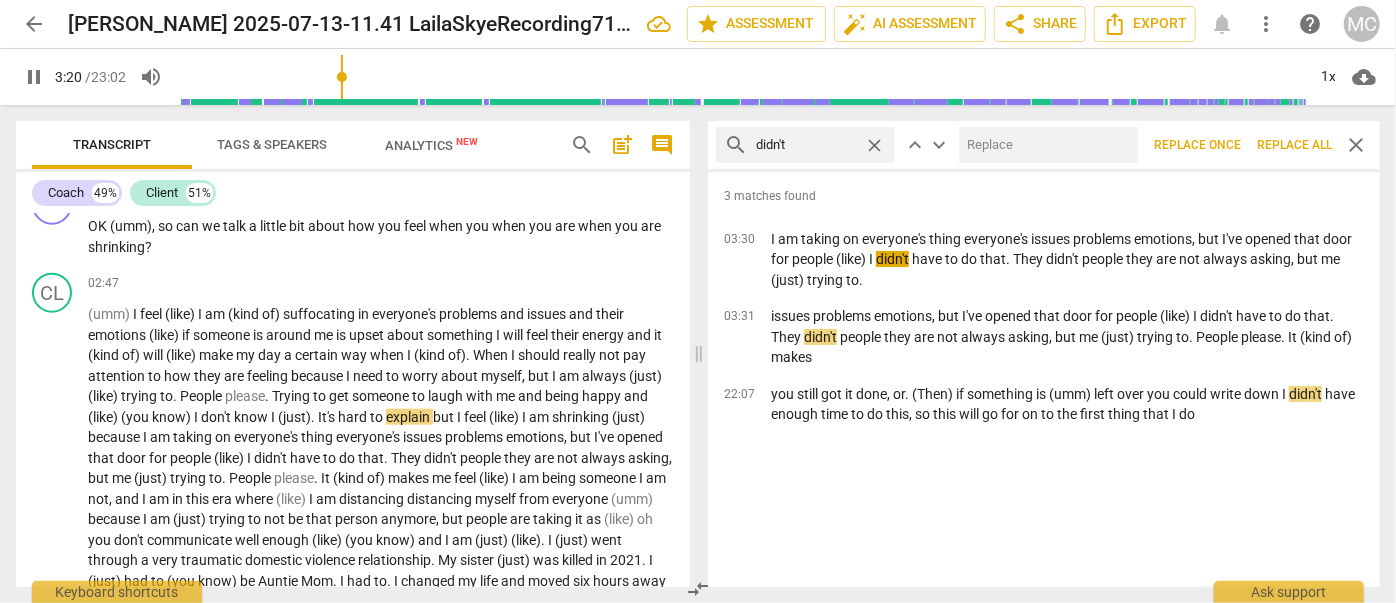 click at bounding box center (1044, 145) 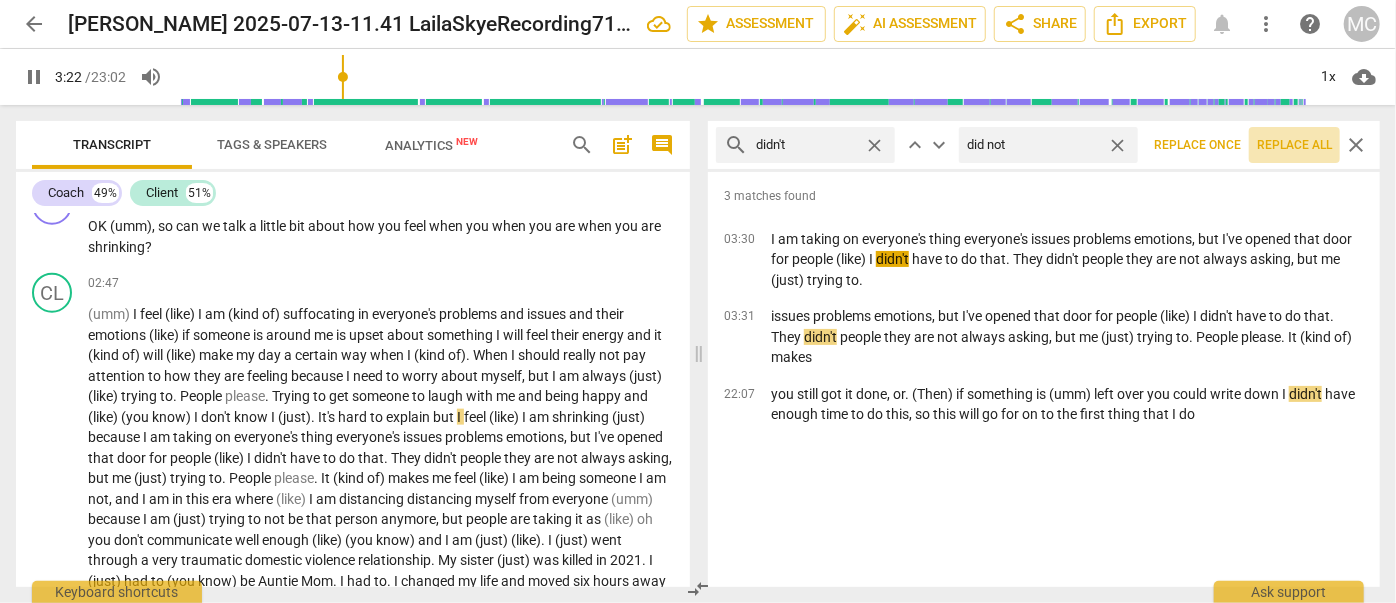 click on "Replace all" at bounding box center [1294, 145] 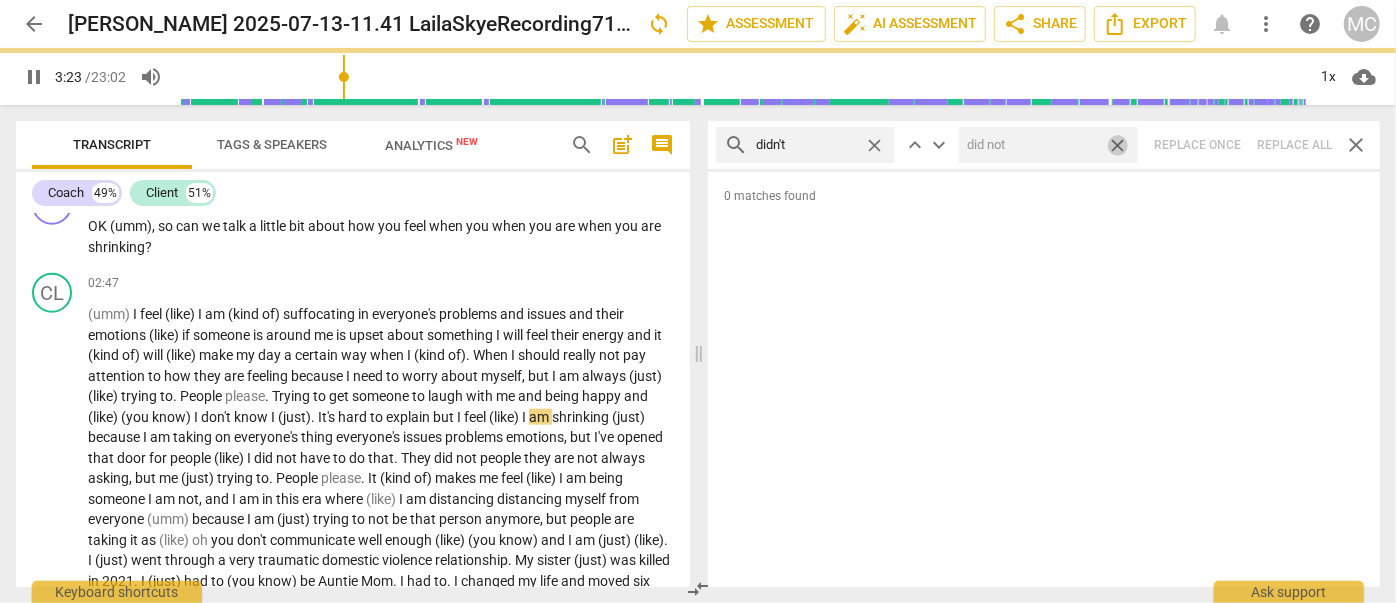 click on "close" at bounding box center (1117, 145) 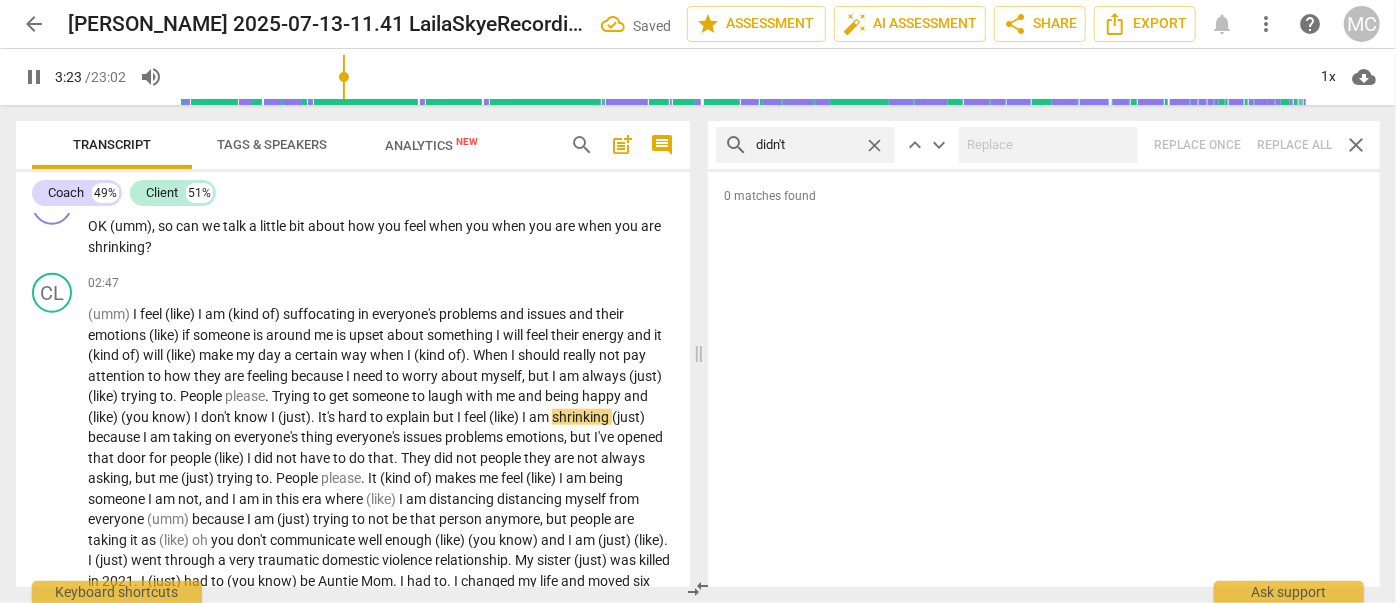 click on "close" at bounding box center [874, 145] 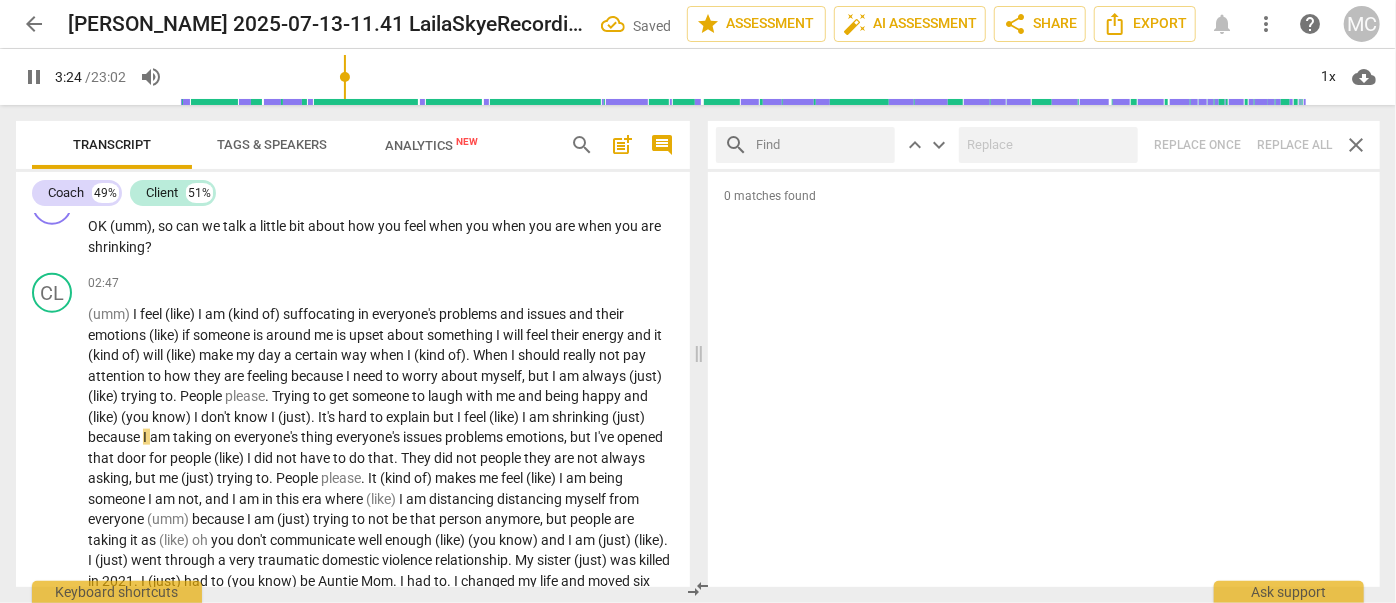 click at bounding box center [821, 145] 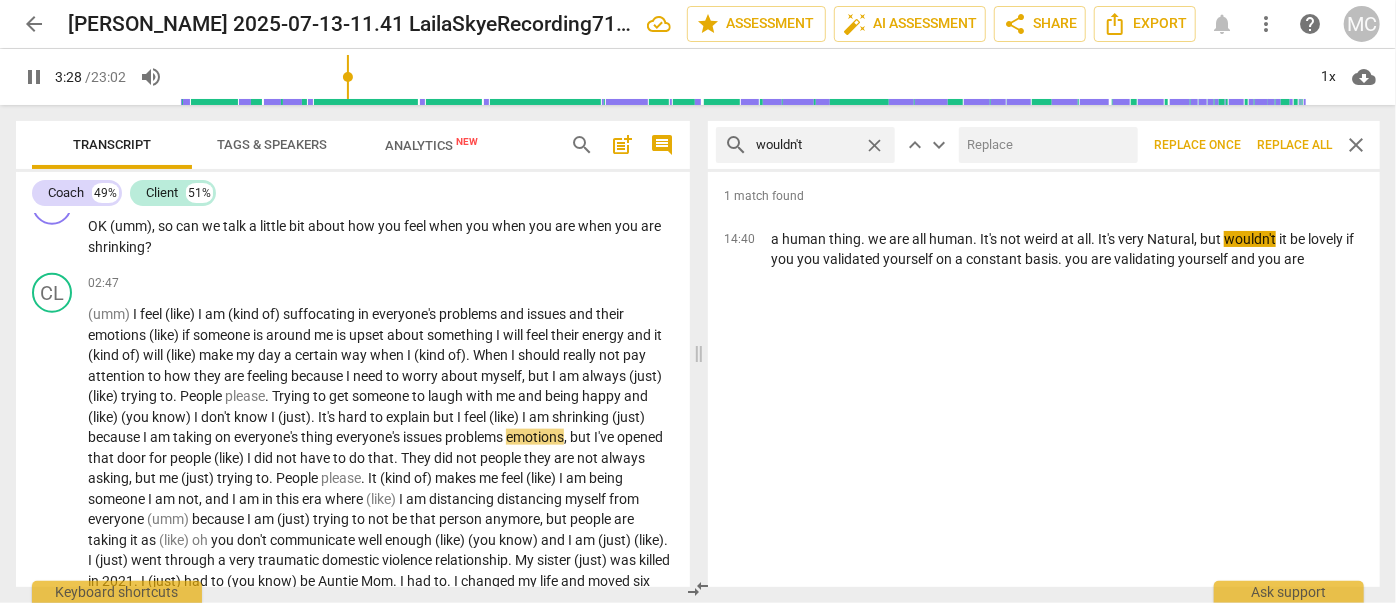 click at bounding box center (1044, 145) 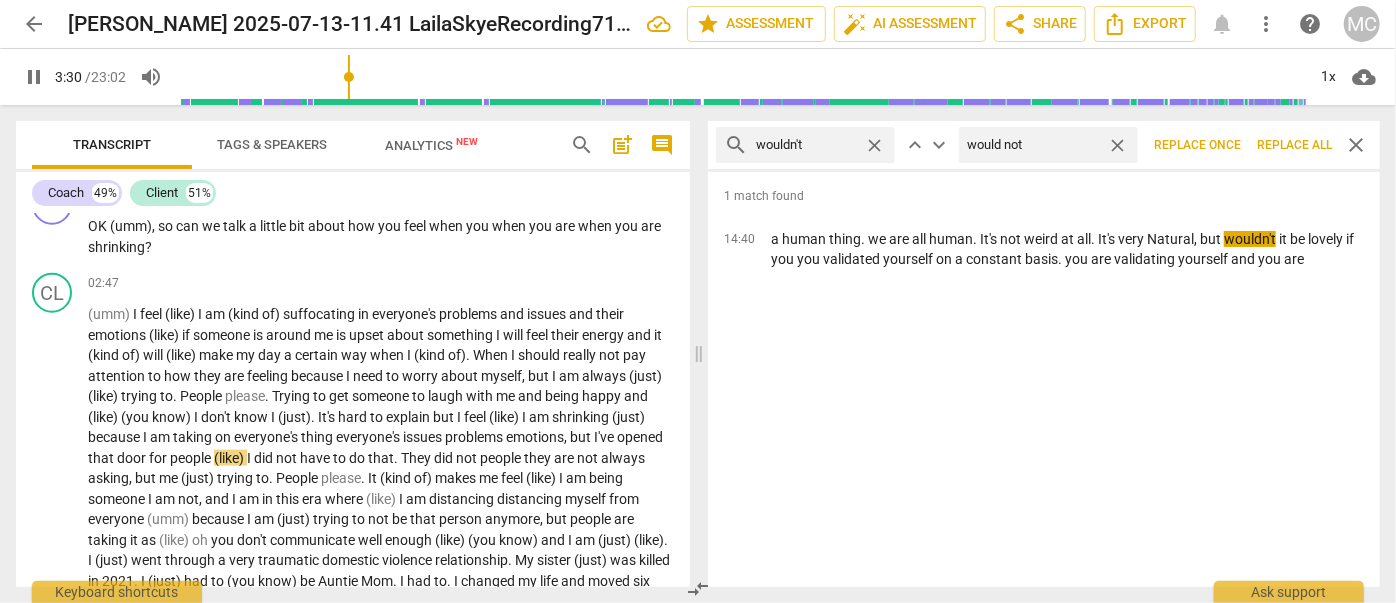click on "Replace all" at bounding box center (1294, 145) 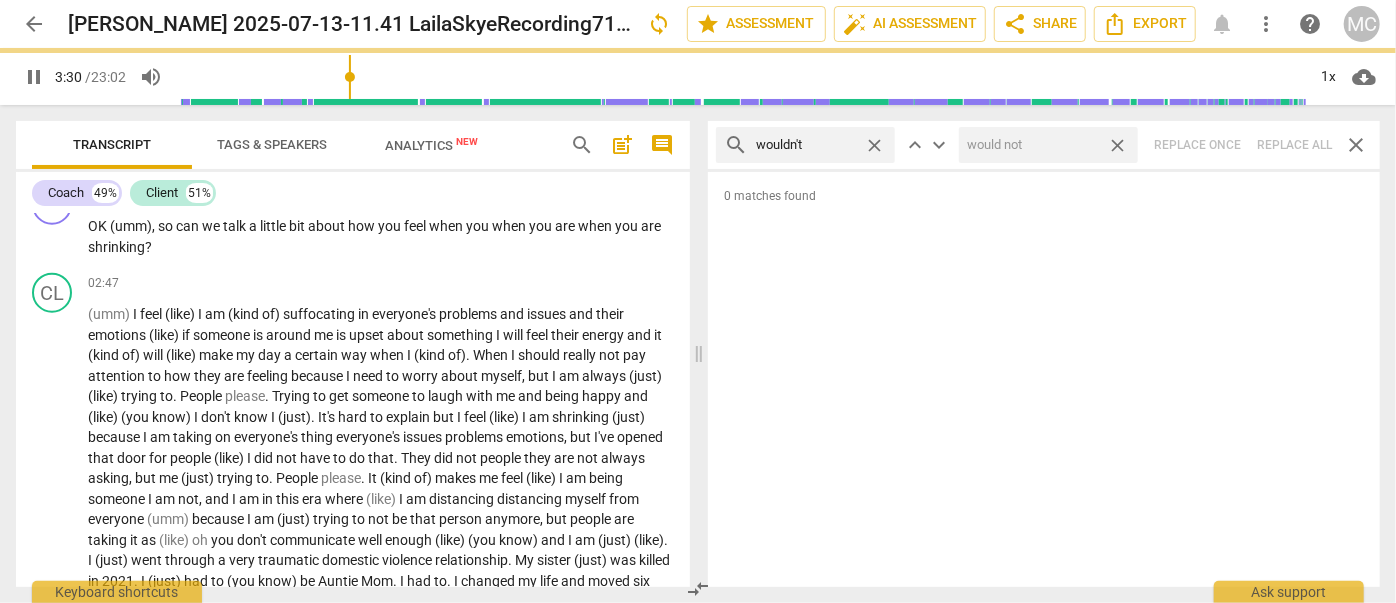 click on "close" at bounding box center (1117, 145) 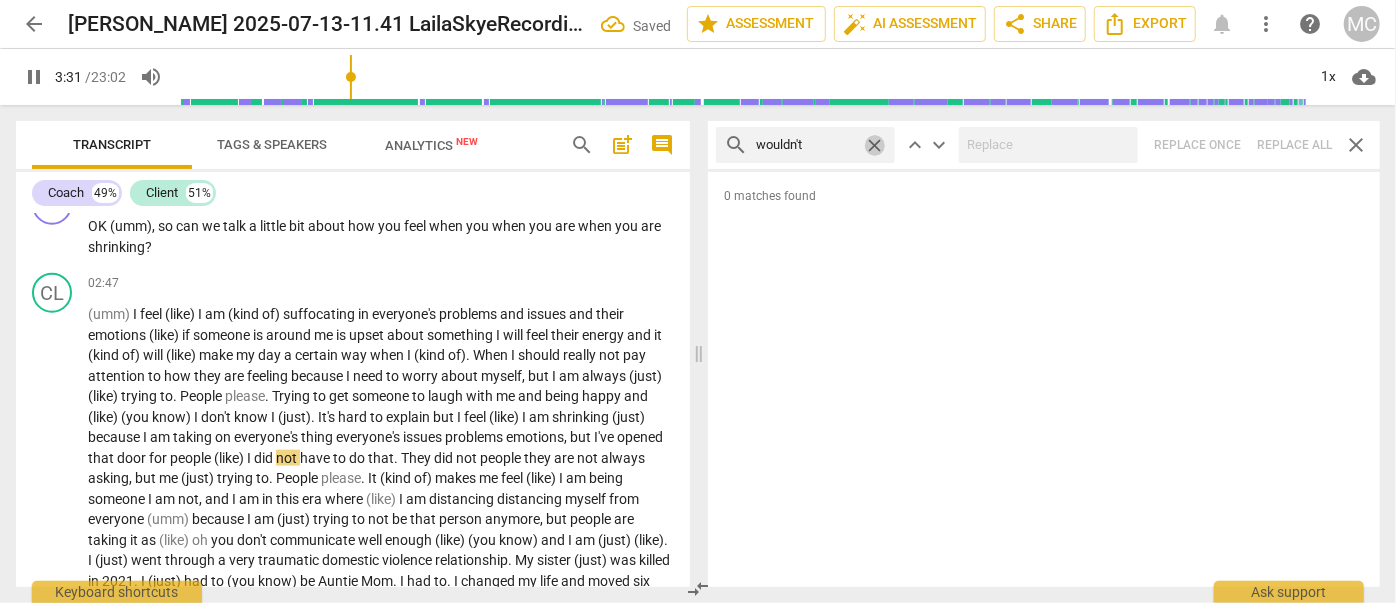 click on "close" at bounding box center (874, 145) 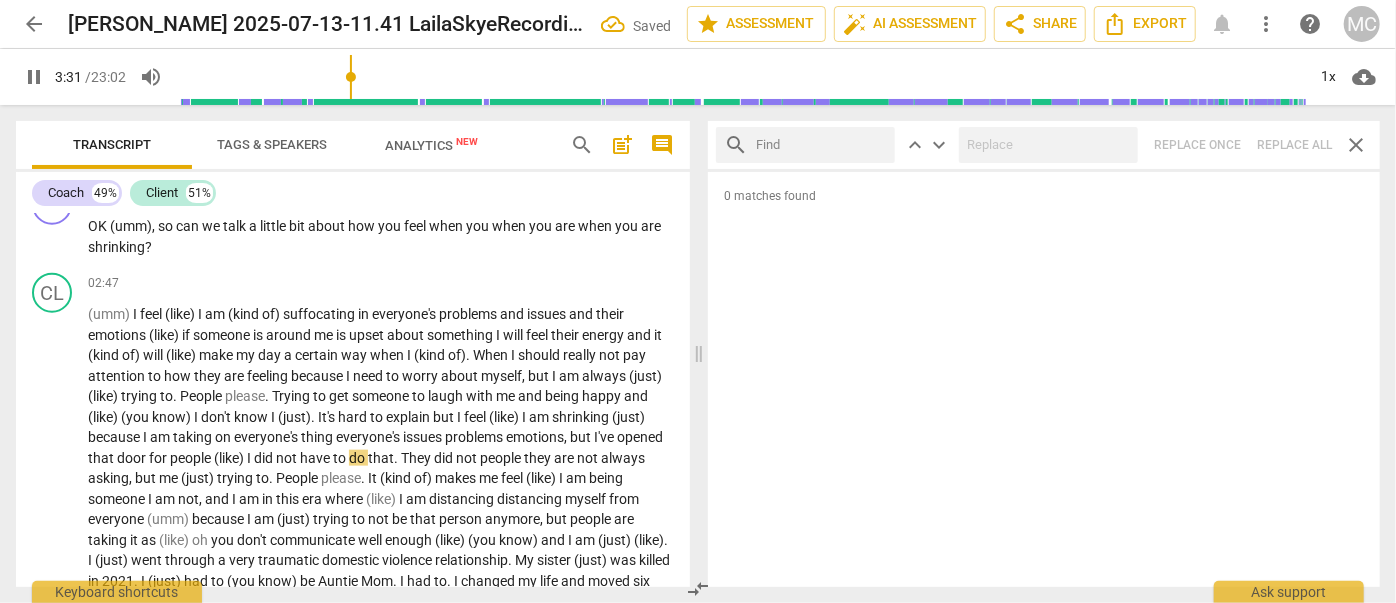 click at bounding box center [821, 145] 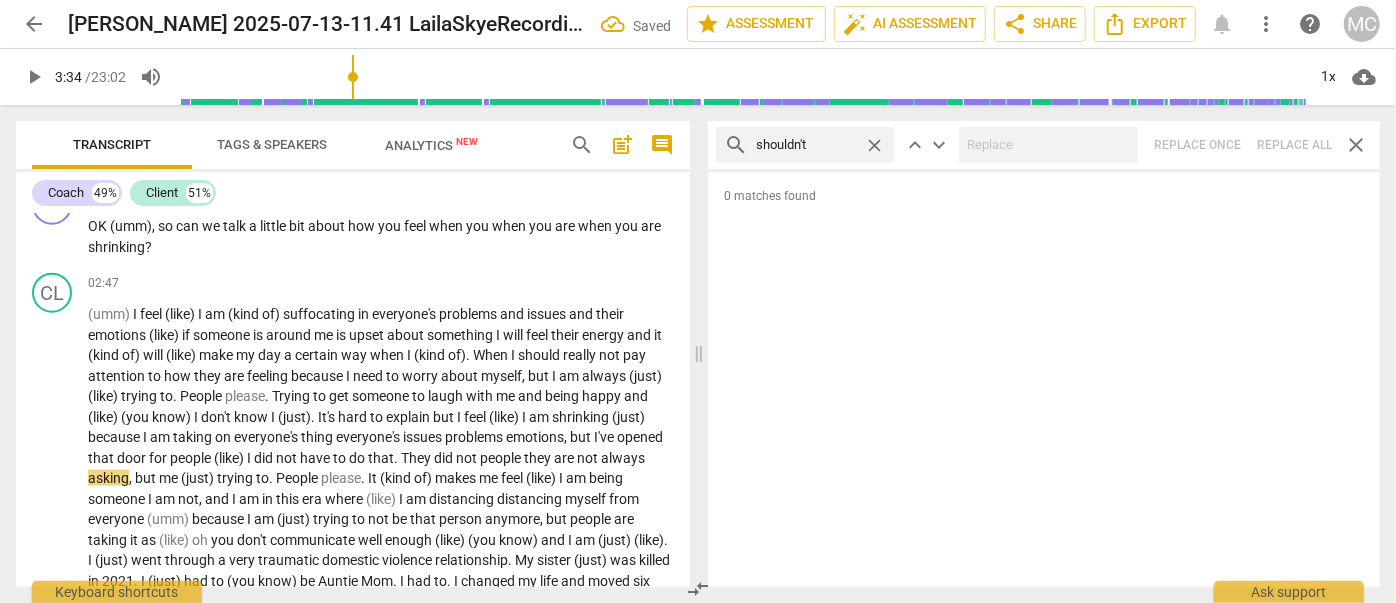 click on "search shouldn't close keyboard_arrow_up keyboard_arrow_down Replace once Replace all close" at bounding box center [1044, 145] 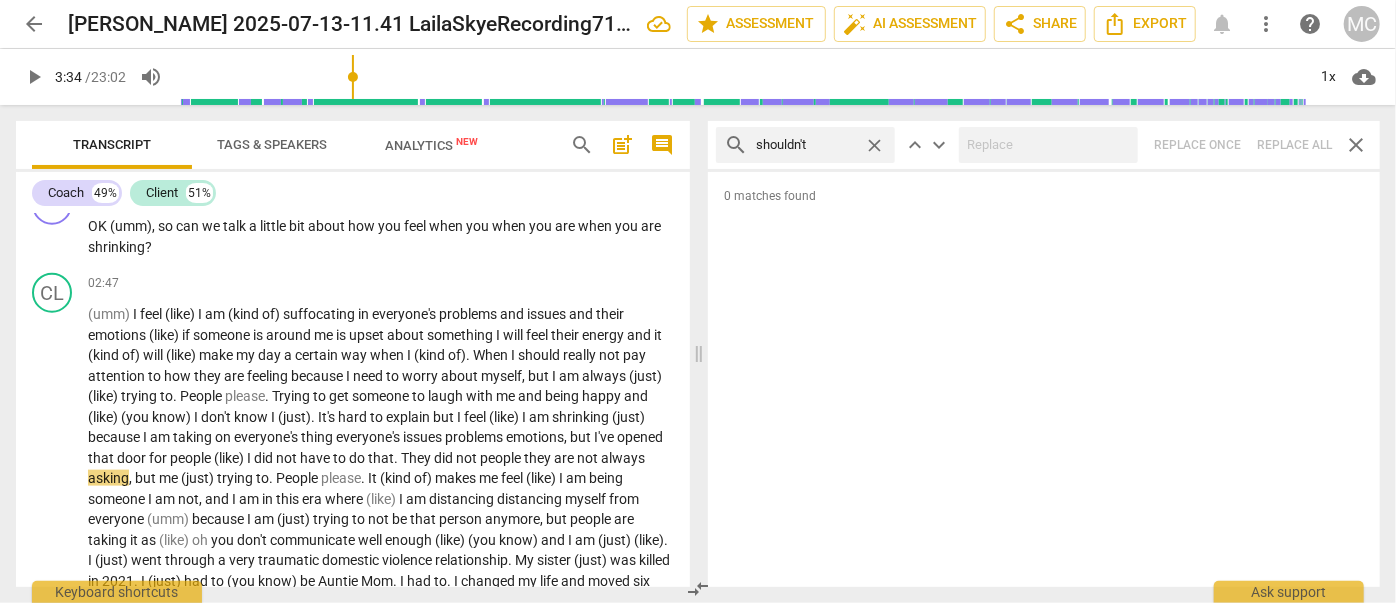 click on "close" at bounding box center [874, 145] 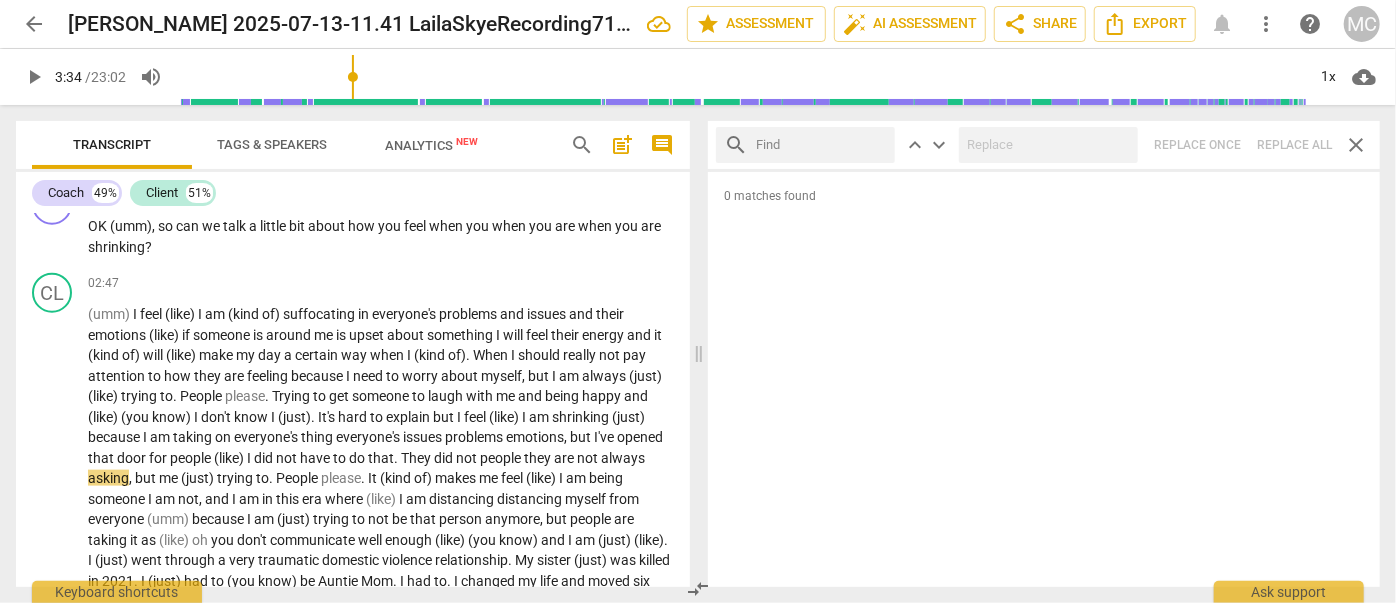 click at bounding box center [821, 145] 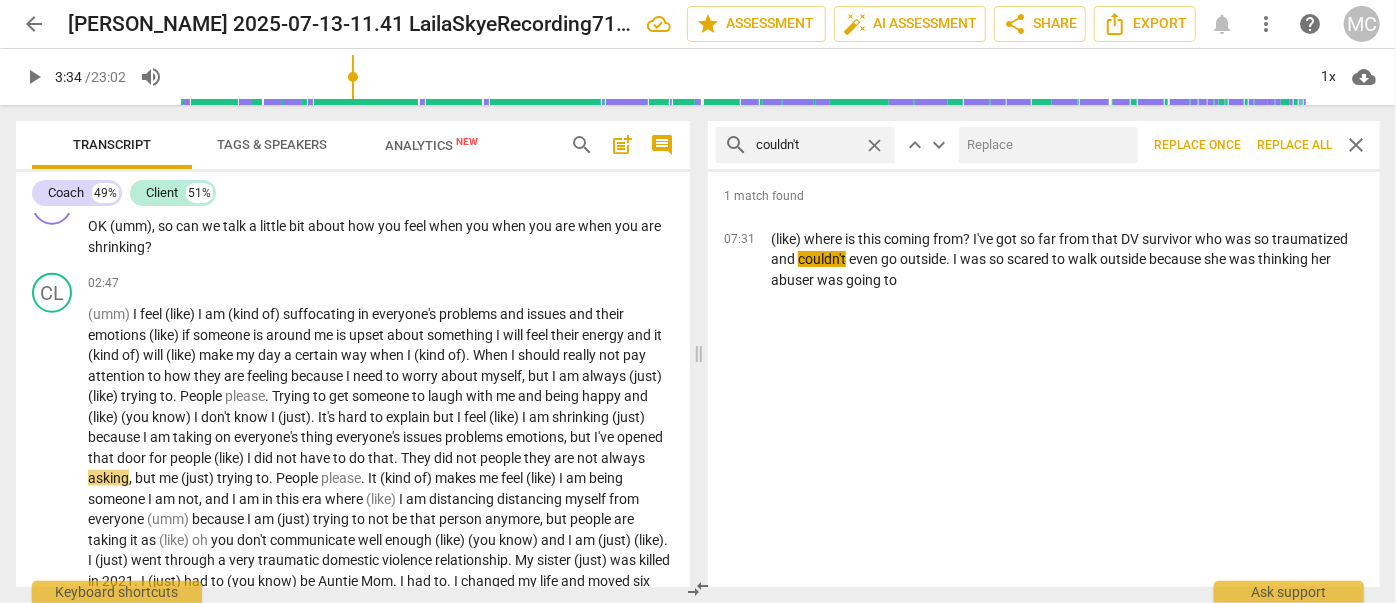 click at bounding box center [1044, 145] 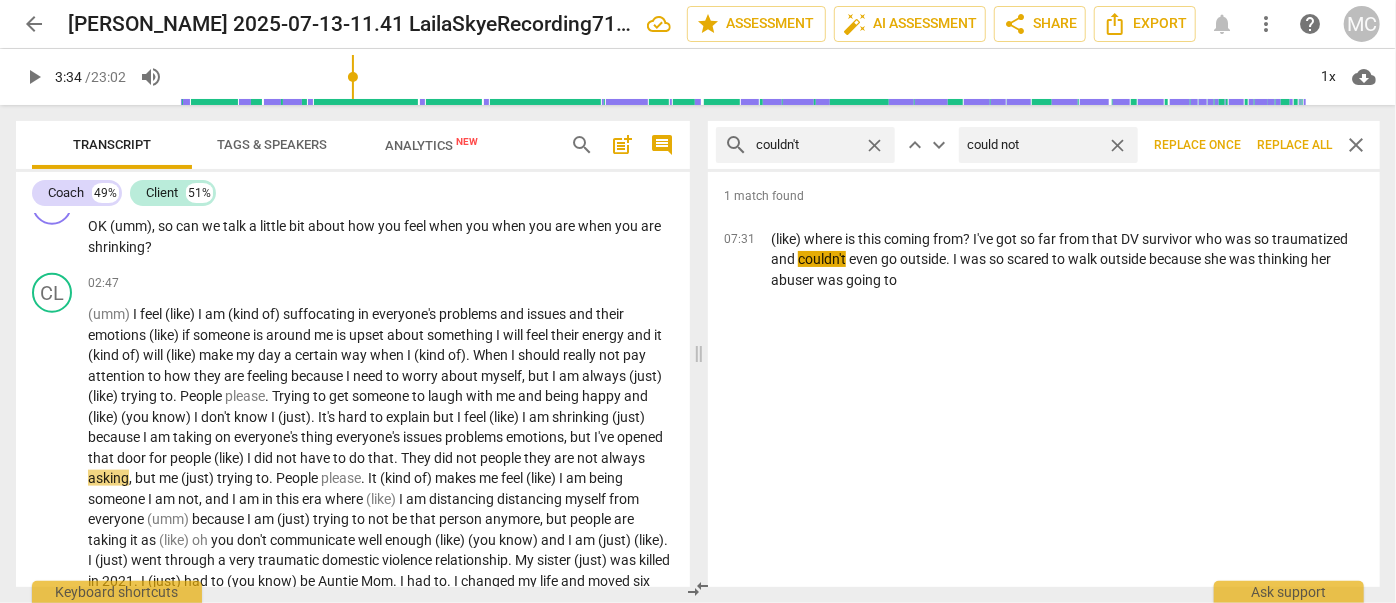 click on "Replace all" at bounding box center [1294, 145] 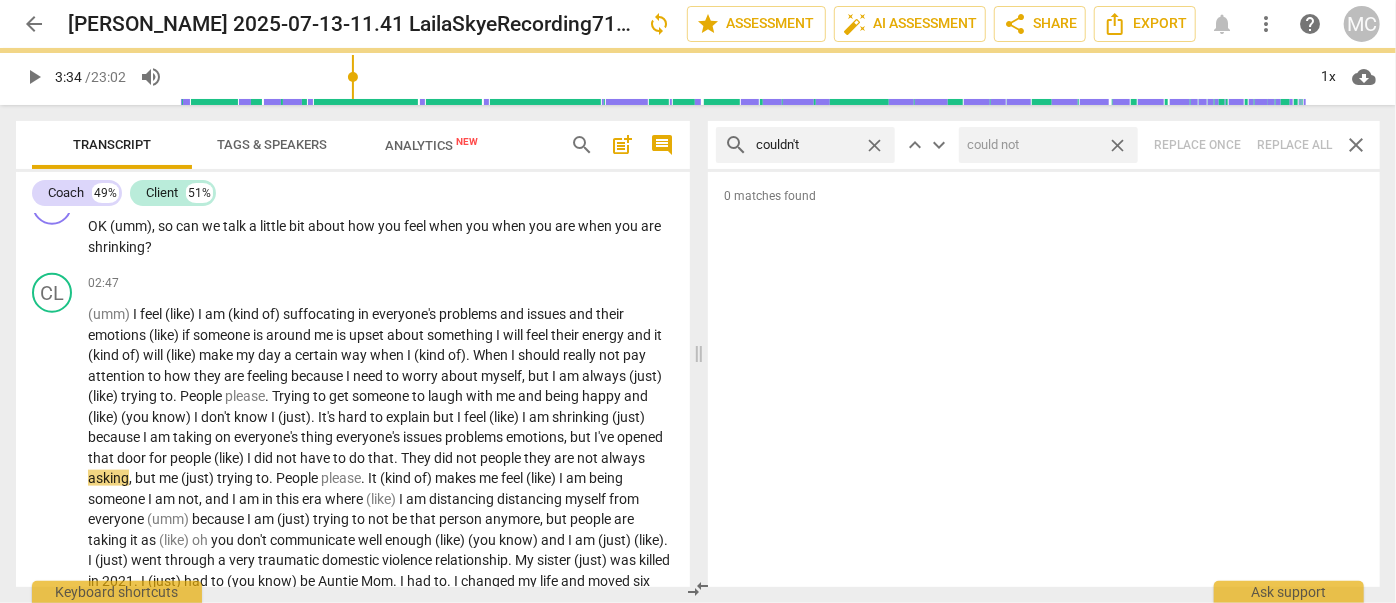 click on "close" at bounding box center (1117, 145) 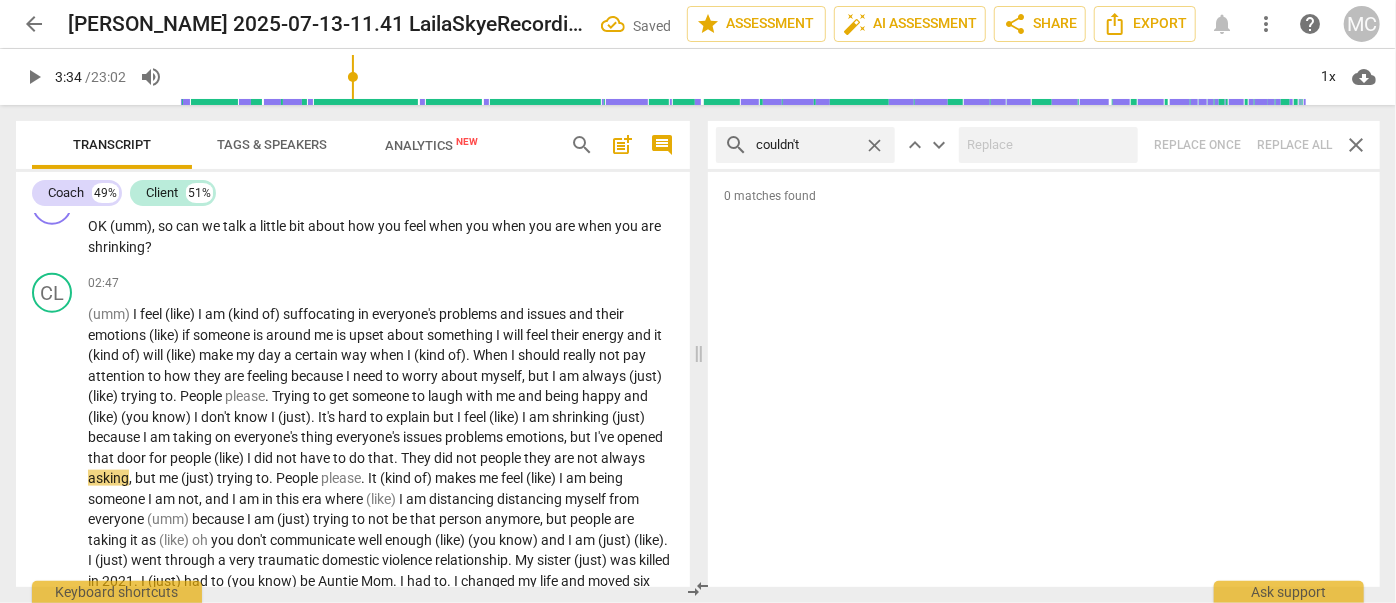 click on "close" at bounding box center [874, 145] 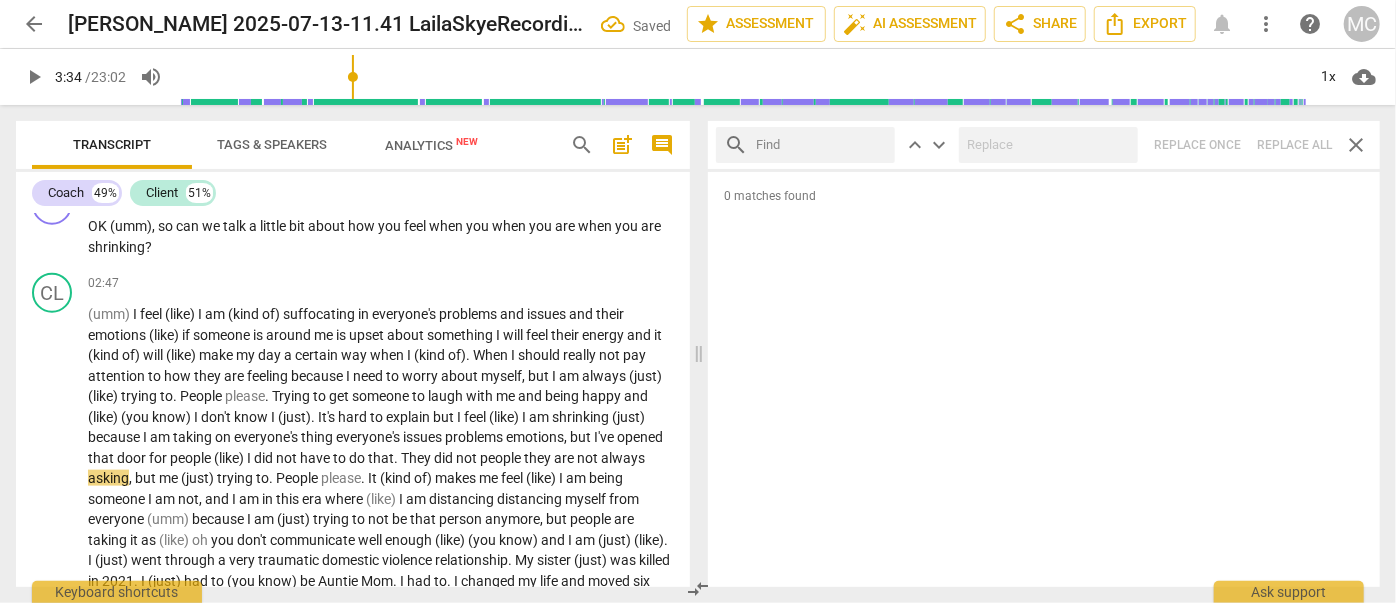 click at bounding box center [821, 145] 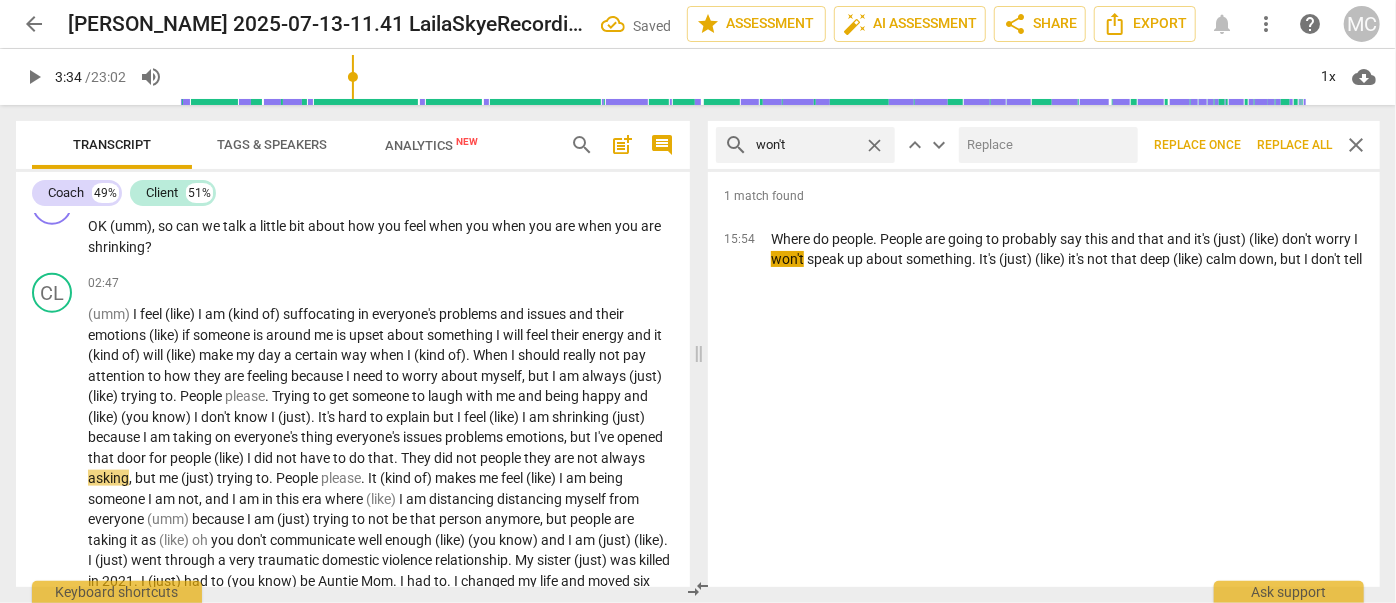 click at bounding box center [1044, 145] 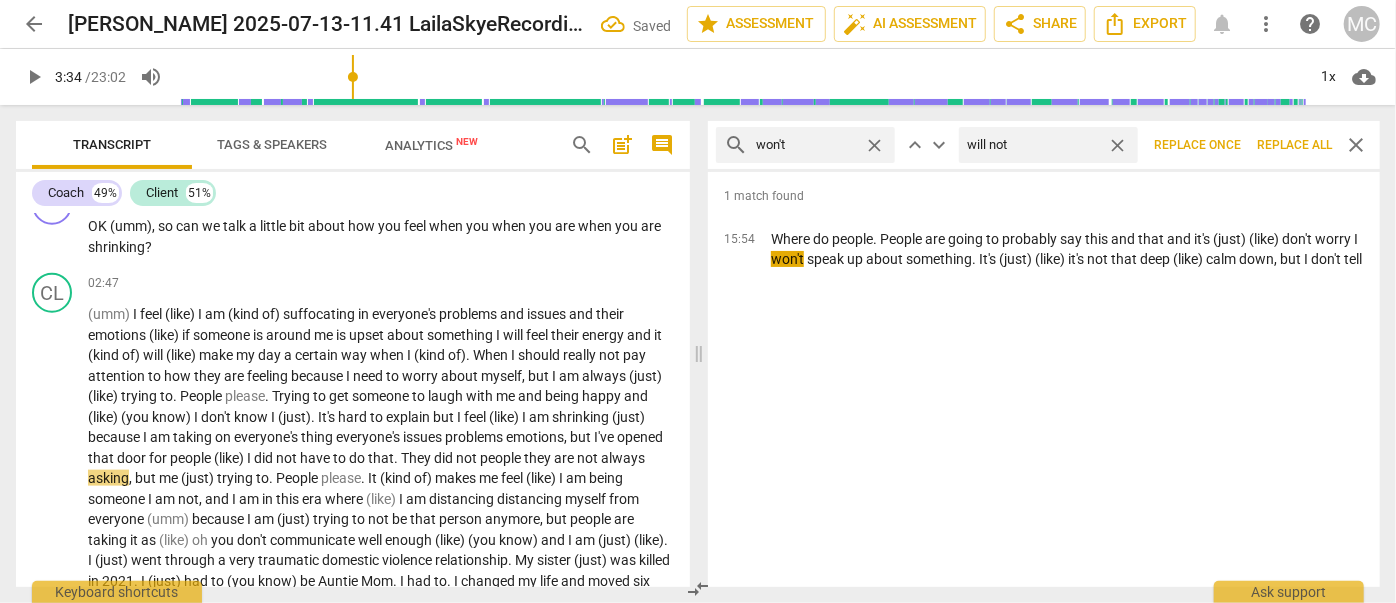 click on "Replace all" at bounding box center (1294, 145) 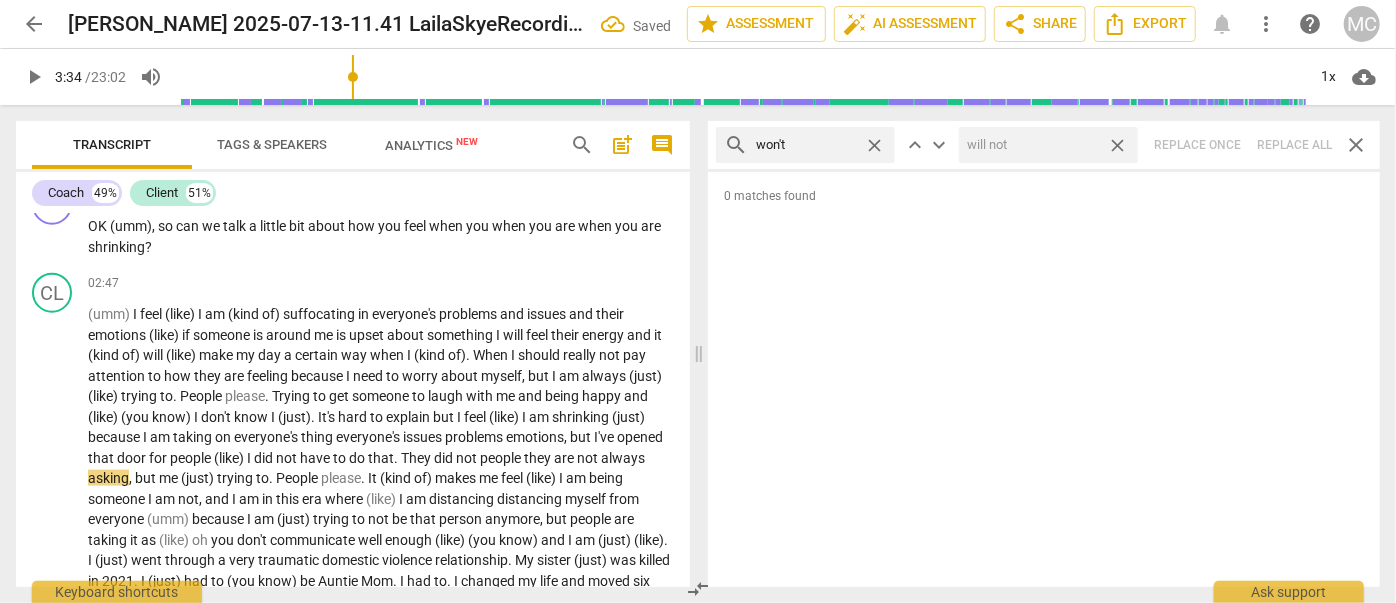 drag, startPoint x: 1124, startPoint y: 143, endPoint x: 1045, endPoint y: 156, distance: 80.06248 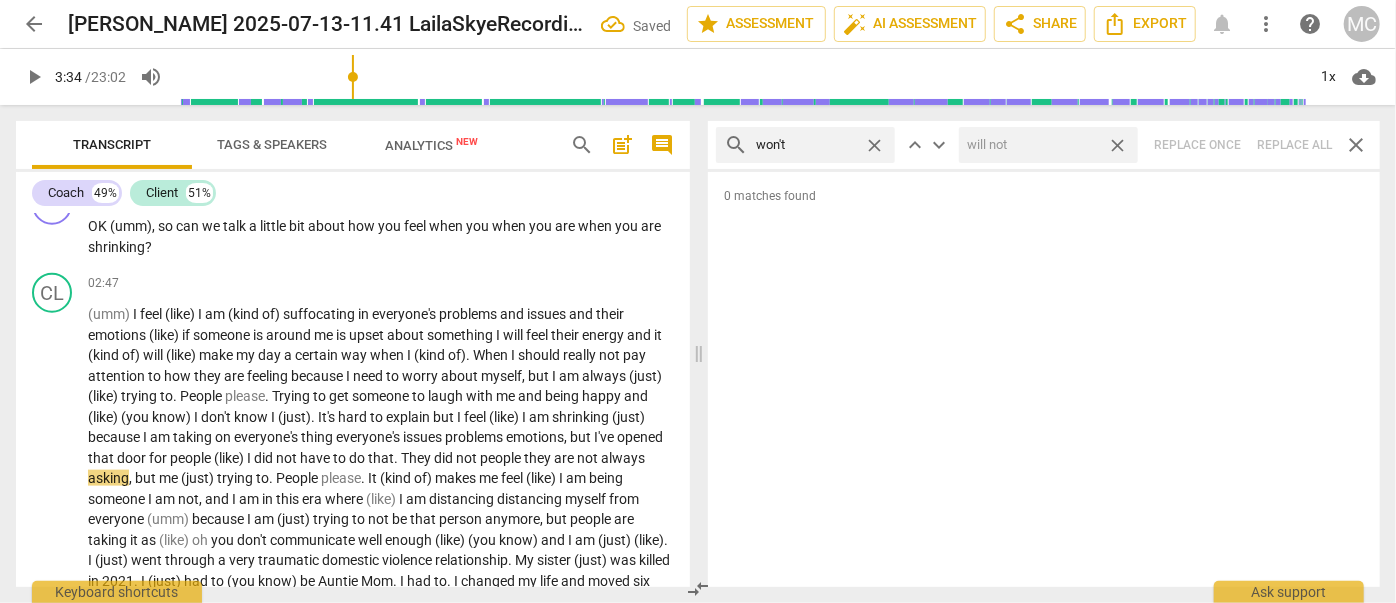 click on "close" at bounding box center (1117, 145) 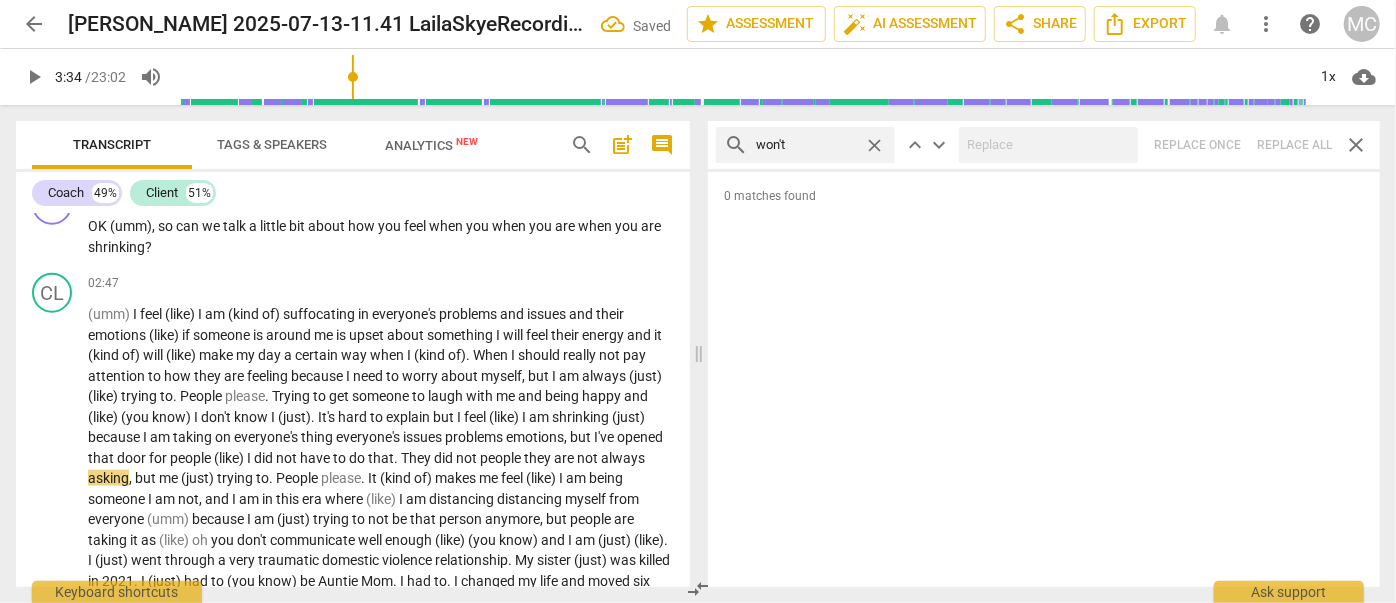click on "close" at bounding box center (874, 145) 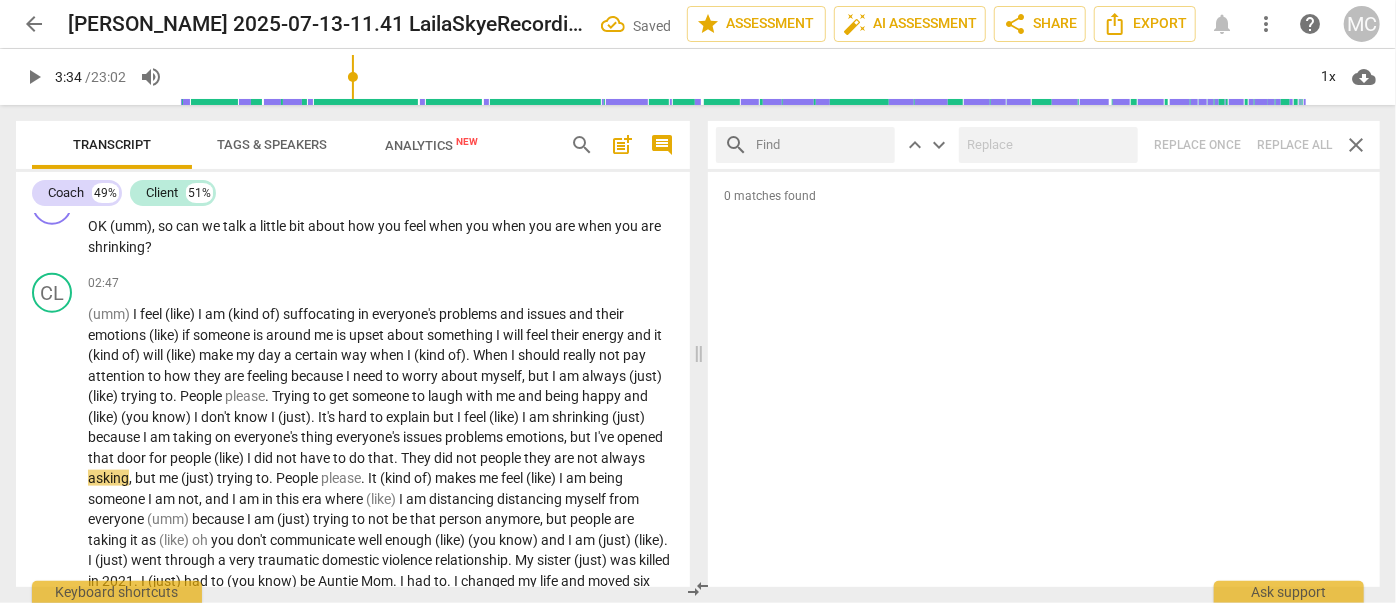 click at bounding box center (821, 145) 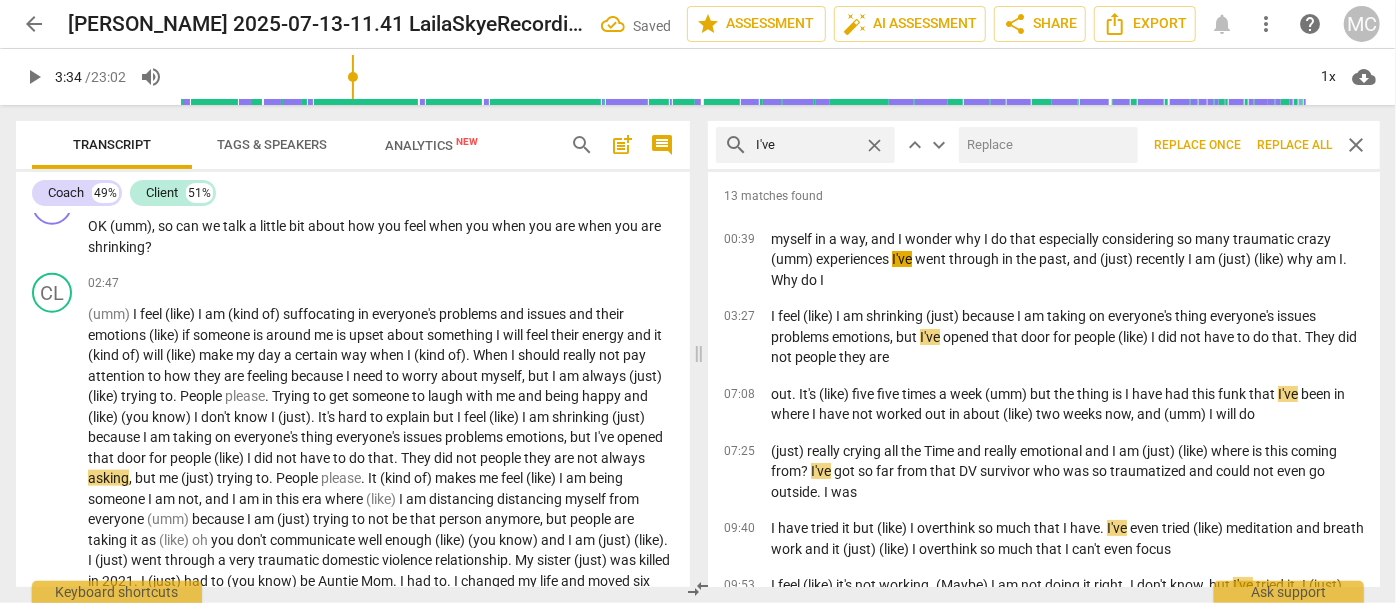 click at bounding box center [1044, 145] 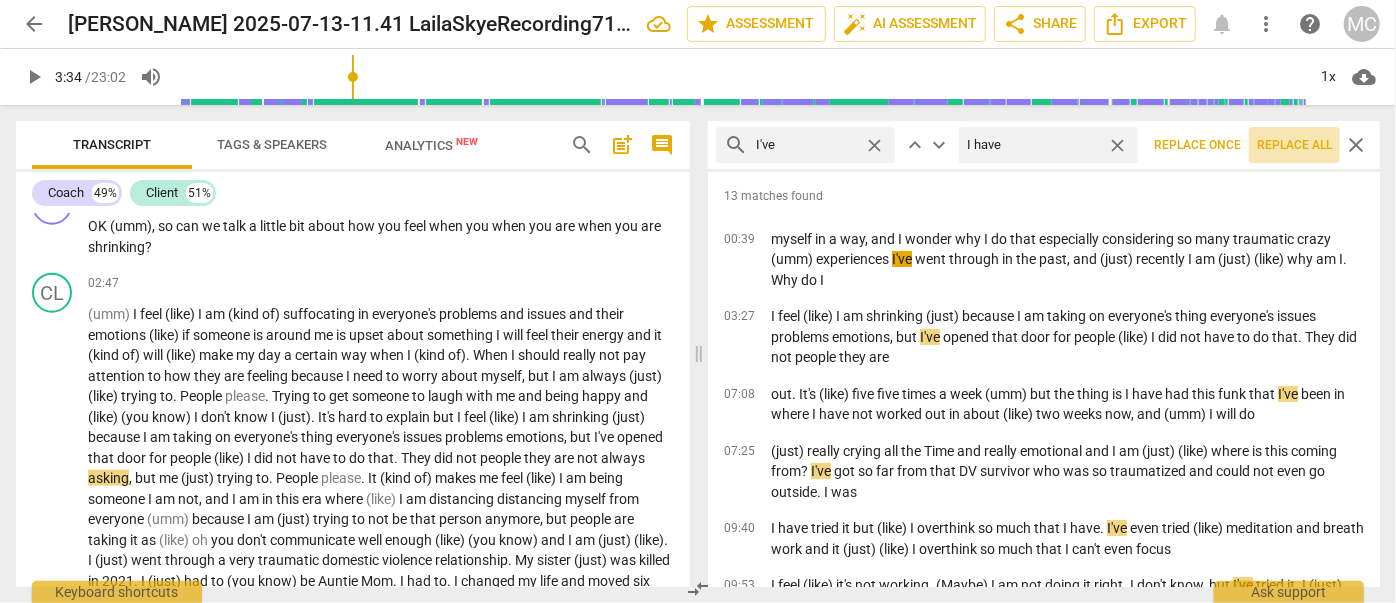 click on "Replace all" at bounding box center [1294, 145] 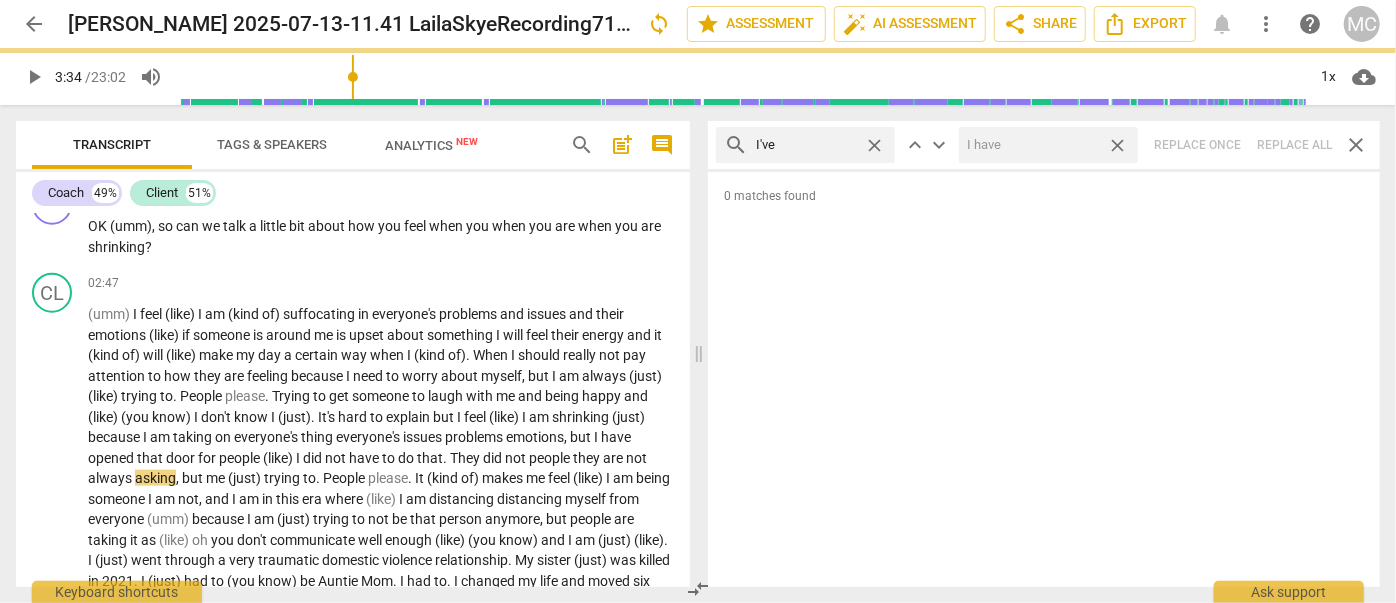 click on "close" at bounding box center (1117, 145) 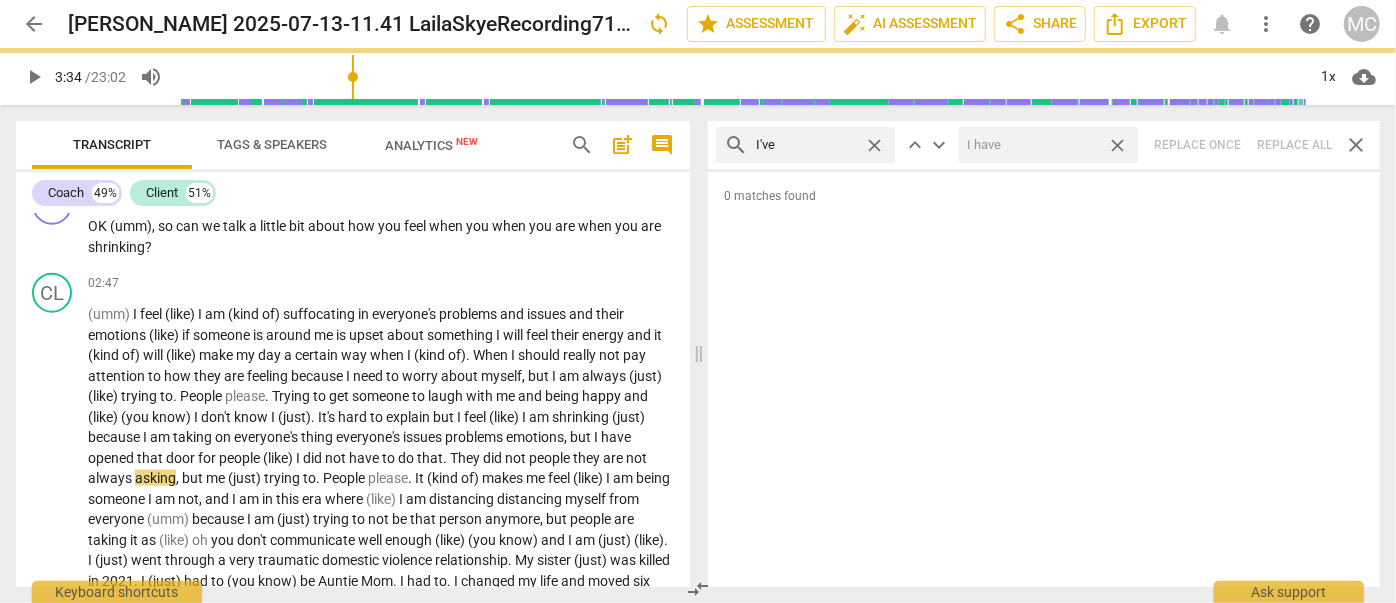 click on "close" at bounding box center [874, 145] 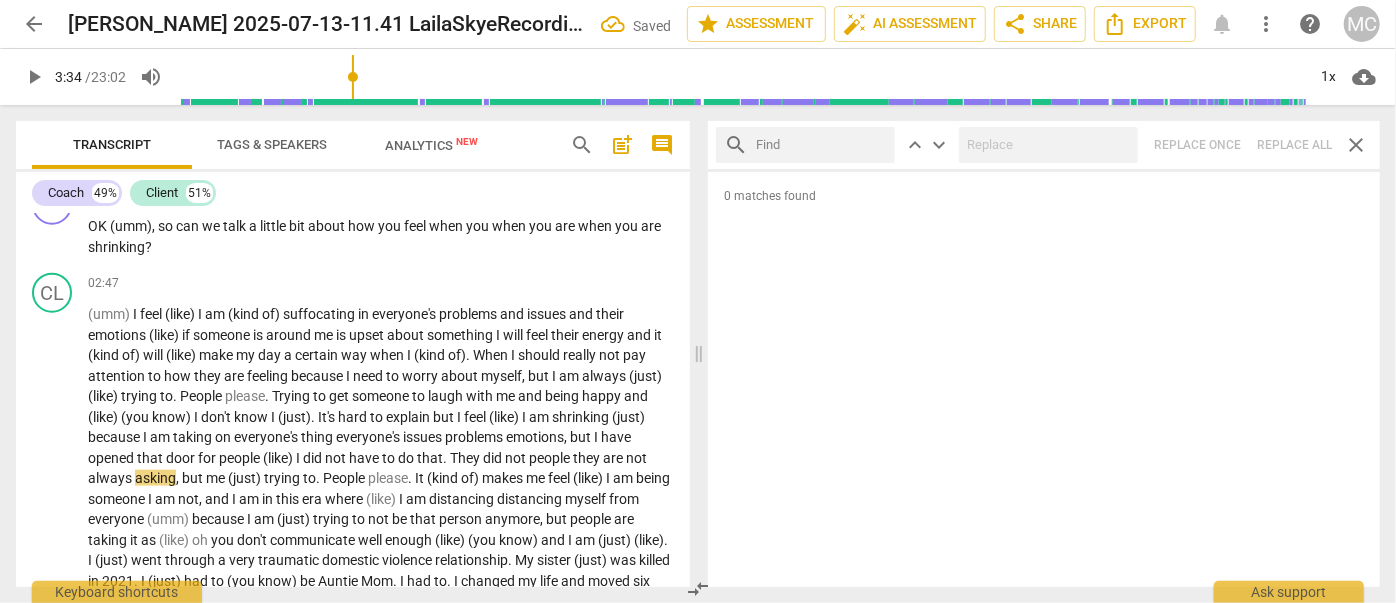 click at bounding box center (821, 145) 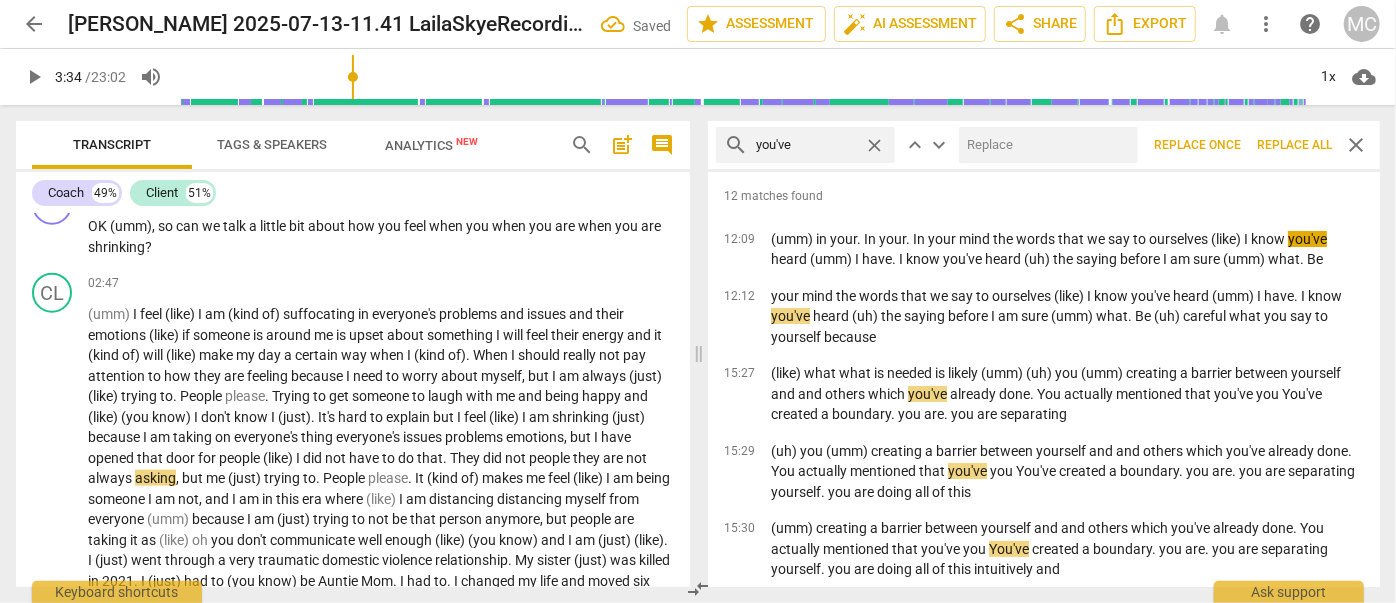 click at bounding box center (1044, 145) 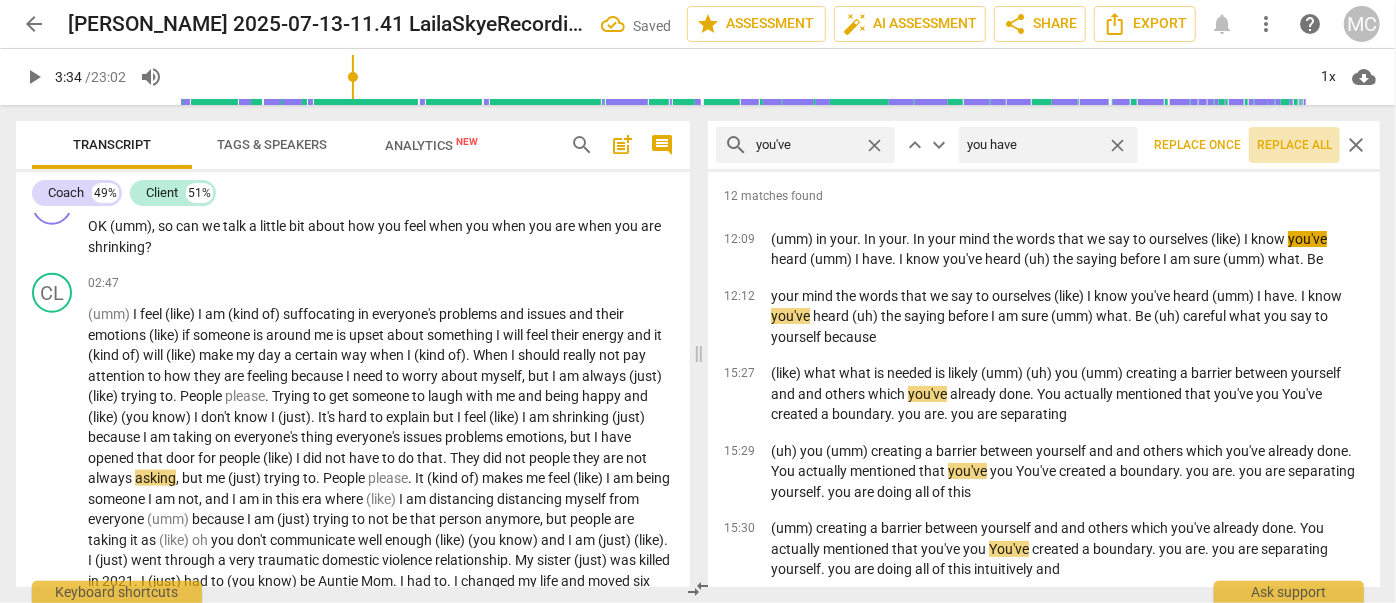 click on "Replace all" at bounding box center [1294, 145] 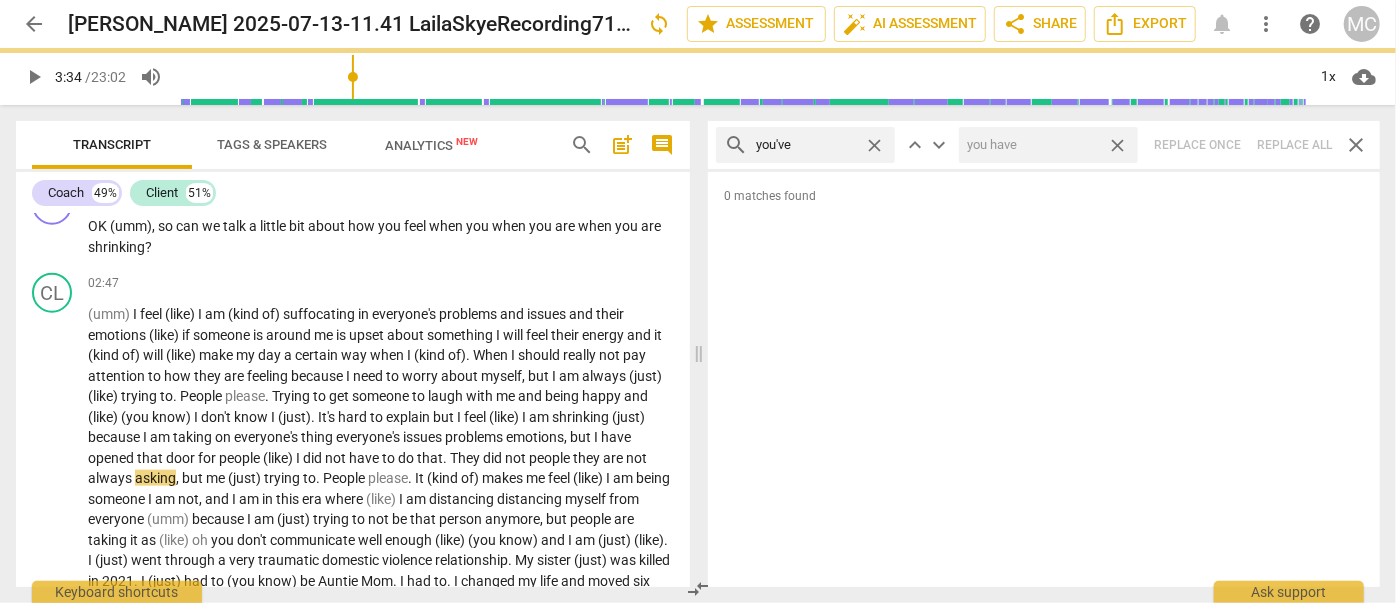 click on "close" at bounding box center [1117, 145] 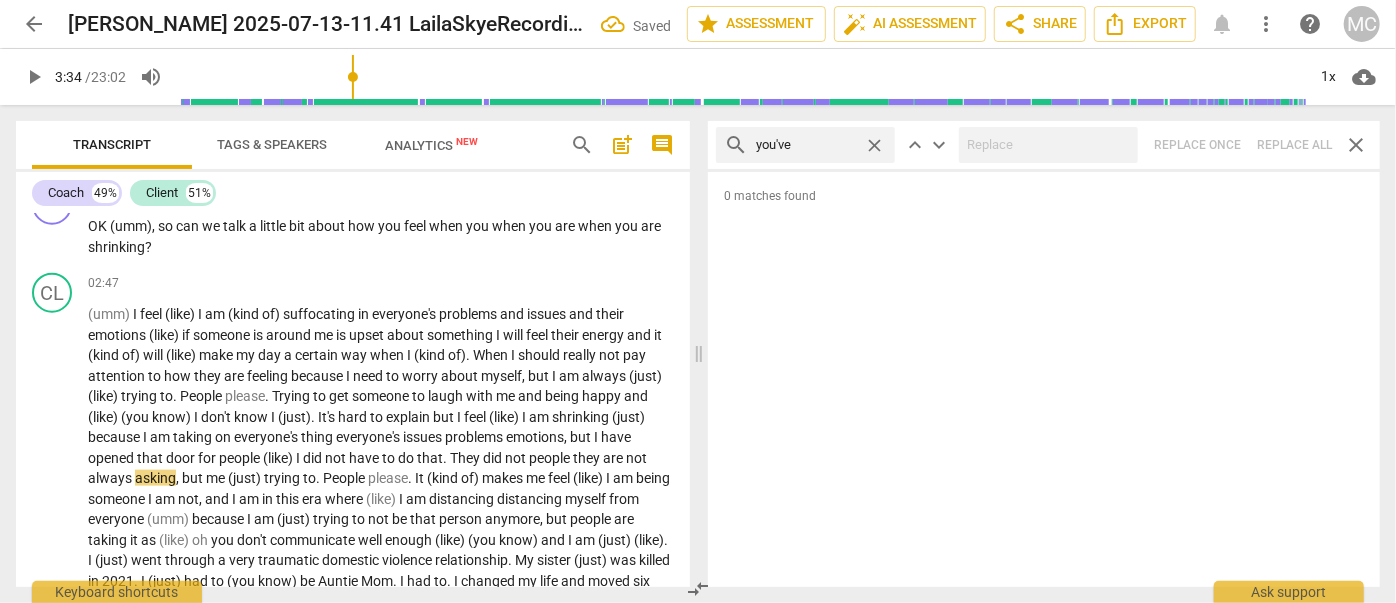 click on "close" at bounding box center (874, 145) 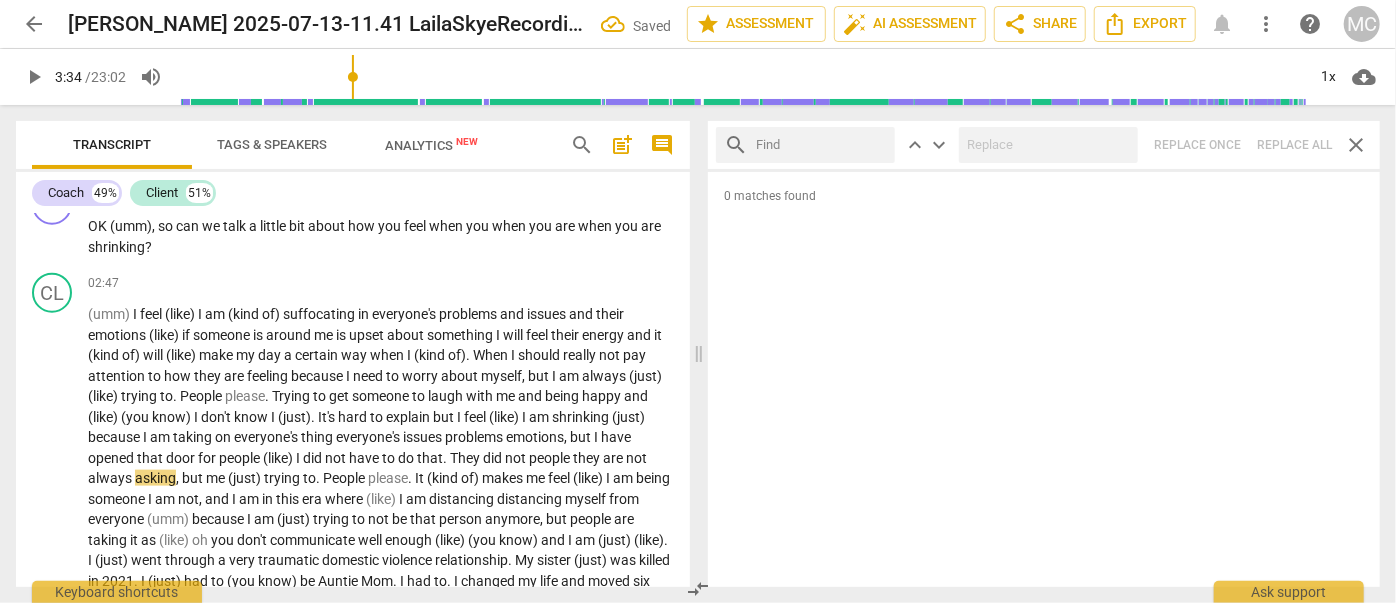 click at bounding box center [821, 145] 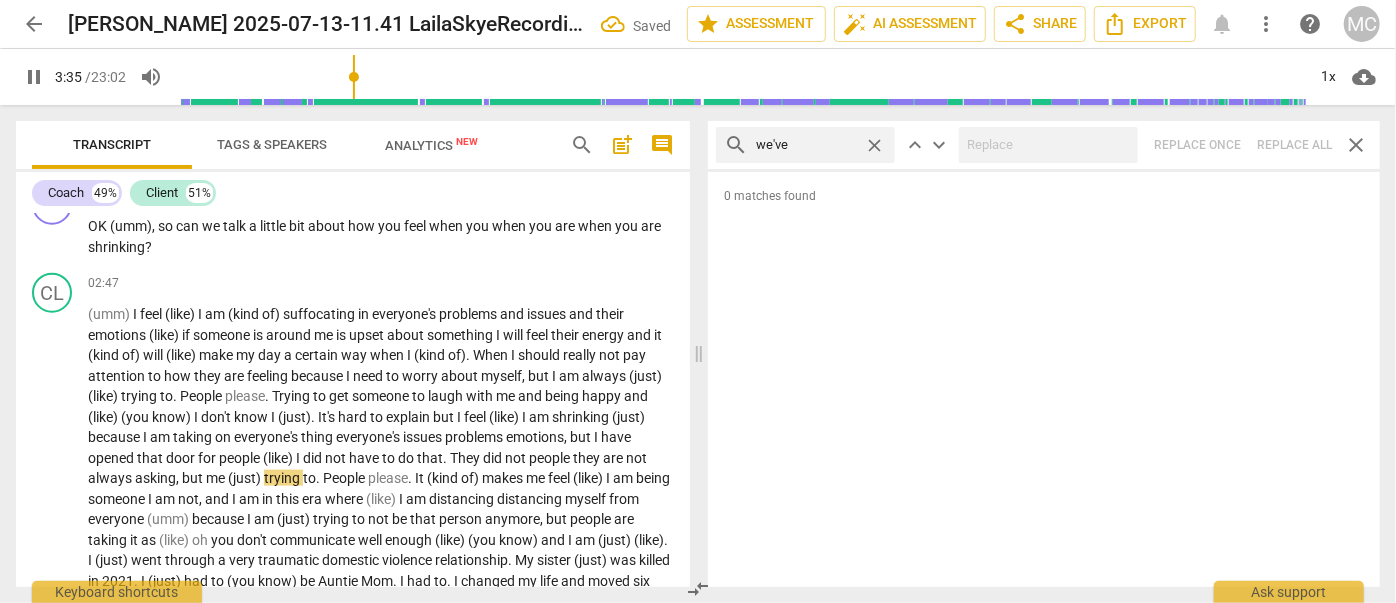click on "search we've close keyboard_arrow_up keyboard_arrow_down Replace once Replace all close" at bounding box center (1044, 145) 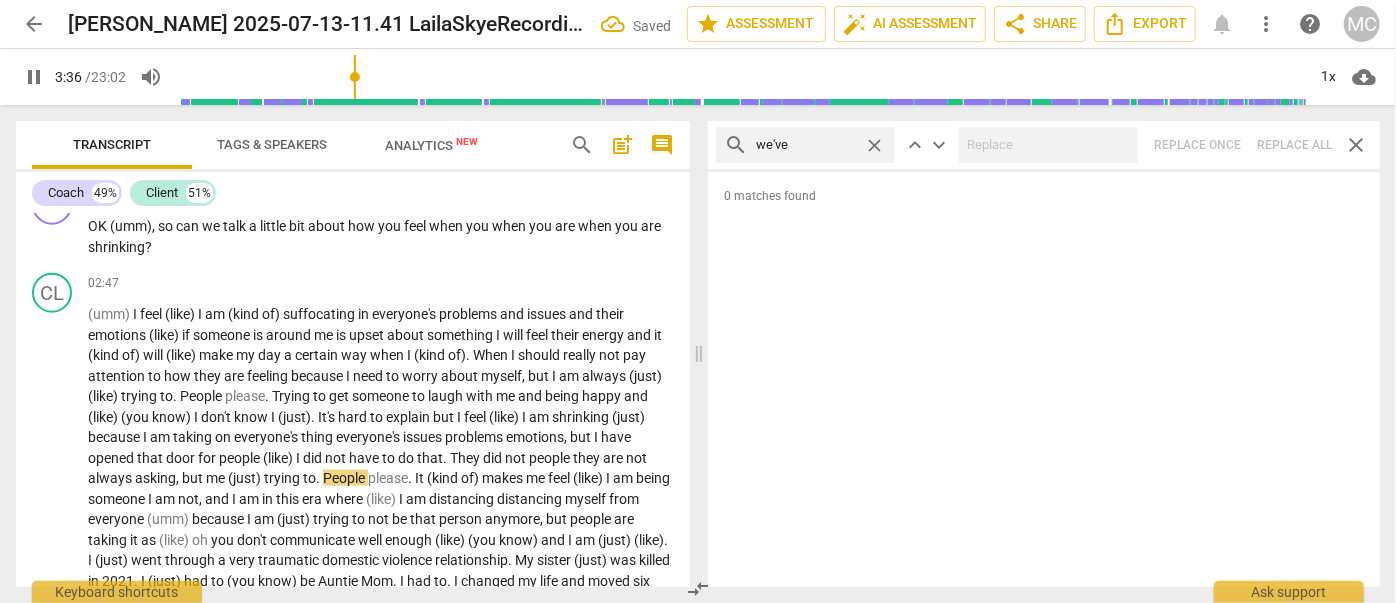 click on "close" at bounding box center [874, 145] 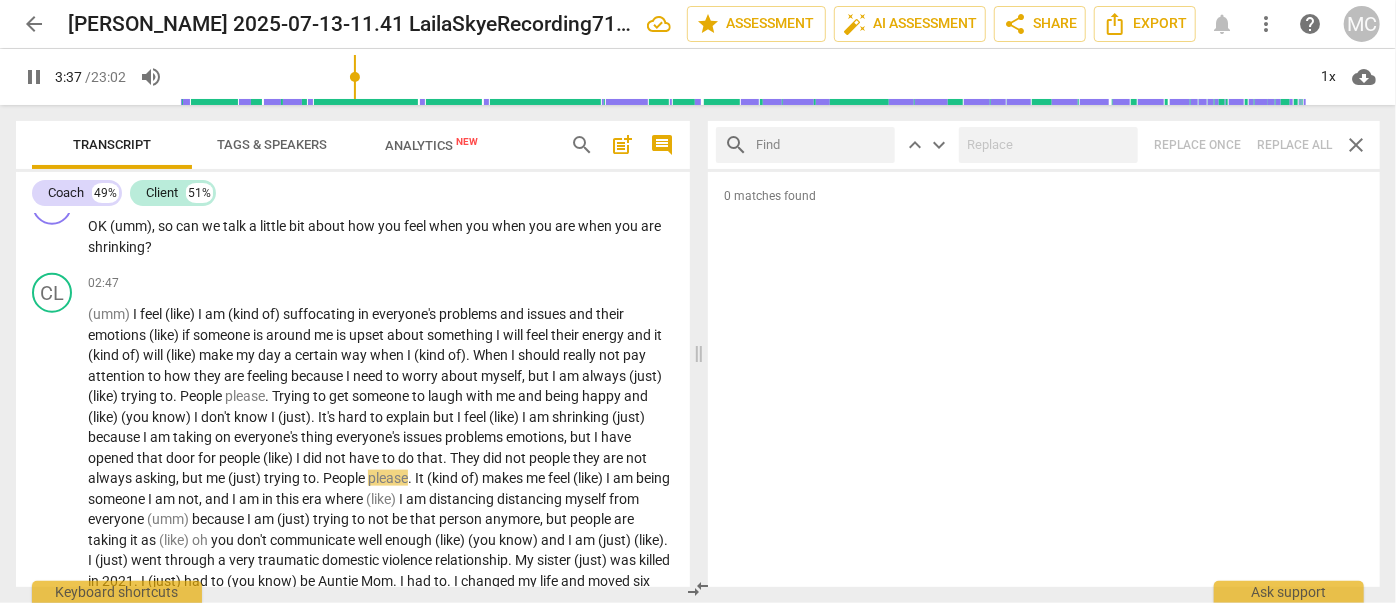 click at bounding box center [821, 145] 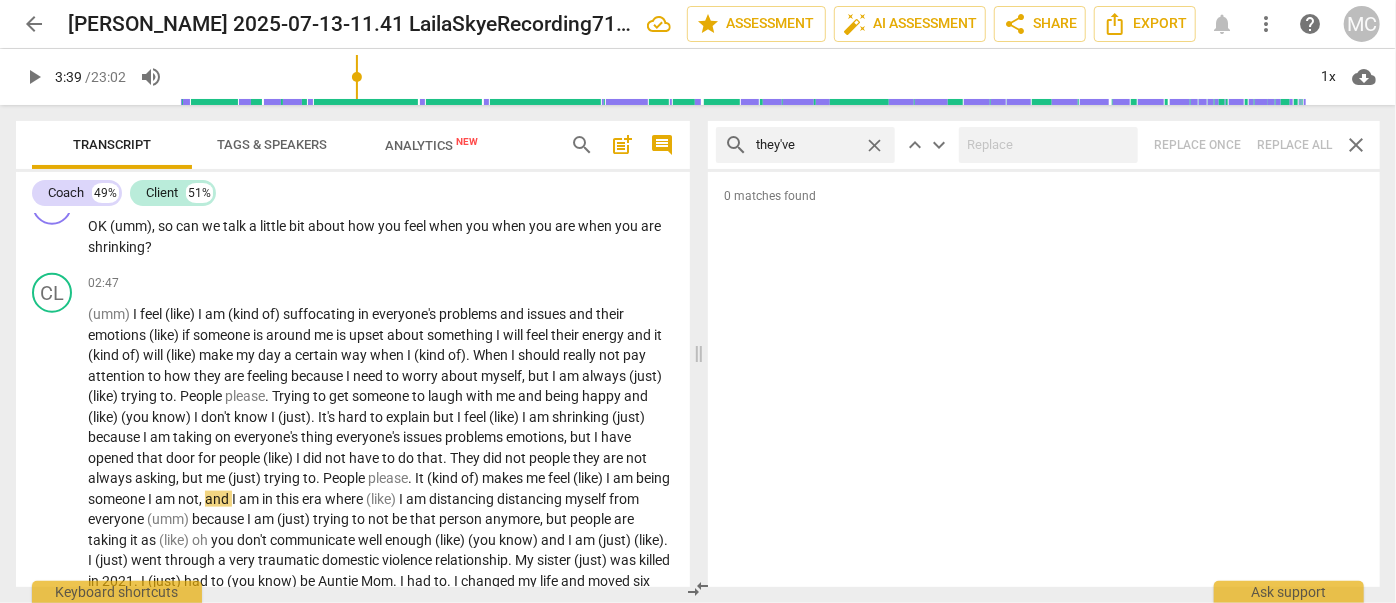 click on "search they've close keyboard_arrow_up keyboard_arrow_down Replace once Replace all close" at bounding box center (1044, 145) 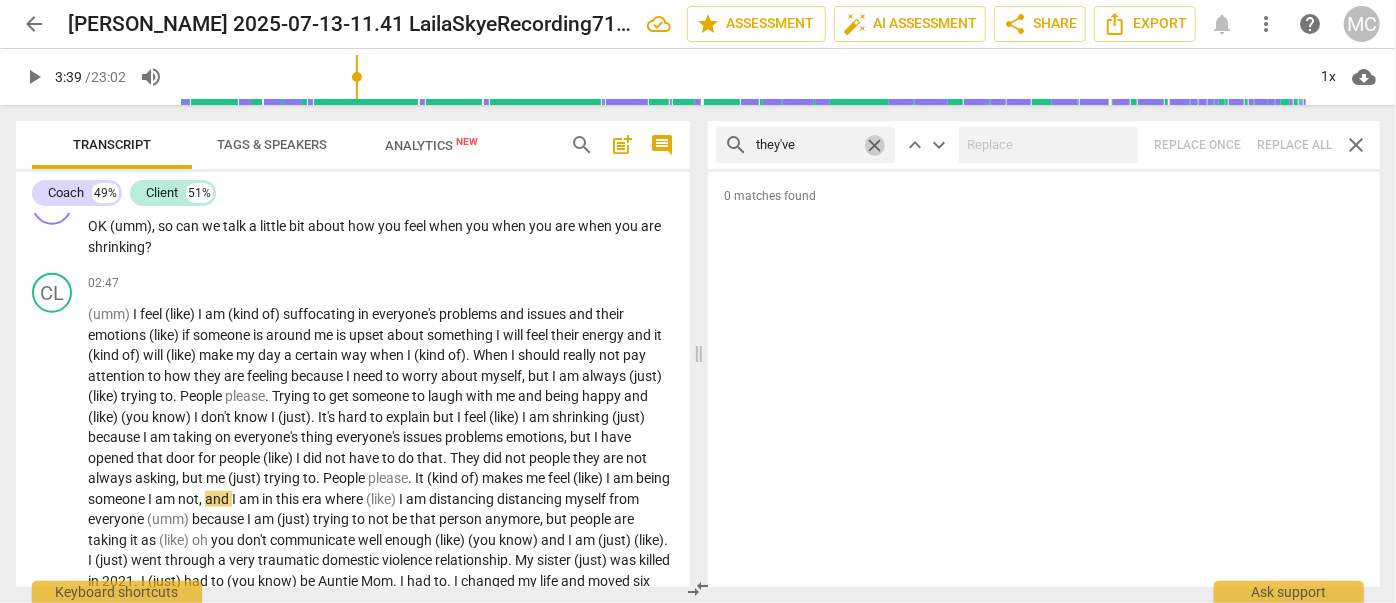 click on "close" at bounding box center [874, 145] 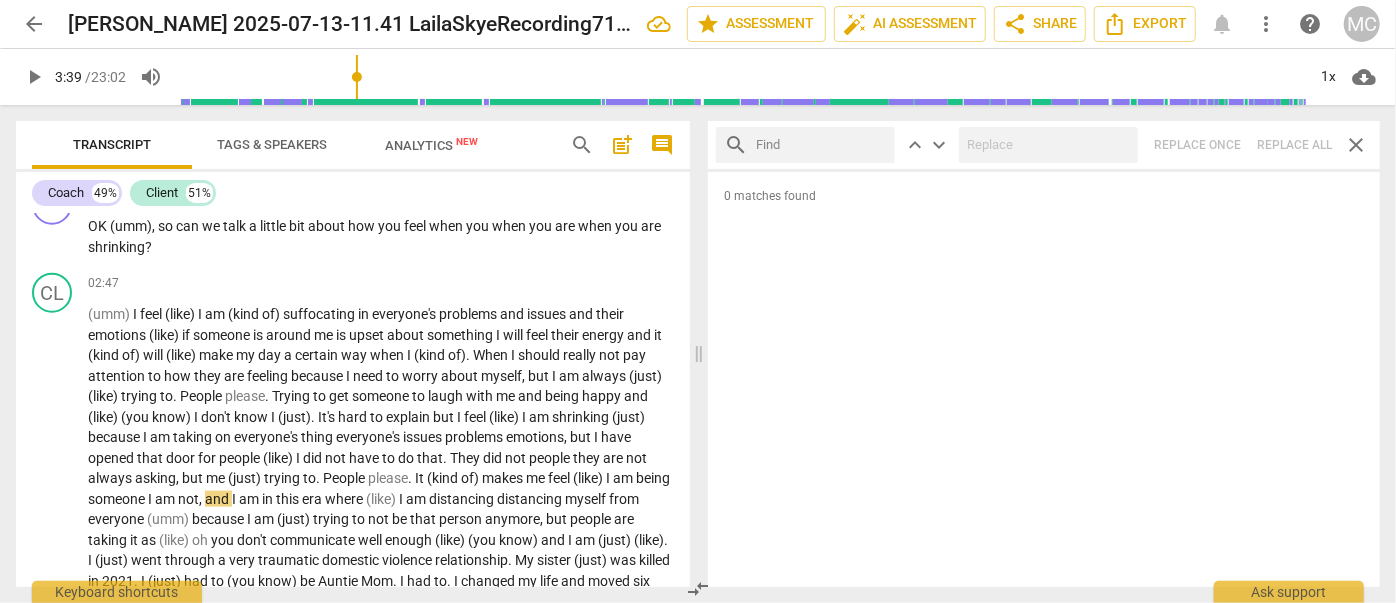 click at bounding box center [821, 145] 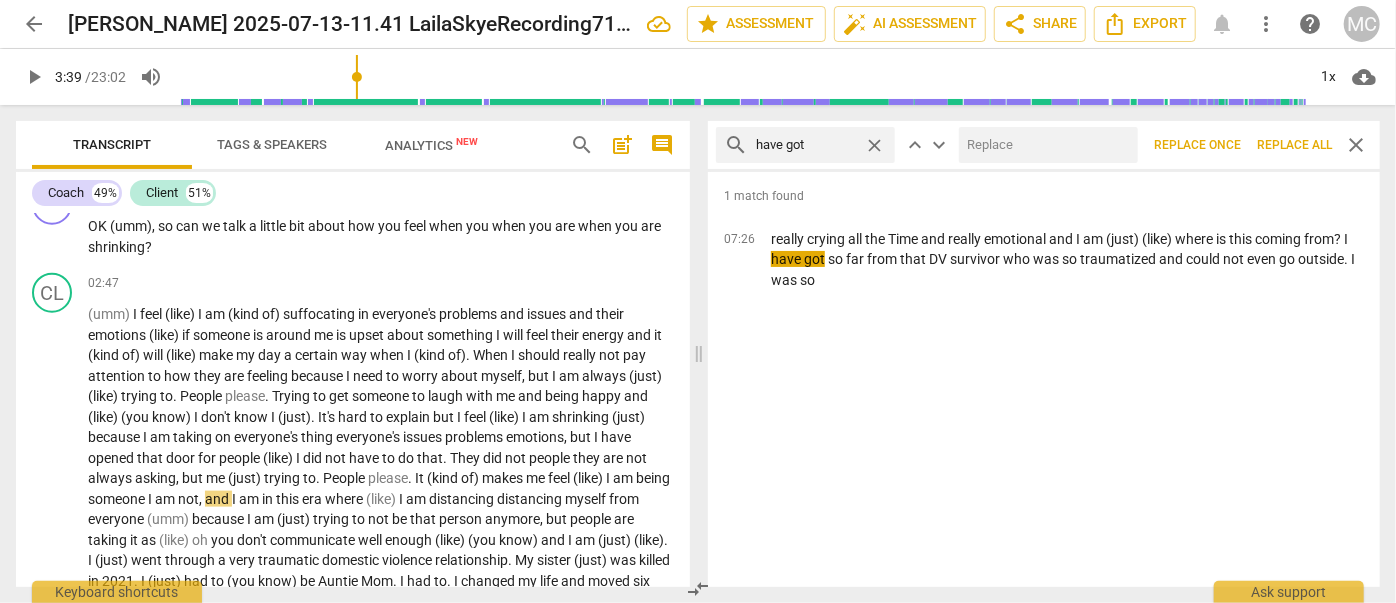 click at bounding box center [1044, 145] 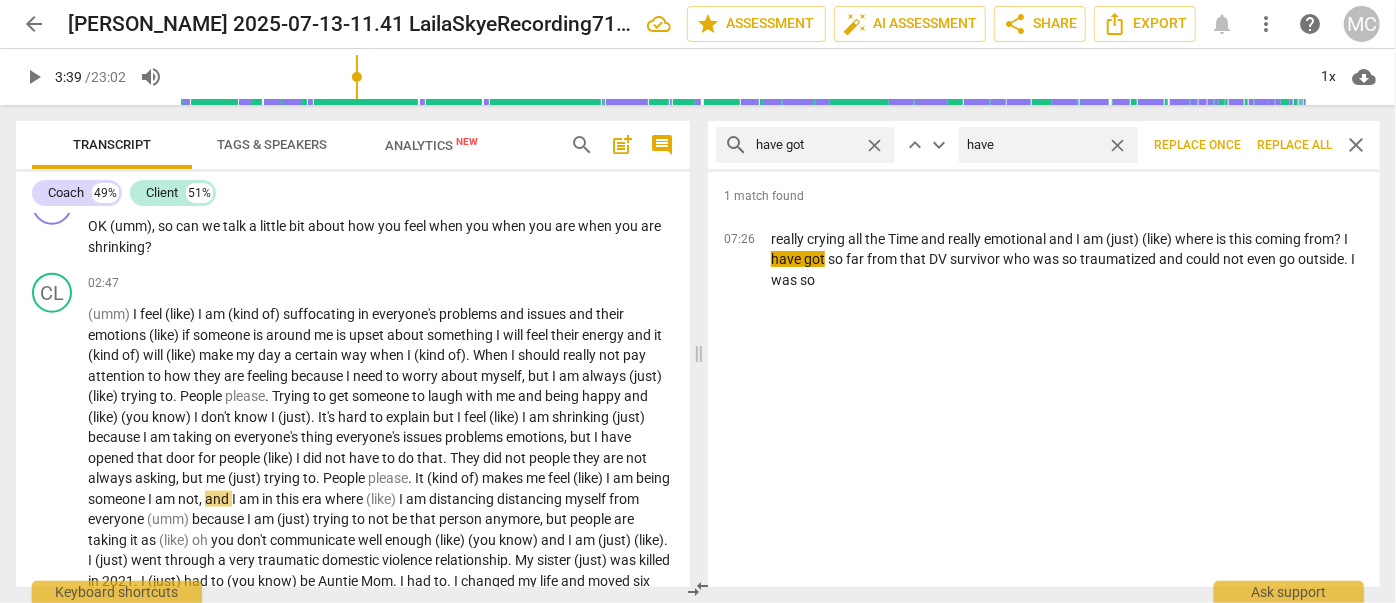 click on "Replace all" at bounding box center (1294, 145) 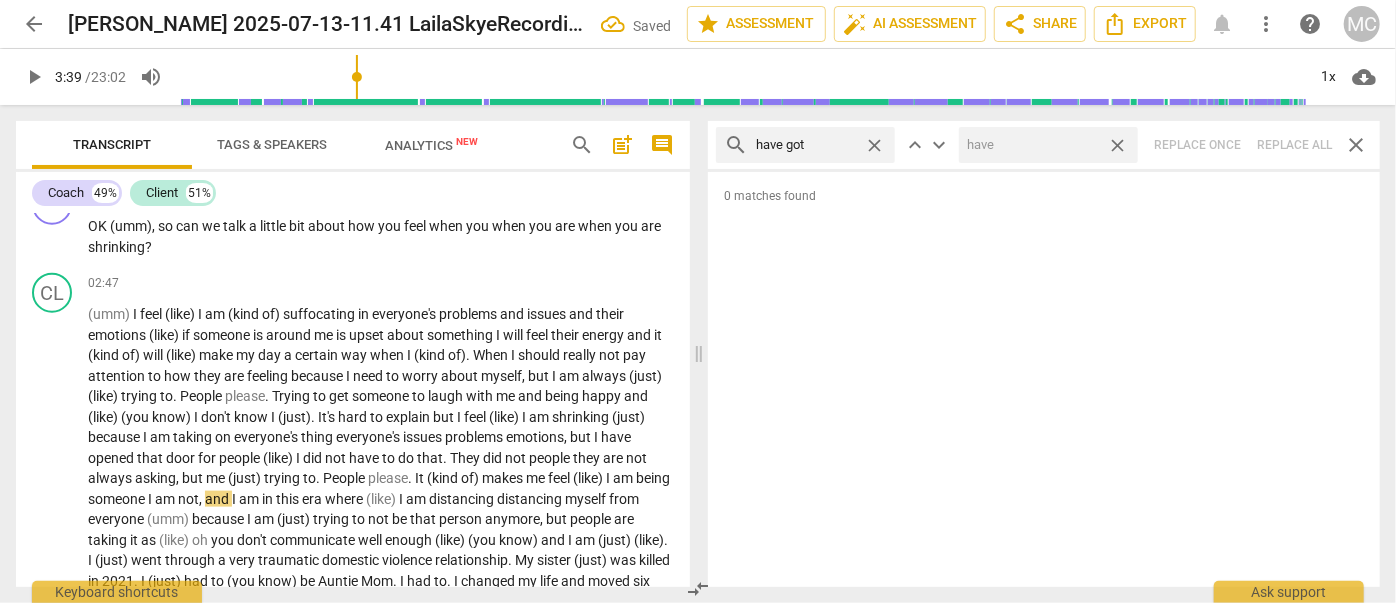 click on "close" at bounding box center [1117, 145] 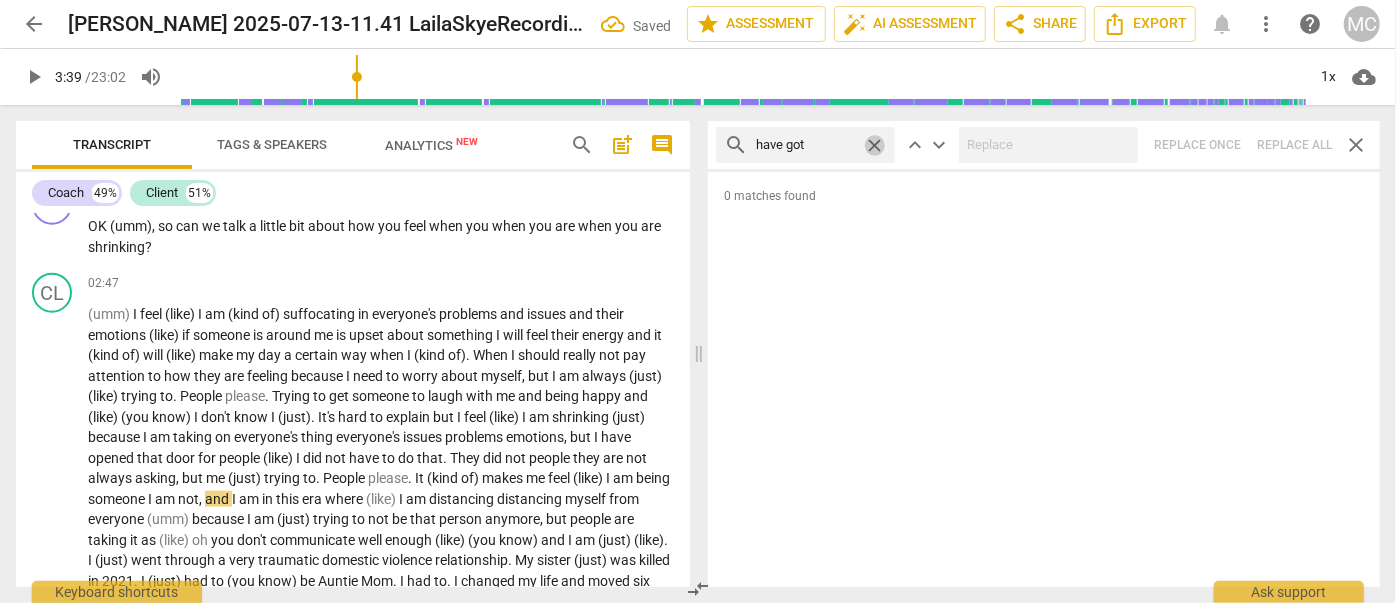 click on "close" at bounding box center [874, 145] 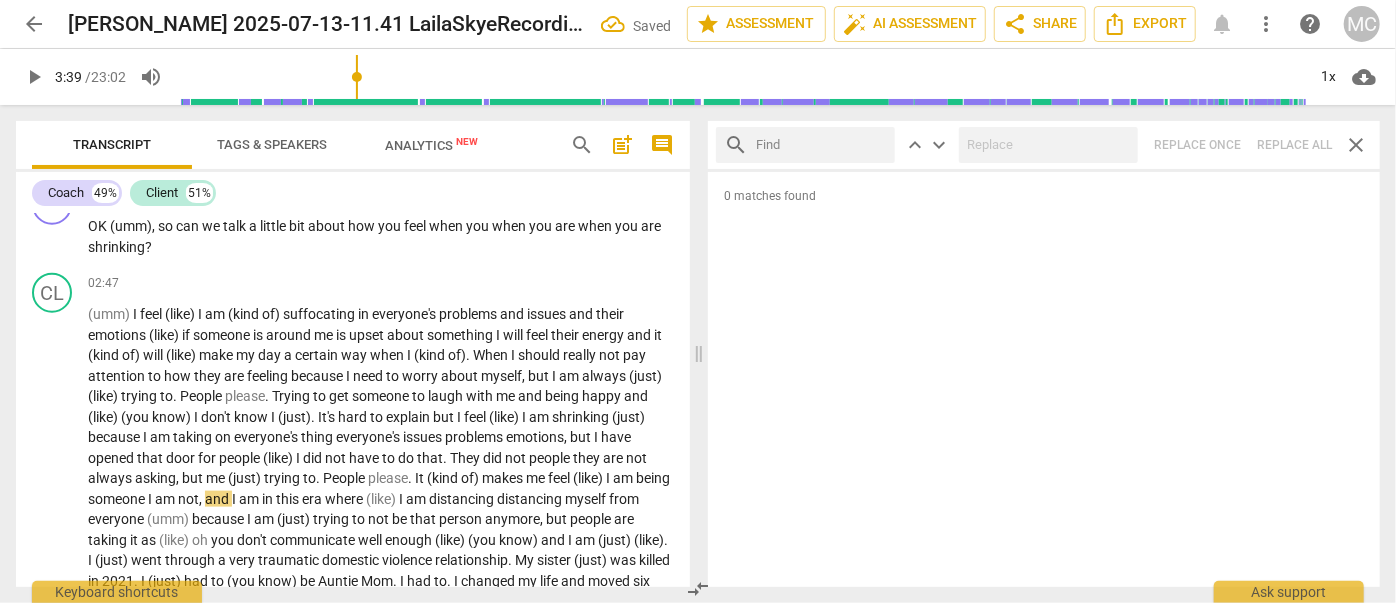 click at bounding box center (821, 145) 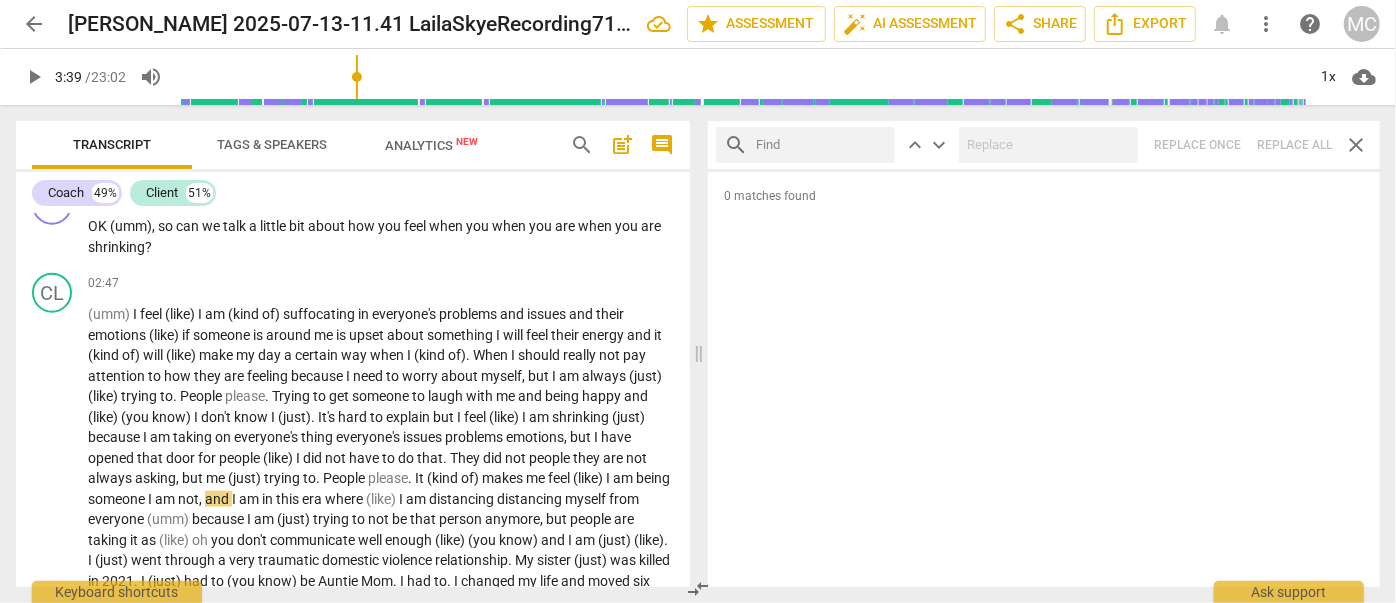 click on "arrow_back" at bounding box center (34, 24) 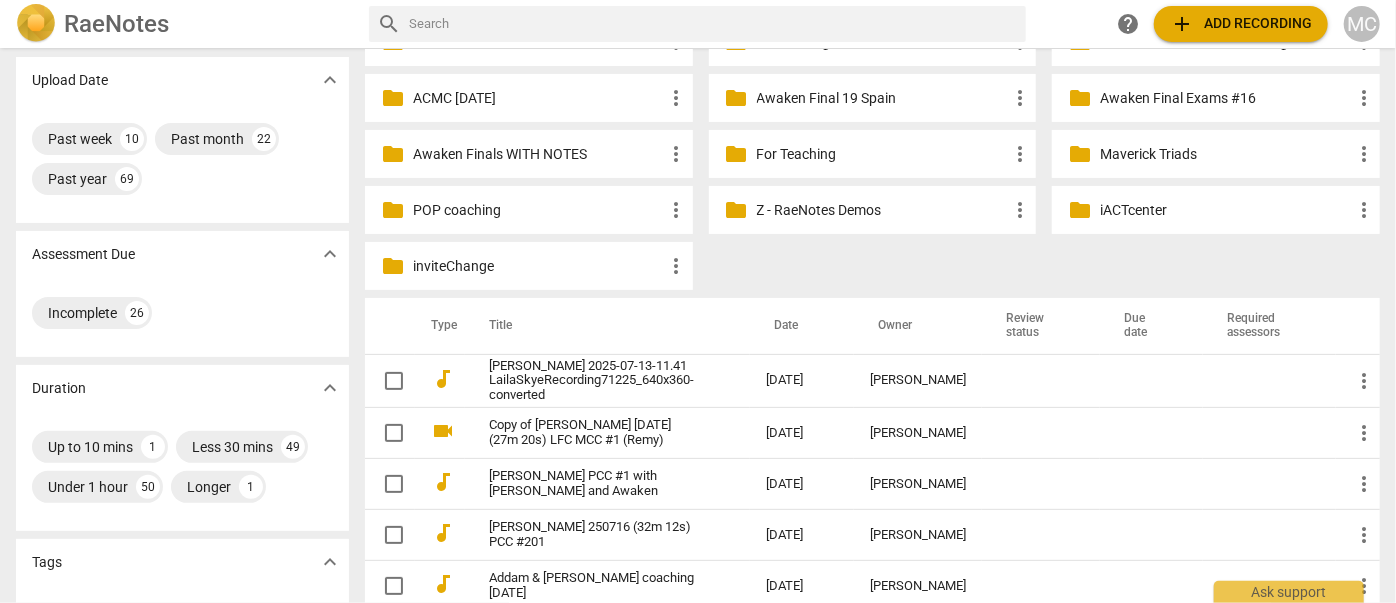 scroll, scrollTop: 181, scrollLeft: 0, axis: vertical 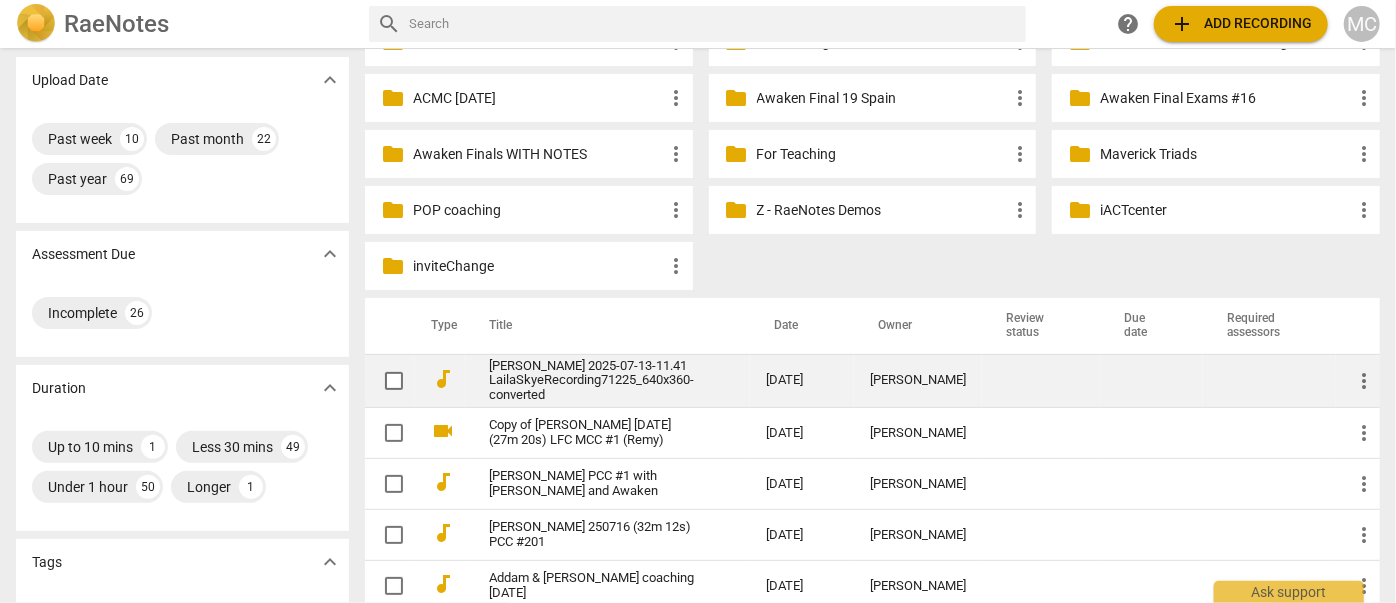 click on "[PERSON_NAME] 2025-07-13-11.41 LailaSkyeRecording71225_640x360-converted" at bounding box center [591, 381] 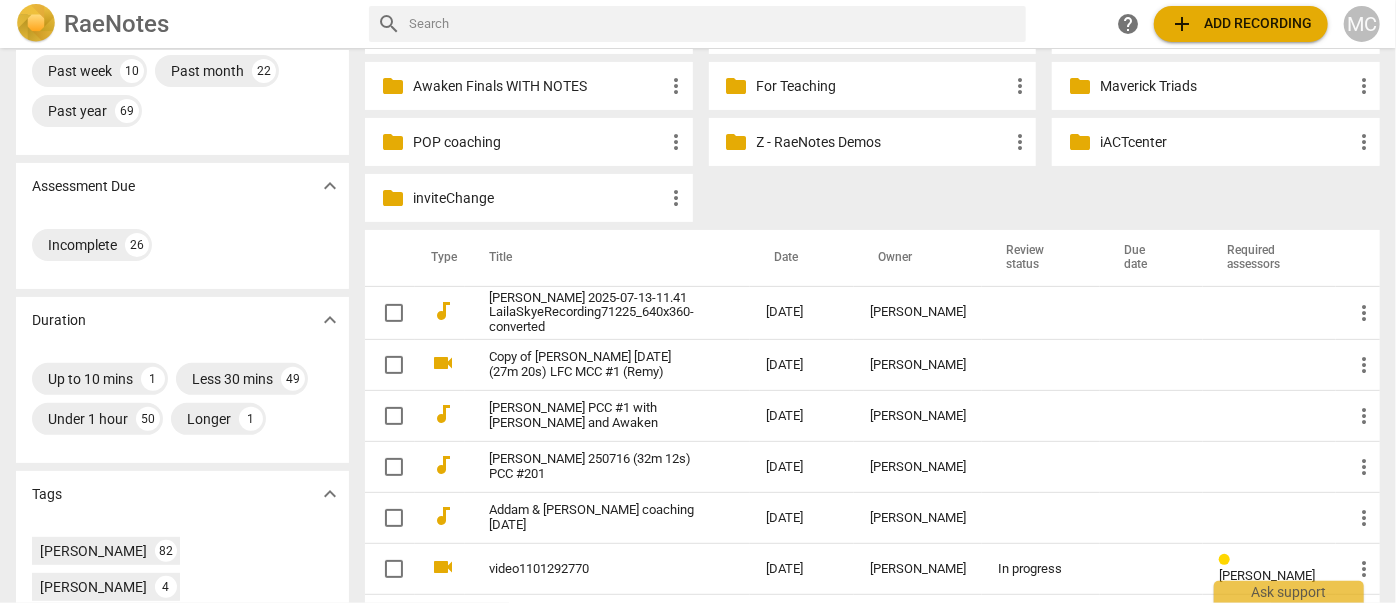 scroll, scrollTop: 272, scrollLeft: 0, axis: vertical 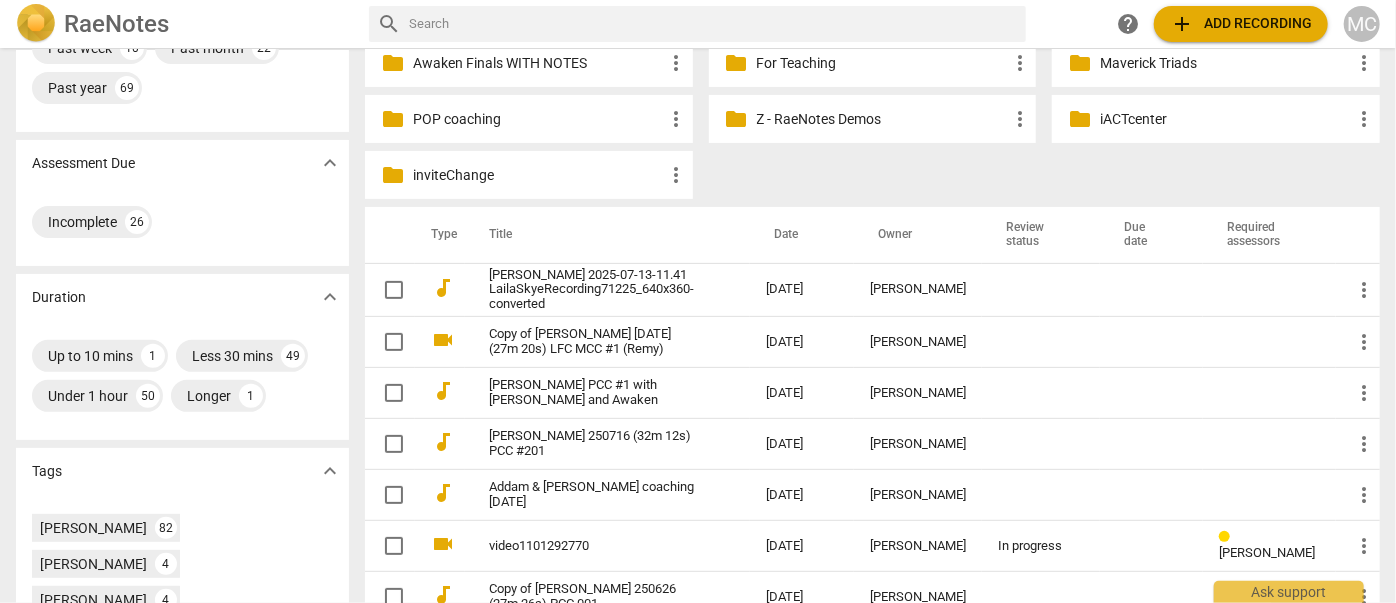 click at bounding box center [713, 24] 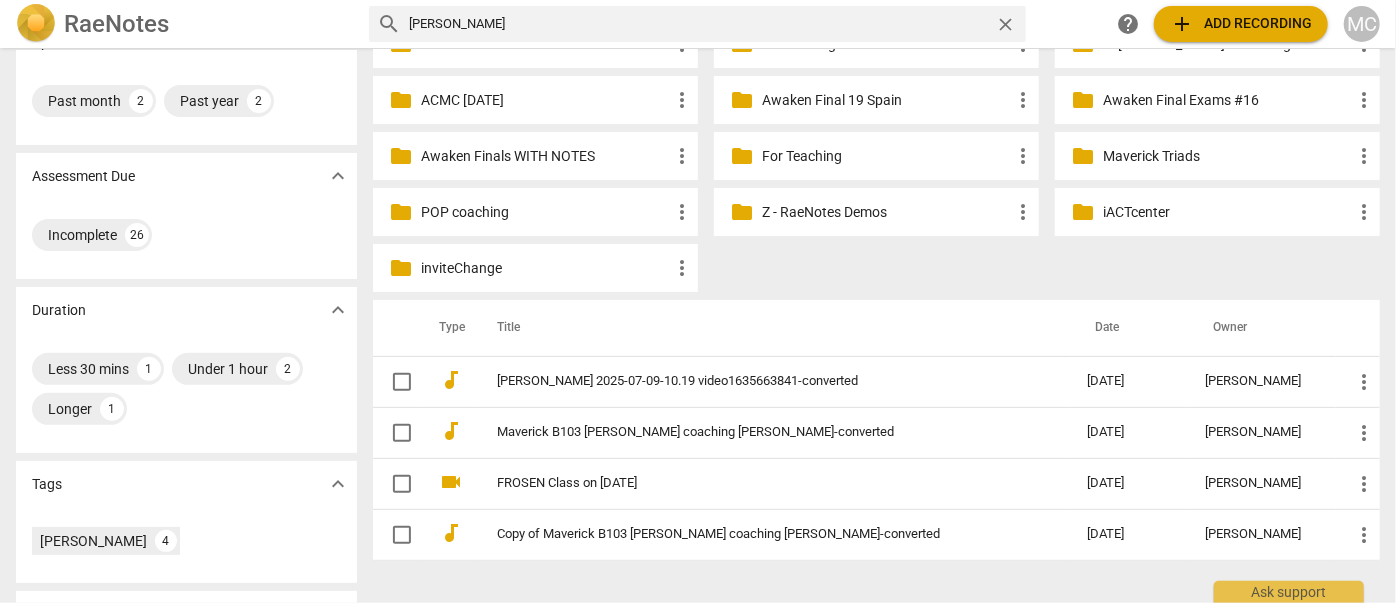 scroll, scrollTop: 181, scrollLeft: 0, axis: vertical 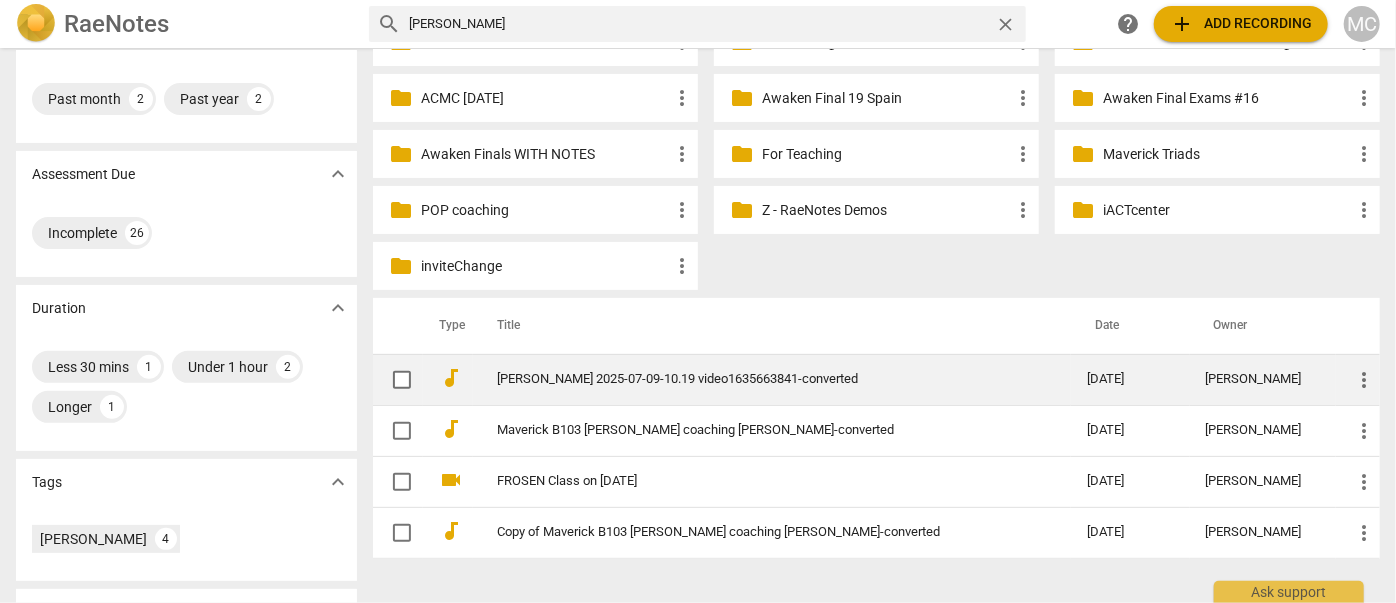 click on "[PERSON_NAME] 2025-07-09-10.19 video1635663841-converted" at bounding box center [756, 379] 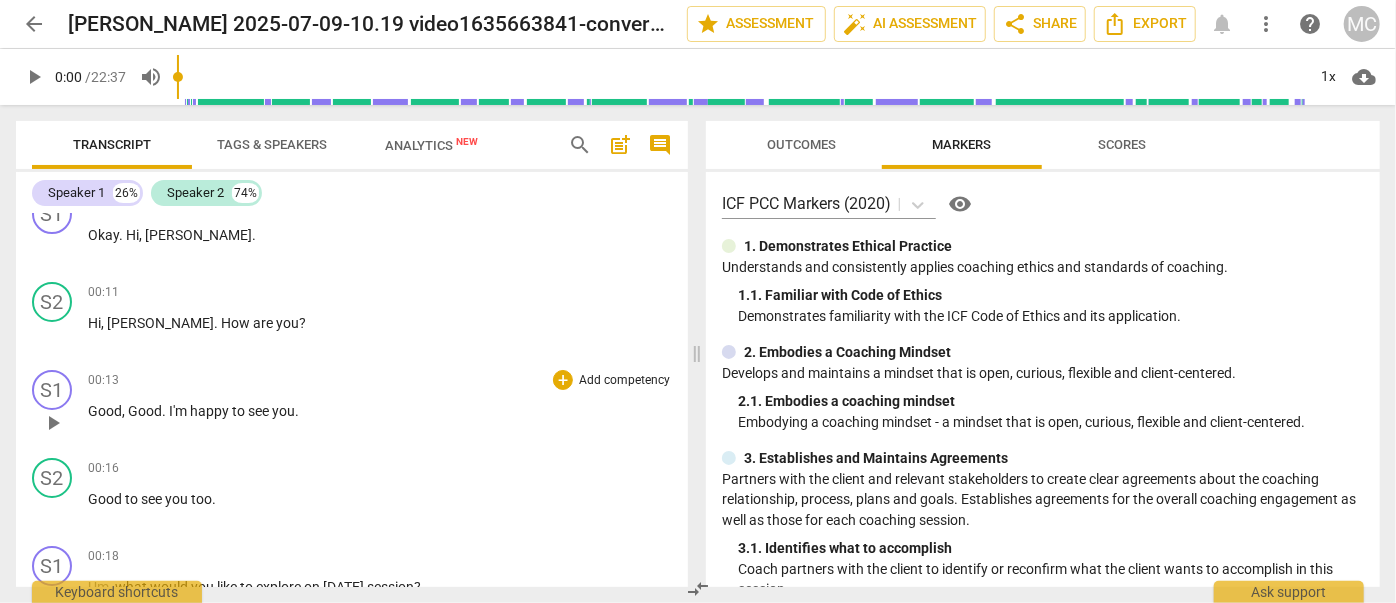 scroll, scrollTop: 0, scrollLeft: 0, axis: both 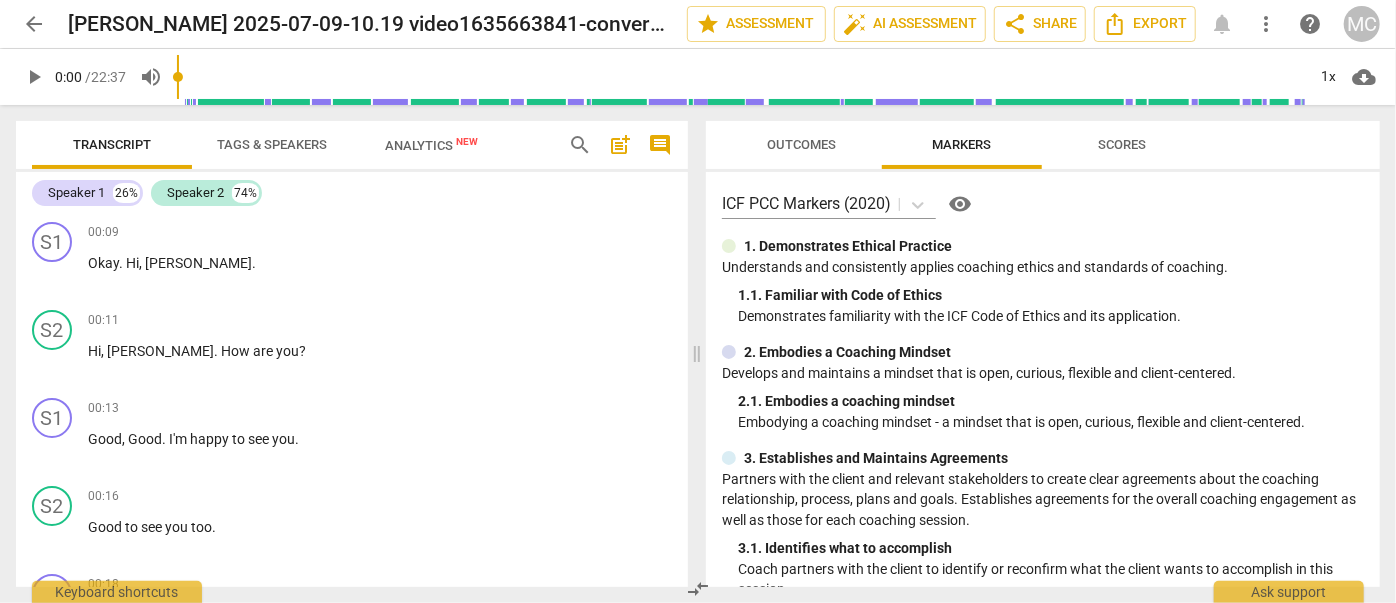 click on "search" at bounding box center [580, 145] 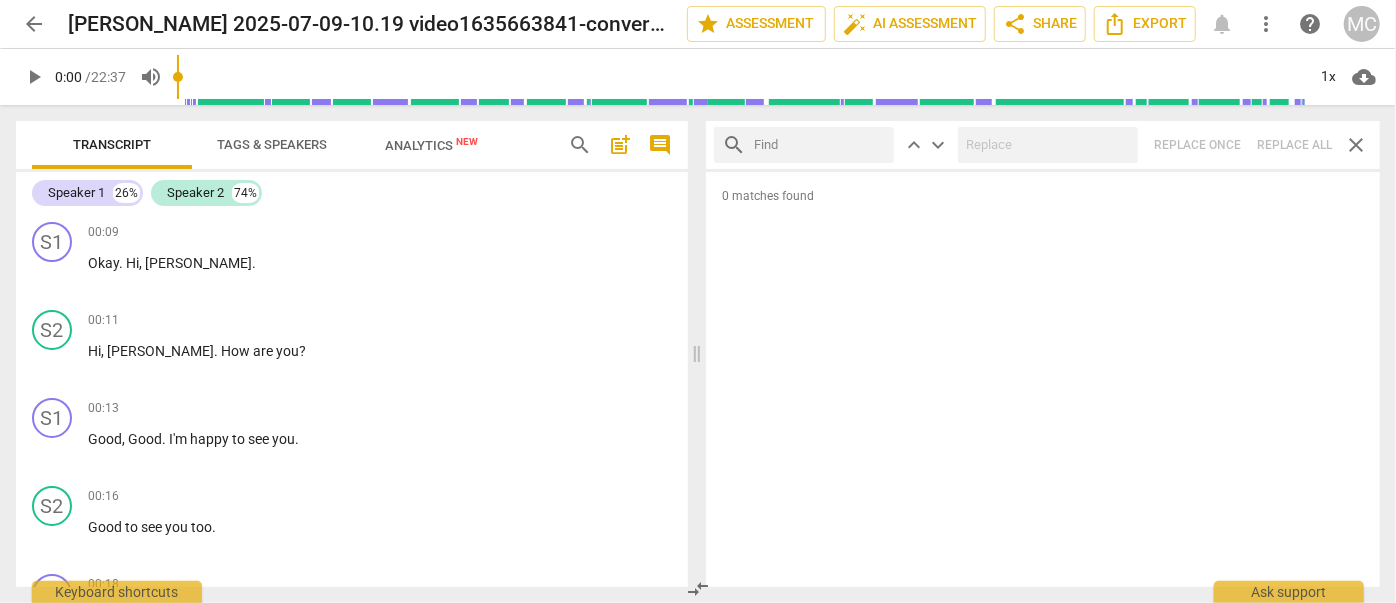 drag, startPoint x: 1083, startPoint y: 23, endPoint x: 784, endPoint y: 151, distance: 325.24606 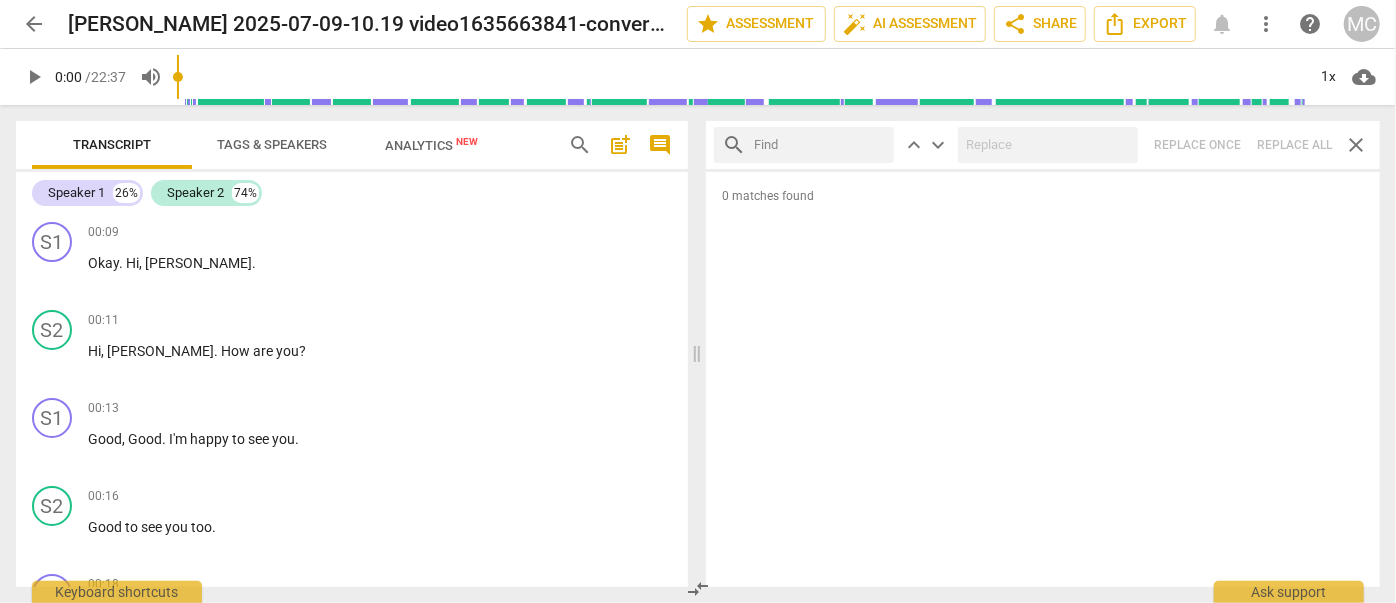 click on "search keyboard_arrow_up keyboard_arrow_down Replace once Replace all close" at bounding box center [1043, 145] 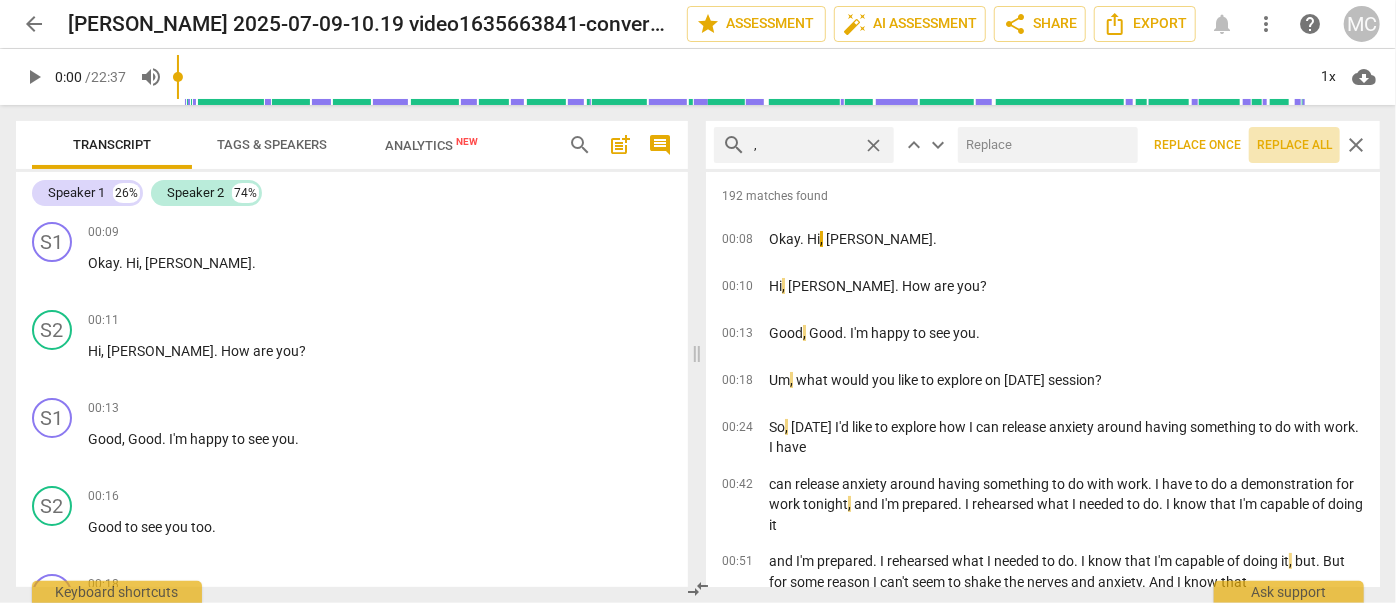 click on "Replace all" at bounding box center (1294, 145) 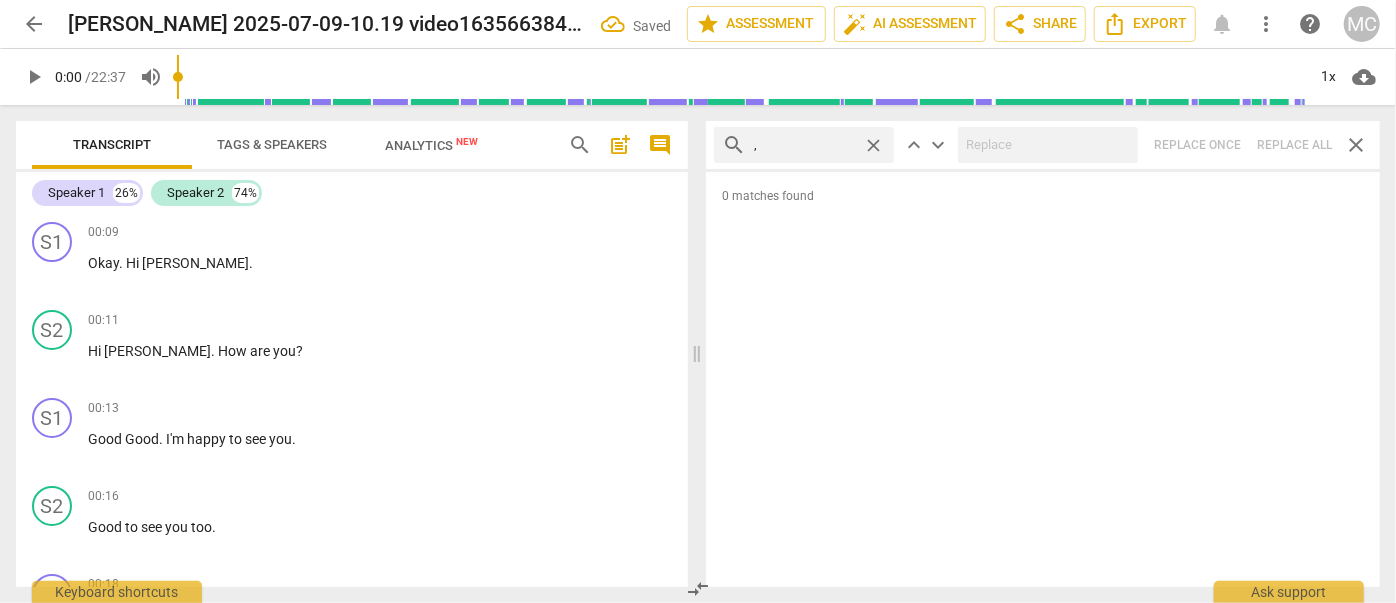 click on "close" at bounding box center (873, 145) 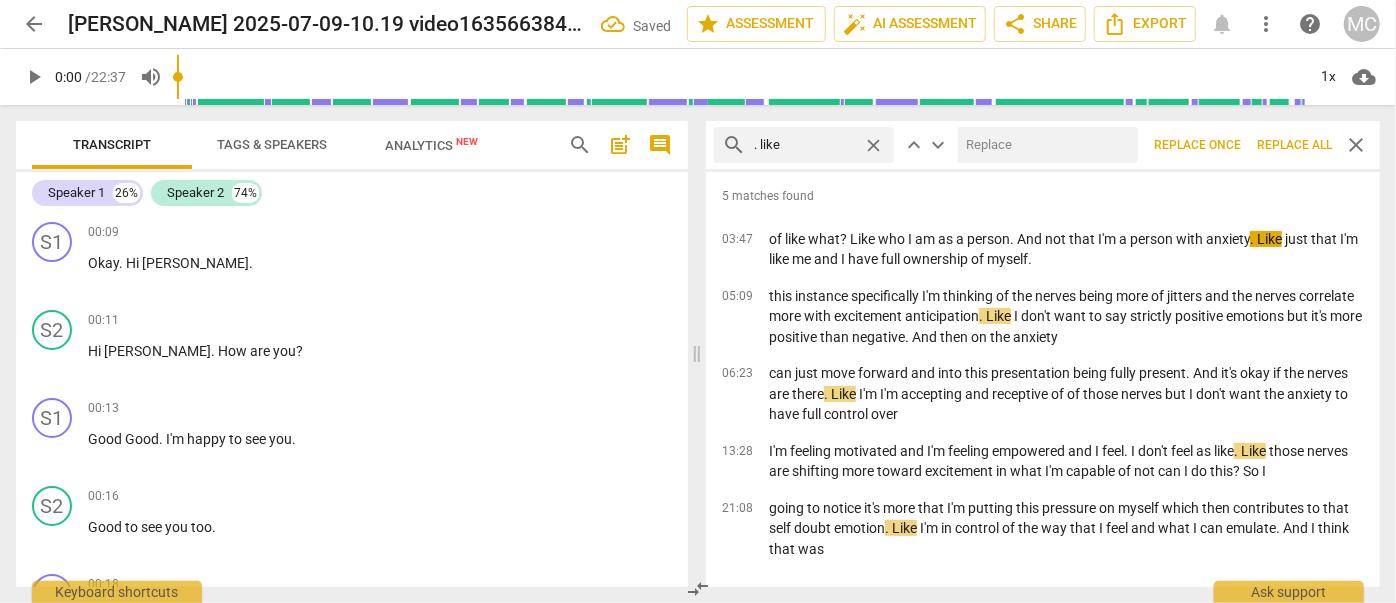 click at bounding box center [1044, 145] 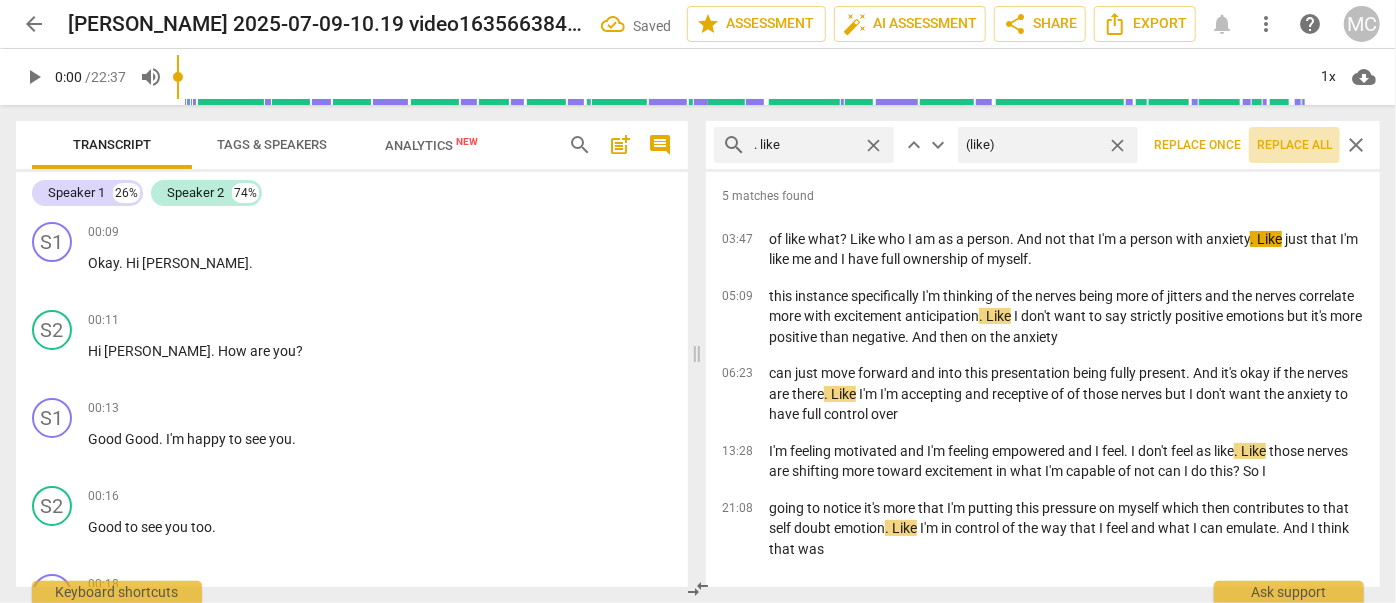 click on "Replace all" at bounding box center (1294, 145) 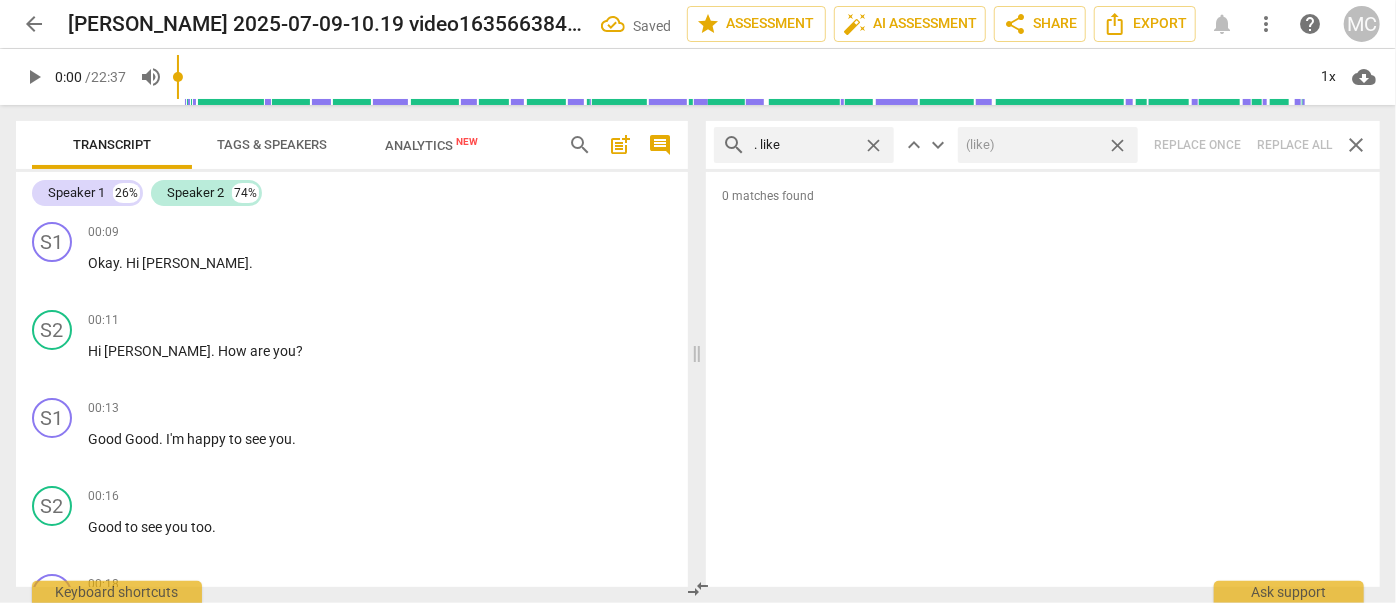 click on "close" at bounding box center (1117, 145) 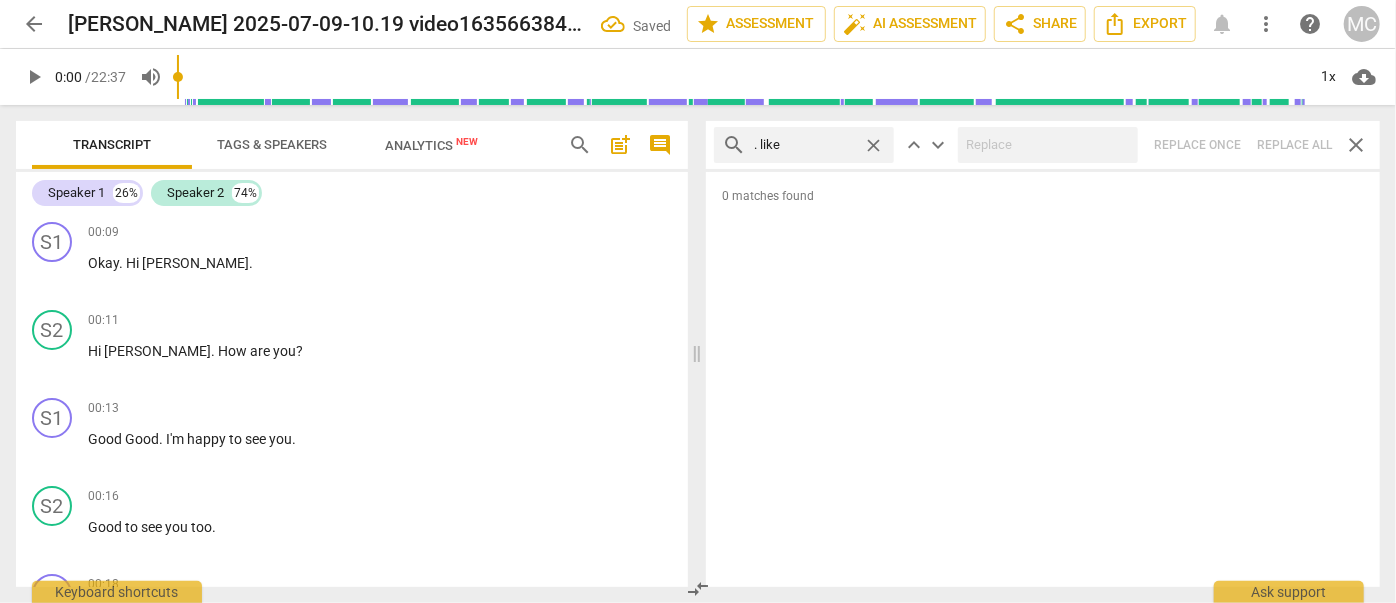 click on "close" at bounding box center [873, 145] 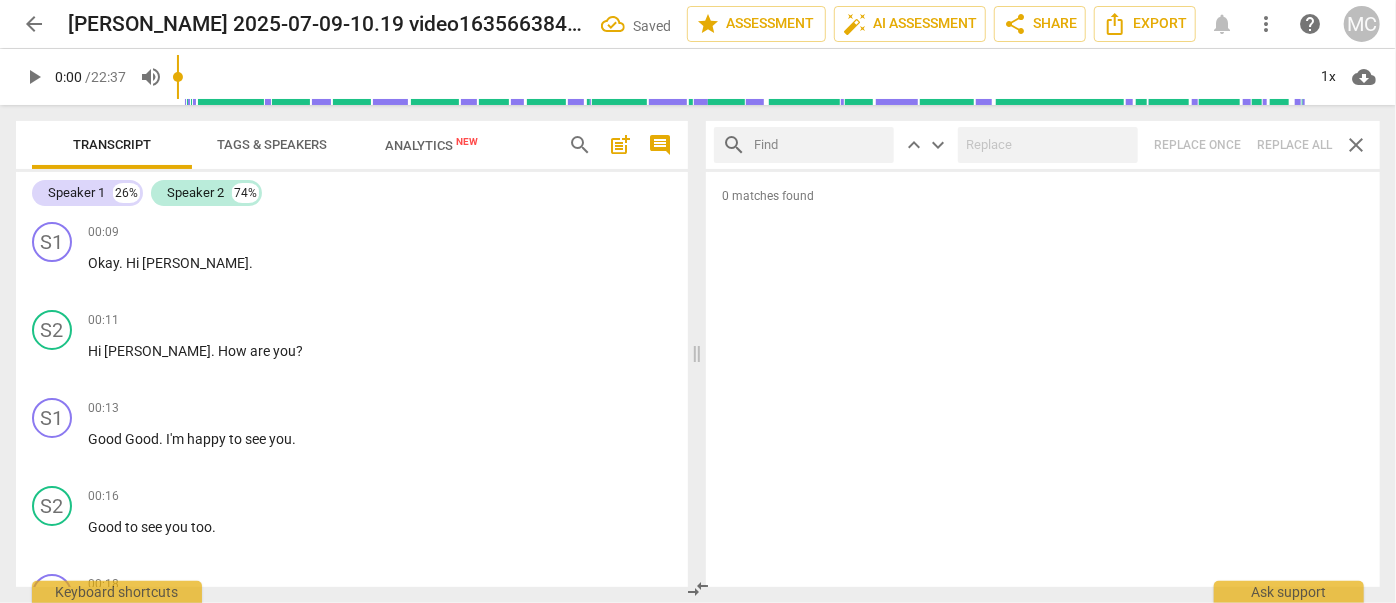 click at bounding box center (820, 145) 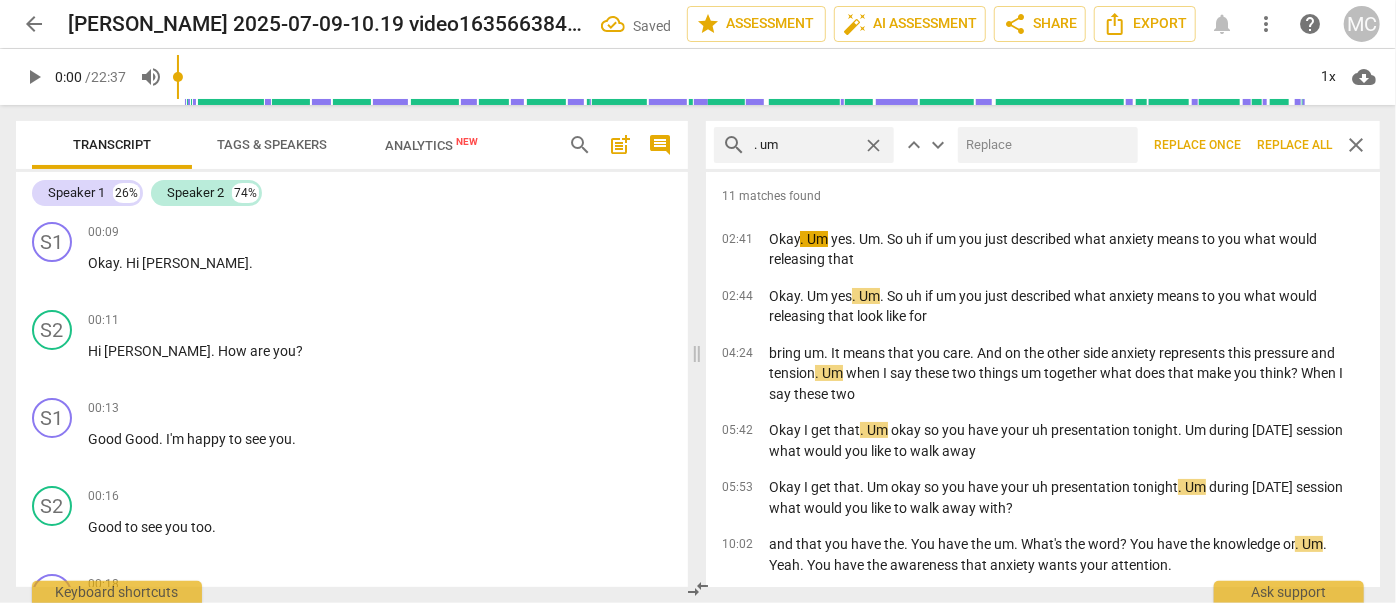 click at bounding box center (1044, 145) 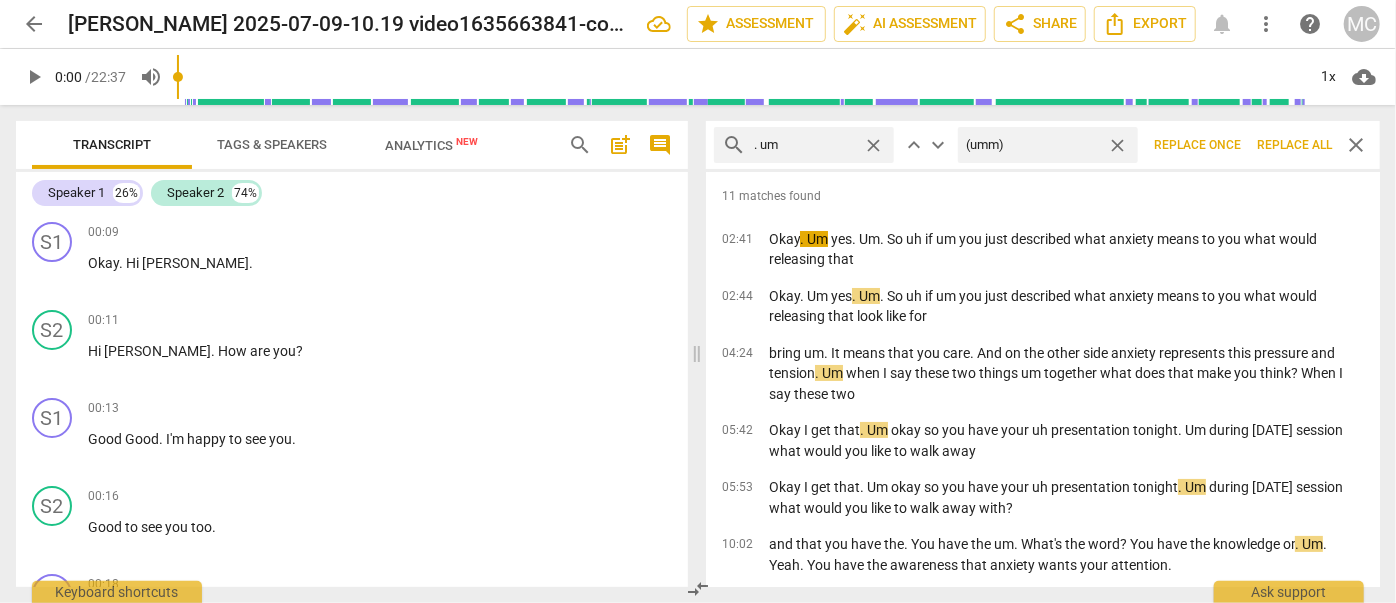 click on "Replace all" at bounding box center [1294, 145] 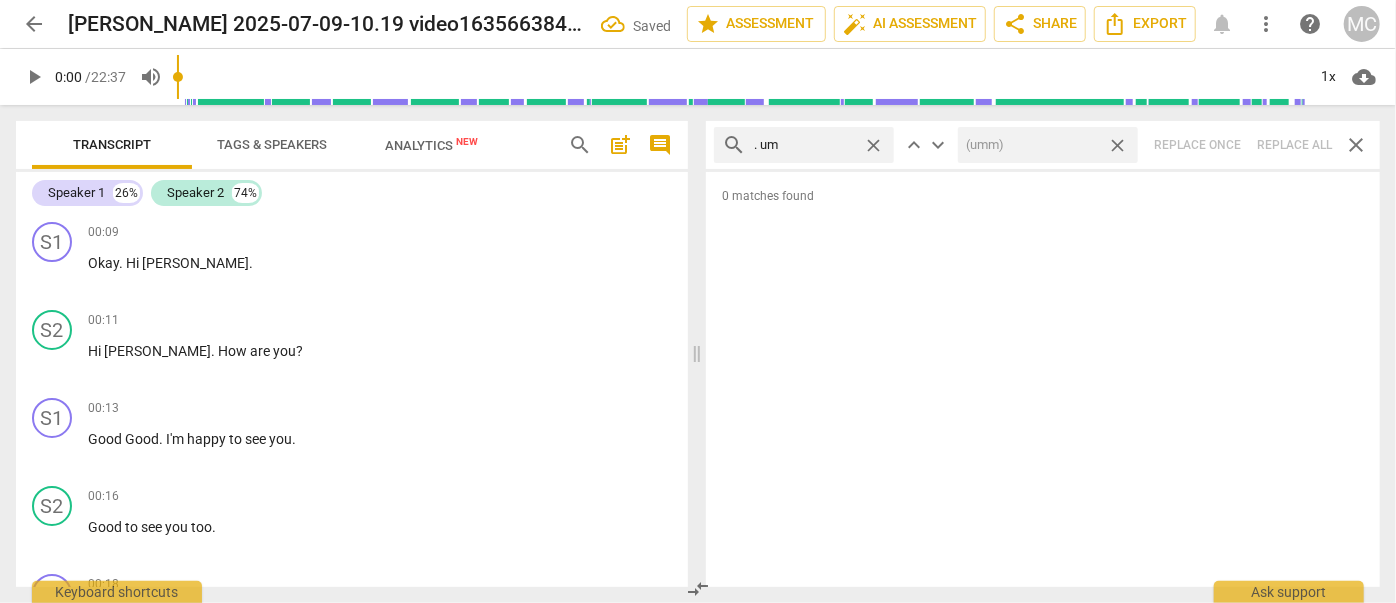 click on "close" at bounding box center (1117, 145) 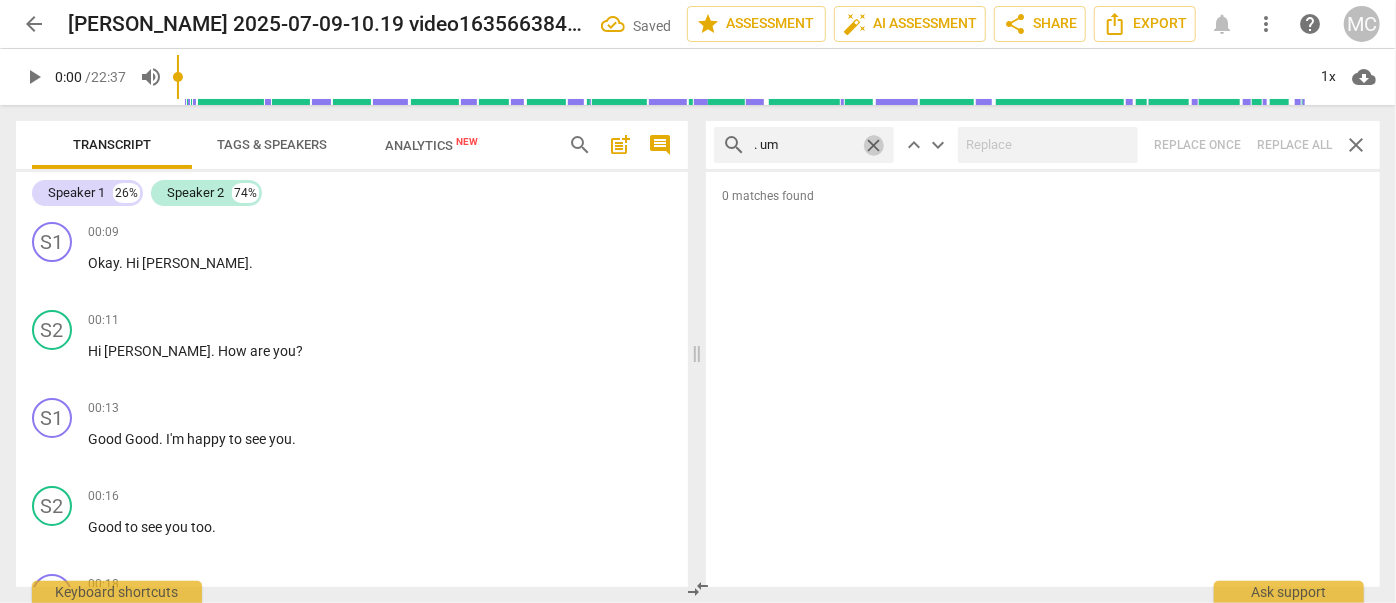 click on "close" at bounding box center [873, 145] 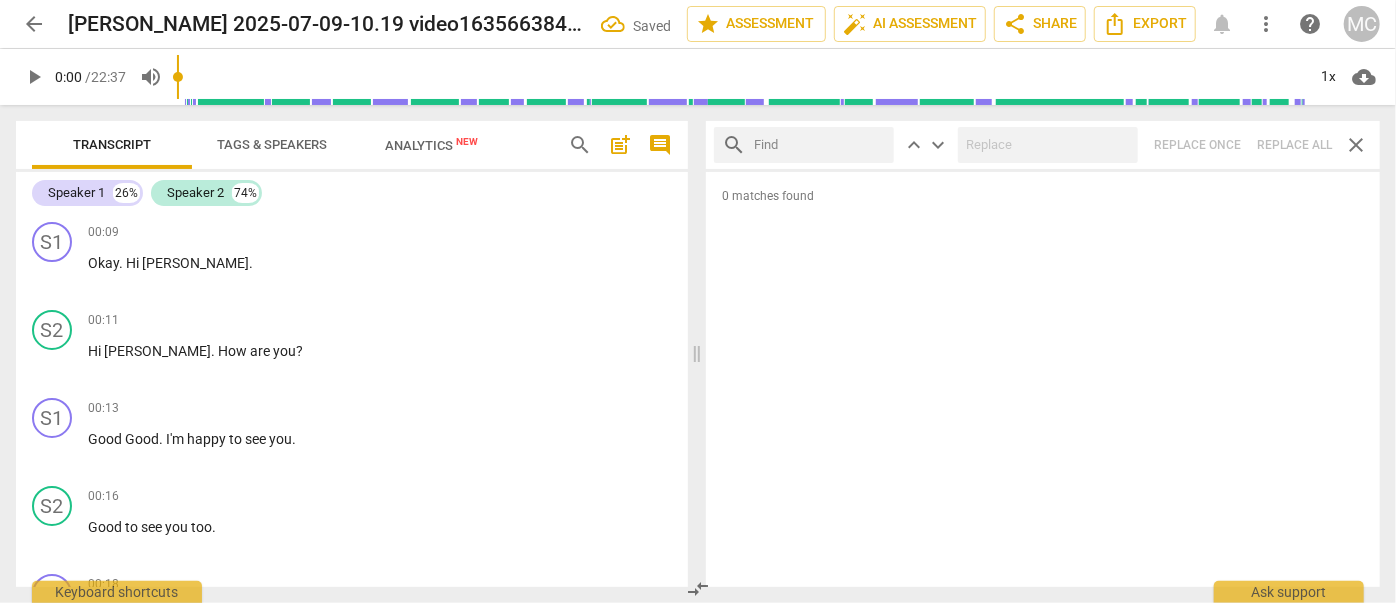 click at bounding box center (820, 145) 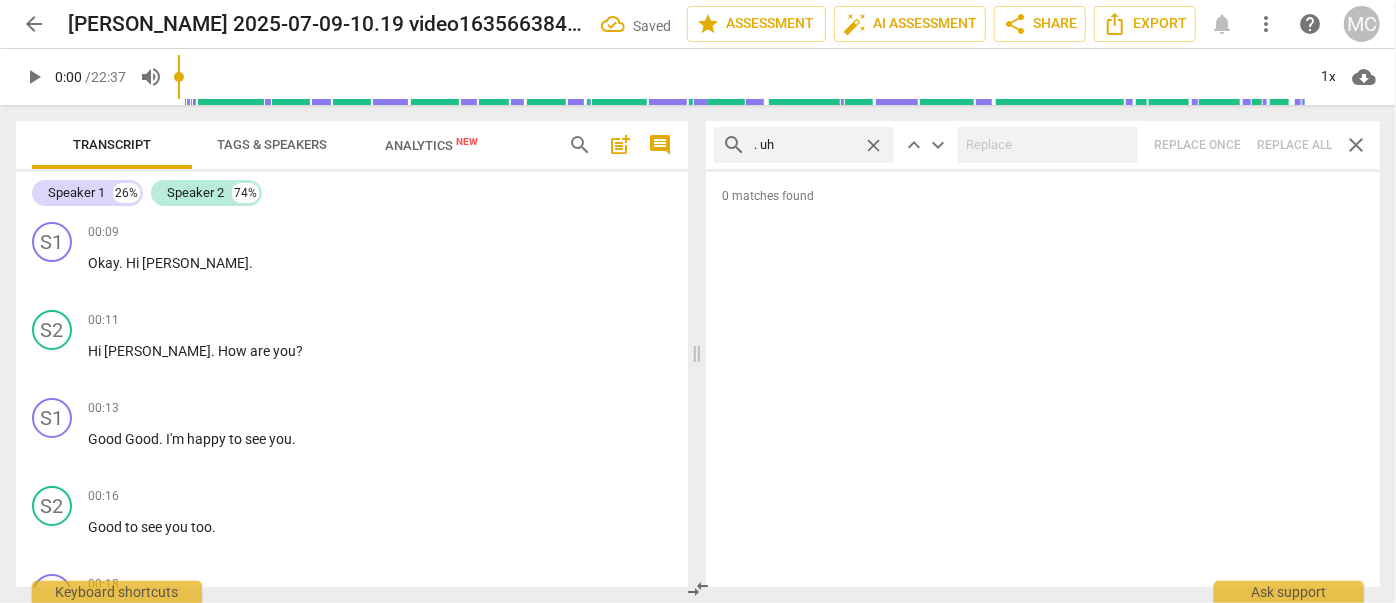 click on "search . uh close keyboard_arrow_up keyboard_arrow_down Replace once Replace all close" at bounding box center (1043, 145) 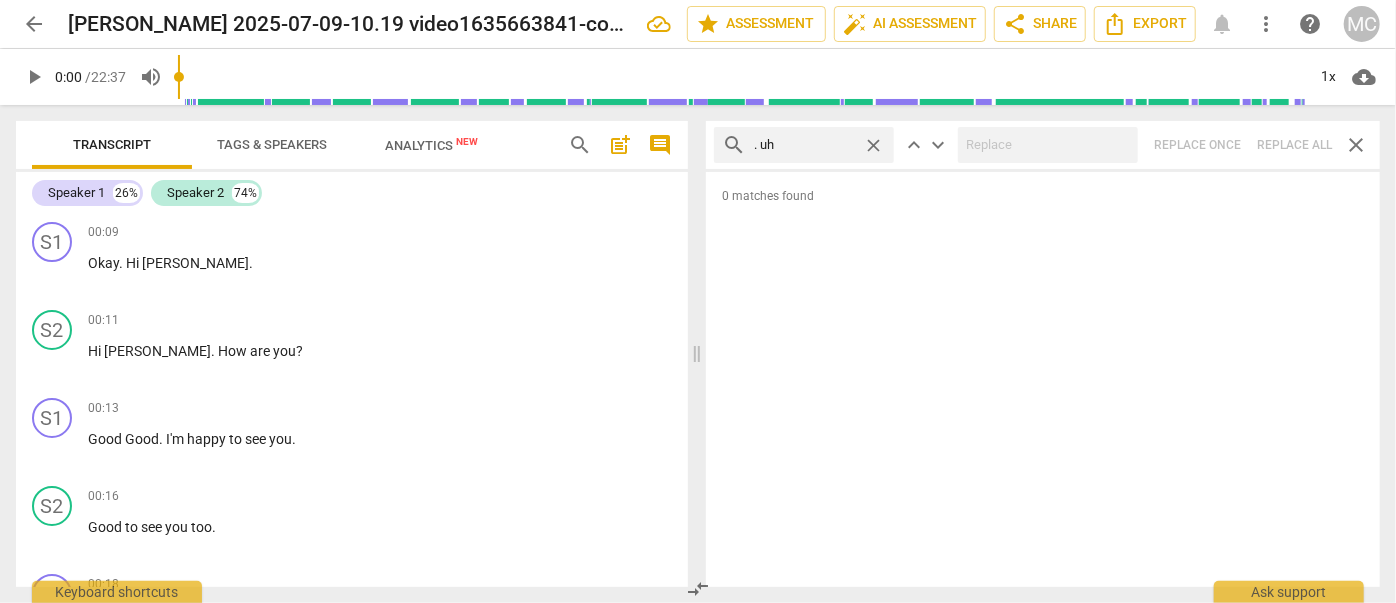 click on "close" at bounding box center (873, 145) 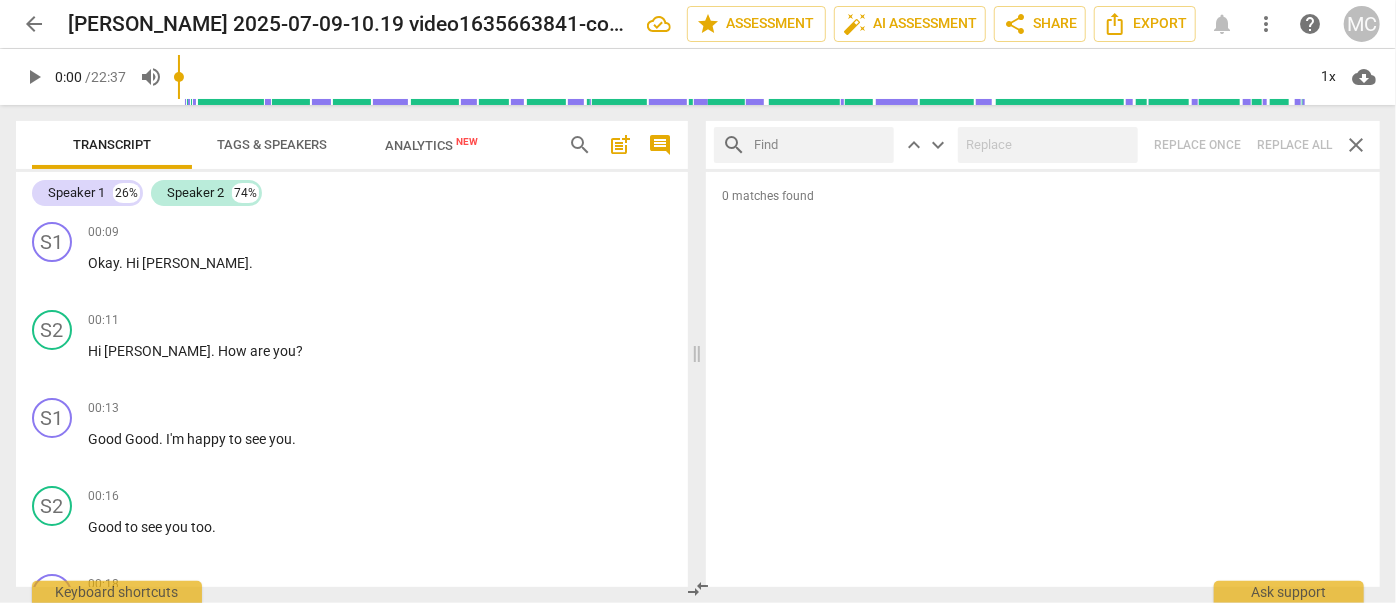 click at bounding box center (820, 145) 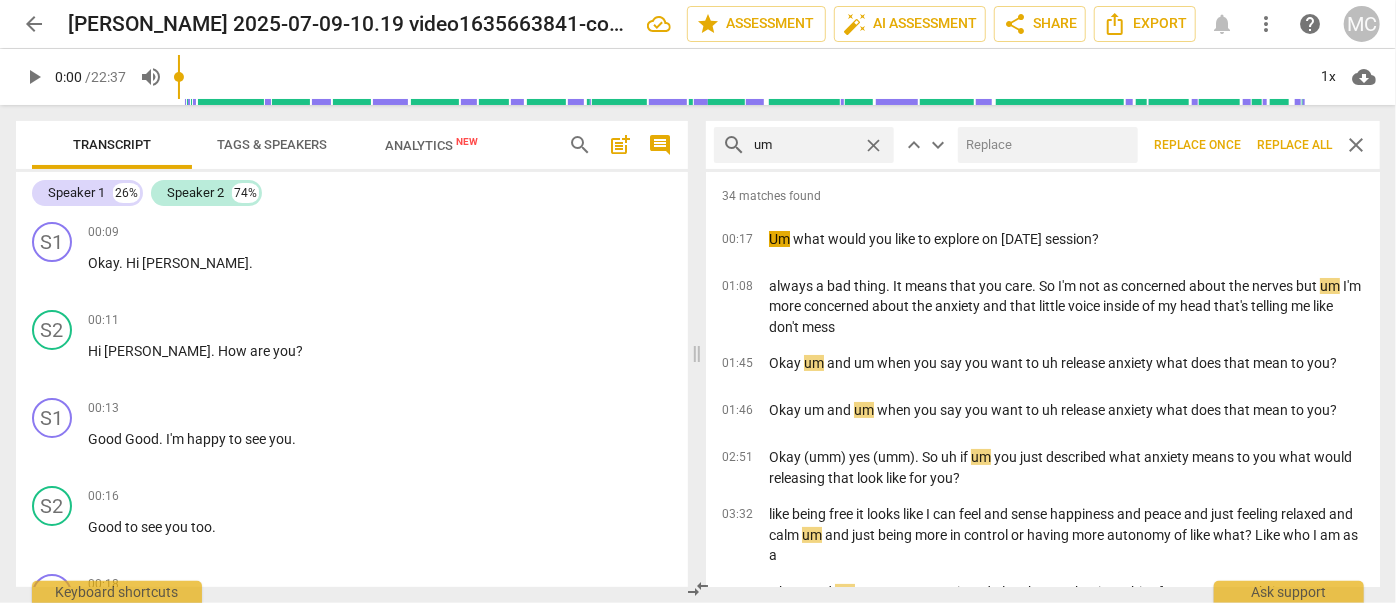 click at bounding box center (1044, 145) 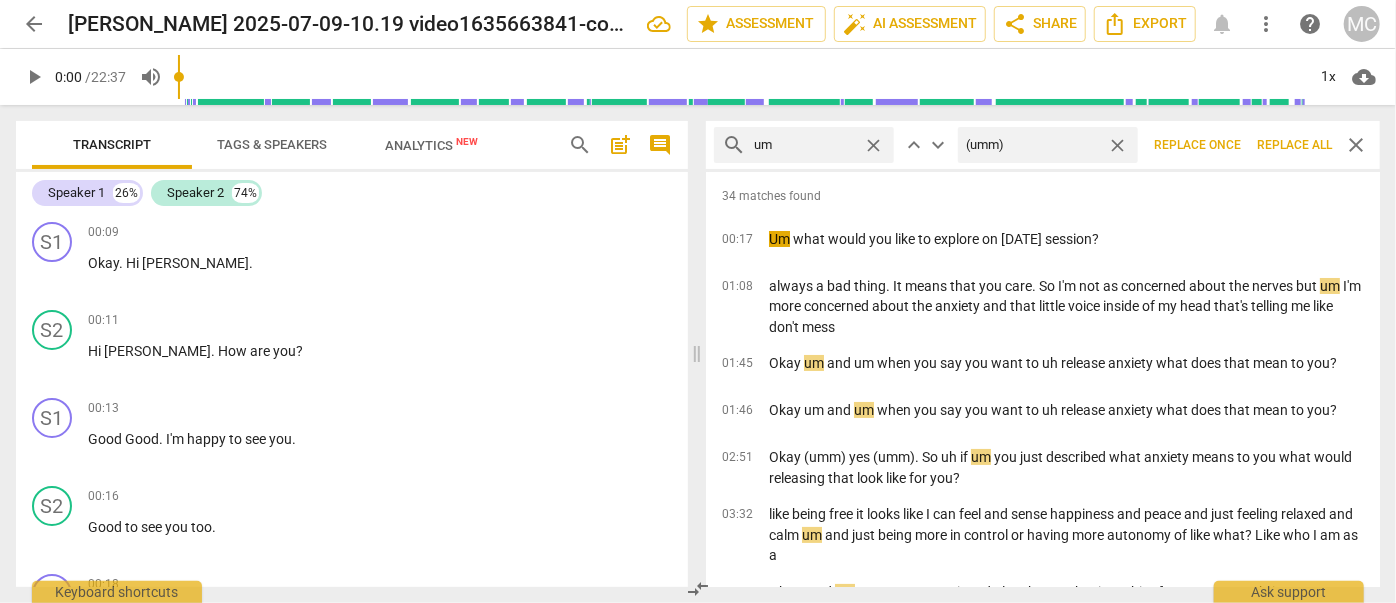 click on "Replace all" at bounding box center [1294, 145] 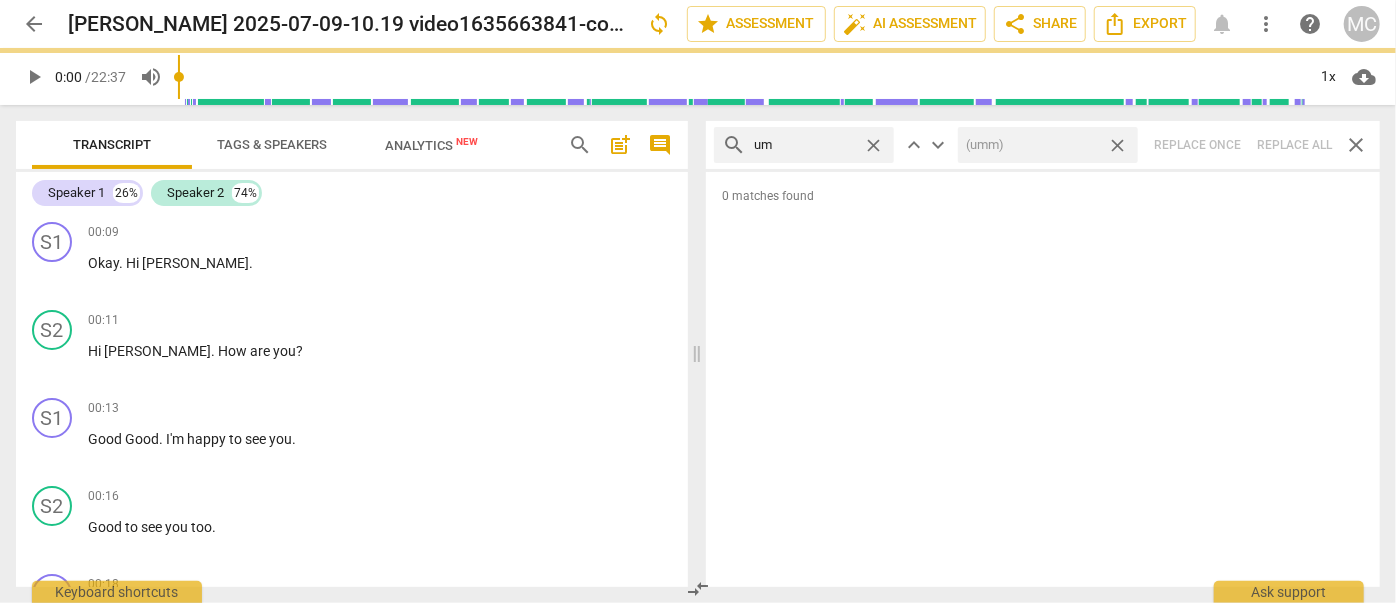 click on "close" at bounding box center (1117, 145) 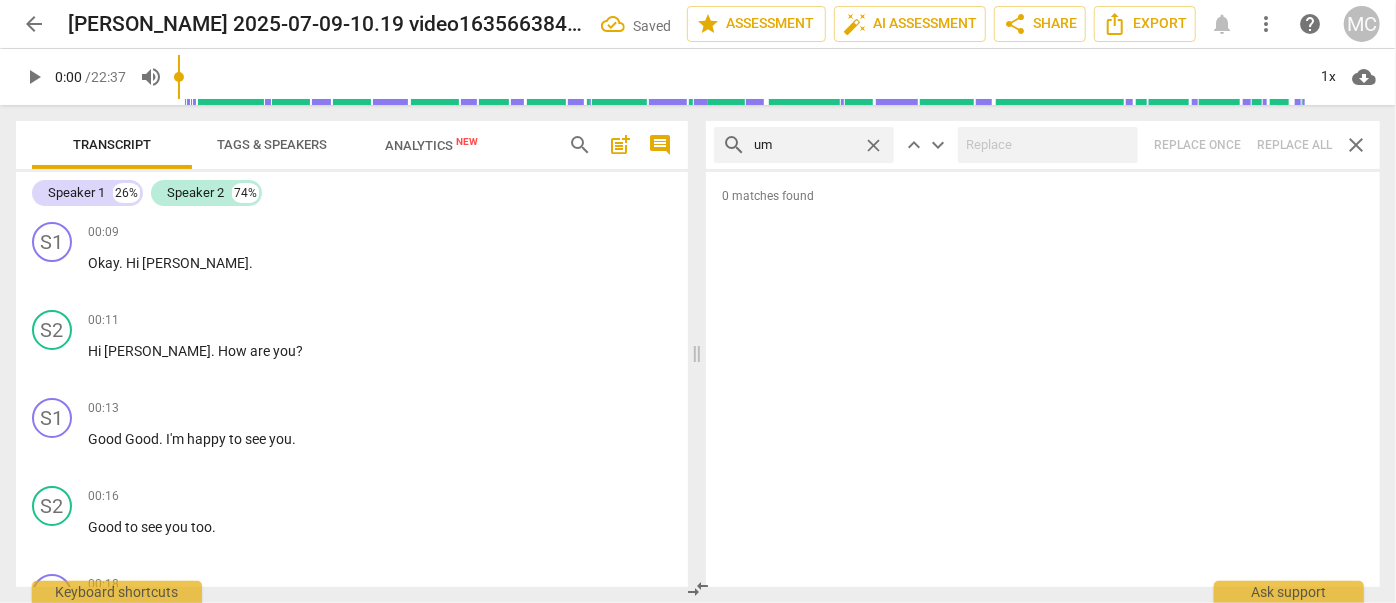 click on "close" at bounding box center (873, 145) 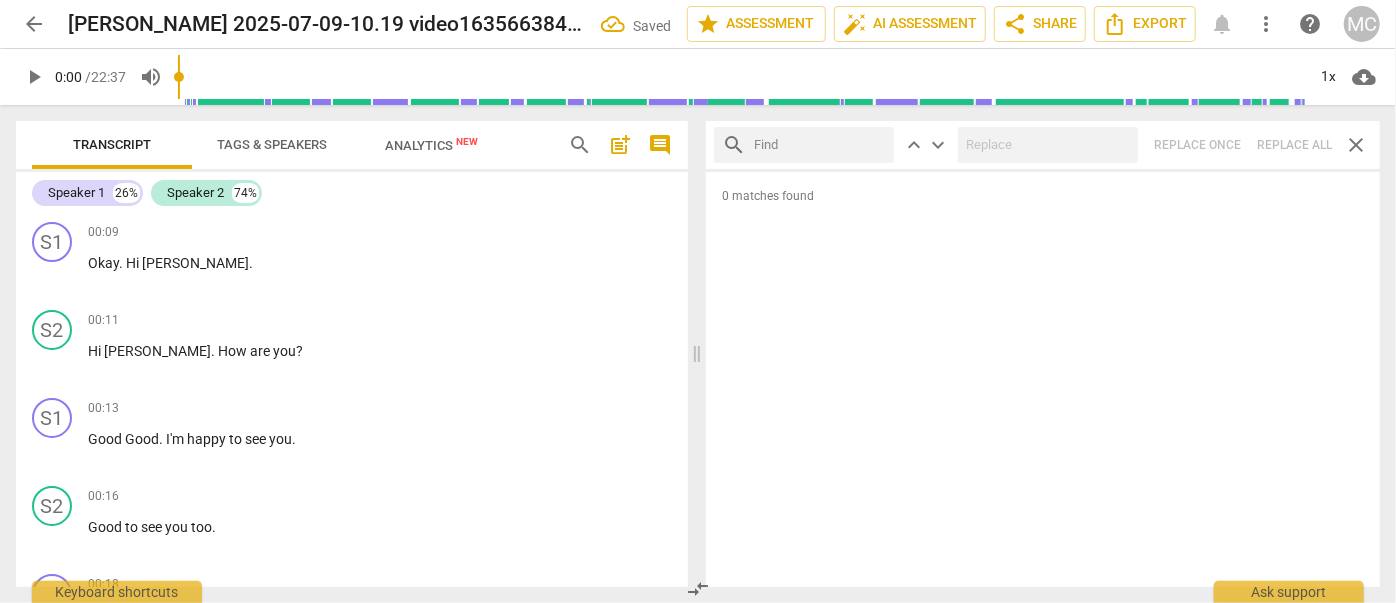 click at bounding box center [820, 145] 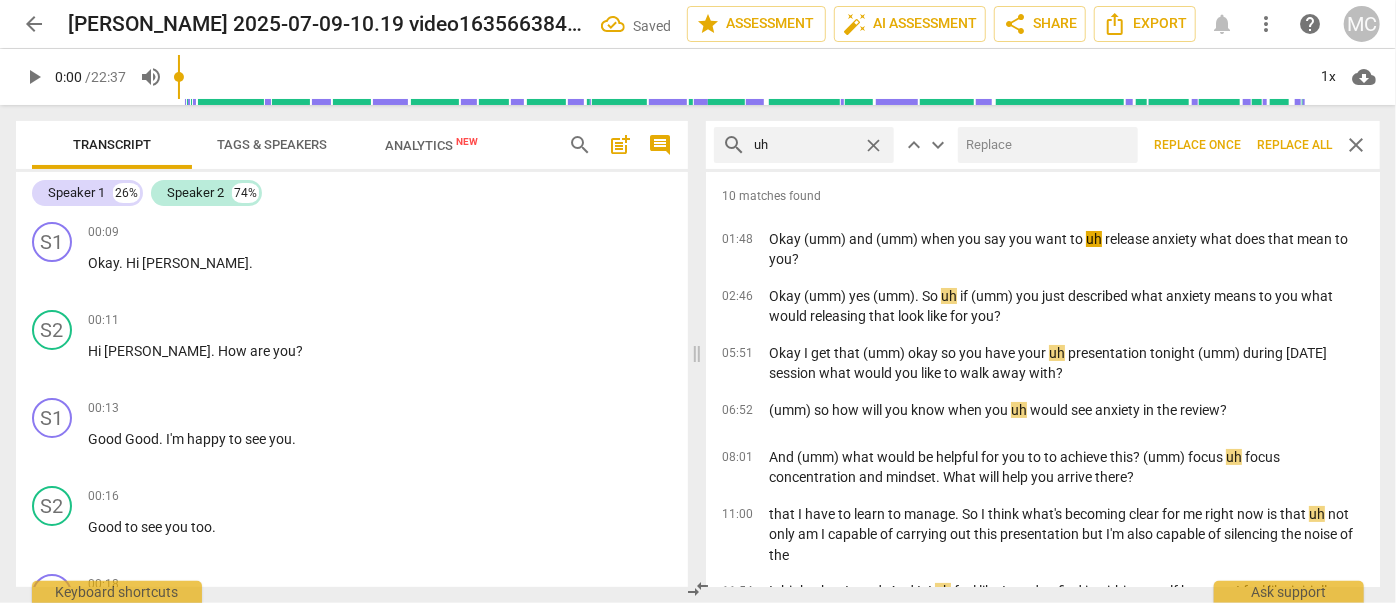 click at bounding box center [1044, 145] 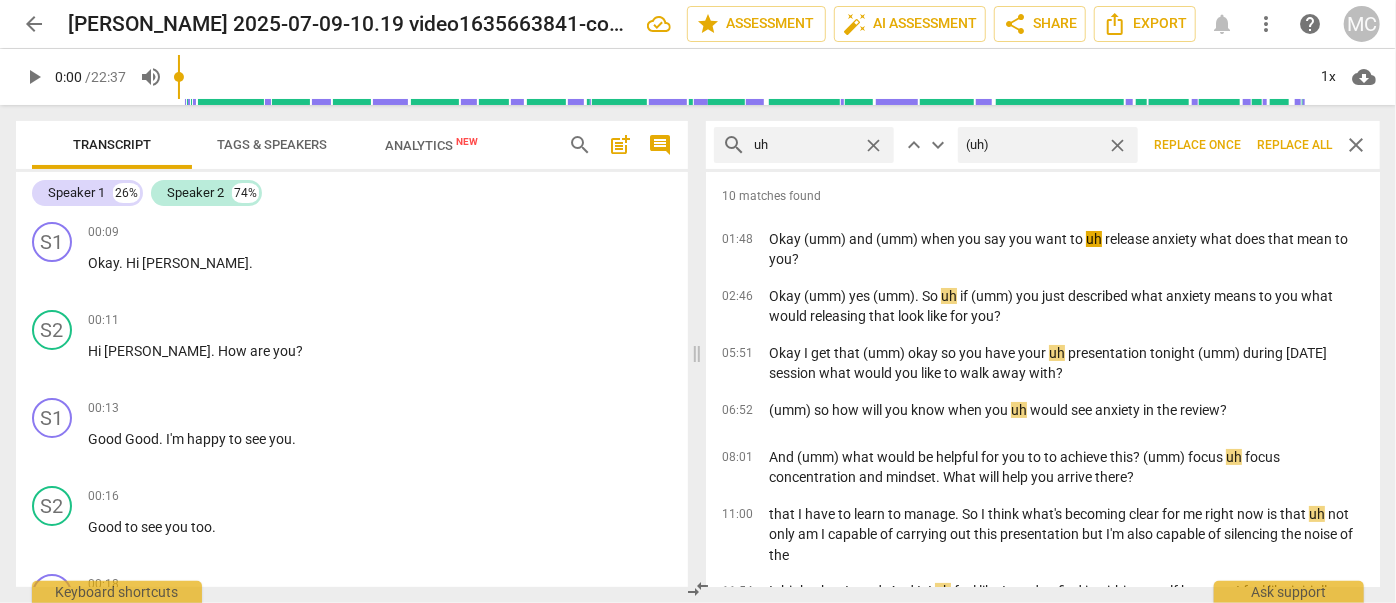 click on "Replace all" at bounding box center (1294, 145) 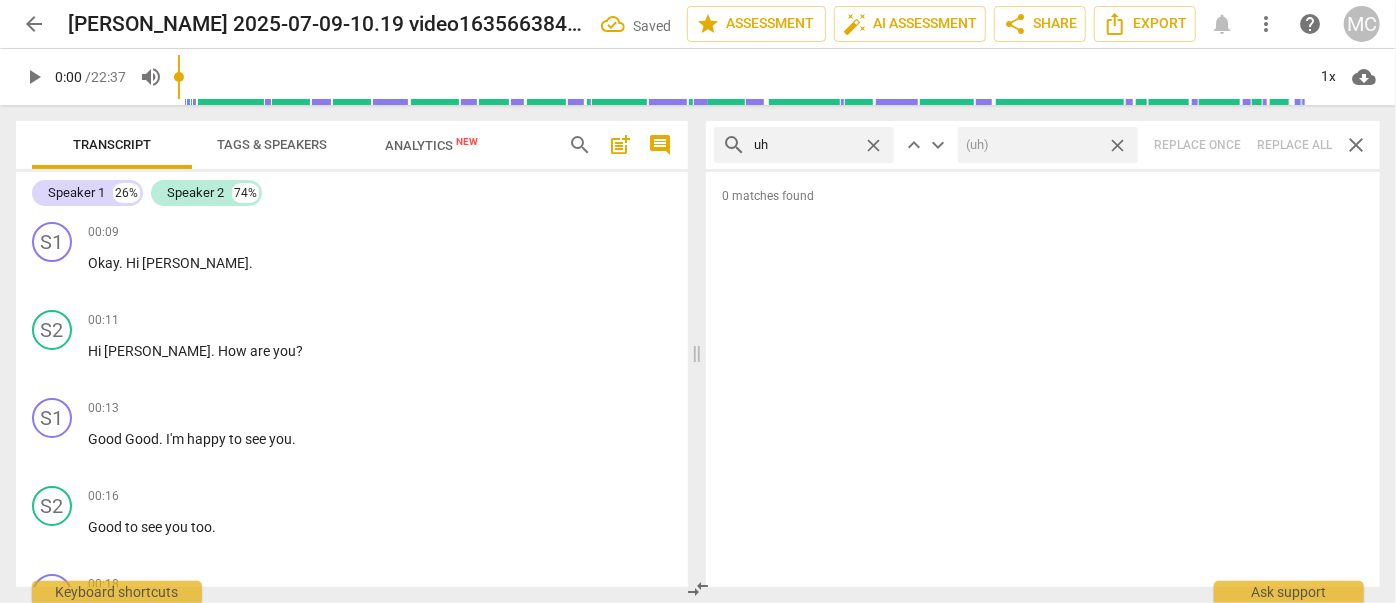 click on "close" at bounding box center [1117, 145] 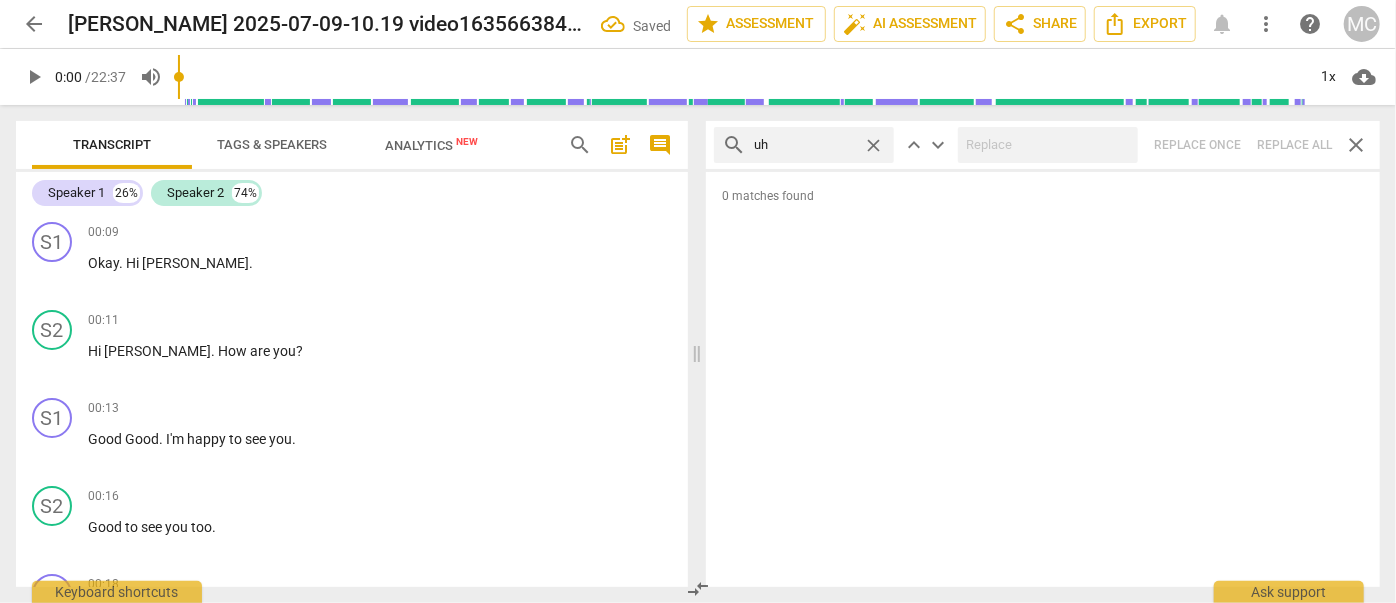 click on "close" at bounding box center [873, 145] 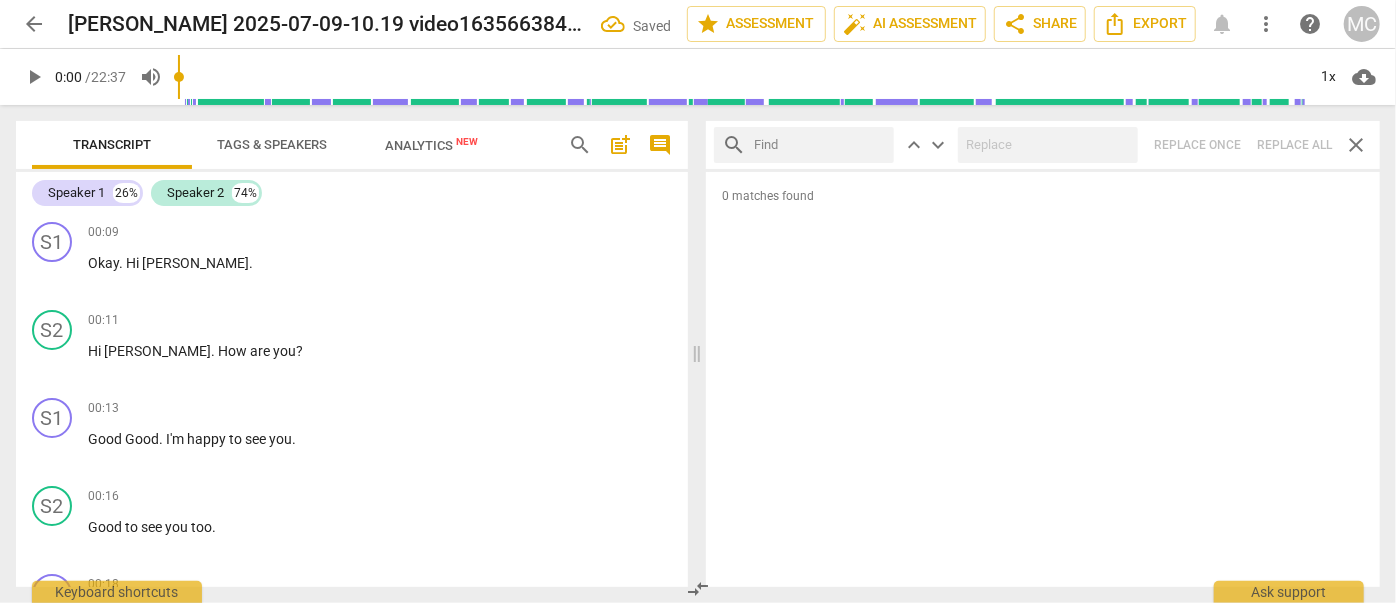 click at bounding box center (820, 145) 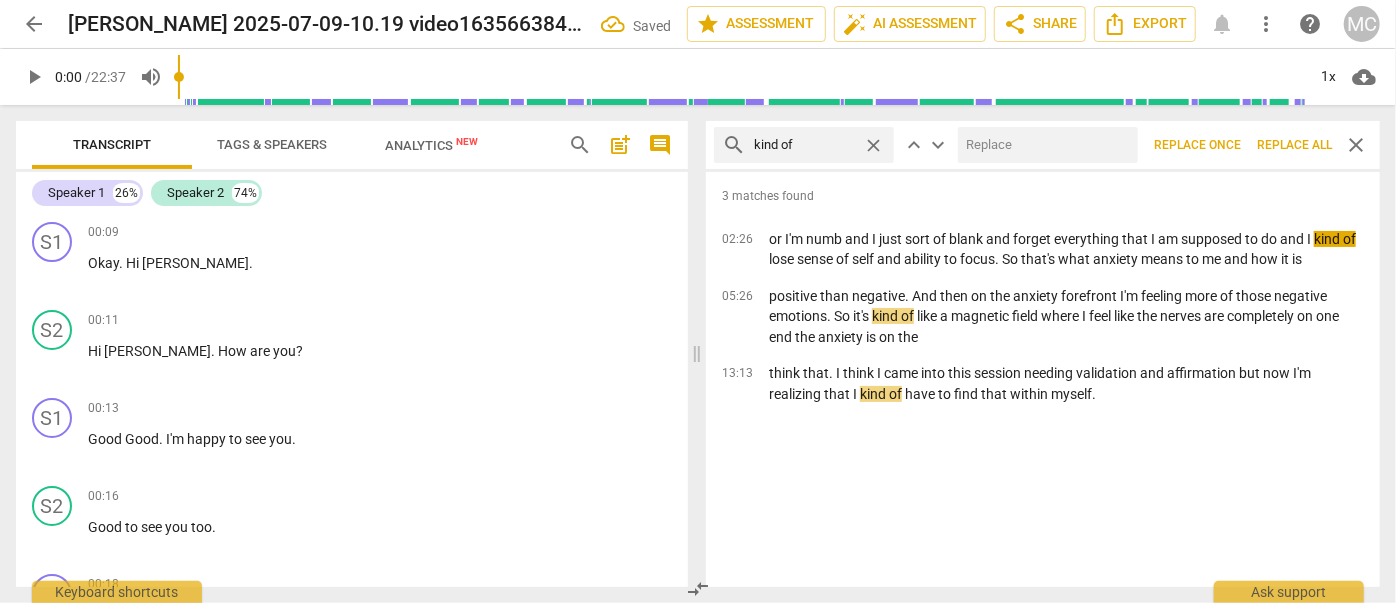 click at bounding box center [1044, 145] 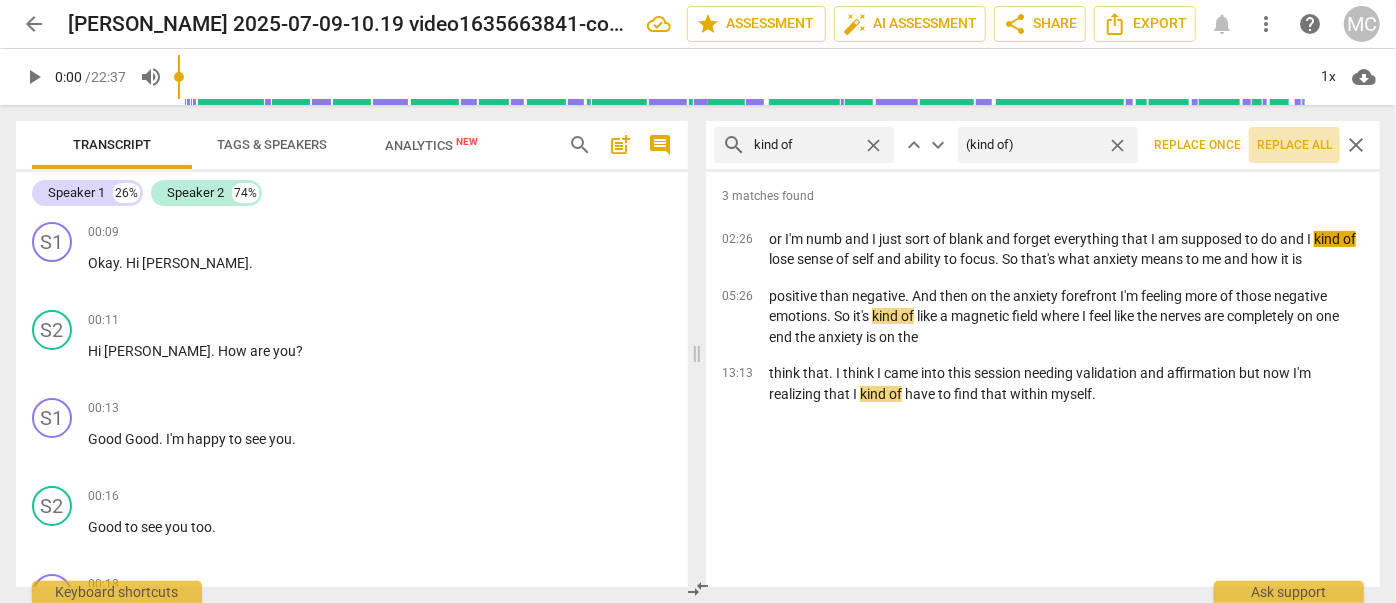 click on "Replace all" at bounding box center (1294, 145) 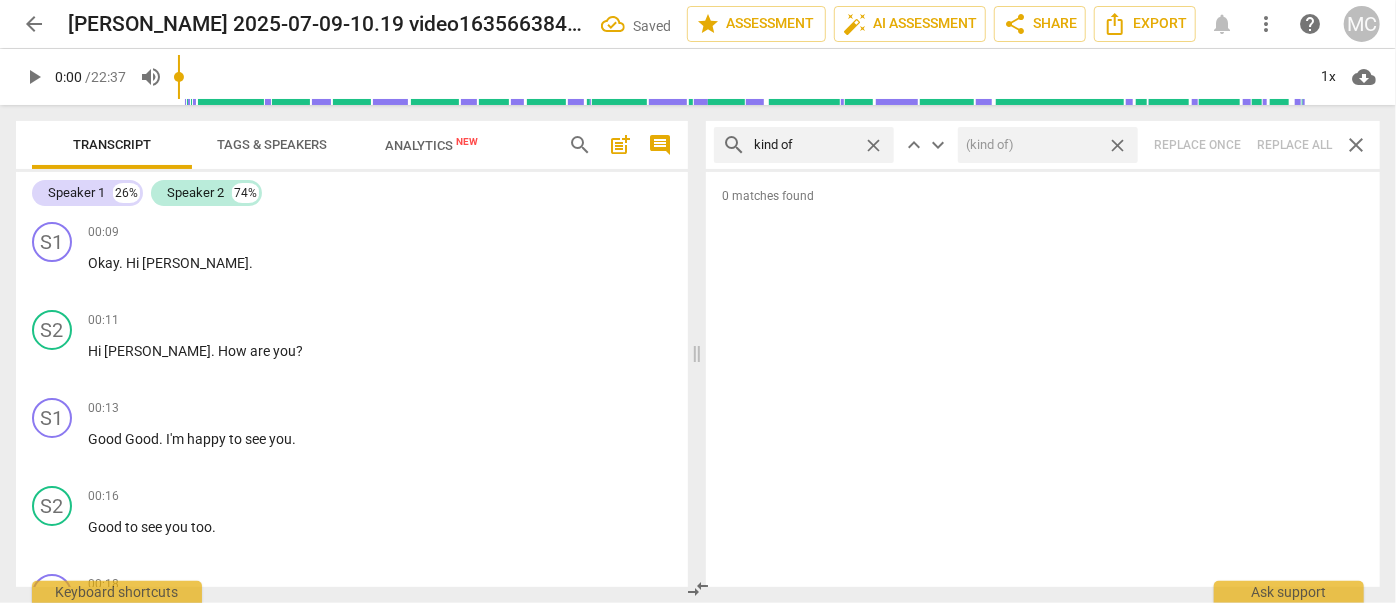 click on "close" at bounding box center (1117, 145) 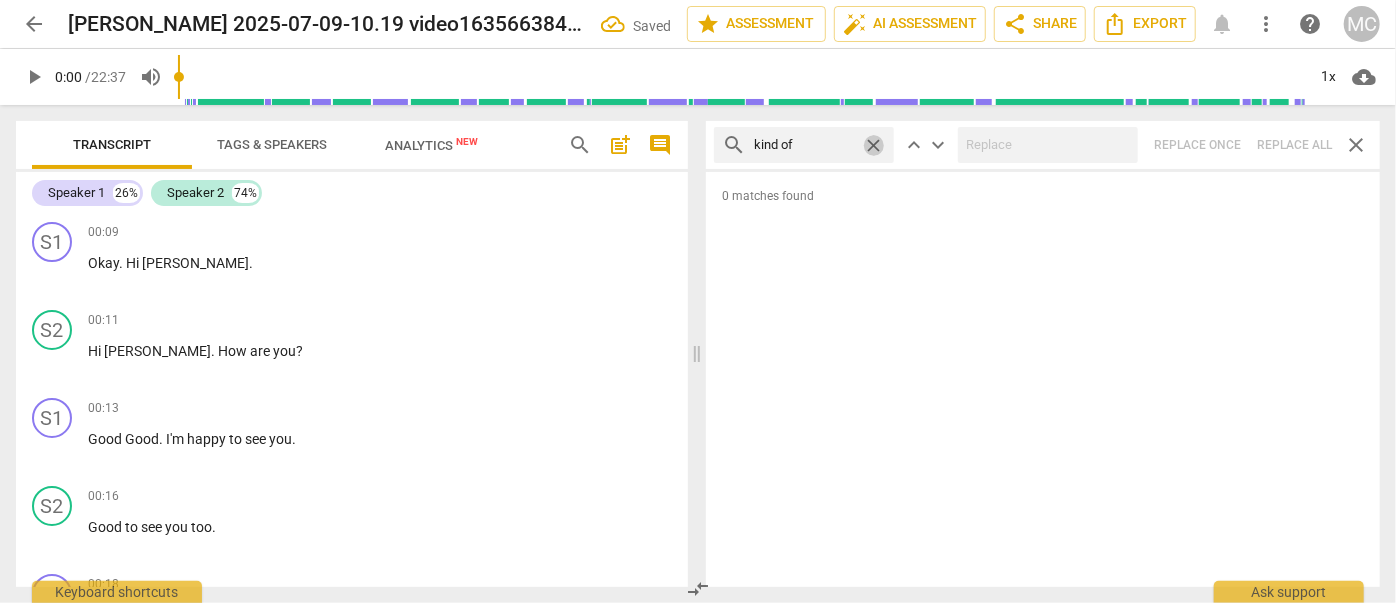 click on "close" at bounding box center [873, 145] 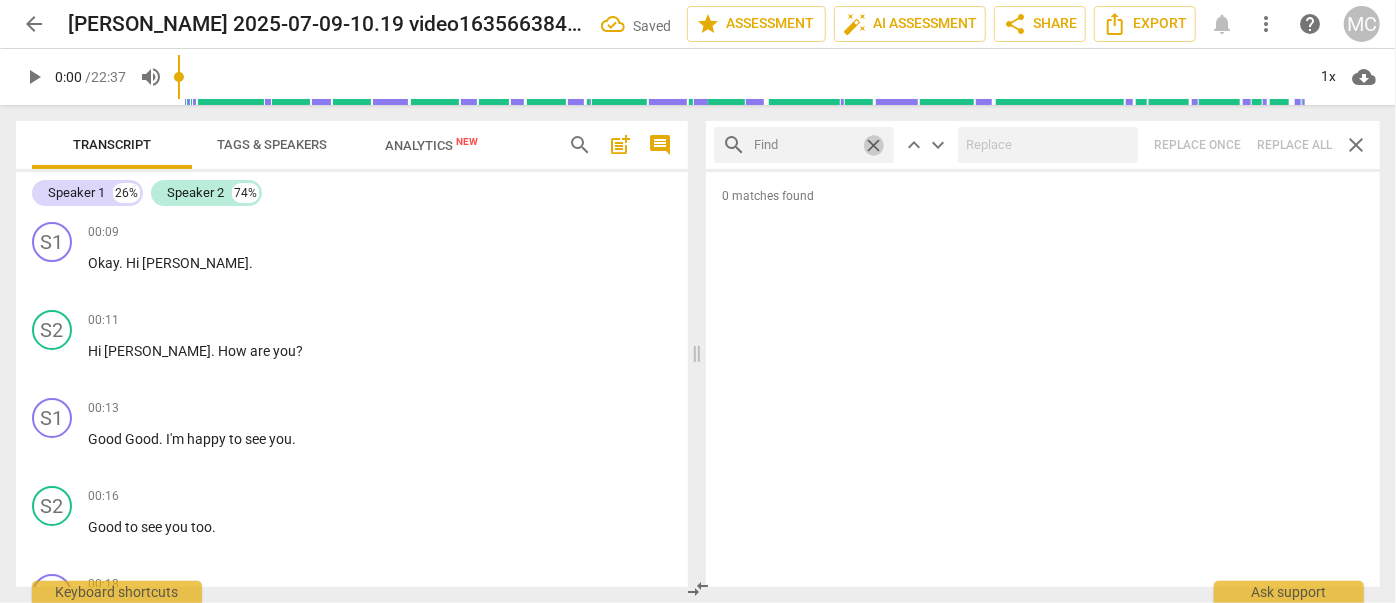 click at bounding box center (804, 145) 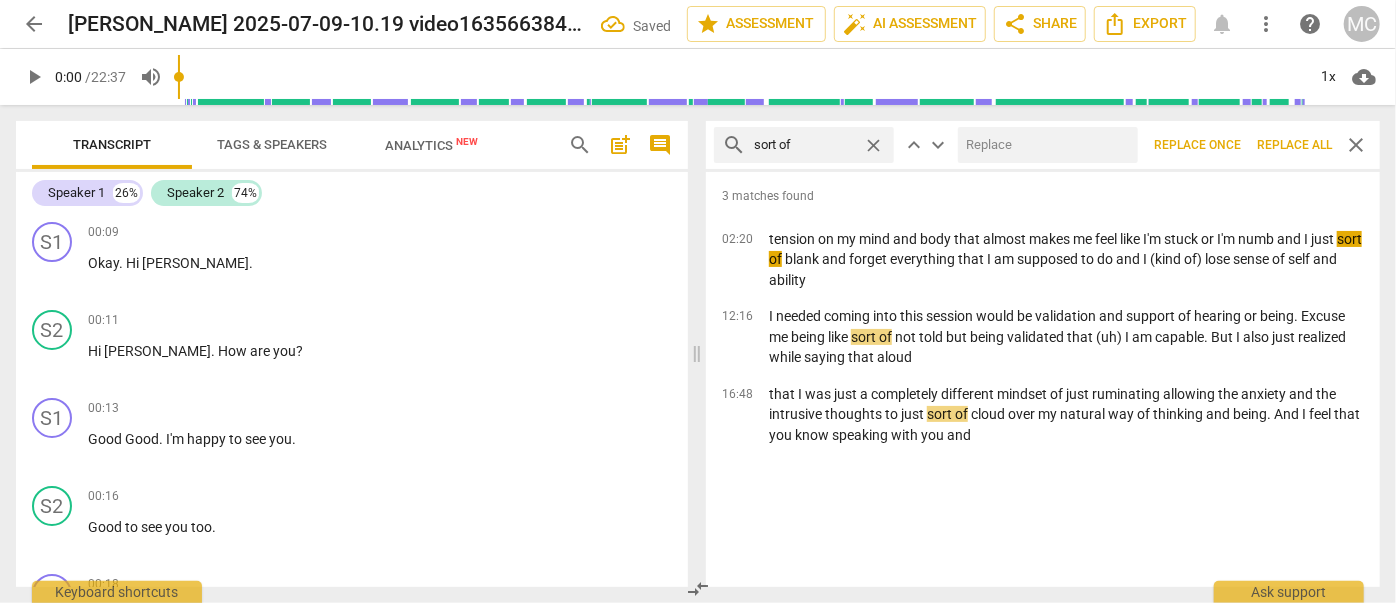 click at bounding box center (1044, 145) 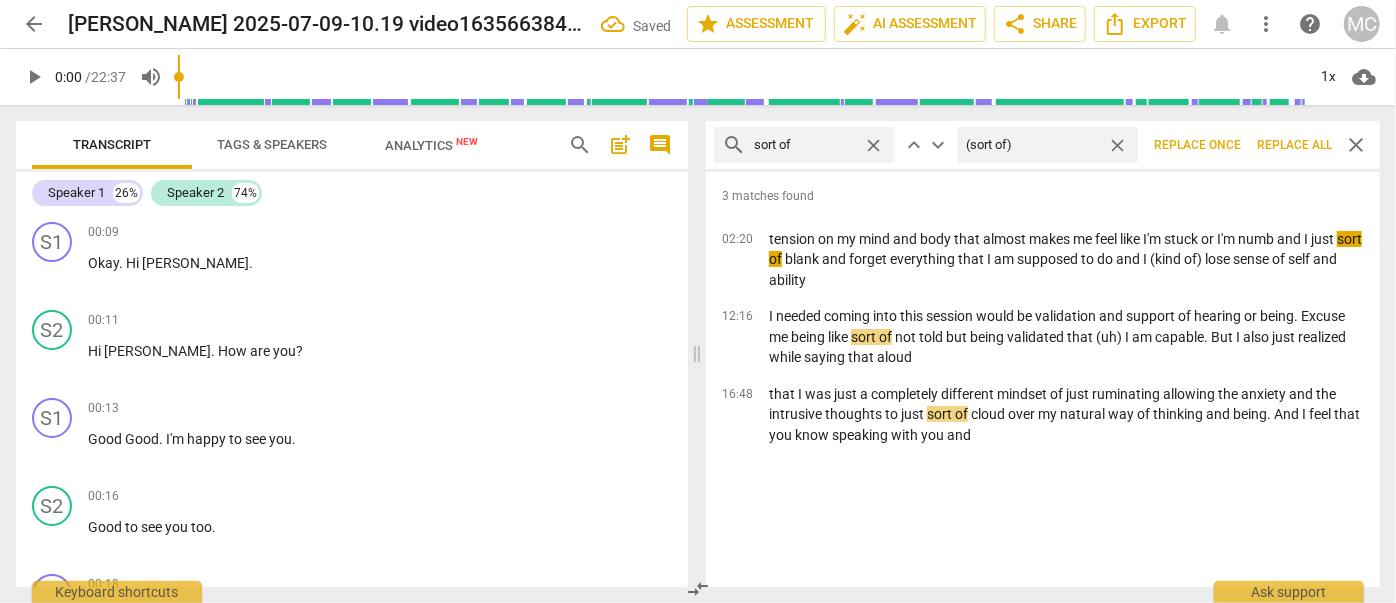 click on "Replace all" at bounding box center [1294, 145] 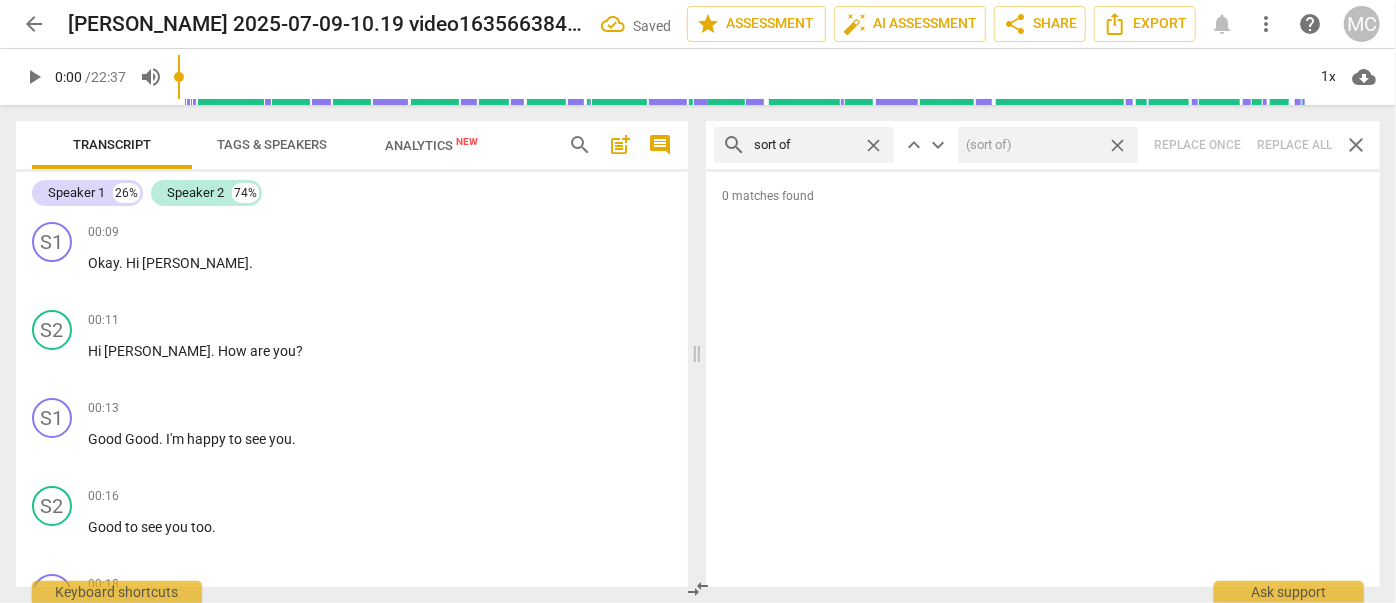 click on "close" at bounding box center [1117, 145] 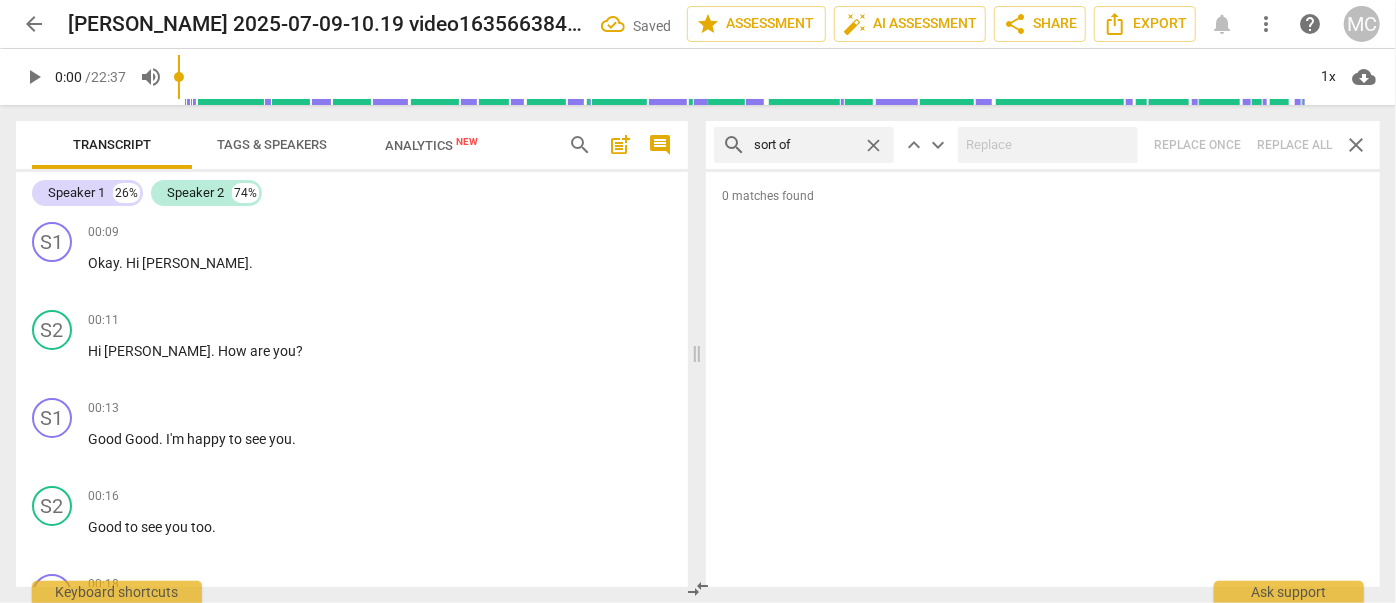 click on "close" at bounding box center (873, 145) 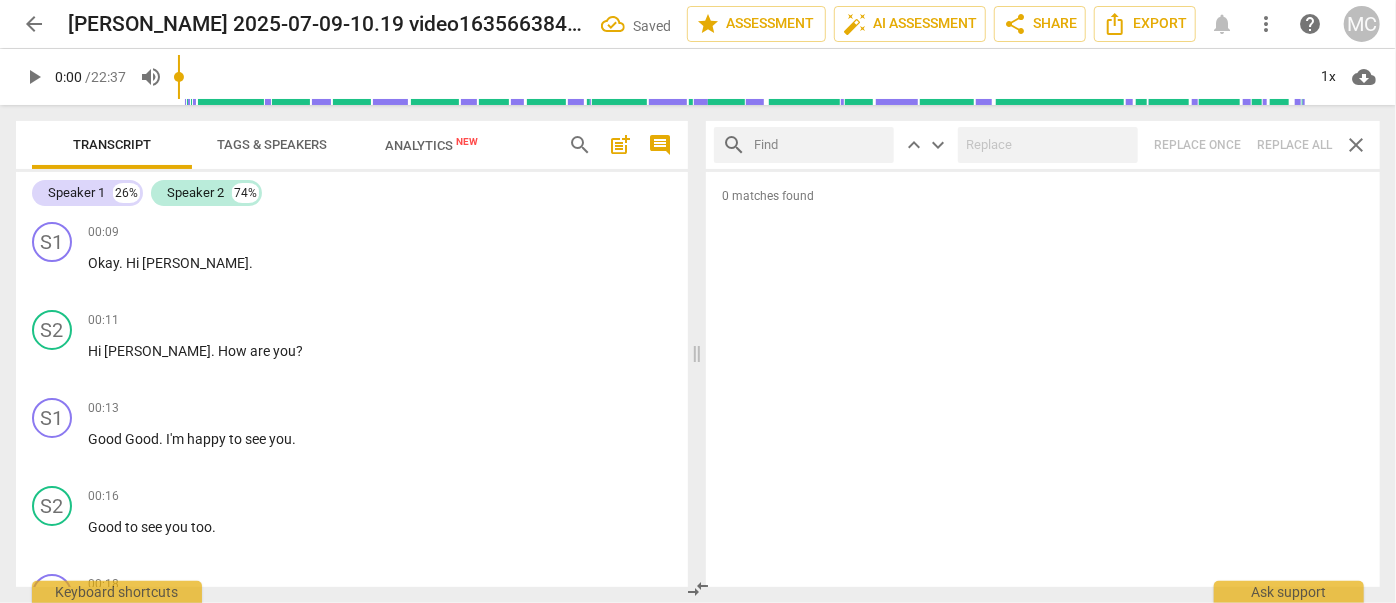 click at bounding box center (820, 145) 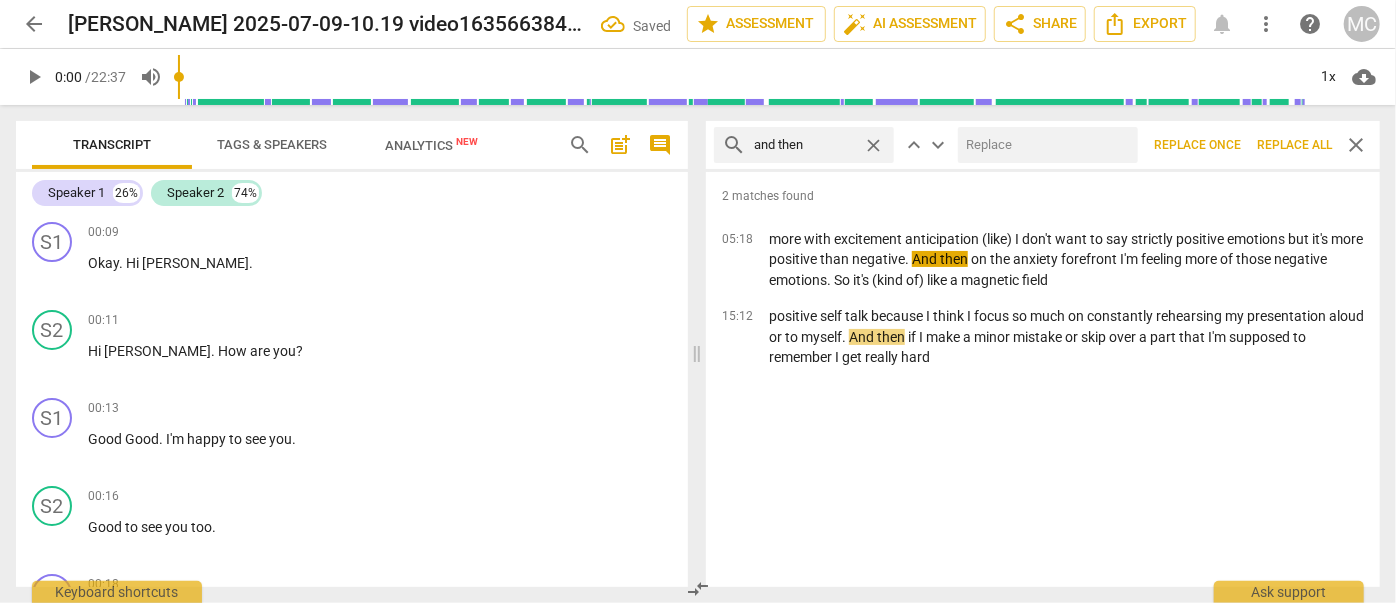 click at bounding box center [1044, 145] 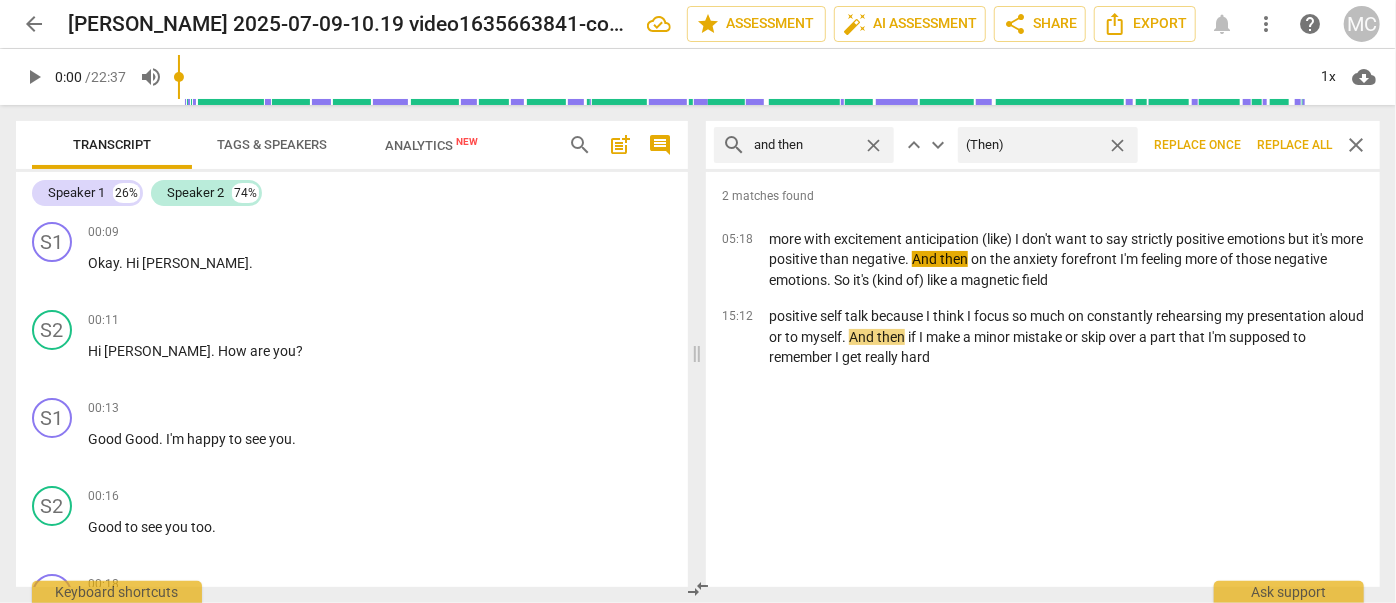 click on "Replace all" at bounding box center [1294, 145] 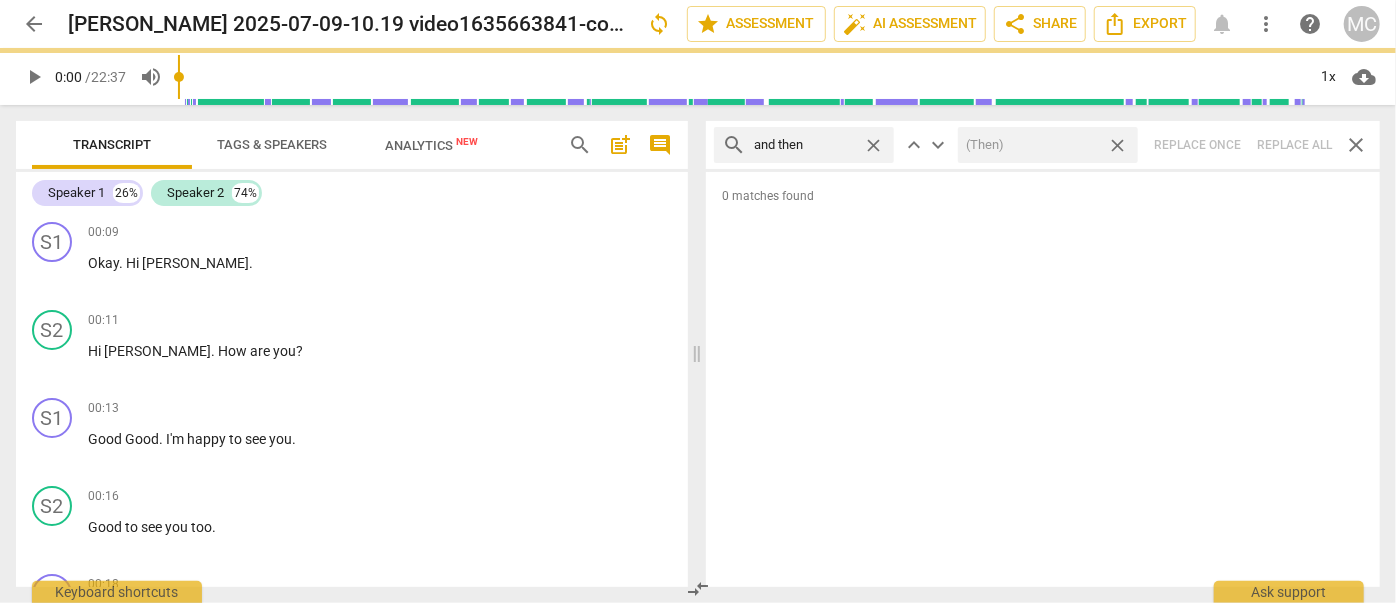 click on "close" at bounding box center (1117, 145) 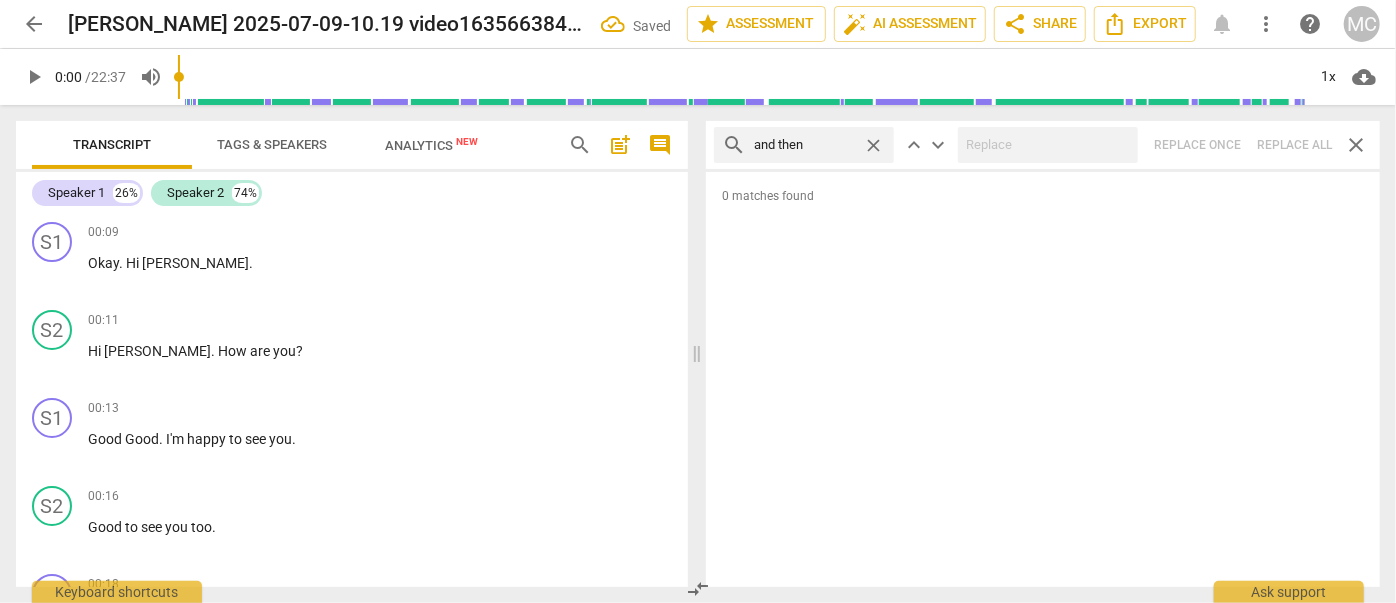 click on "close" at bounding box center [873, 145] 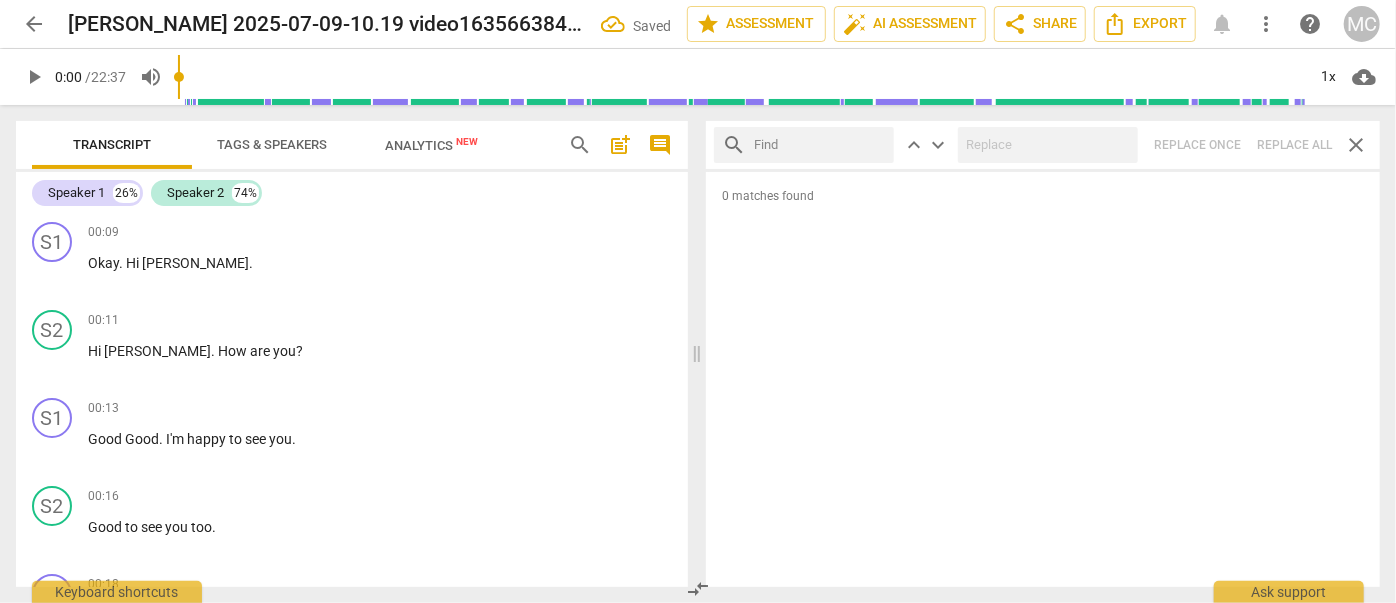 click at bounding box center [820, 145] 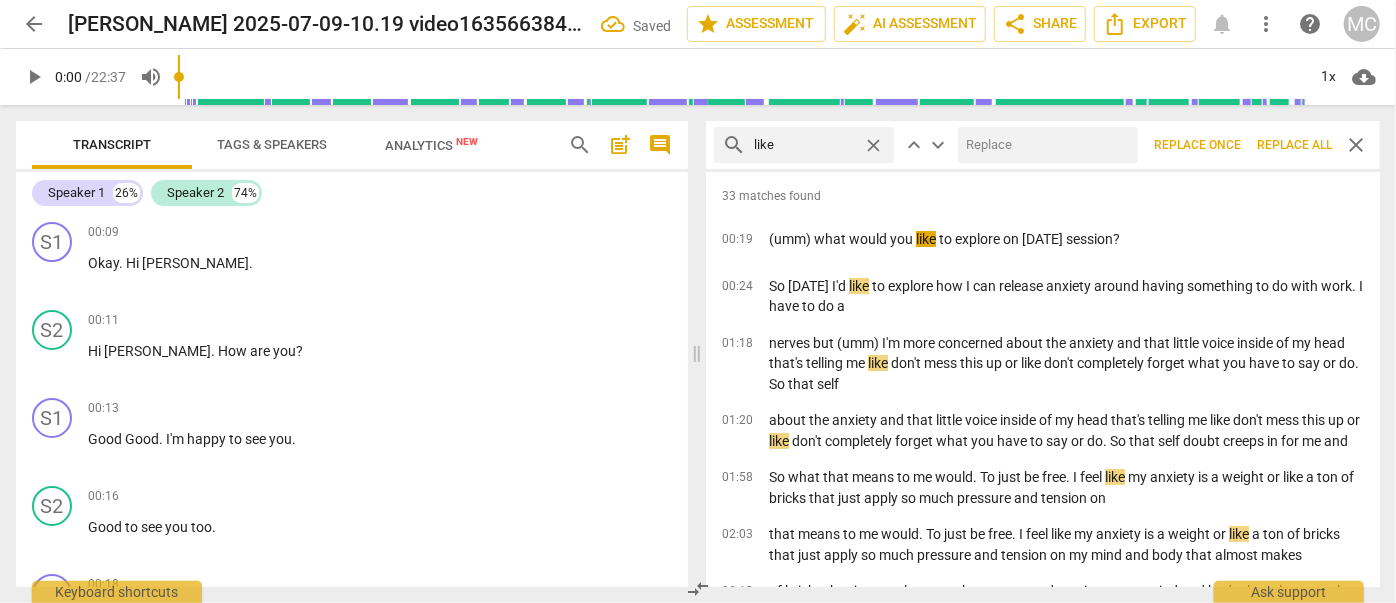 click at bounding box center (1044, 145) 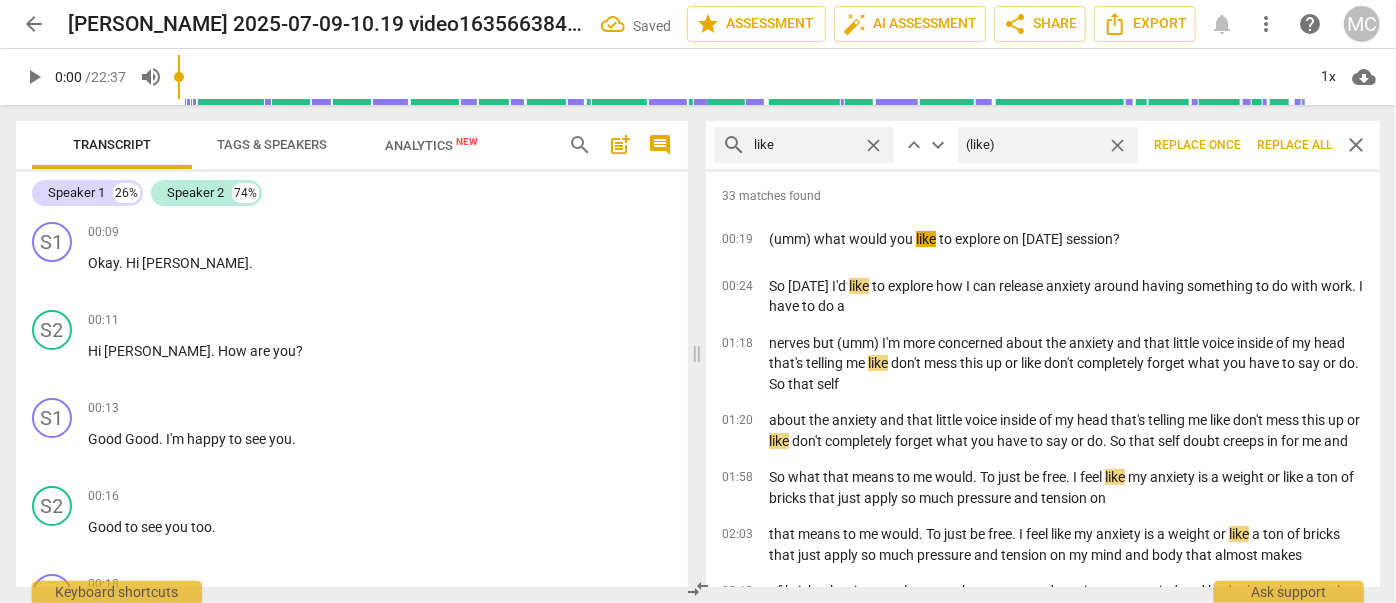 click on "Replace all" at bounding box center (1294, 145) 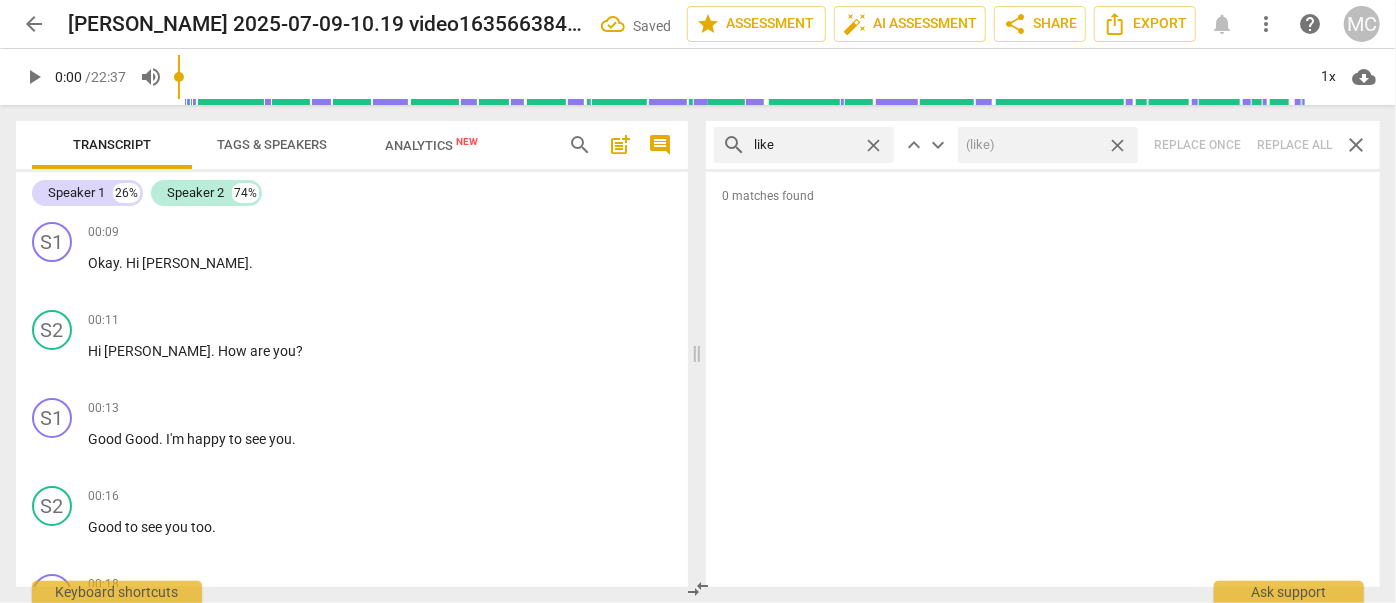click on "close" at bounding box center (1117, 145) 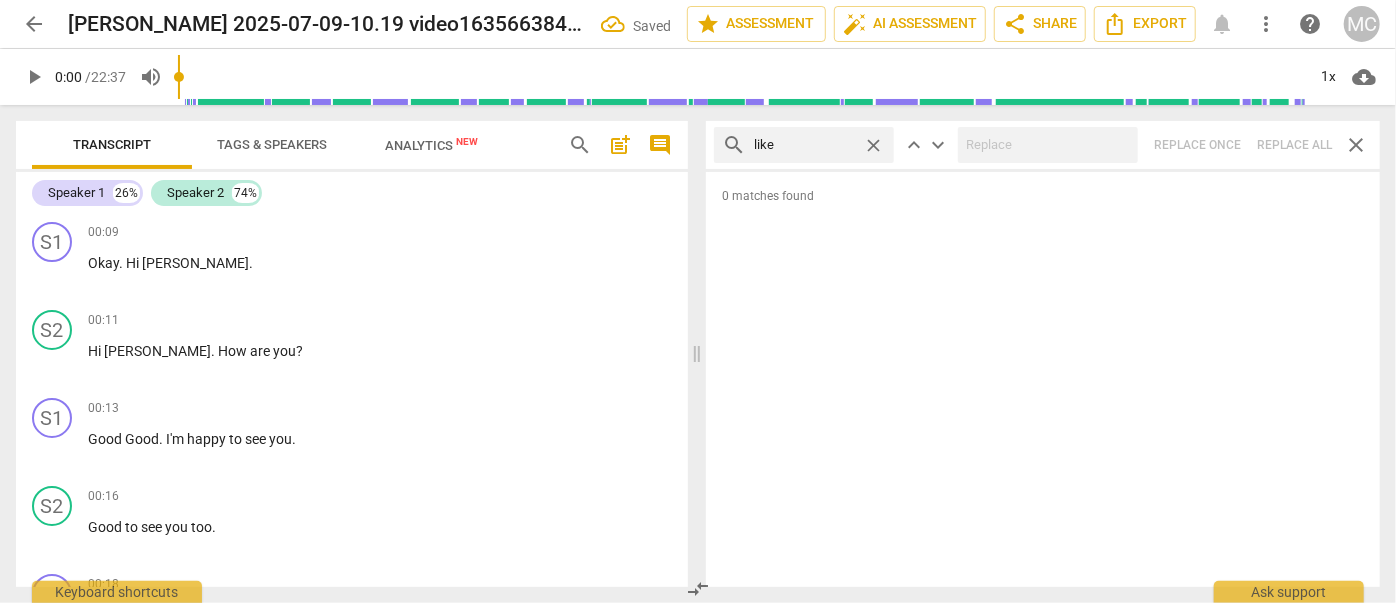 click on "close" at bounding box center (873, 145) 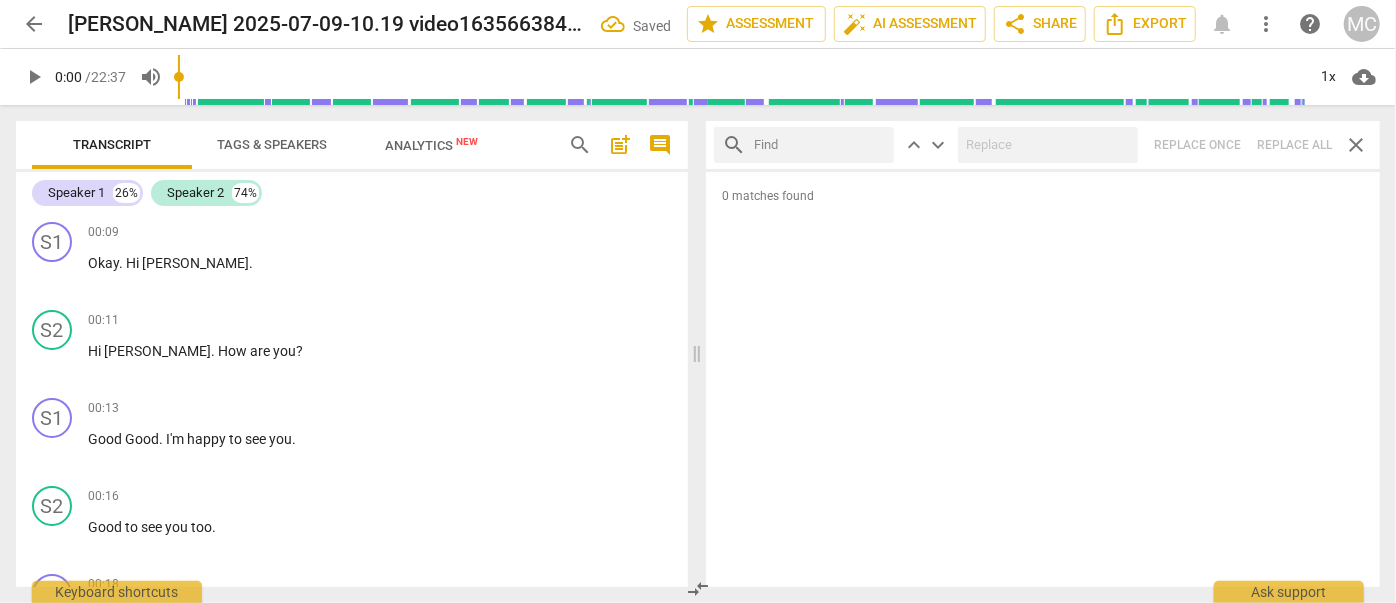 click at bounding box center [820, 145] 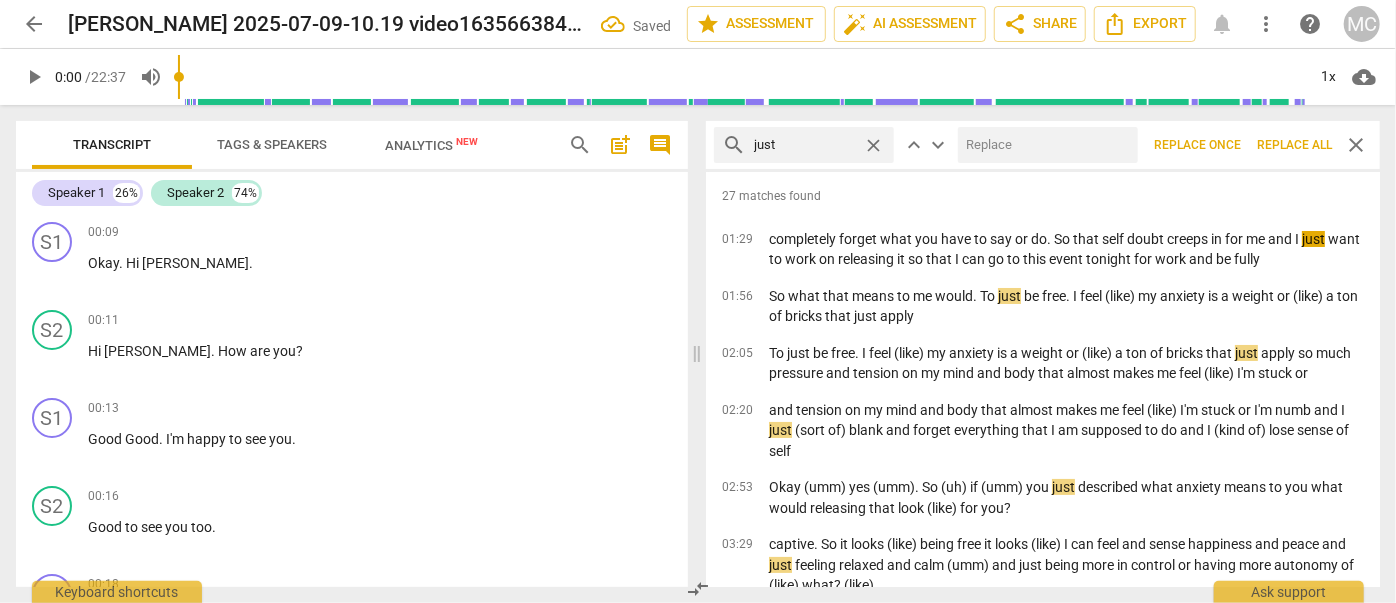 click at bounding box center (1044, 145) 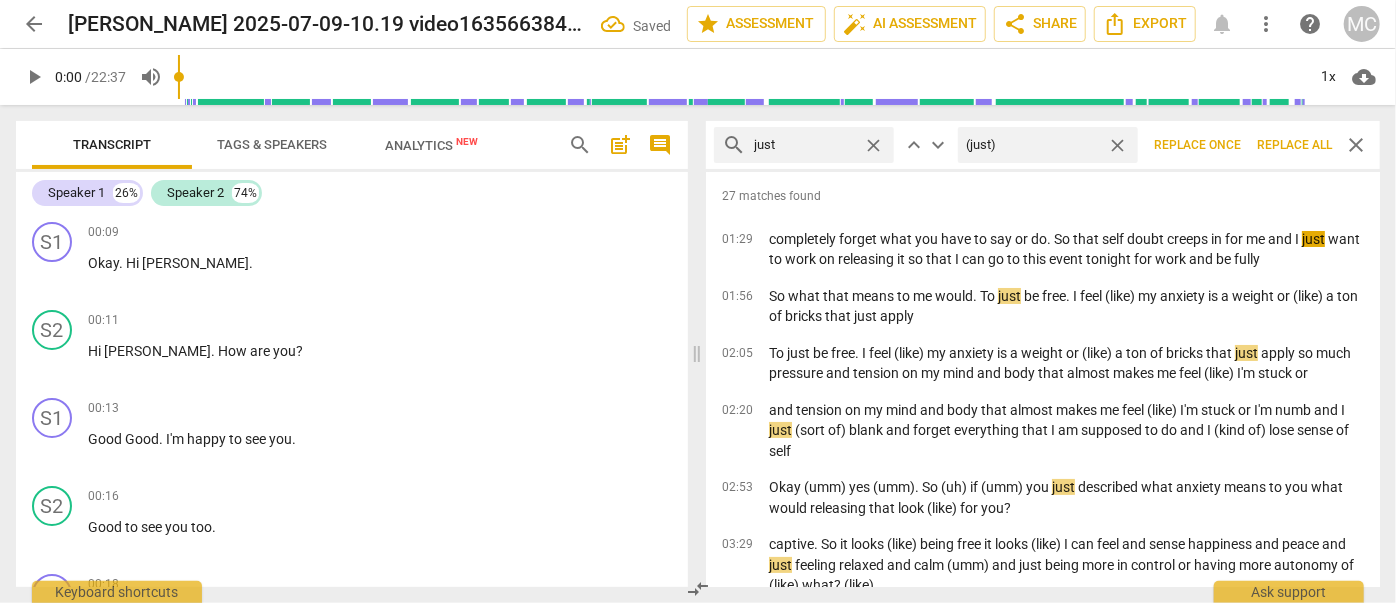 click on "Replace all" at bounding box center (1294, 145) 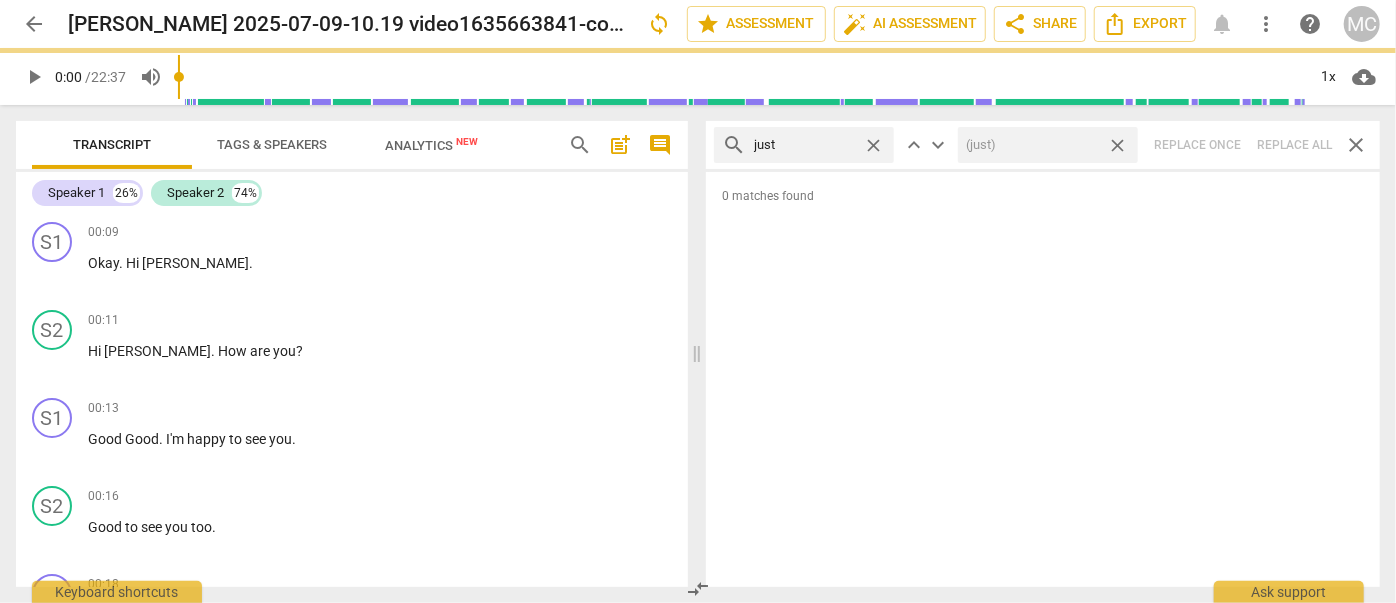 click on "close" at bounding box center [1117, 145] 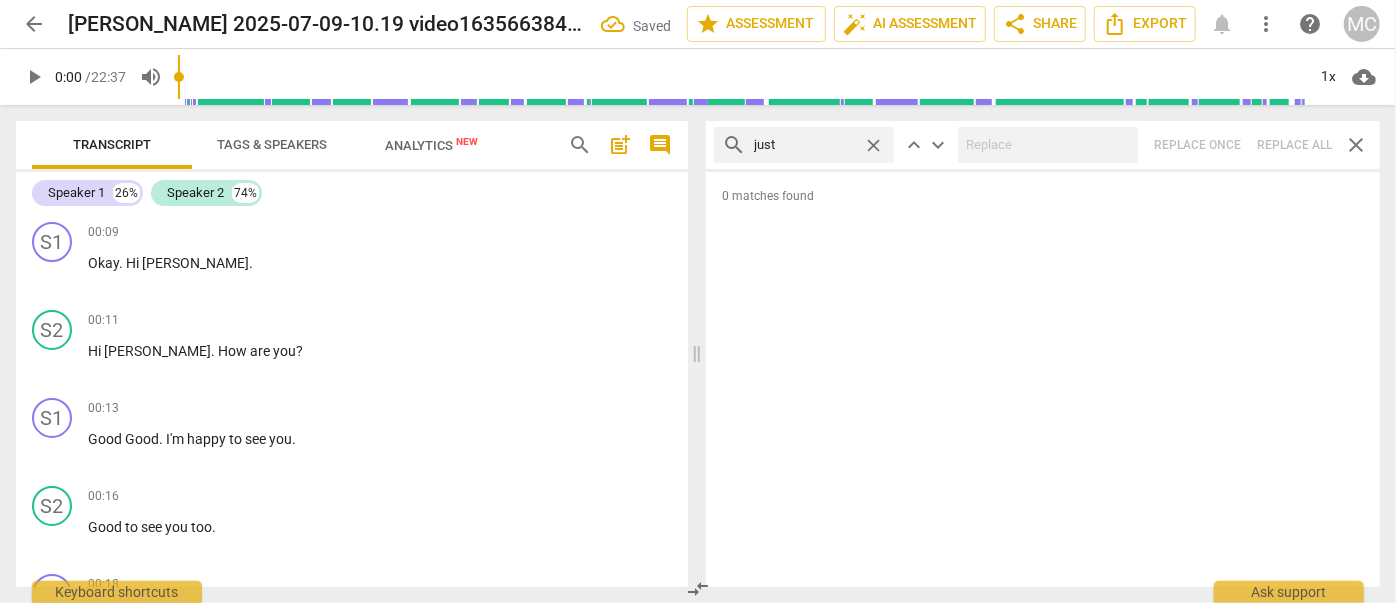 click on "close" at bounding box center [873, 145] 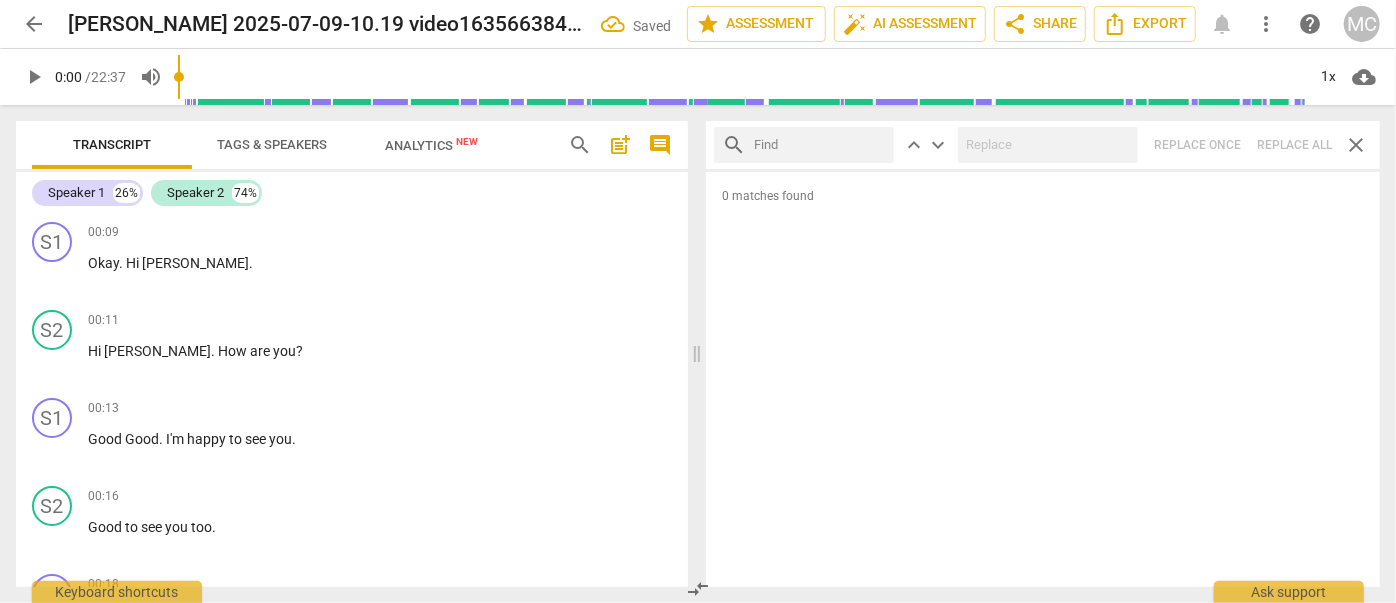 click at bounding box center [820, 145] 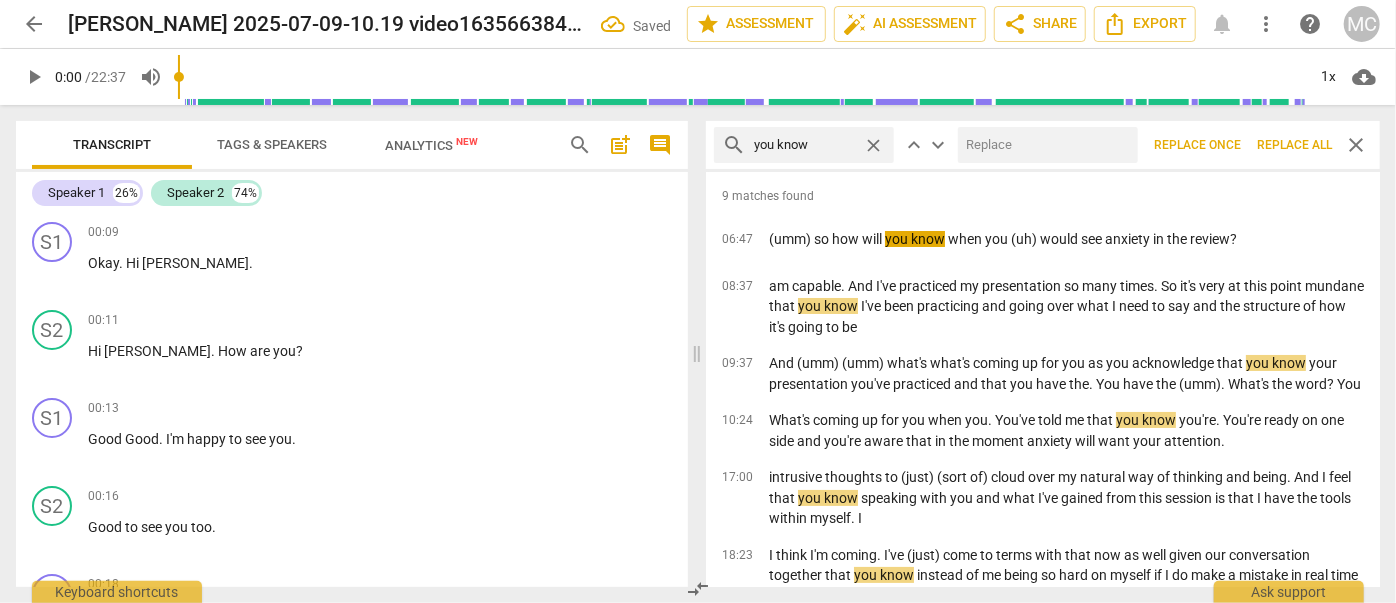 click at bounding box center (1044, 145) 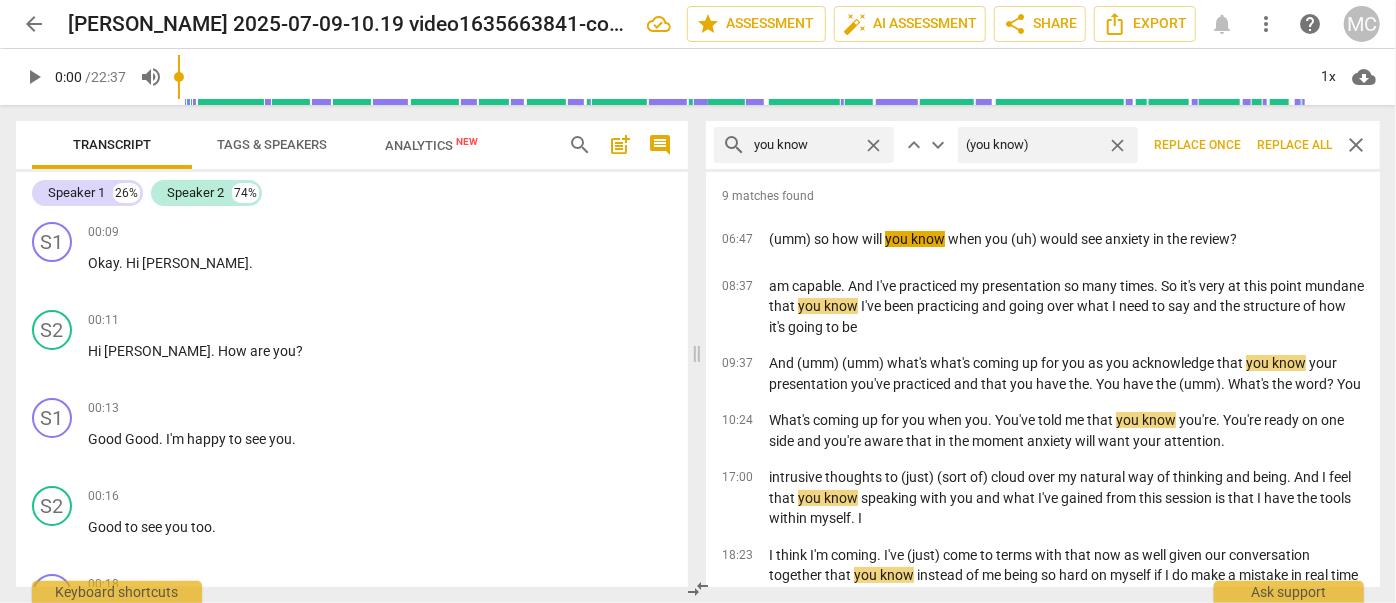 click on "Replace all" at bounding box center (1294, 145) 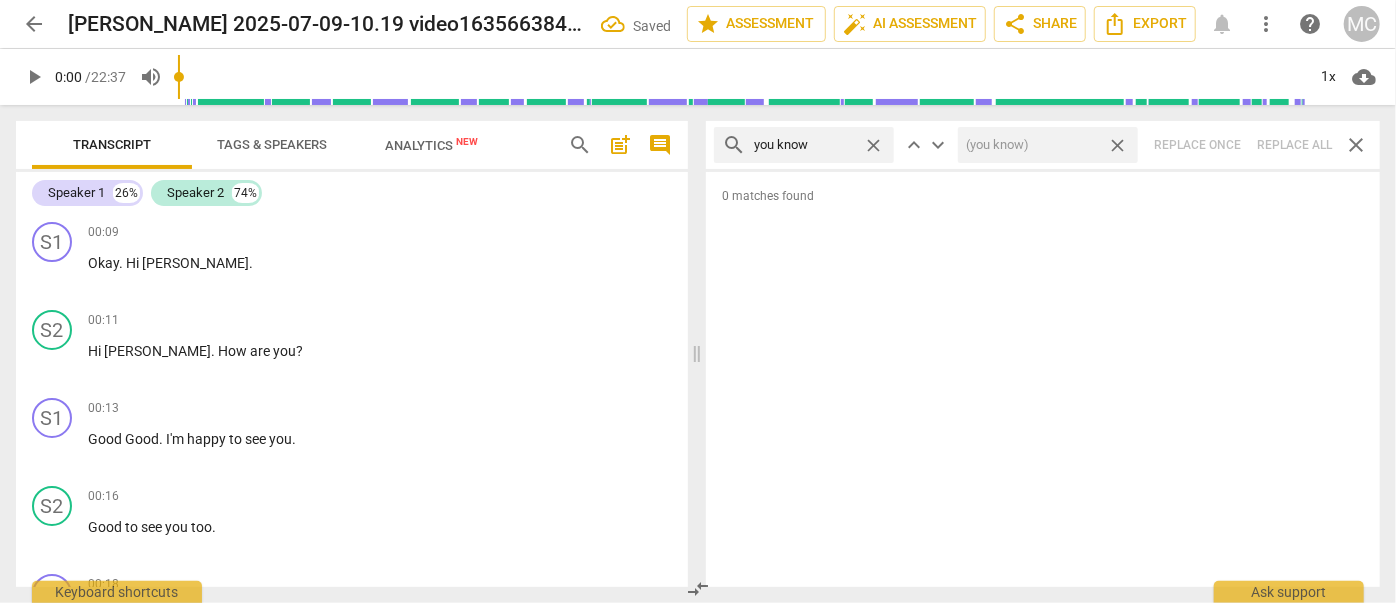 click on "close" at bounding box center (1117, 145) 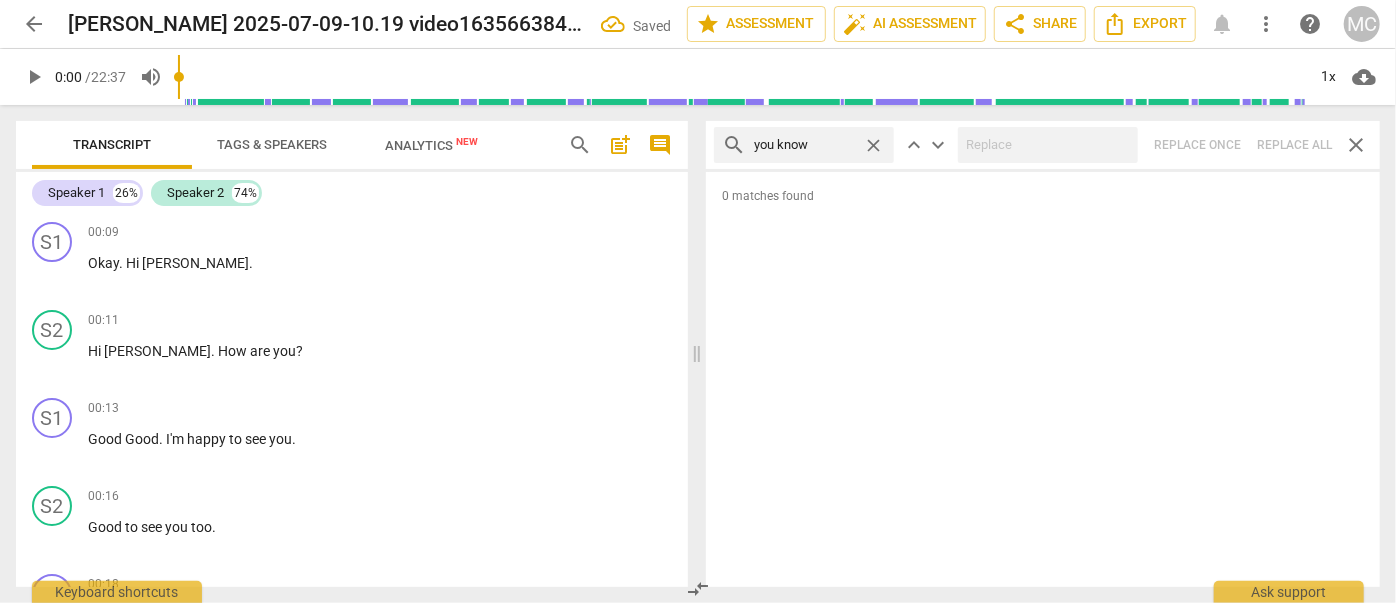 click on "close" at bounding box center (873, 145) 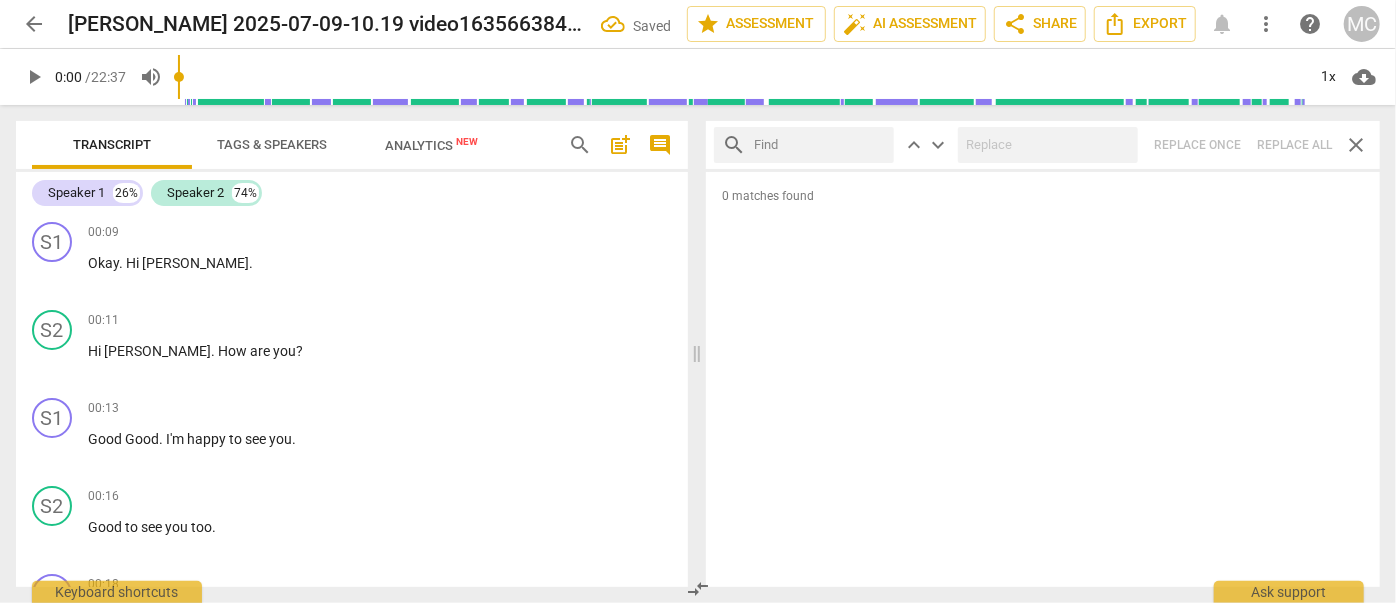 click at bounding box center [820, 145] 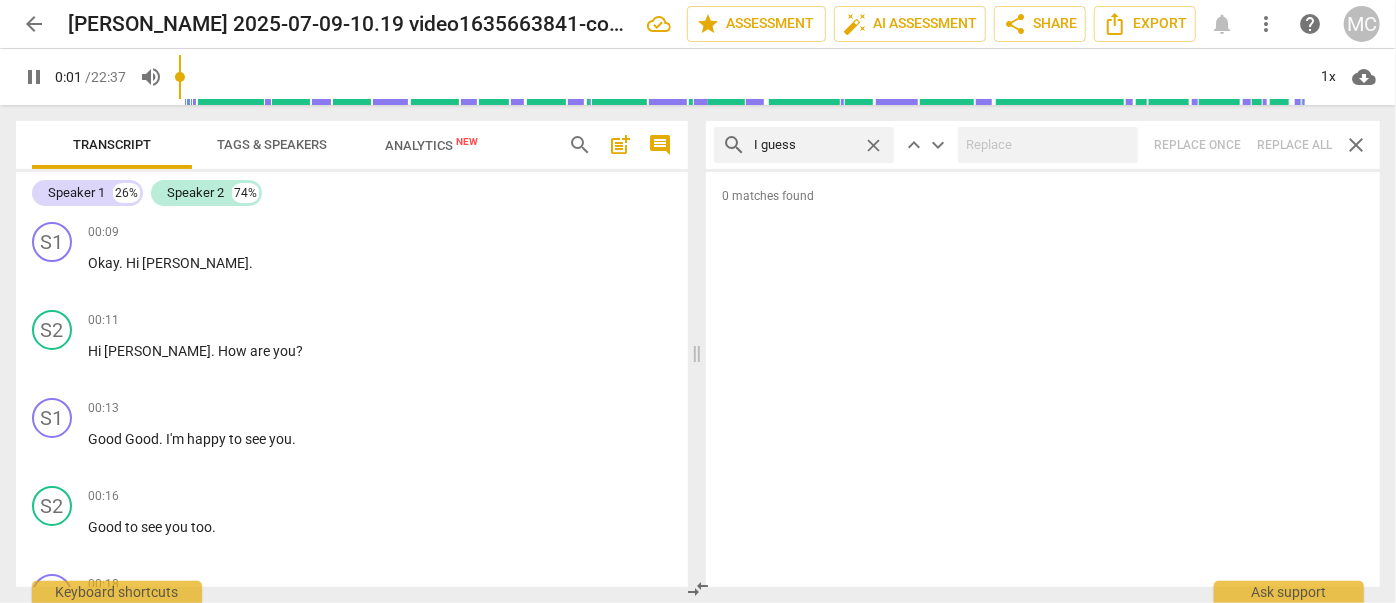 click on "search I guess close keyboard_arrow_up keyboard_arrow_down Replace once Replace all close" at bounding box center [1043, 145] 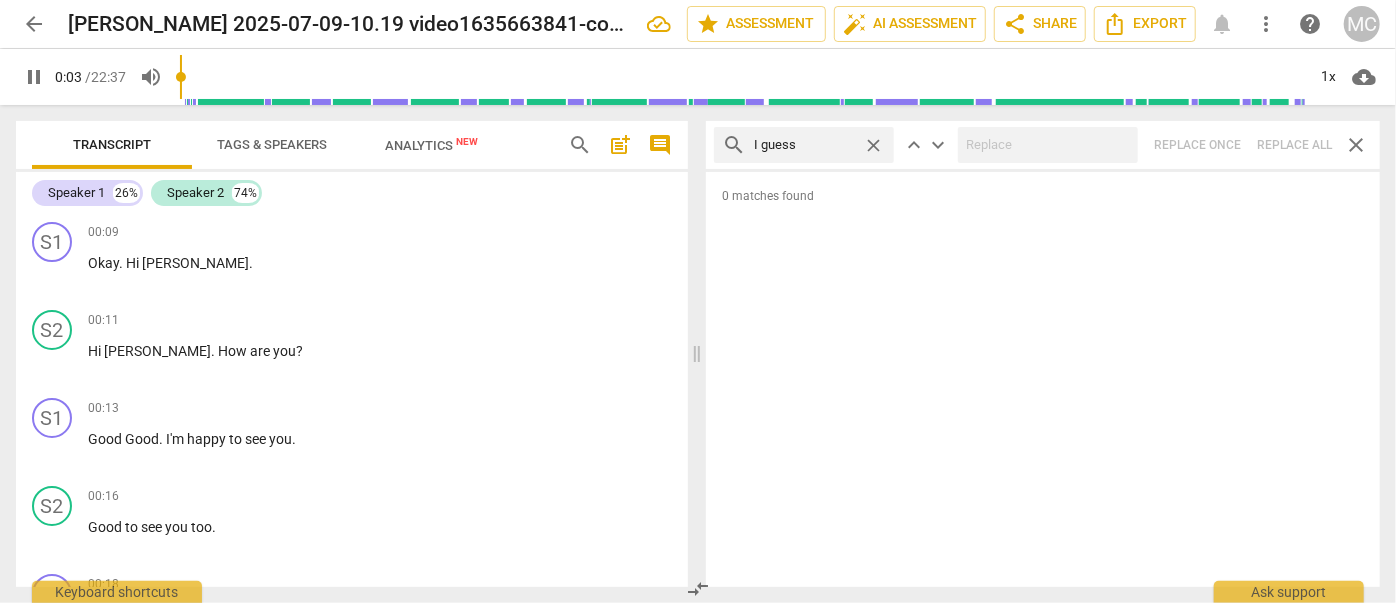 click on "close" at bounding box center (873, 145) 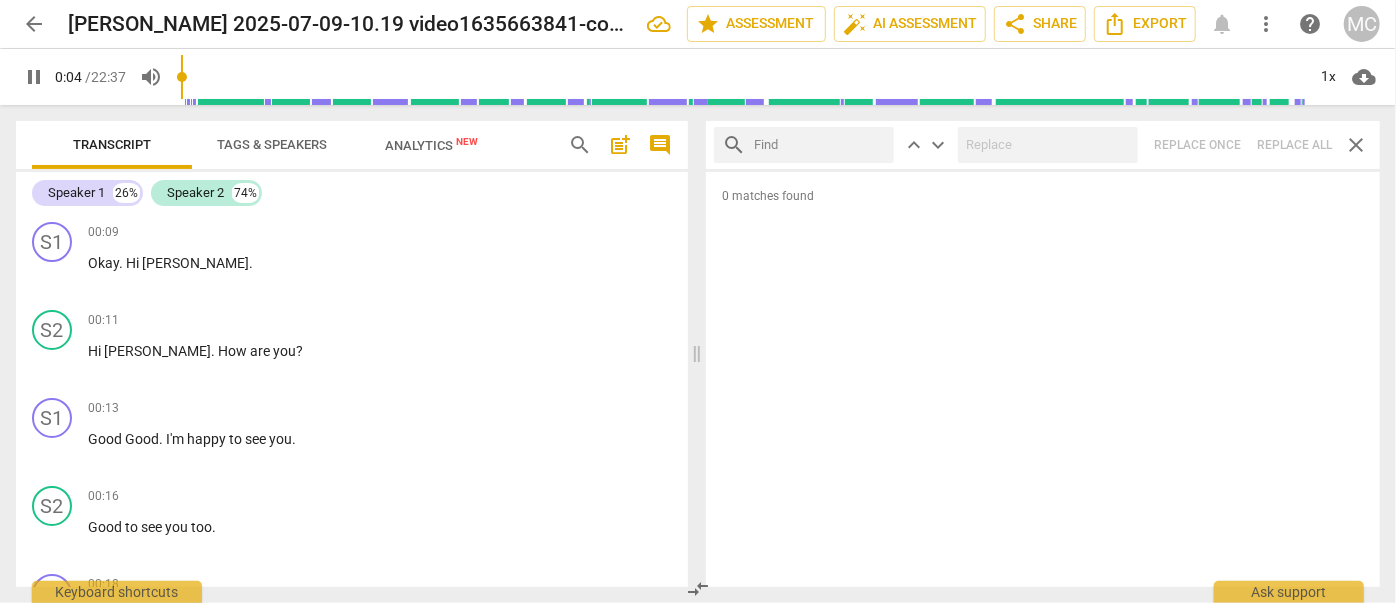 click at bounding box center [820, 145] 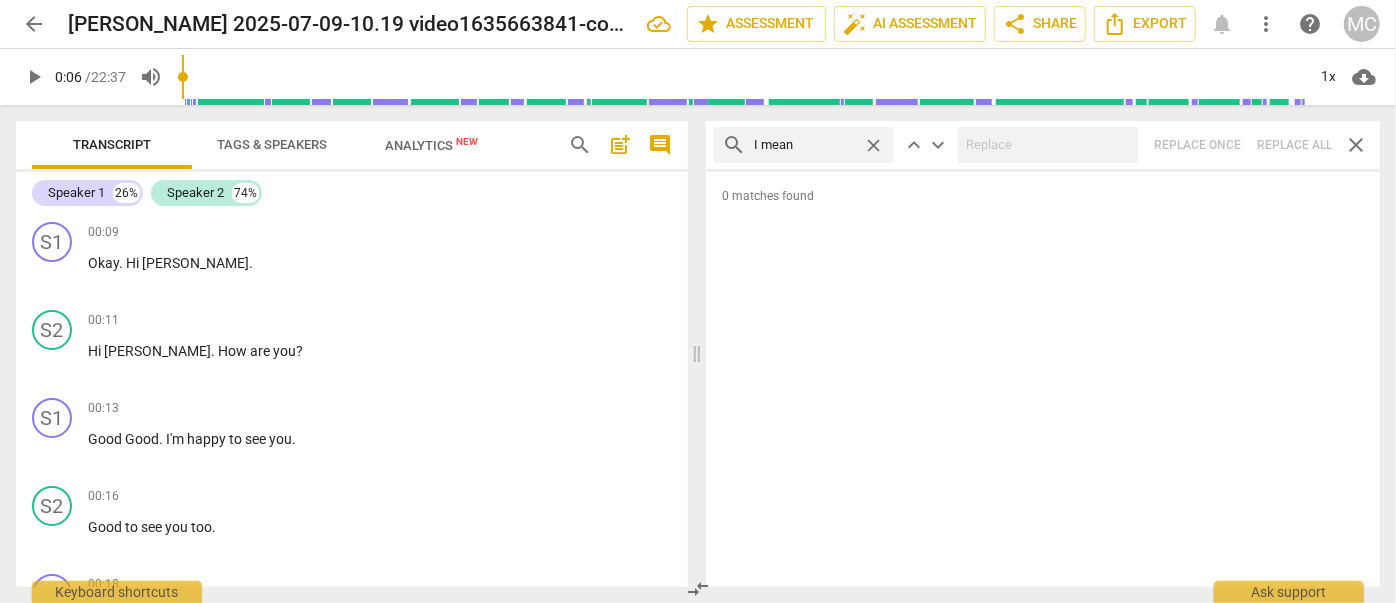 click on "search I mean close keyboard_arrow_up keyboard_arrow_down Replace once Replace all close" at bounding box center (1043, 145) 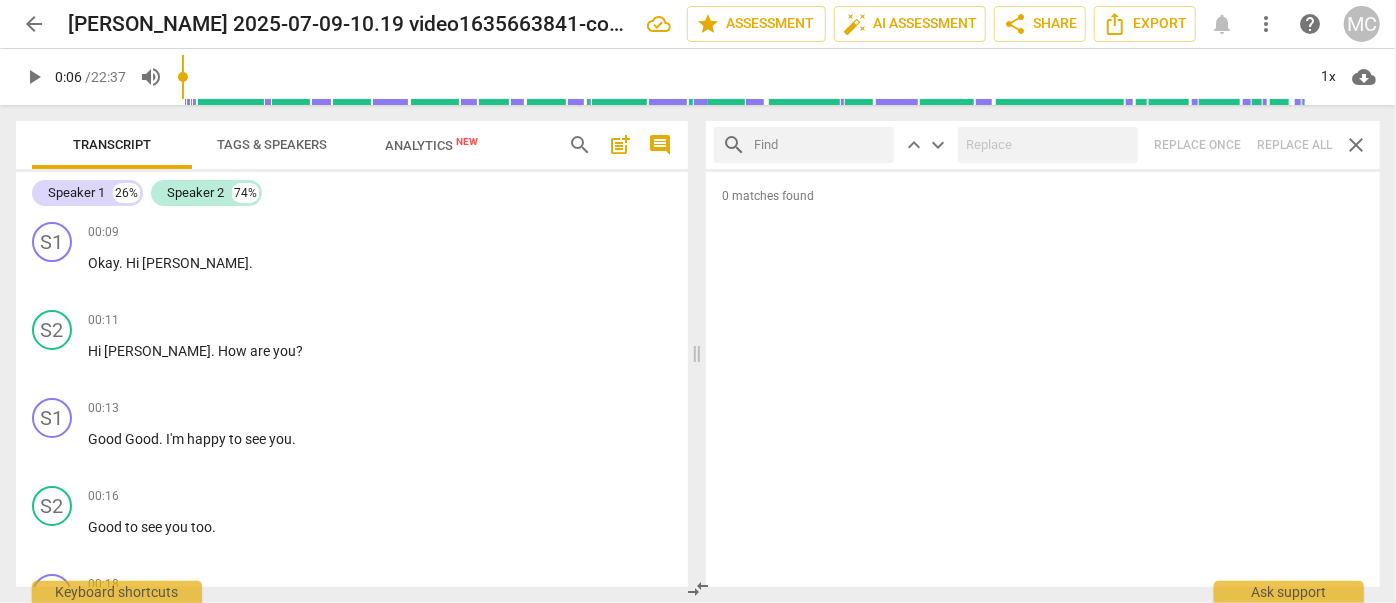 click at bounding box center [820, 145] 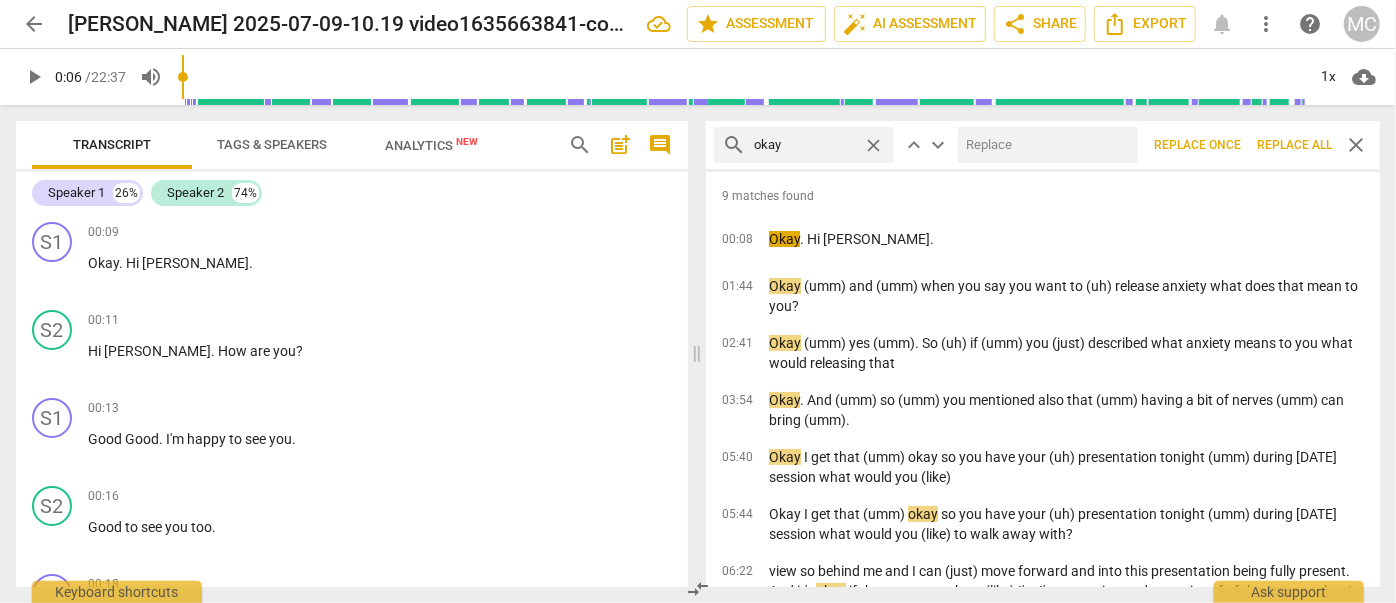 click at bounding box center [1044, 145] 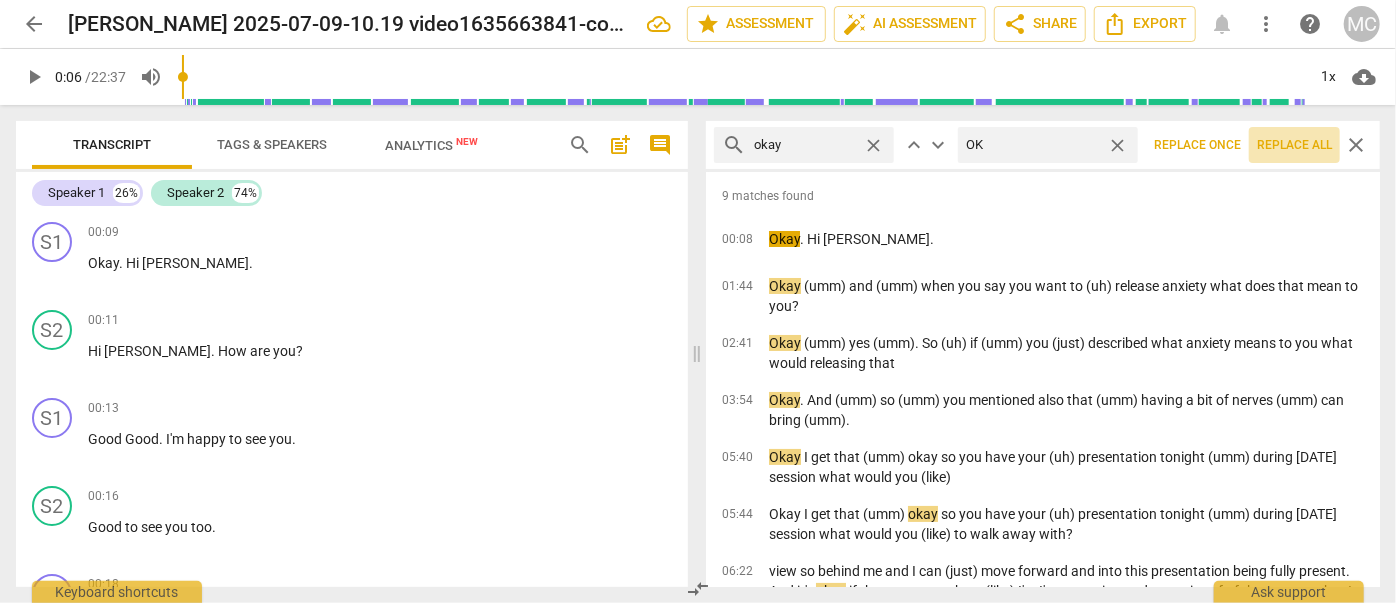 click on "Replace all" at bounding box center (1294, 145) 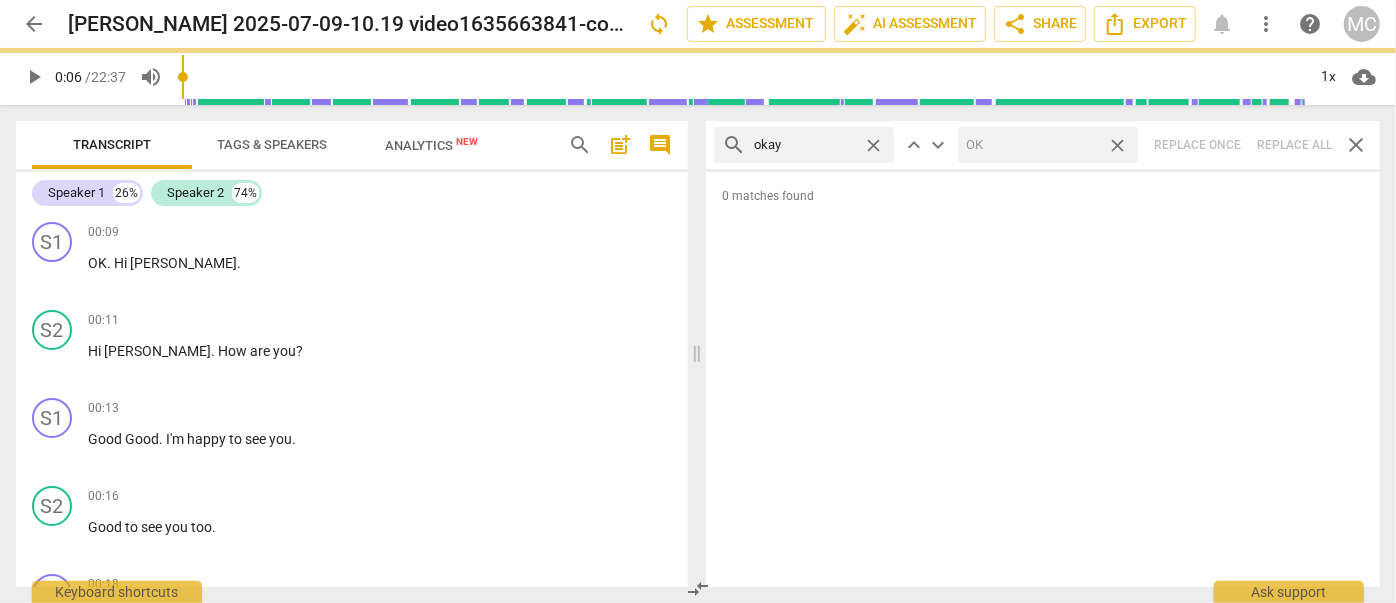 click on "close" at bounding box center [1117, 145] 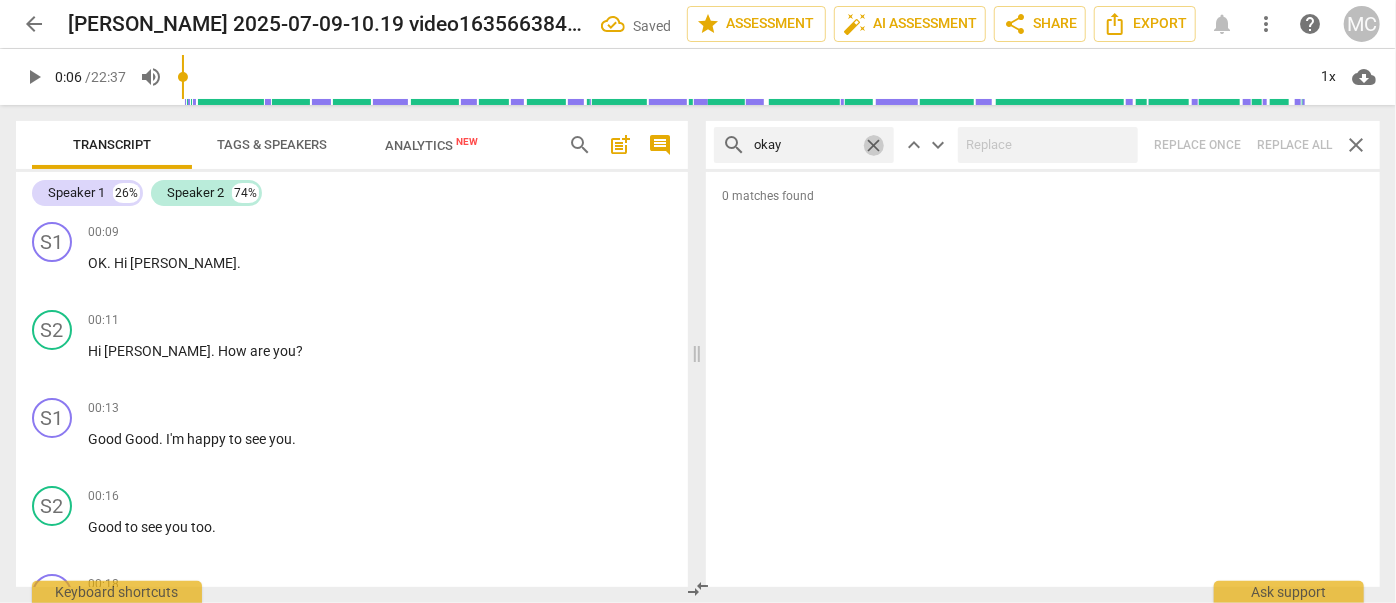 click on "close" at bounding box center [873, 145] 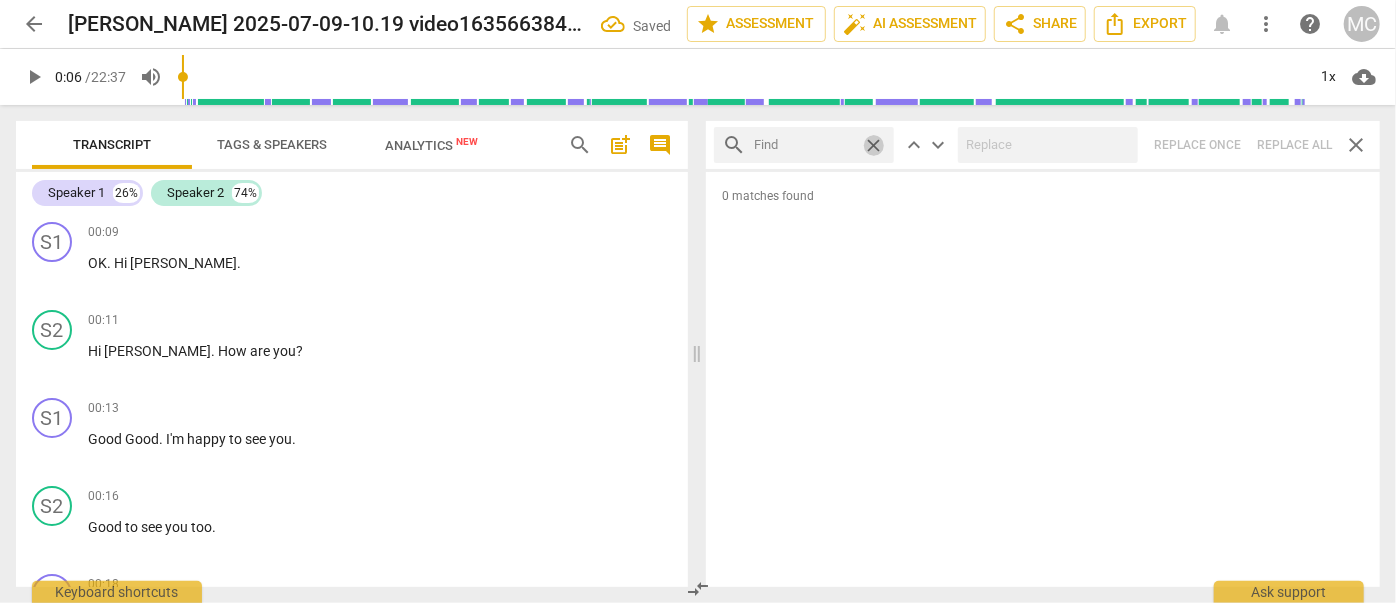 click at bounding box center [804, 145] 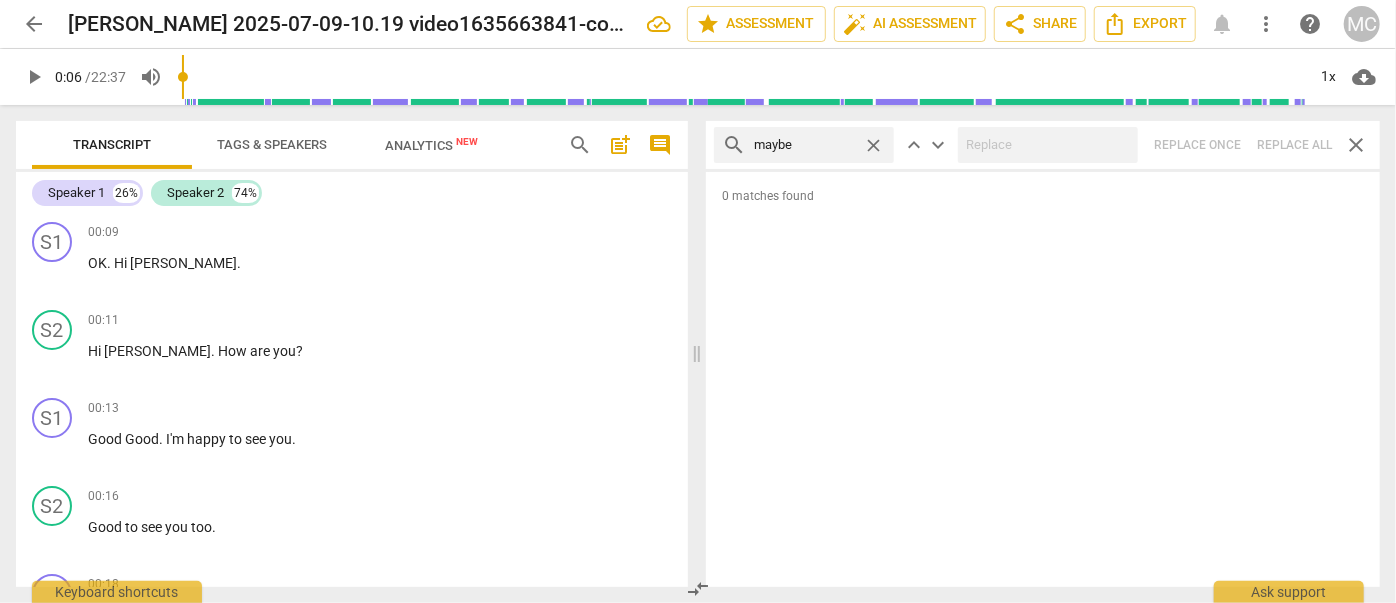 click on "search maybe close keyboard_arrow_up keyboard_arrow_down Replace once Replace all close" at bounding box center [1043, 145] 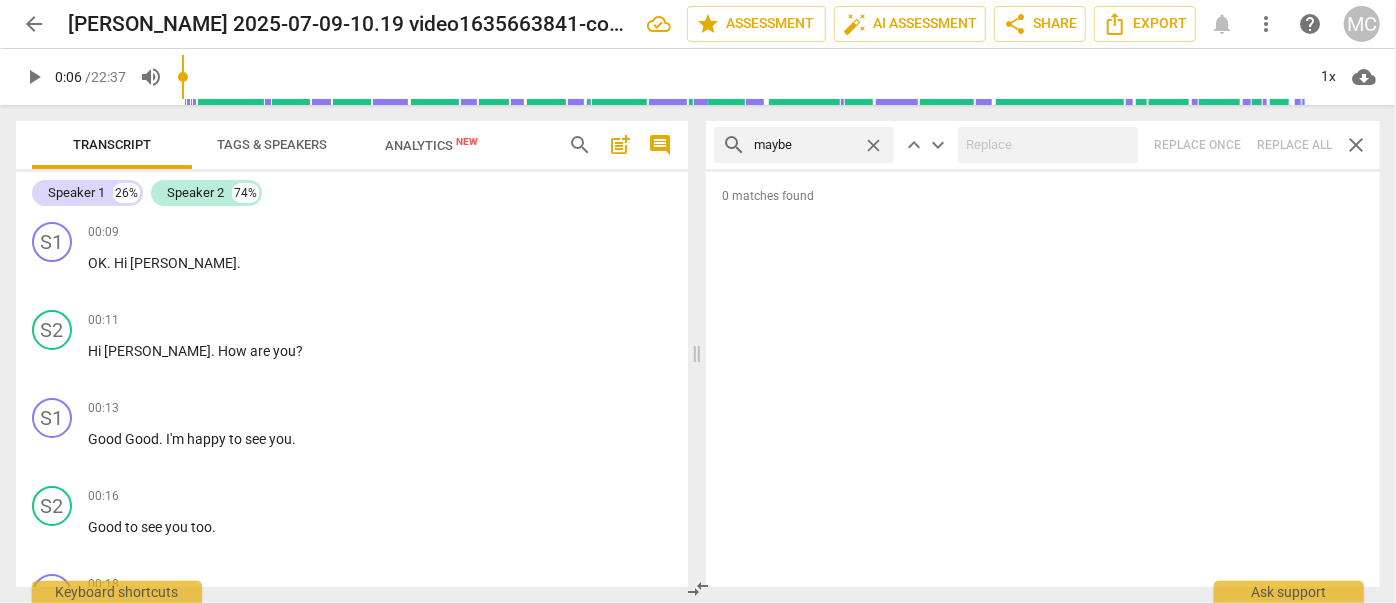 click on "close" at bounding box center (873, 145) 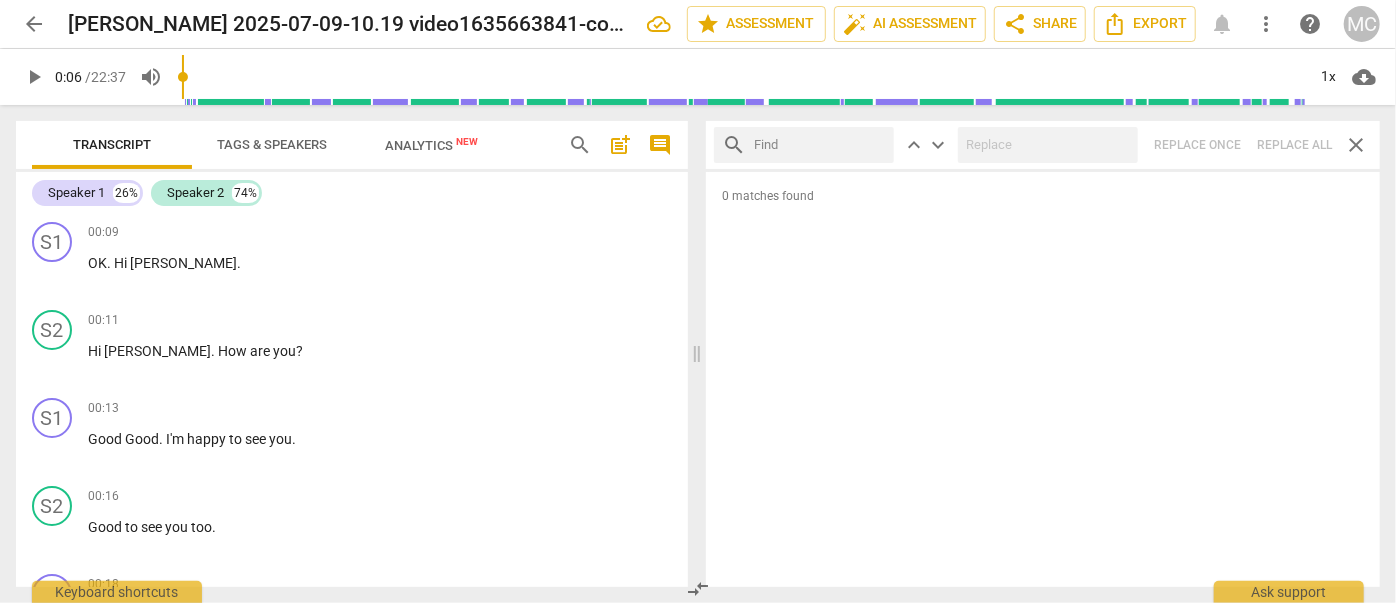 click at bounding box center (820, 145) 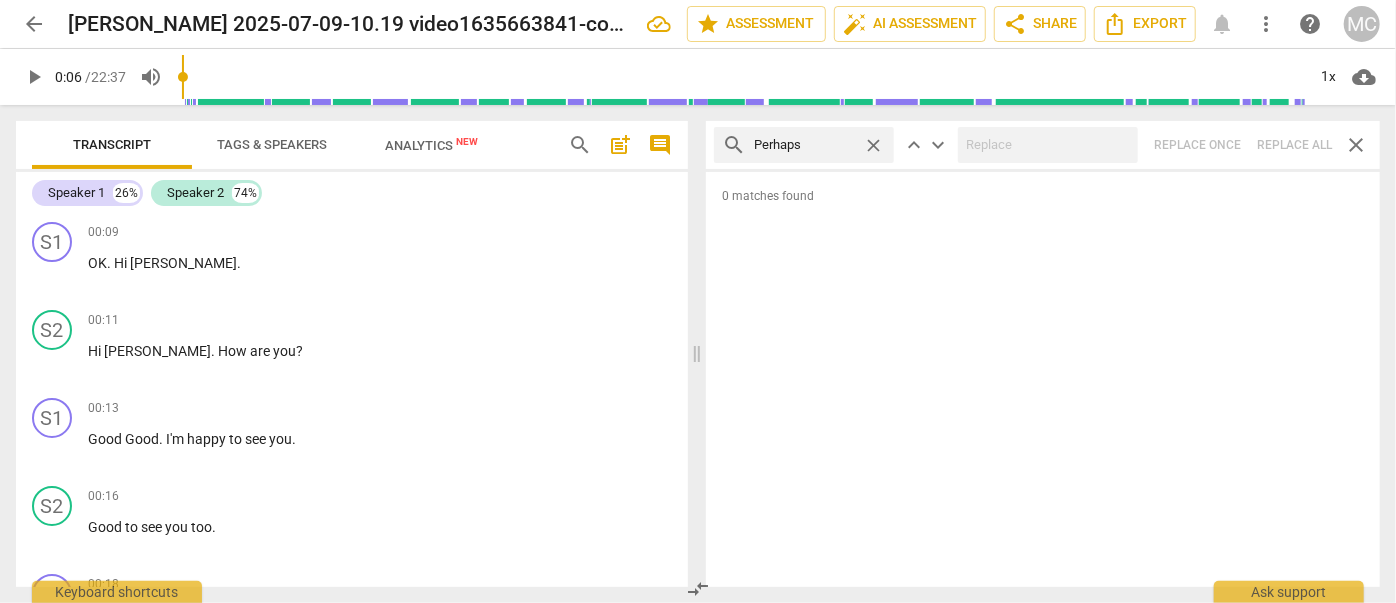 click on "search Perhaps close keyboard_arrow_up keyboard_arrow_down Replace once Replace all close" at bounding box center (1043, 145) 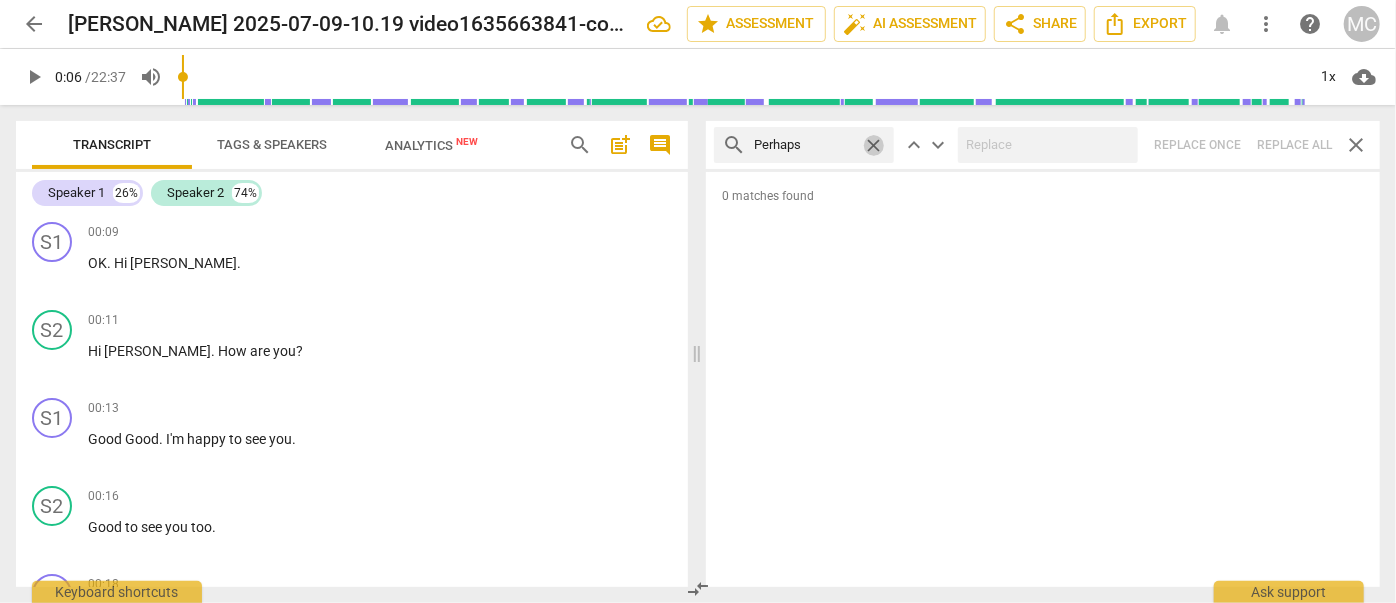 click on "close" at bounding box center (873, 145) 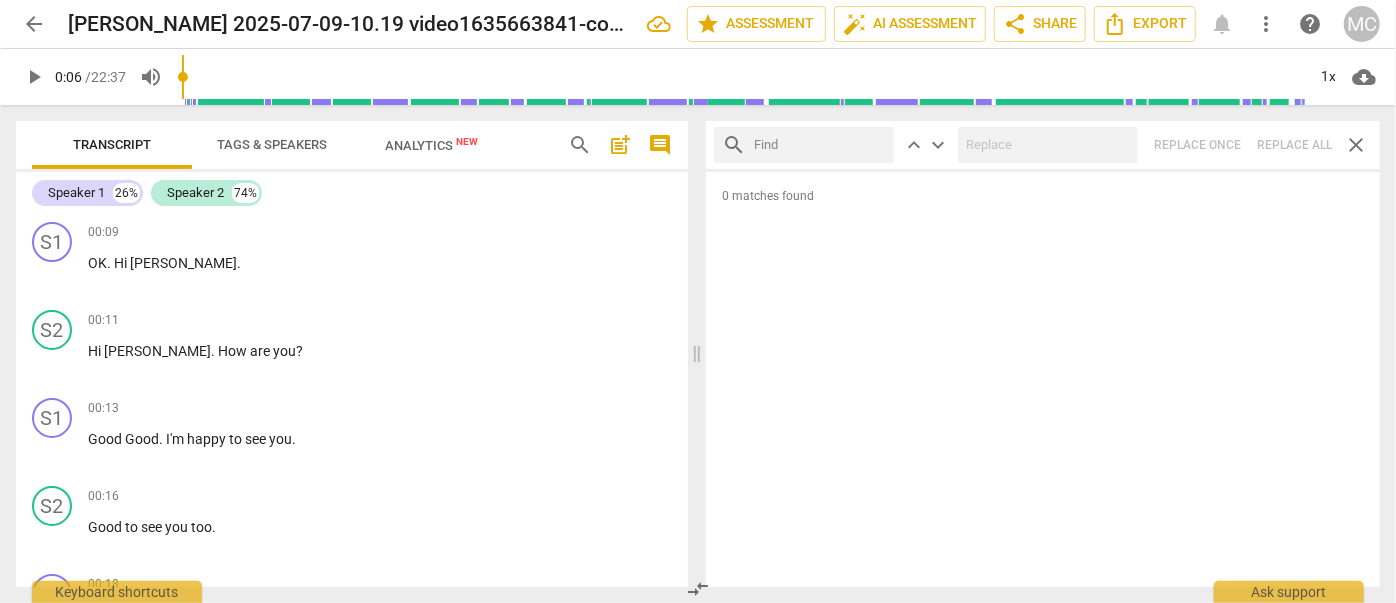 click at bounding box center [820, 145] 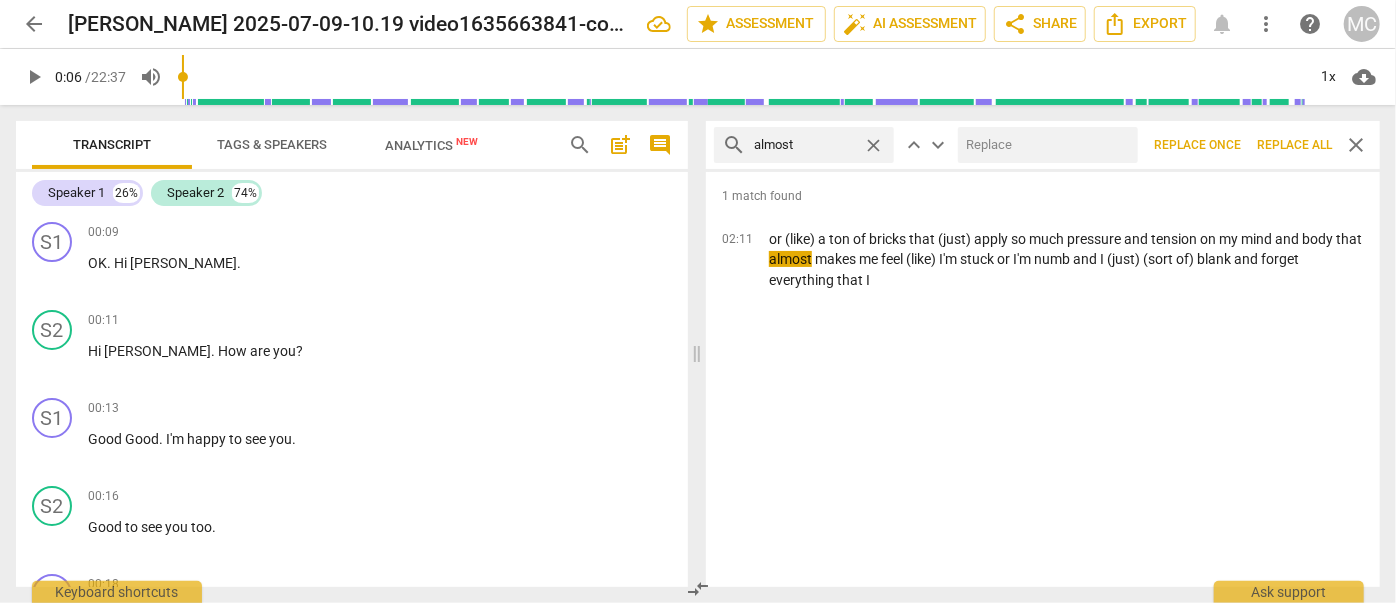 click at bounding box center [1044, 145] 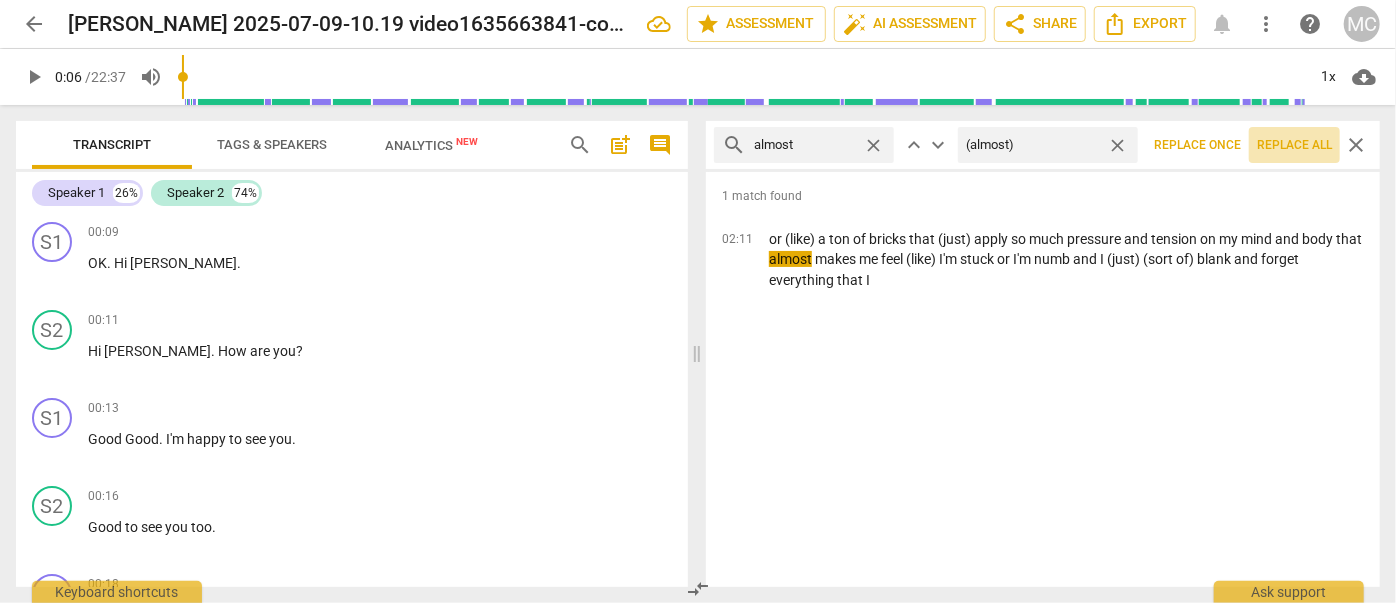 click on "Replace all" at bounding box center [1294, 145] 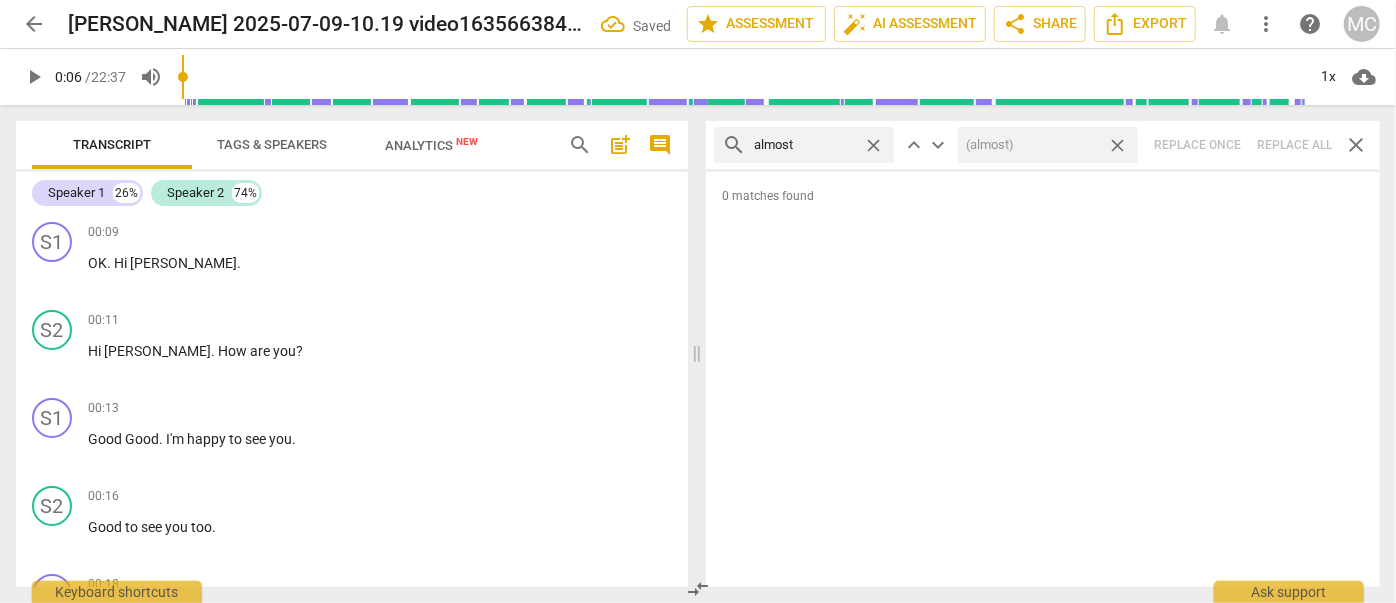 click on "close" at bounding box center [1117, 145] 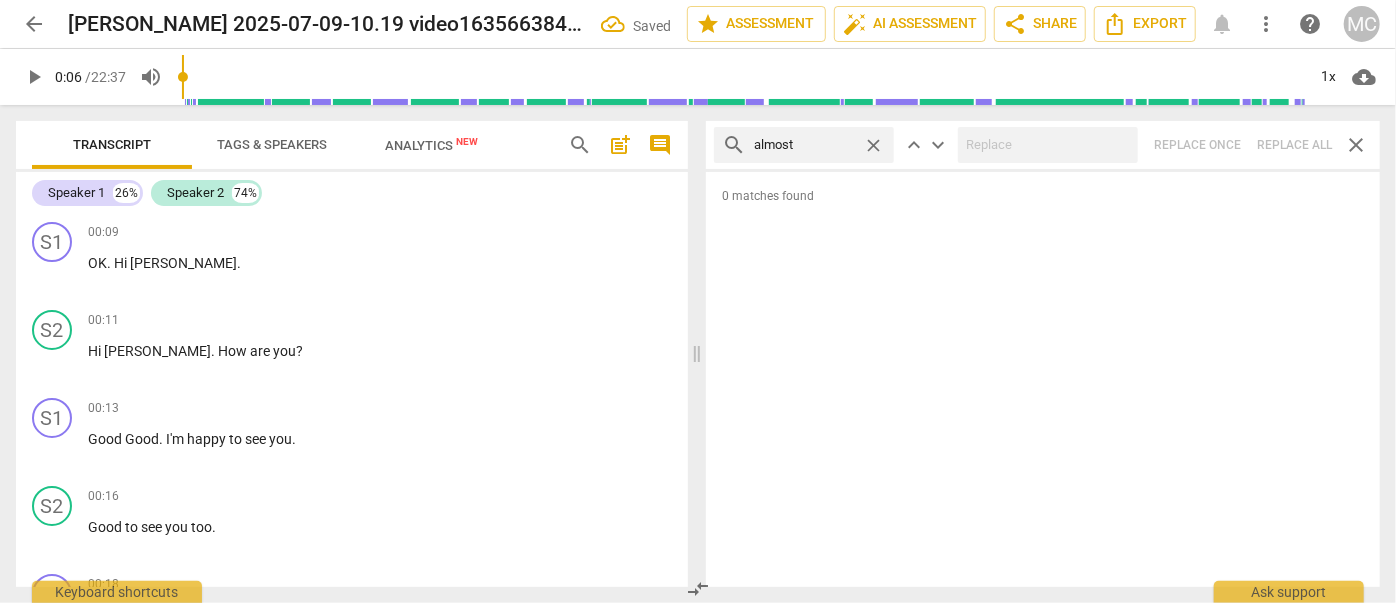 click on "close" at bounding box center [873, 145] 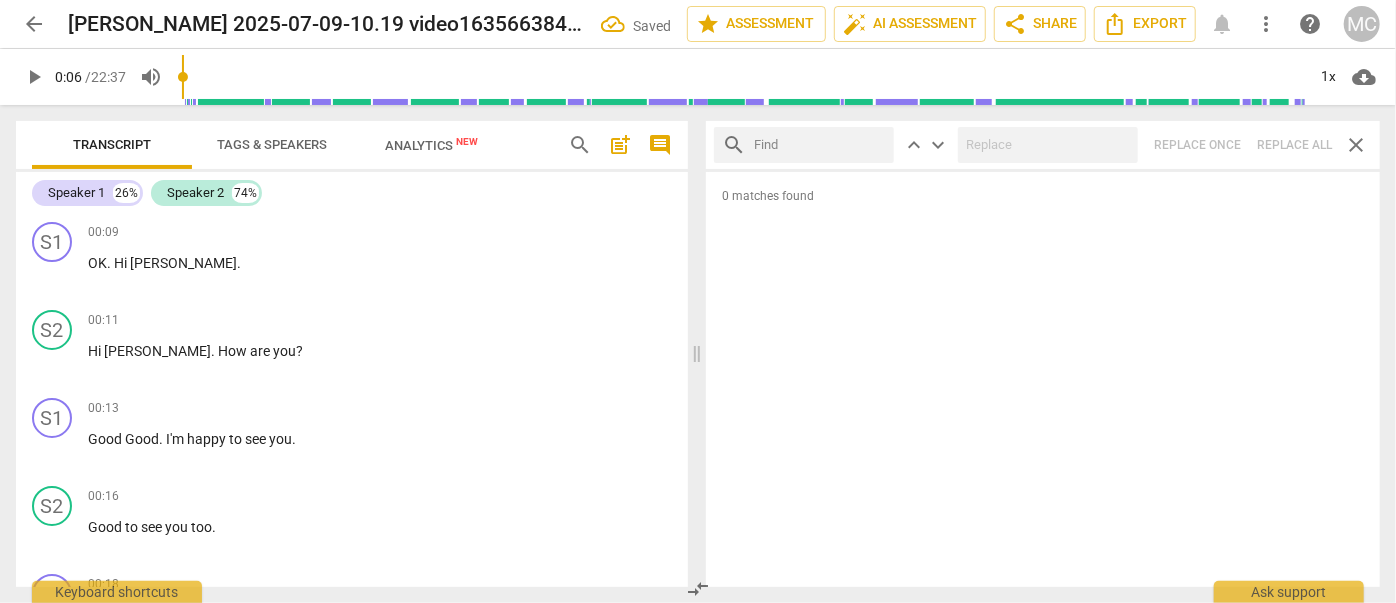 click at bounding box center (820, 145) 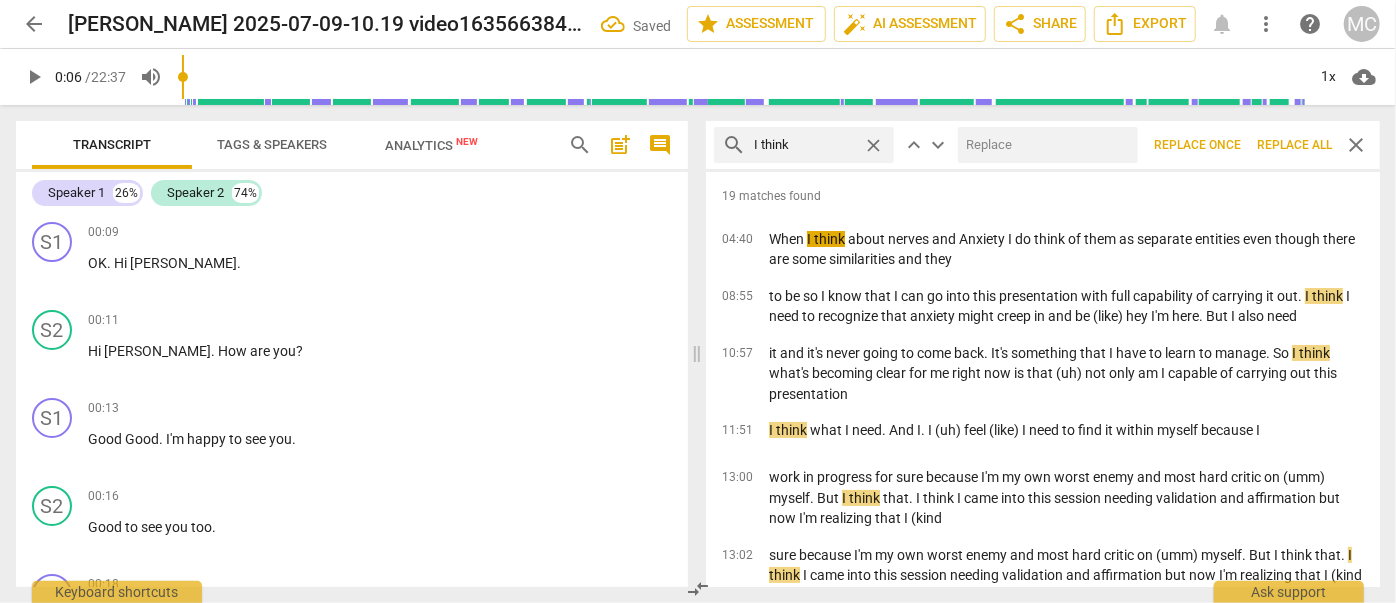 click at bounding box center (1044, 145) 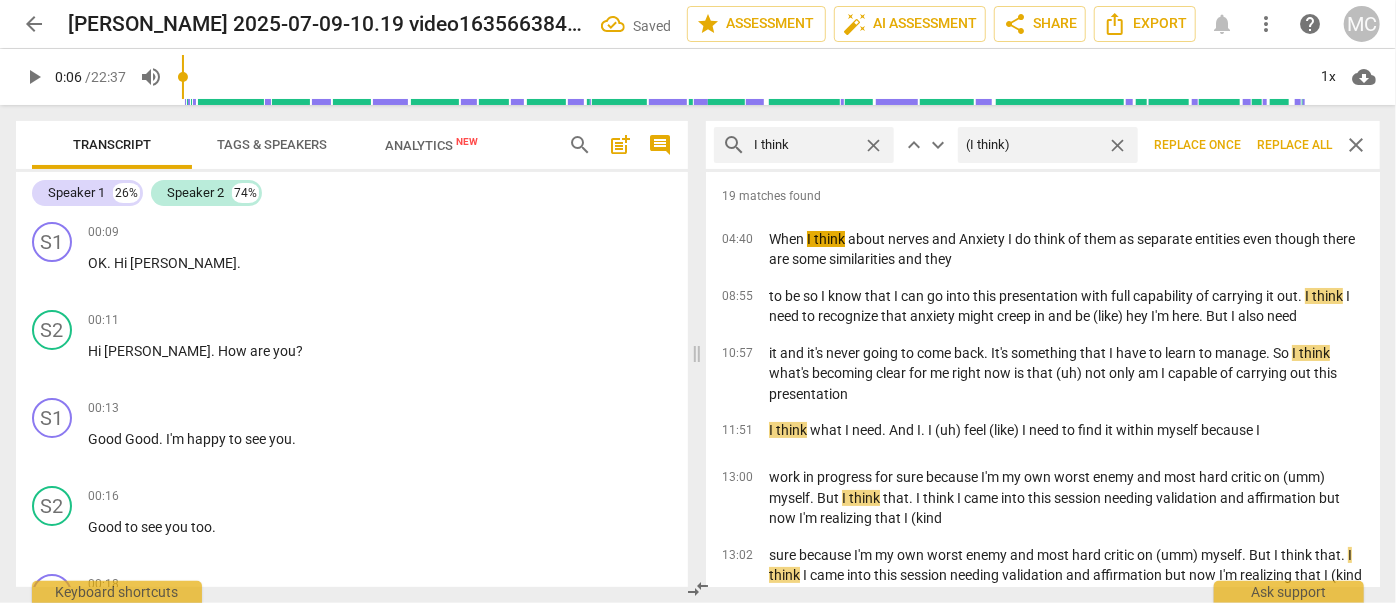 drag, startPoint x: 1307, startPoint y: 144, endPoint x: 1115, endPoint y: 151, distance: 192.12756 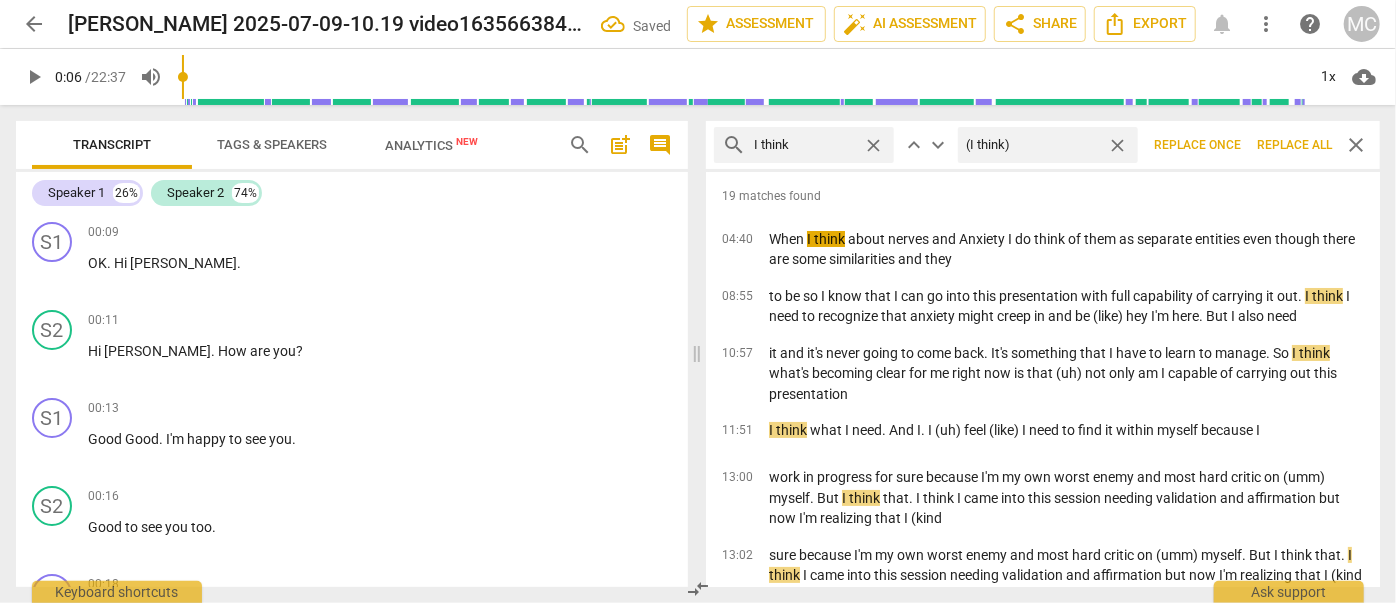 click on "Replace all" at bounding box center (1294, 145) 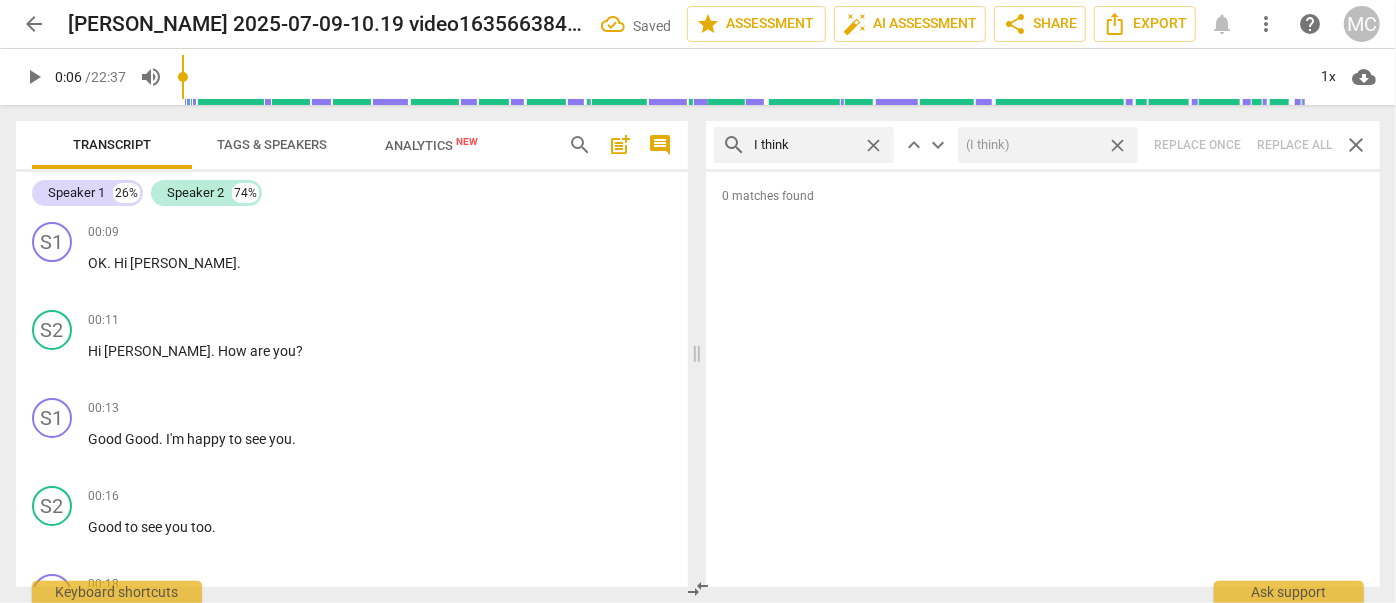 click on "close" at bounding box center (1117, 145) 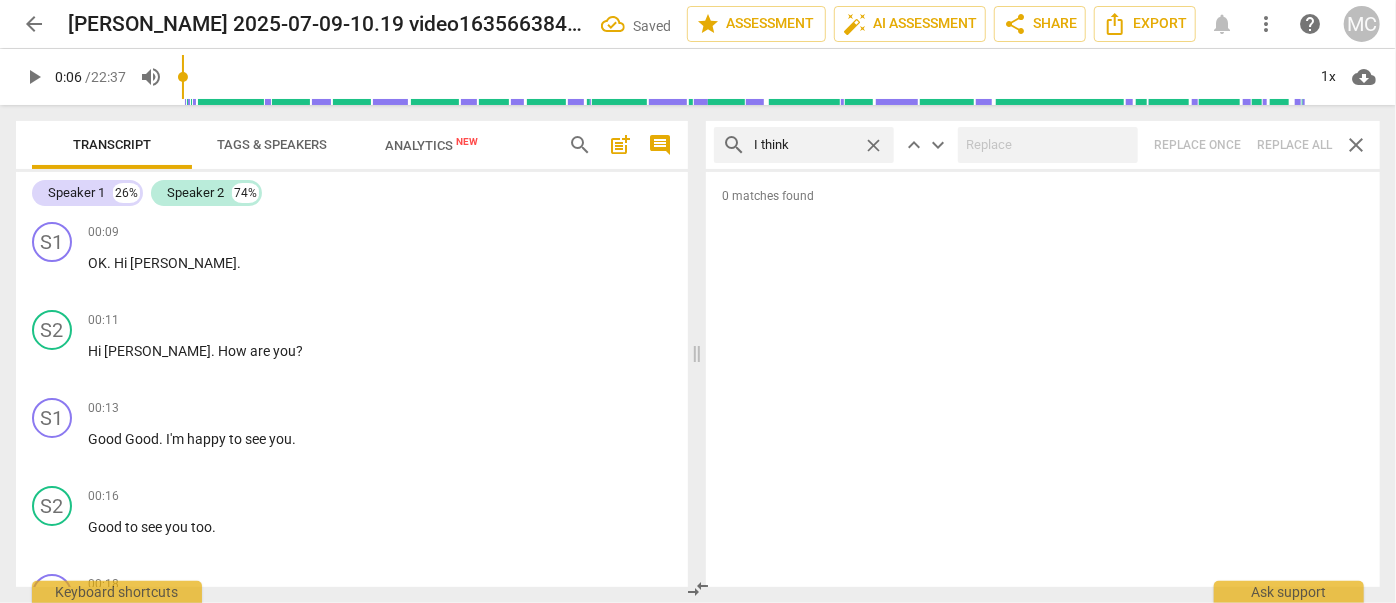 click on "close" at bounding box center (873, 145) 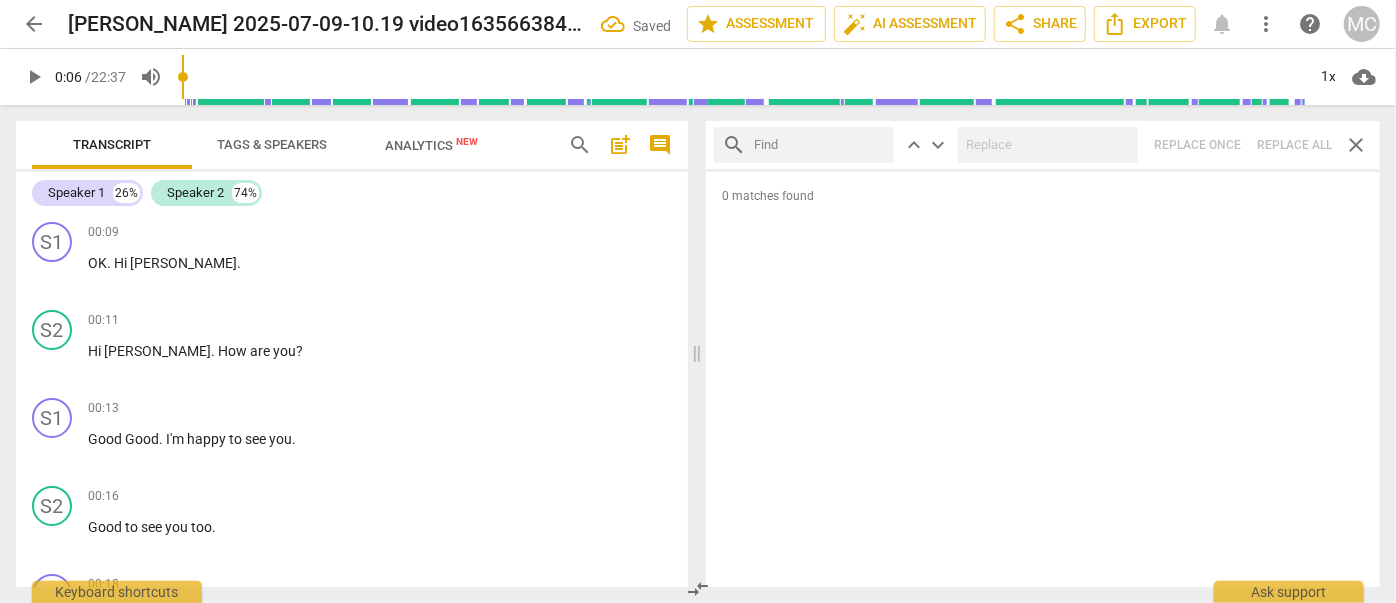 click at bounding box center (820, 145) 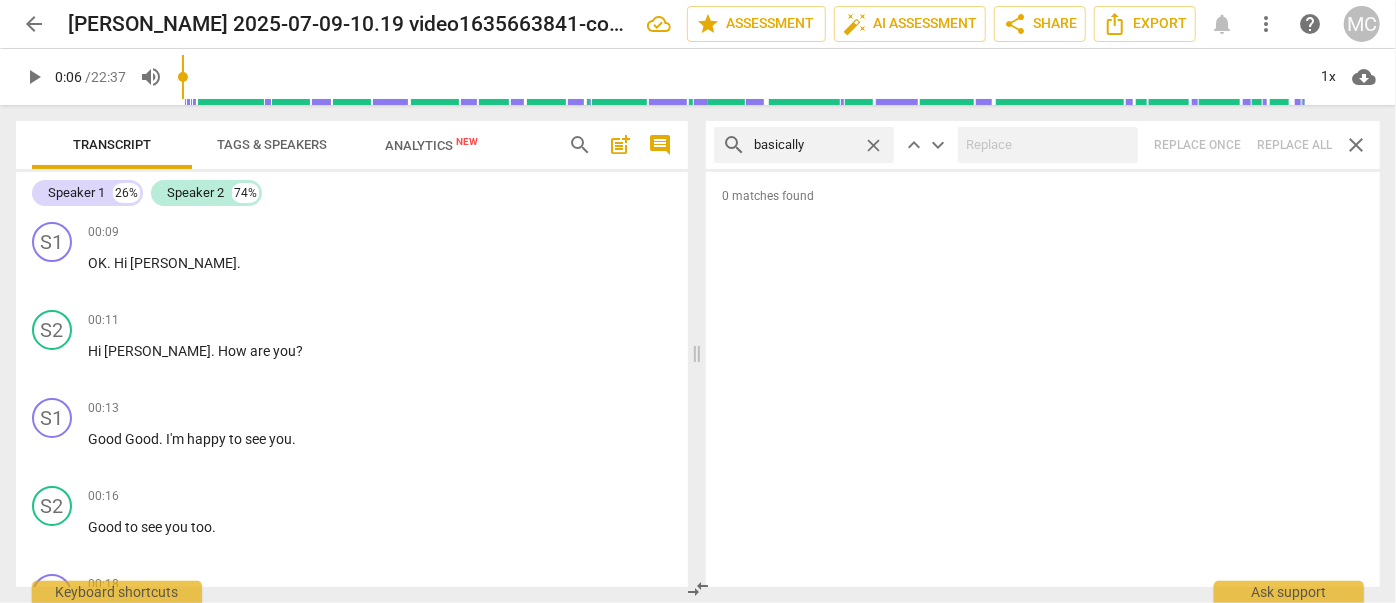 click on "search basically close keyboard_arrow_up keyboard_arrow_down Replace once Replace all close" at bounding box center [1043, 145] 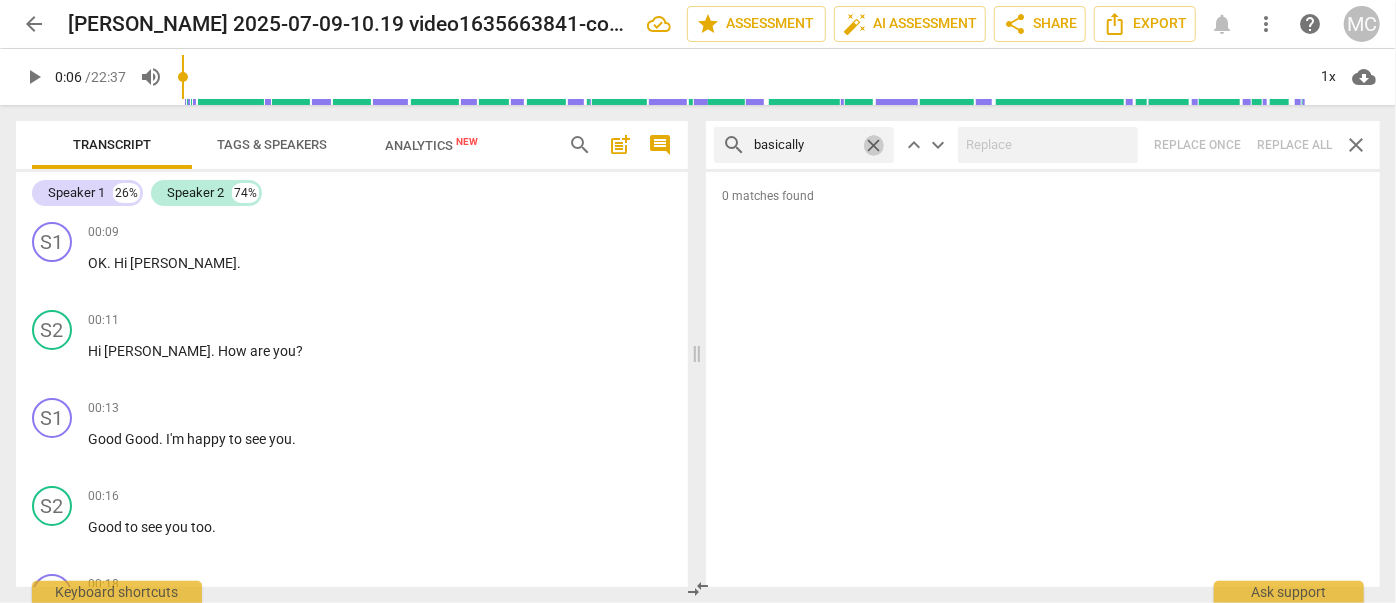 click on "close" at bounding box center (873, 145) 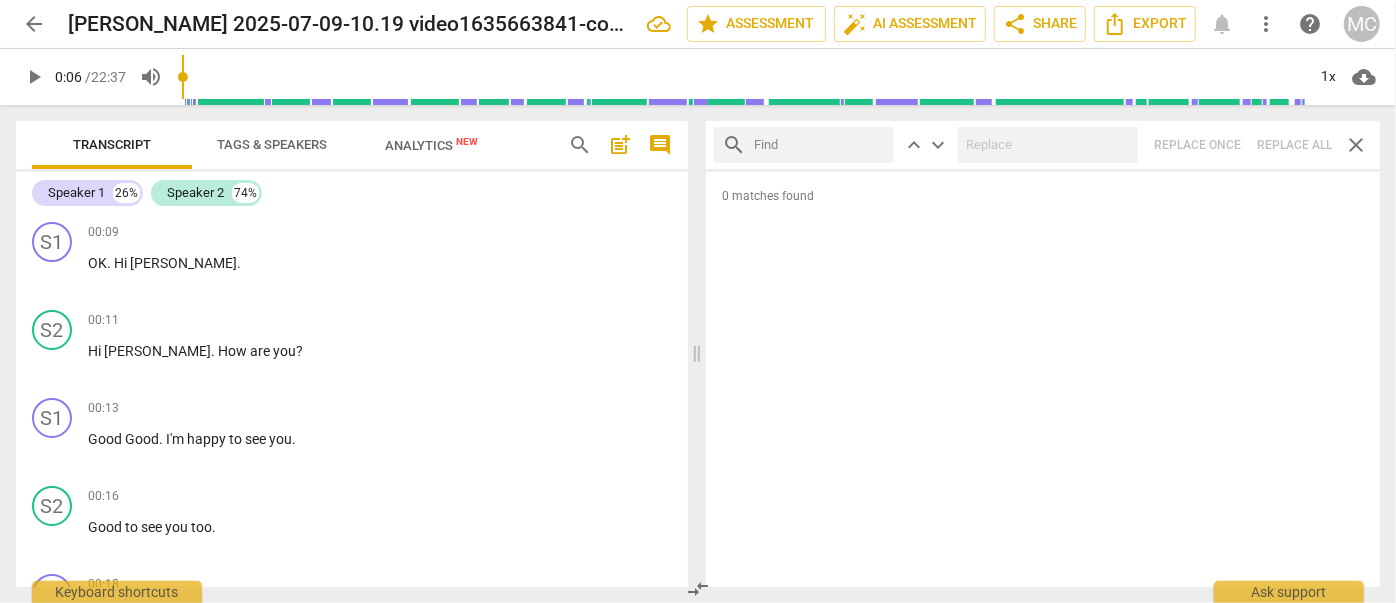 click at bounding box center (820, 145) 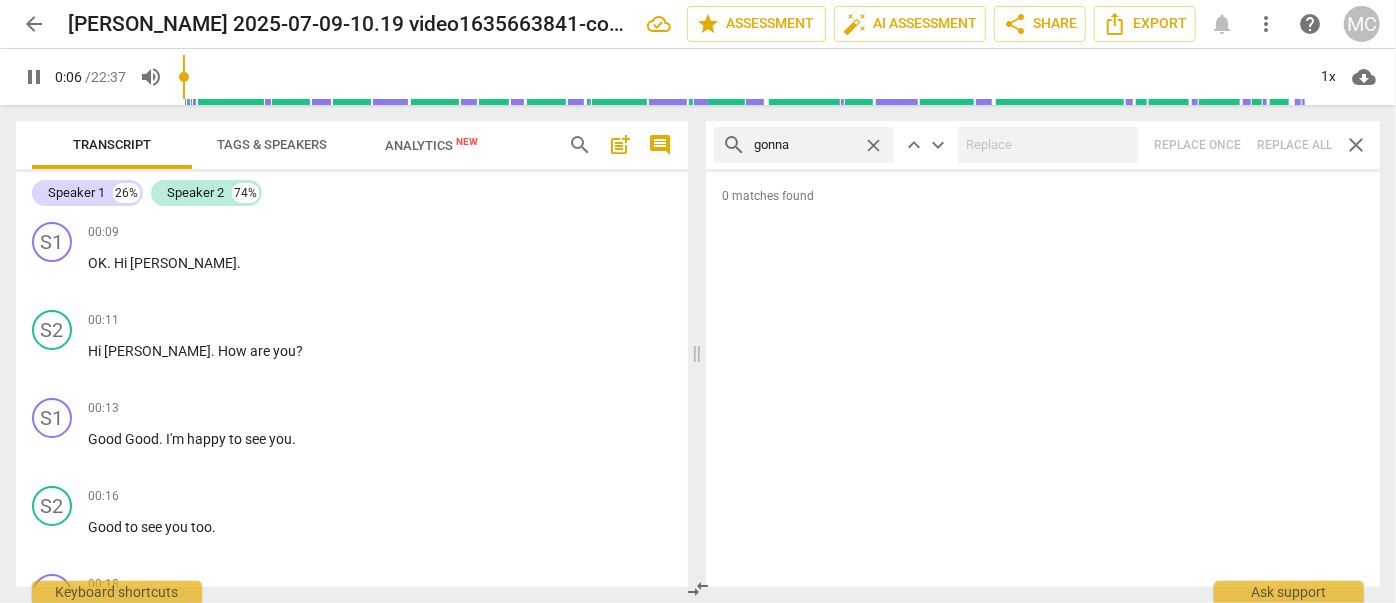 click on "search gonna close keyboard_arrow_up keyboard_arrow_down Replace once Replace all close" at bounding box center (1043, 145) 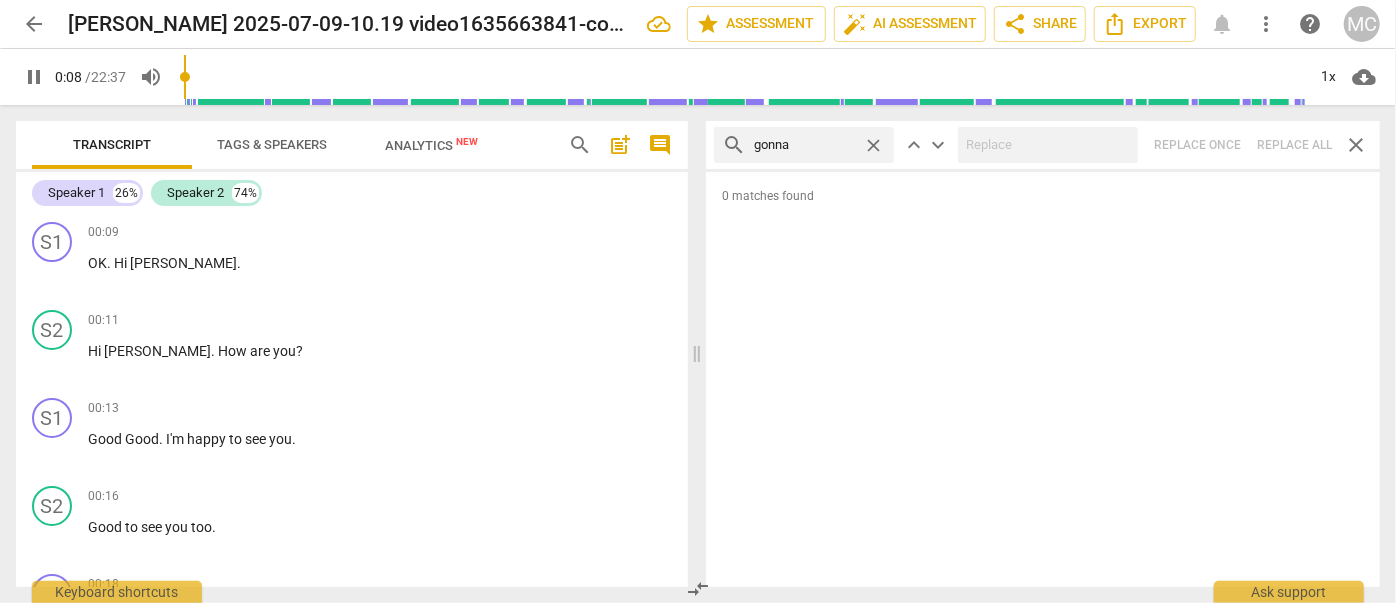 click on "close" at bounding box center (873, 145) 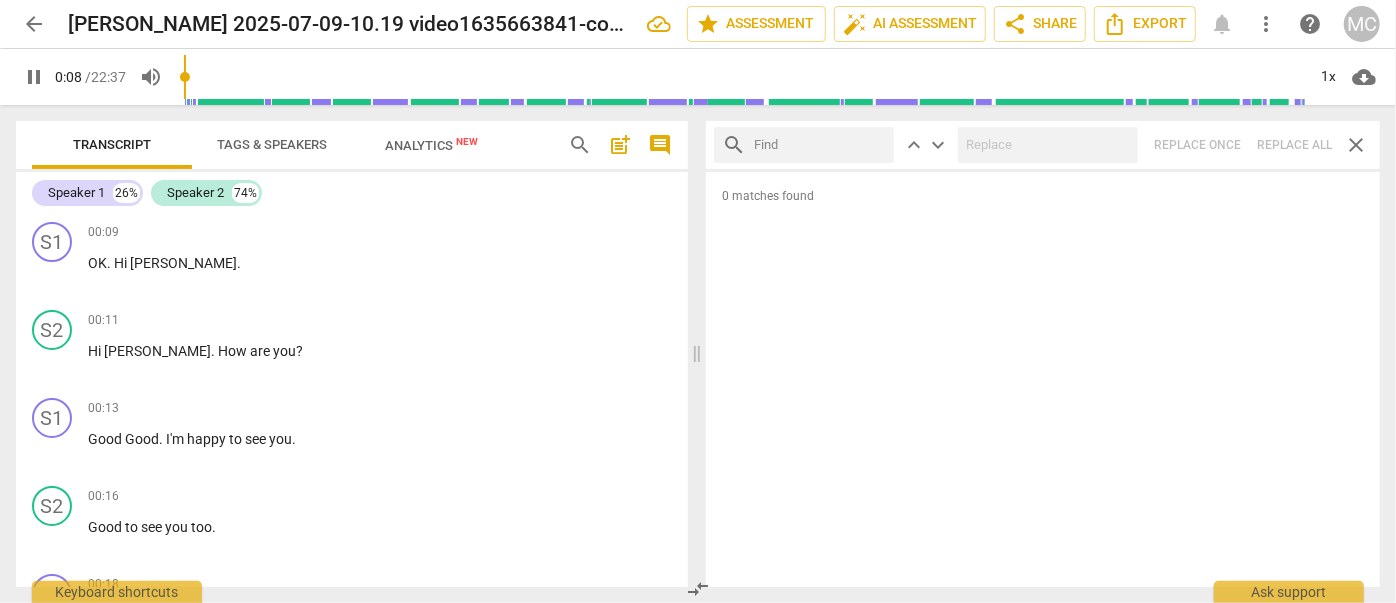 click at bounding box center (820, 145) 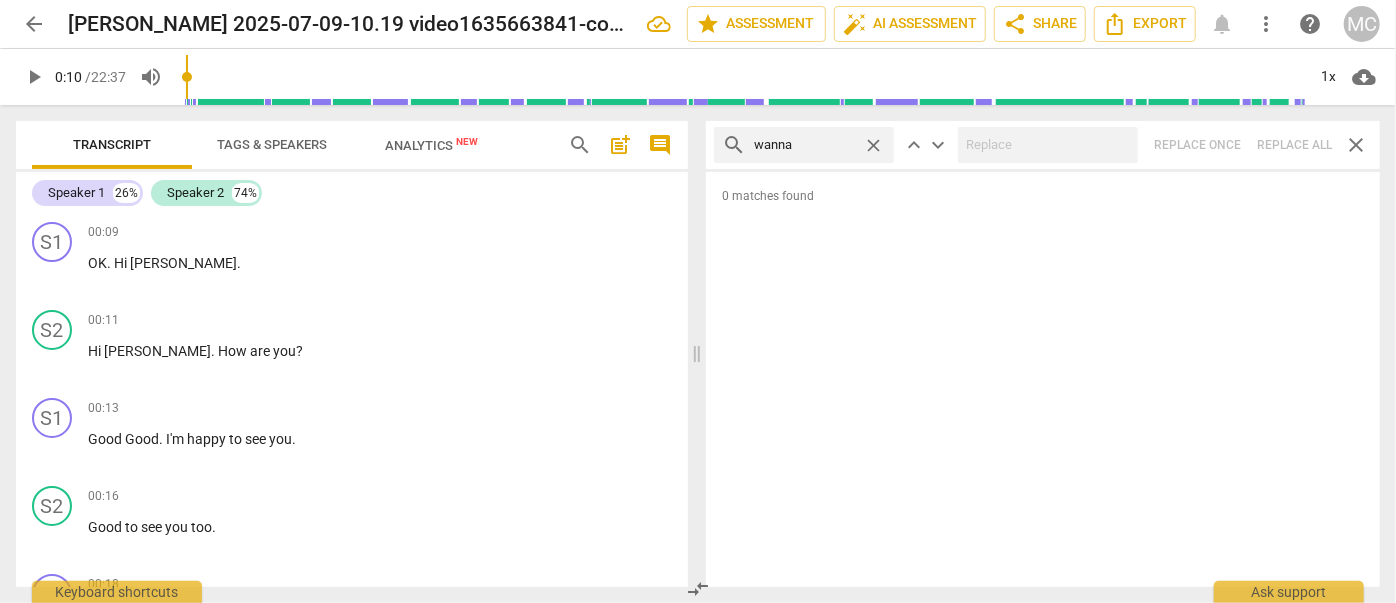 click on "search wanna close keyboard_arrow_up keyboard_arrow_down Replace once Replace all close" at bounding box center (1043, 145) 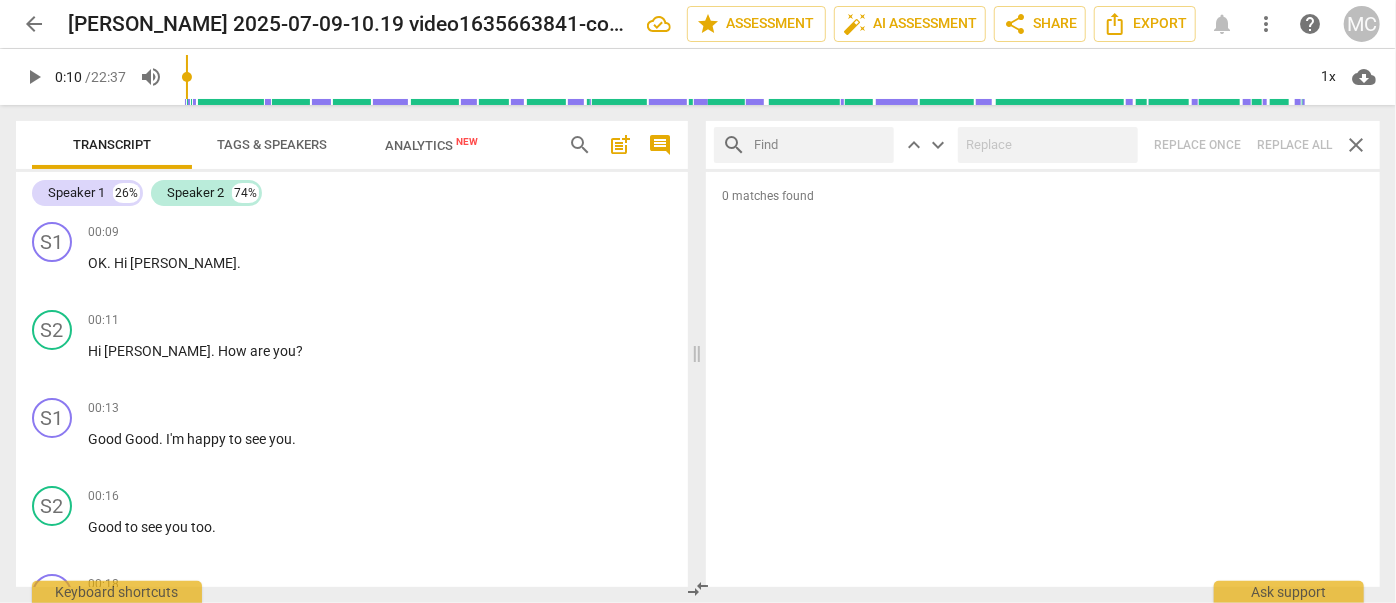 click at bounding box center [820, 145] 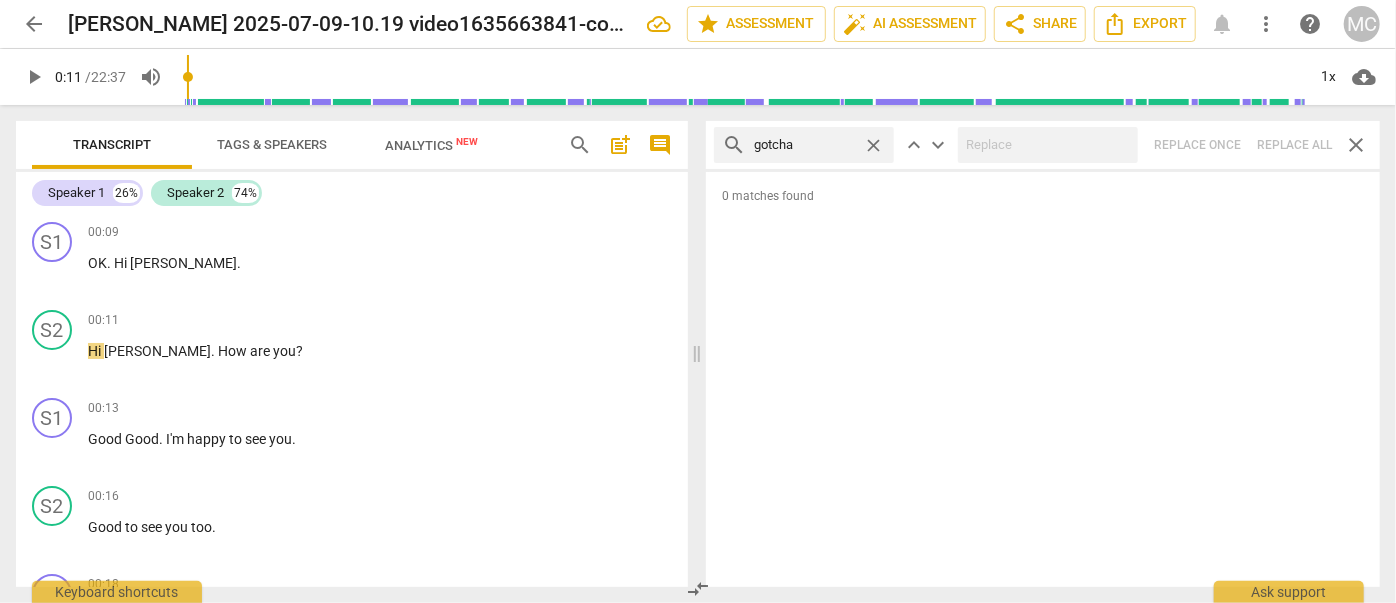 click on "search gotcha close keyboard_arrow_up keyboard_arrow_down Replace once Replace all close" at bounding box center (1043, 145) 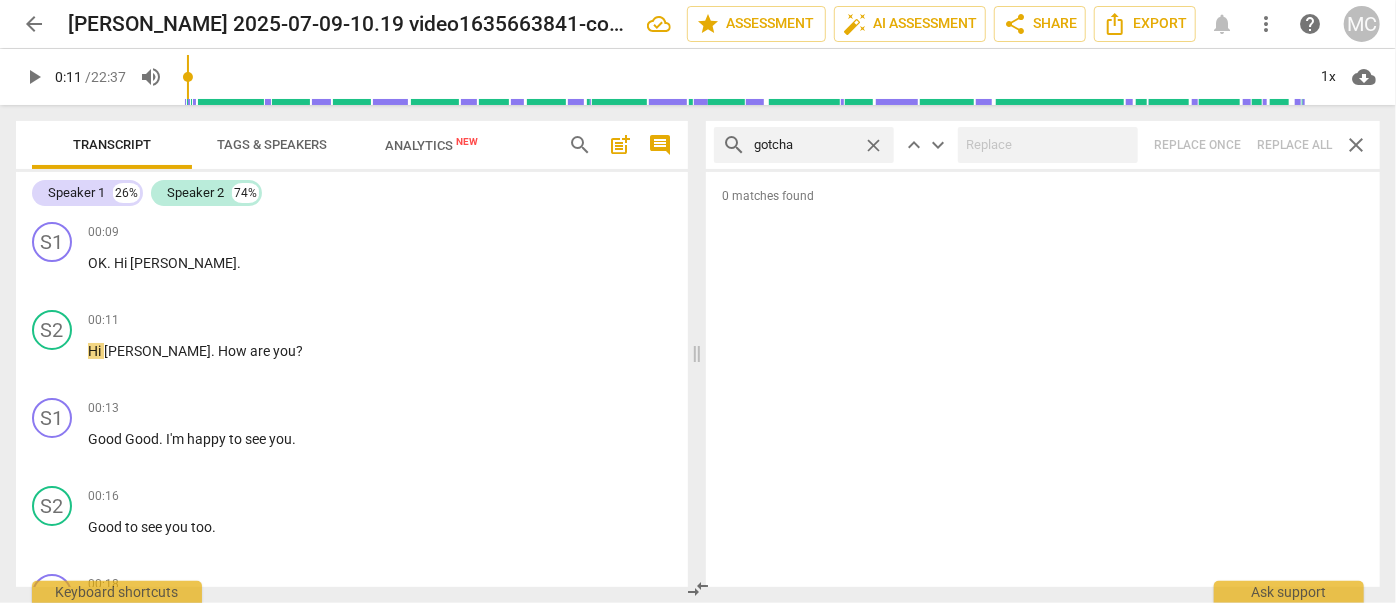 click on "close" at bounding box center [873, 145] 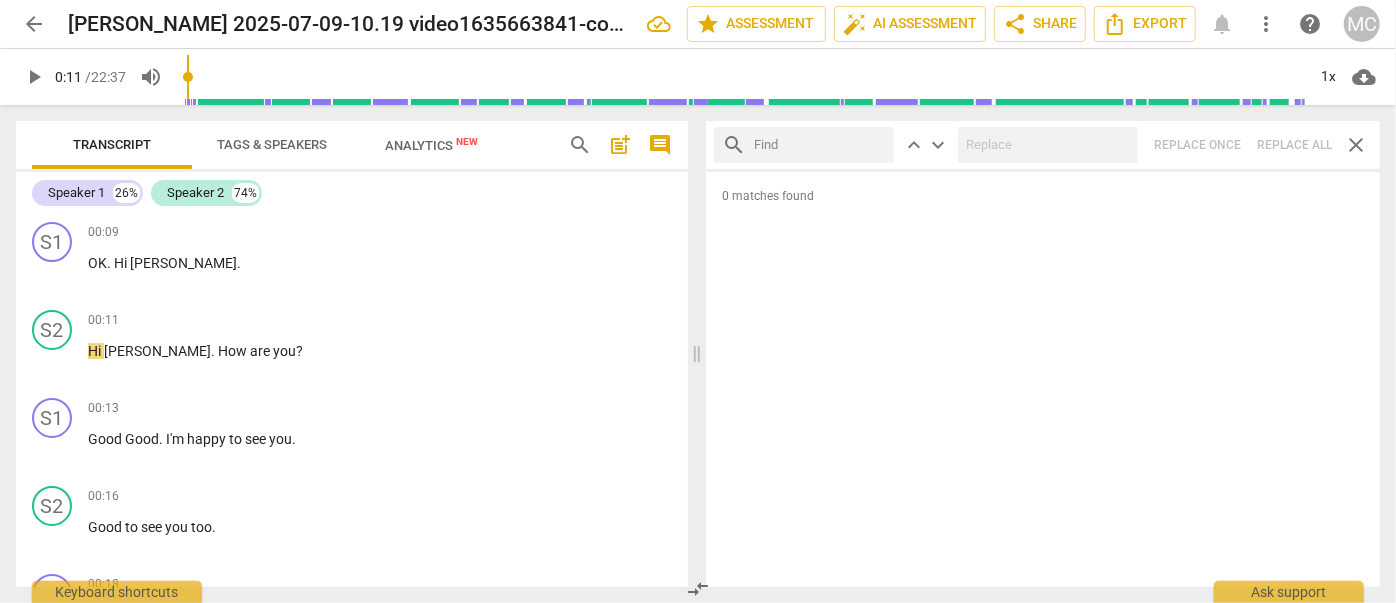 click at bounding box center (820, 145) 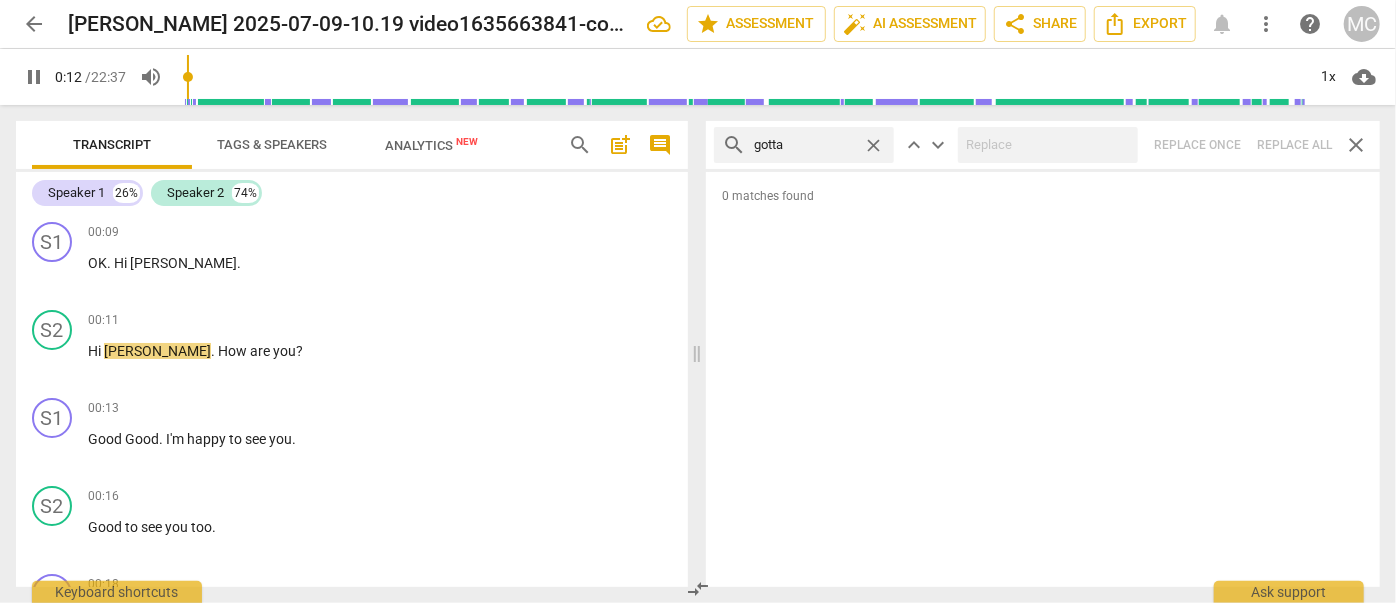 click on "search gotta close keyboard_arrow_up keyboard_arrow_down Replace once Replace all close" at bounding box center [1043, 145] 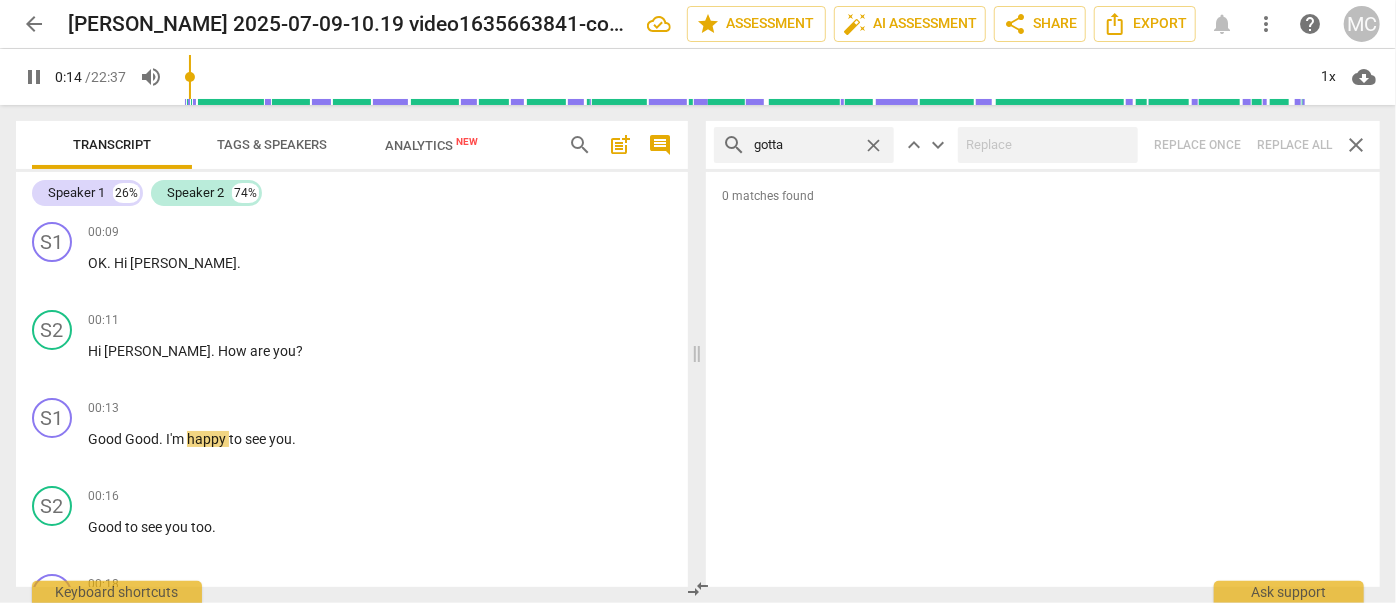 click on "close" at bounding box center [873, 145] 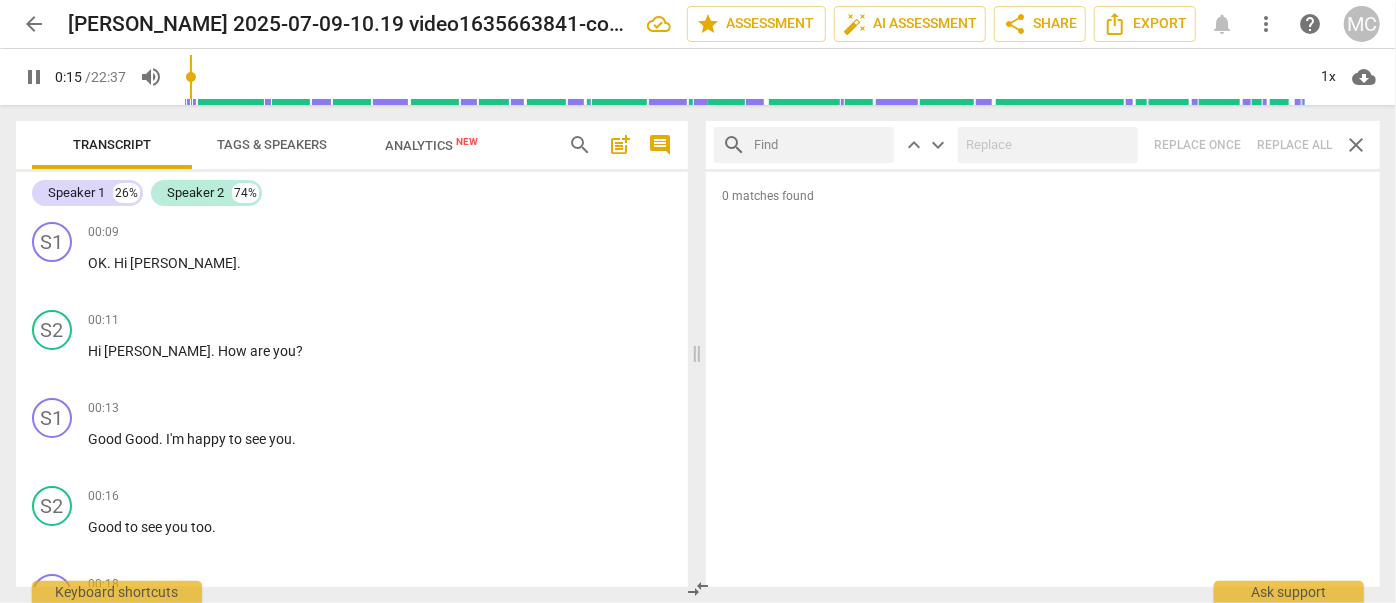 click at bounding box center [820, 145] 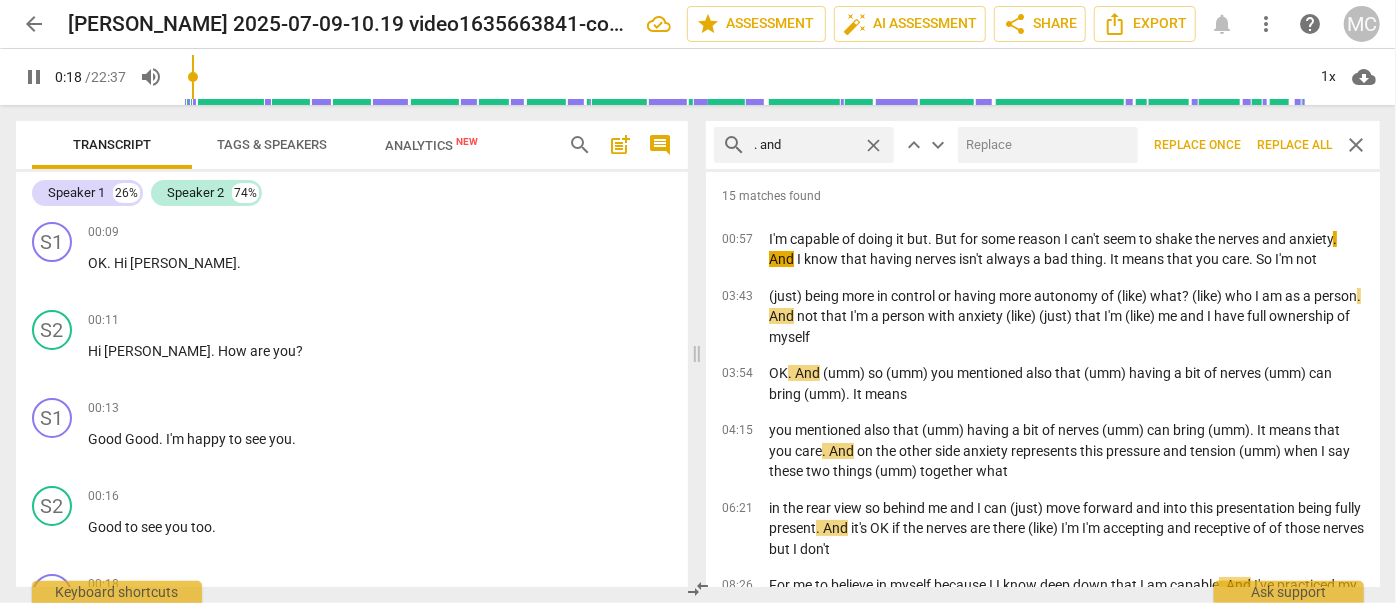 click at bounding box center (1044, 145) 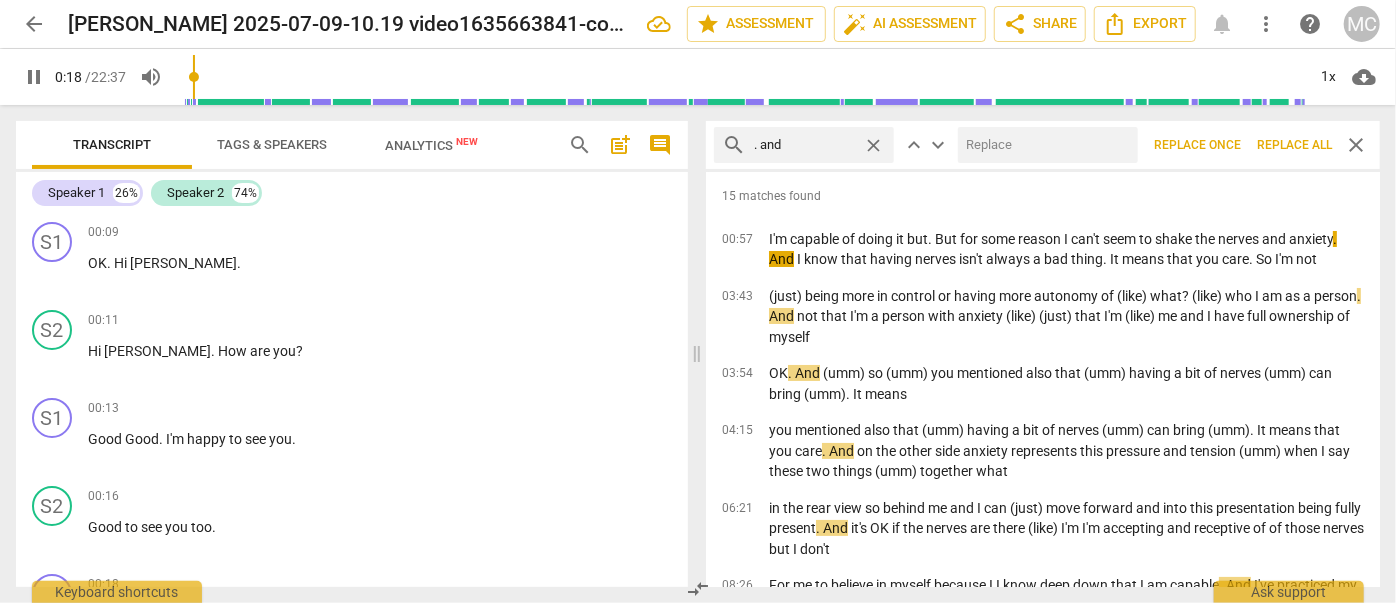 scroll, scrollTop: 388, scrollLeft: 0, axis: vertical 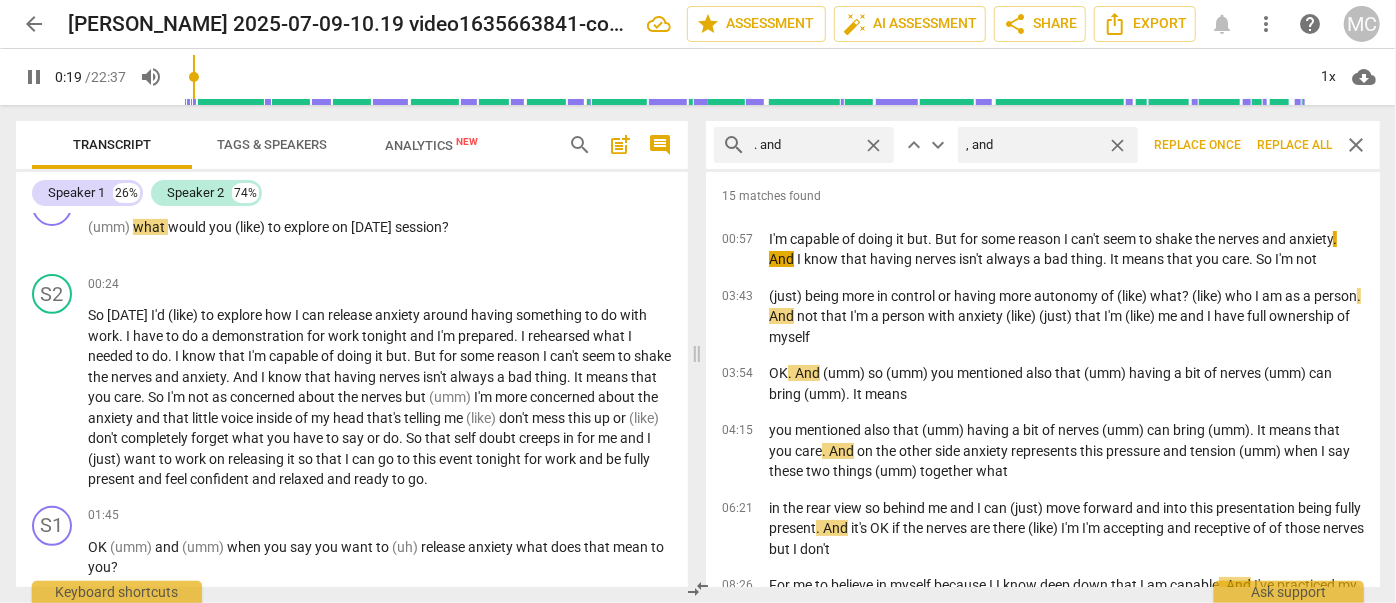 click on "Replace all" at bounding box center (1294, 145) 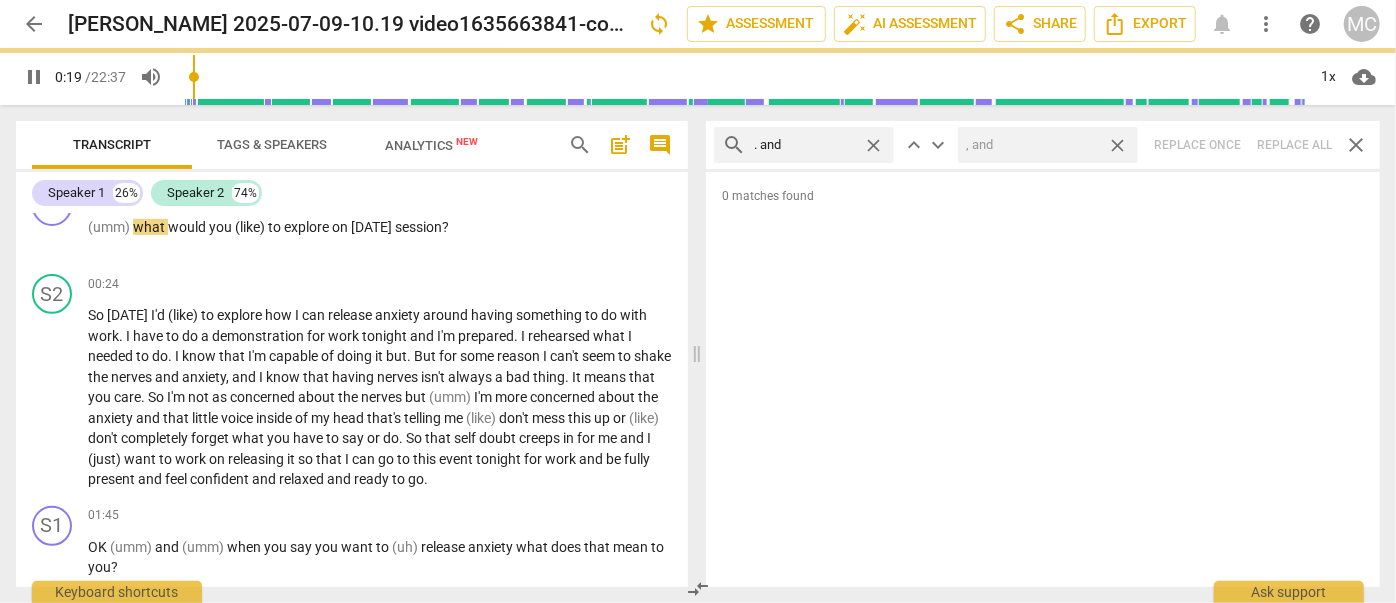 click on "close" at bounding box center (1117, 145) 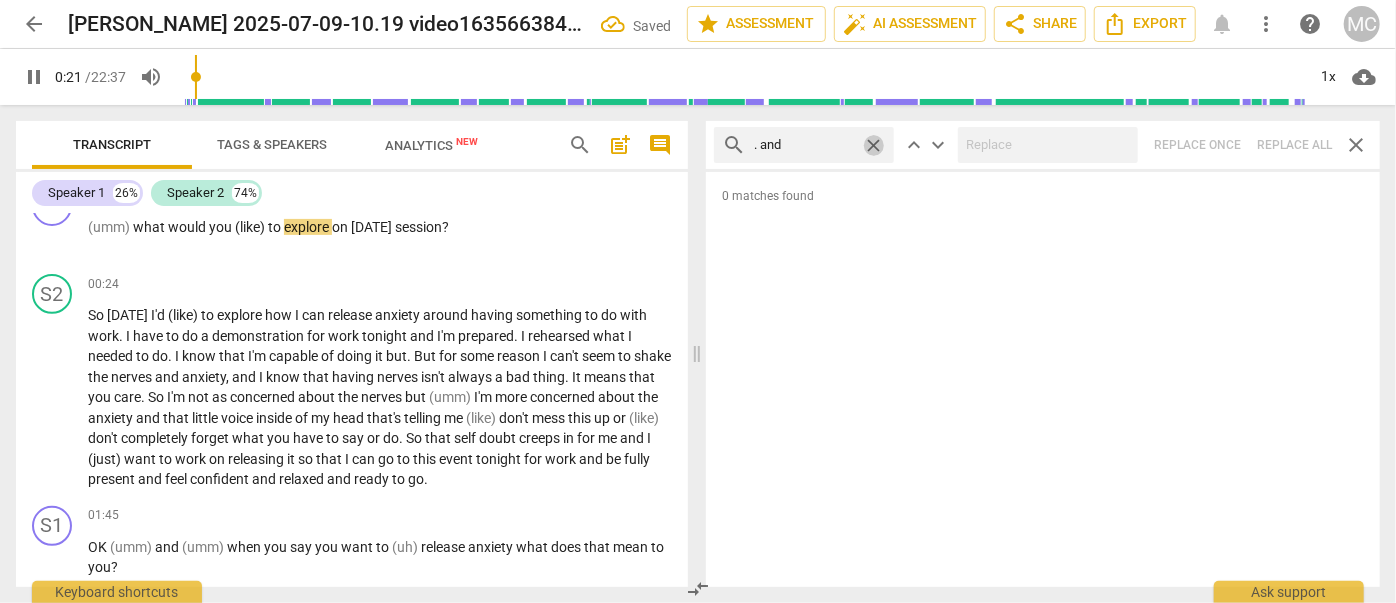 click on "close" at bounding box center (873, 145) 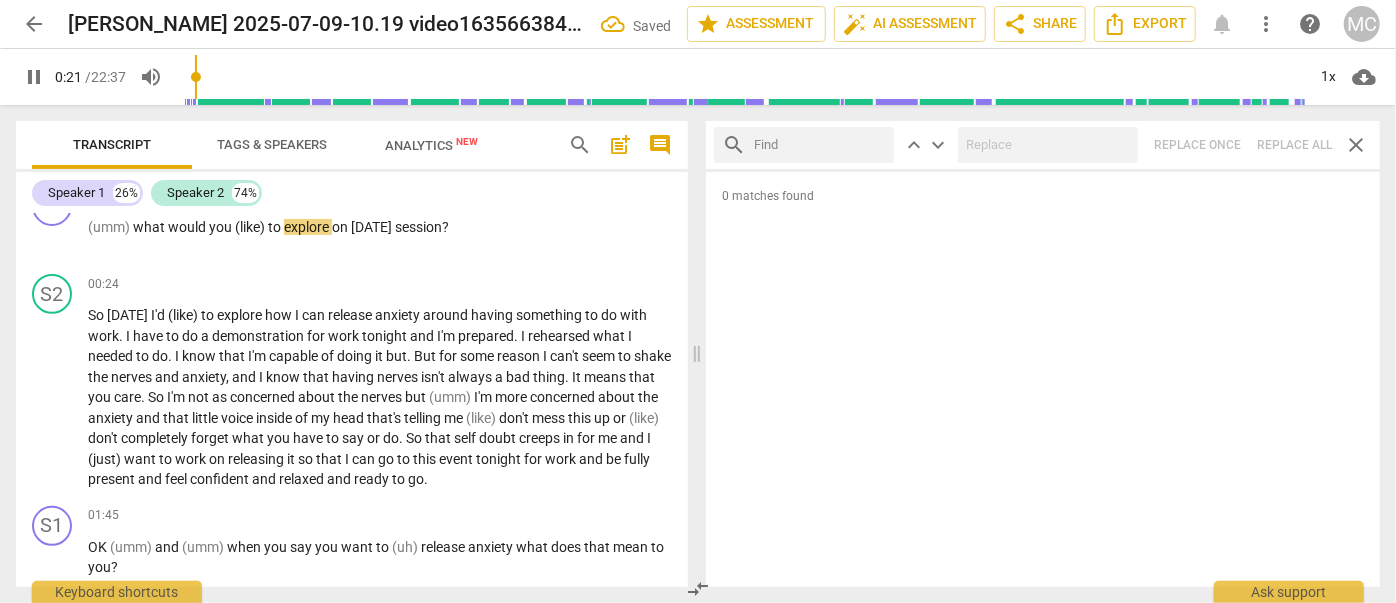 click at bounding box center [820, 145] 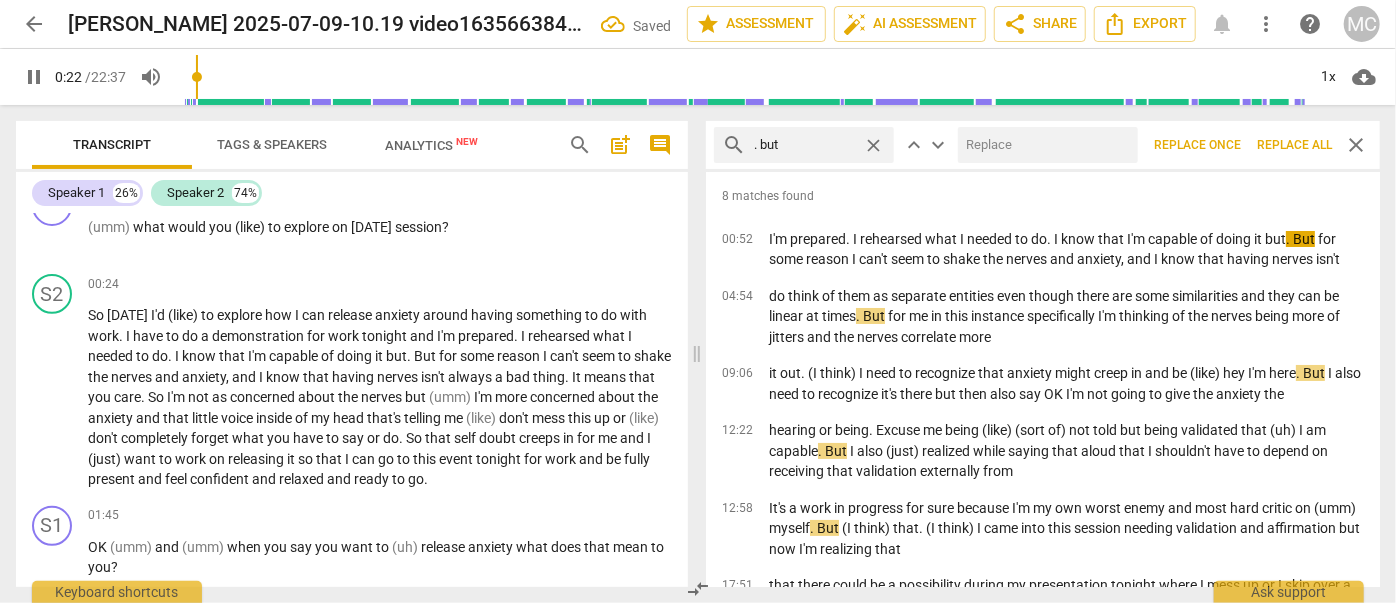 click at bounding box center [1044, 145] 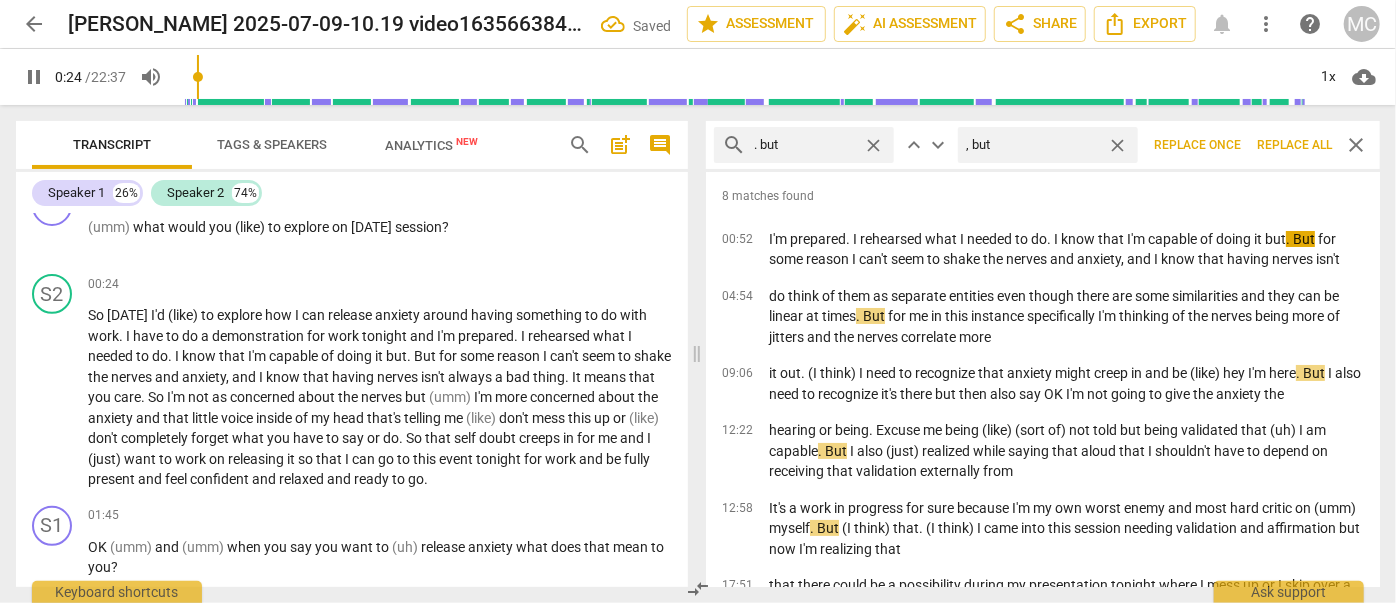 click on "Replace all" at bounding box center (1294, 145) 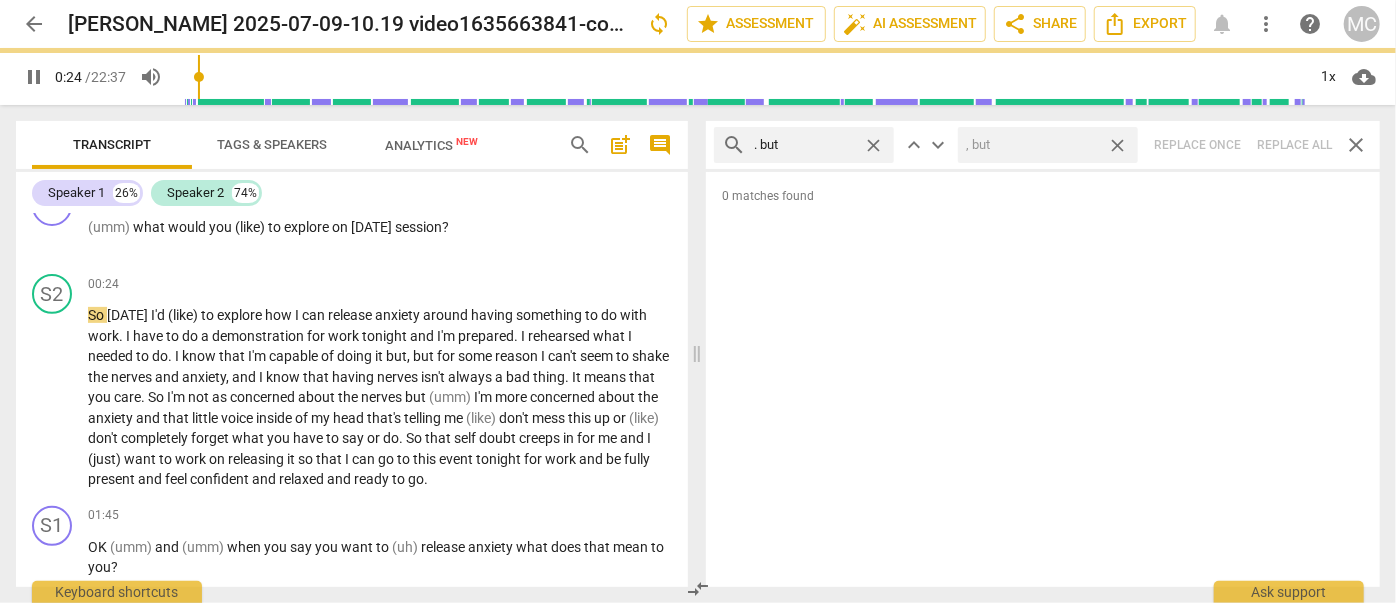 drag, startPoint x: 1117, startPoint y: 143, endPoint x: 872, endPoint y: 136, distance: 245.09998 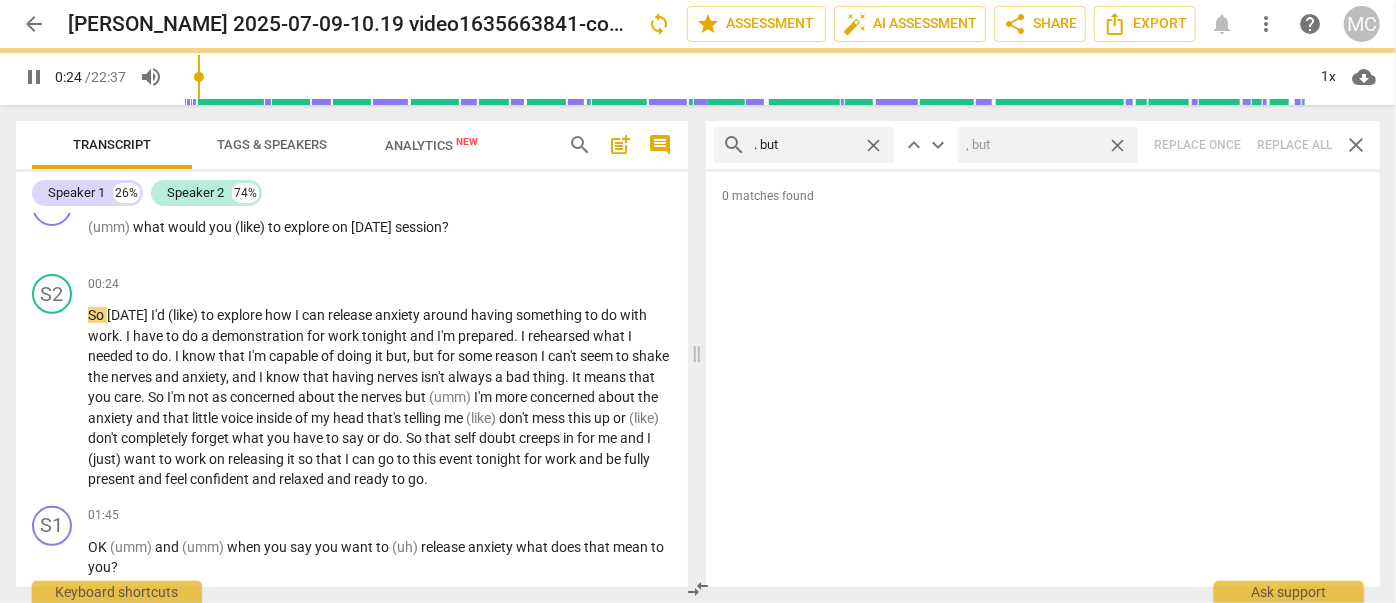 click on "close" at bounding box center [1117, 145] 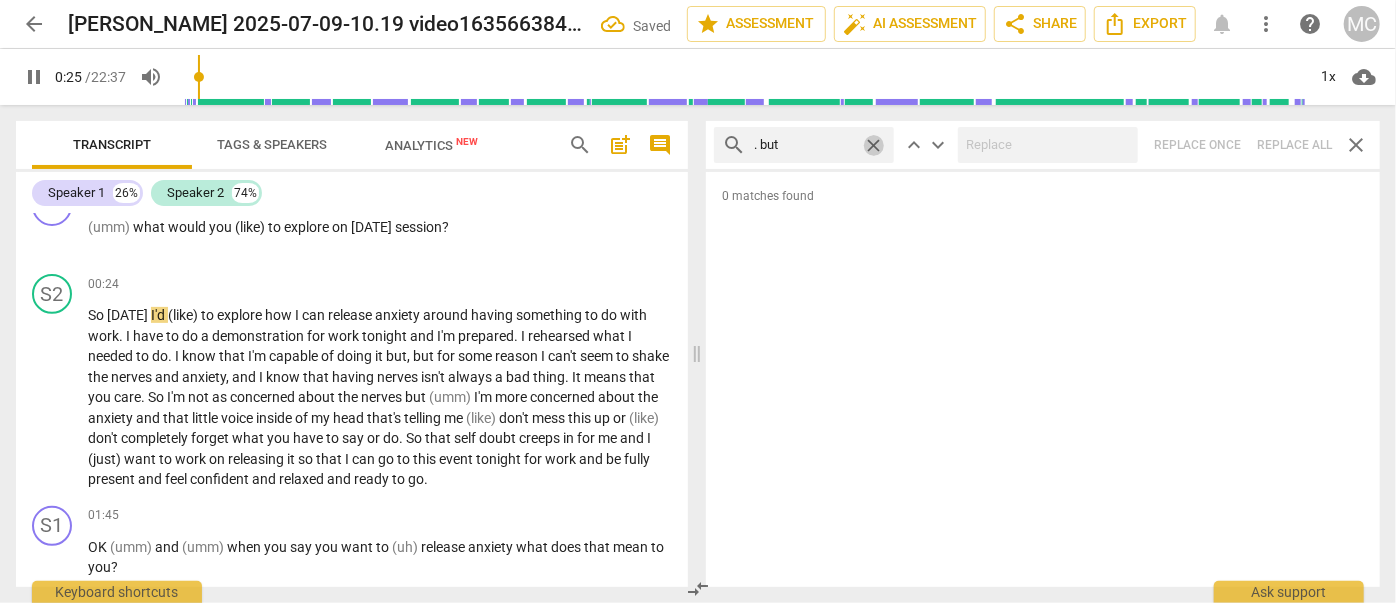 drag, startPoint x: 872, startPoint y: 137, endPoint x: 813, endPoint y: 139, distance: 59.03389 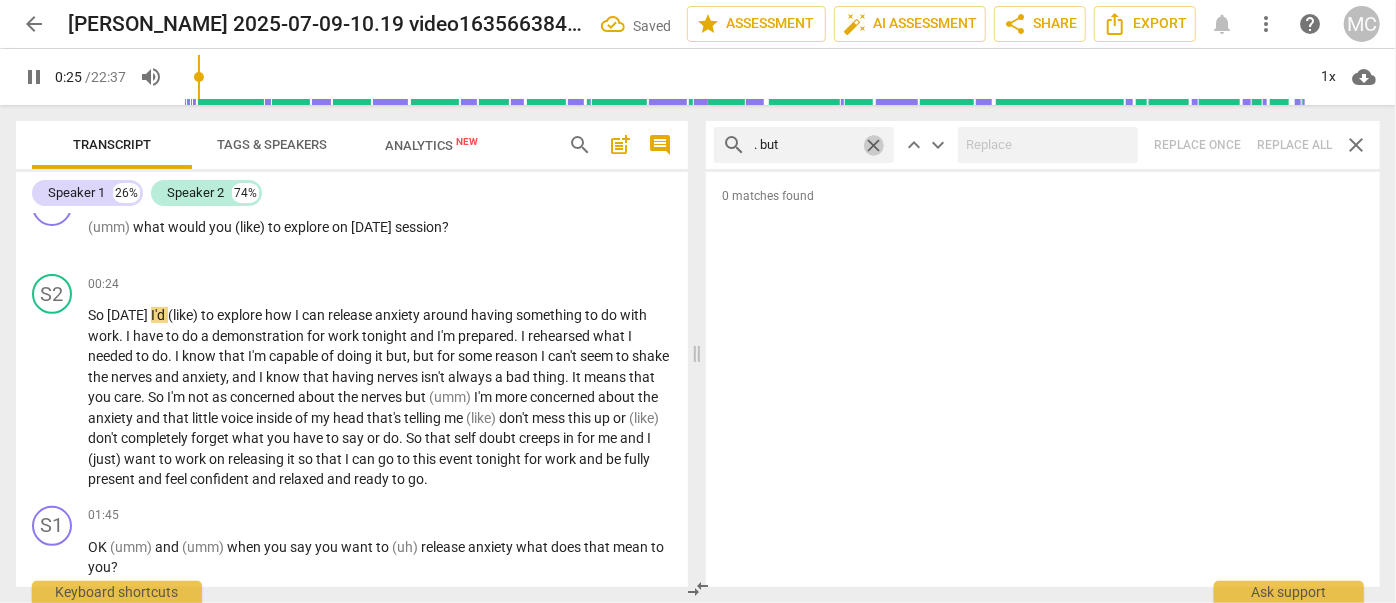 click on "close" at bounding box center [873, 145] 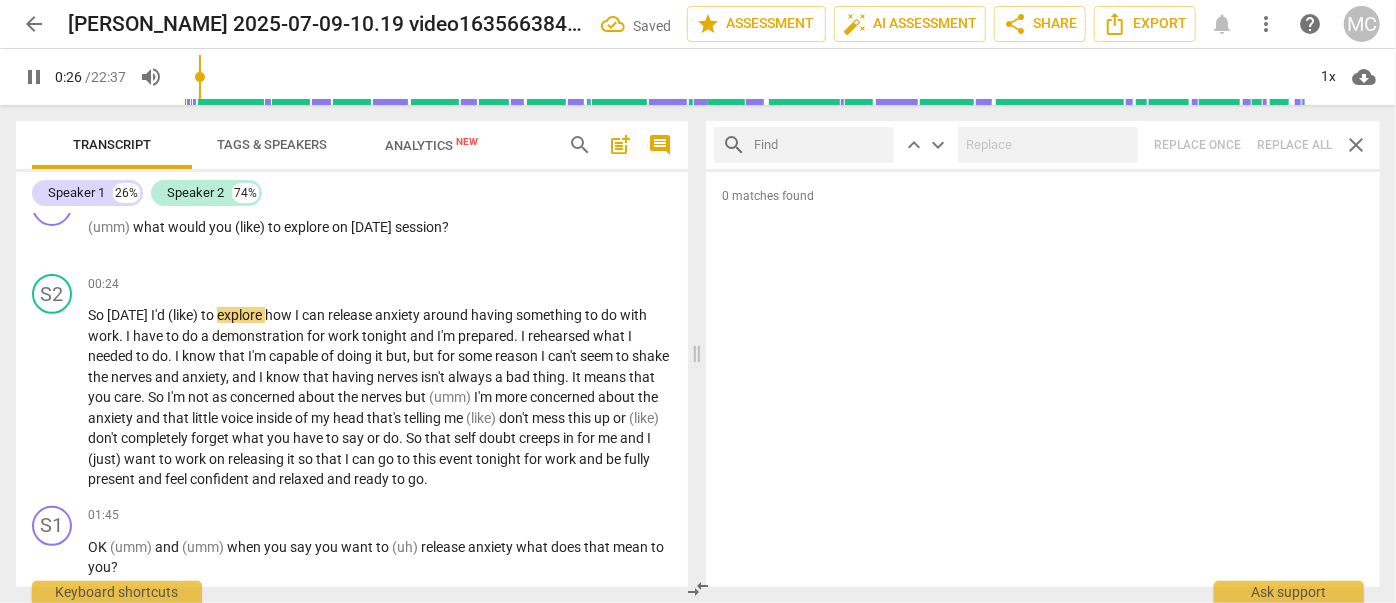 click at bounding box center [820, 145] 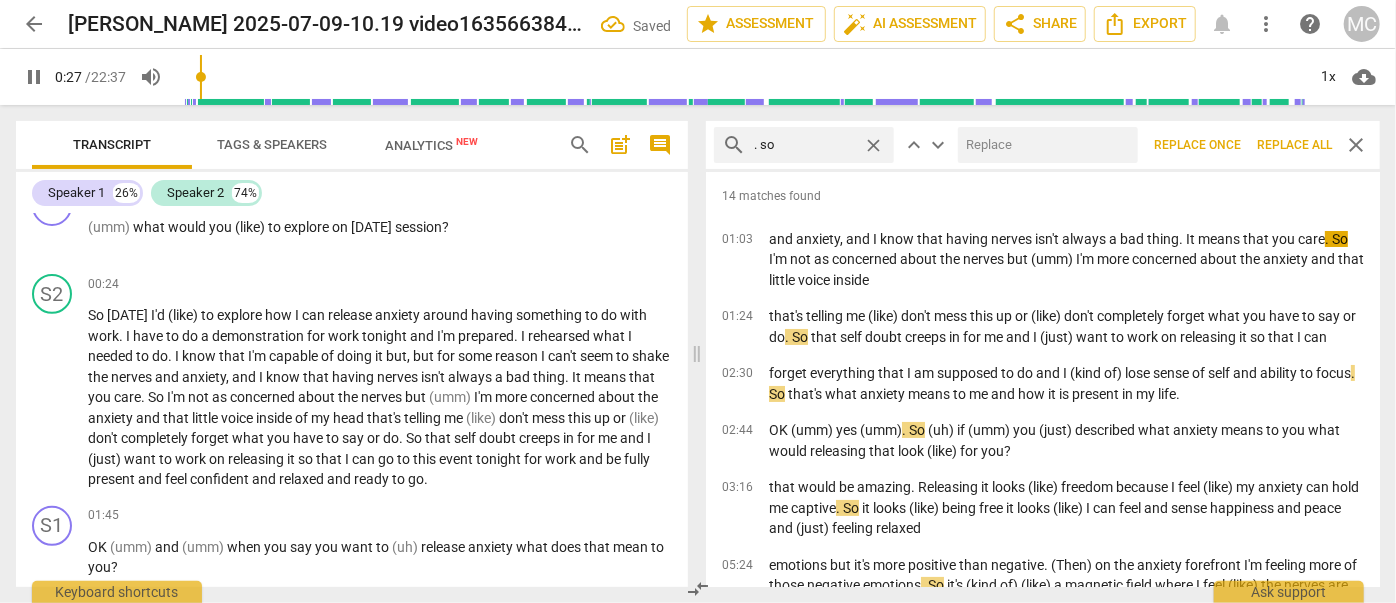 click at bounding box center (1044, 145) 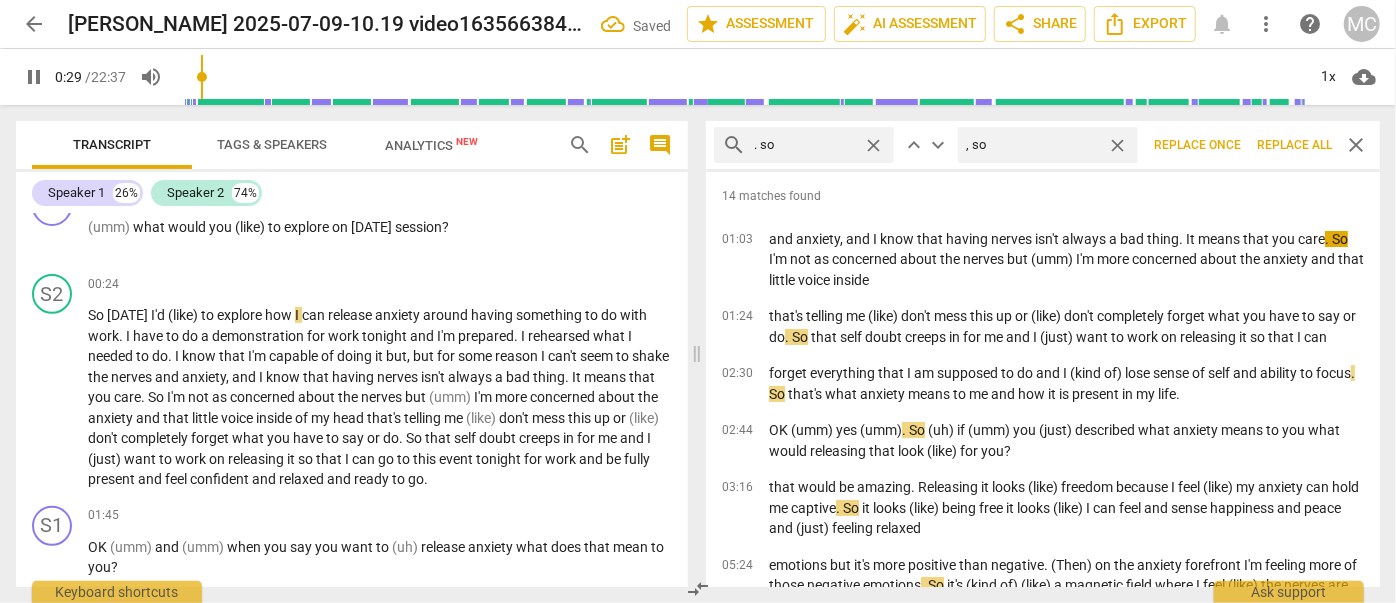click on "Replace all" at bounding box center (1294, 145) 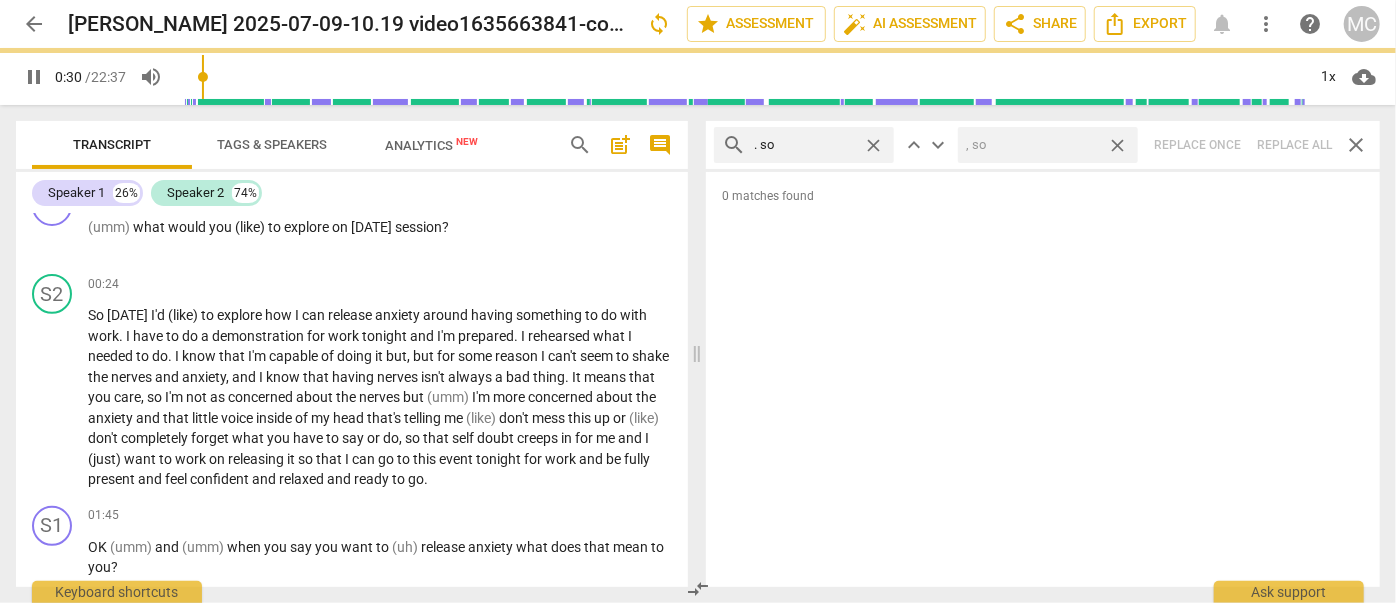 click on "close" at bounding box center (1117, 145) 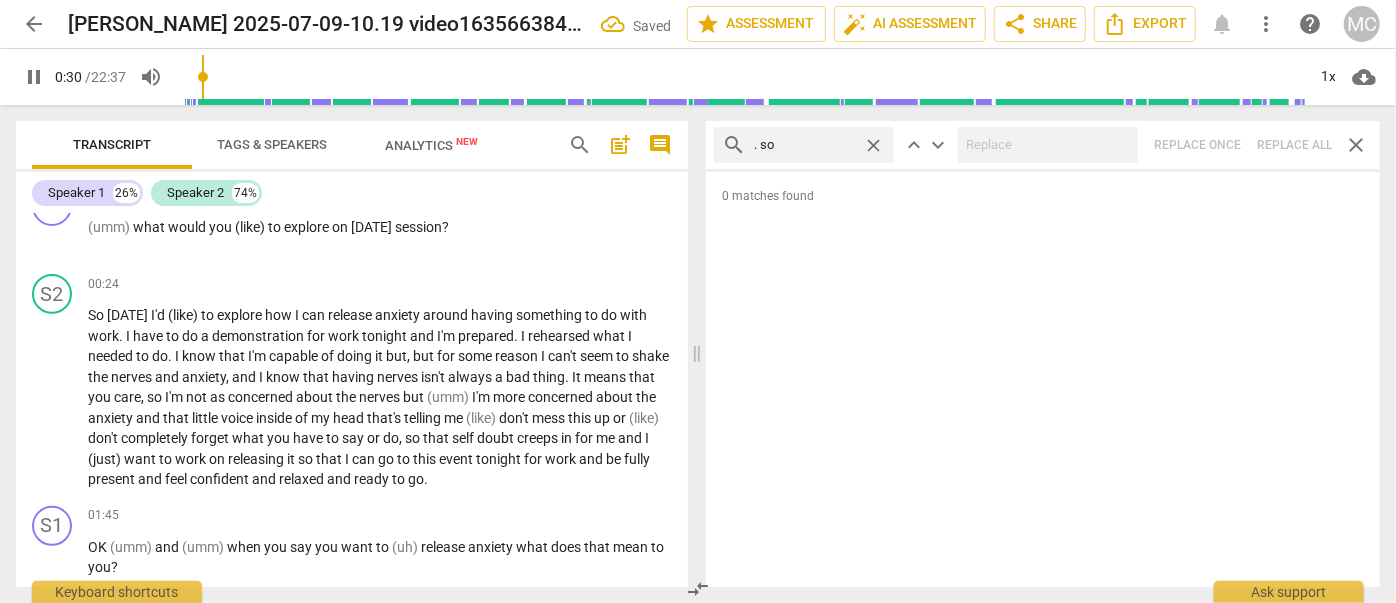 click on "close" at bounding box center [873, 145] 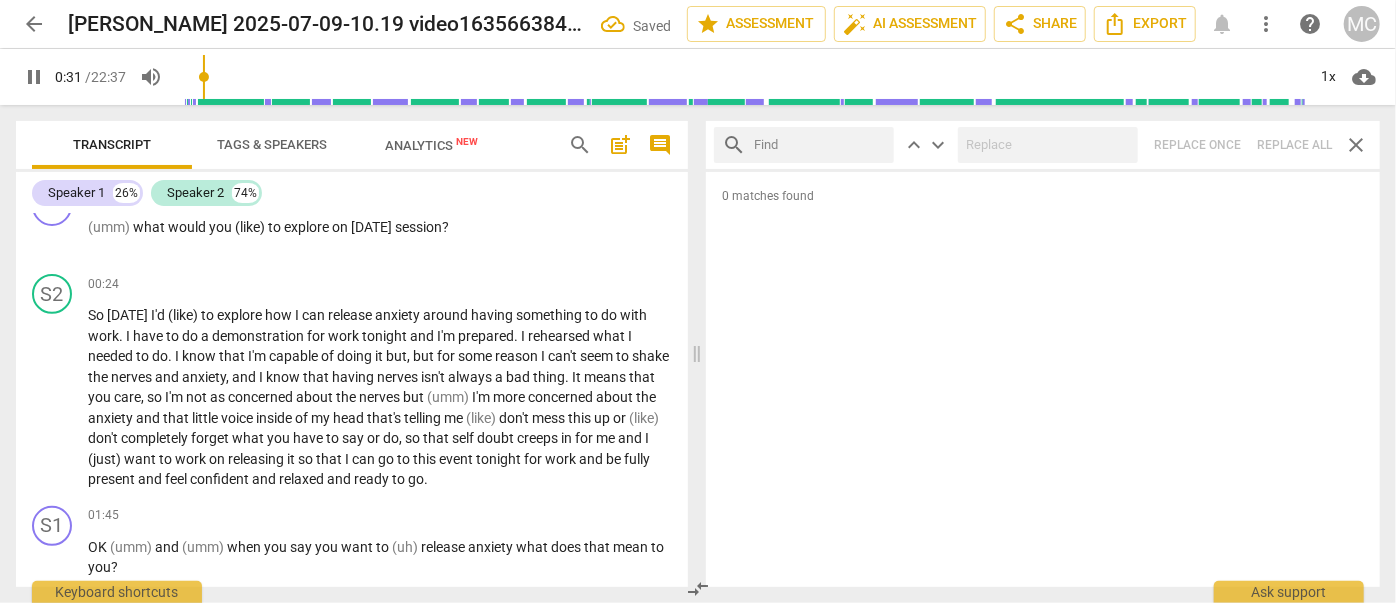 drag, startPoint x: 818, startPoint y: 145, endPoint x: 828, endPoint y: 124, distance: 23.259407 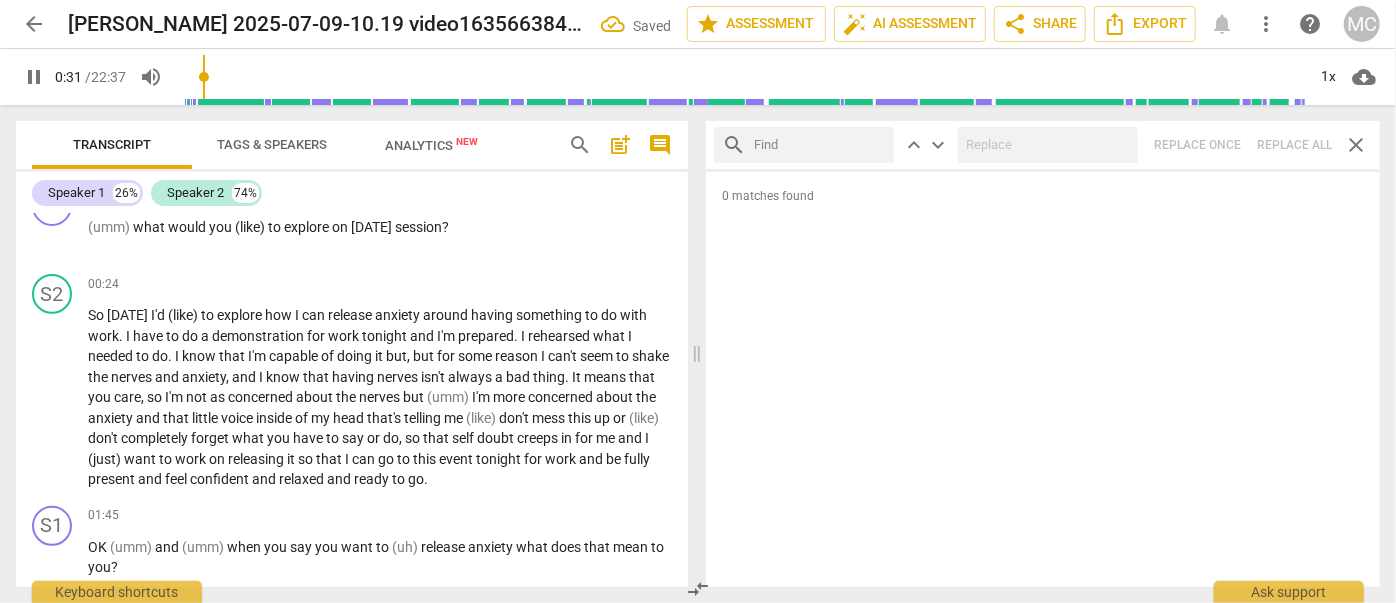 click at bounding box center (820, 145) 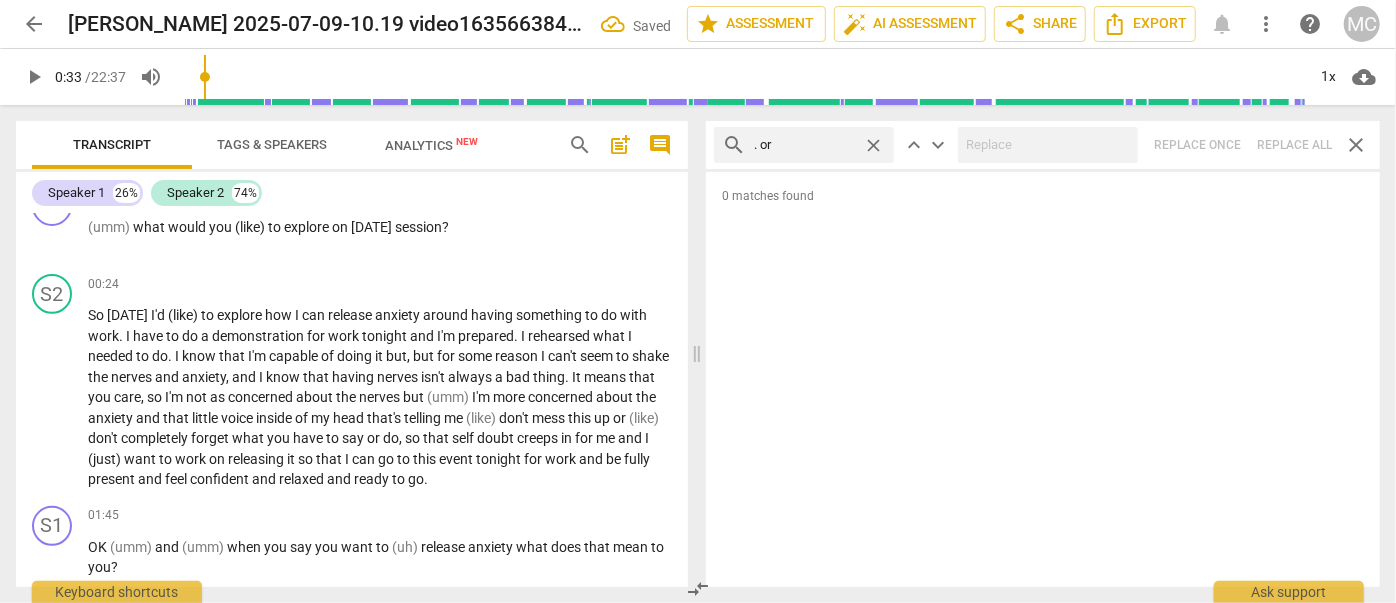 click on "search . or close keyboard_arrow_up keyboard_arrow_down Replace once Replace all close" at bounding box center [1043, 145] 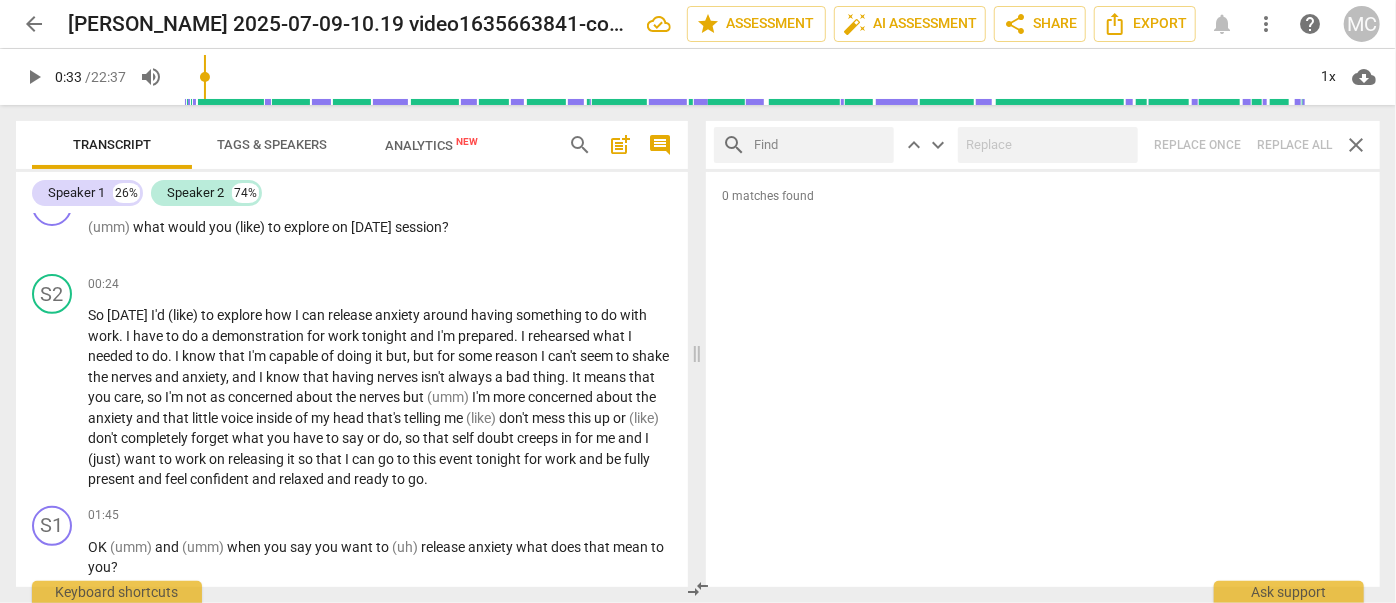click at bounding box center (820, 145) 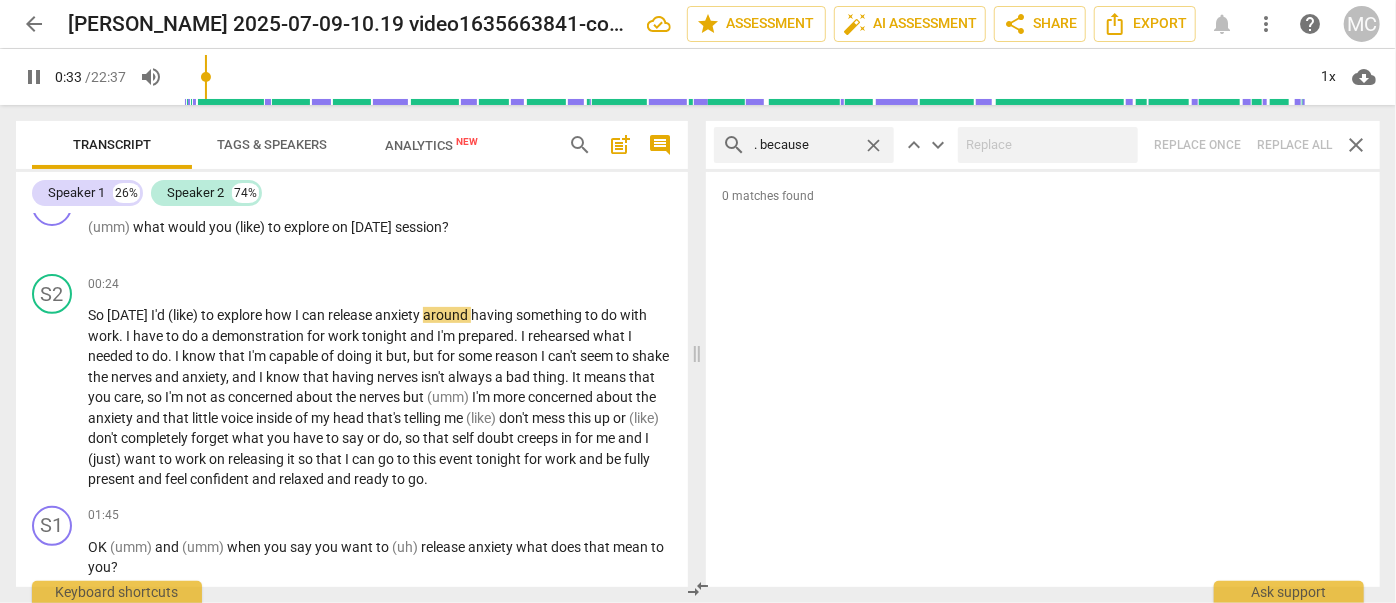 click on "search . because close keyboard_arrow_up keyboard_arrow_down Replace once Replace all close" at bounding box center (1043, 145) 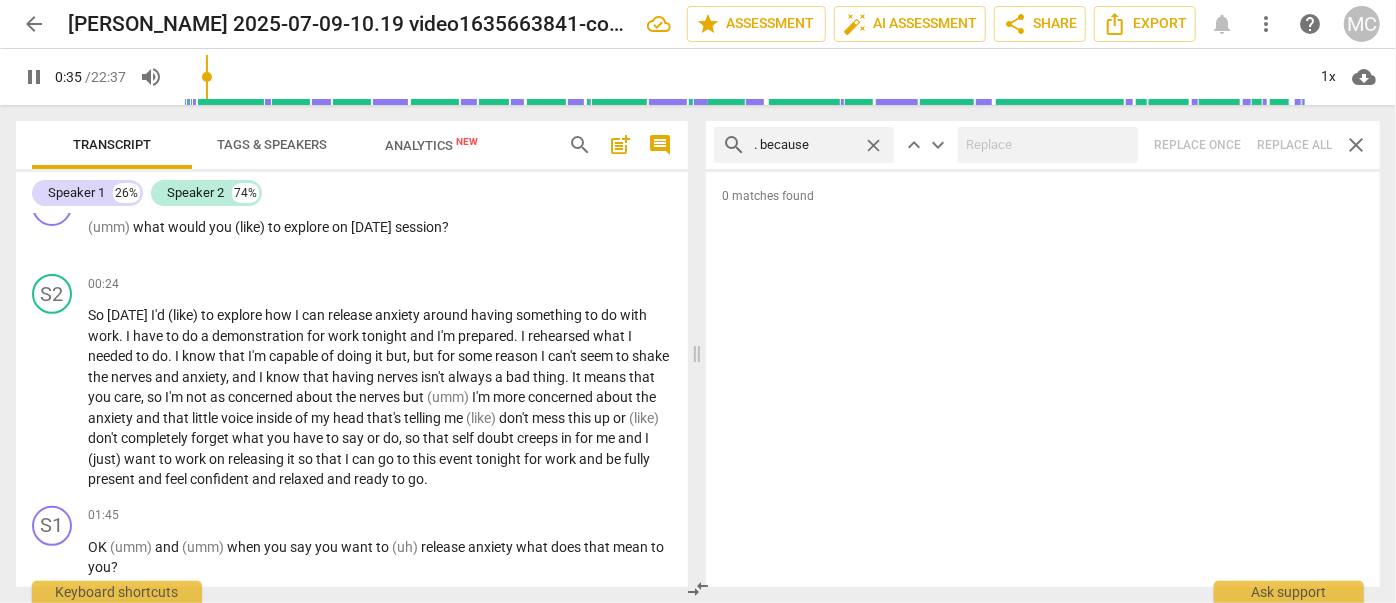 click on "close" at bounding box center (873, 145) 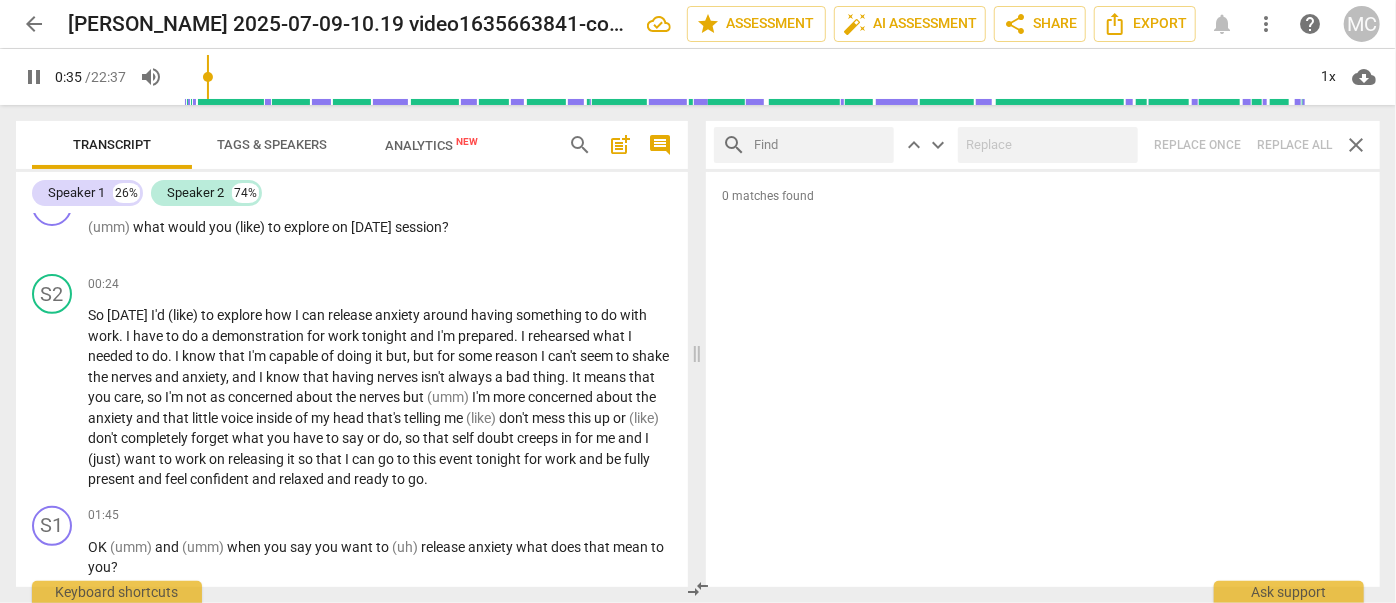 click at bounding box center [820, 145] 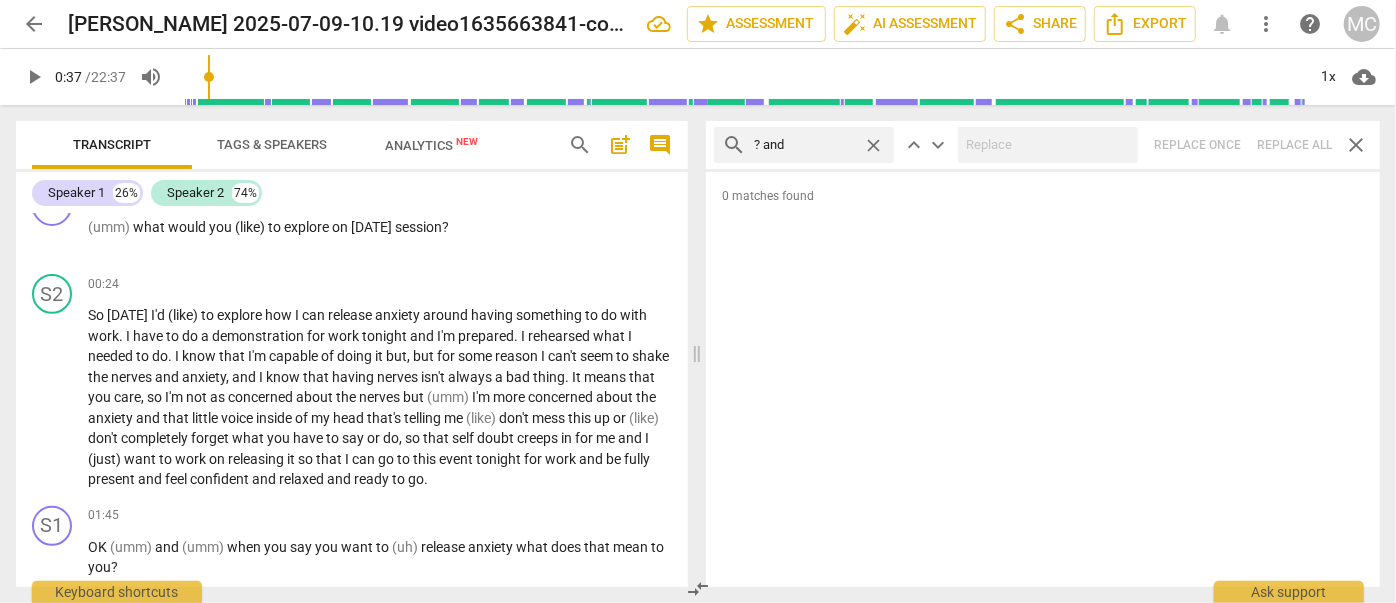 click on "search ? and close keyboard_arrow_up keyboard_arrow_down Replace once Replace all close" at bounding box center [1043, 145] 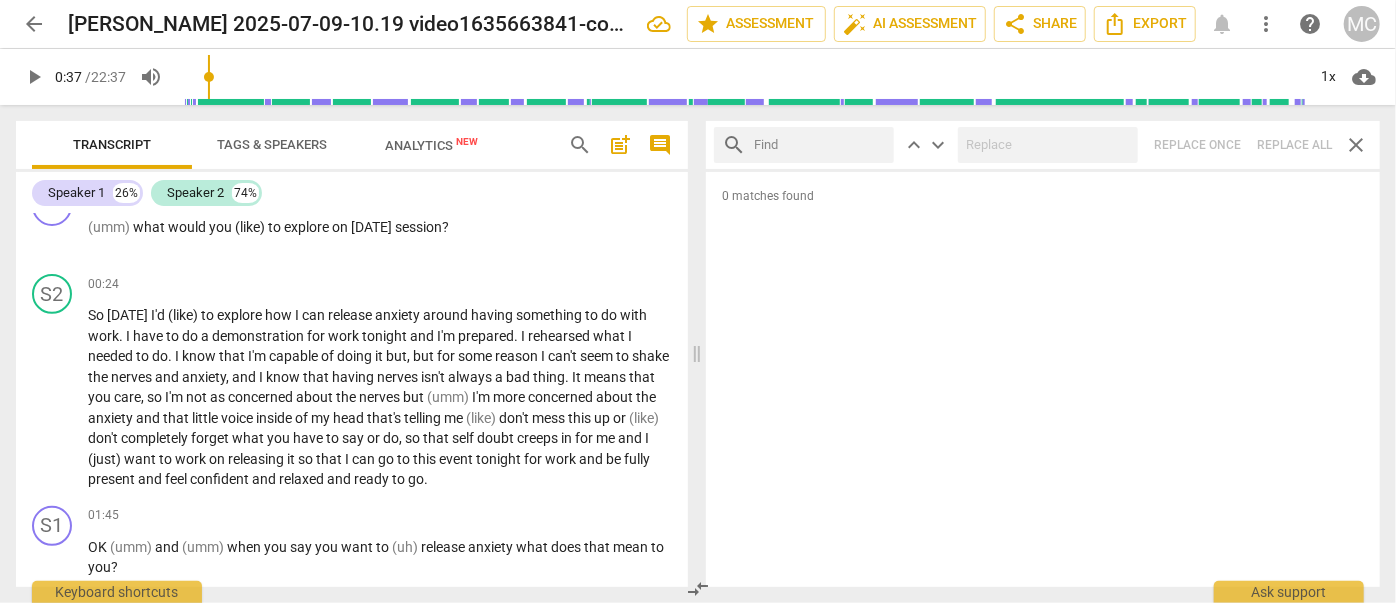 click at bounding box center [820, 145] 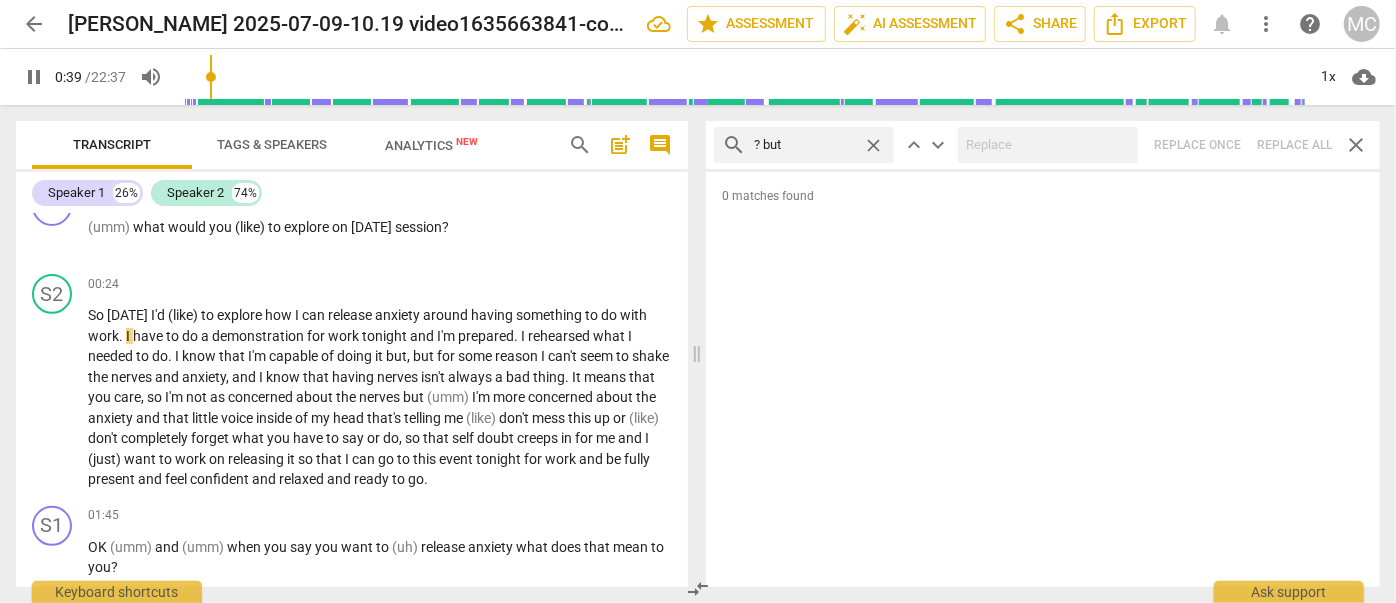 click on "search ? but close keyboard_arrow_up keyboard_arrow_down Replace once Replace all close" at bounding box center [1043, 145] 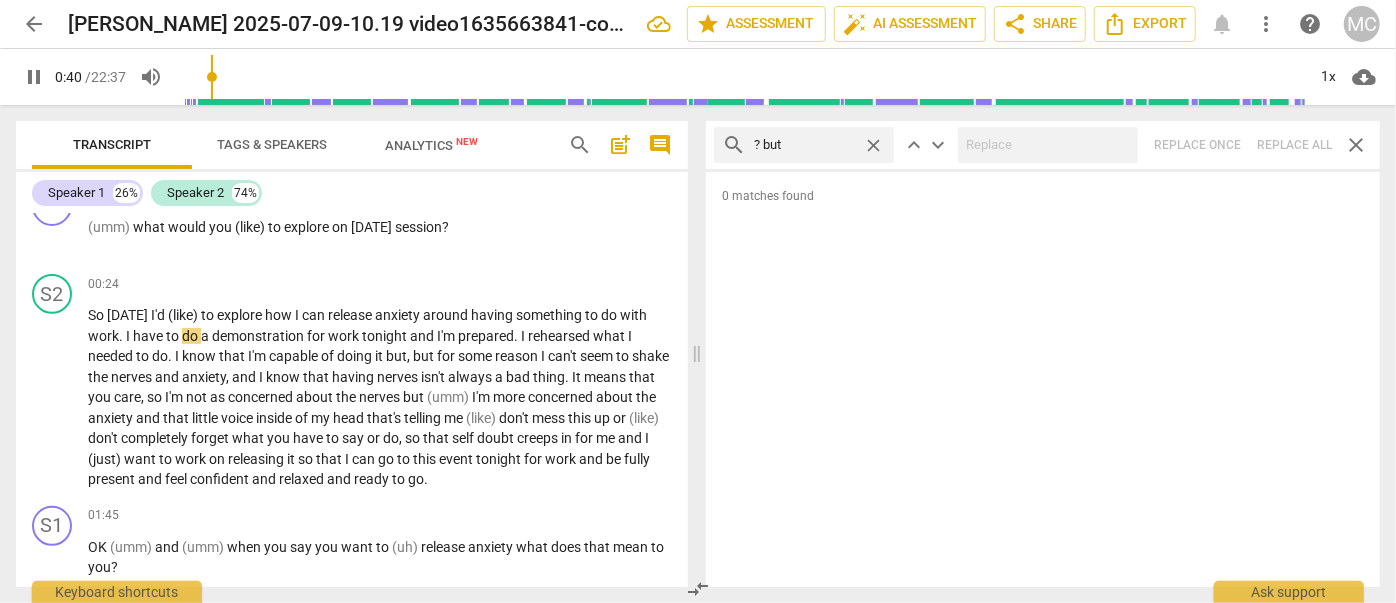 click on "close" at bounding box center (873, 145) 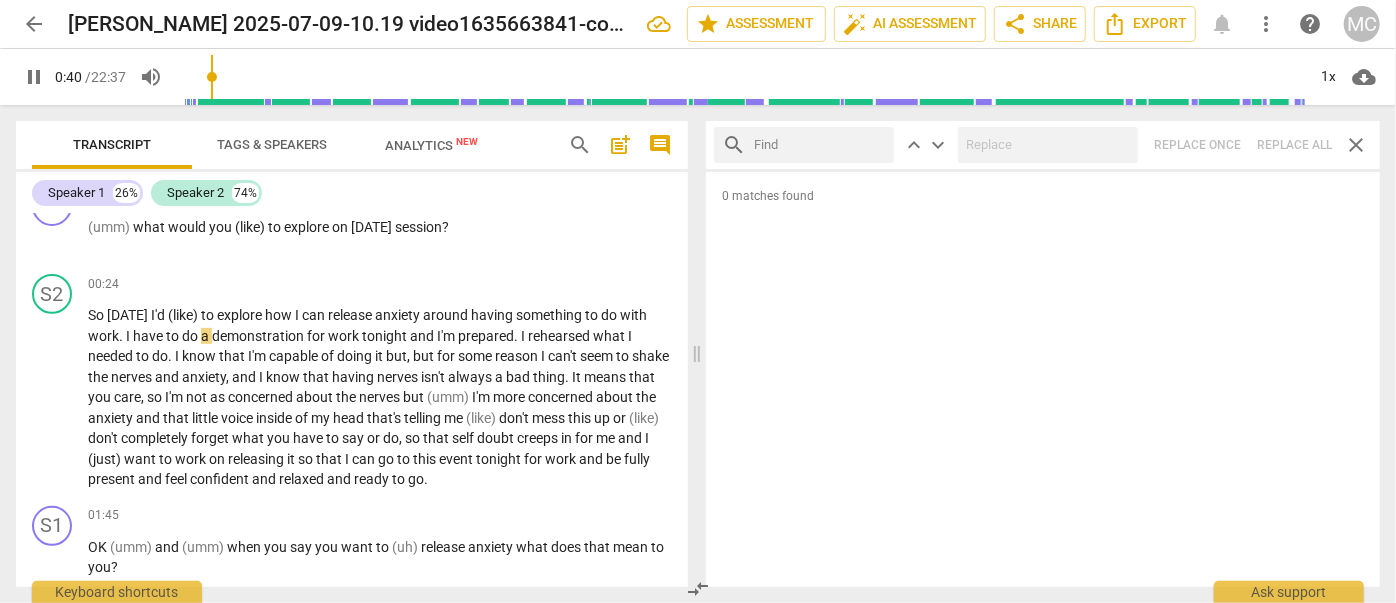 click at bounding box center [820, 145] 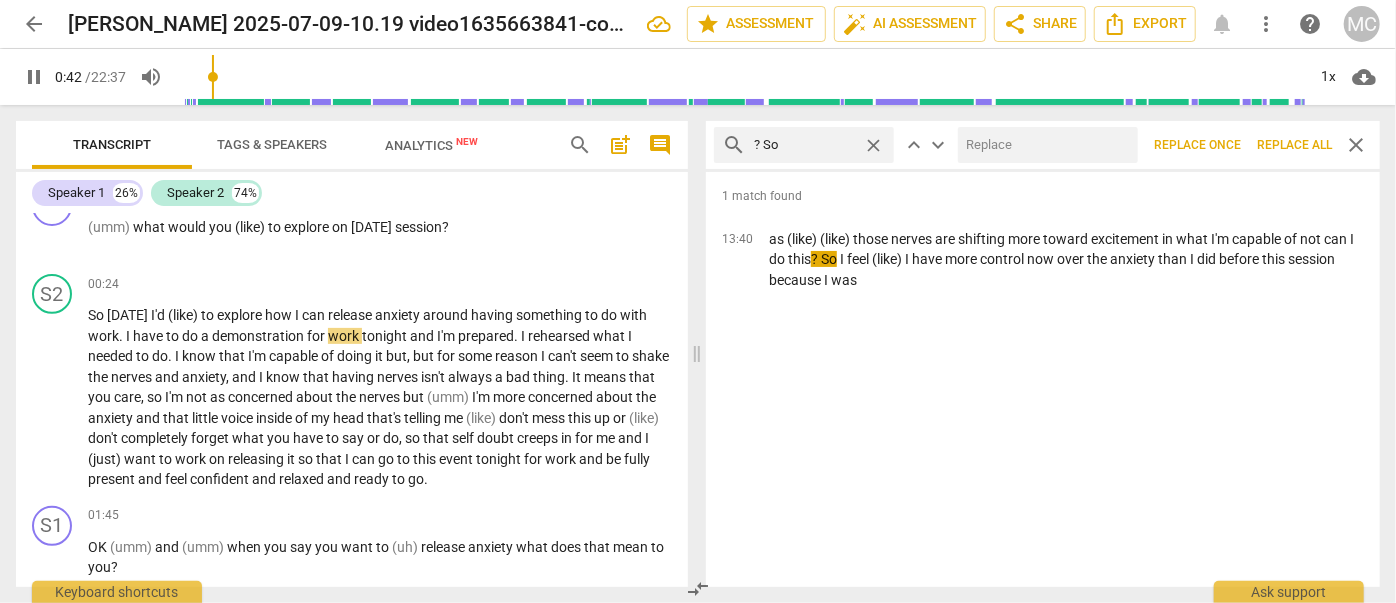 click at bounding box center (1044, 145) 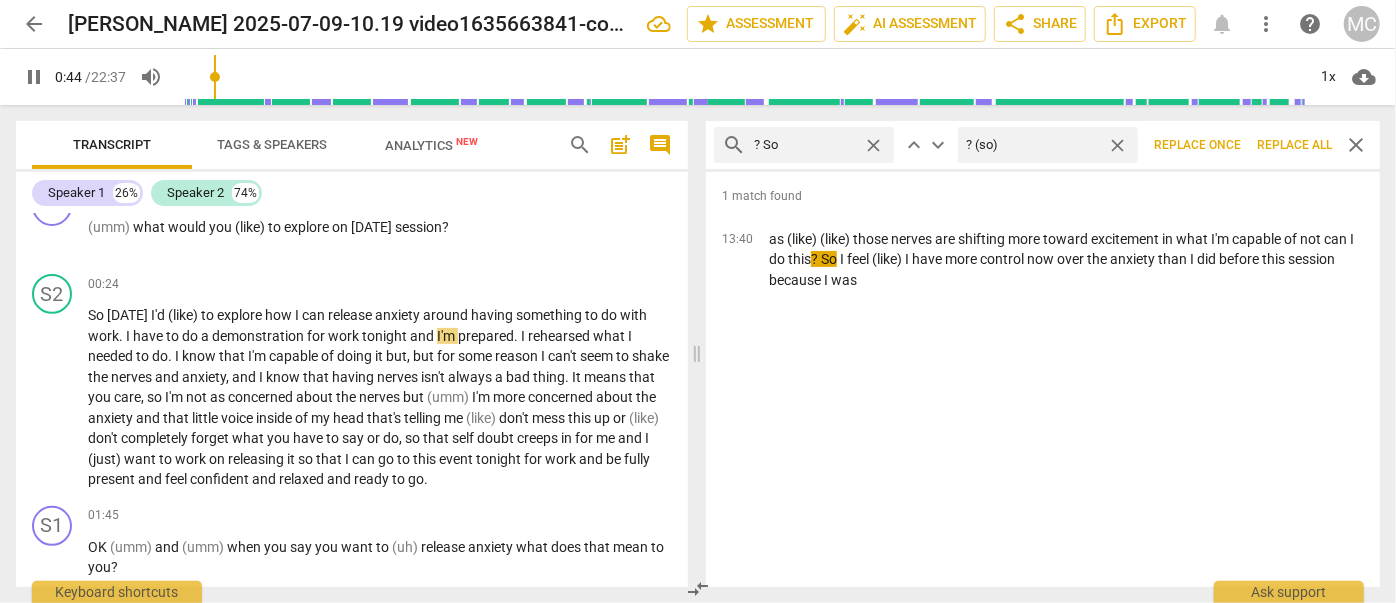 click on "Replace all" at bounding box center (1294, 145) 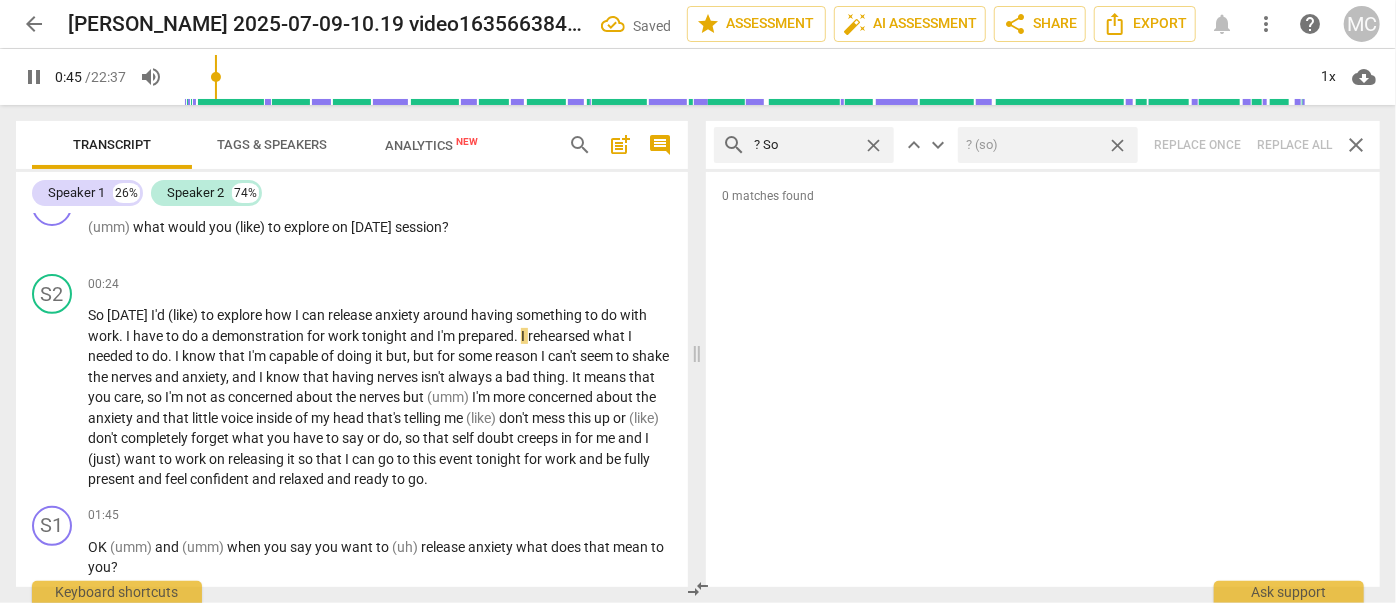 click on "close" at bounding box center (1117, 145) 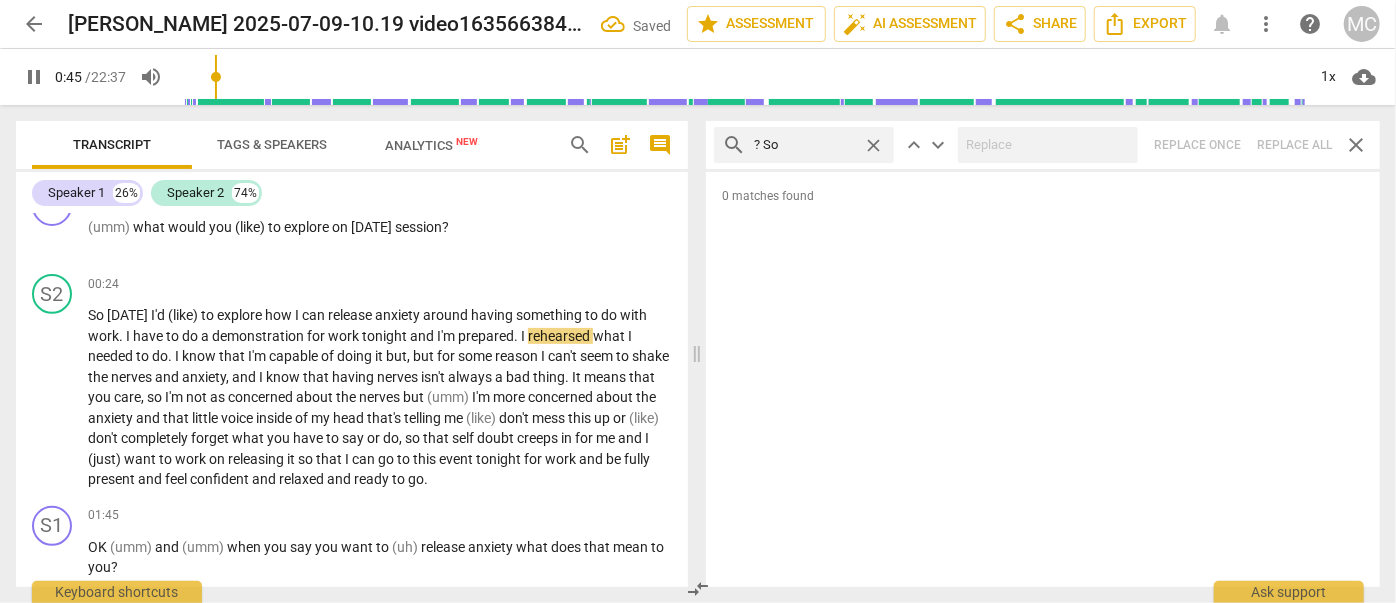 click on "close" at bounding box center [873, 145] 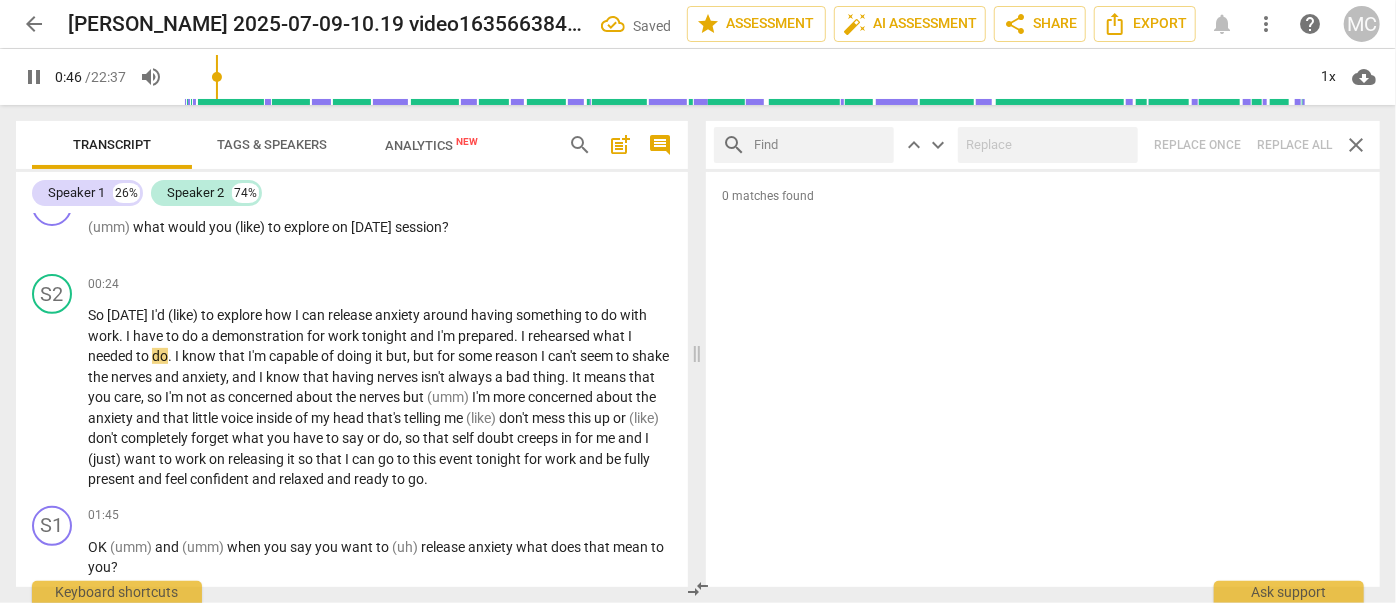 click at bounding box center (820, 145) 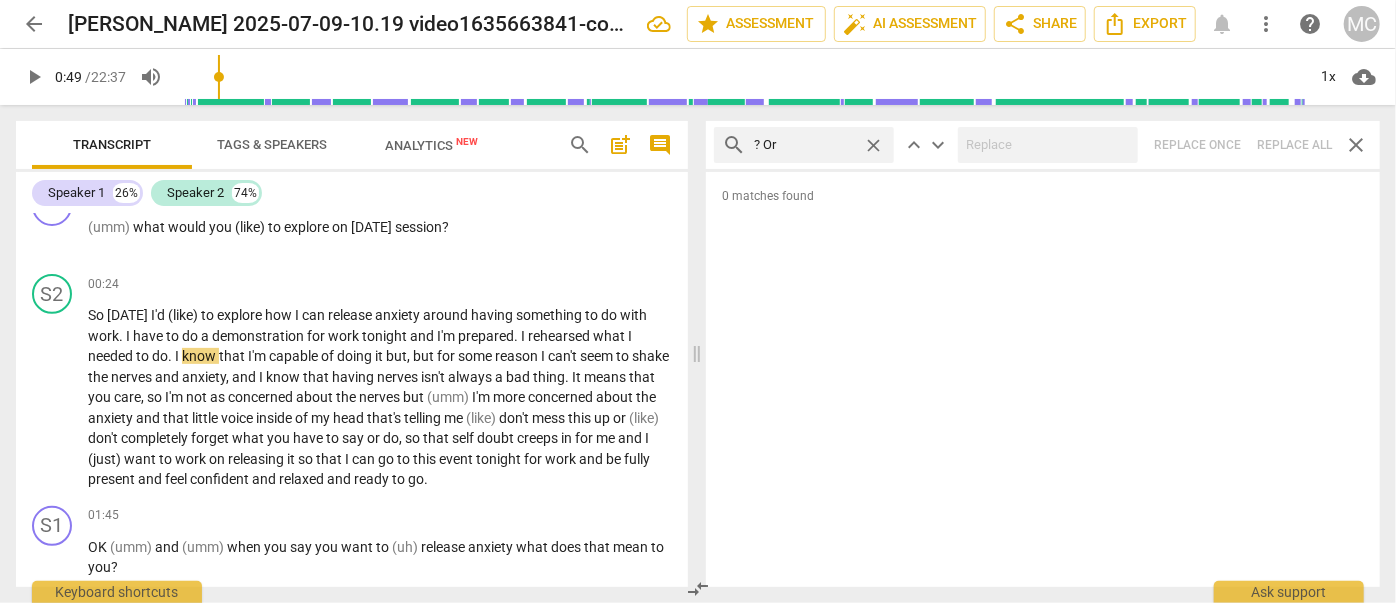 click on "search ? Or close keyboard_arrow_up keyboard_arrow_down Replace once Replace all close" at bounding box center (1043, 145) 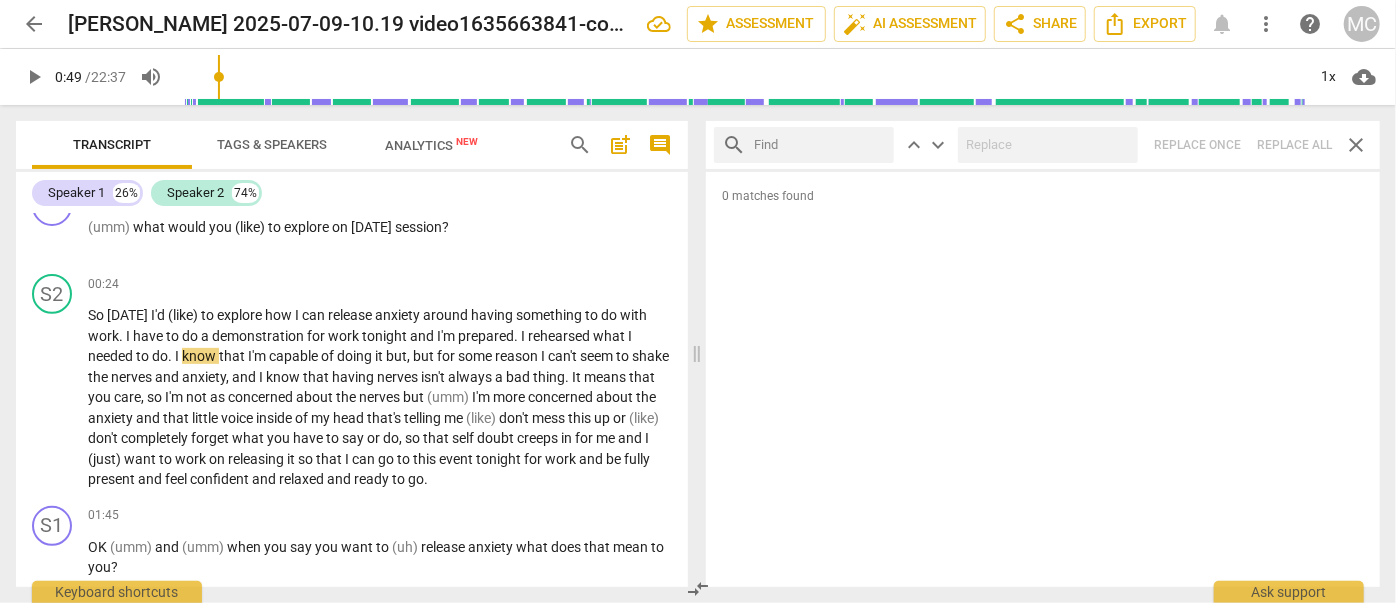 click at bounding box center (820, 145) 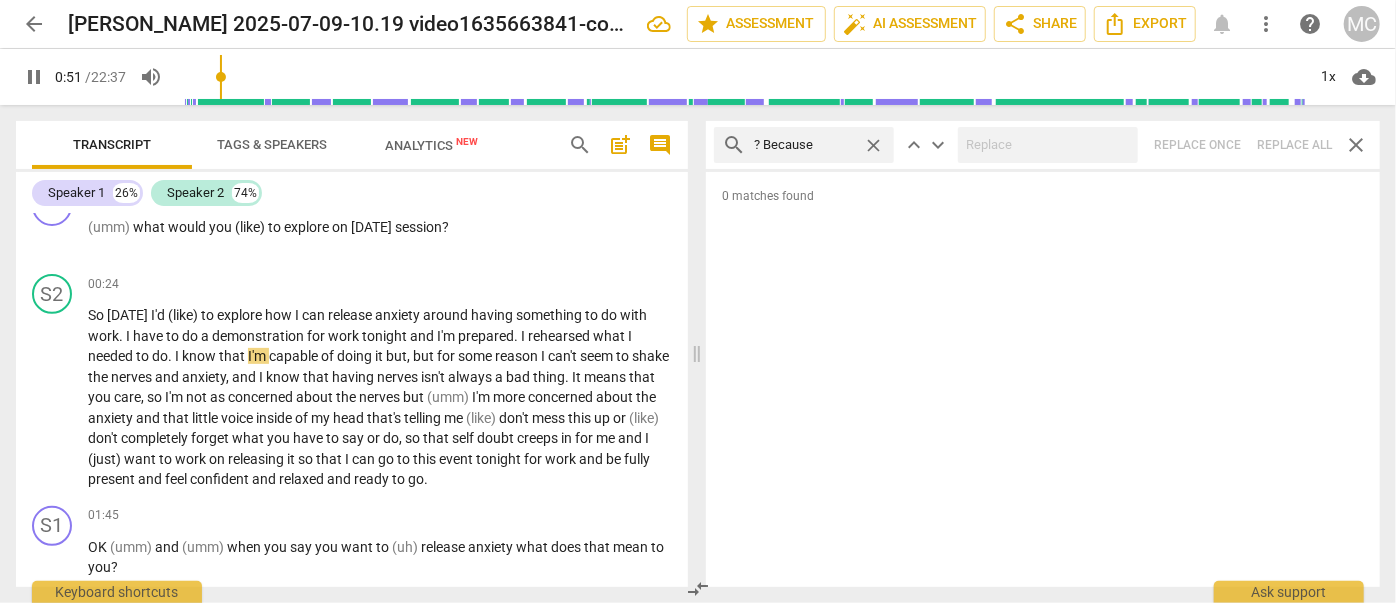 click on "search ? Because close keyboard_arrow_up keyboard_arrow_down Replace once Replace all close" at bounding box center [1043, 145] 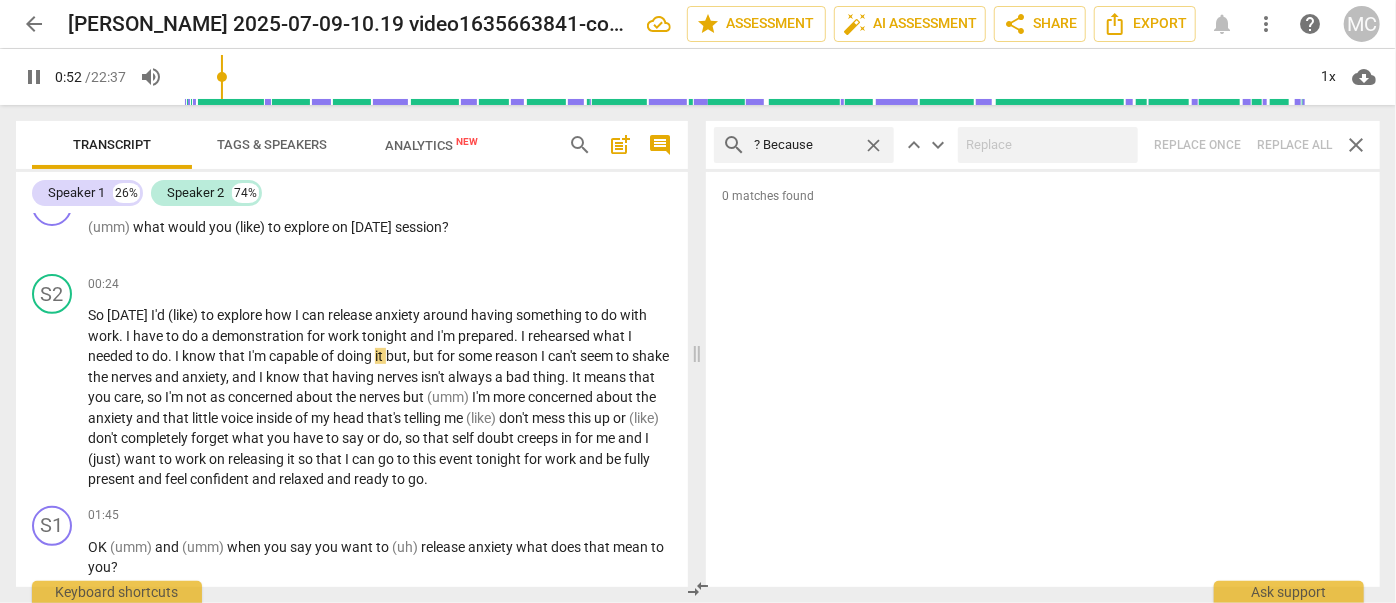 click on "close" at bounding box center (873, 145) 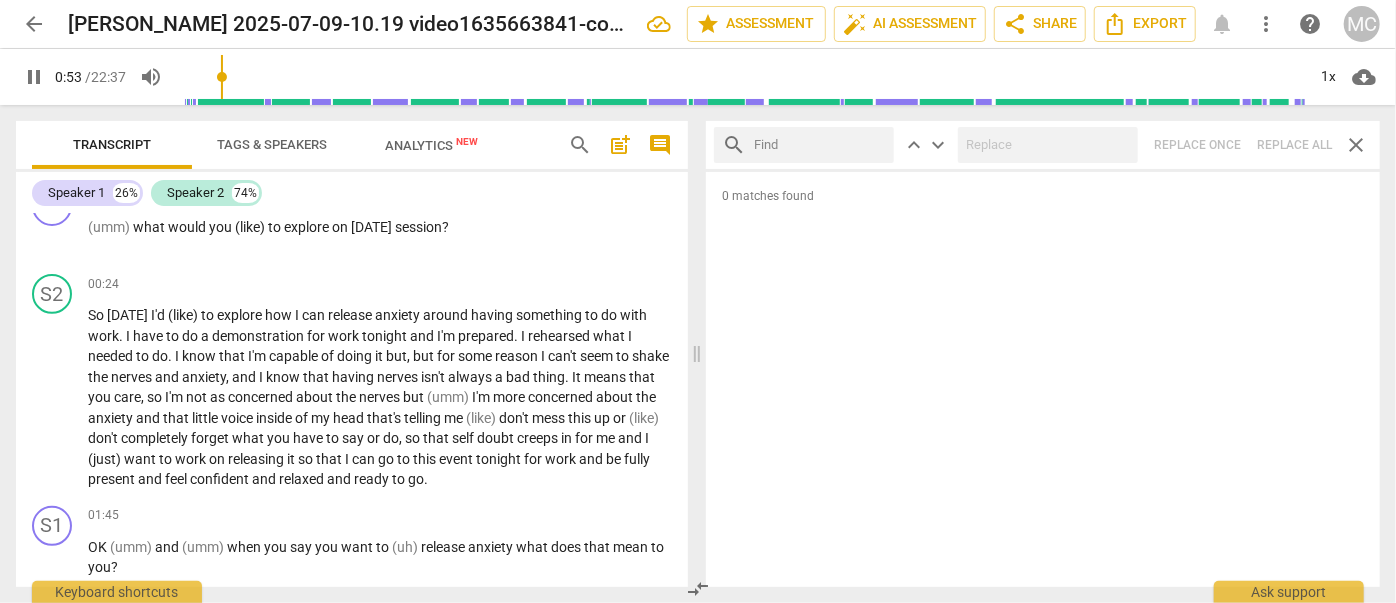 click at bounding box center [820, 145] 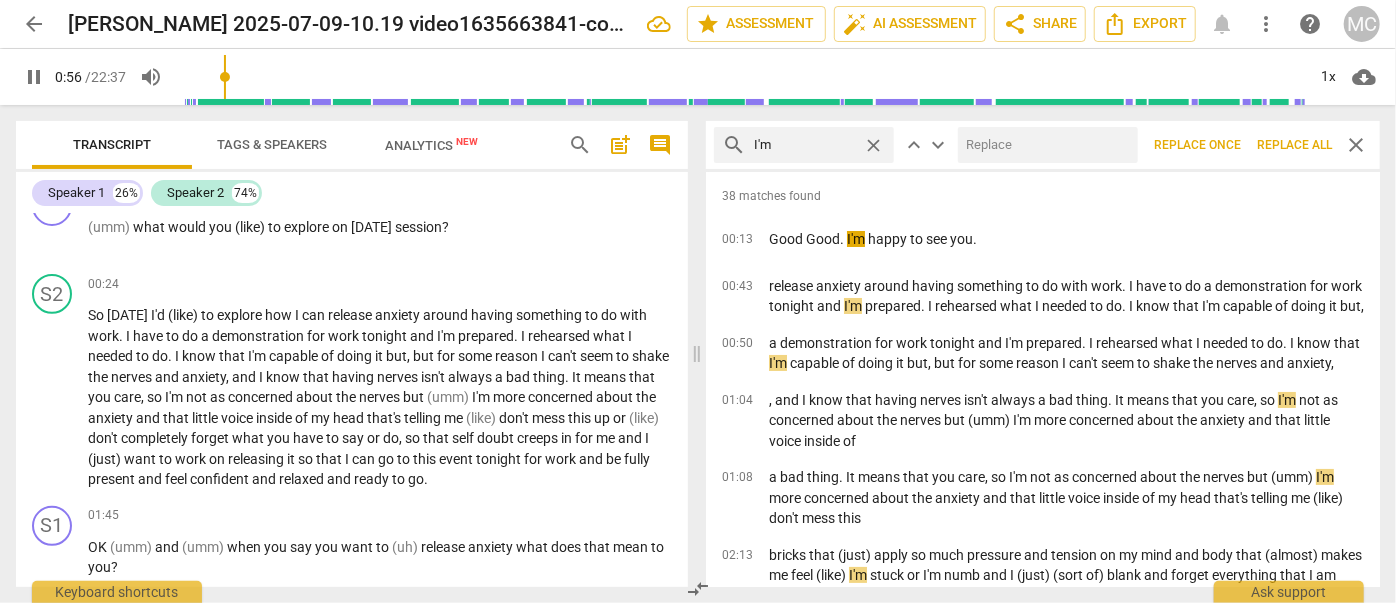 click at bounding box center [1044, 145] 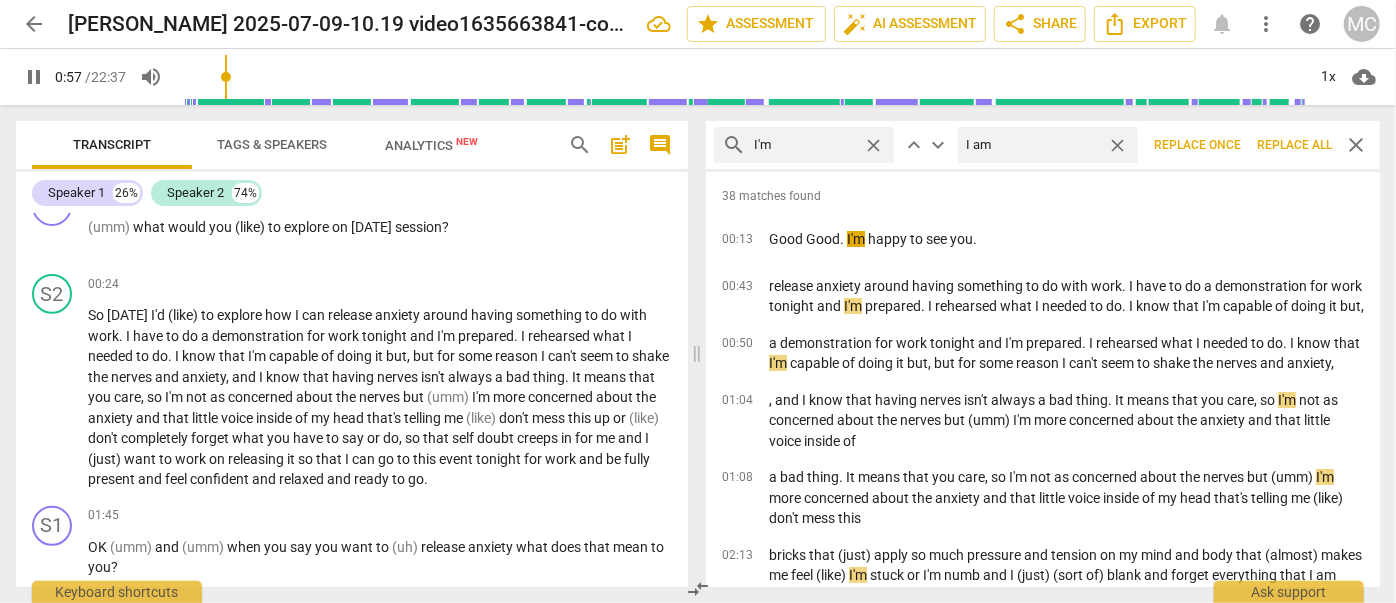click on "Replace all" at bounding box center (1294, 145) 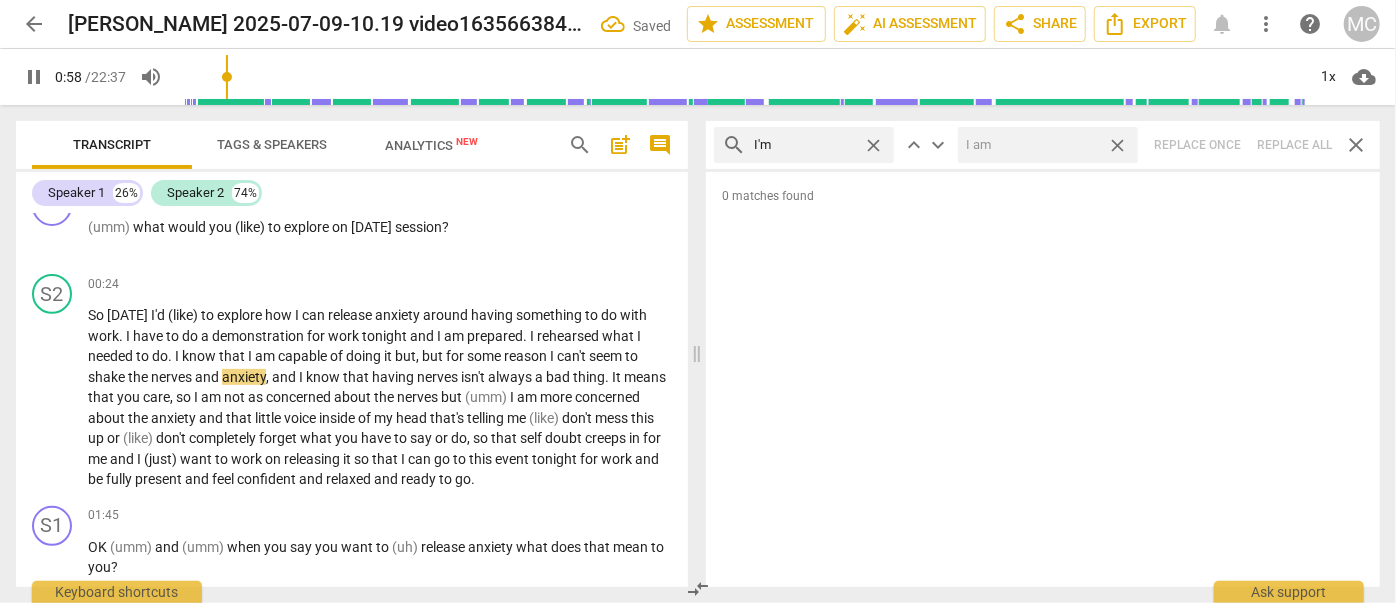 click on "close" at bounding box center [1117, 145] 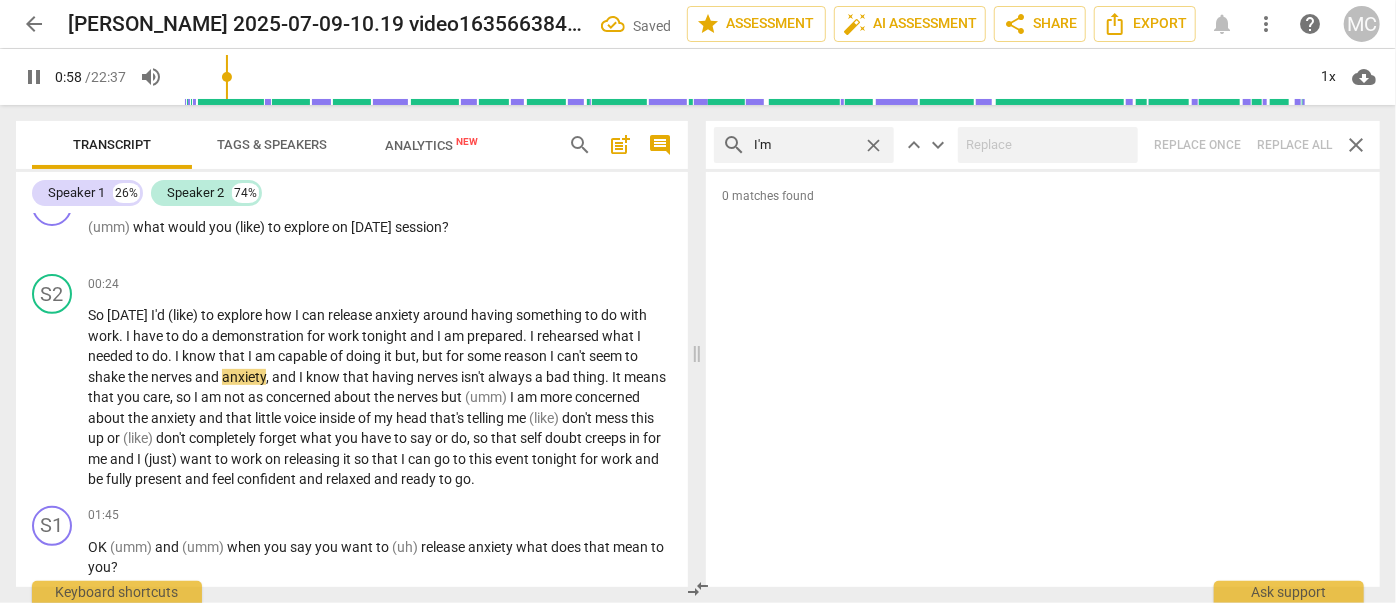 click on "close" at bounding box center (873, 145) 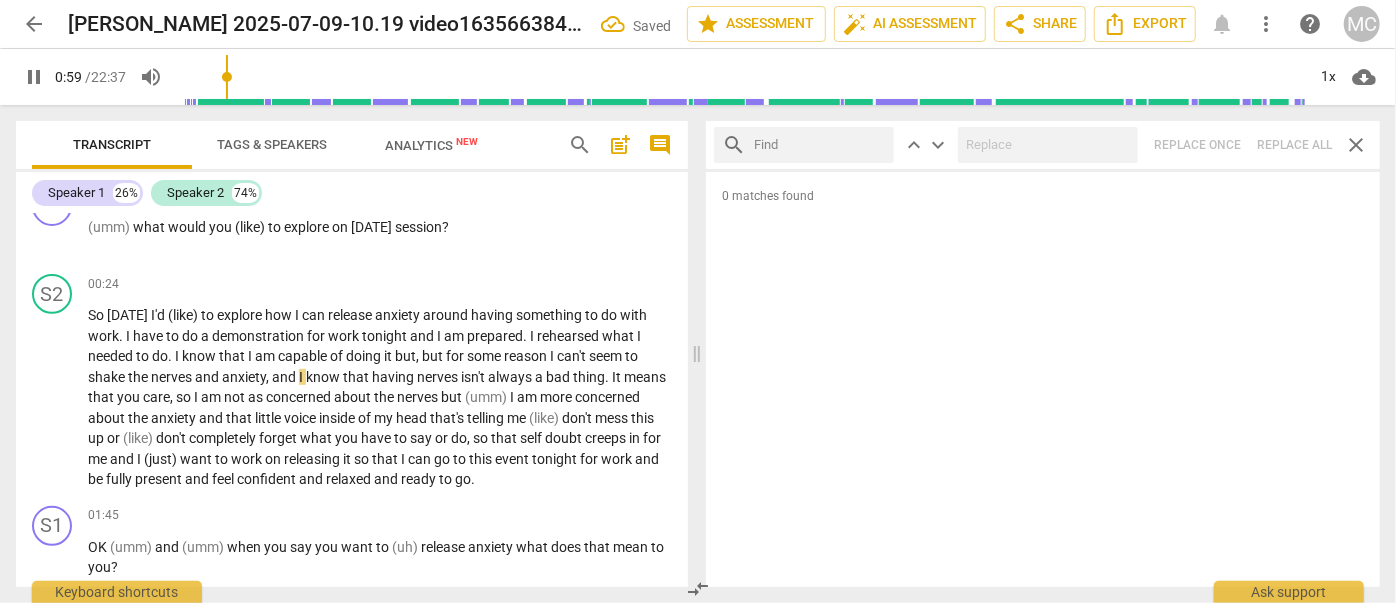click at bounding box center [820, 145] 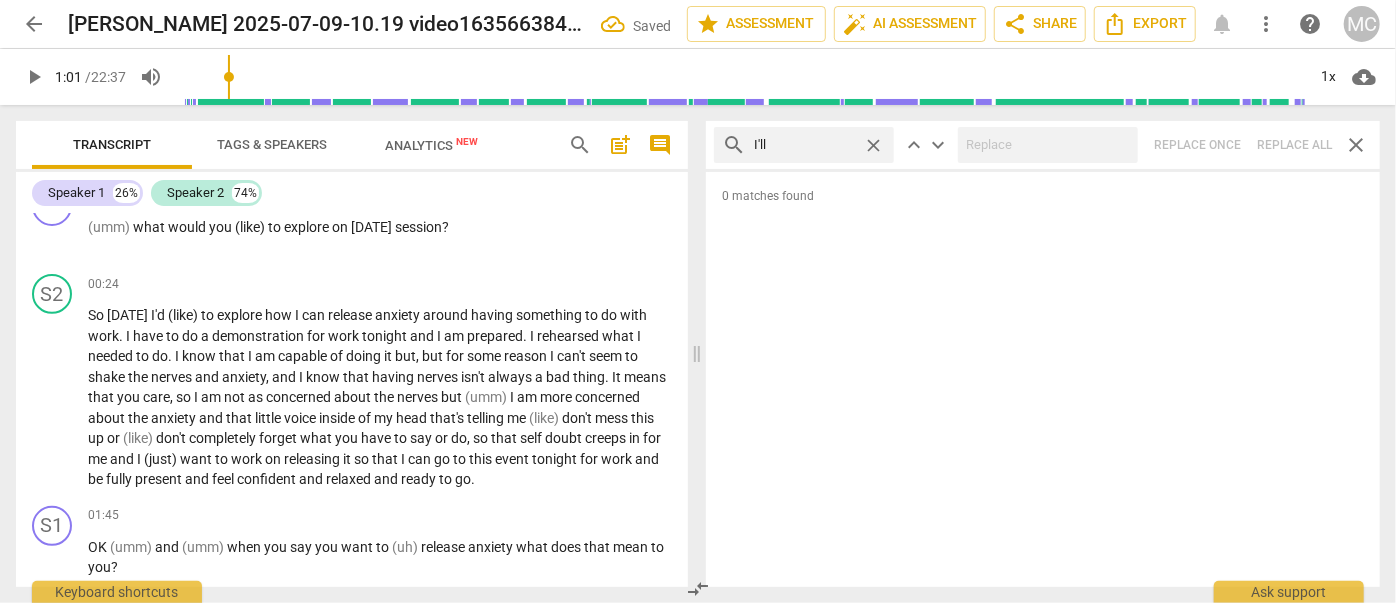 click on "search I'll close keyboard_arrow_up keyboard_arrow_down Replace once Replace all close" at bounding box center (1043, 145) 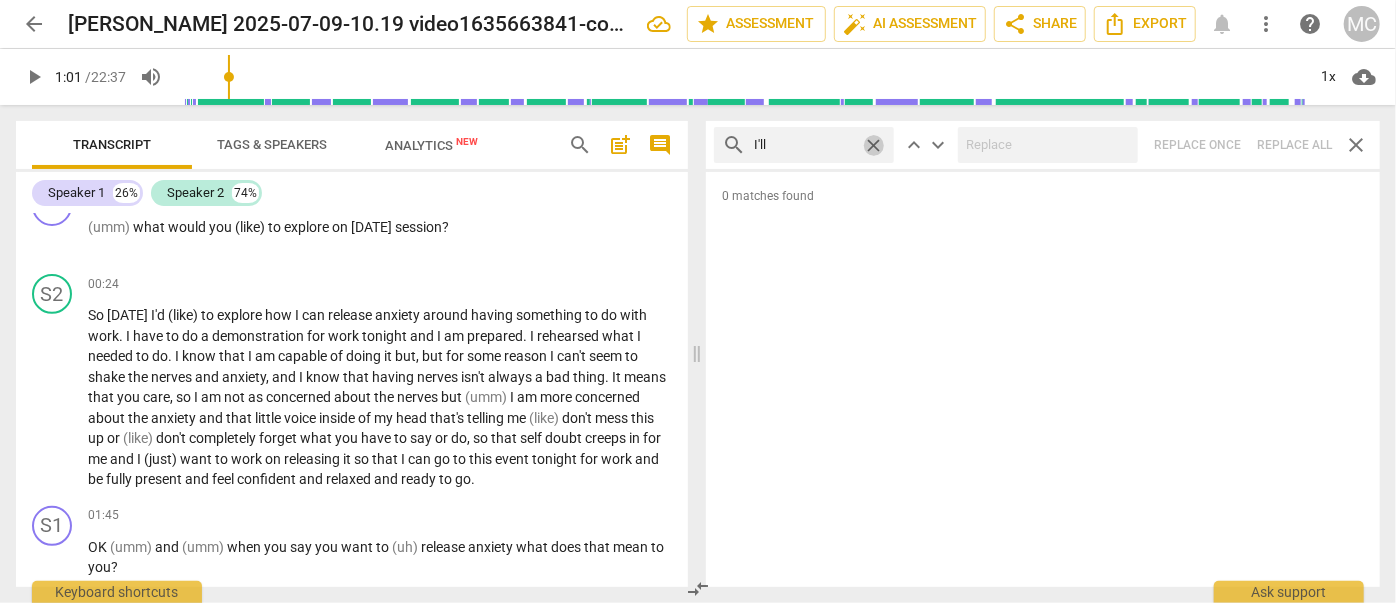 click on "close" at bounding box center (873, 145) 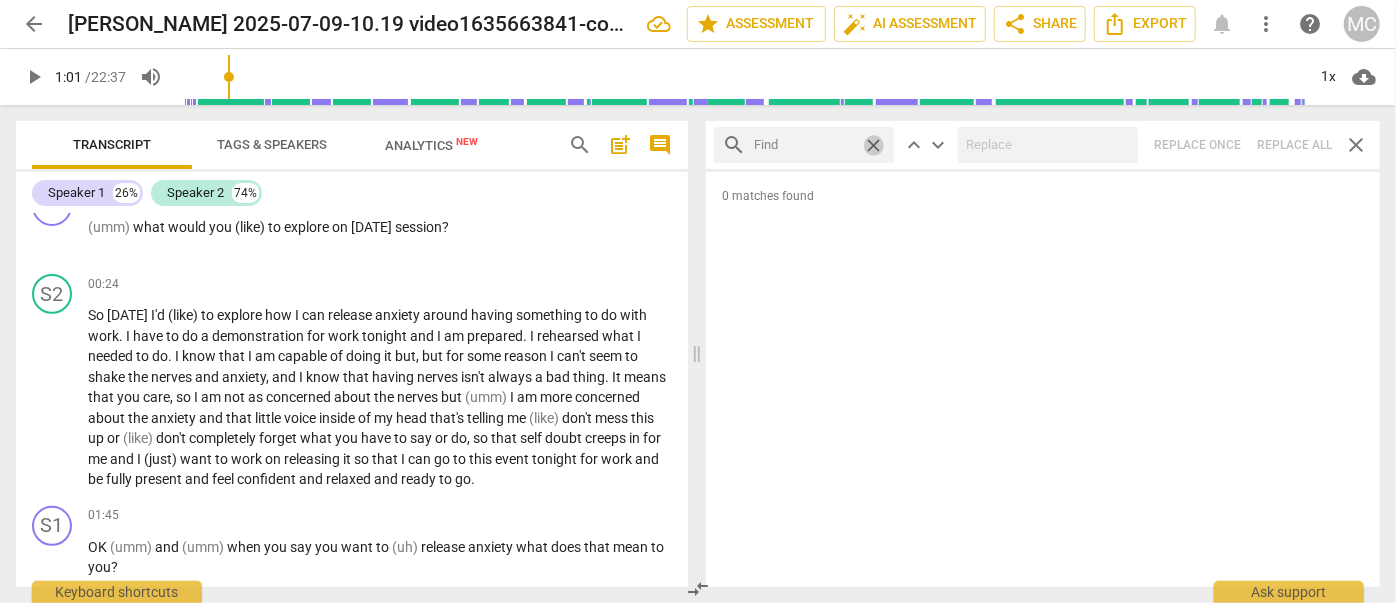 click at bounding box center [804, 145] 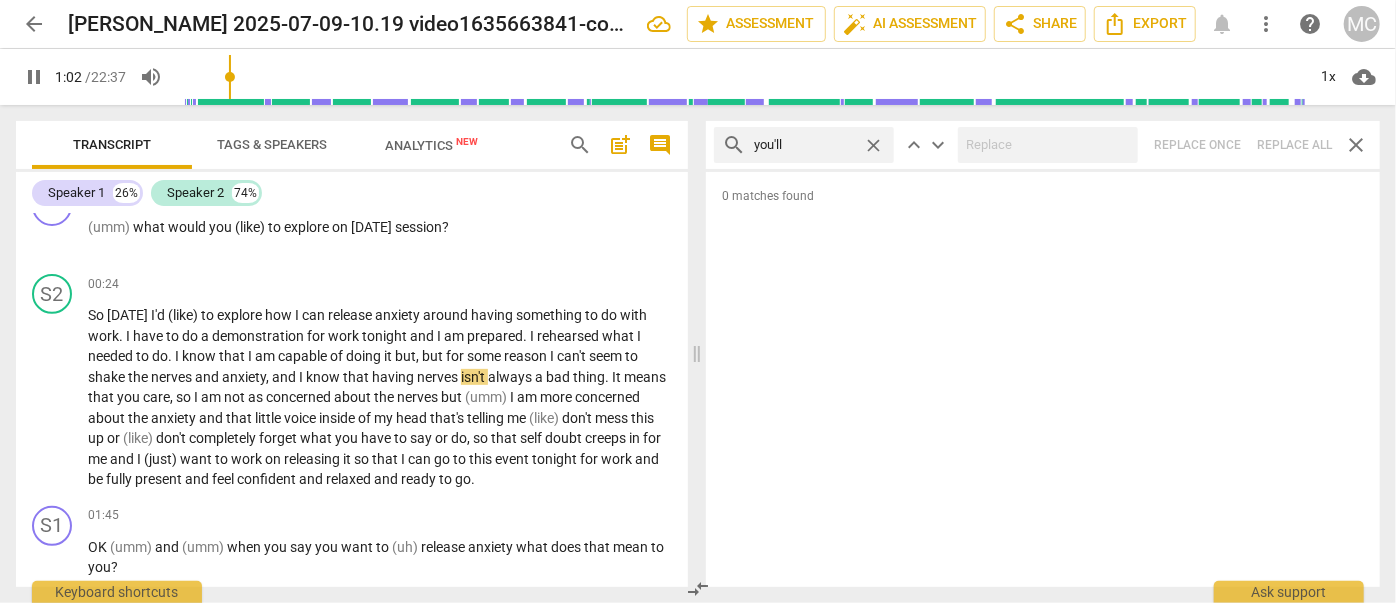 click on "search you'll close keyboard_arrow_up keyboard_arrow_down Replace once Replace all close" at bounding box center [1043, 145] 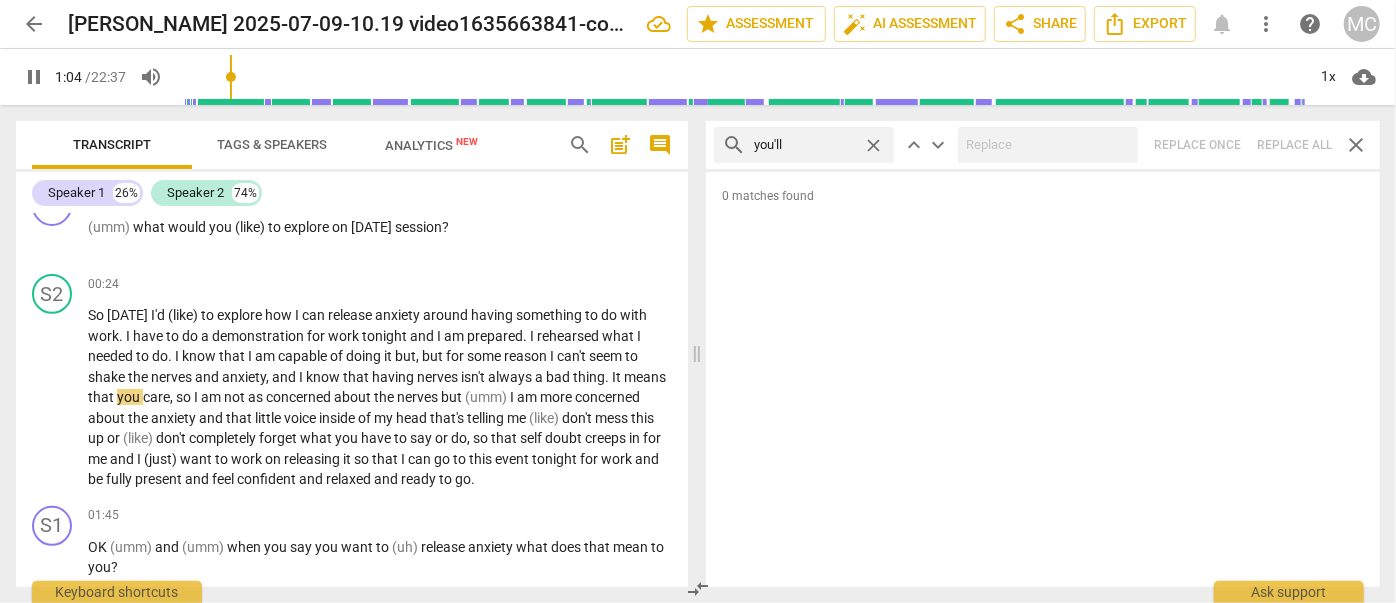 click on "close" at bounding box center [873, 145] 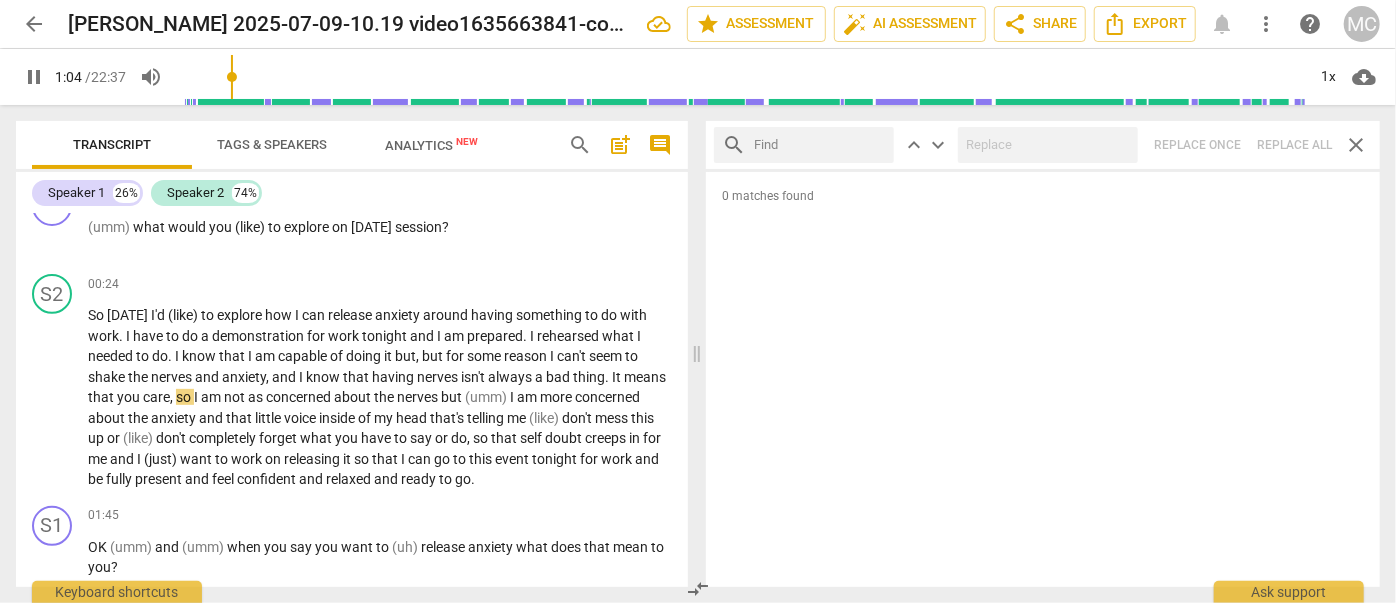 click at bounding box center [820, 145] 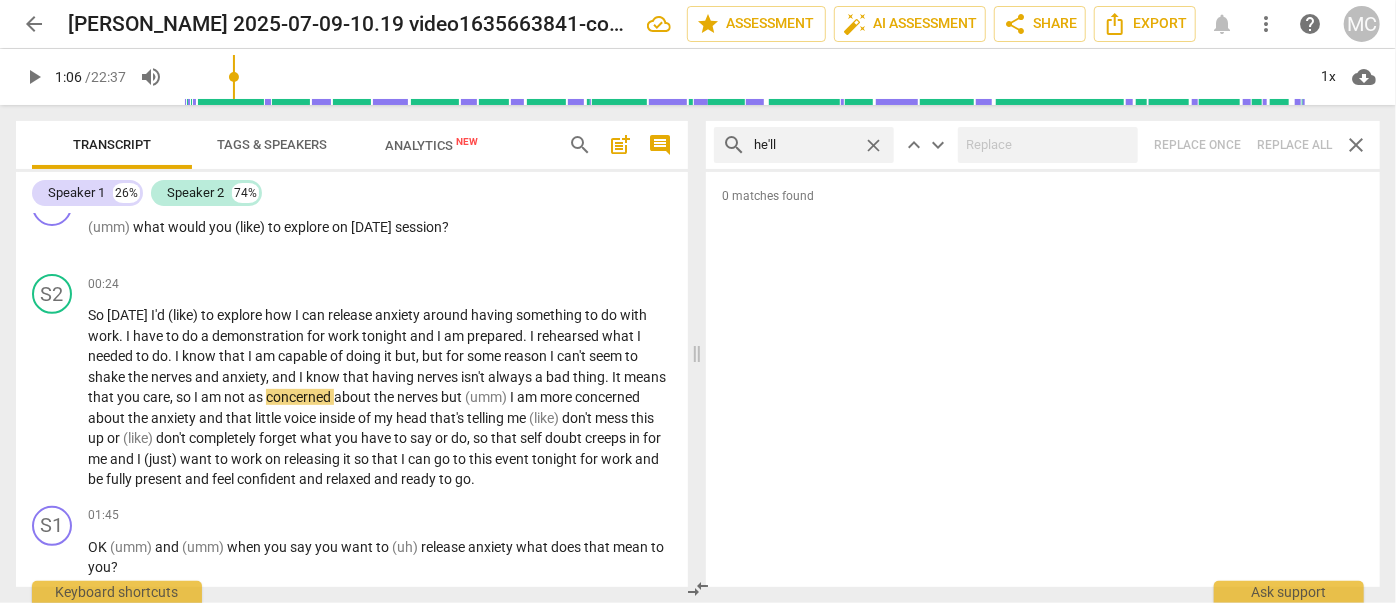 click on "search he'll close keyboard_arrow_up keyboard_arrow_down Replace once Replace all close" at bounding box center (1043, 145) 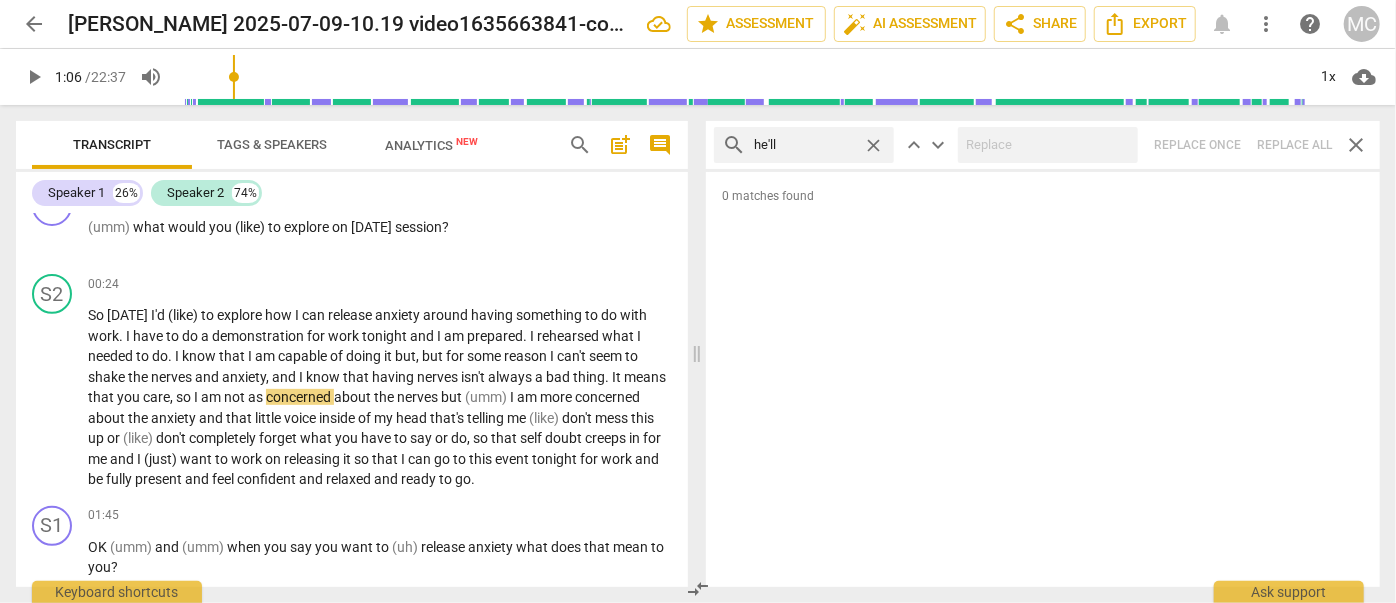 click on "close" at bounding box center (873, 145) 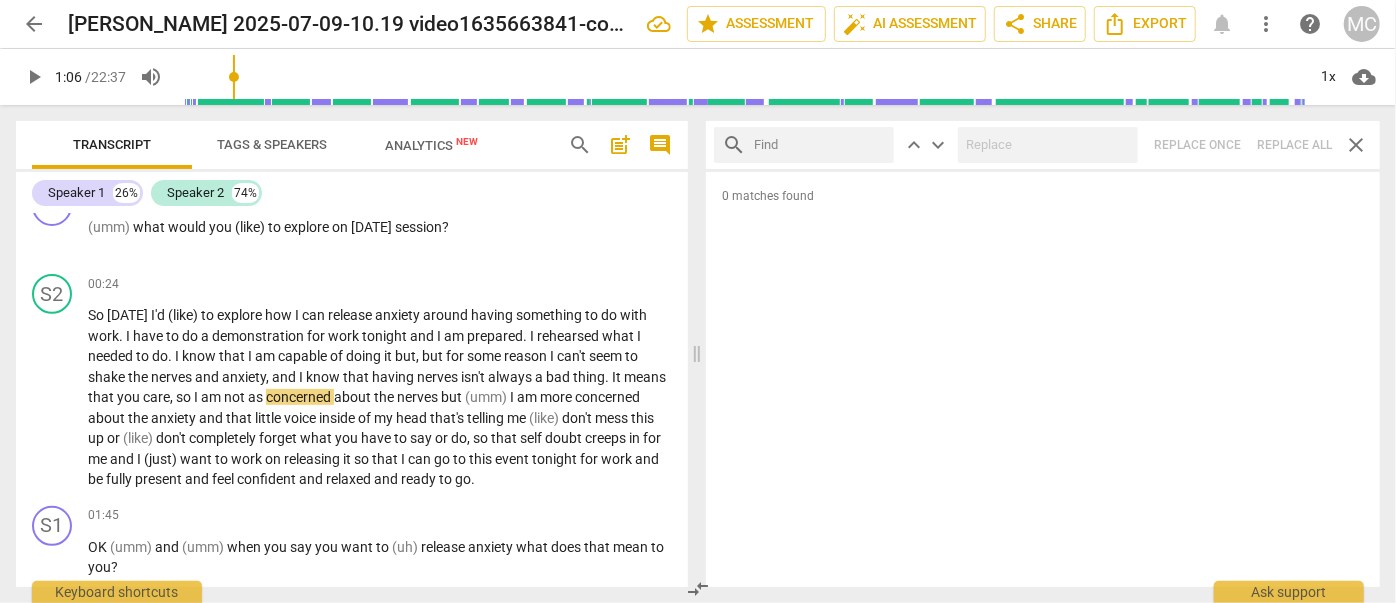 click at bounding box center [820, 145] 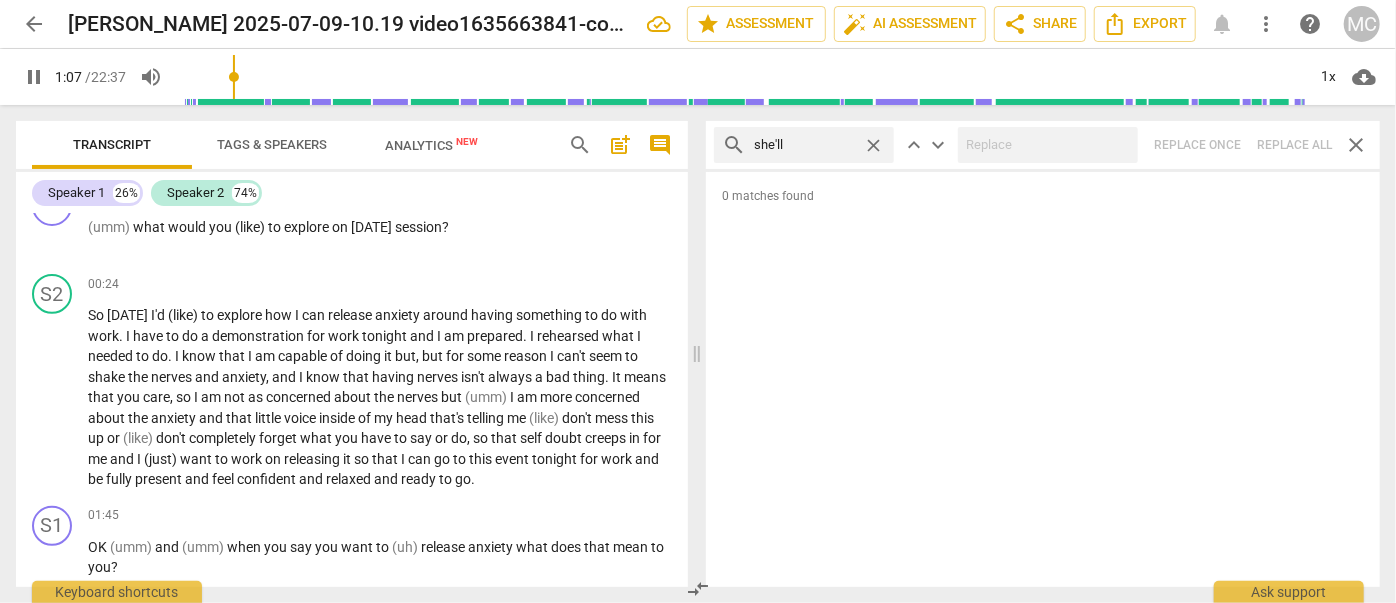 click on "search she'll close keyboard_arrow_up keyboard_arrow_down Replace once Replace all close" at bounding box center (1043, 145) 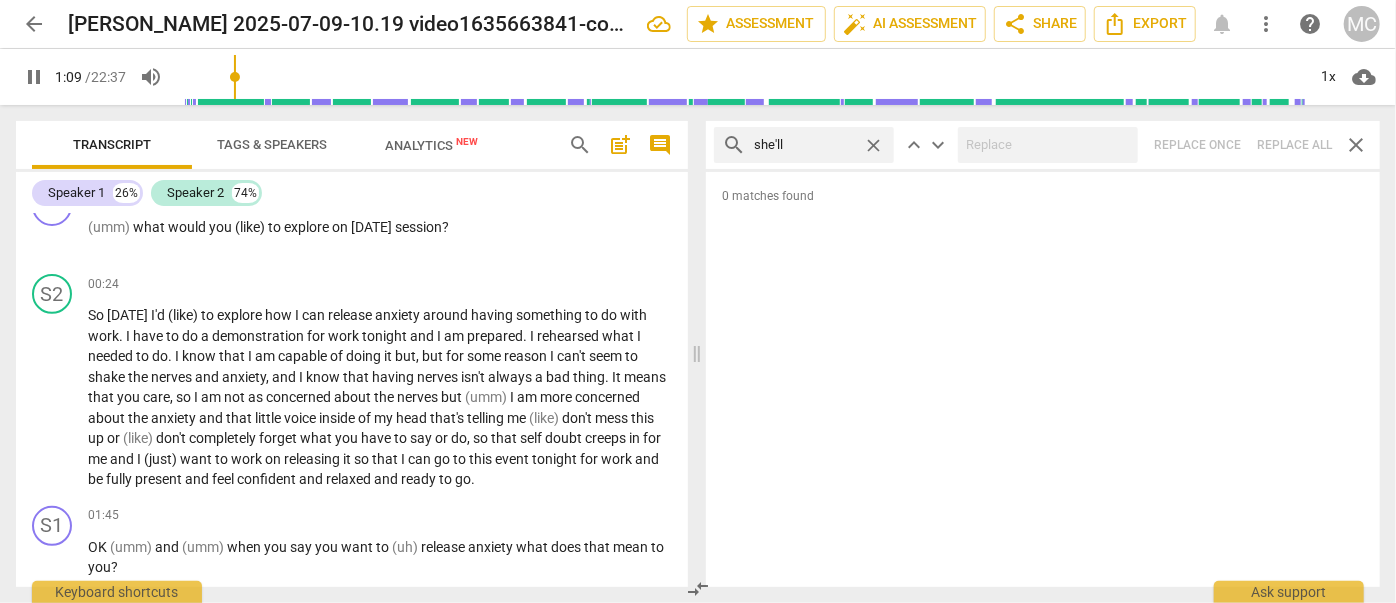 click on "close" at bounding box center [873, 145] 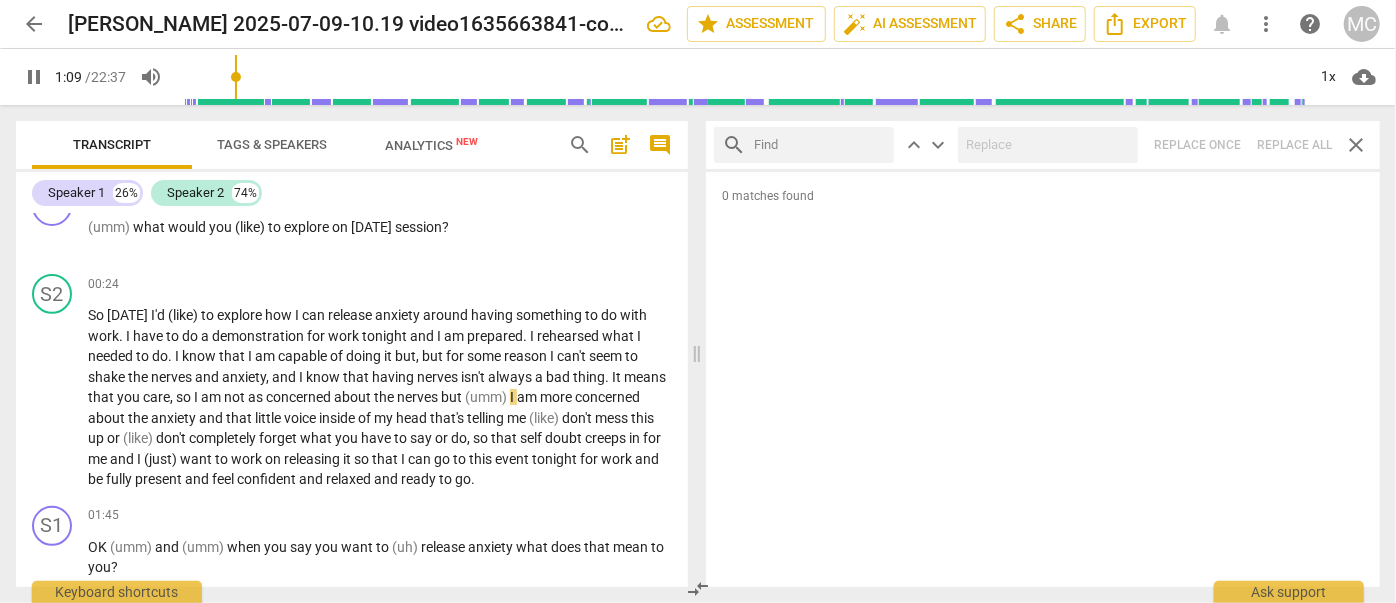 click at bounding box center [820, 145] 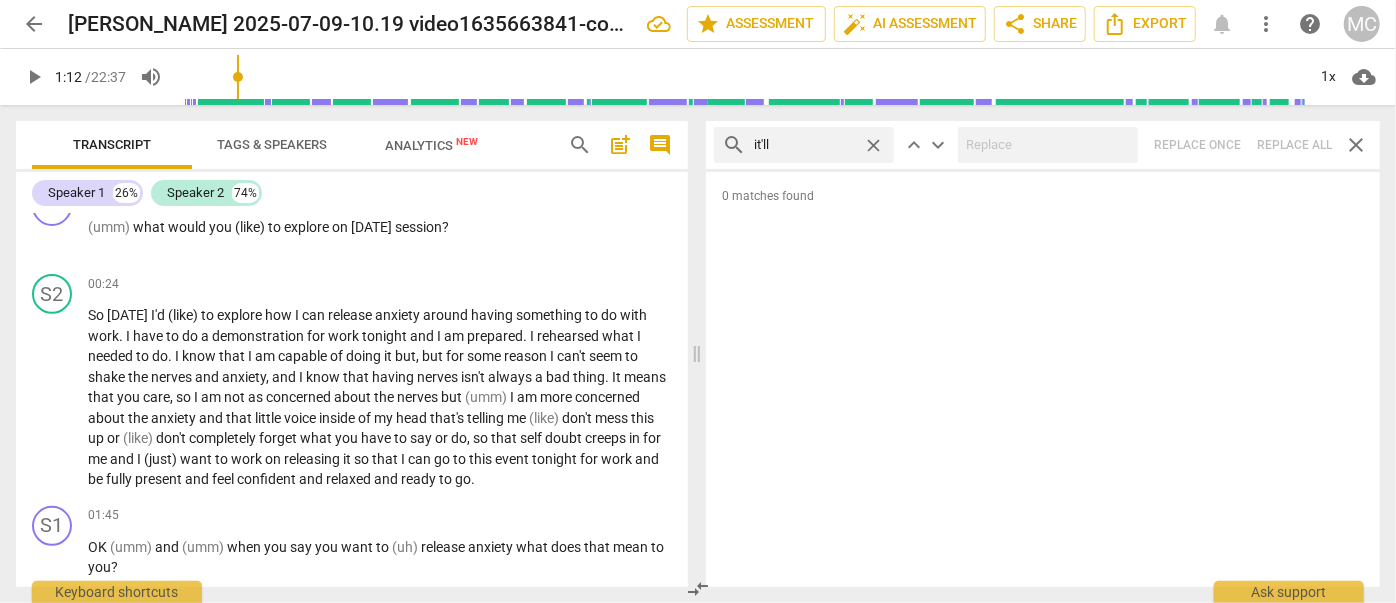 click on "search it'll close keyboard_arrow_up keyboard_arrow_down Replace once Replace all close" at bounding box center [1043, 145] 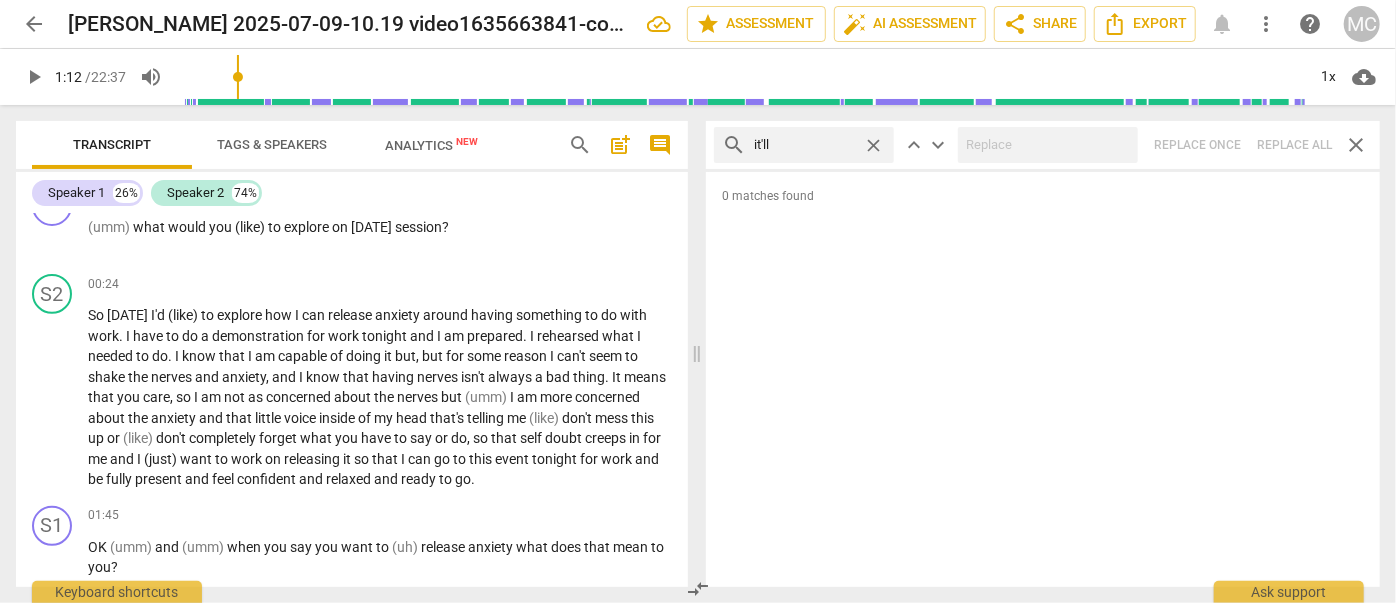 click on "close" at bounding box center (873, 145) 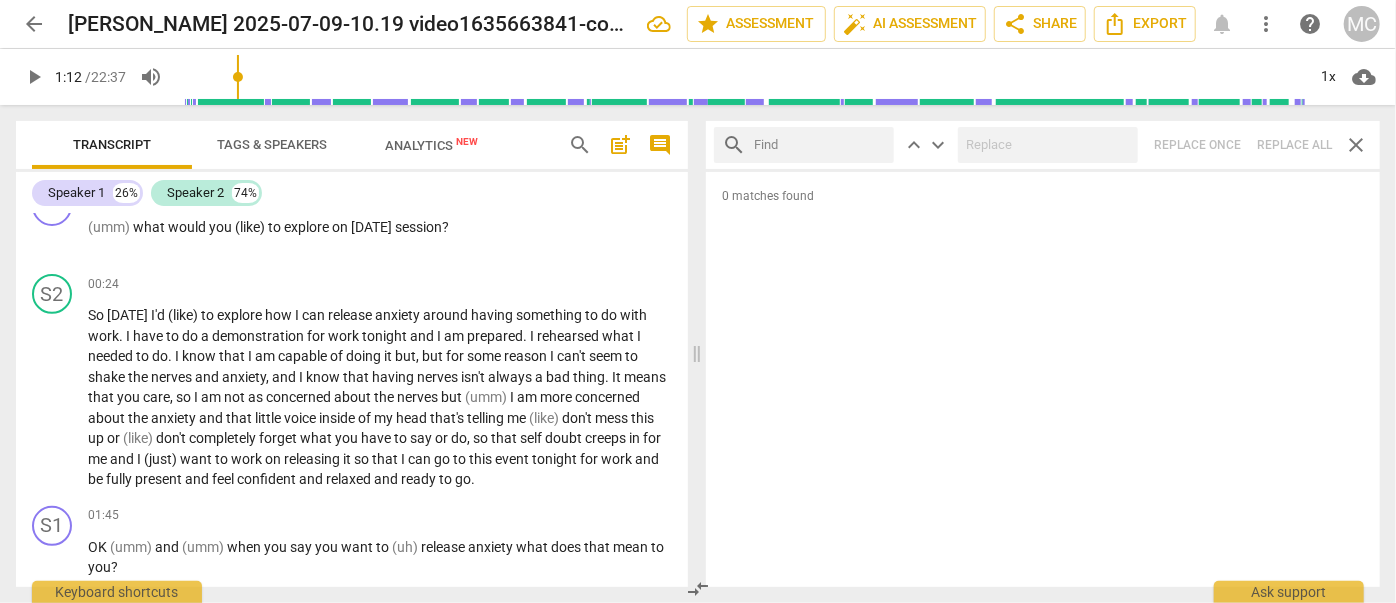 click at bounding box center [820, 145] 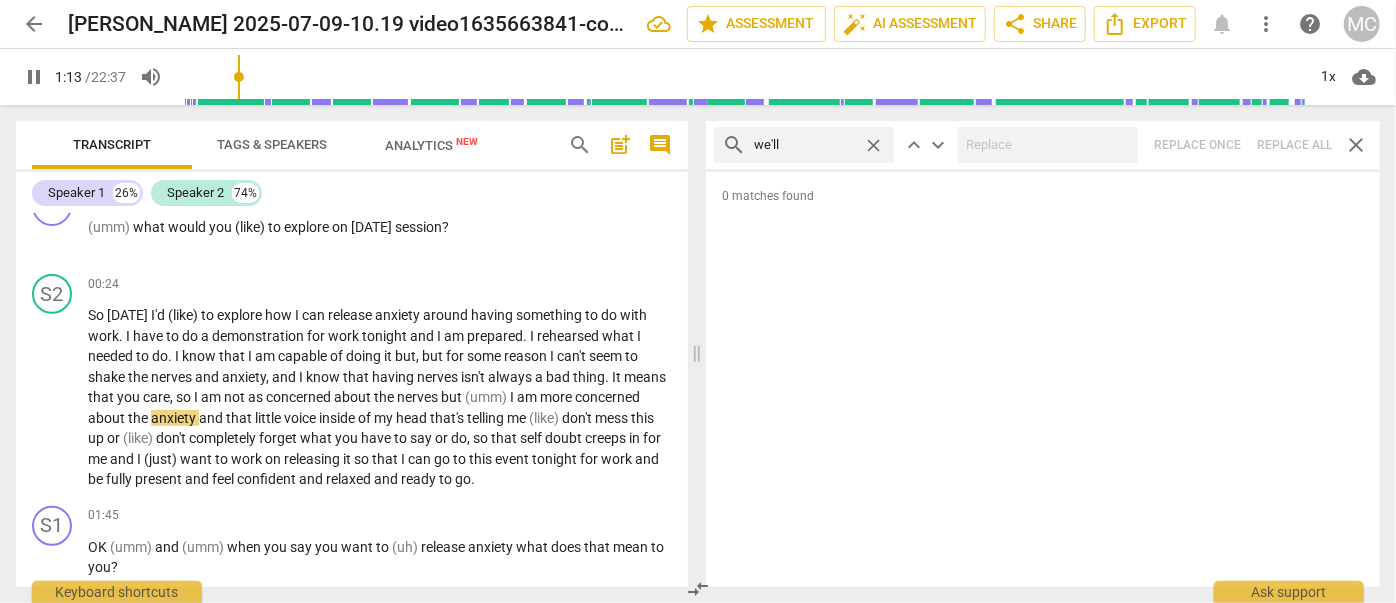 click on "search we'll close keyboard_arrow_up keyboard_arrow_down Replace once Replace all close" at bounding box center (1043, 145) 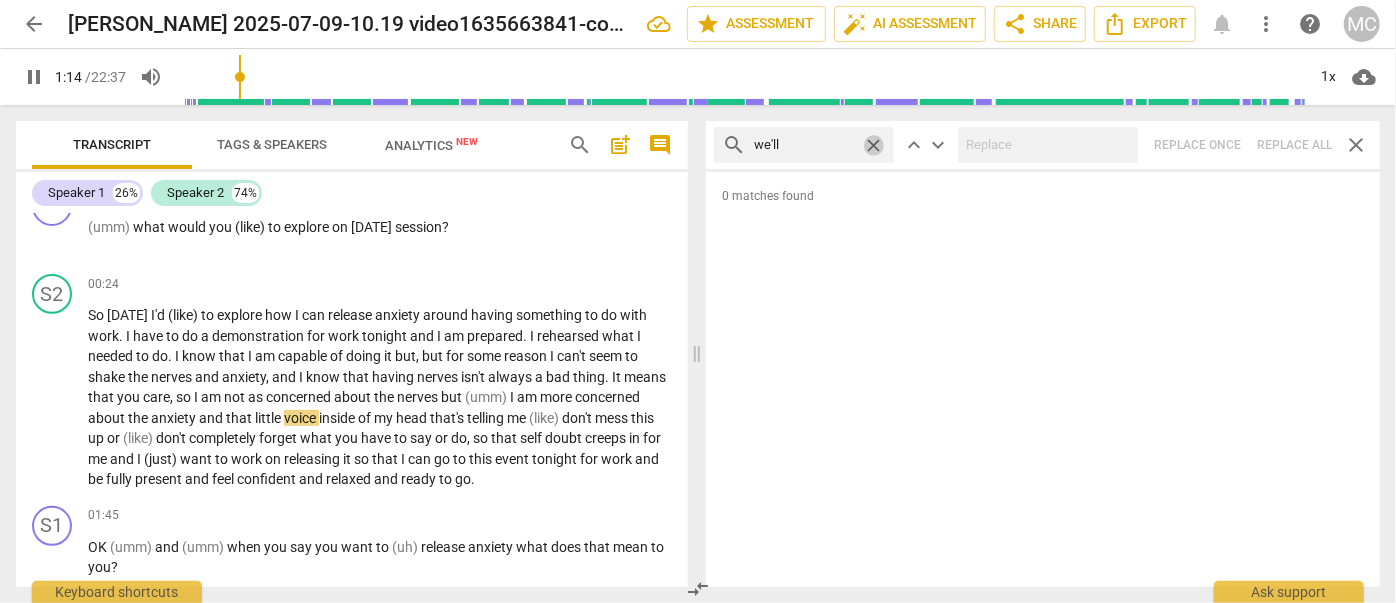 click on "close" at bounding box center (873, 145) 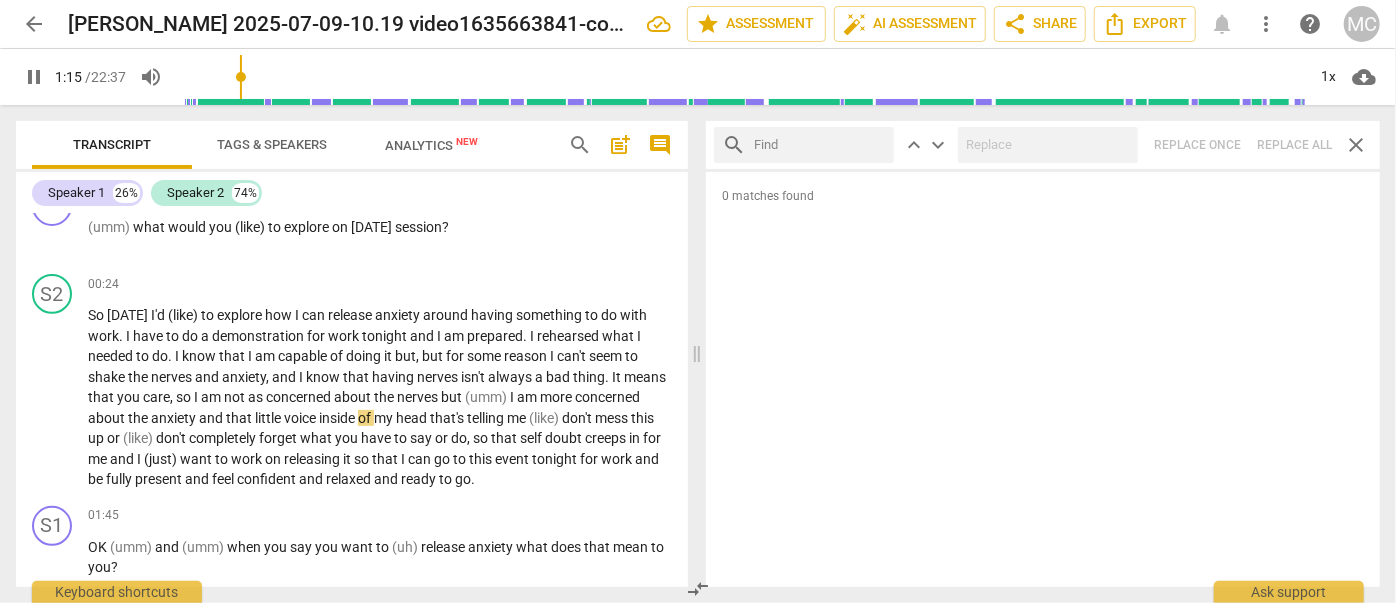 click at bounding box center (820, 145) 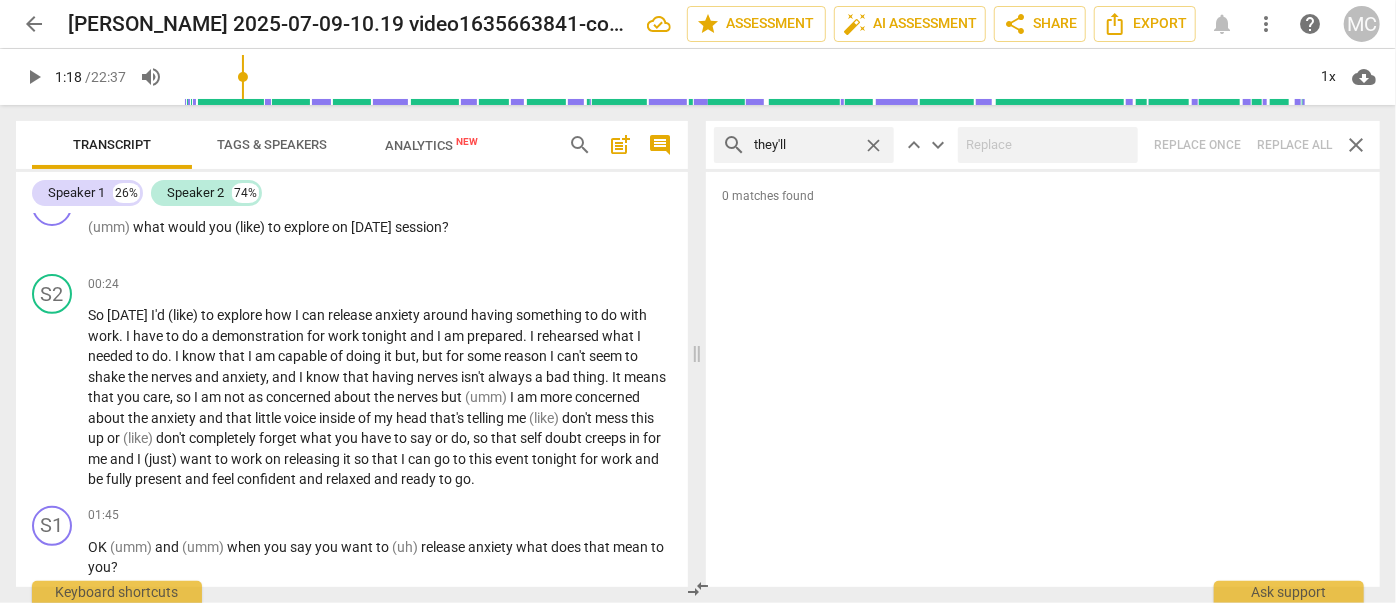 drag, startPoint x: 1299, startPoint y: 146, endPoint x: 1256, endPoint y: 148, distance: 43.046486 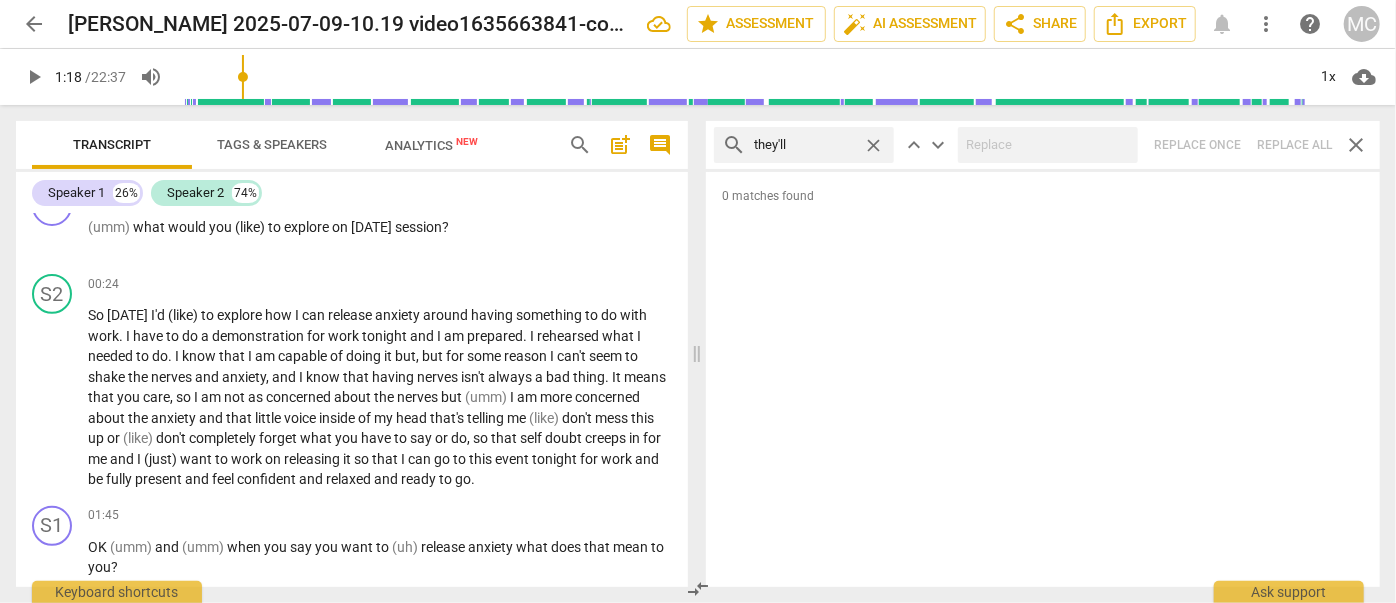 click on "search they'll close keyboard_arrow_up keyboard_arrow_down Replace once Replace all close" at bounding box center [1043, 145] 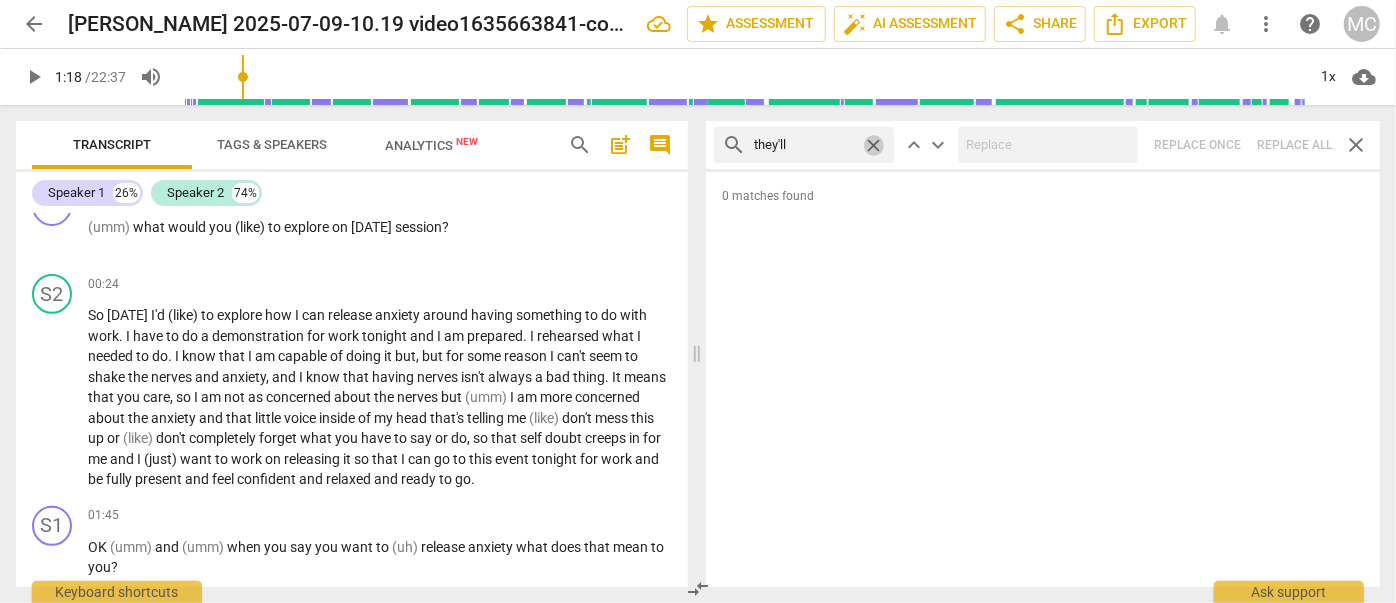 click on "close" at bounding box center (873, 145) 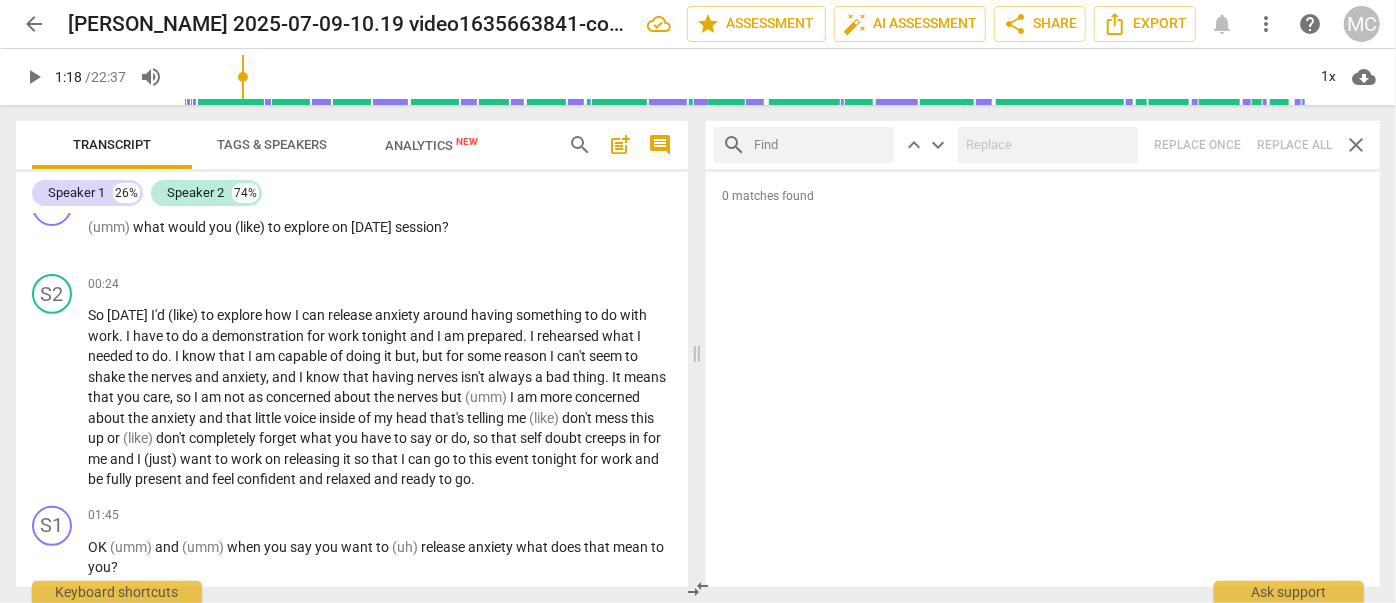 click at bounding box center [820, 145] 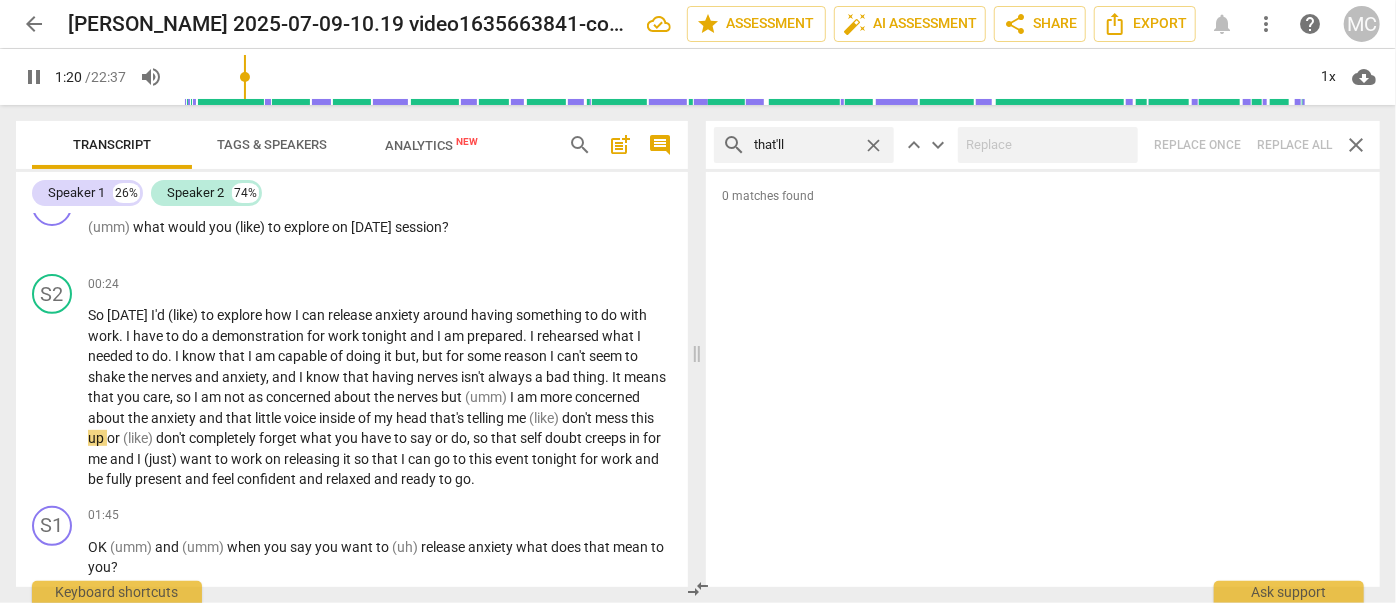click on "search that'll close keyboard_arrow_up keyboard_arrow_down Replace once Replace all close" at bounding box center [1043, 145] 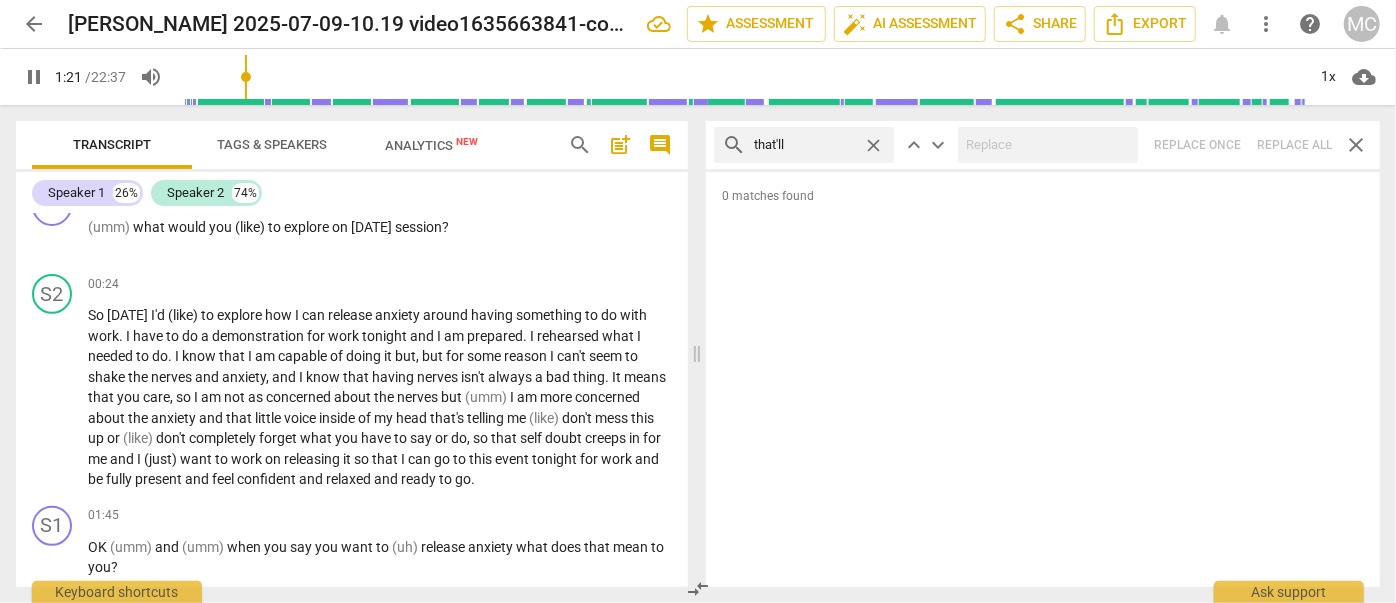click on "close" at bounding box center (873, 145) 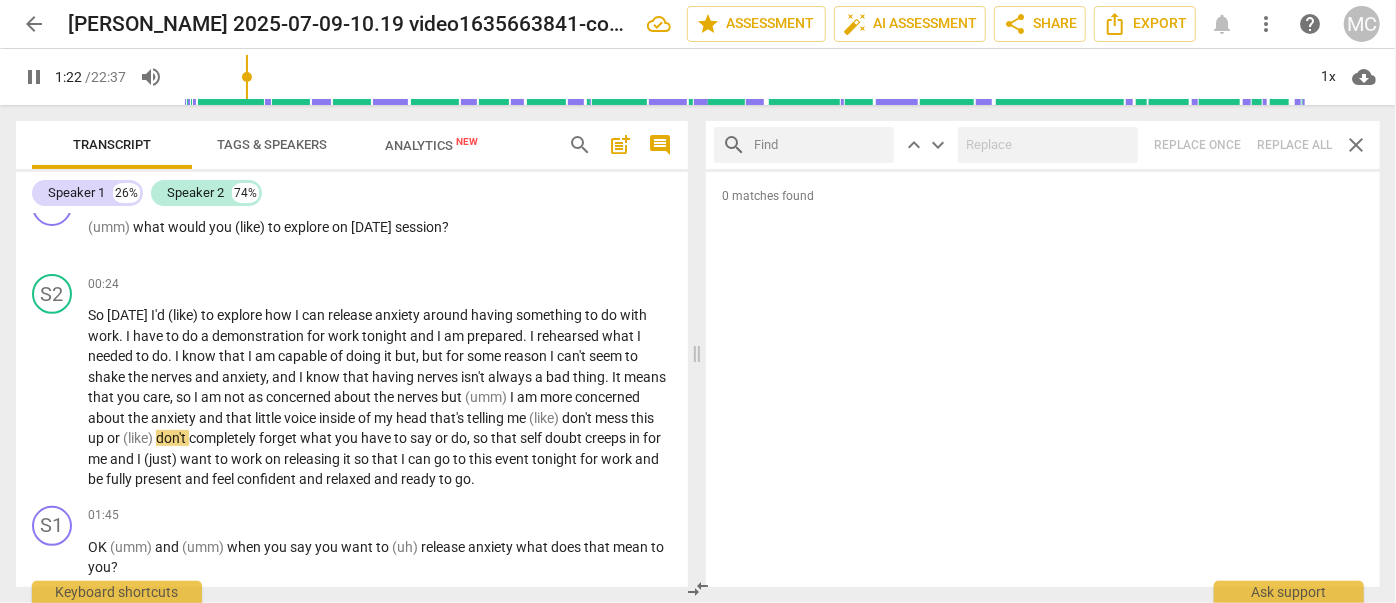click at bounding box center (820, 145) 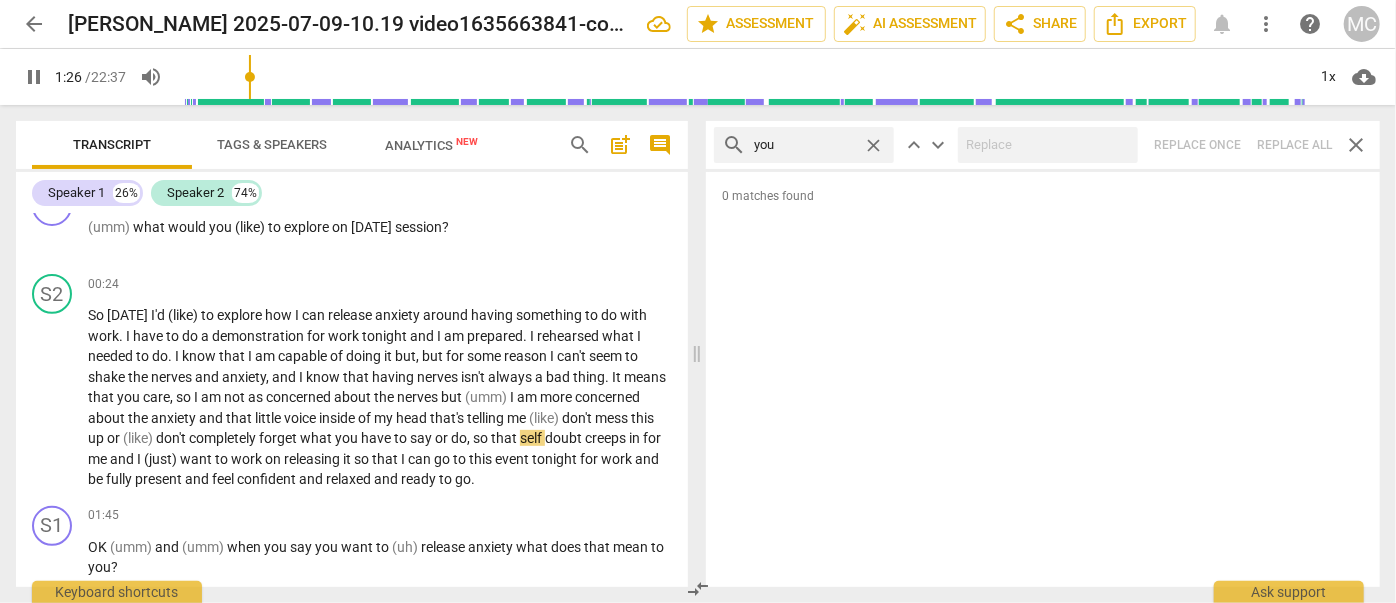 click on "pause" at bounding box center [34, 77] 